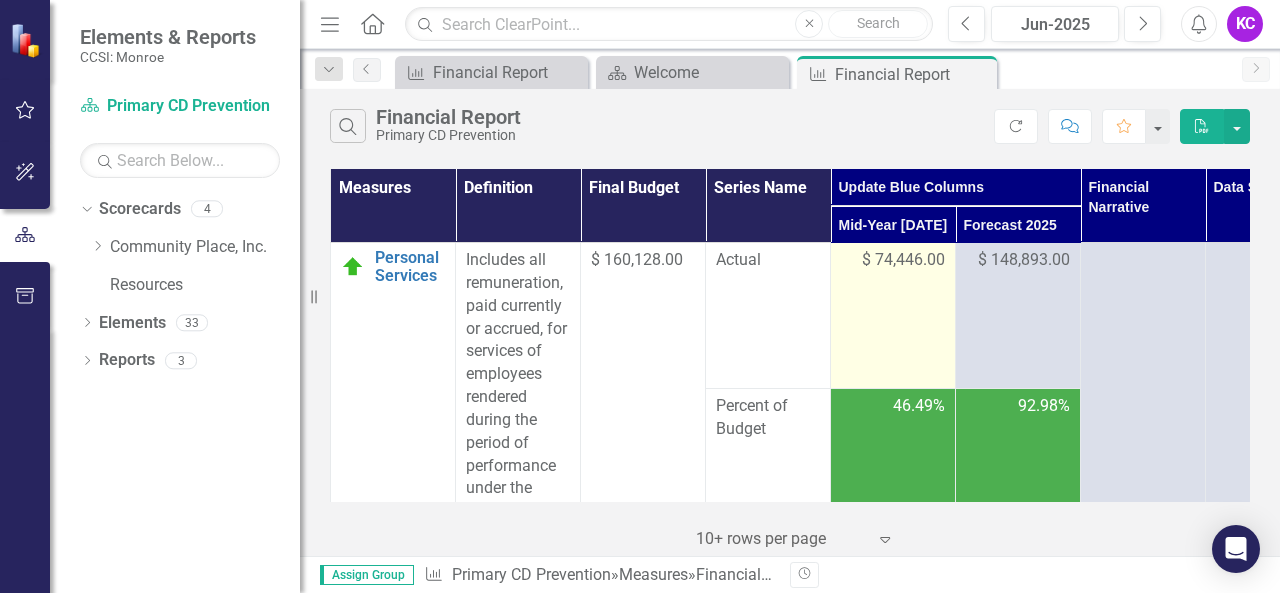 scroll, scrollTop: 0, scrollLeft: 0, axis: both 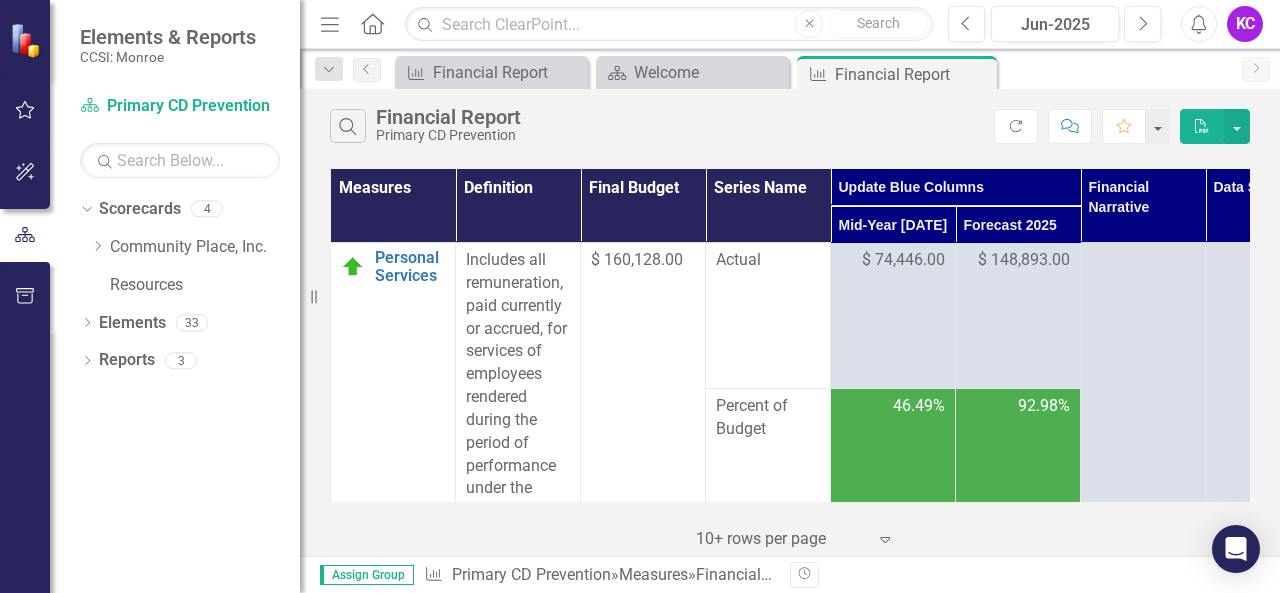 click on "Actual" at bounding box center (768, 316) 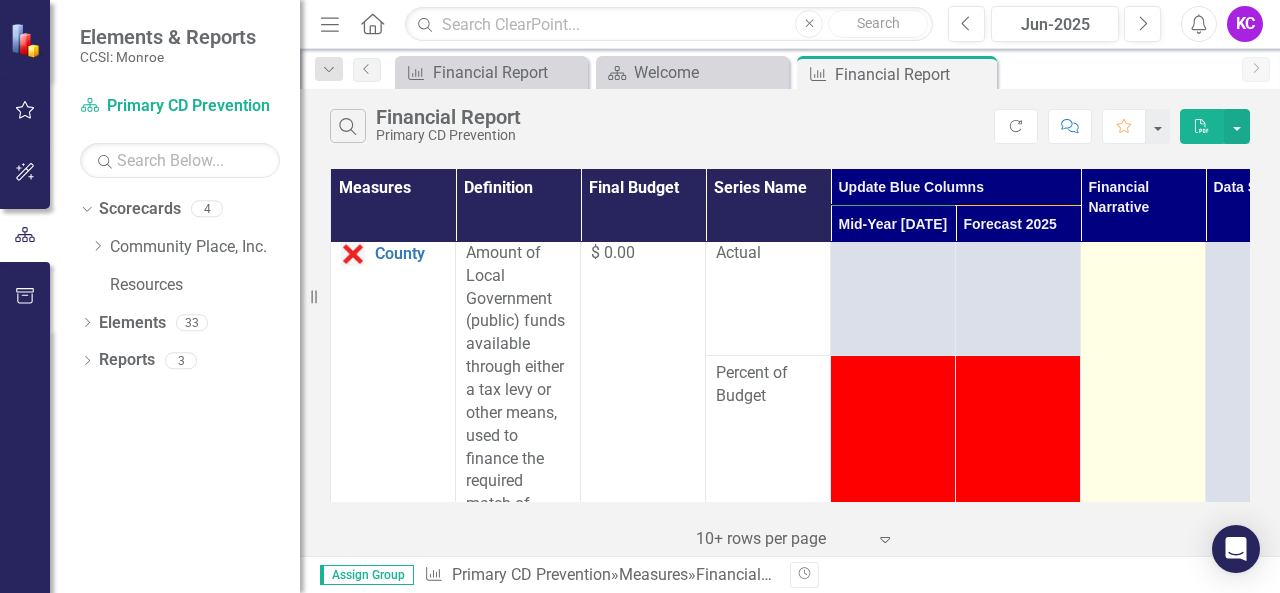 scroll, scrollTop: 5016, scrollLeft: 0, axis: vertical 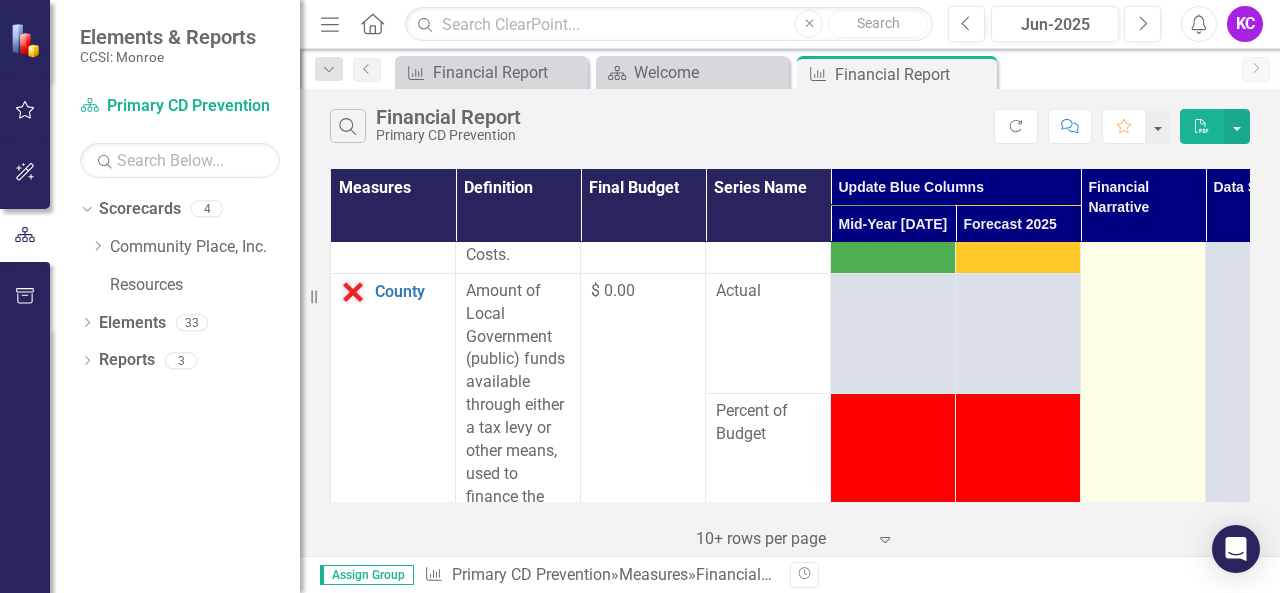 click at bounding box center (1143, -1522) 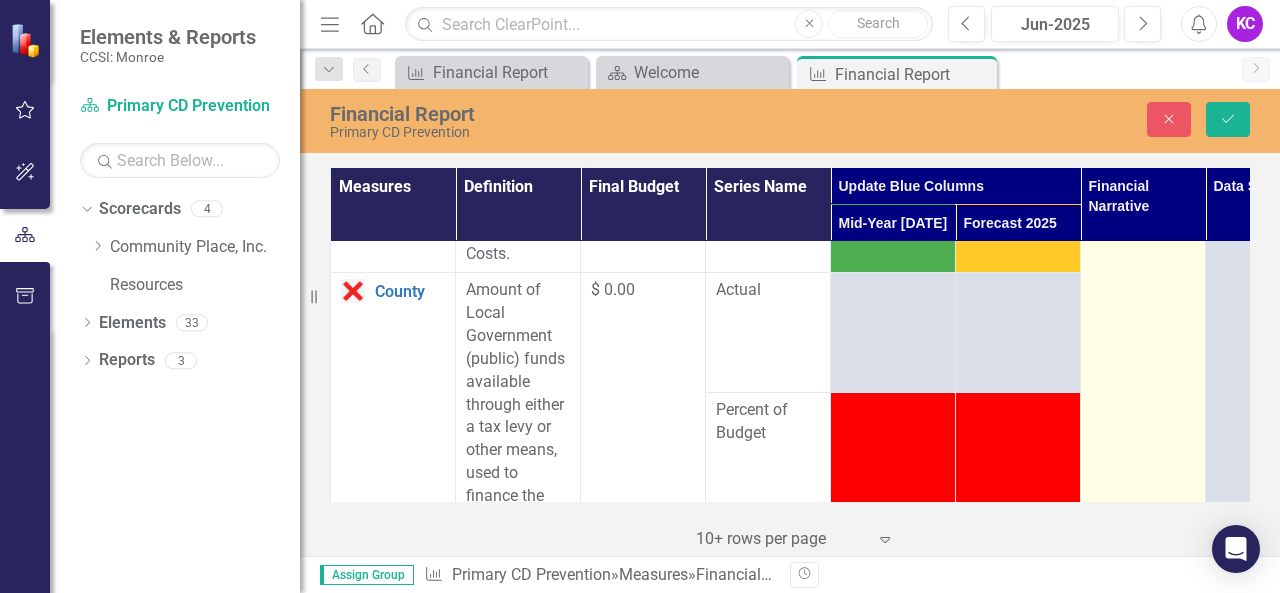 scroll, scrollTop: 0, scrollLeft: 0, axis: both 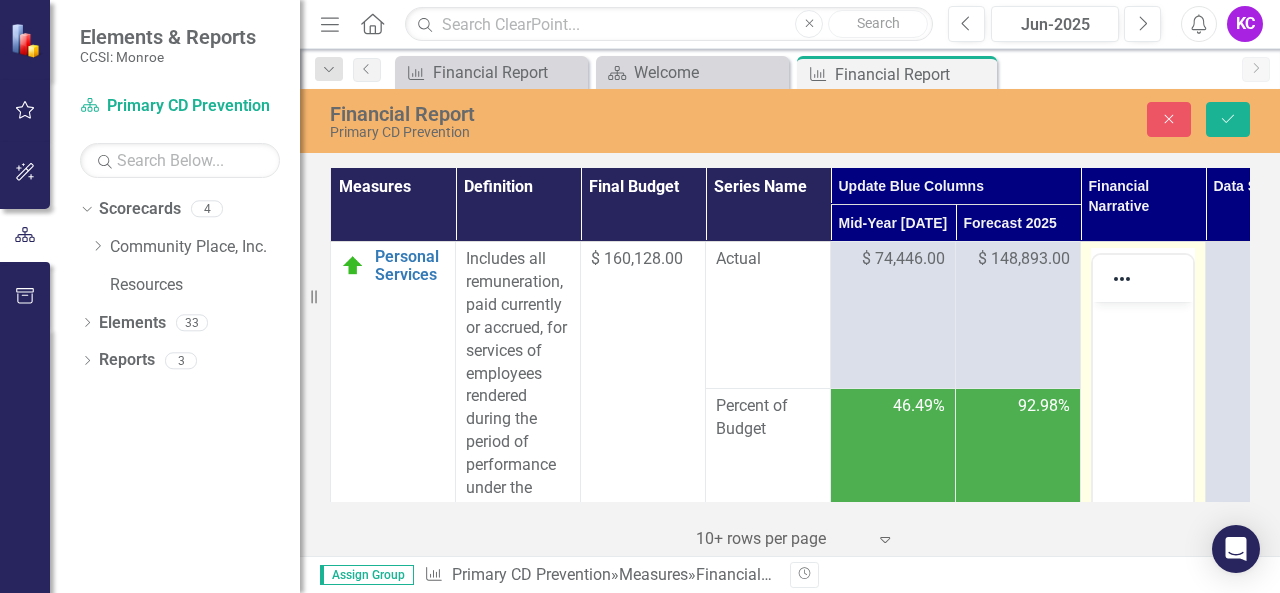click at bounding box center (1143, 319) 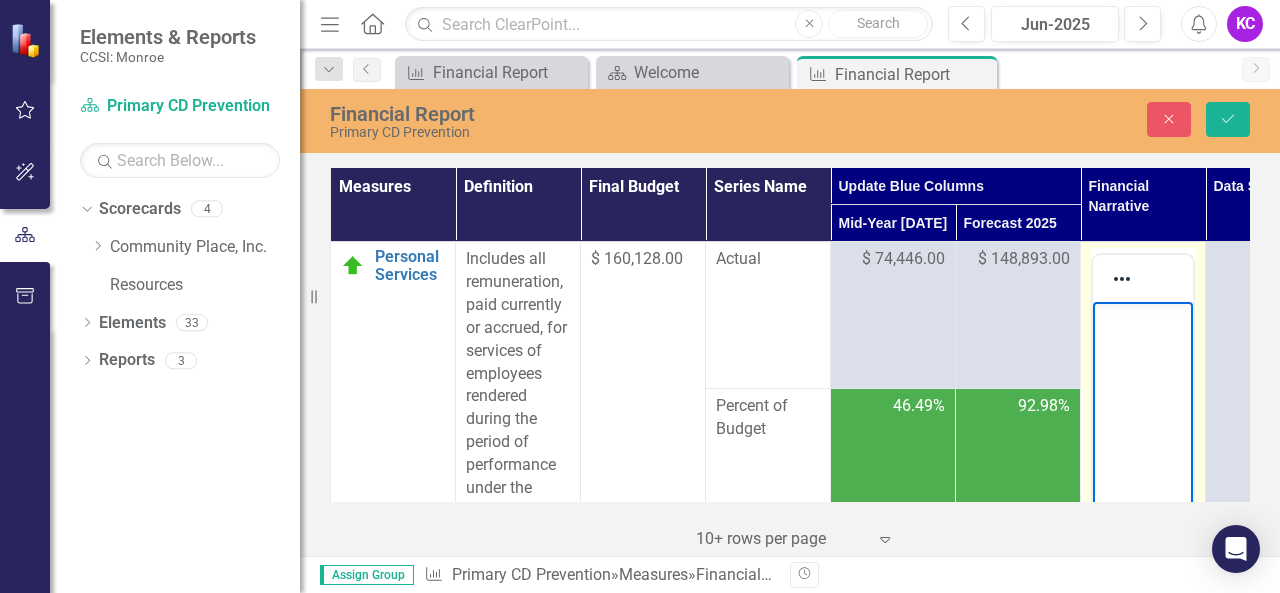 type 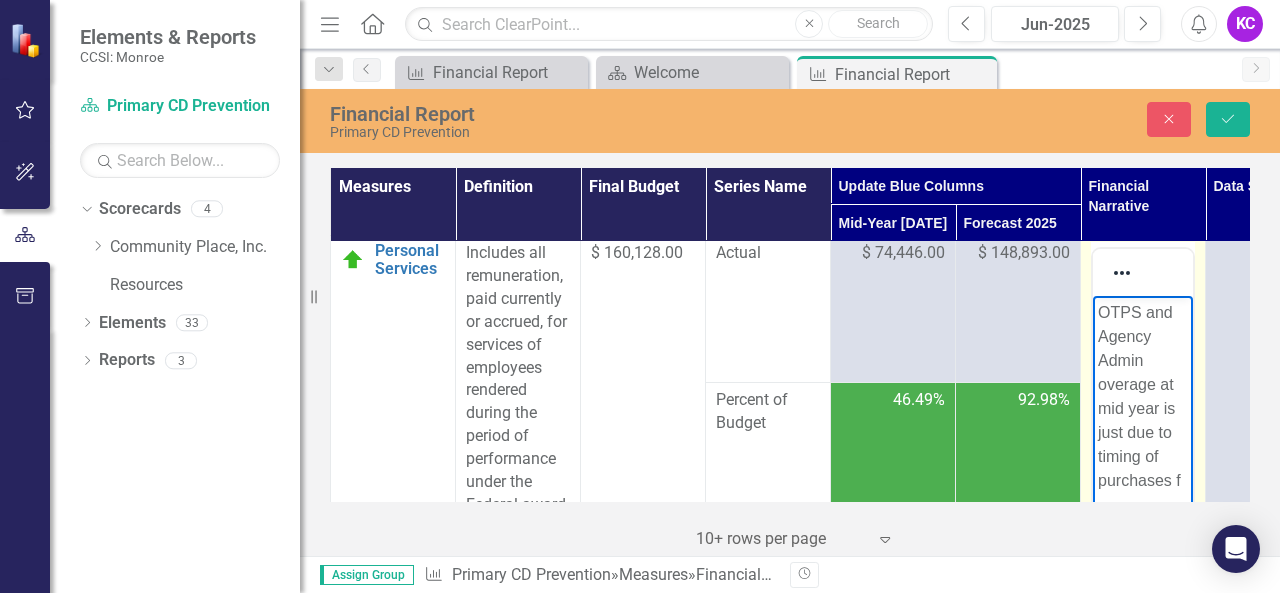 scroll, scrollTop: 30, scrollLeft: 0, axis: vertical 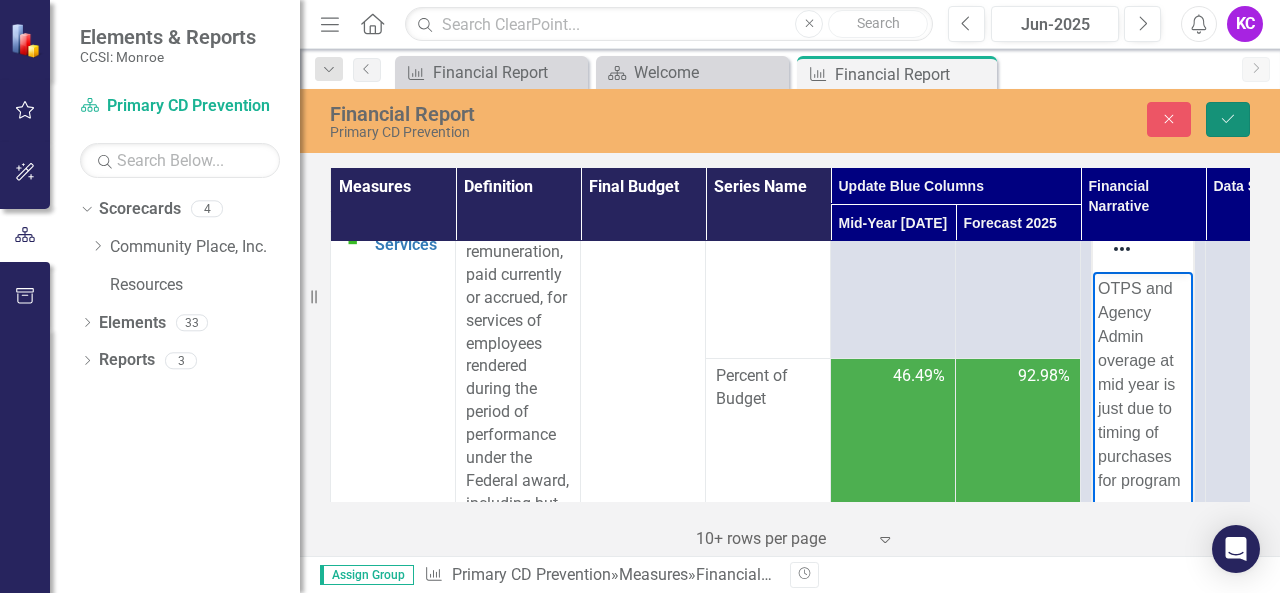 click on "Save" 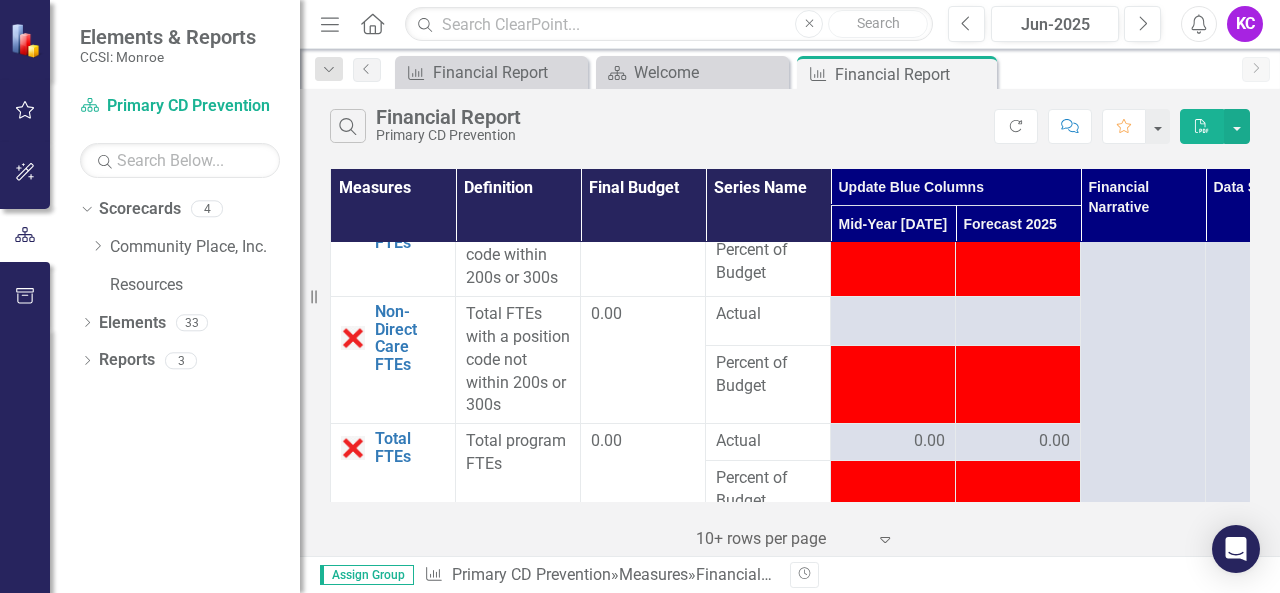scroll, scrollTop: 6316, scrollLeft: 0, axis: vertical 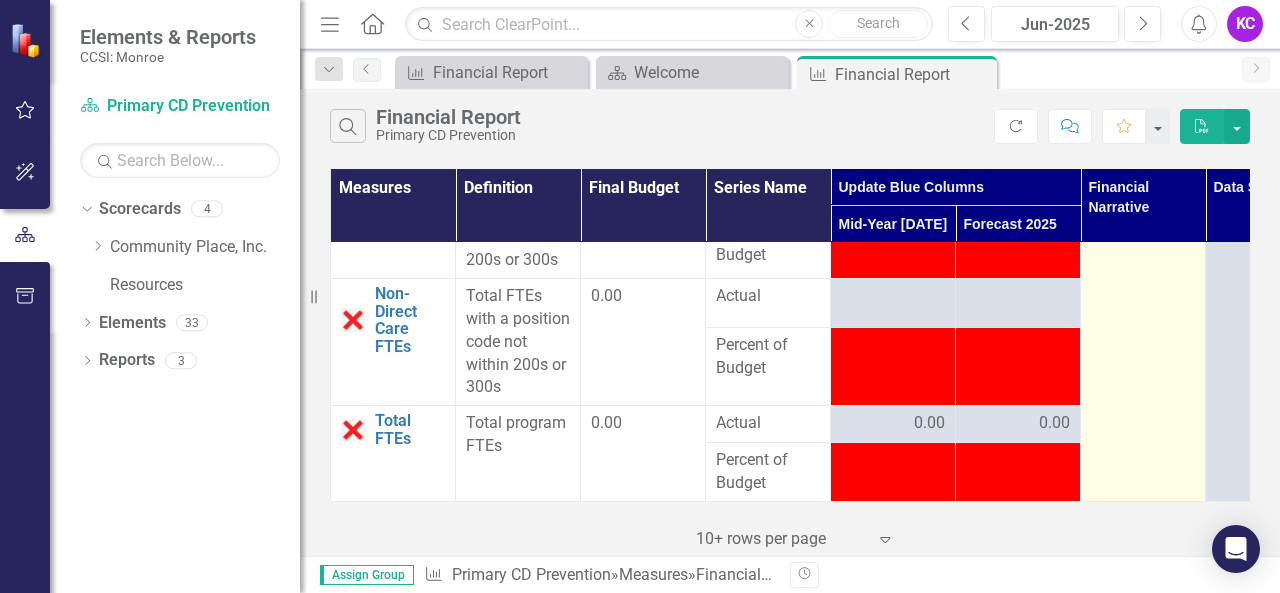 click on "OTPS and Agency Admin overage at mid year is just due to timing of purchases for program" at bounding box center [1143, -2750] 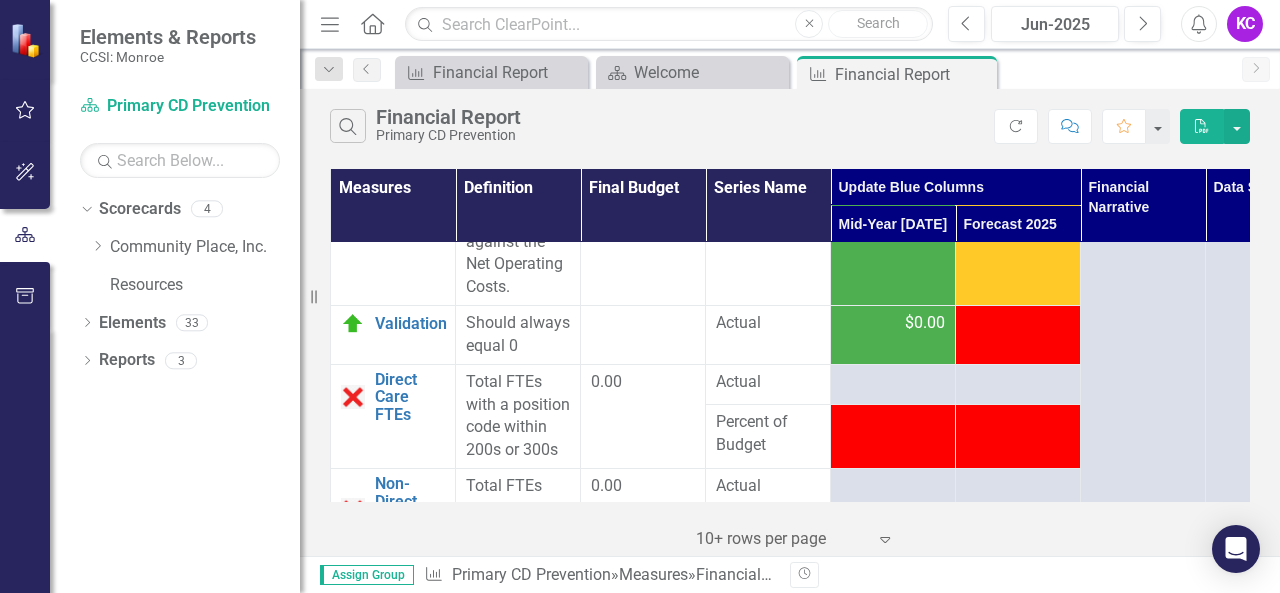 scroll, scrollTop: 6016, scrollLeft: 0, axis: vertical 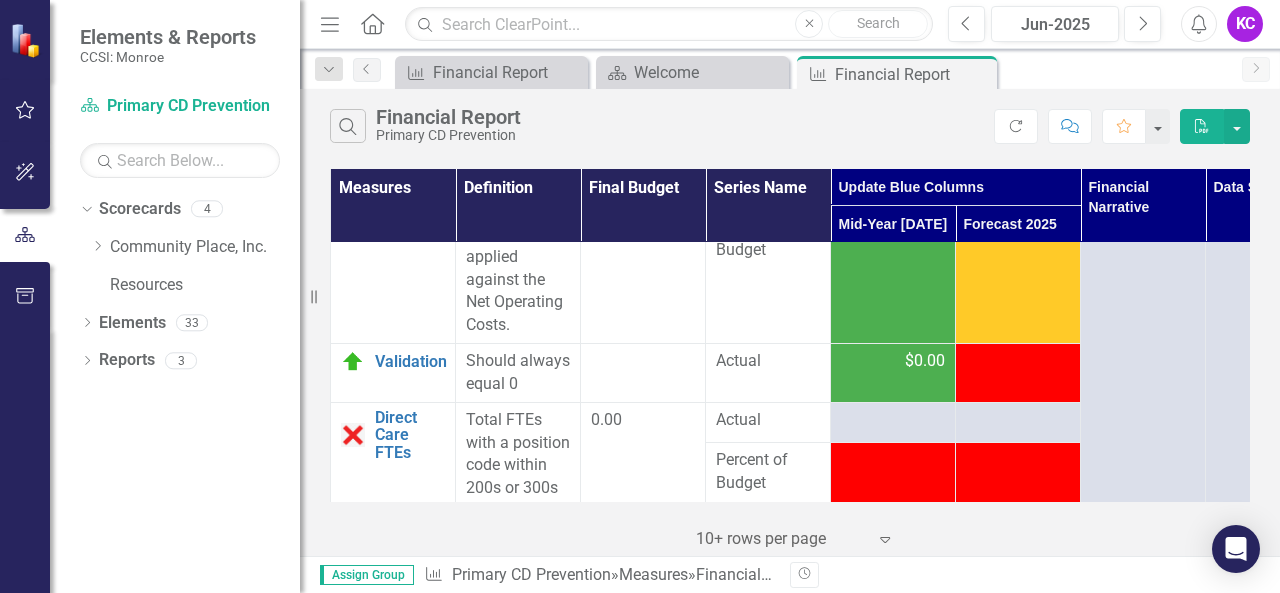 click on "-$10,674.00" at bounding box center [1028, 360] 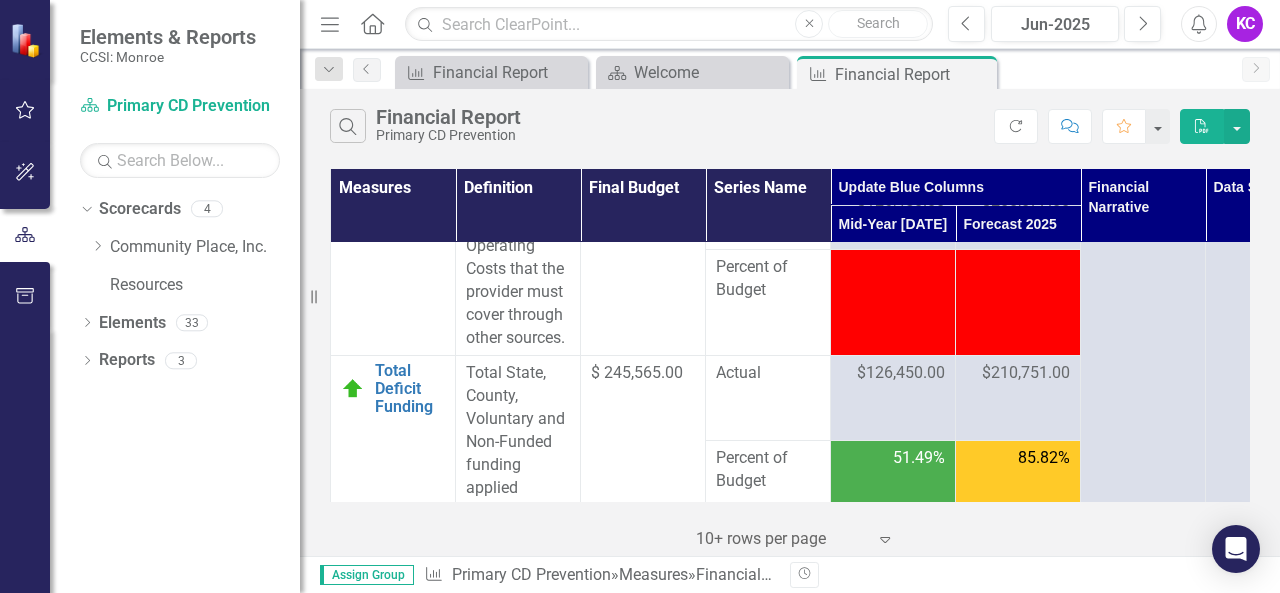 scroll, scrollTop: 5816, scrollLeft: 0, axis: vertical 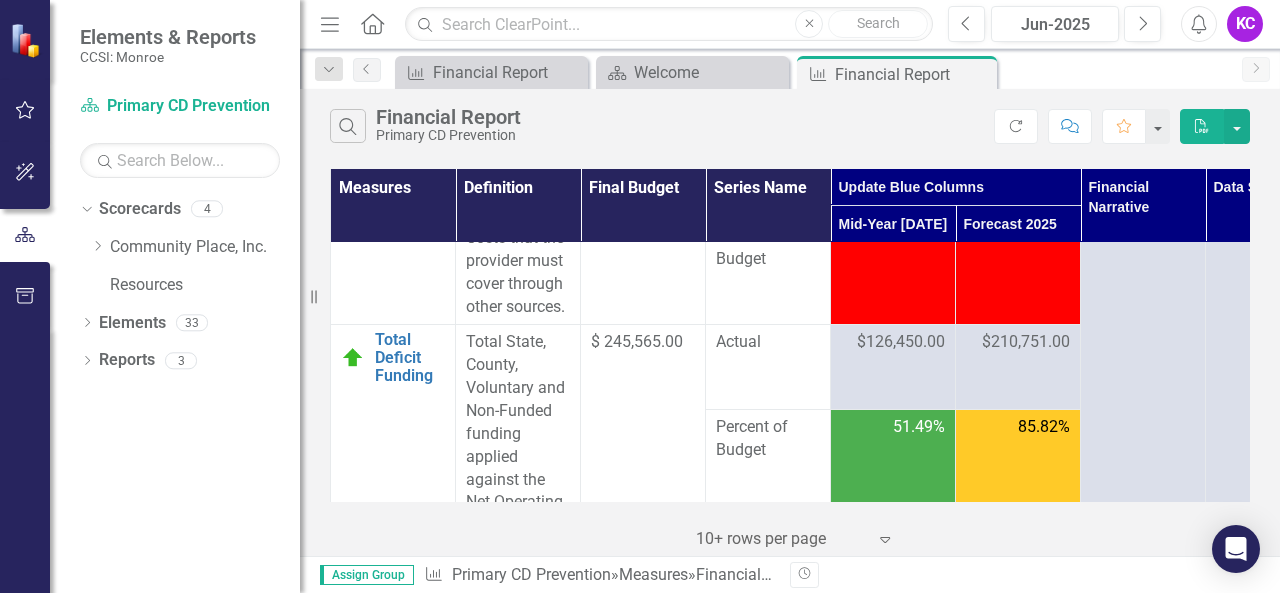 click on "$210,751.00" at bounding box center (1026, 342) 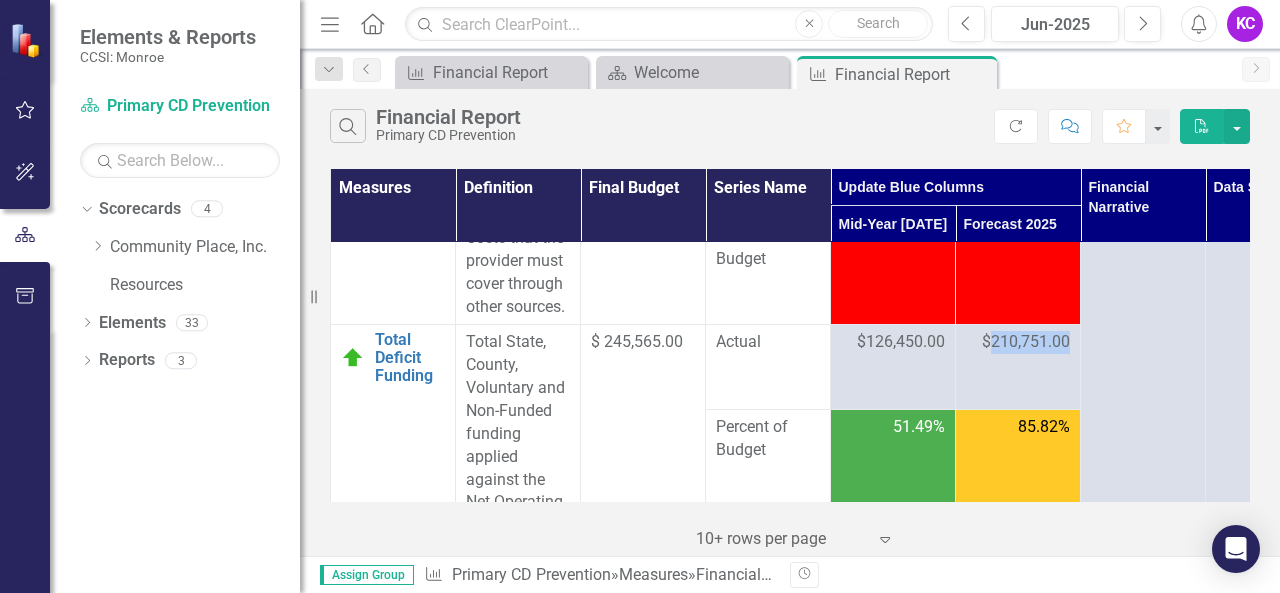 click on "$210,751.00" at bounding box center [1026, 342] 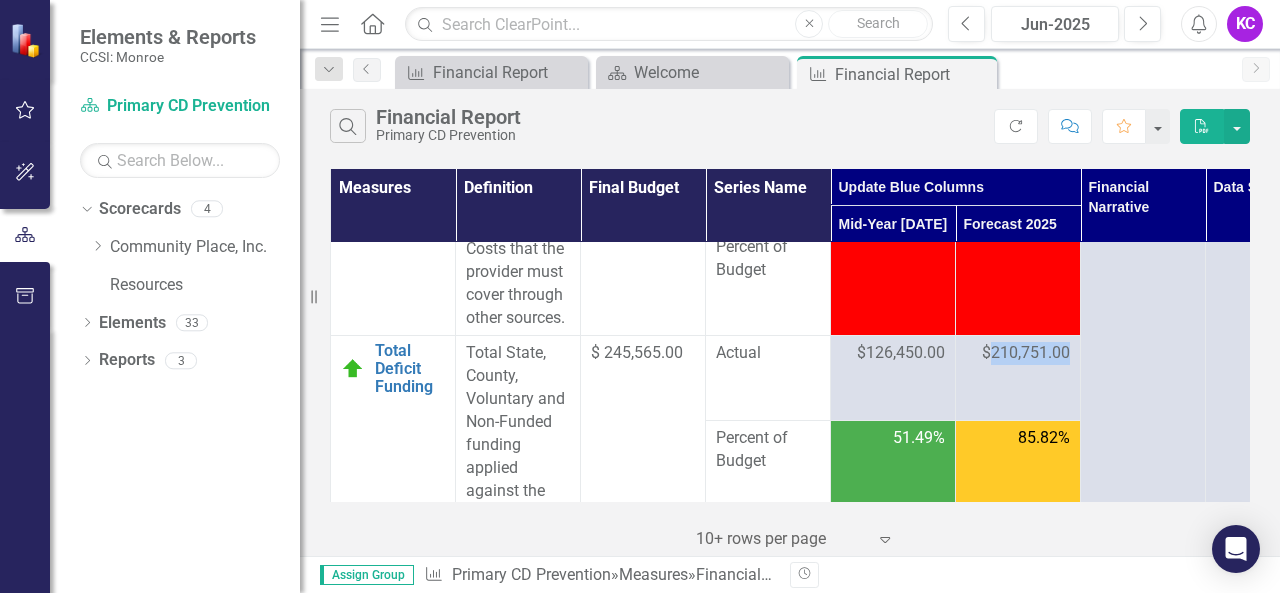scroll, scrollTop: 5816, scrollLeft: 0, axis: vertical 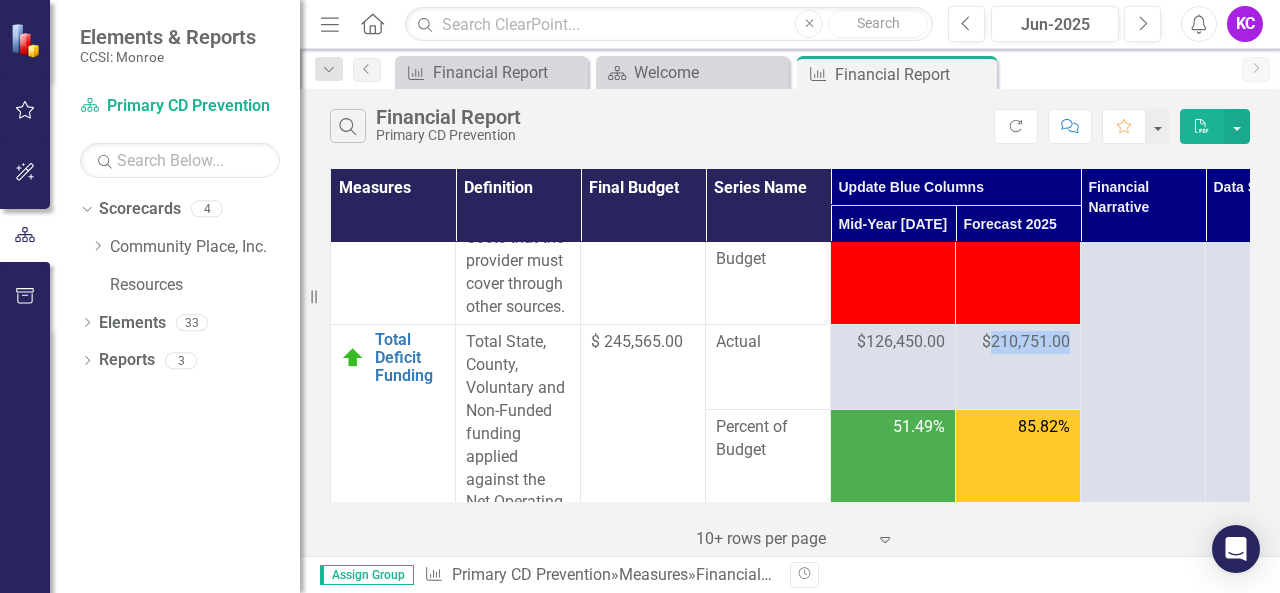 click on "$210,751.00" at bounding box center (1026, 342) 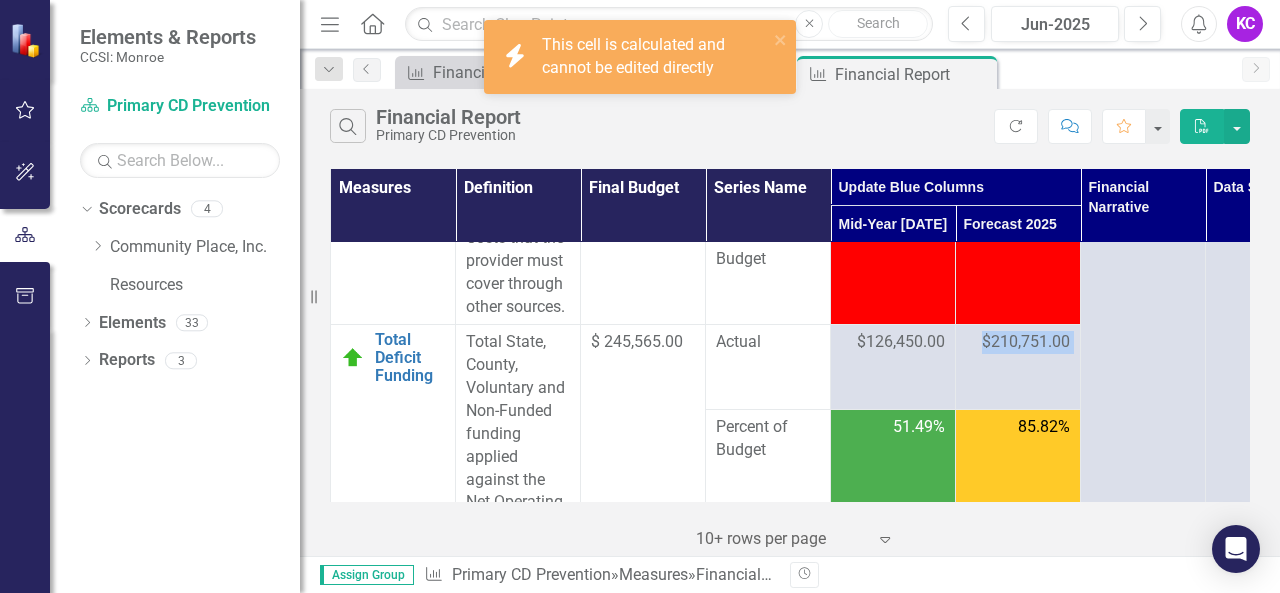 click on "$210,751.00" at bounding box center [1026, 342] 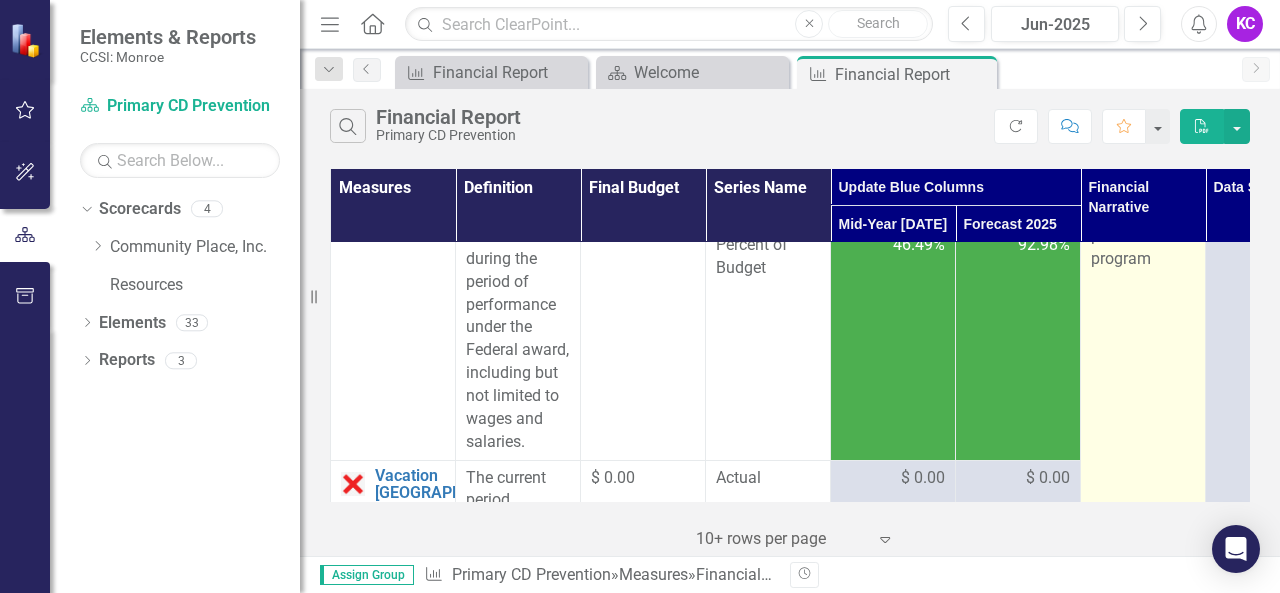 scroll, scrollTop: 0, scrollLeft: 0, axis: both 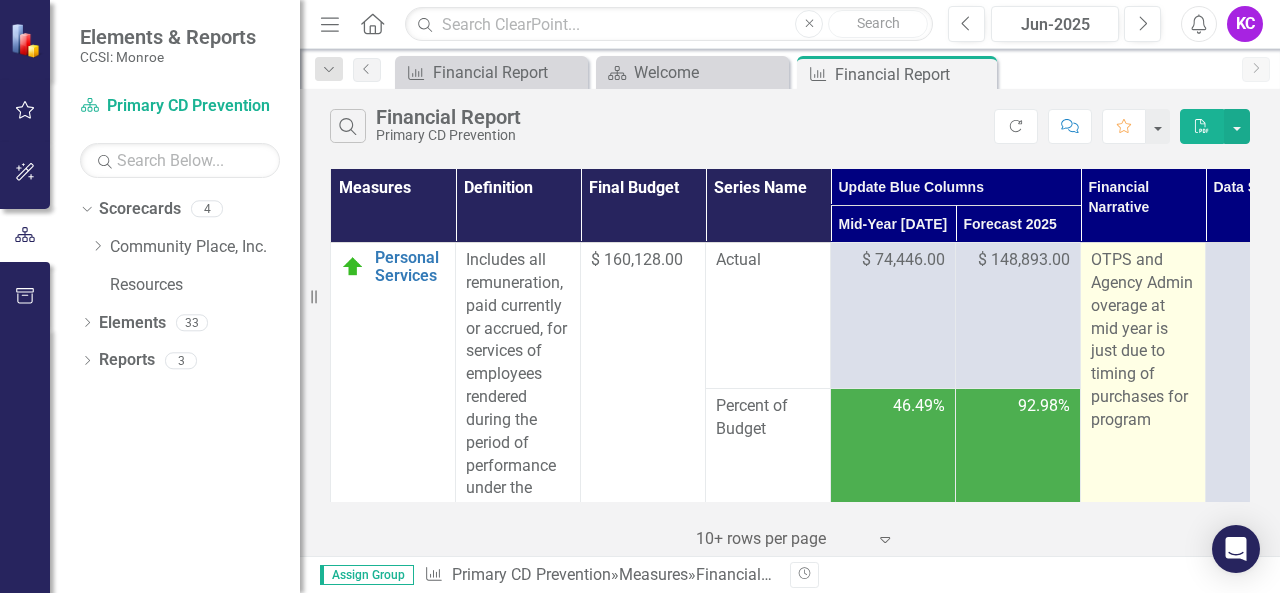 click on "OTPS and Agency Admin overage at mid year is just due to timing of purchases for program" at bounding box center [1143, 340] 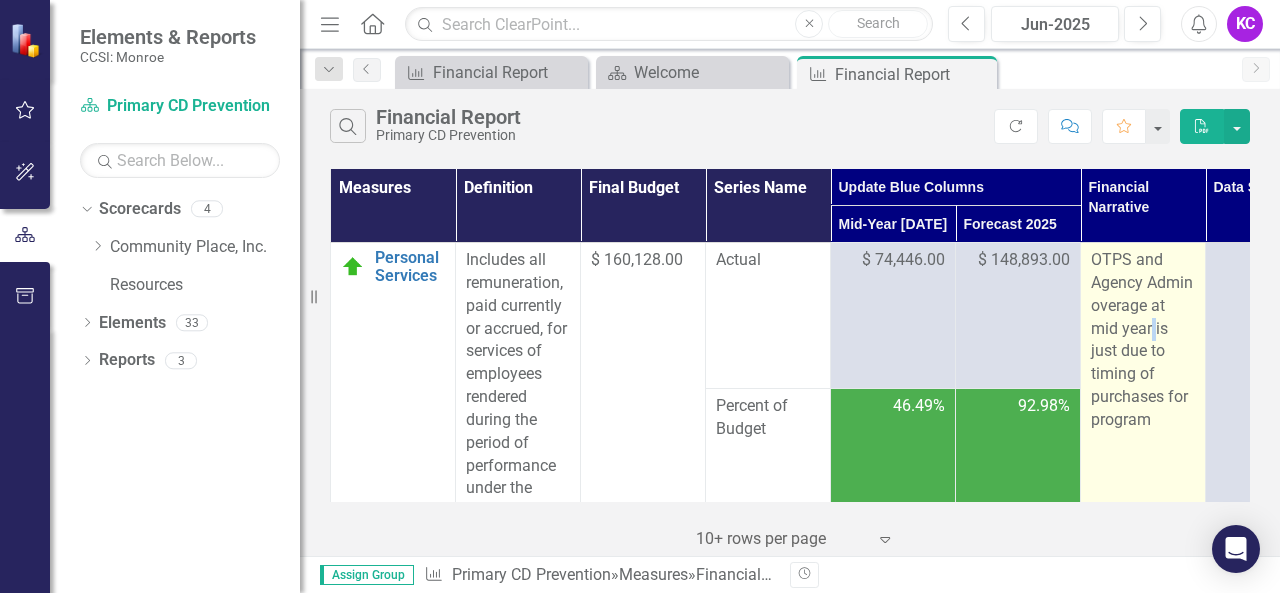 click on "OTPS and Agency Admin overage at mid year is just due to timing of purchases for program" at bounding box center (1143, 340) 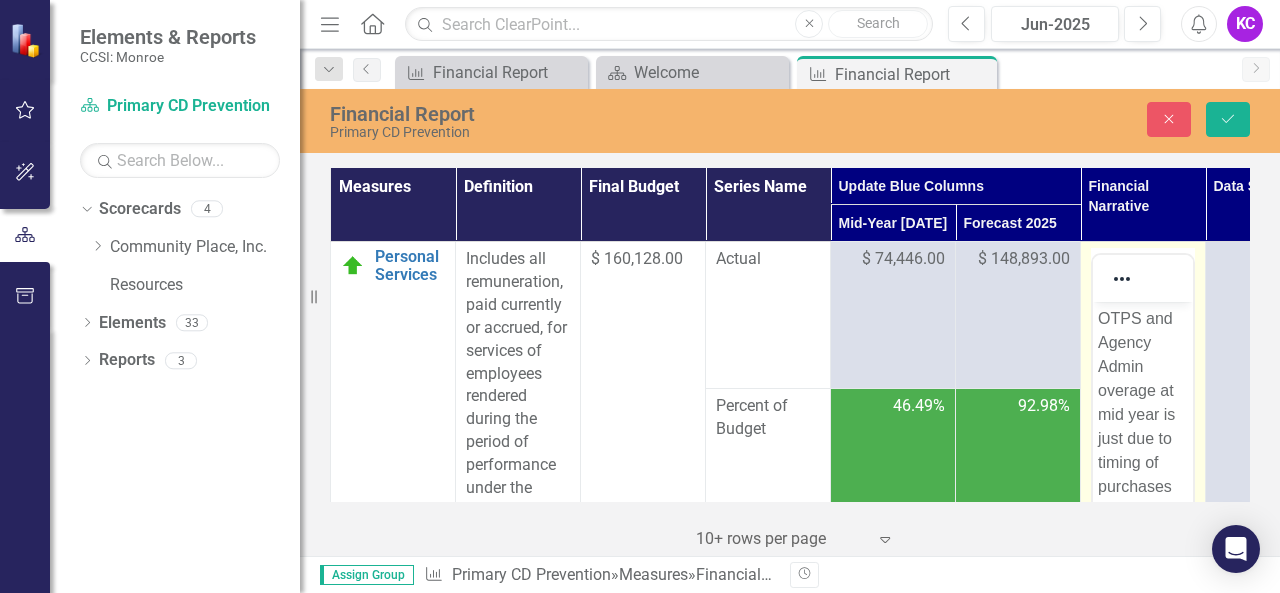scroll, scrollTop: 0, scrollLeft: 0, axis: both 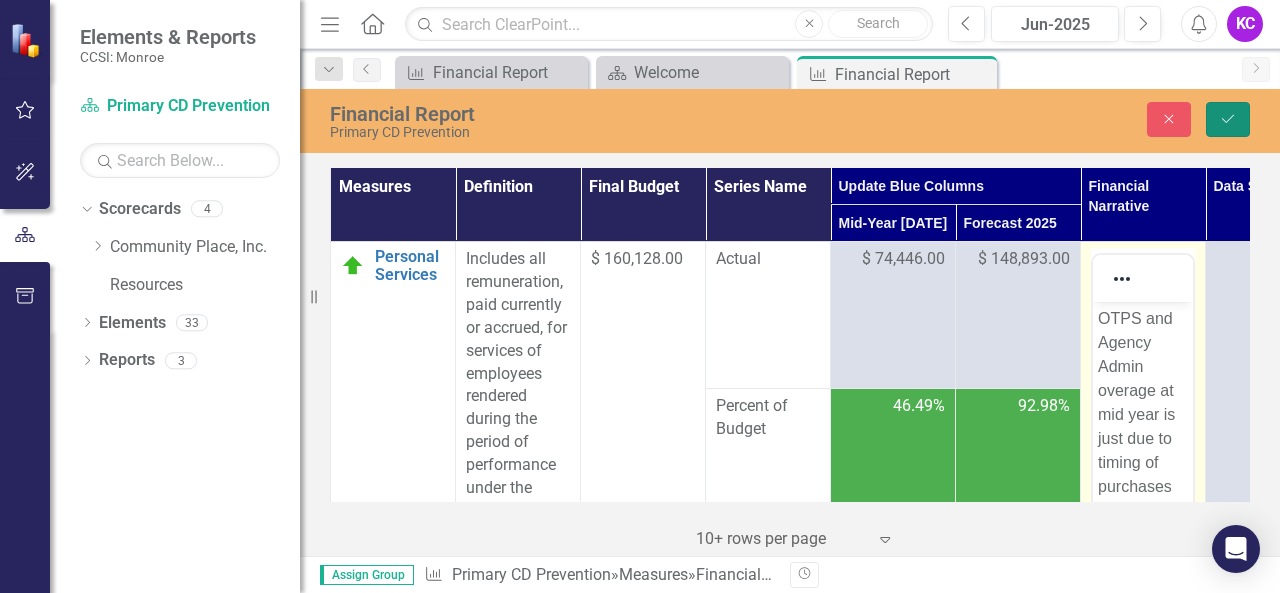 click on "Save" 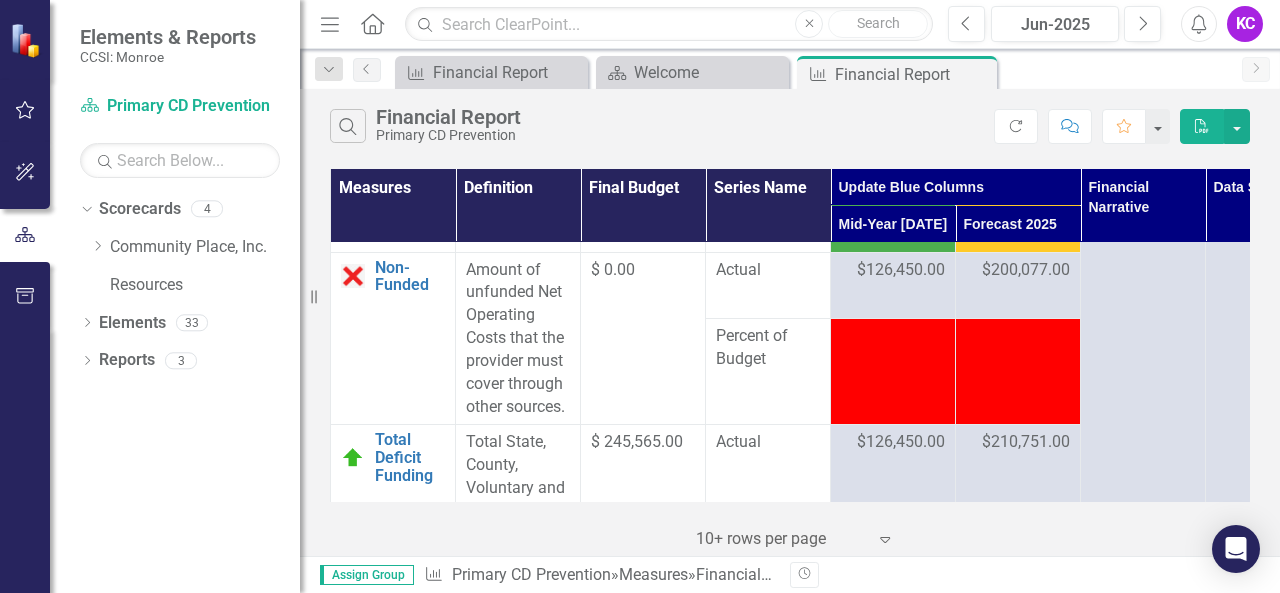 scroll, scrollTop: 5816, scrollLeft: 0, axis: vertical 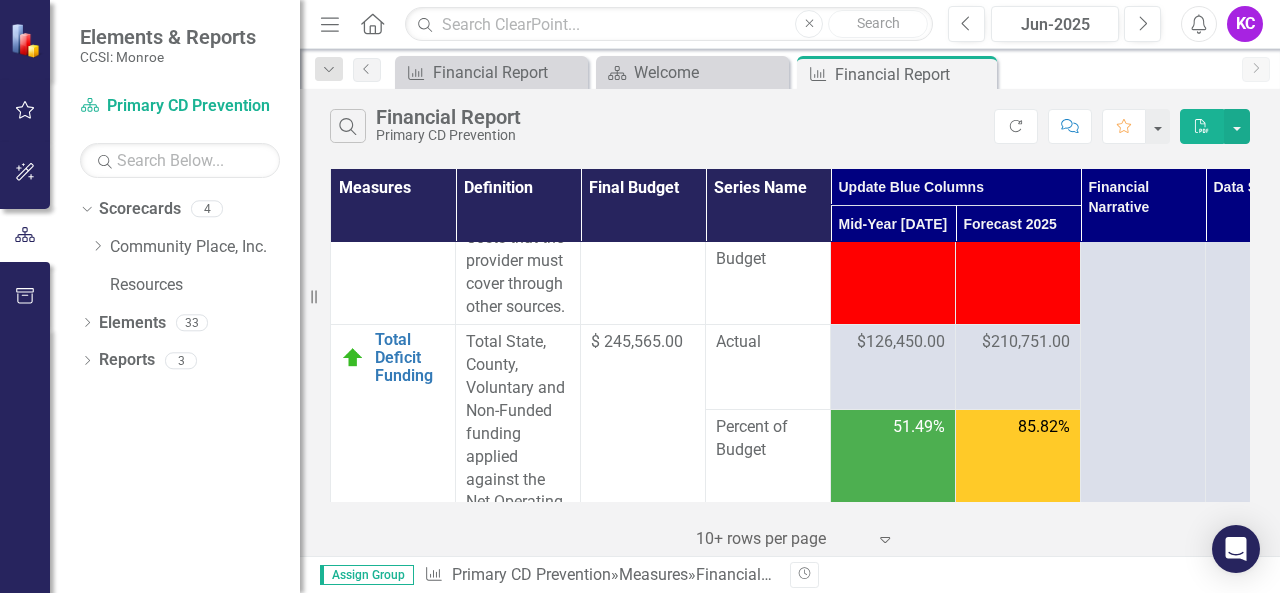 click on "$210,751.00" at bounding box center (1018, 342) 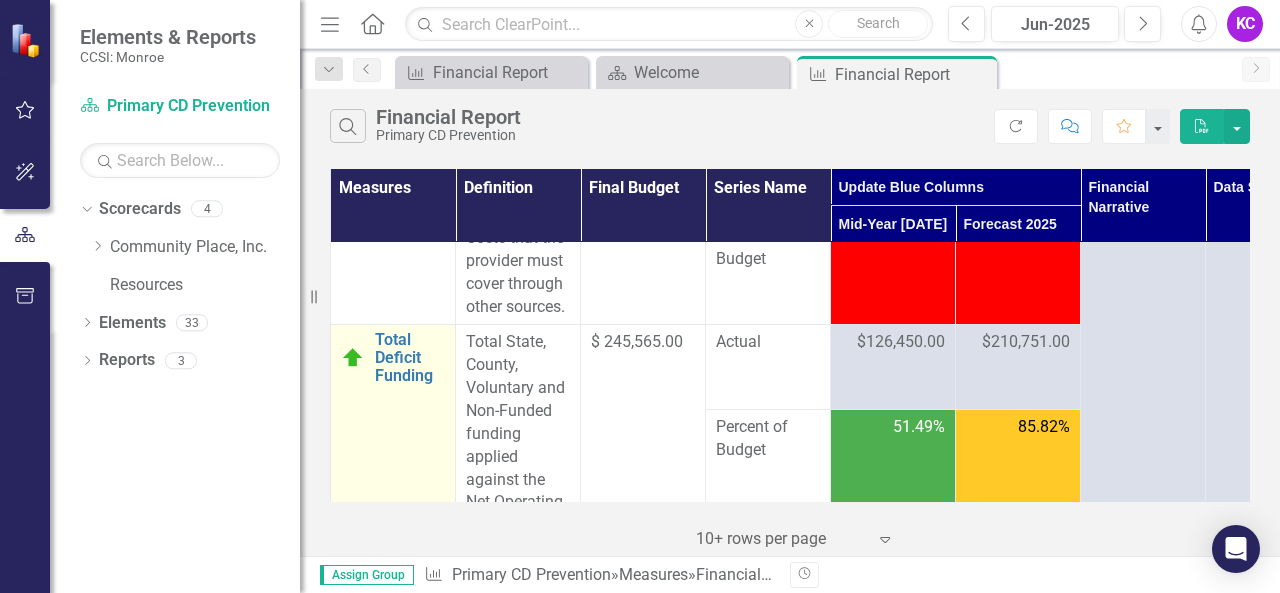 click at bounding box center (353, 358) 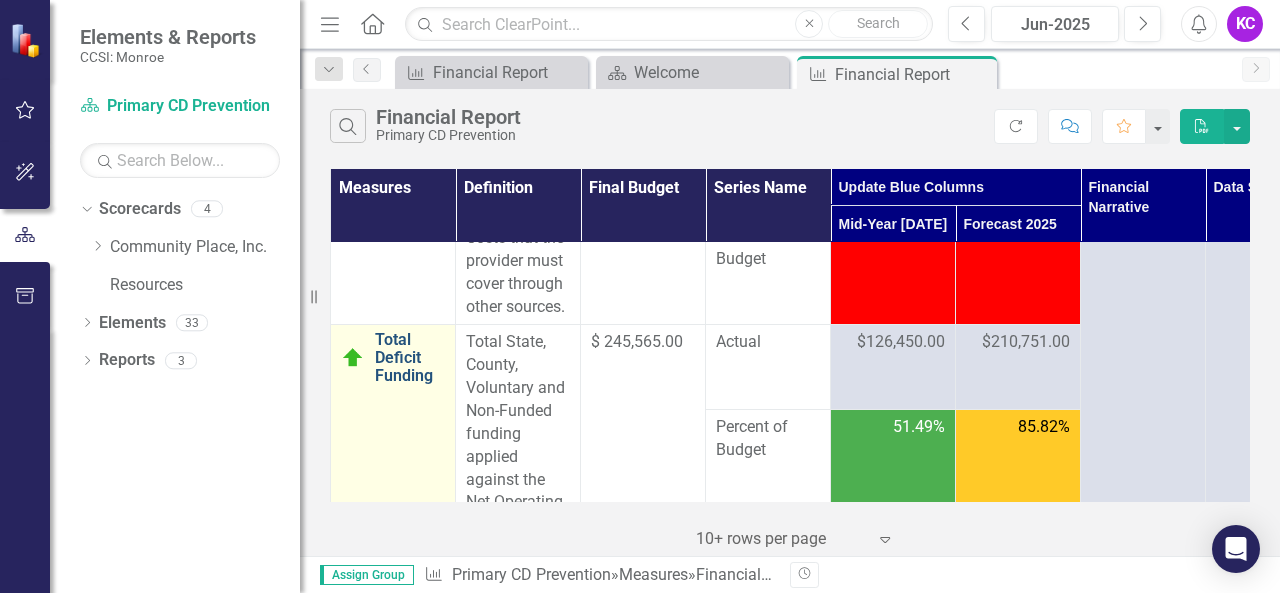 click on "Total Deficit Funding" at bounding box center (410, 357) 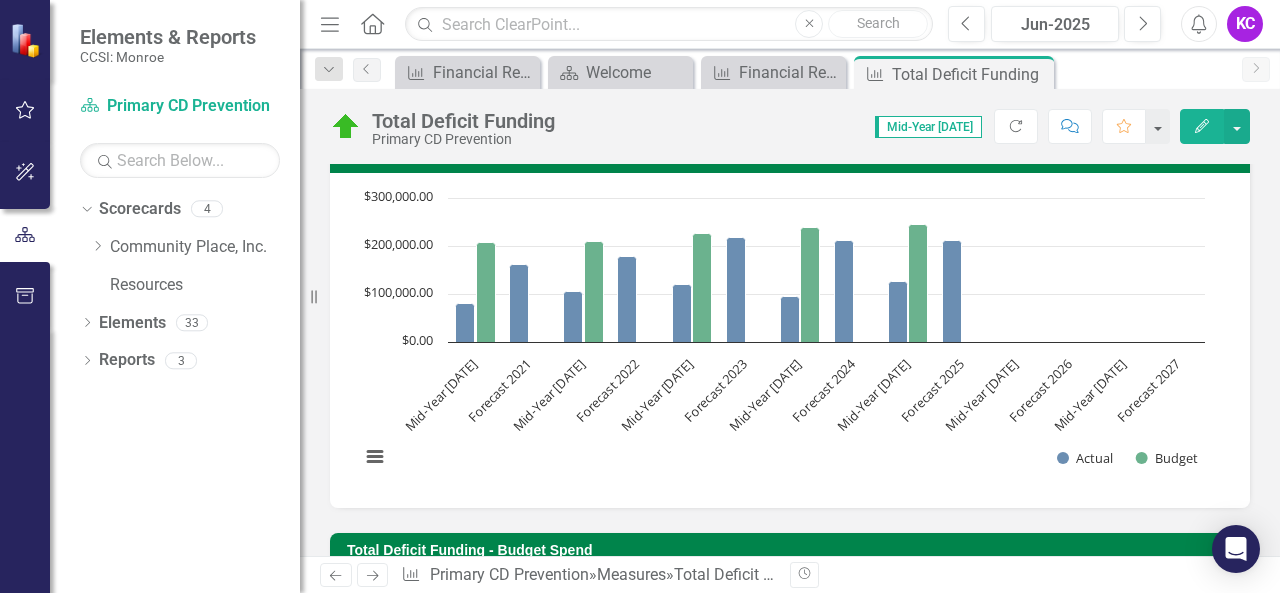 scroll, scrollTop: 0, scrollLeft: 0, axis: both 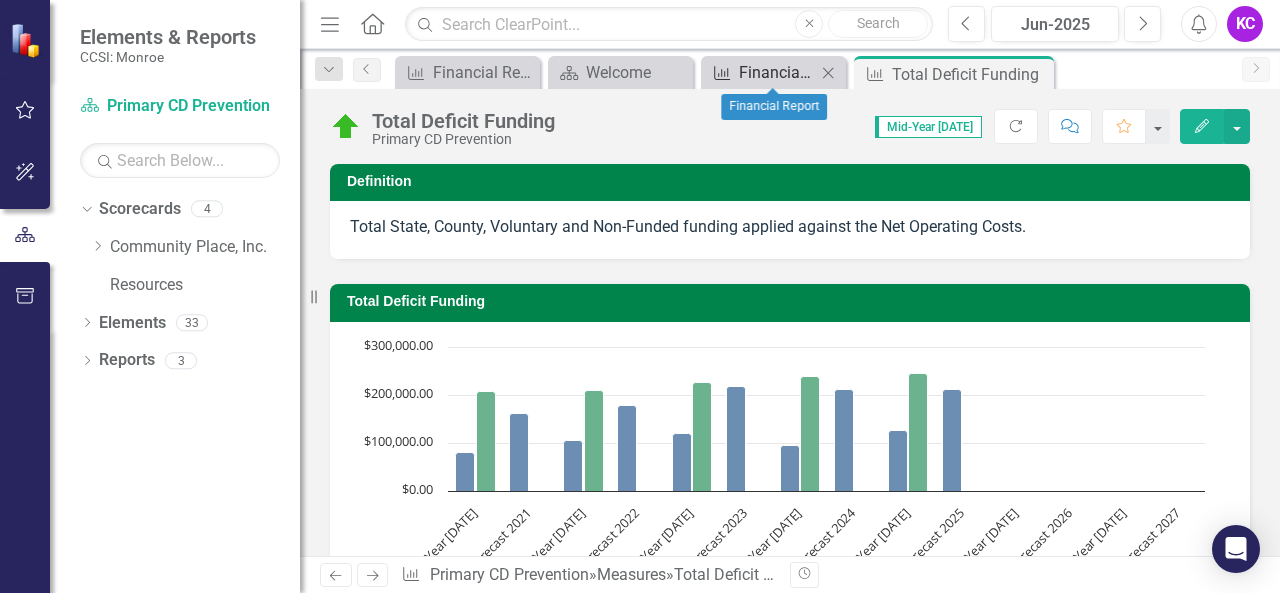 click on "Financial Report" at bounding box center (777, 72) 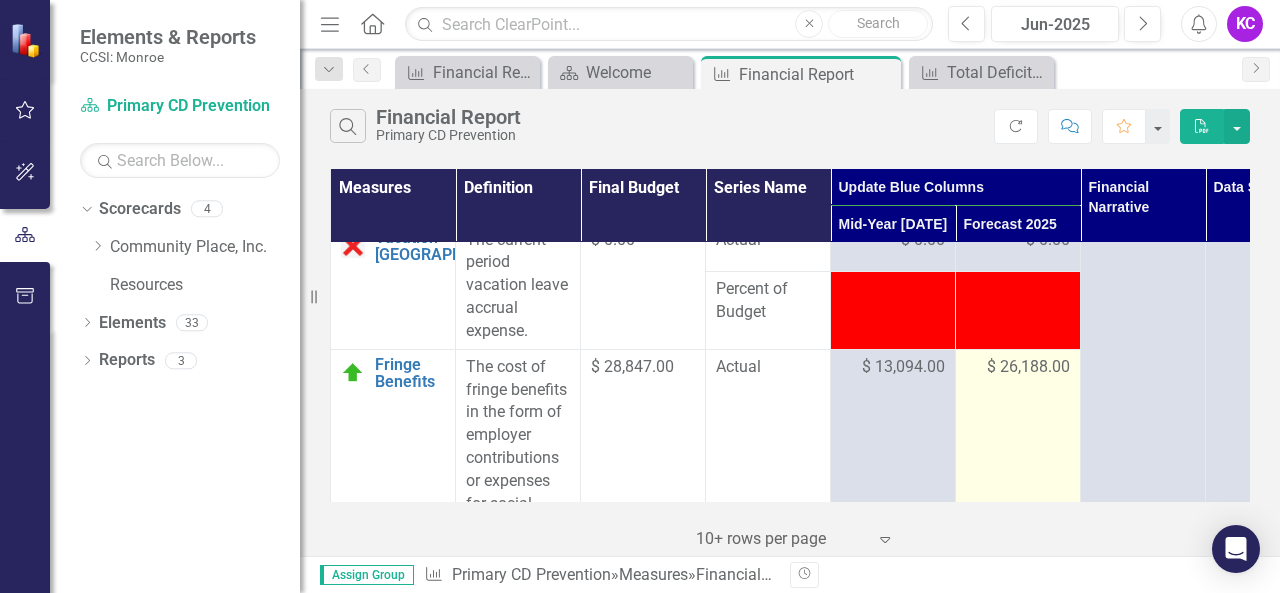 scroll, scrollTop: 300, scrollLeft: 0, axis: vertical 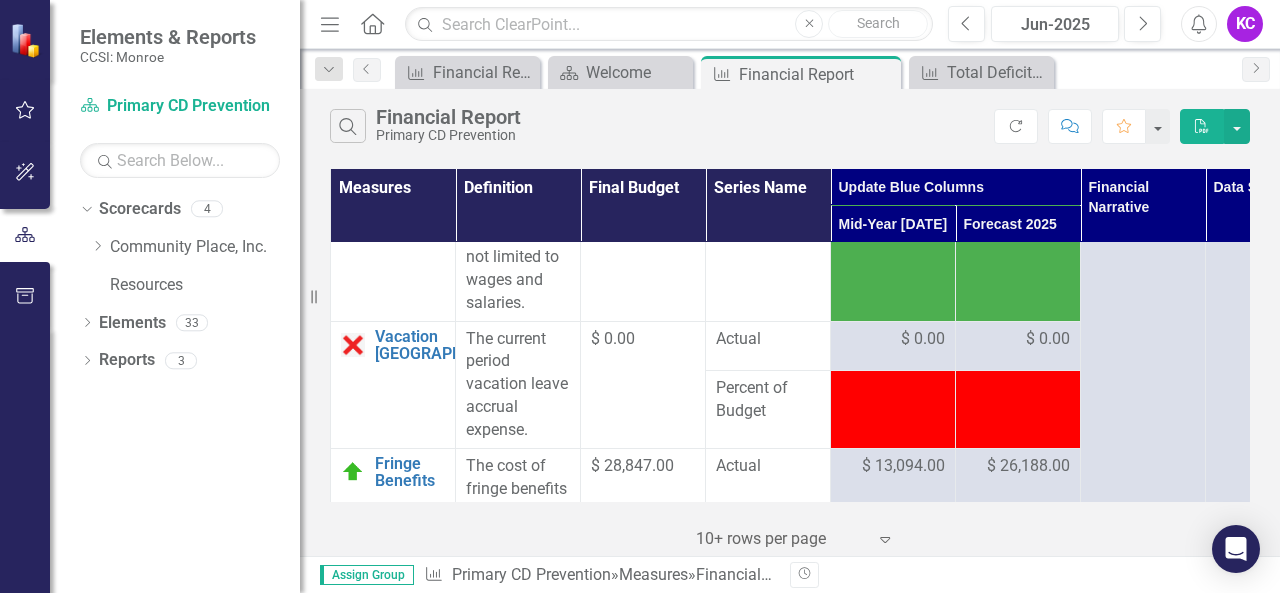 click at bounding box center [893, 409] 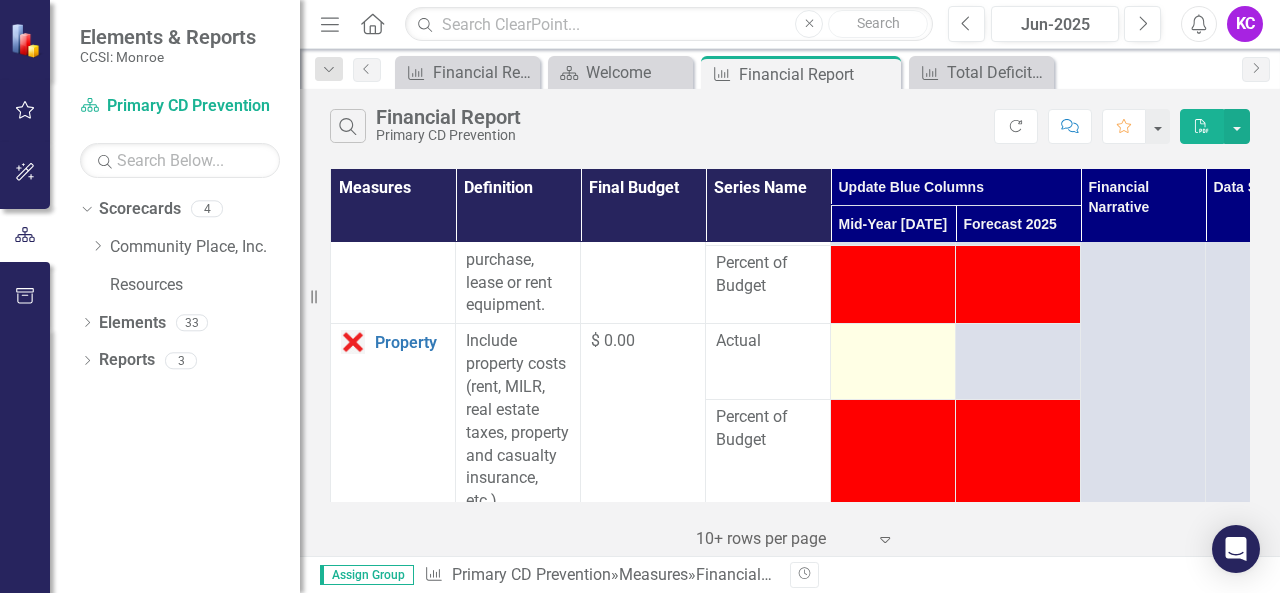 scroll, scrollTop: 1300, scrollLeft: 0, axis: vertical 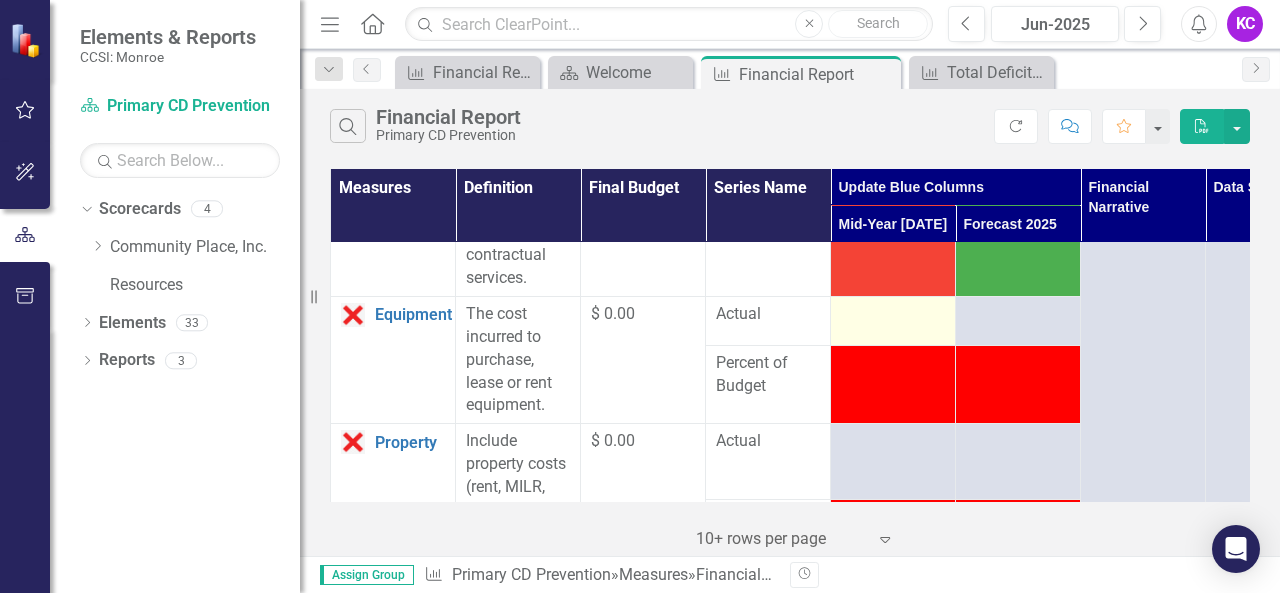 click at bounding box center (893, 321) 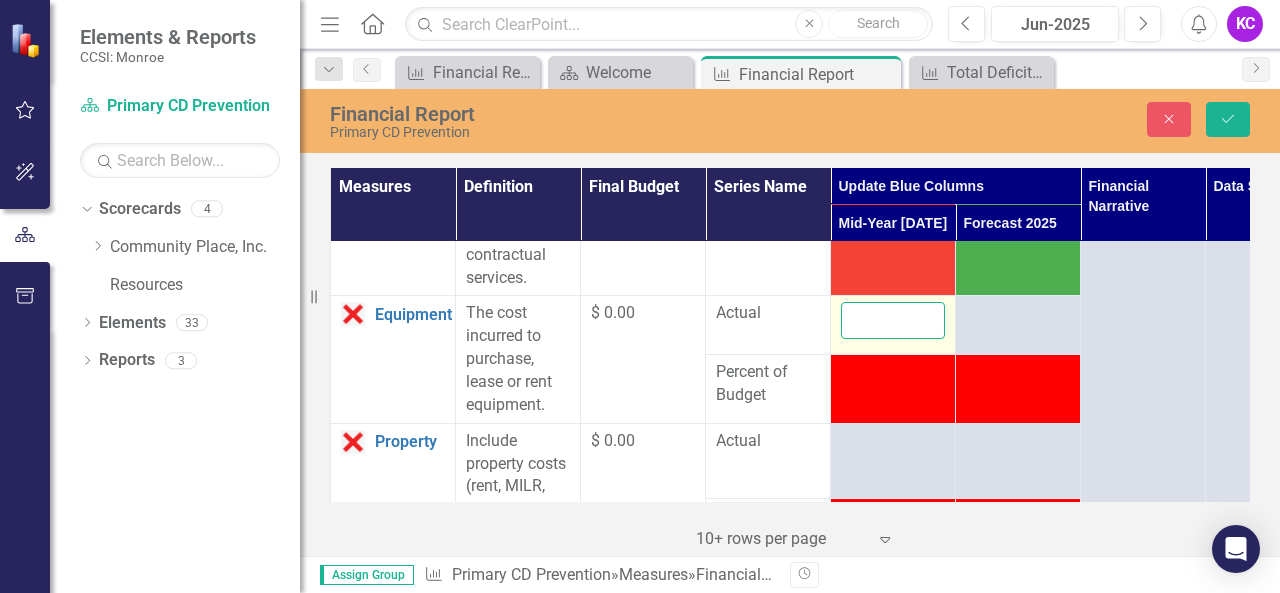 click at bounding box center (893, 320) 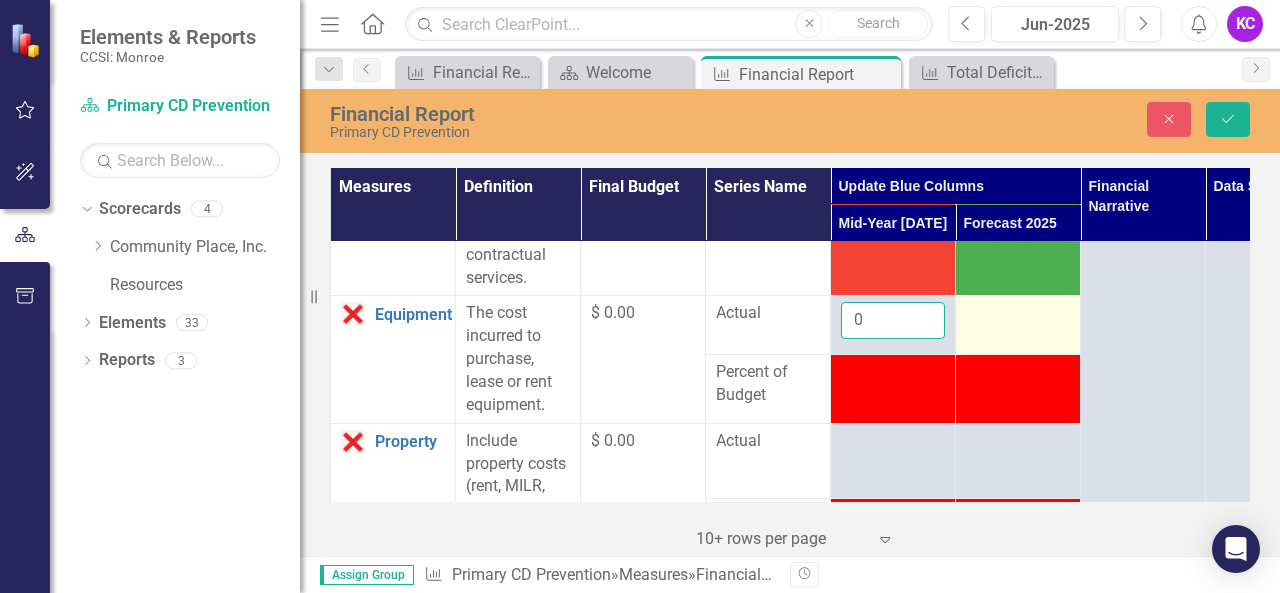 type on "0" 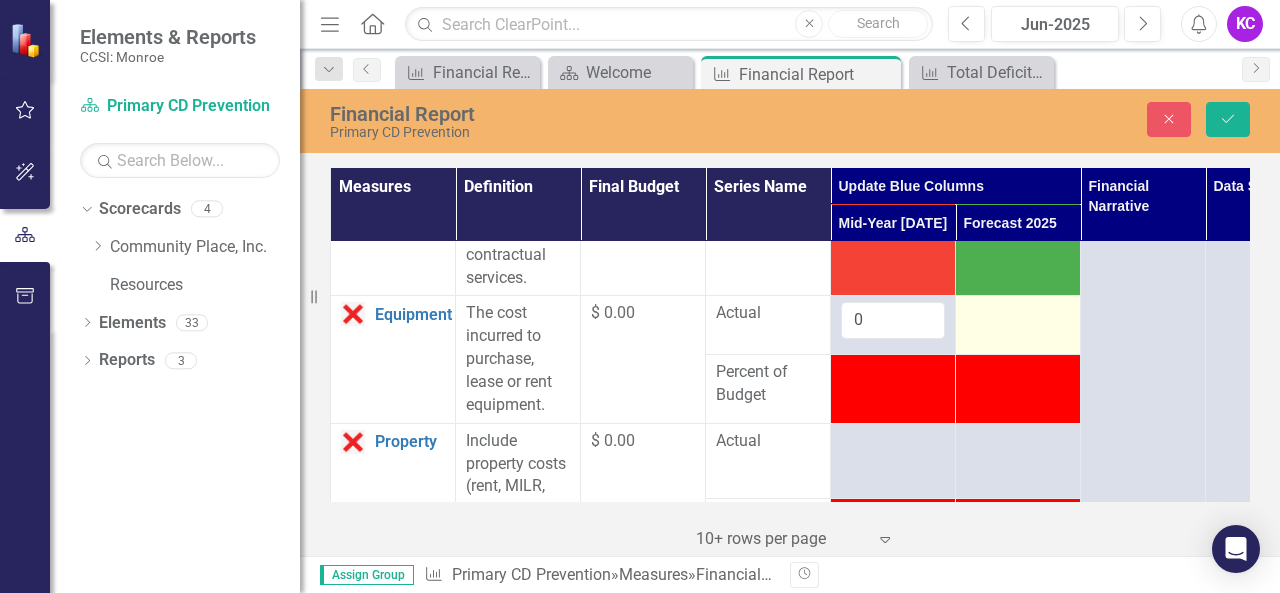click at bounding box center [1018, 314] 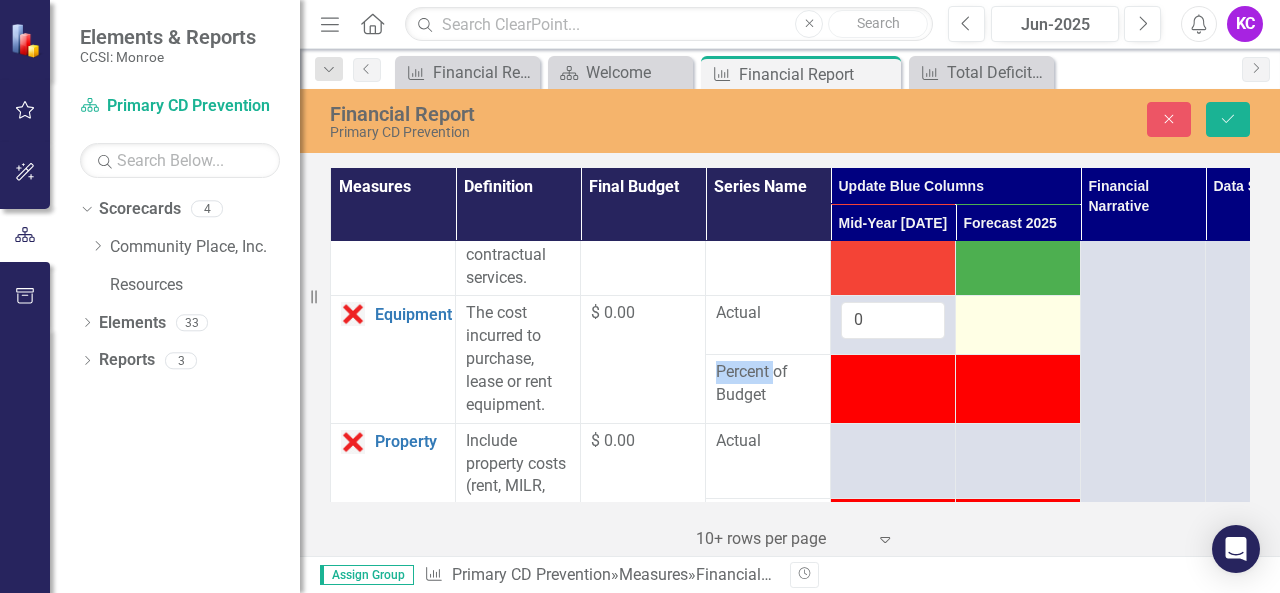 click at bounding box center (1018, 314) 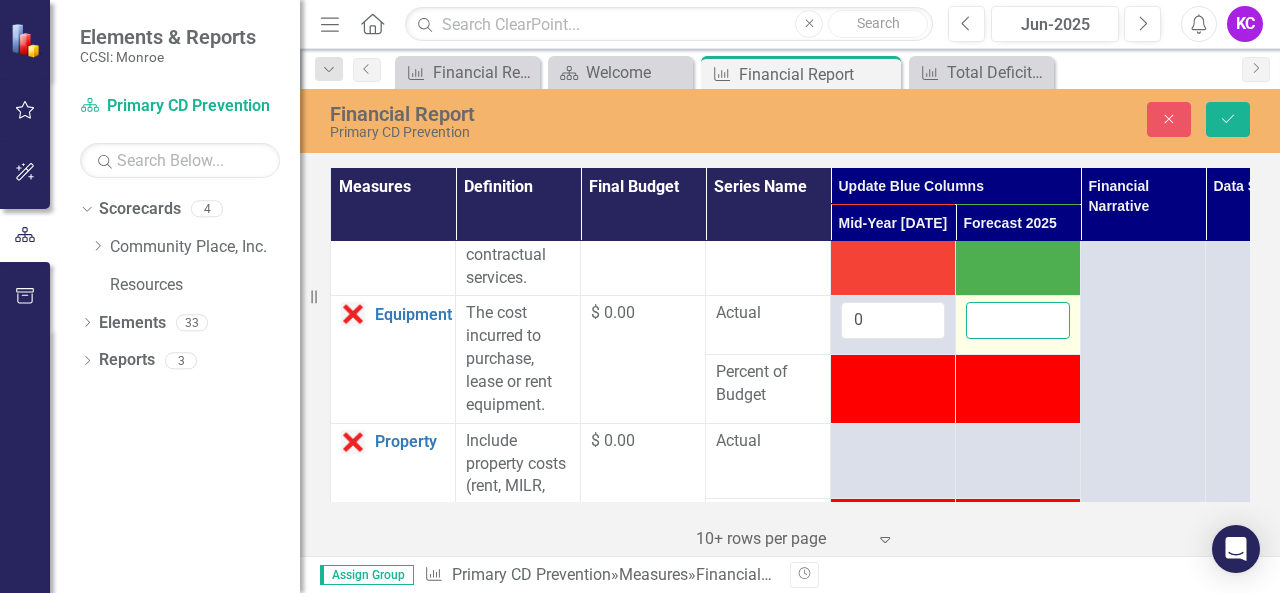 click at bounding box center [1018, 320] 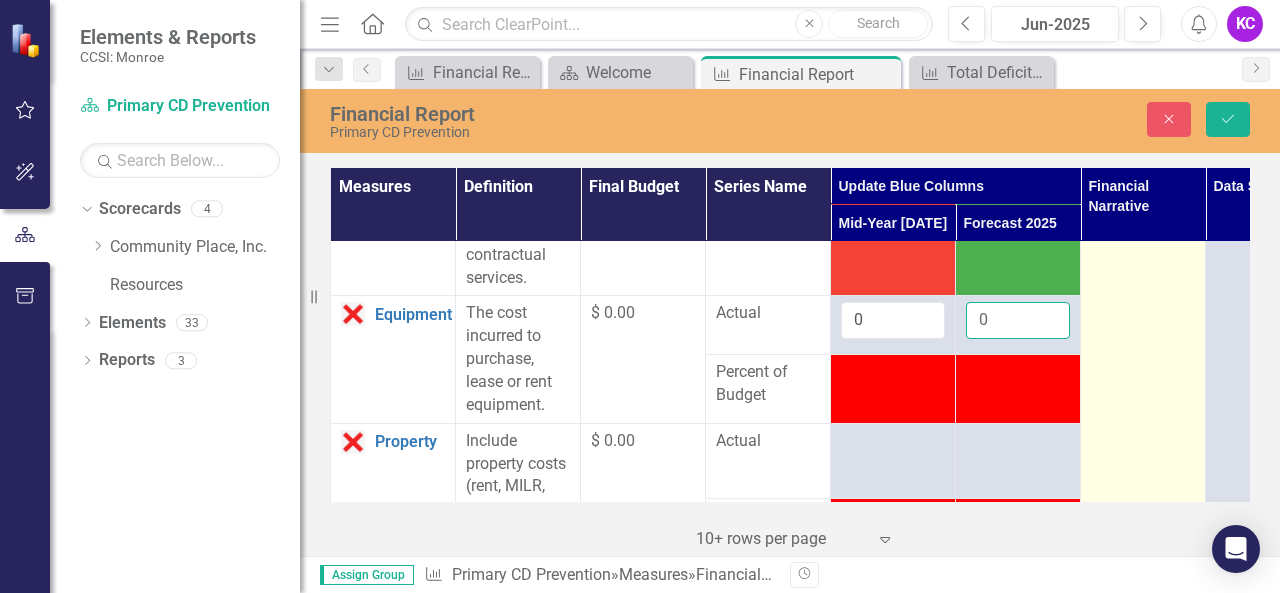 type on "0" 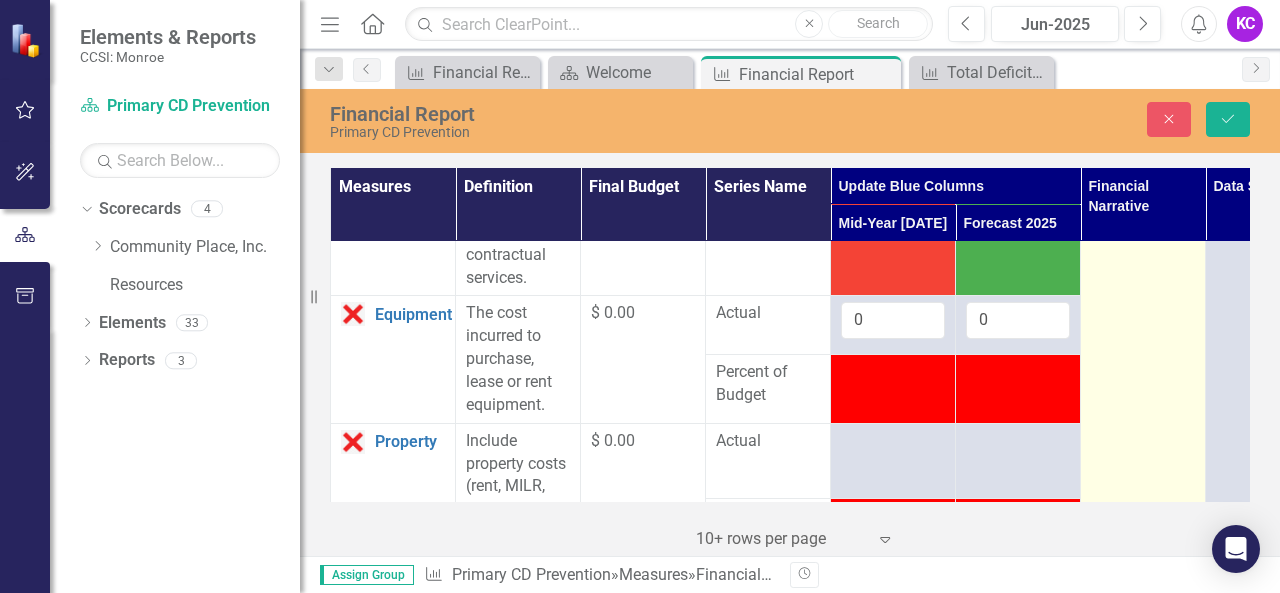 click on "OTPS and Agency Admin overage at mid year is just due to timing of purchases for program" at bounding box center (1143, 2193) 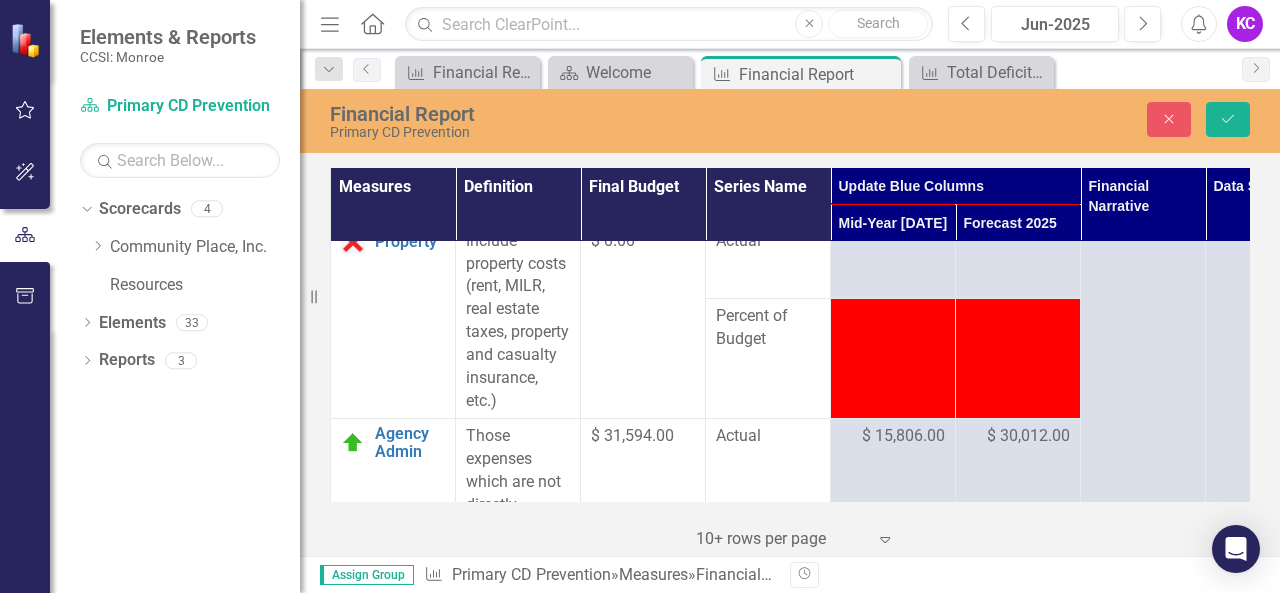 scroll, scrollTop: 1400, scrollLeft: 0, axis: vertical 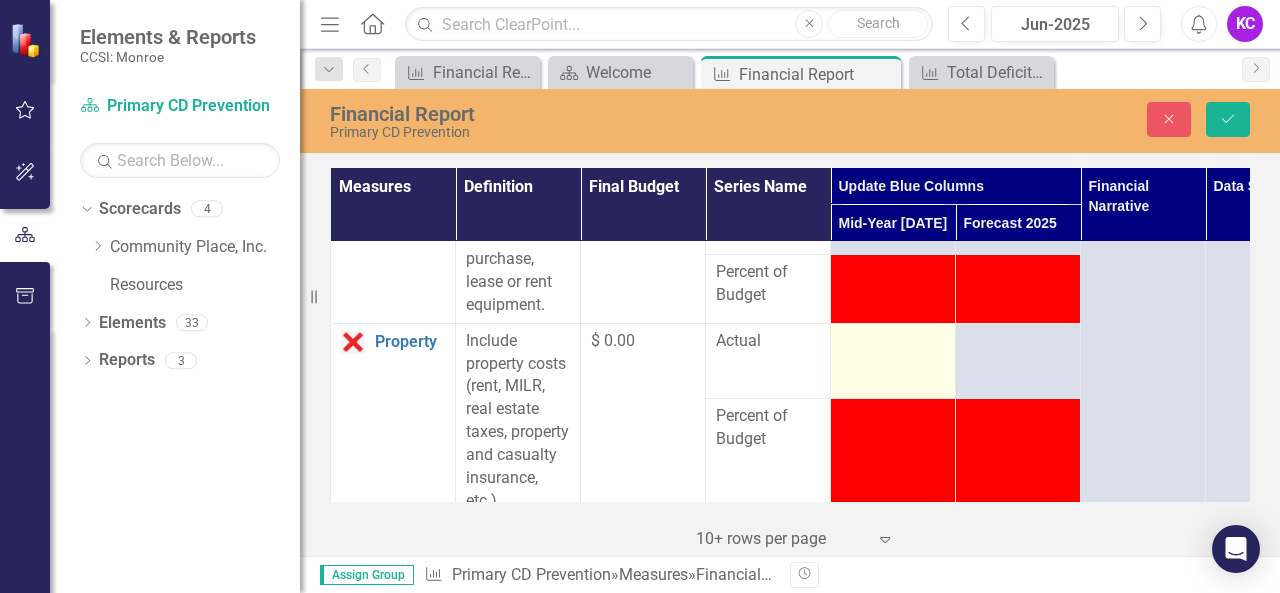 click at bounding box center (893, 361) 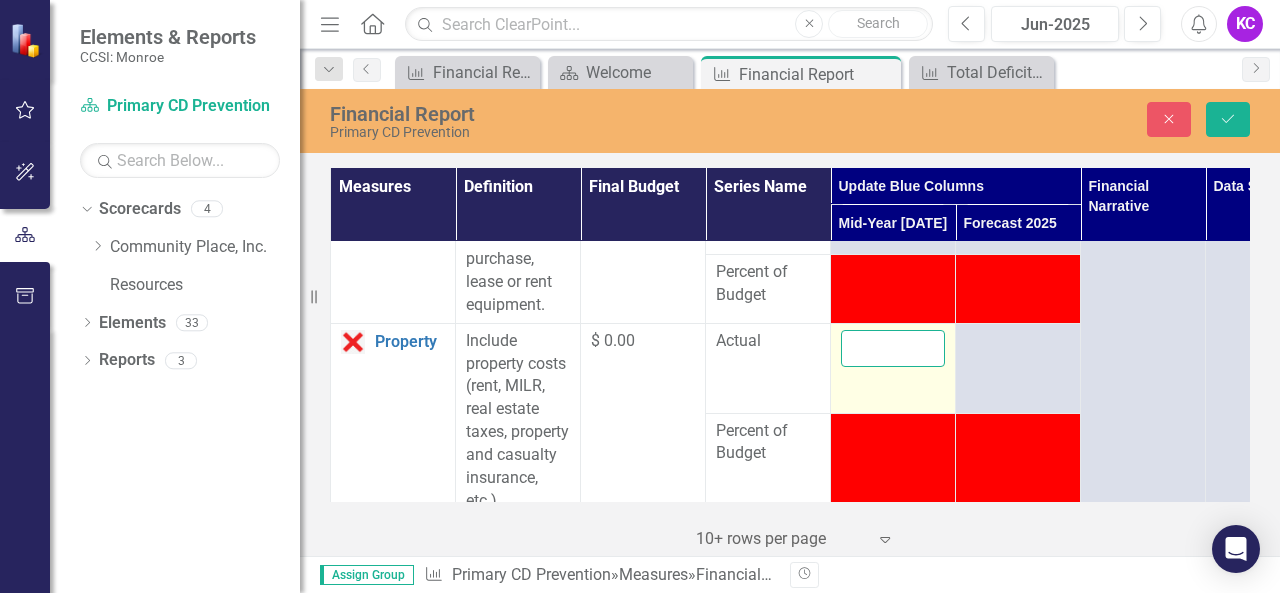 click at bounding box center (893, 348) 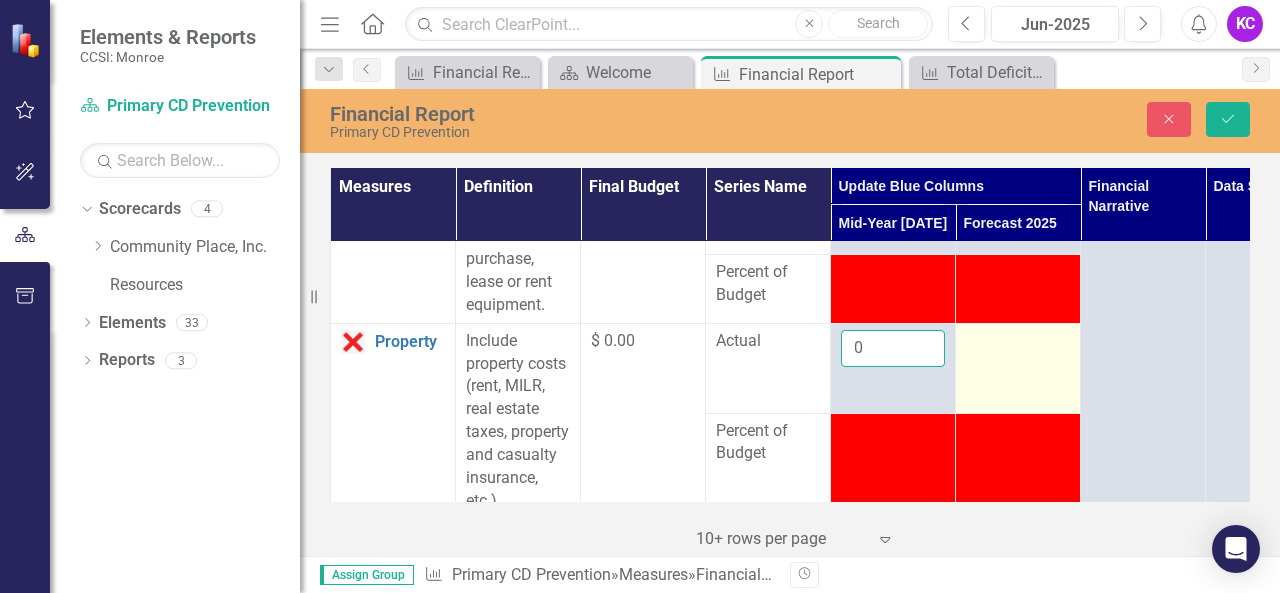 type on "0" 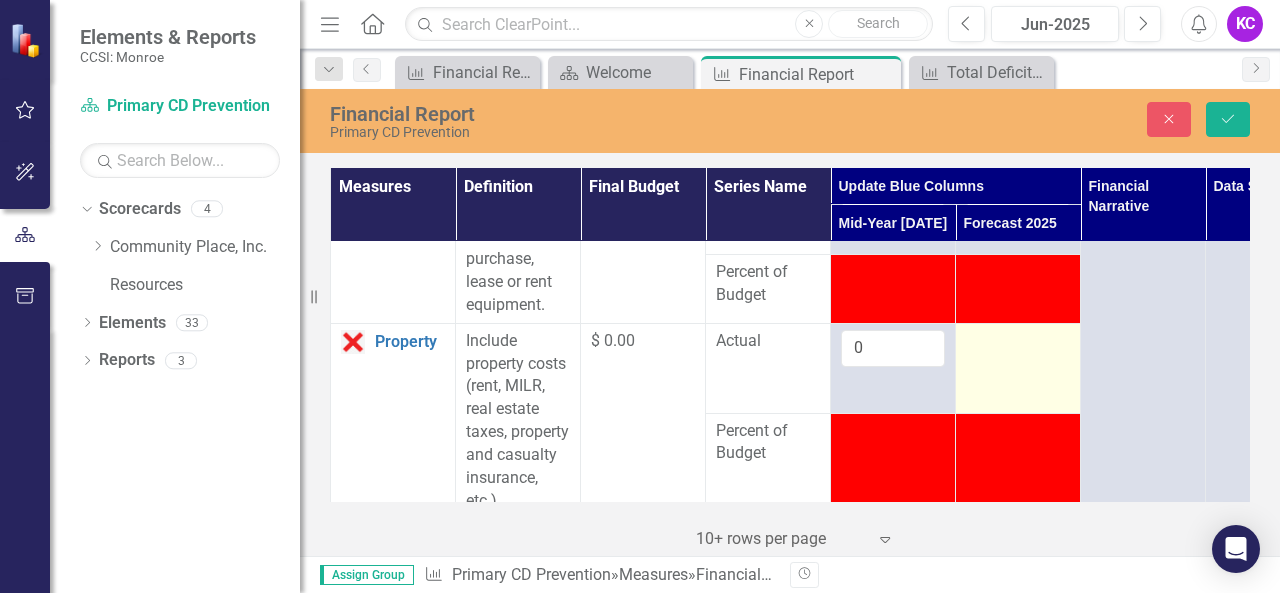 click at bounding box center [1018, 342] 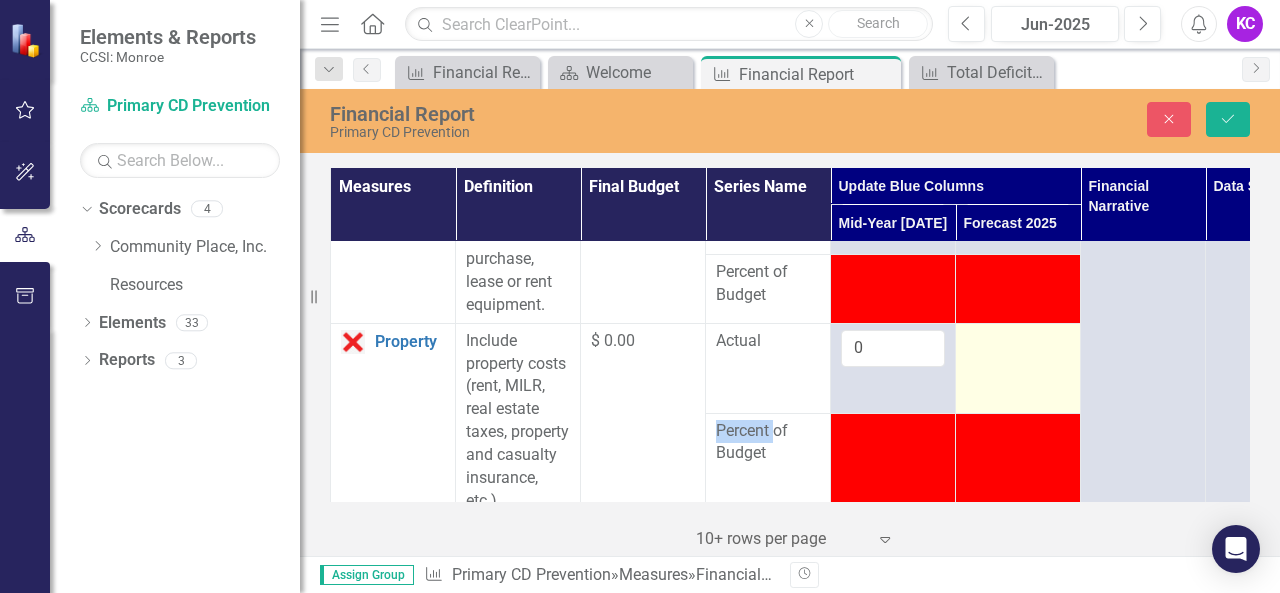 click at bounding box center [1018, 342] 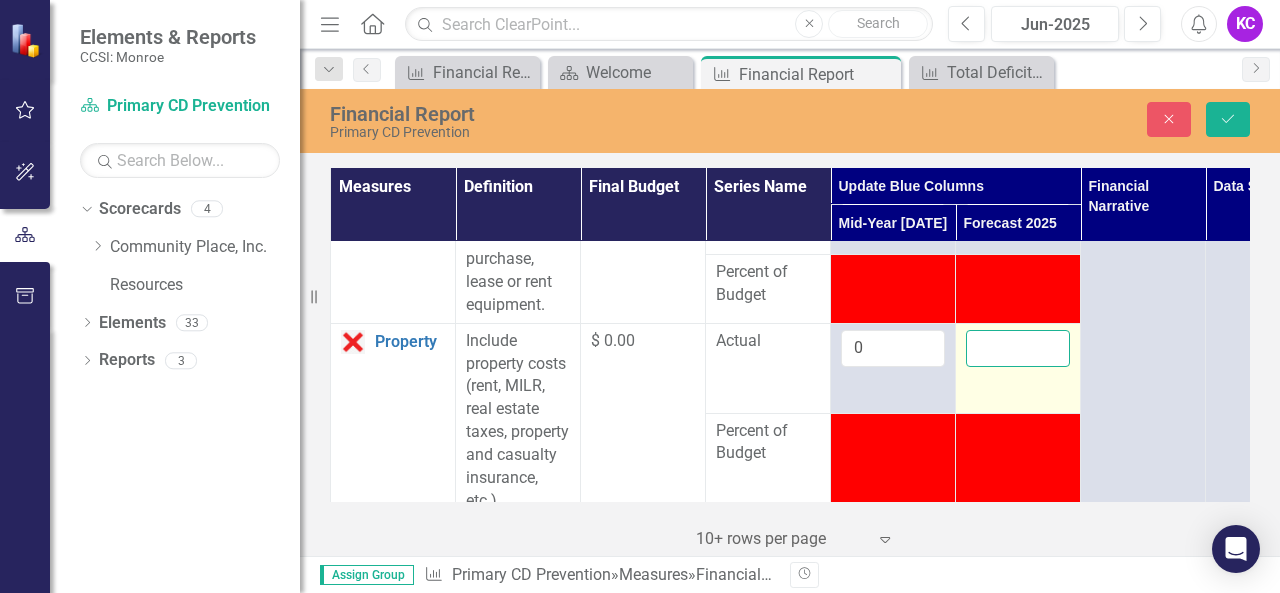 click at bounding box center [1018, 348] 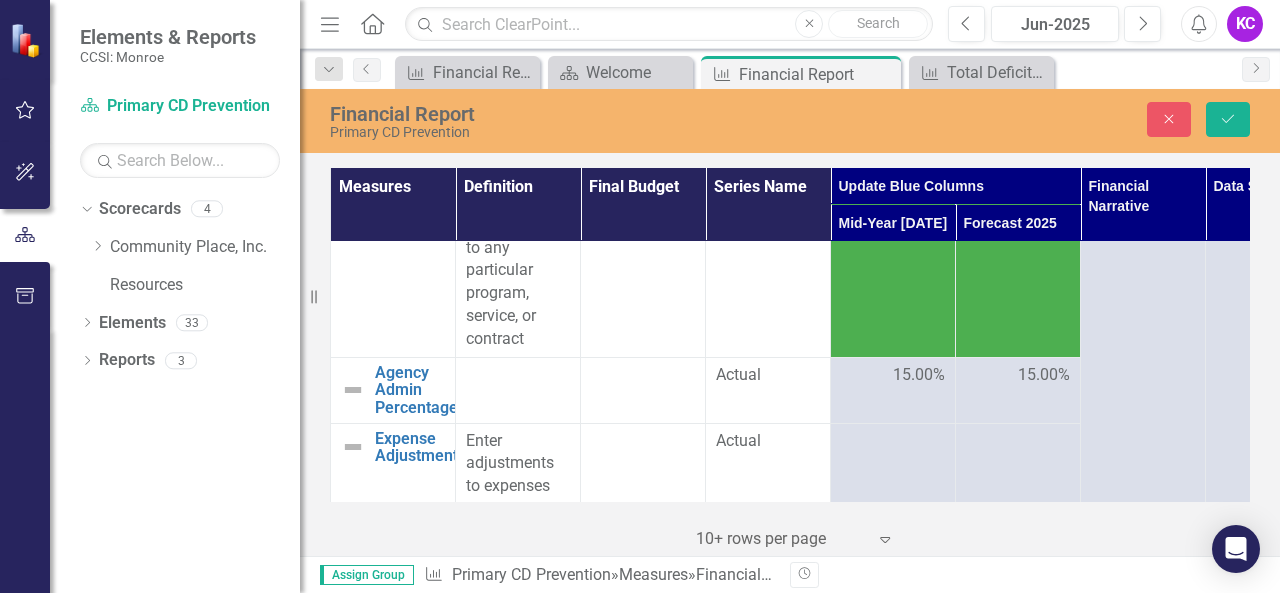 scroll, scrollTop: 2200, scrollLeft: 0, axis: vertical 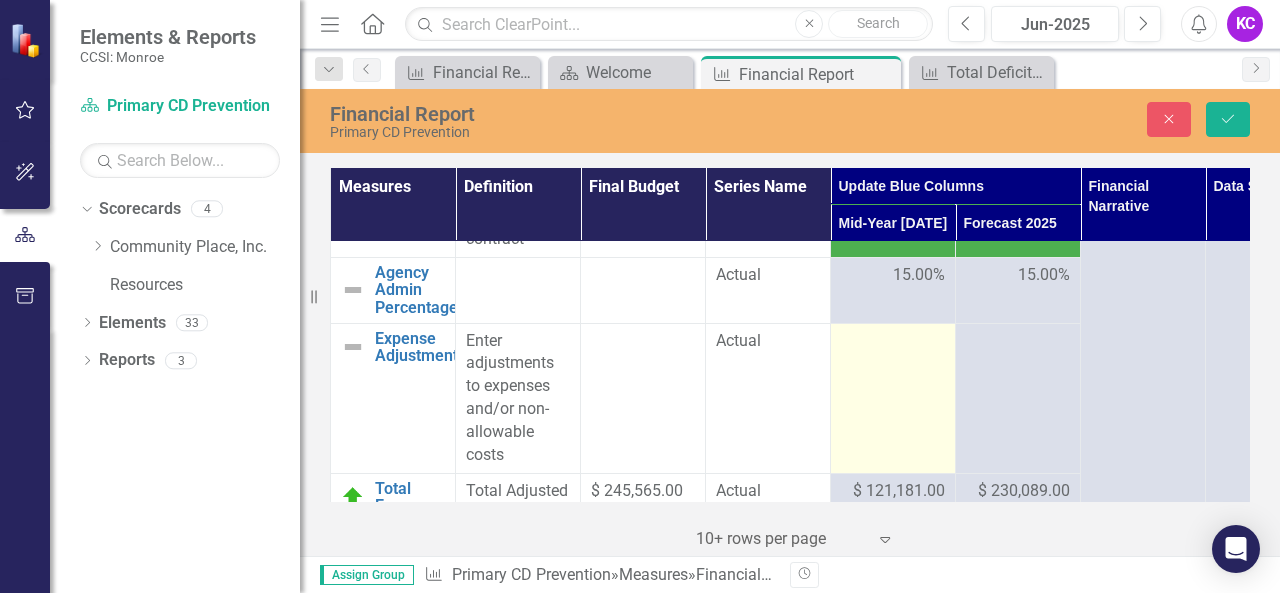 type on "-1" 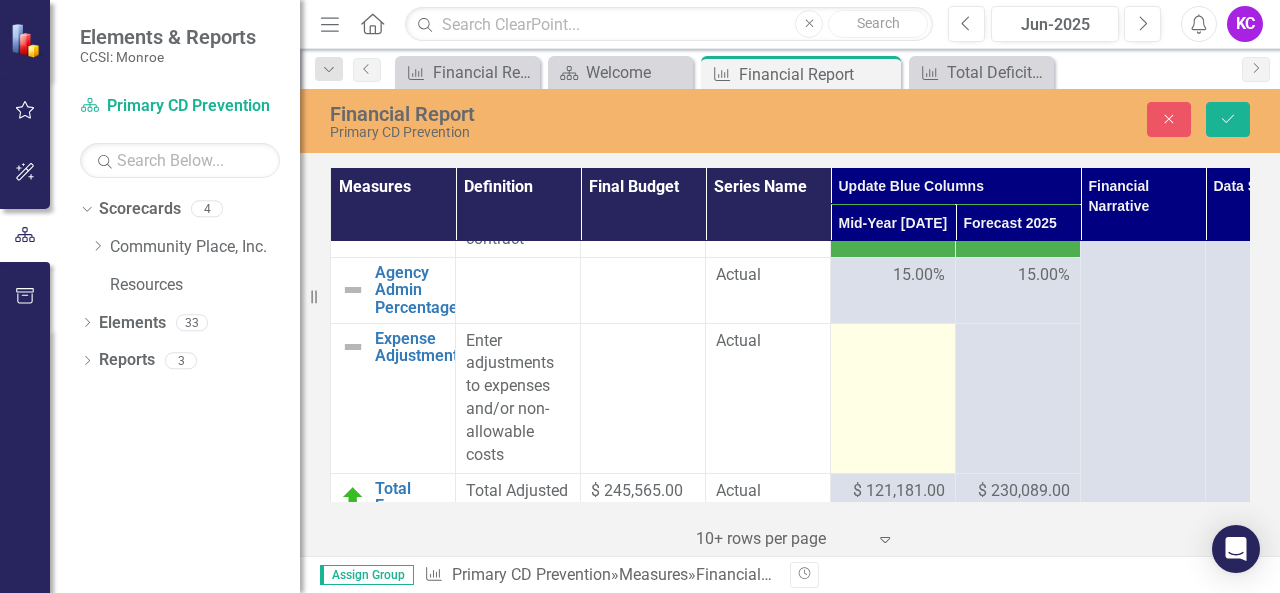 click at bounding box center (893, 342) 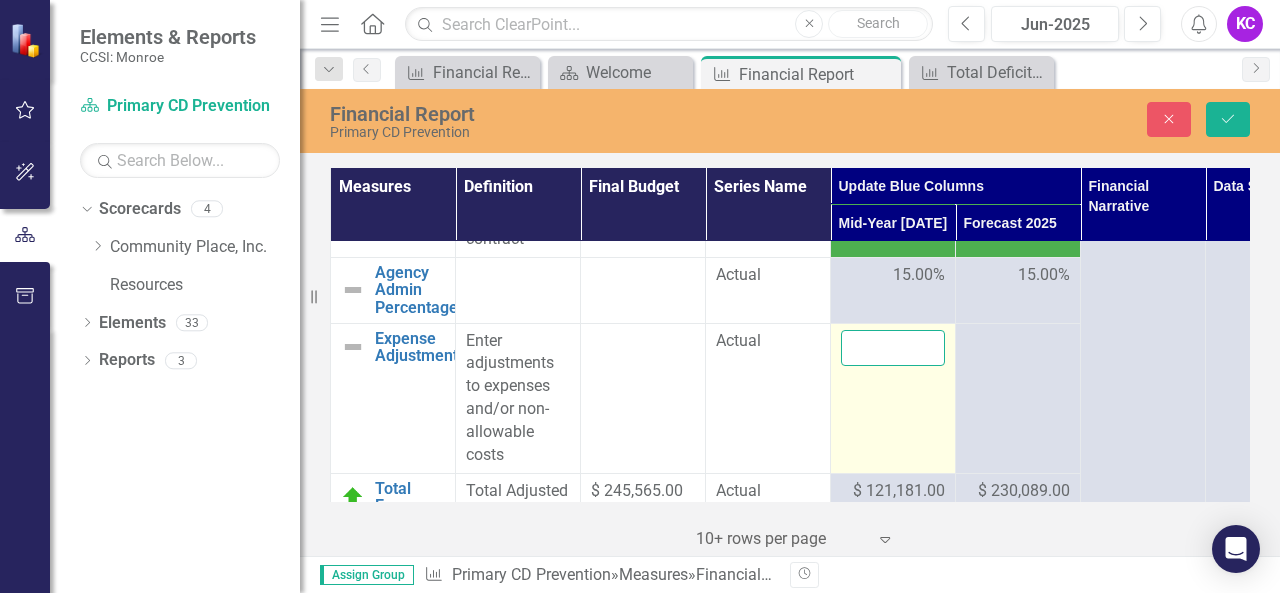 click at bounding box center (893, 348) 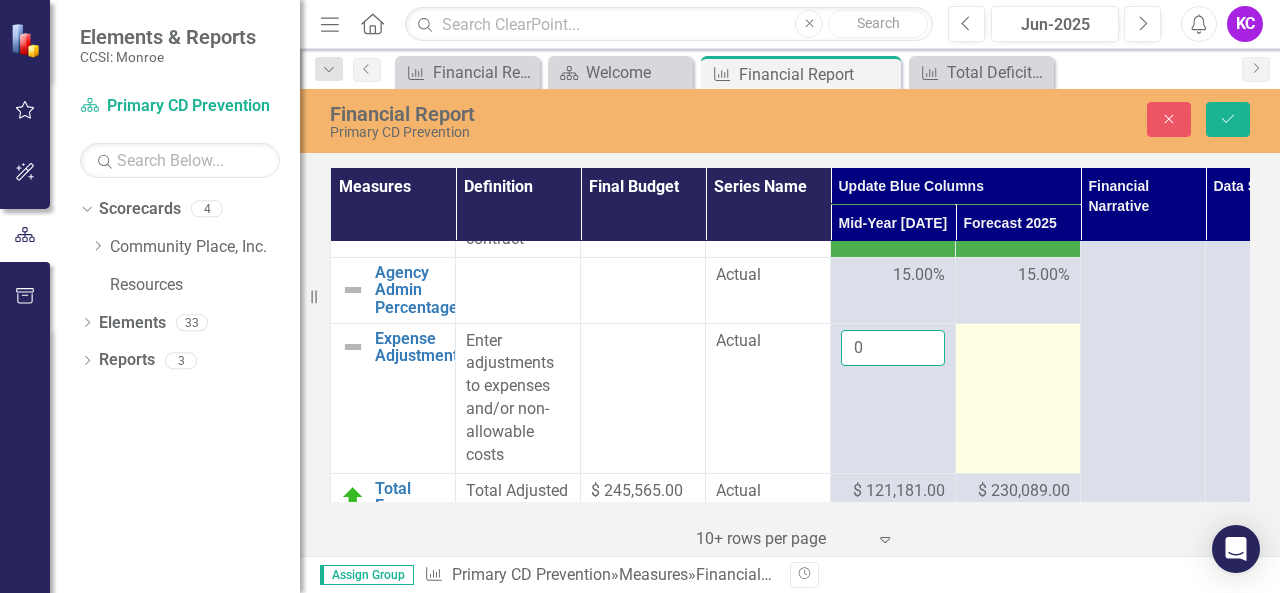 type on "0" 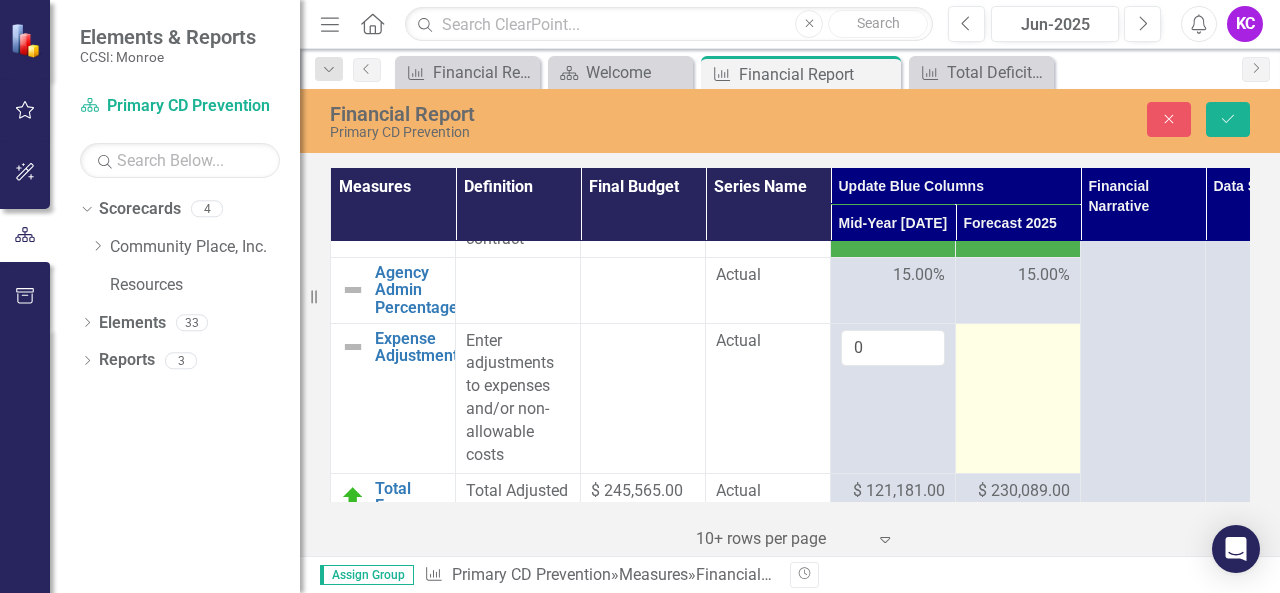 click at bounding box center (1018, 342) 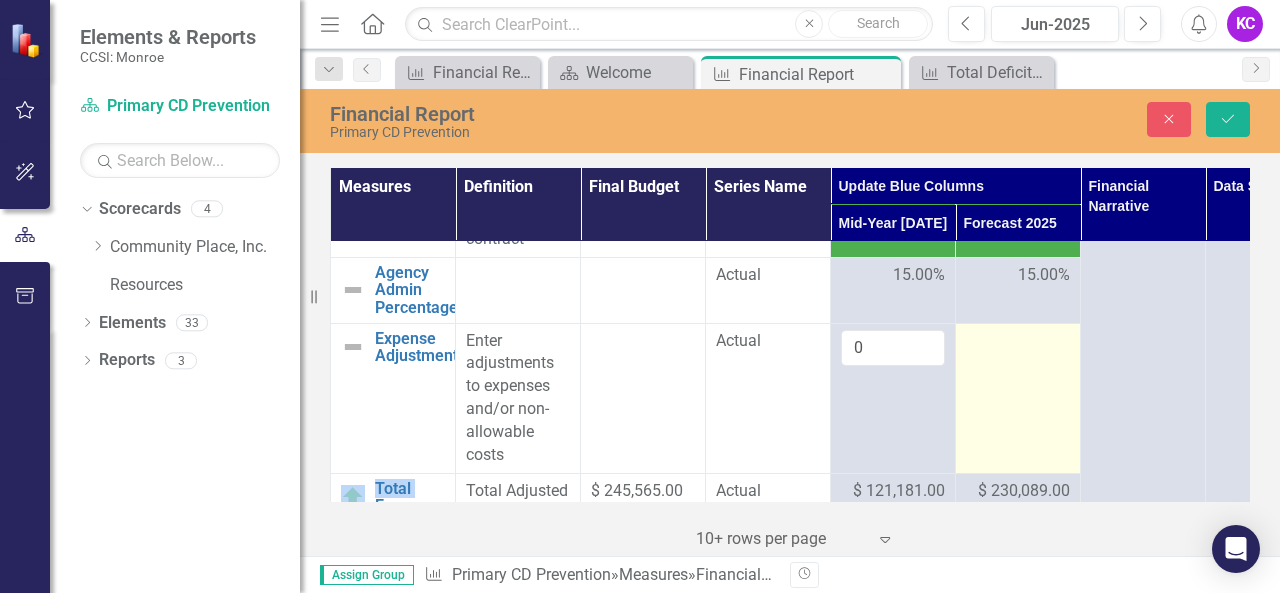 click at bounding box center [1018, 342] 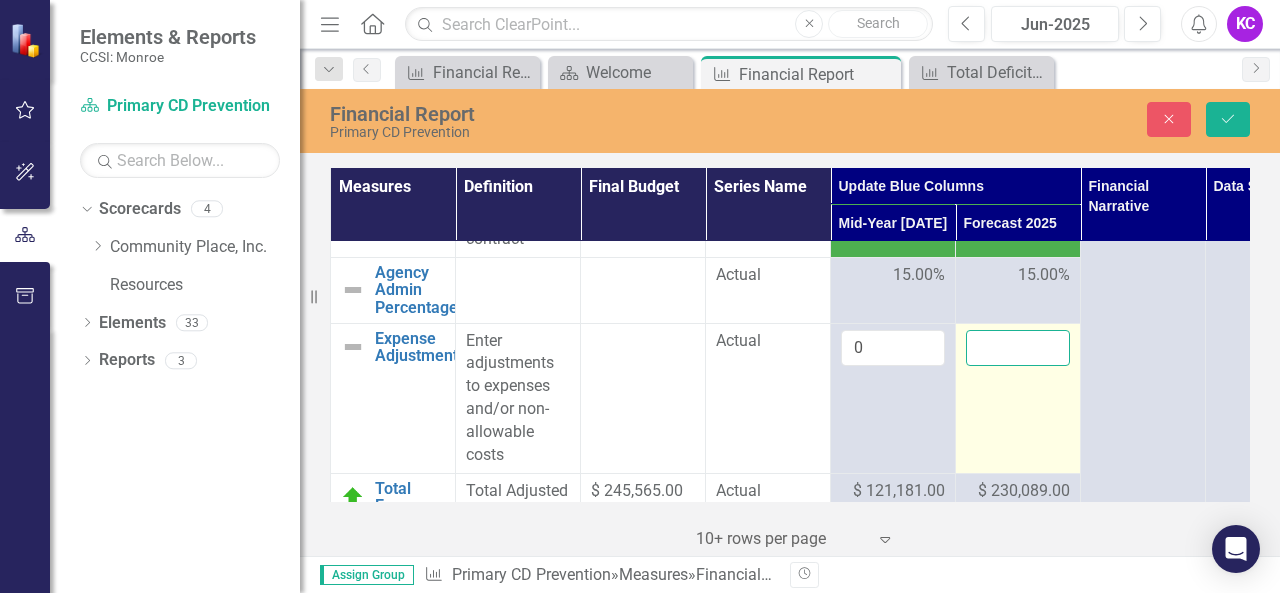 click at bounding box center (1018, 348) 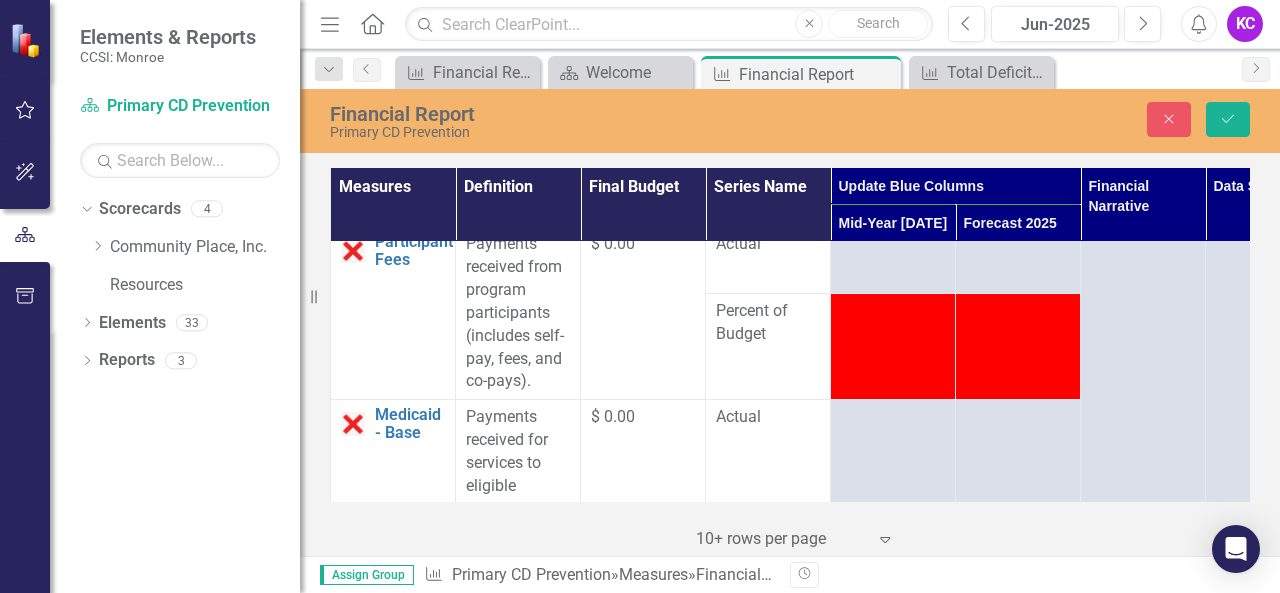 scroll, scrollTop: 2500, scrollLeft: 0, axis: vertical 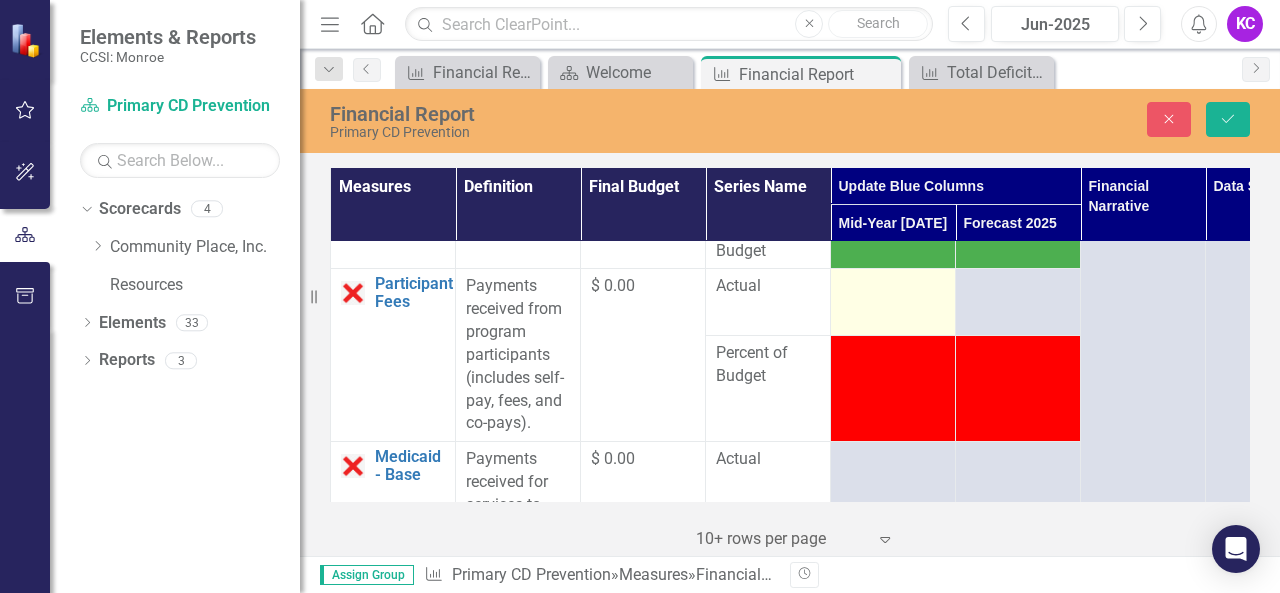 type on "-1" 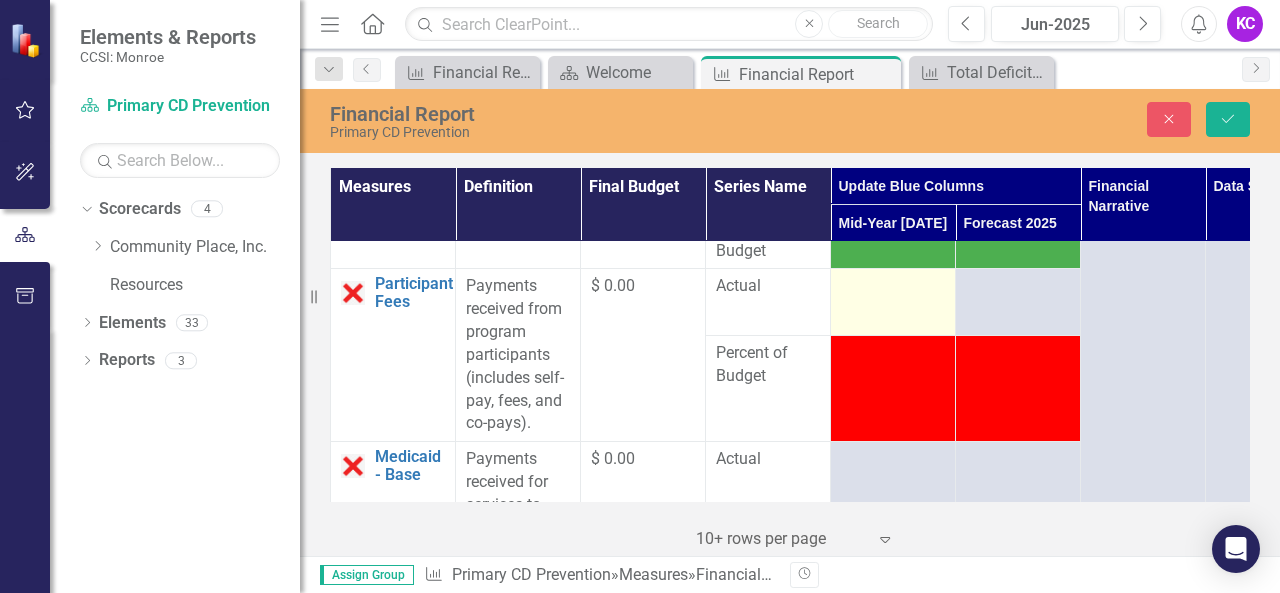 click at bounding box center [893, 302] 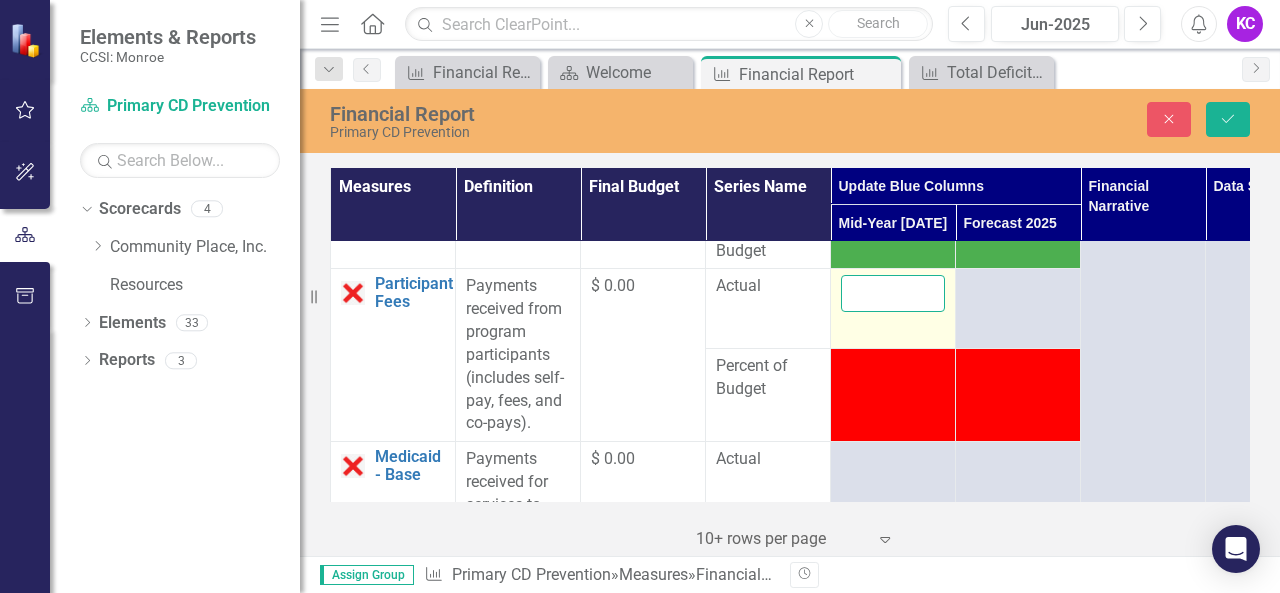 click at bounding box center (893, 293) 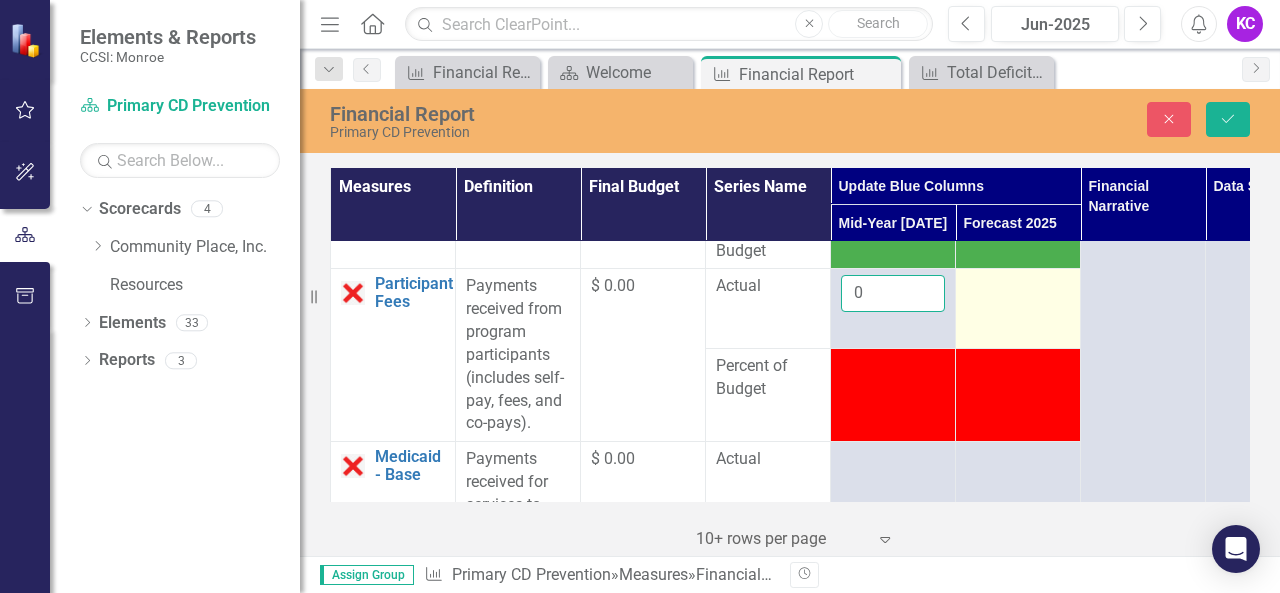 type on "0" 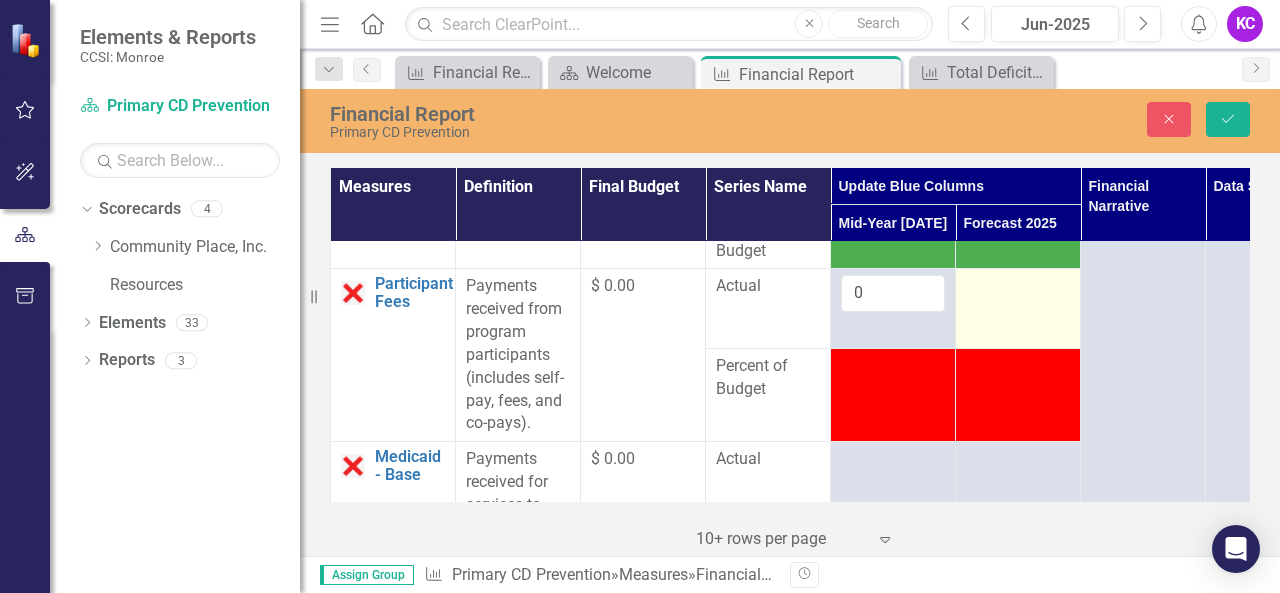 click at bounding box center (1018, 287) 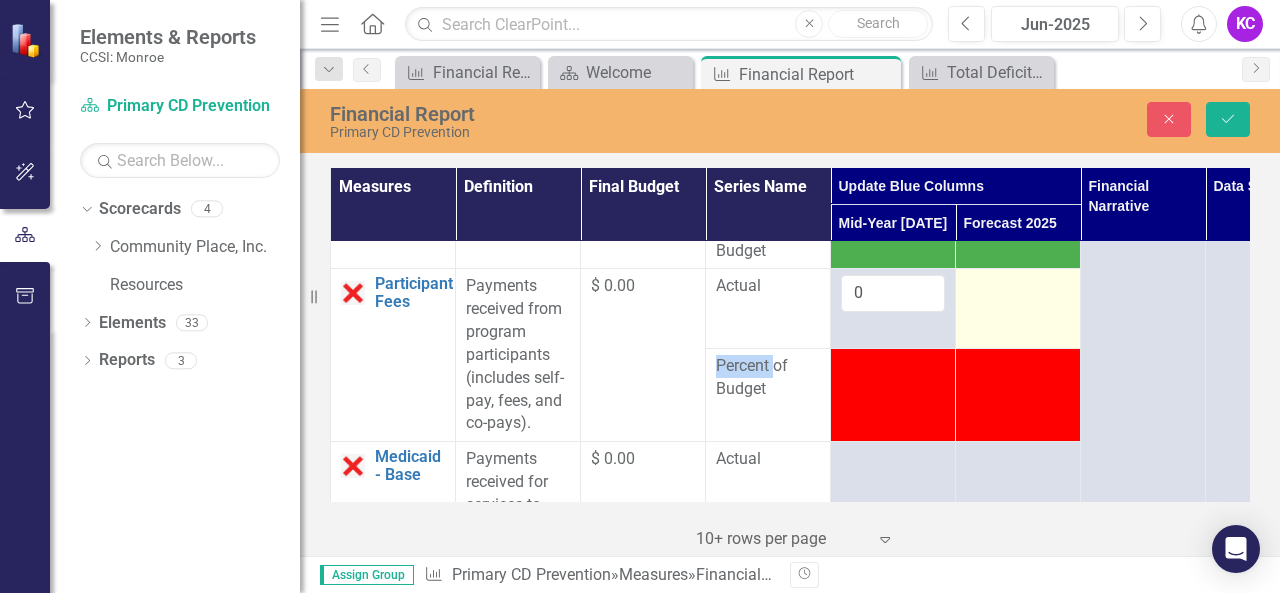 click at bounding box center [1018, 287] 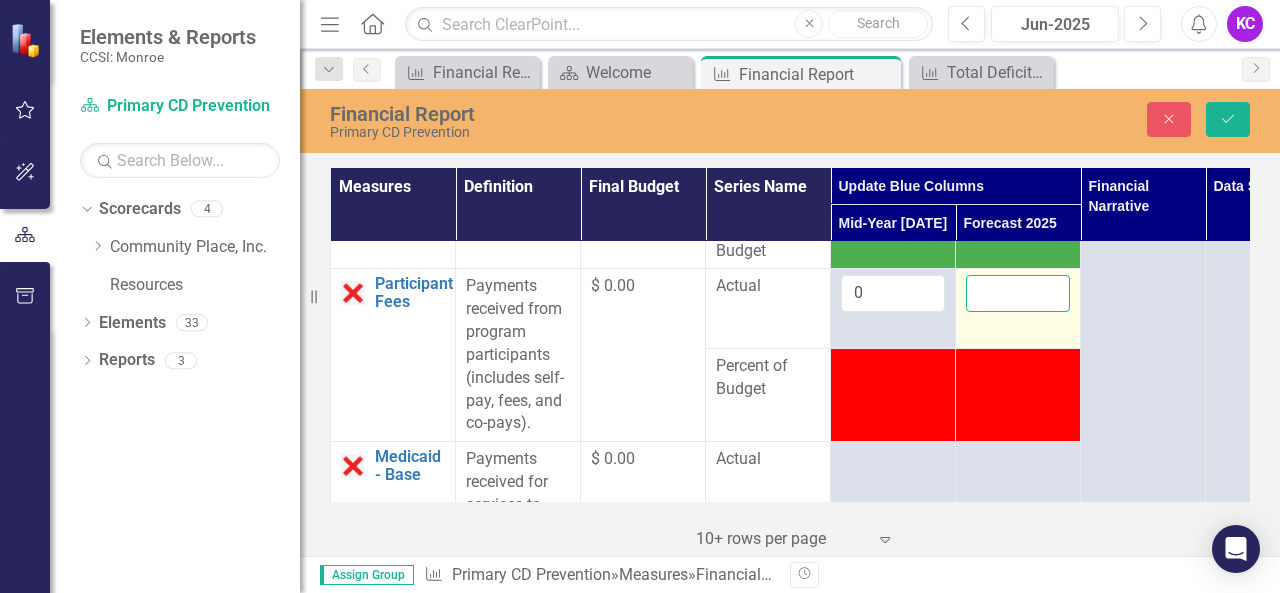 click at bounding box center [1018, 293] 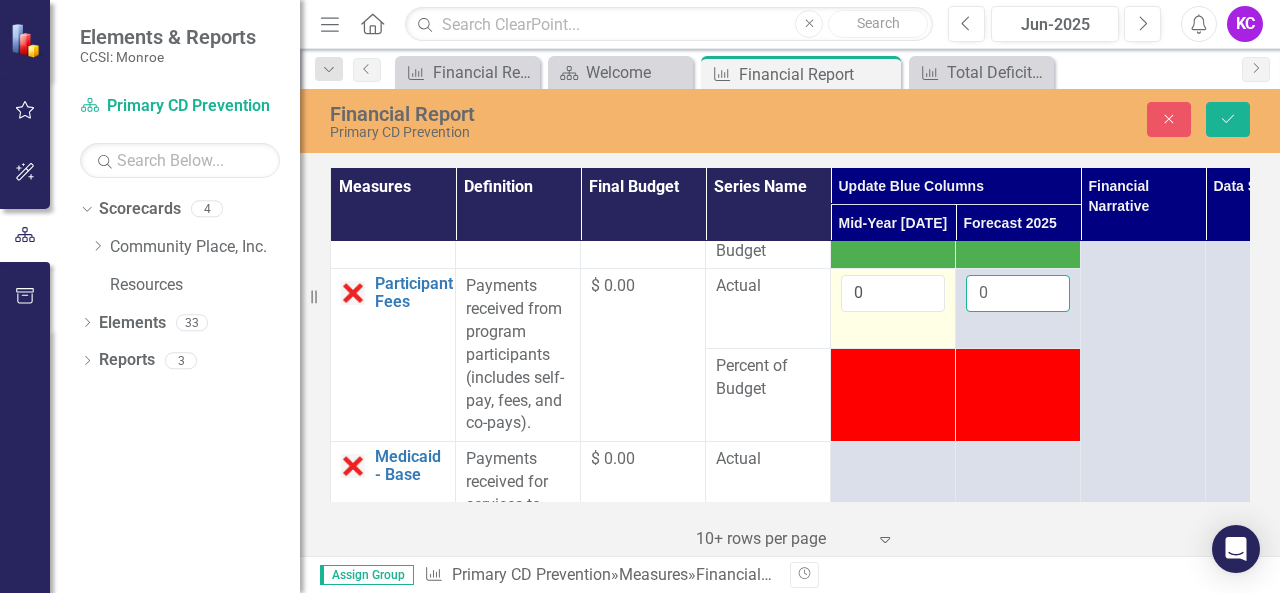 scroll, scrollTop: 2700, scrollLeft: 0, axis: vertical 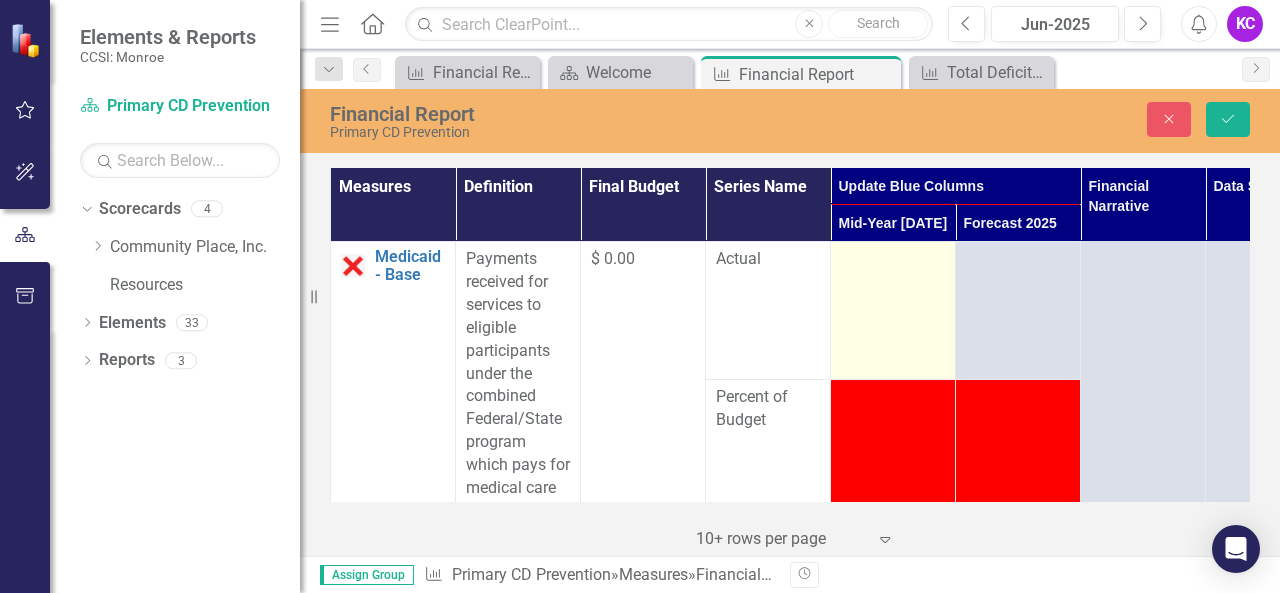 type on "0" 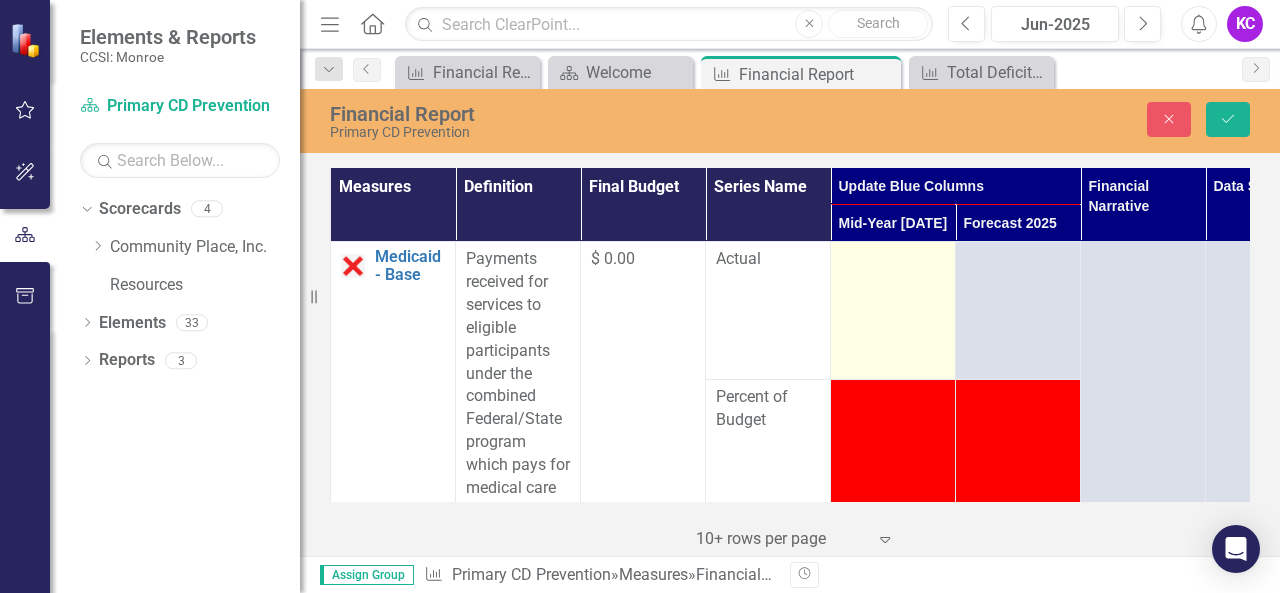 click at bounding box center (893, 260) 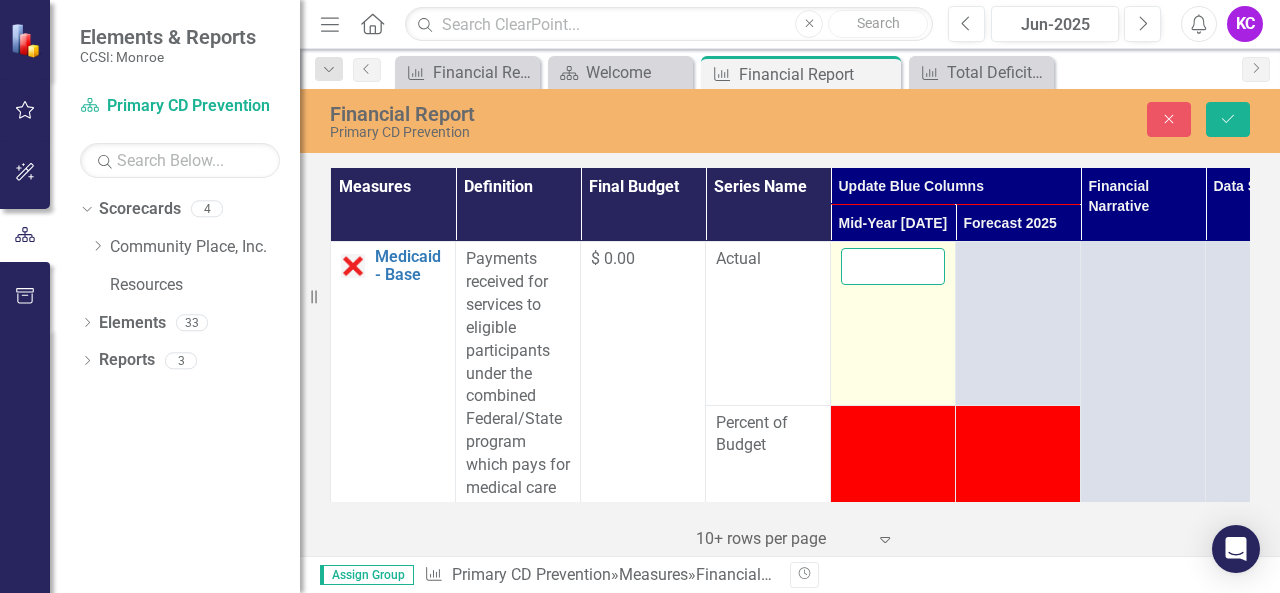 click at bounding box center (893, 266) 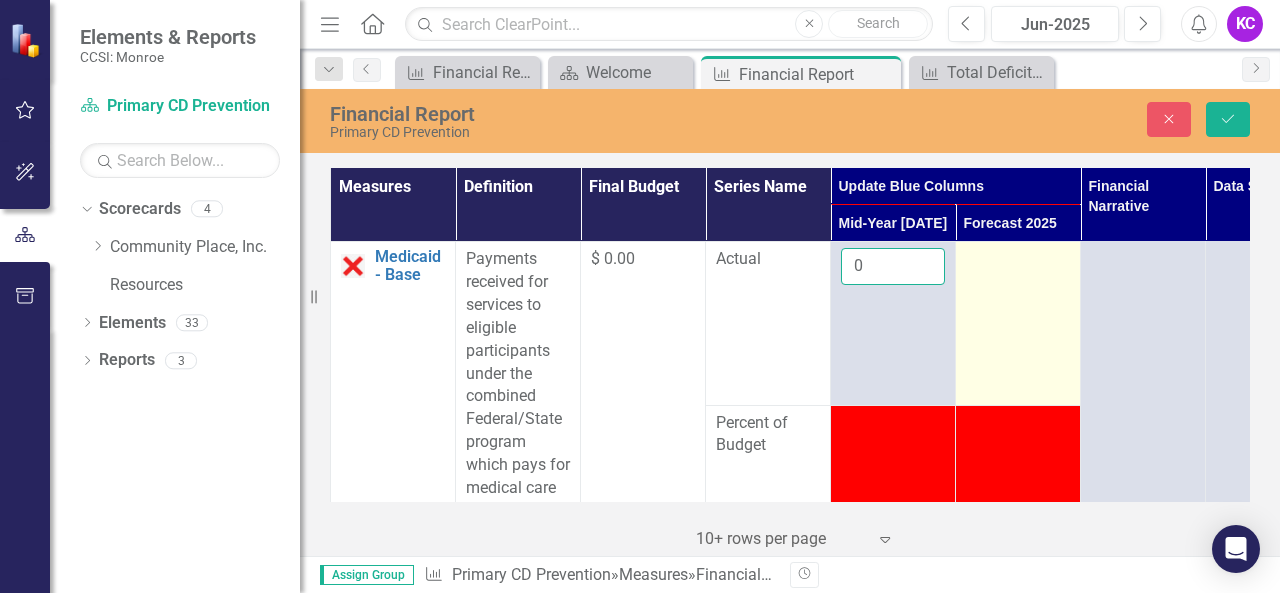type on "0" 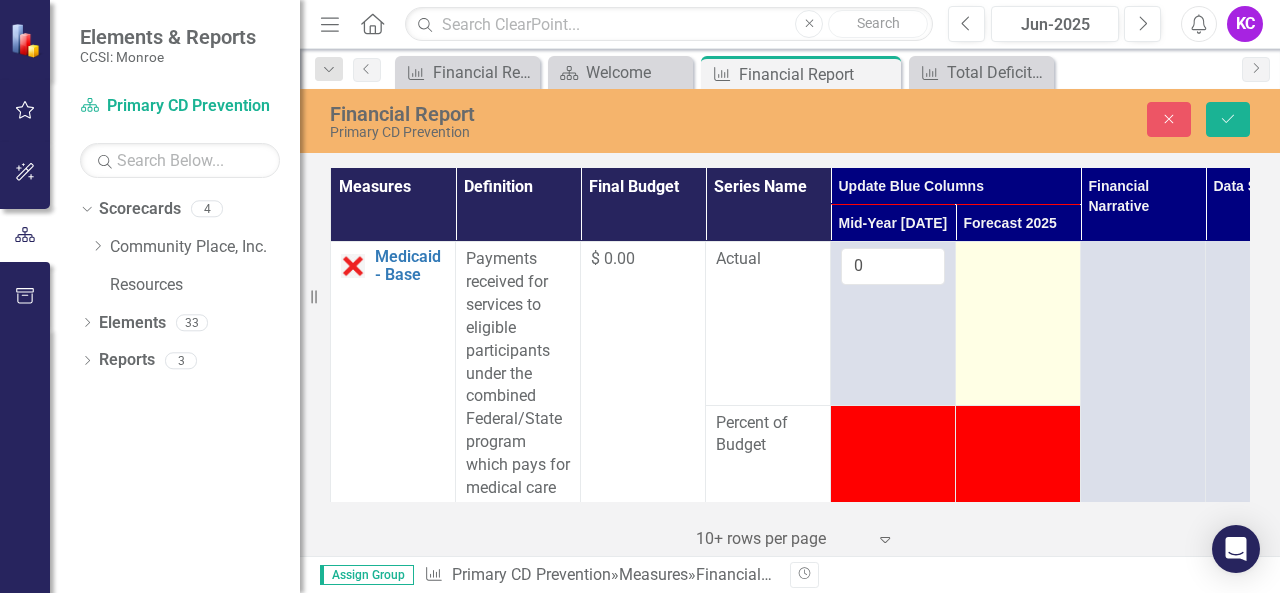 click at bounding box center [1018, 260] 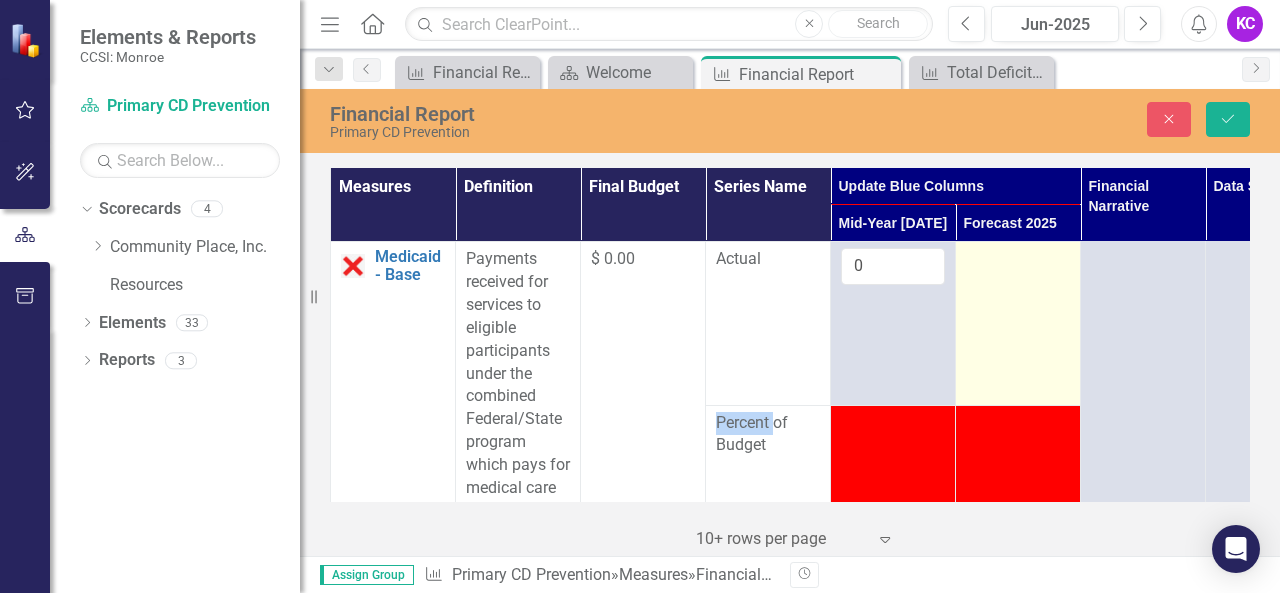 click at bounding box center (1018, 260) 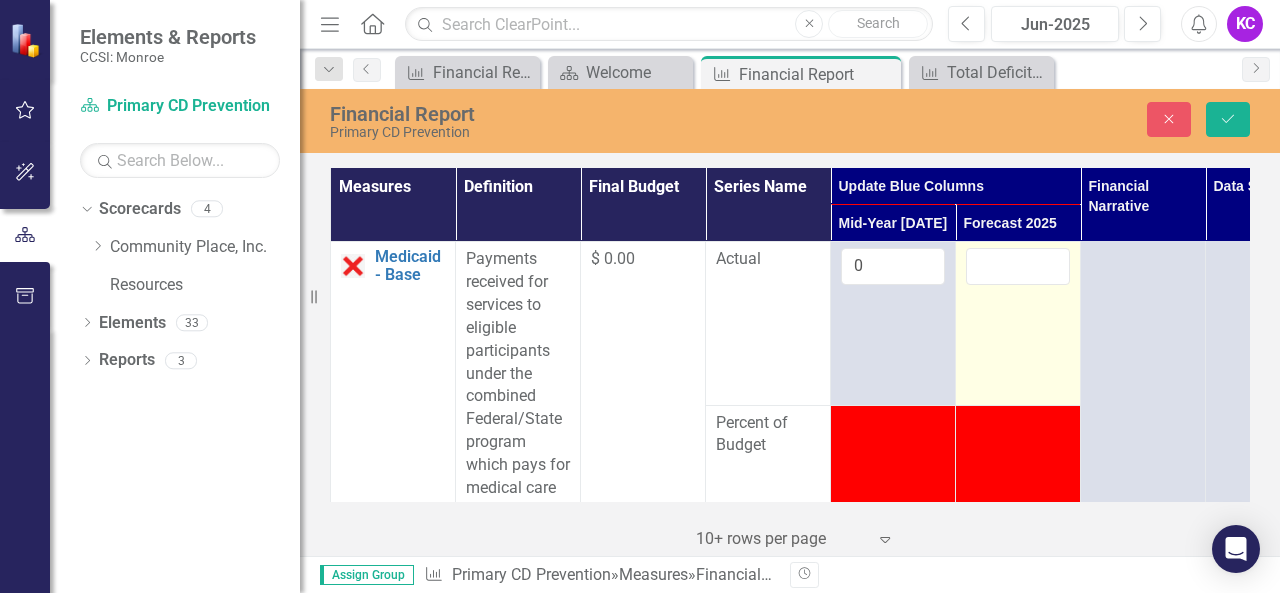 click at bounding box center [1018, 266] 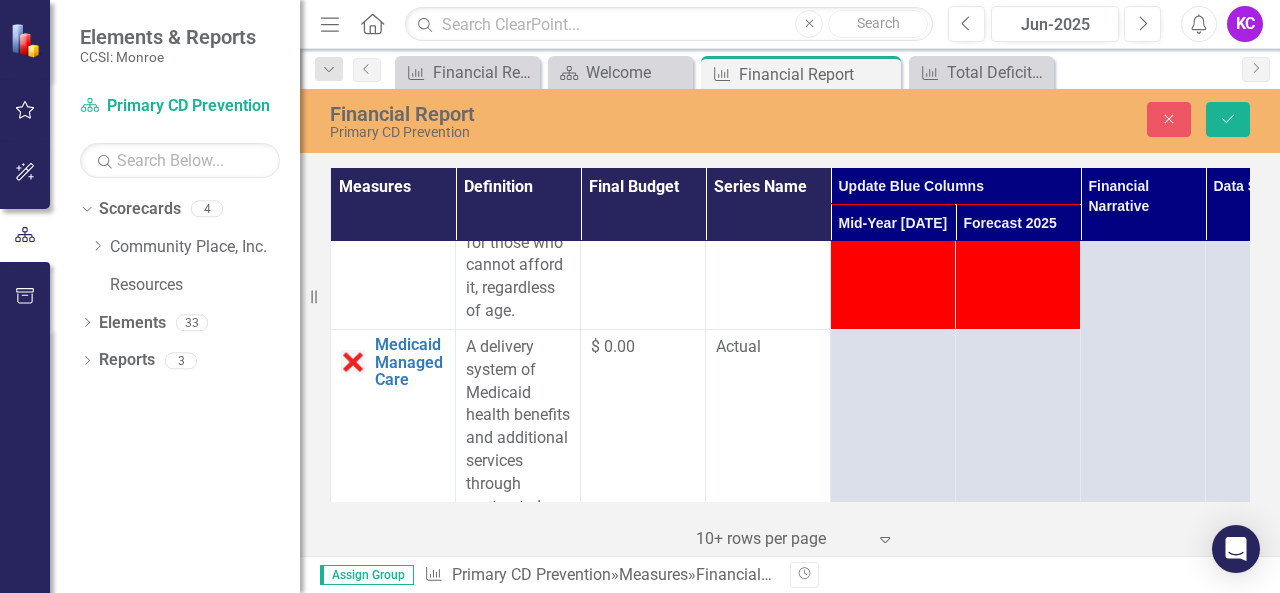 scroll, scrollTop: 3000, scrollLeft: 0, axis: vertical 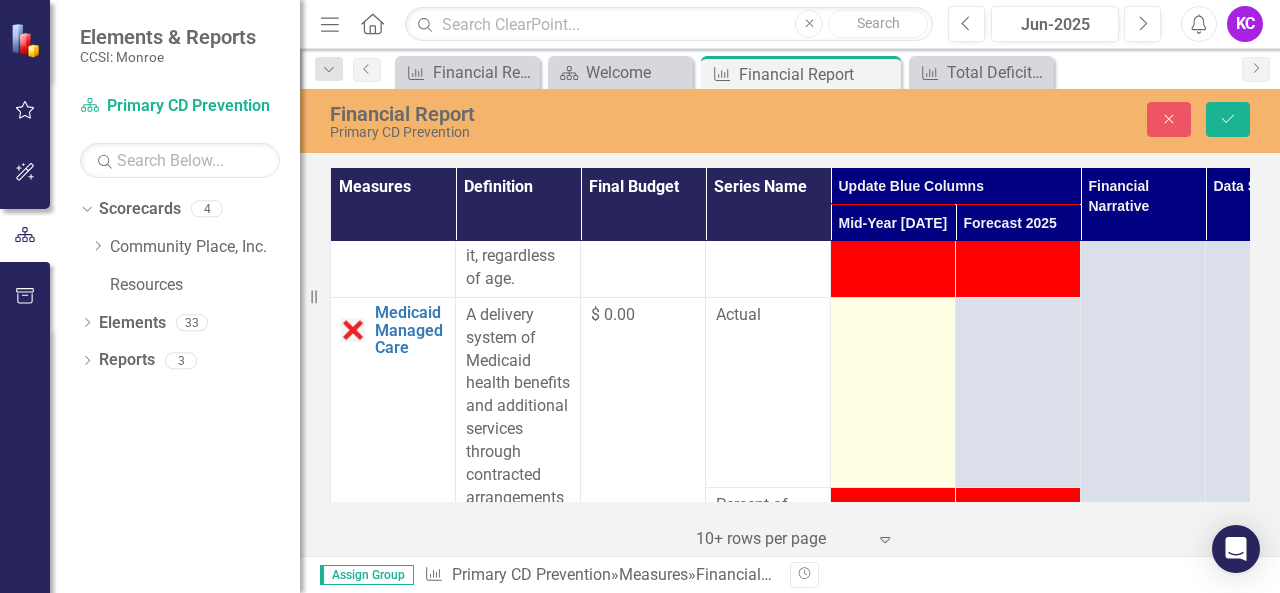 type on "0" 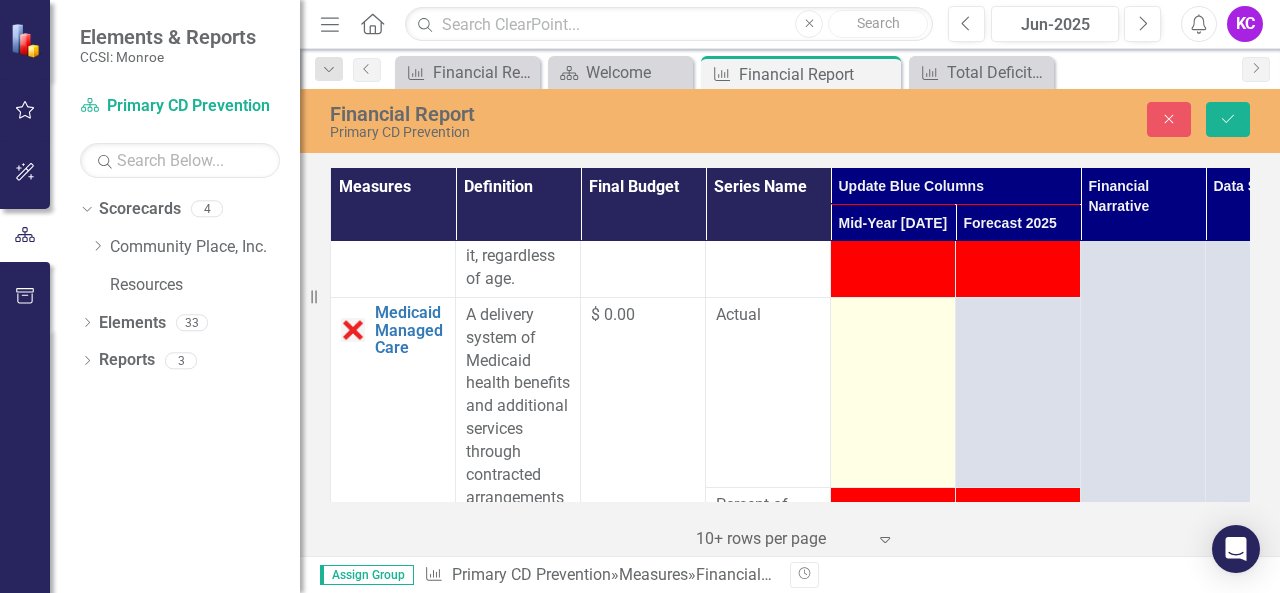 click at bounding box center (893, 316) 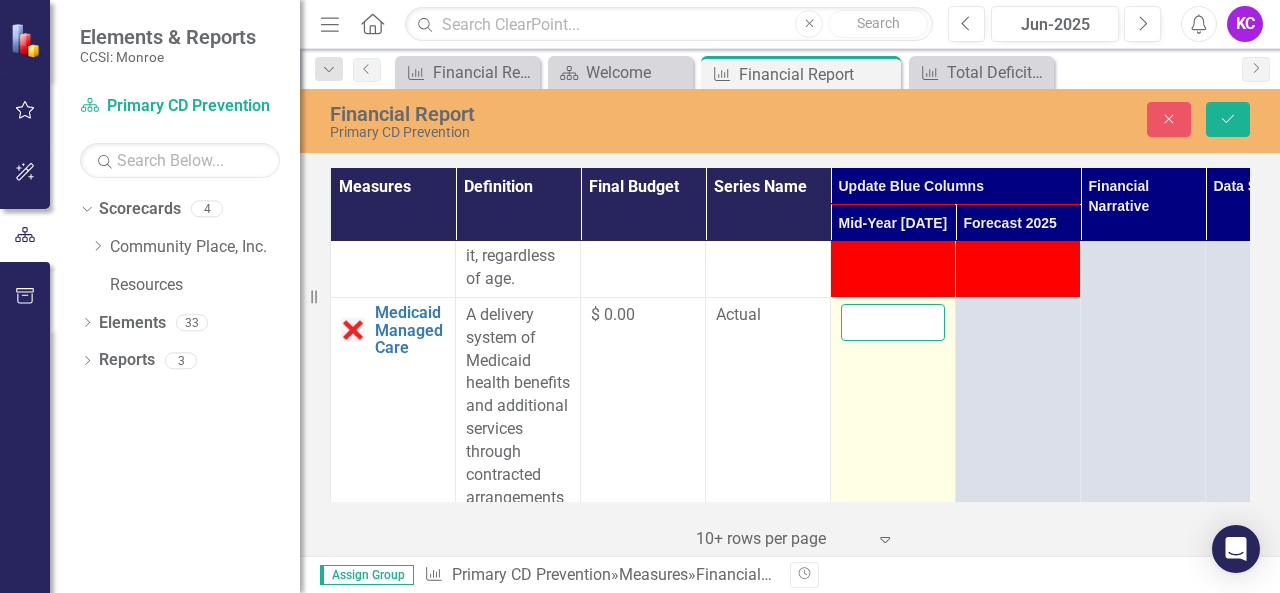 click at bounding box center (893, 322) 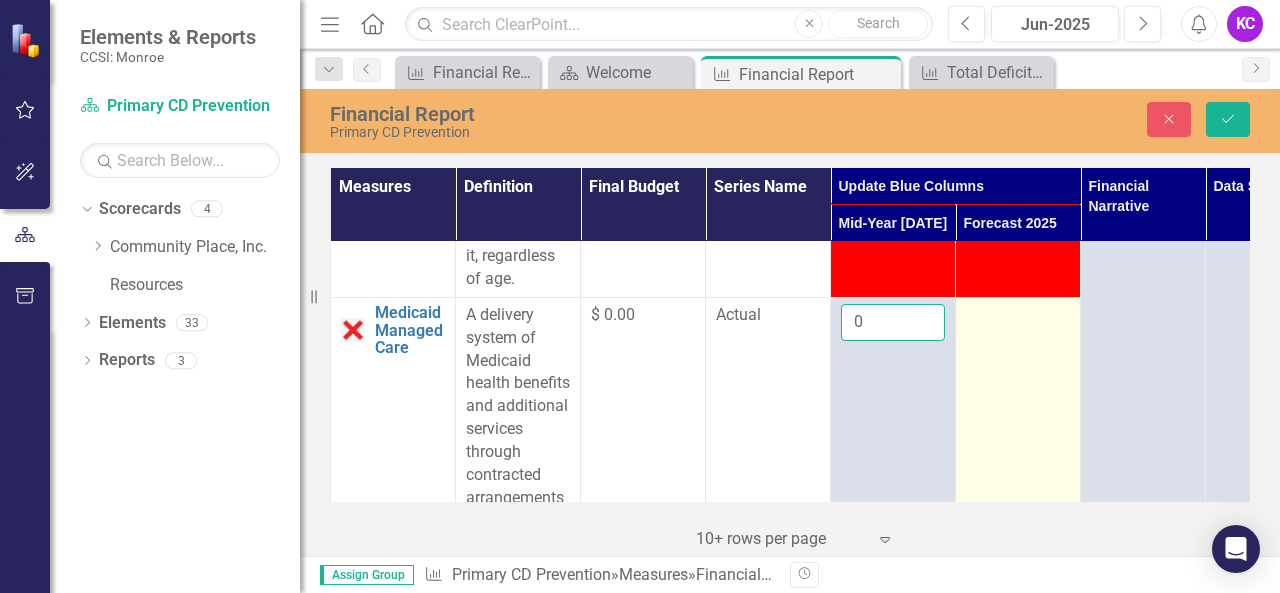 type on "0" 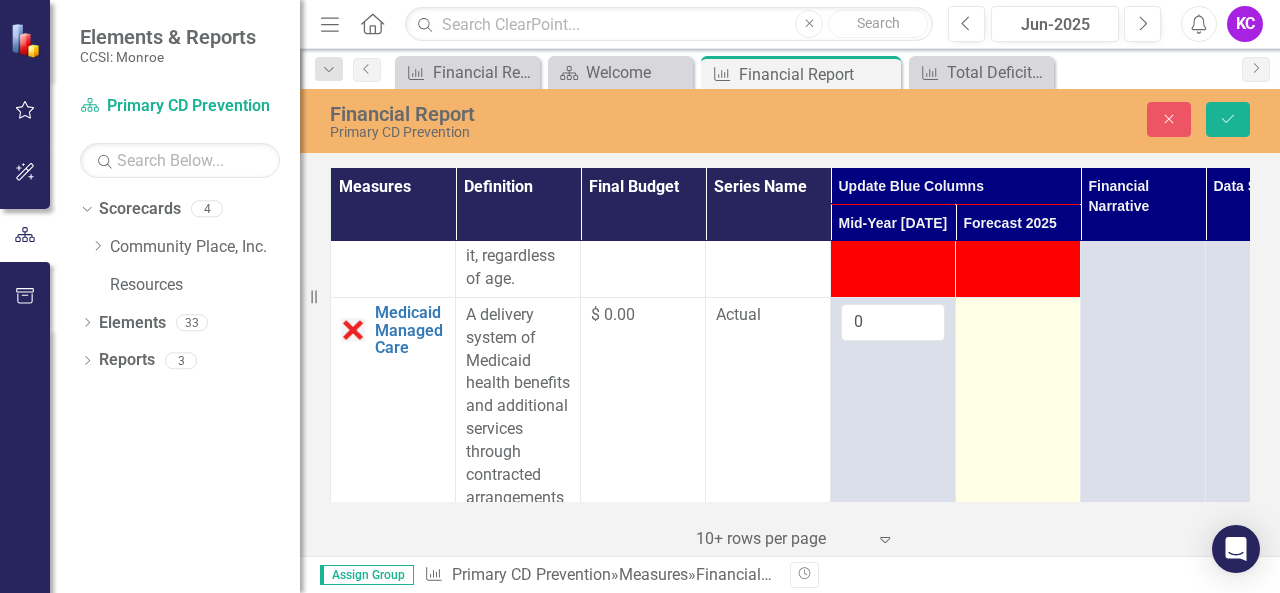 click at bounding box center [1018, 316] 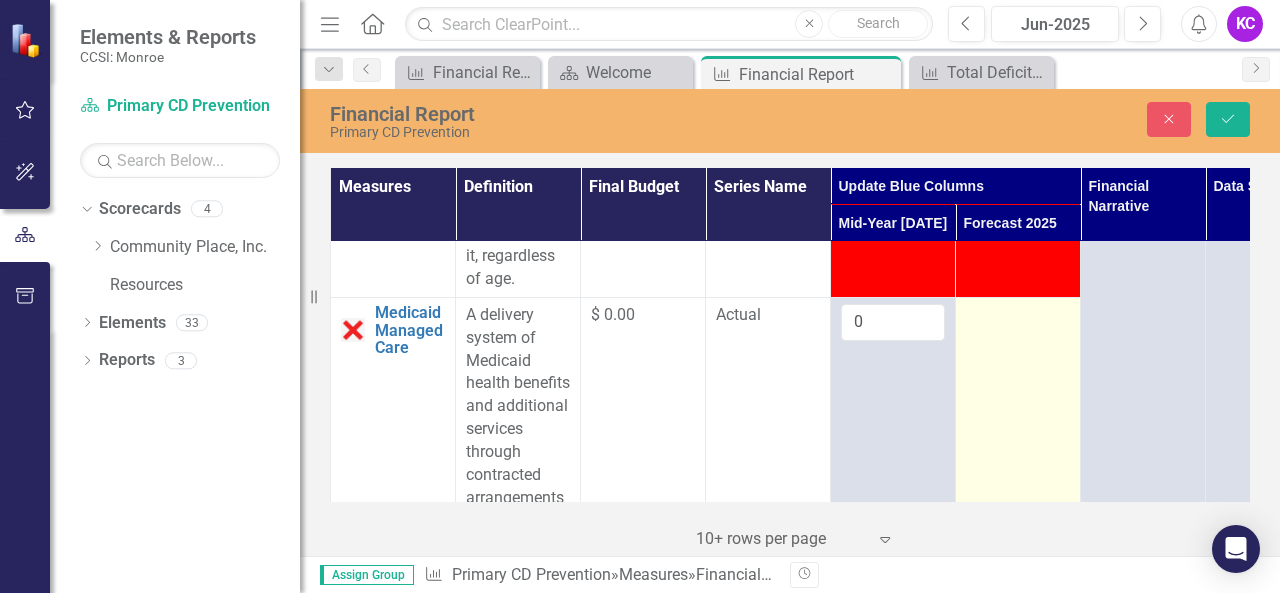 click at bounding box center (1018, 316) 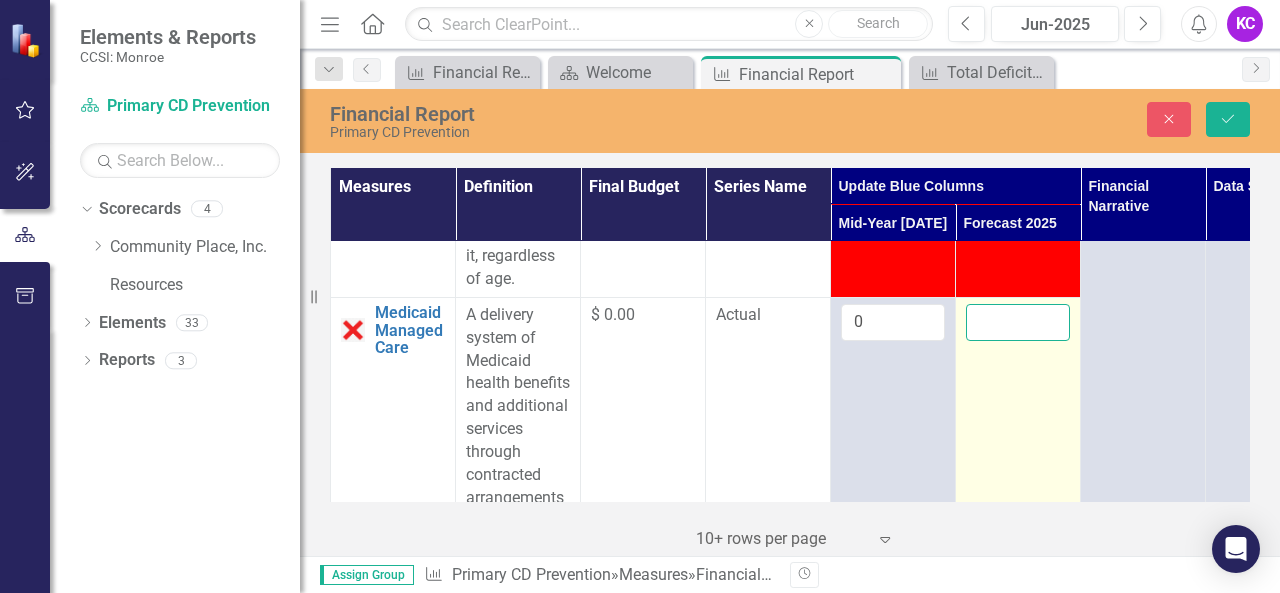 click at bounding box center (1018, 322) 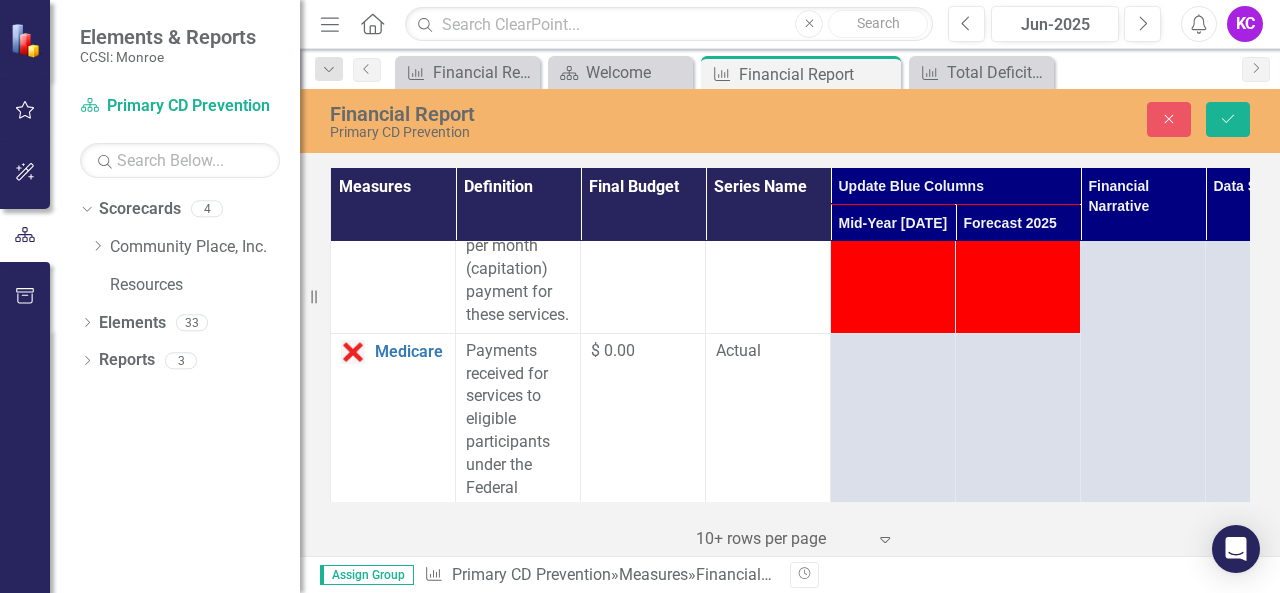 scroll, scrollTop: 3500, scrollLeft: 0, axis: vertical 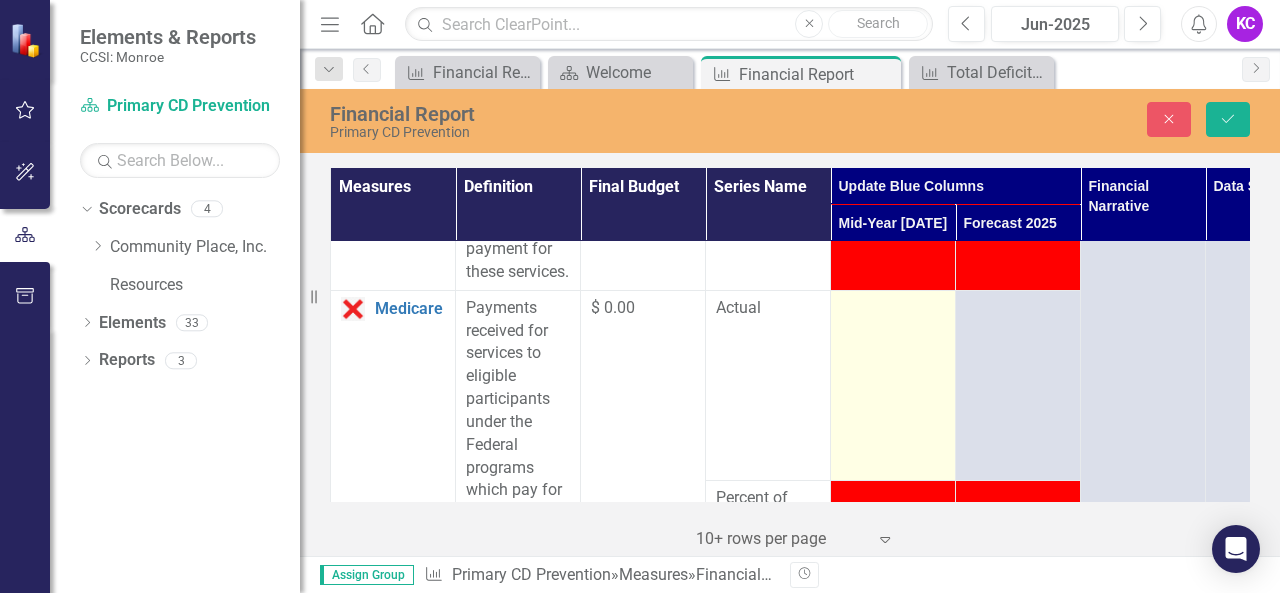 type on "0" 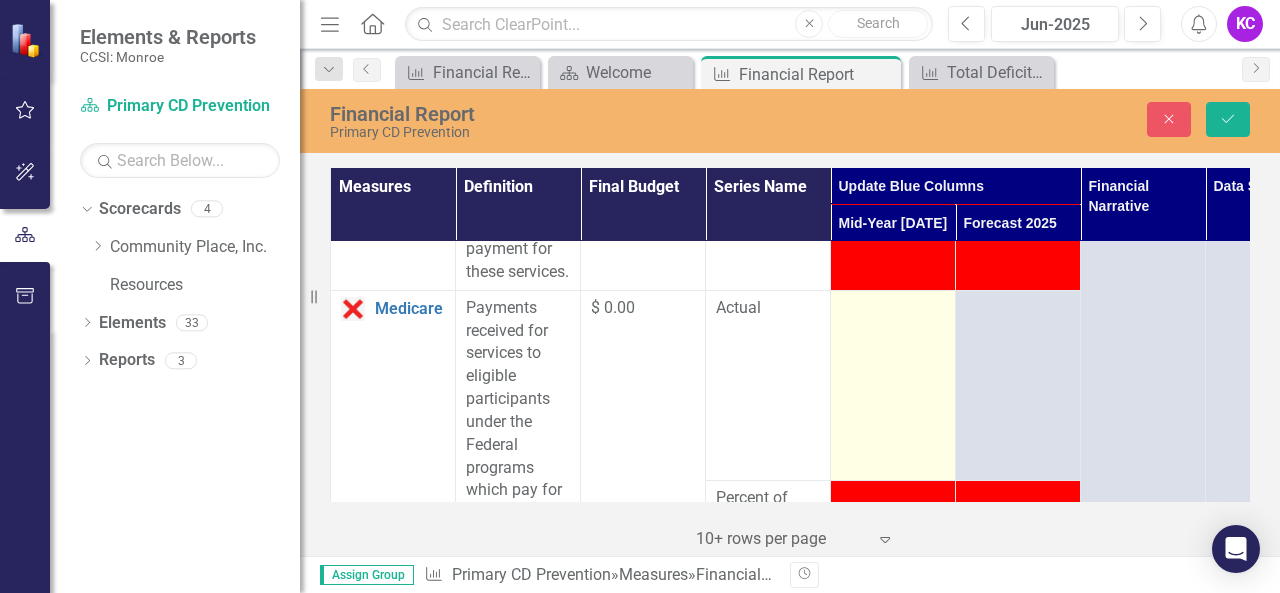 click at bounding box center (893, 309) 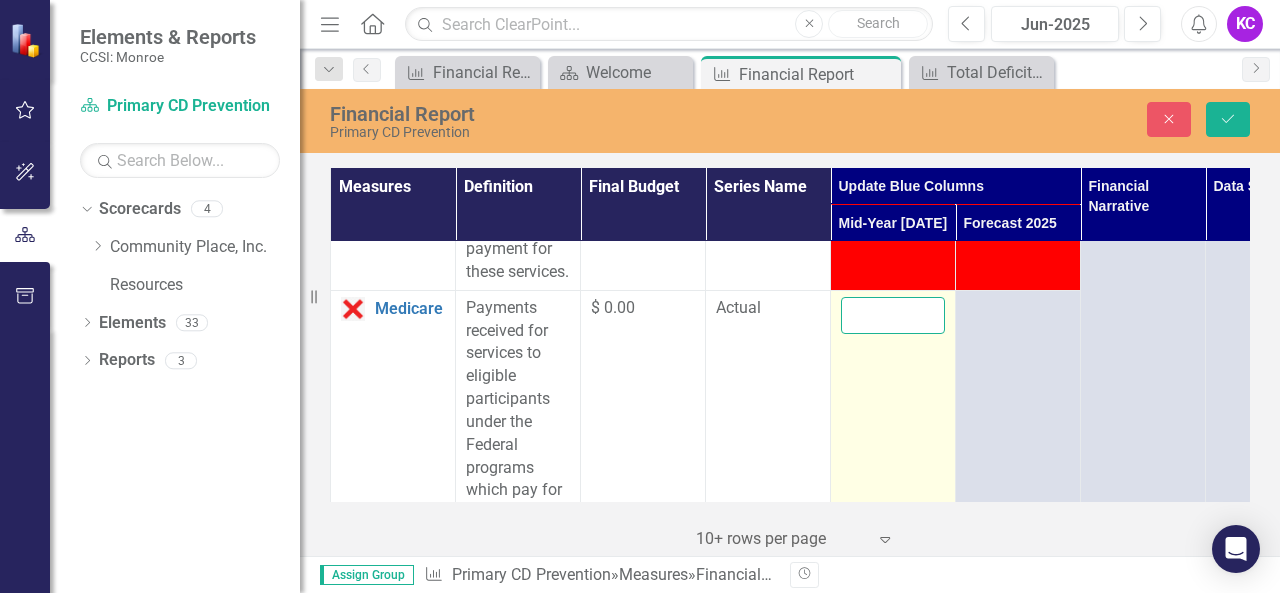 click at bounding box center [893, 315] 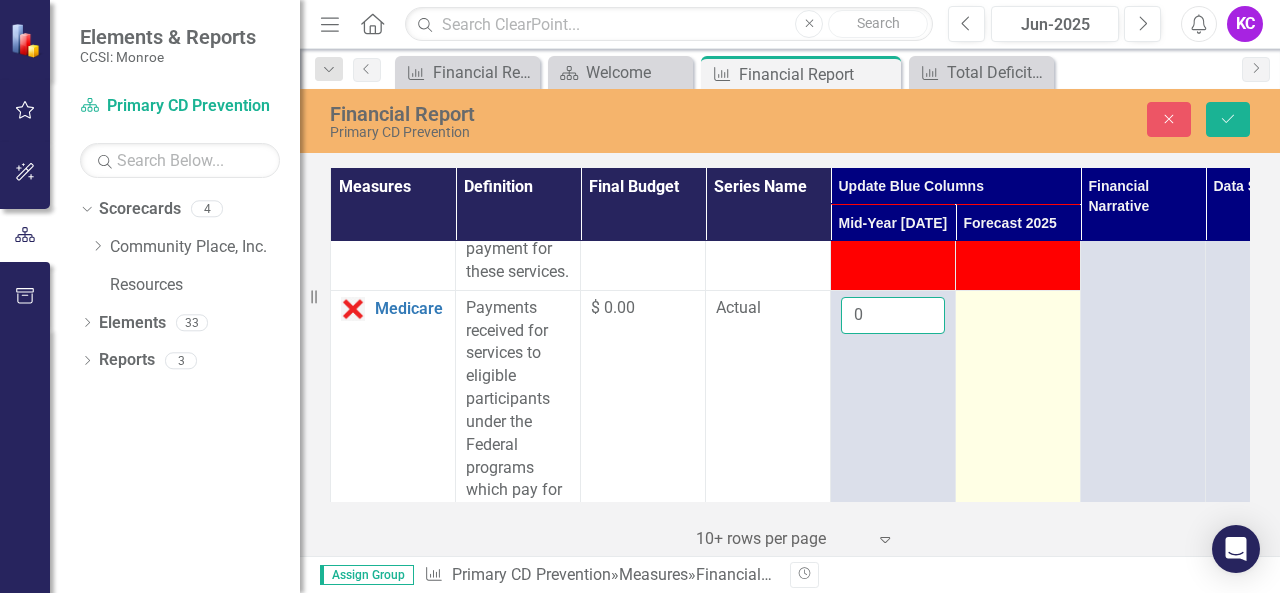 type on "0" 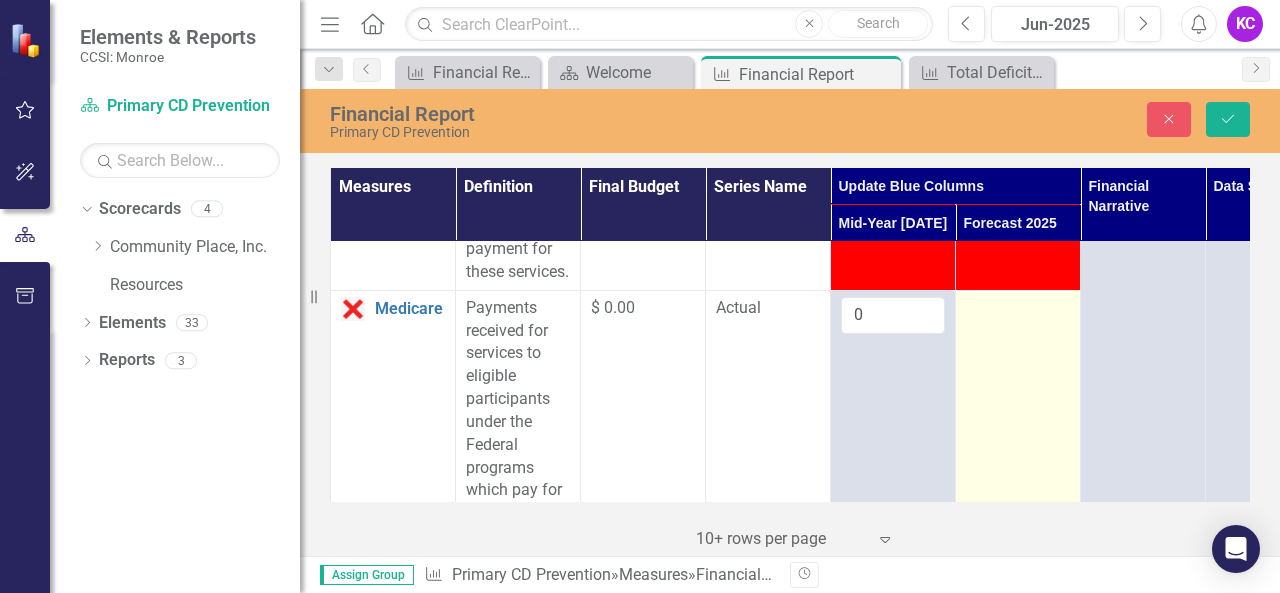 click at bounding box center (1018, 309) 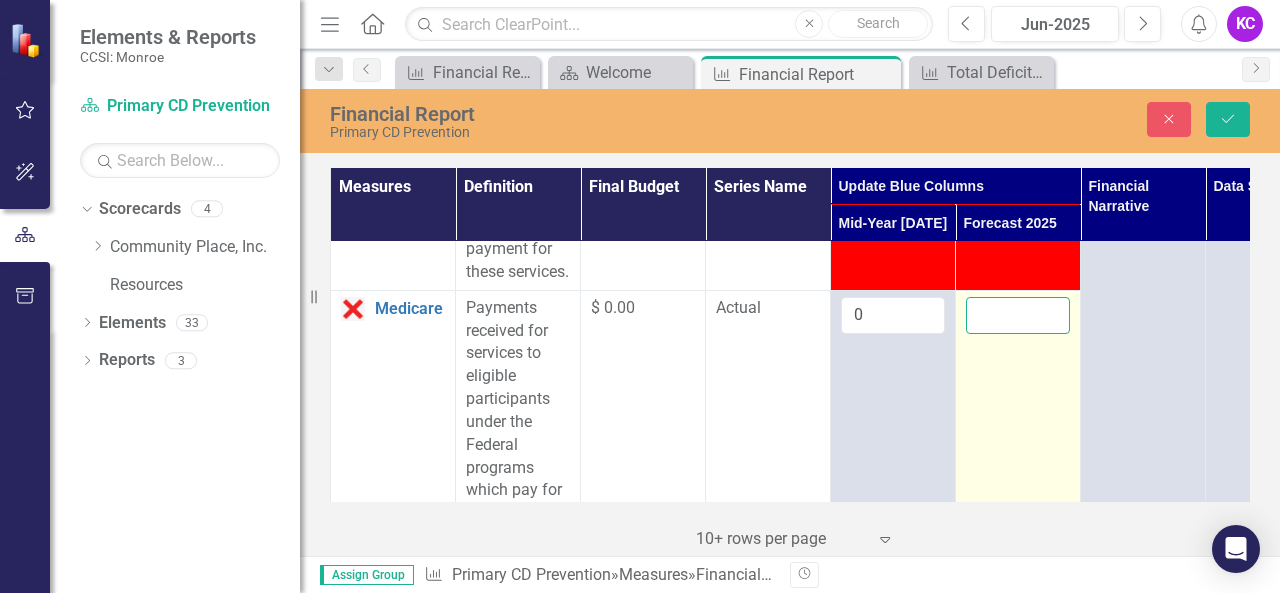 click at bounding box center [1018, 315] 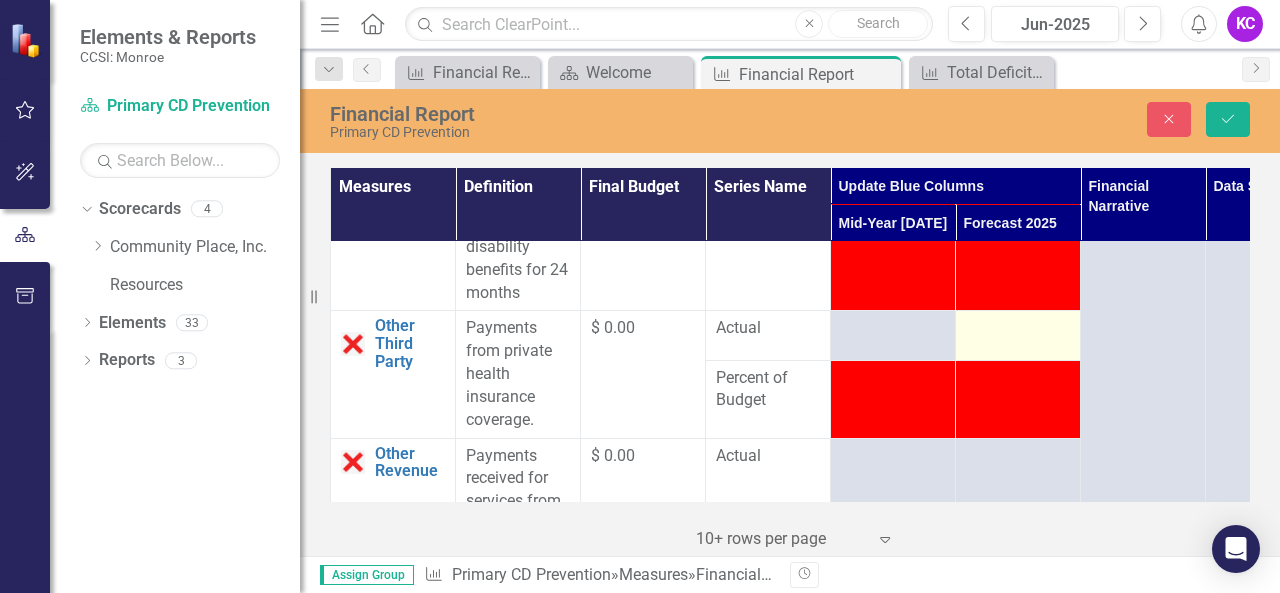 scroll, scrollTop: 4000, scrollLeft: 0, axis: vertical 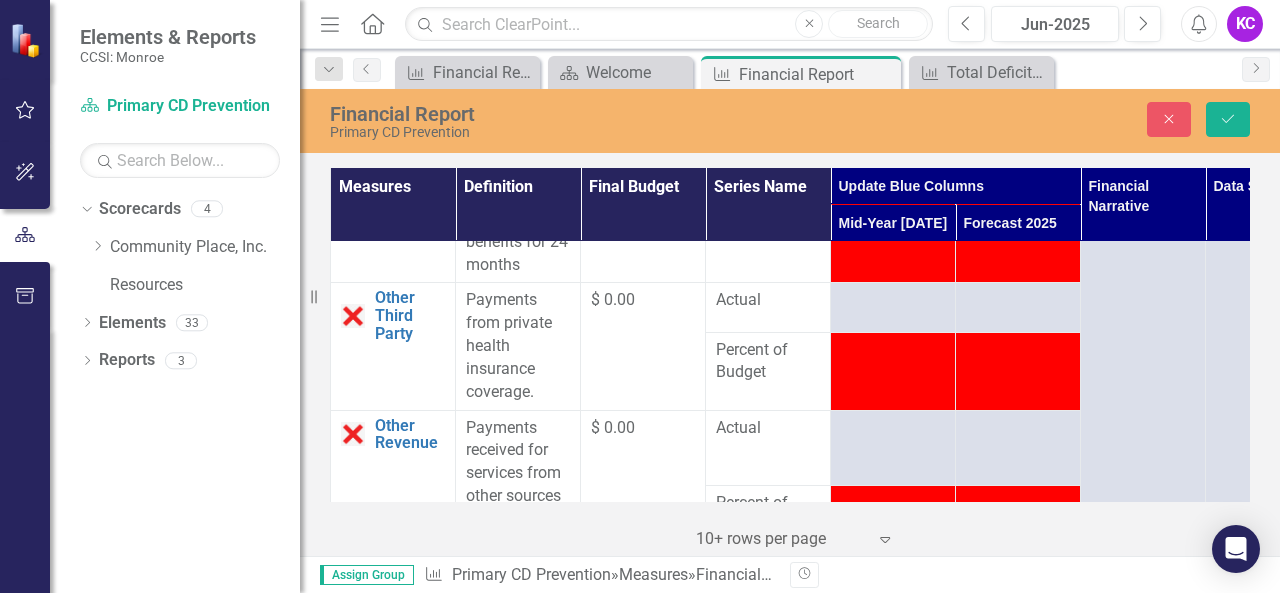 type on "0" 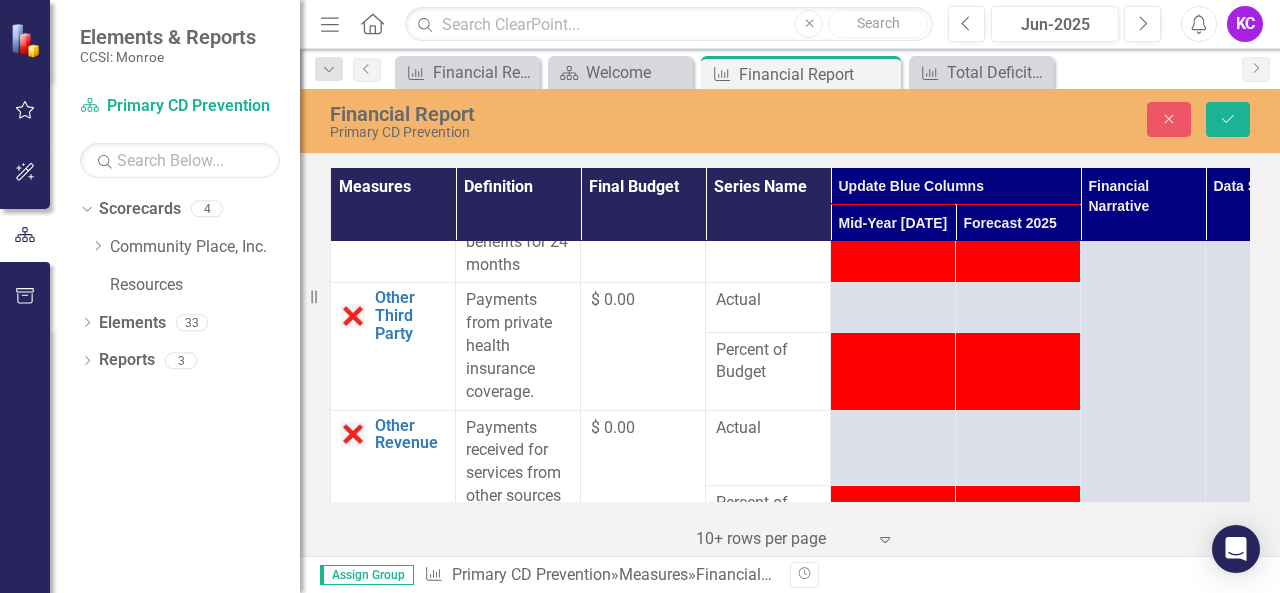 click at bounding box center (893, 371) 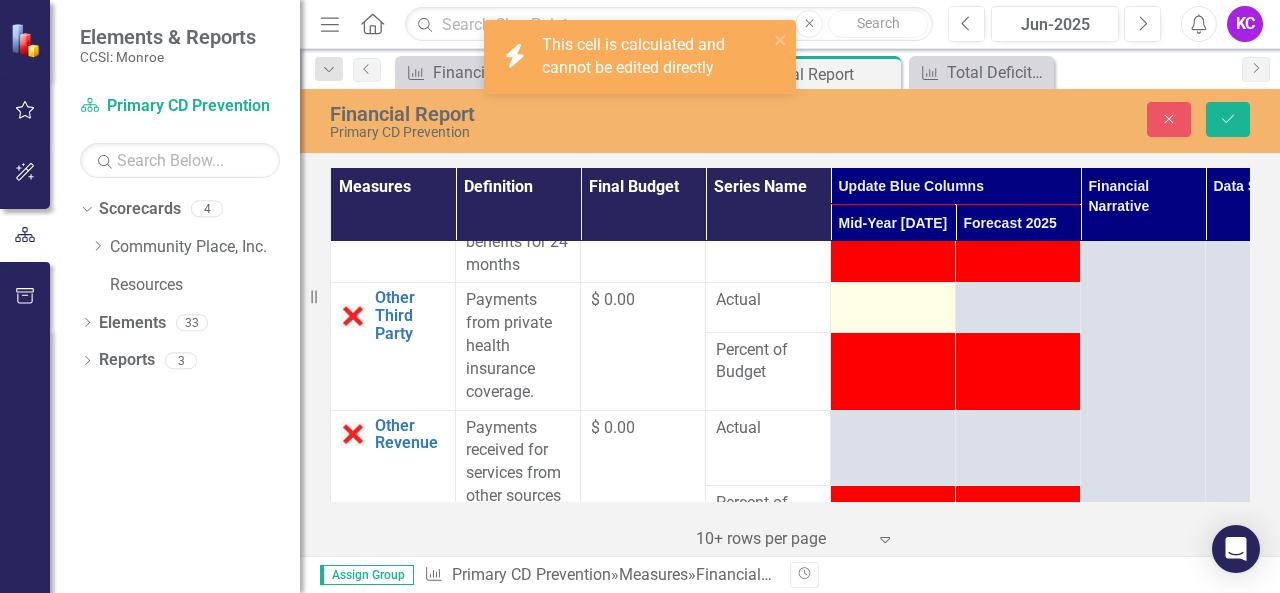 click at bounding box center (893, 301) 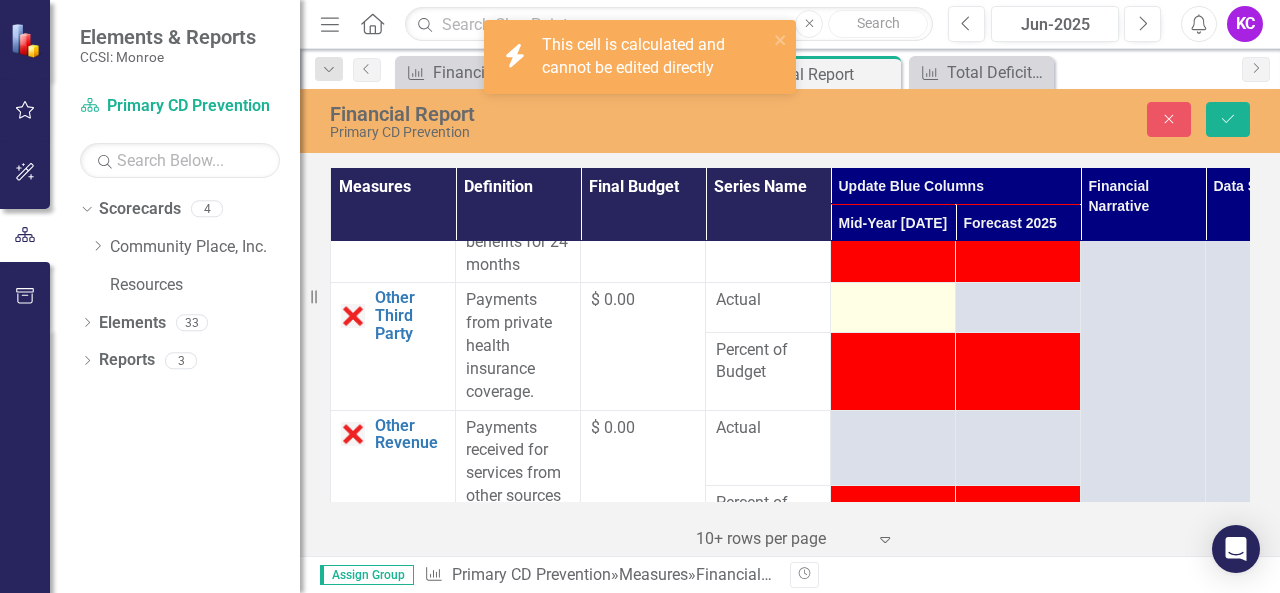 click at bounding box center (893, 301) 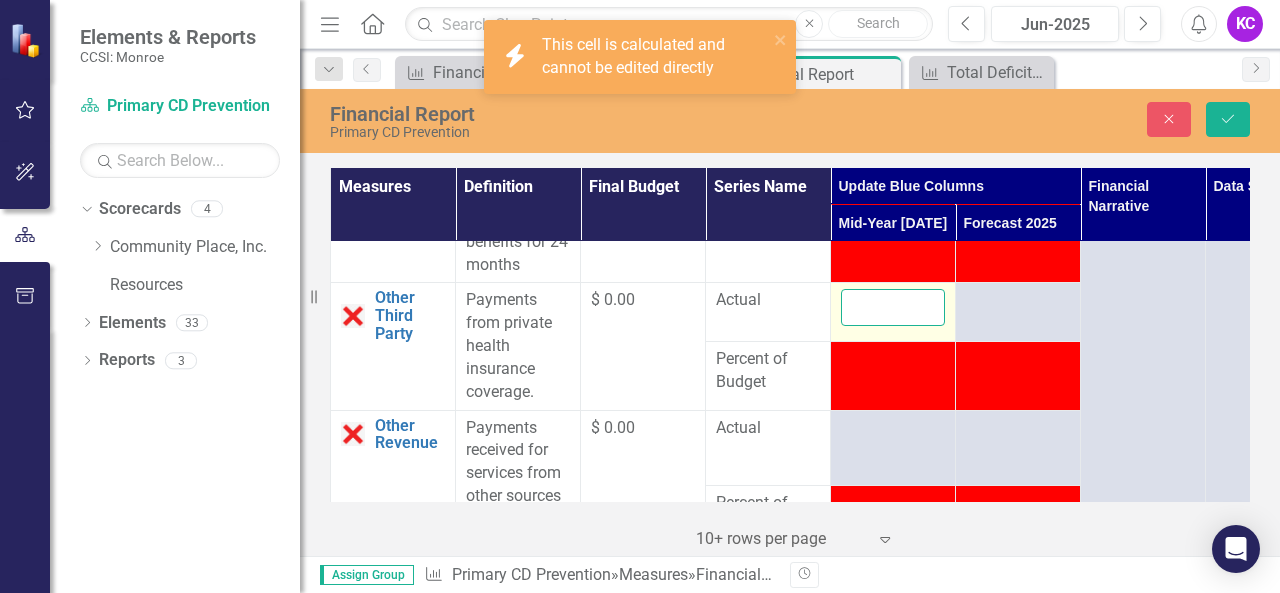 click at bounding box center (893, 307) 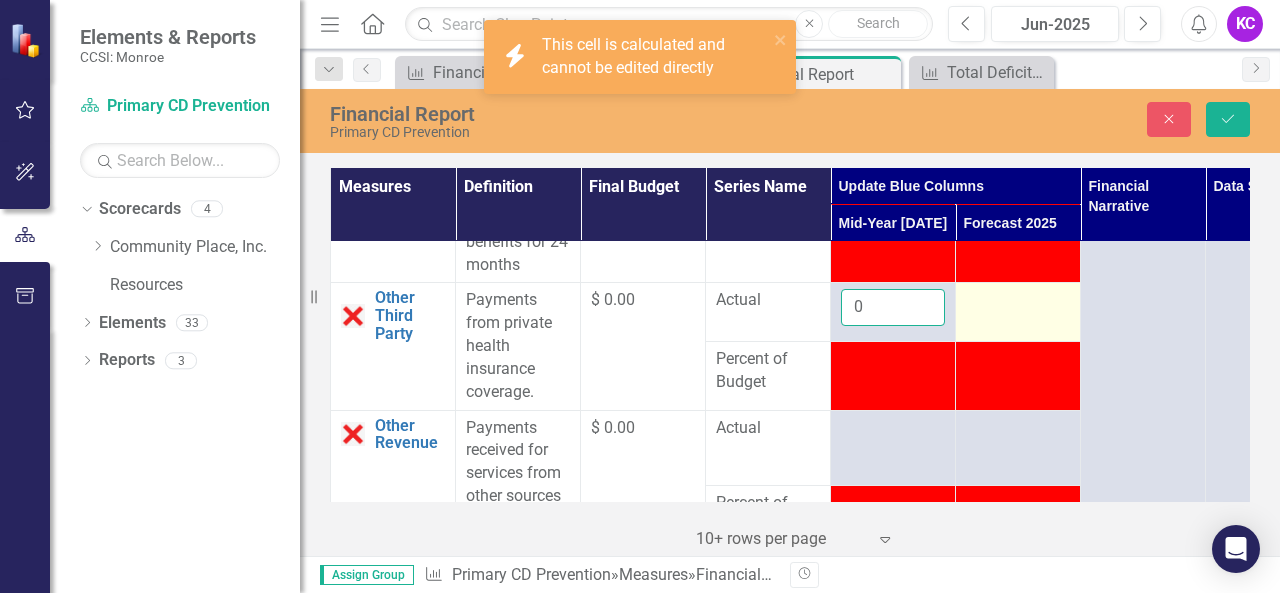 type on "0" 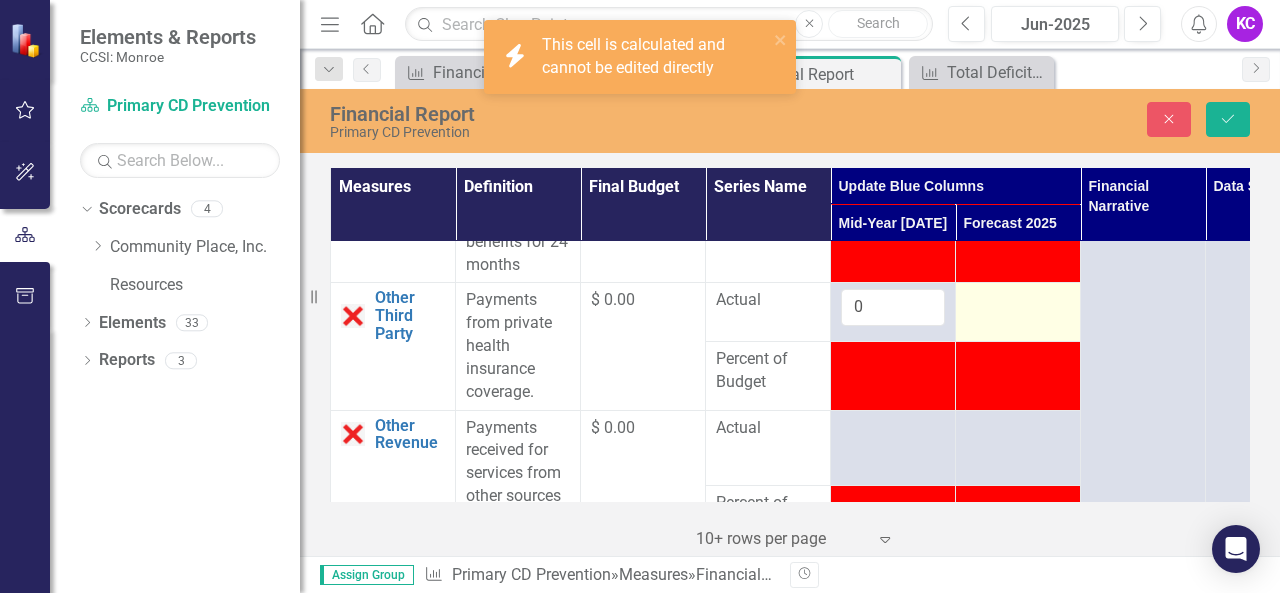 click at bounding box center (1018, 301) 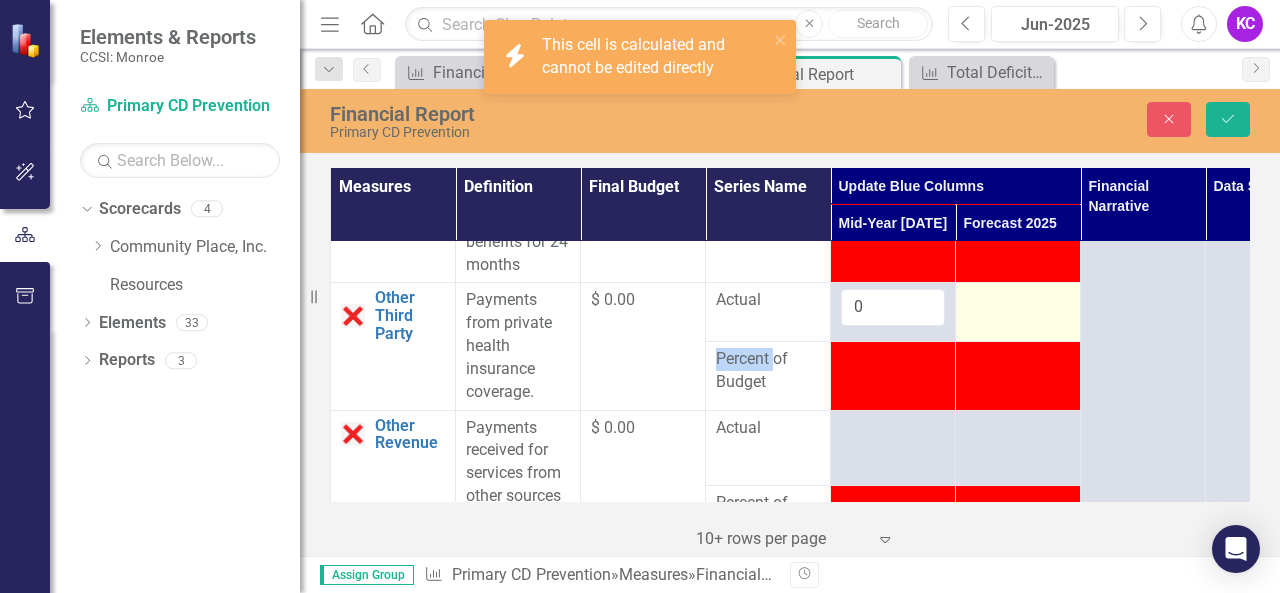 click at bounding box center [1018, 301] 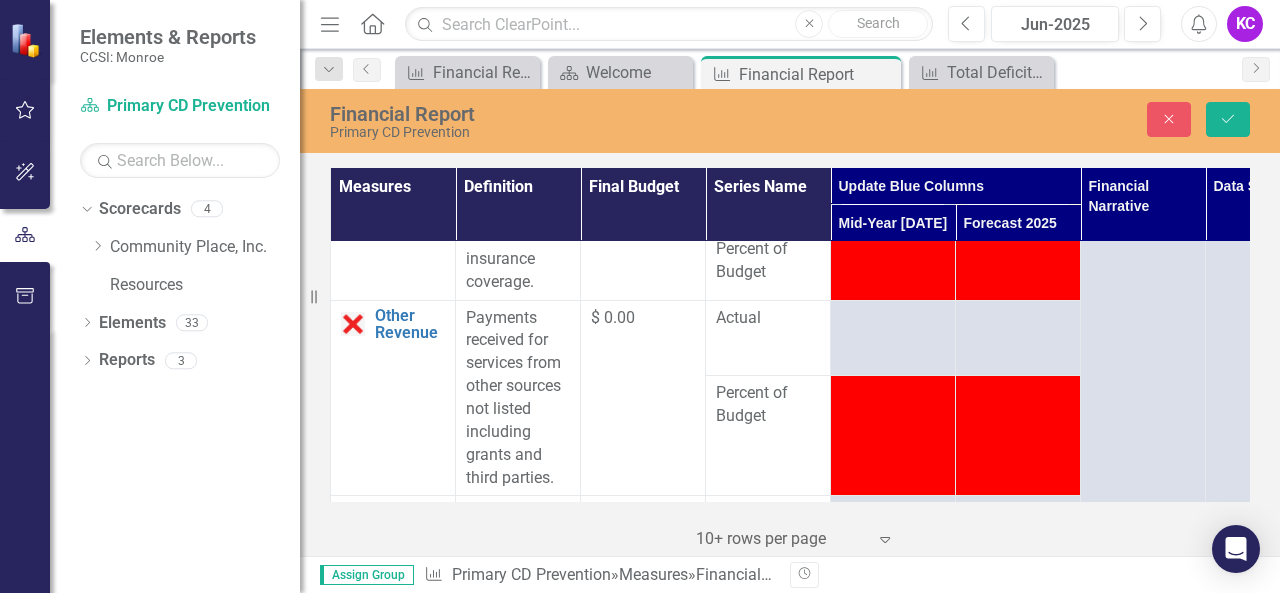 scroll, scrollTop: 4200, scrollLeft: 0, axis: vertical 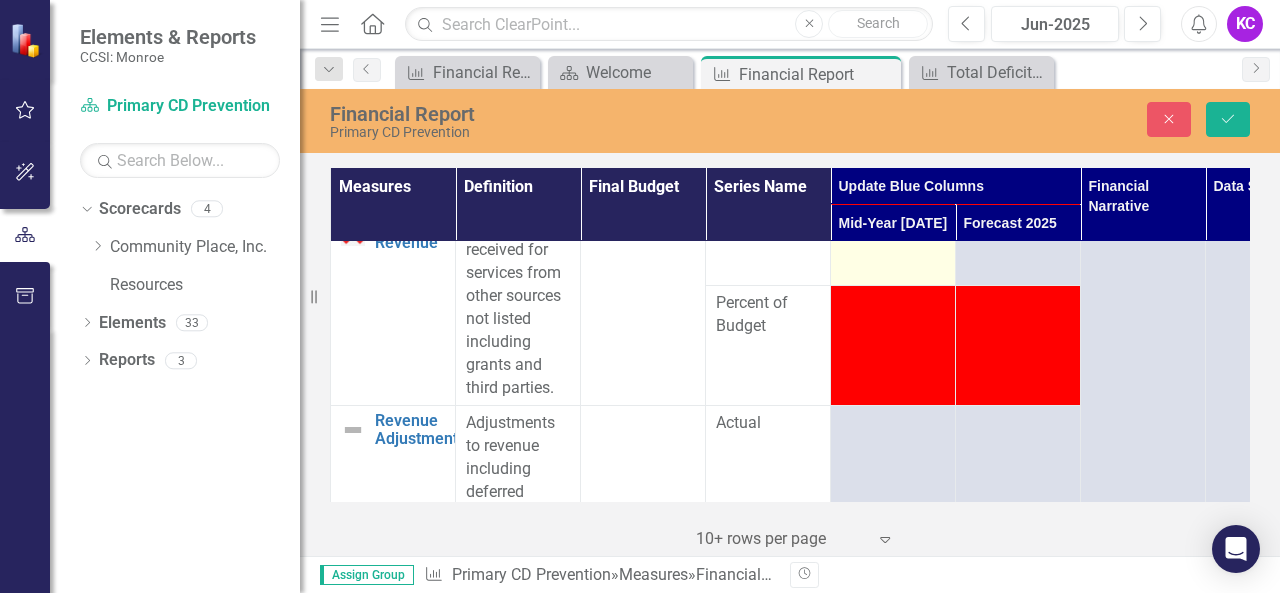 type on "-1" 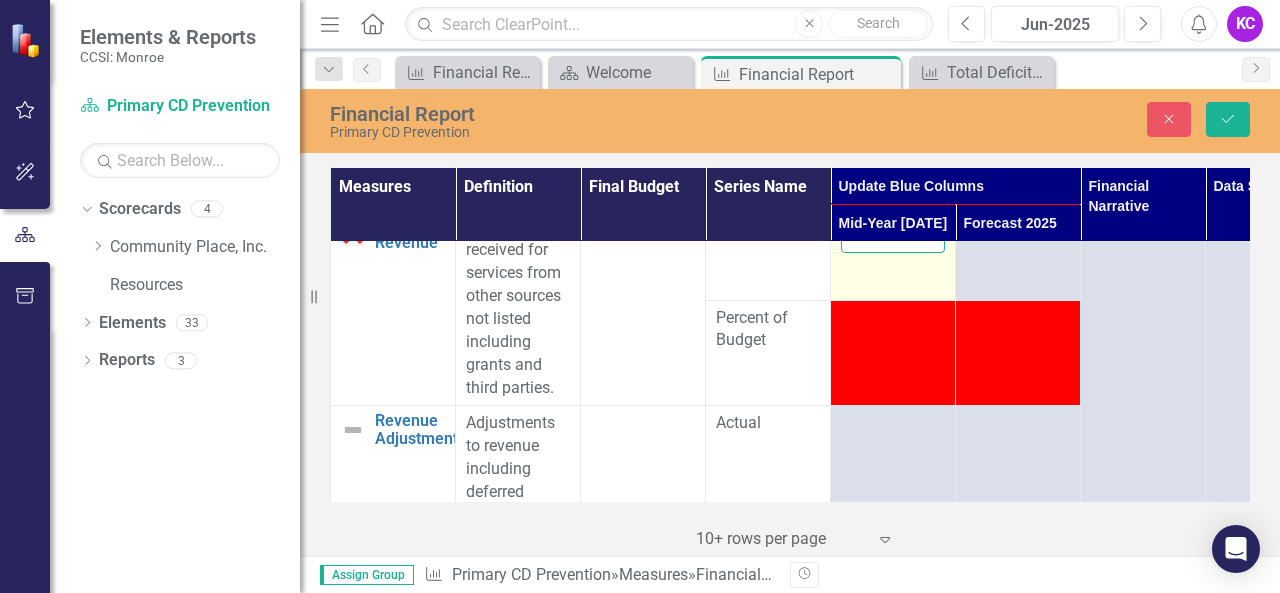 click at bounding box center (893, 235) 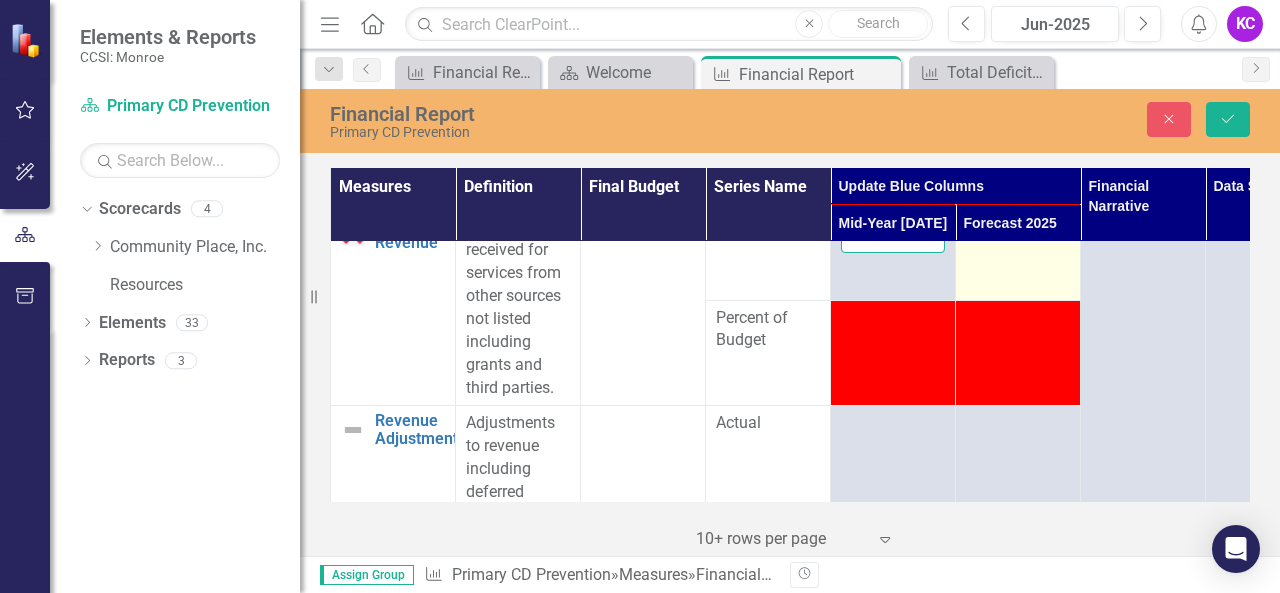 type on "0" 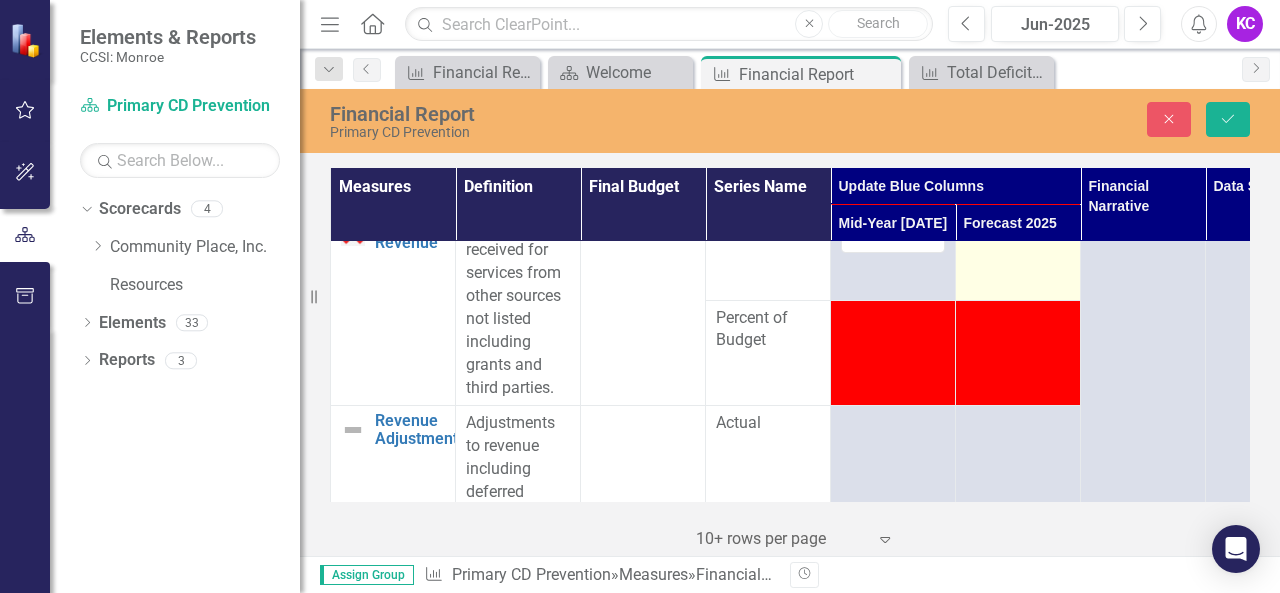 click at bounding box center (1018, 229) 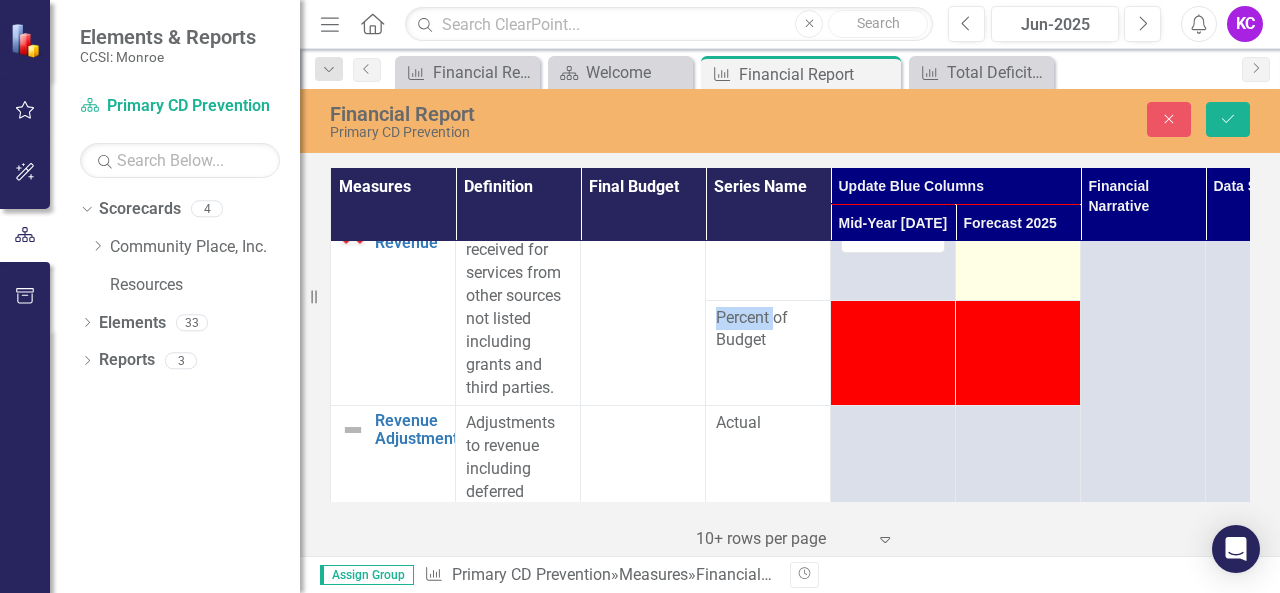 click at bounding box center [1018, 229] 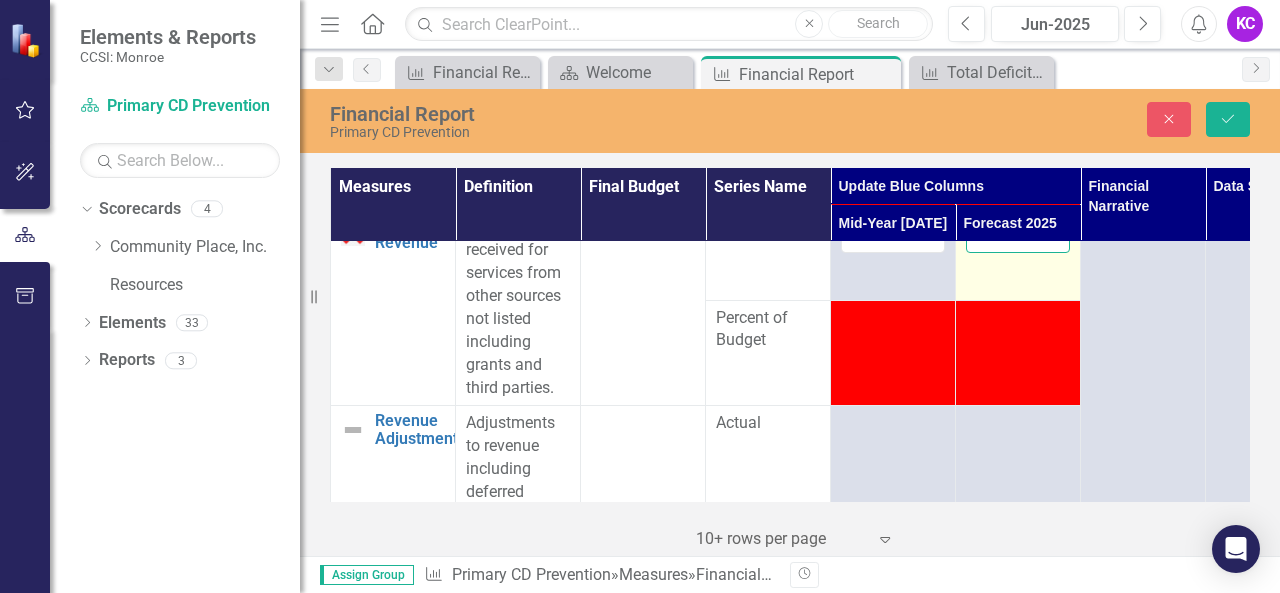 click at bounding box center (1018, 235) 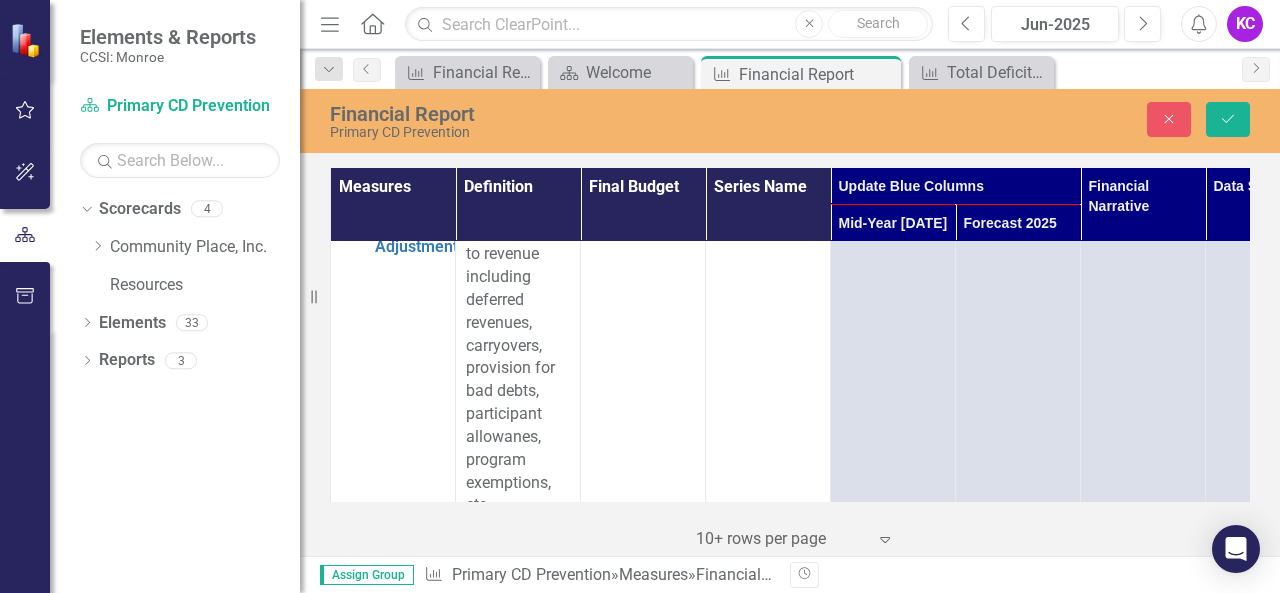 scroll, scrollTop: 4400, scrollLeft: 0, axis: vertical 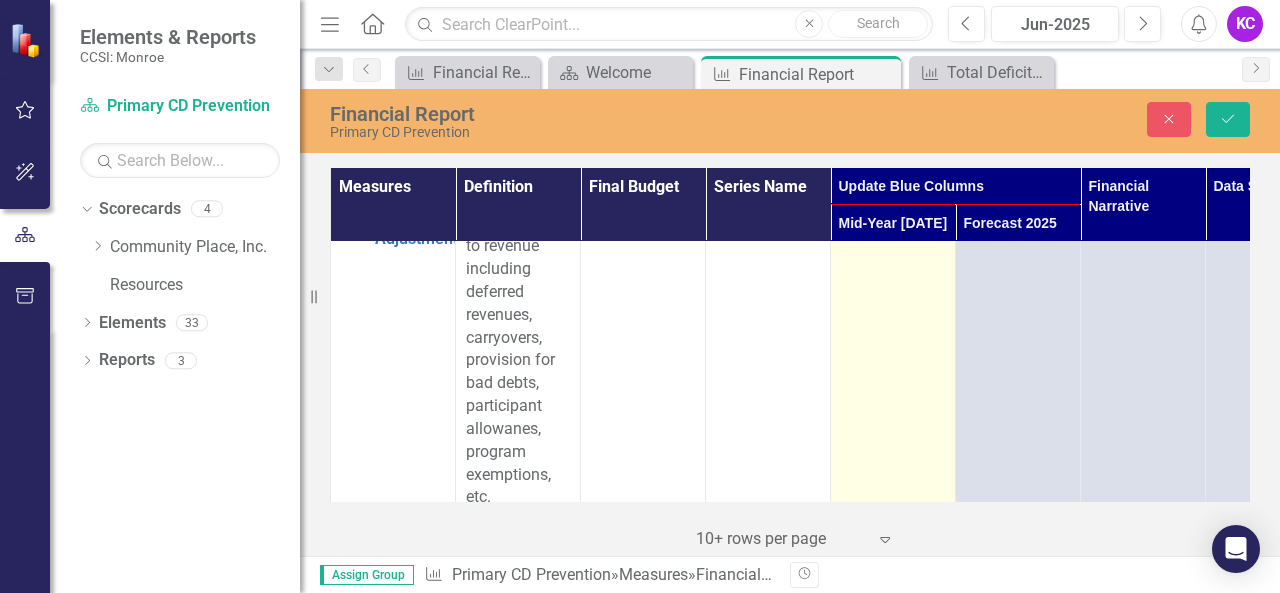type on "0" 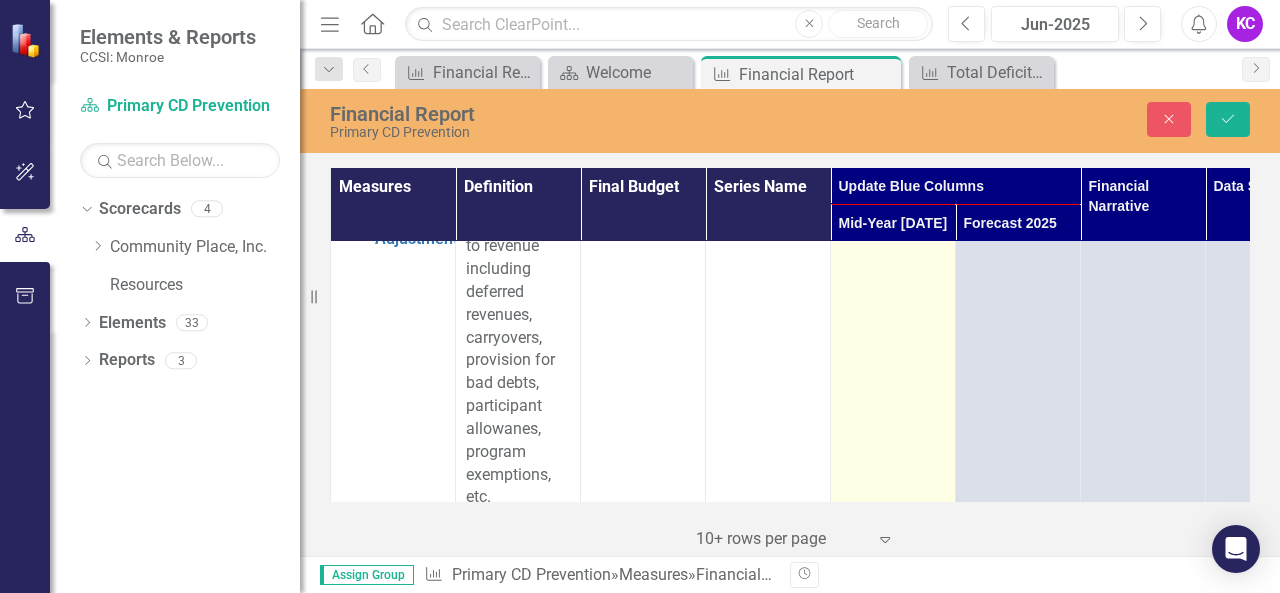 click at bounding box center [893, 361] 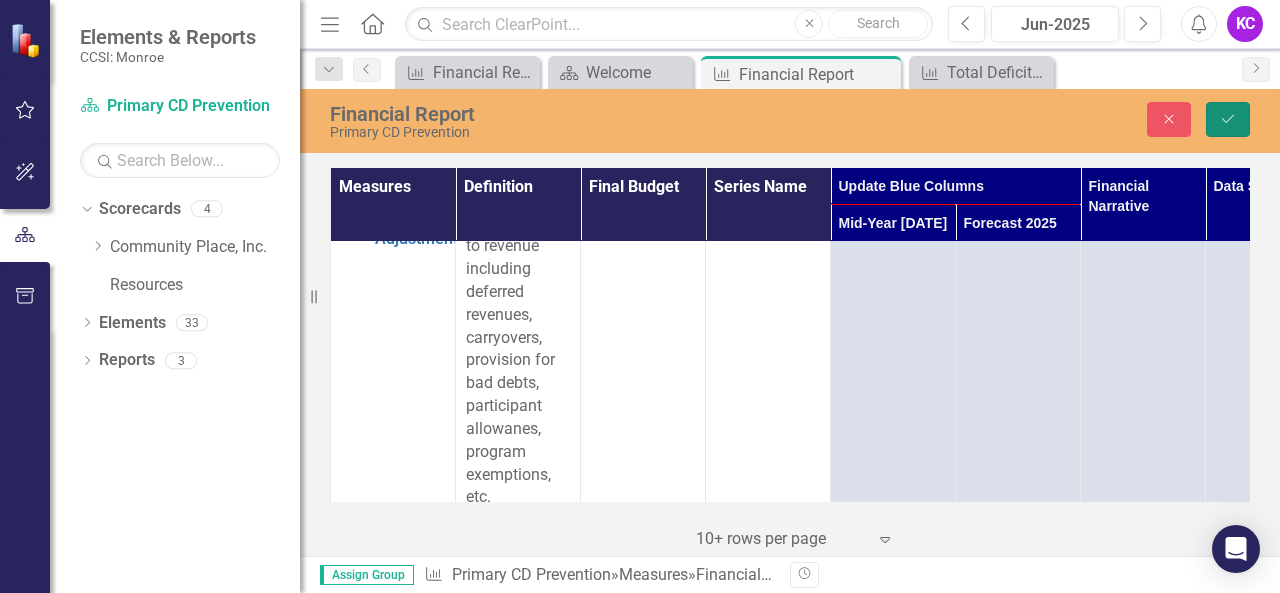 click on "Save" at bounding box center (1228, 119) 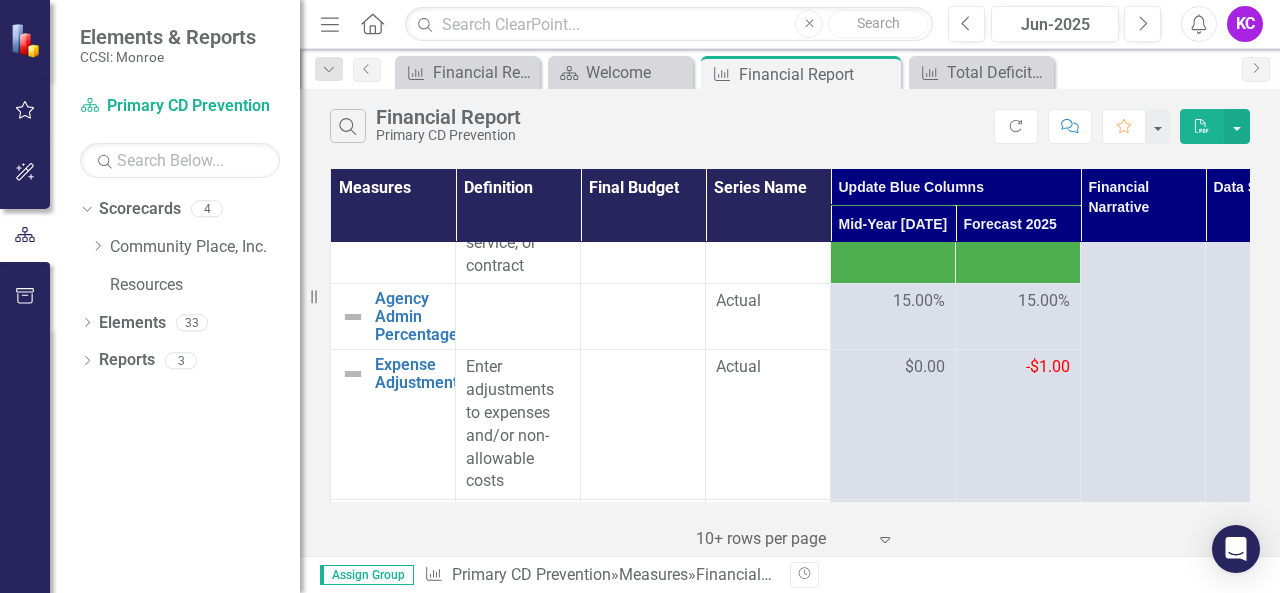 scroll, scrollTop: 2200, scrollLeft: 0, axis: vertical 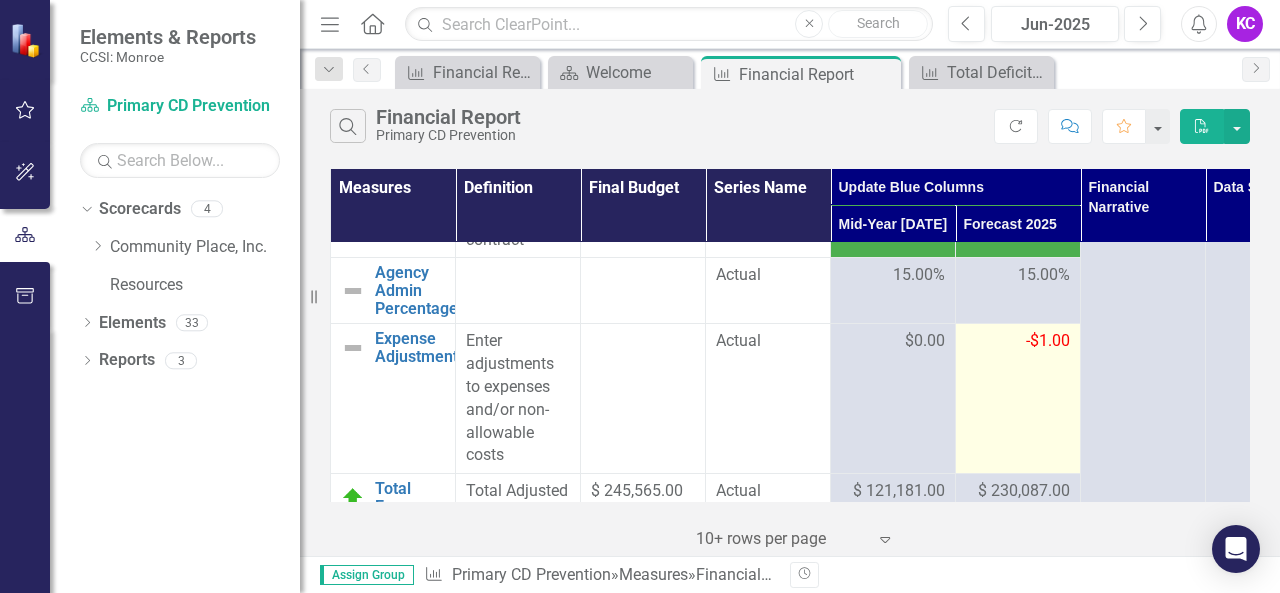 click on "-$1.00" at bounding box center (1048, 340) 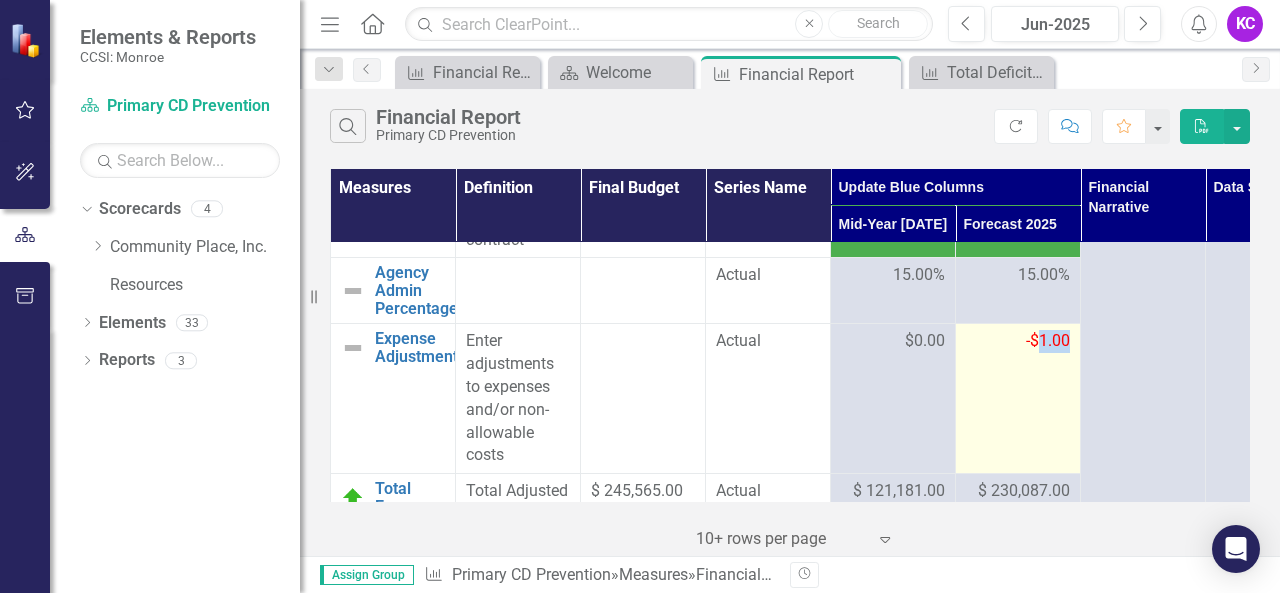 click on "-$1.00" at bounding box center [1048, 340] 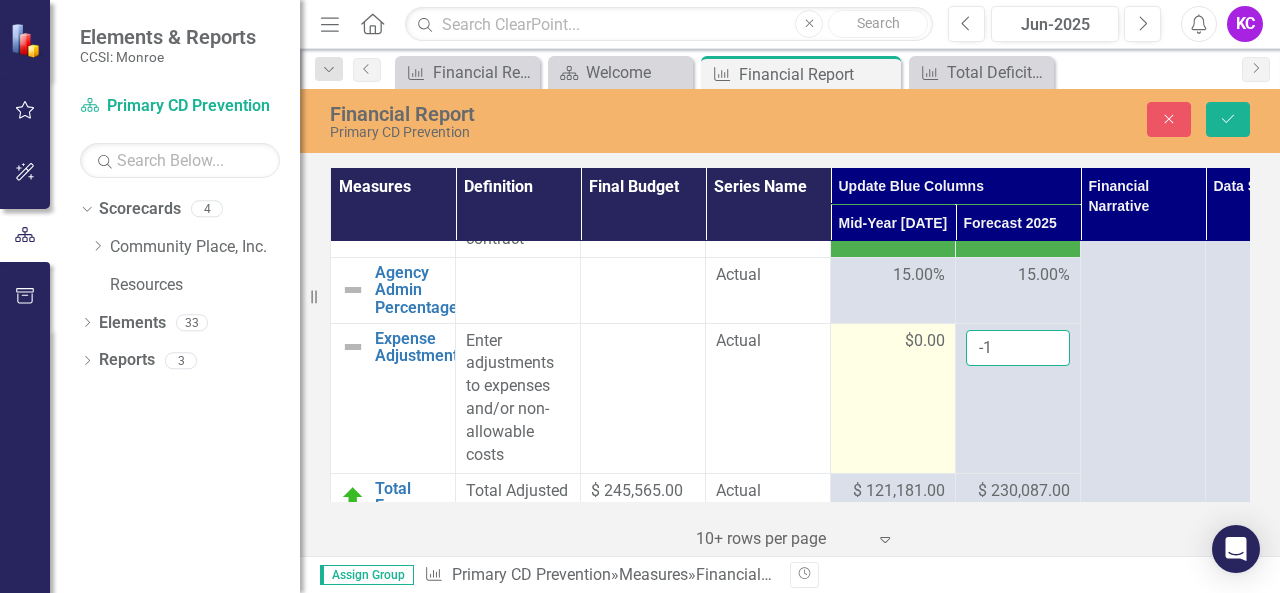 drag, startPoint x: 1001, startPoint y: 357, endPoint x: 948, endPoint y: 359, distance: 53.037724 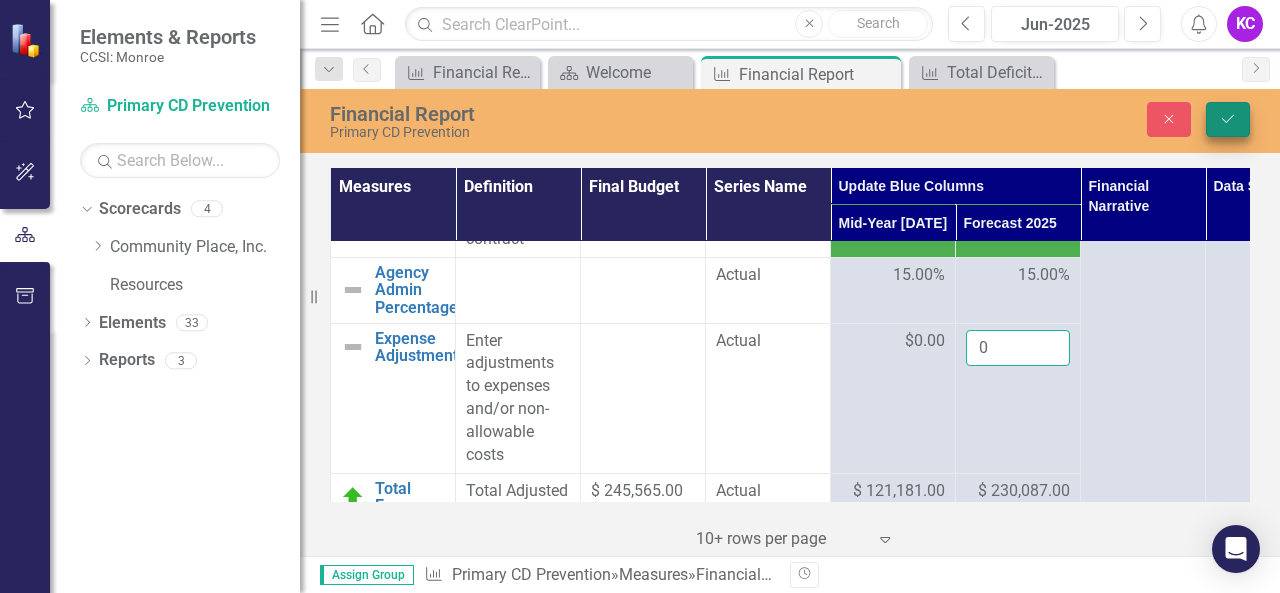 type on "0" 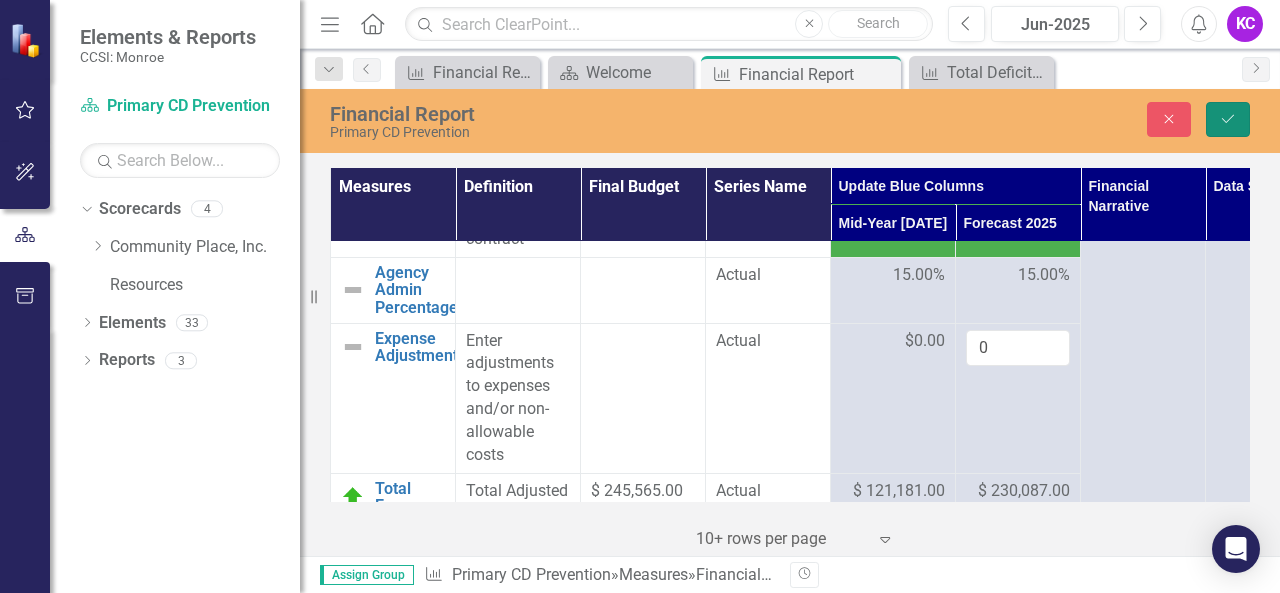 click on "Save" 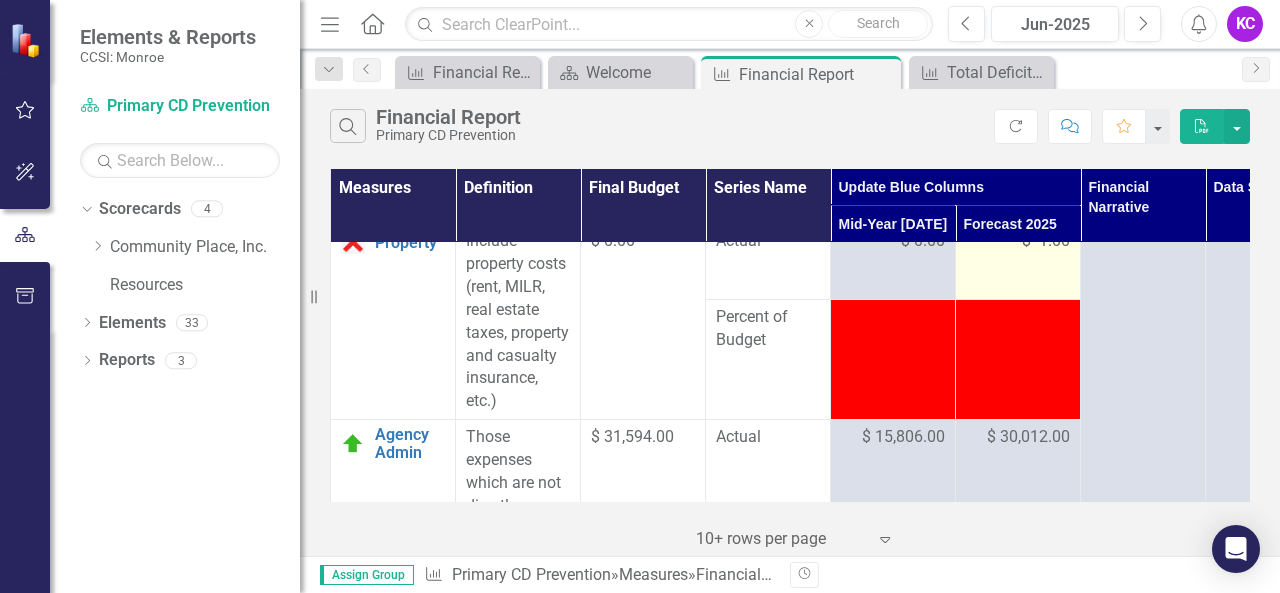 scroll, scrollTop: 1400, scrollLeft: 0, axis: vertical 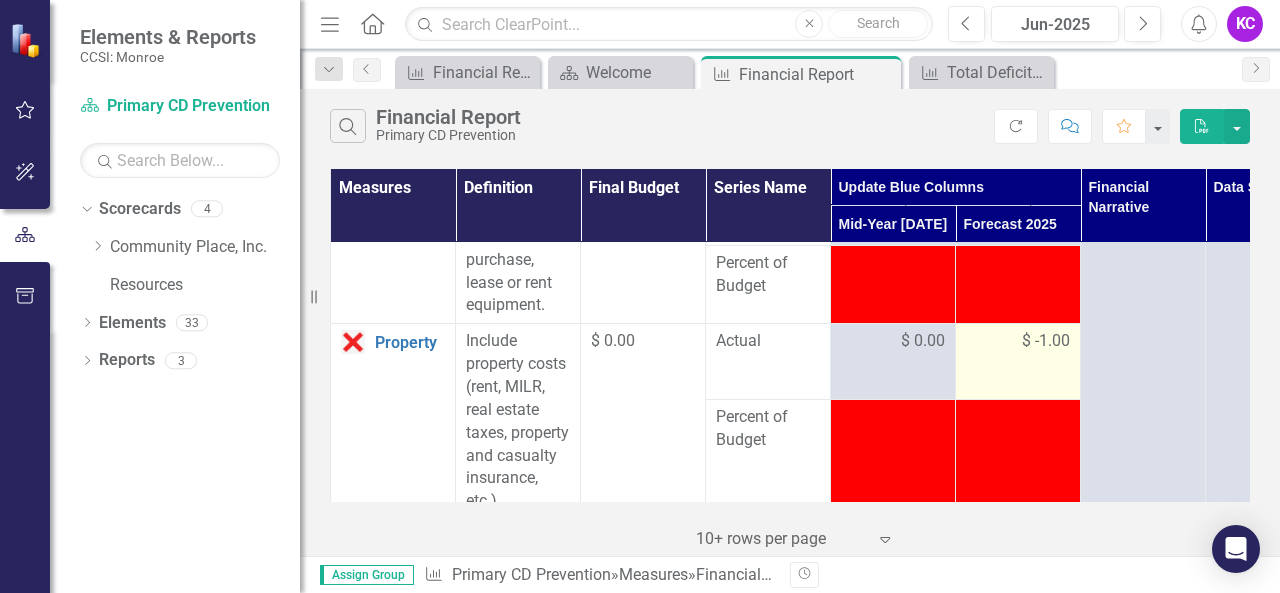 click on "$ -1.00" at bounding box center [1046, 341] 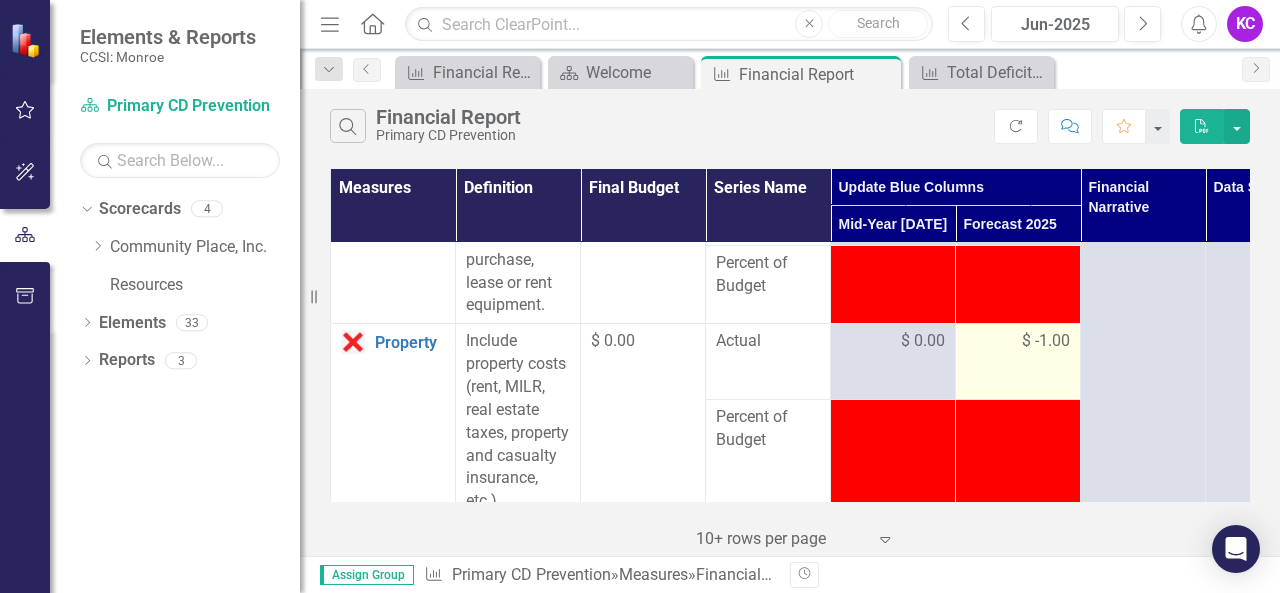 click on "$ -1.00" at bounding box center (1046, 341) 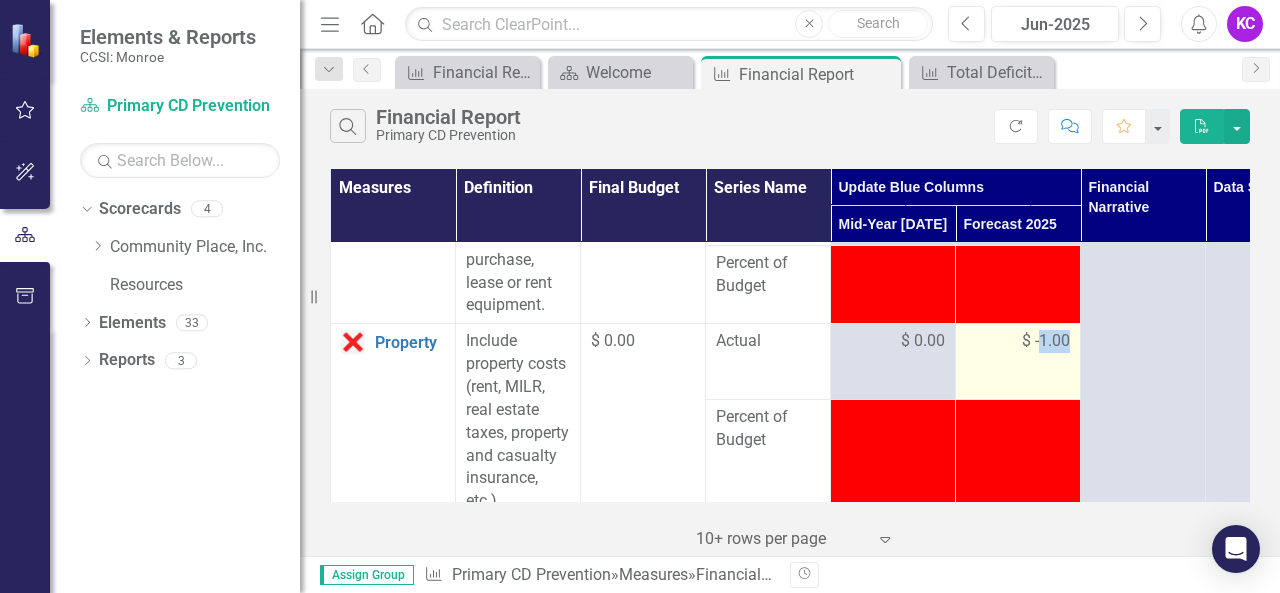 click on "$ -1.00" at bounding box center [1046, 341] 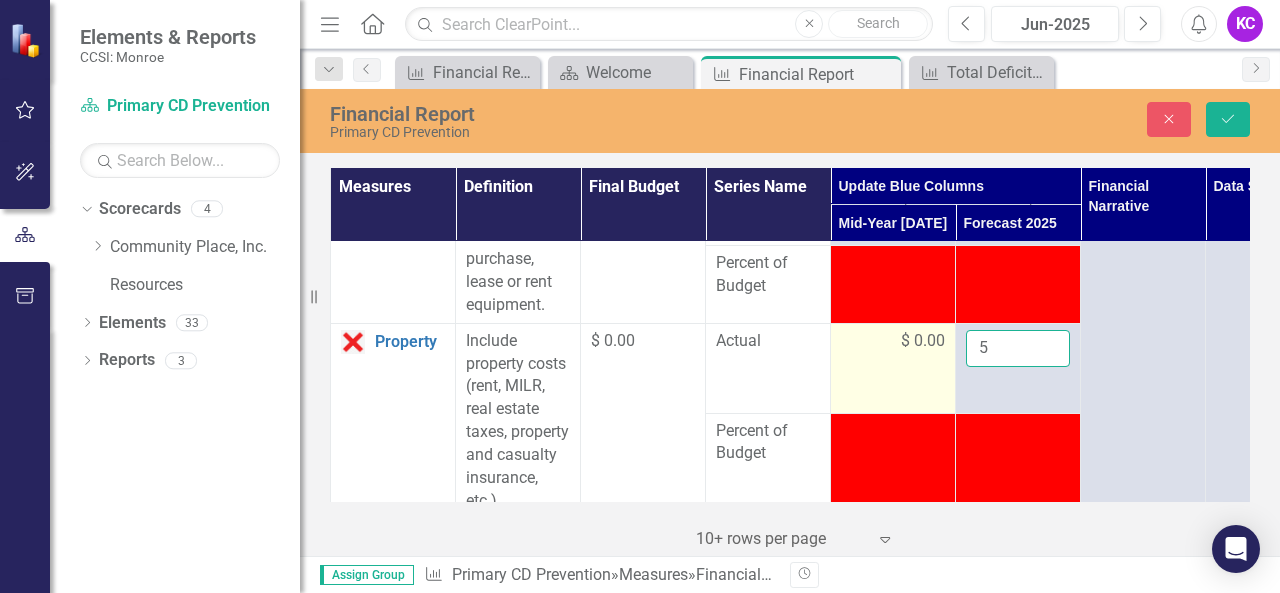 drag, startPoint x: 1042, startPoint y: 337, endPoint x: 899, endPoint y: 341, distance: 143.05594 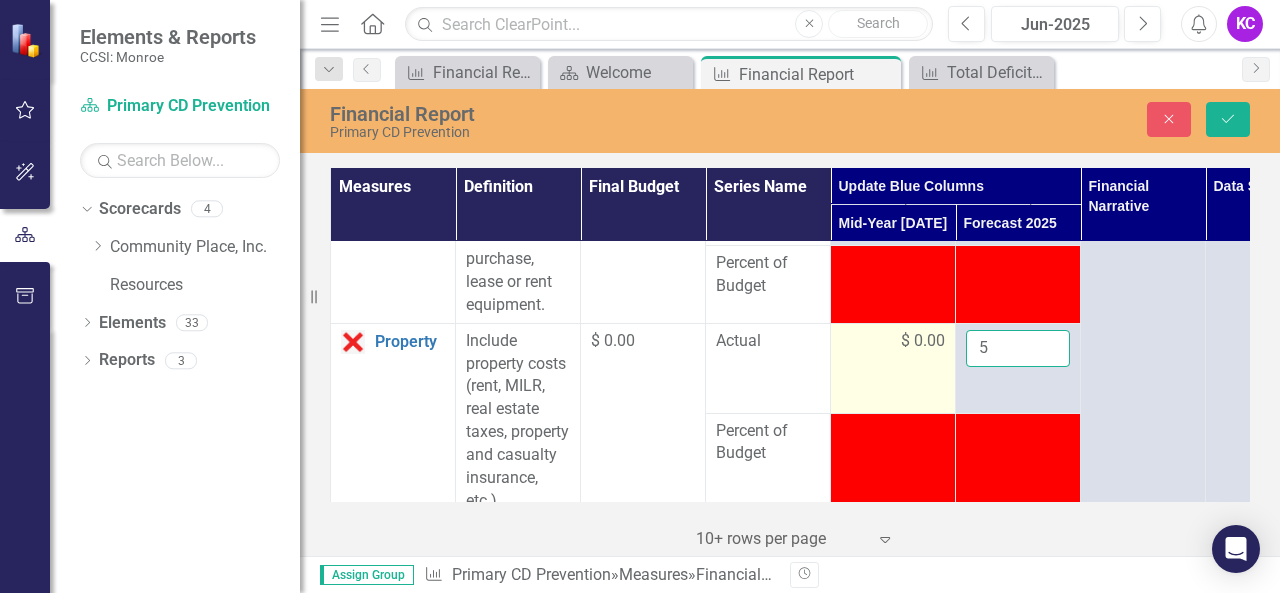 drag, startPoint x: 990, startPoint y: 344, endPoint x: 921, endPoint y: 343, distance: 69.00725 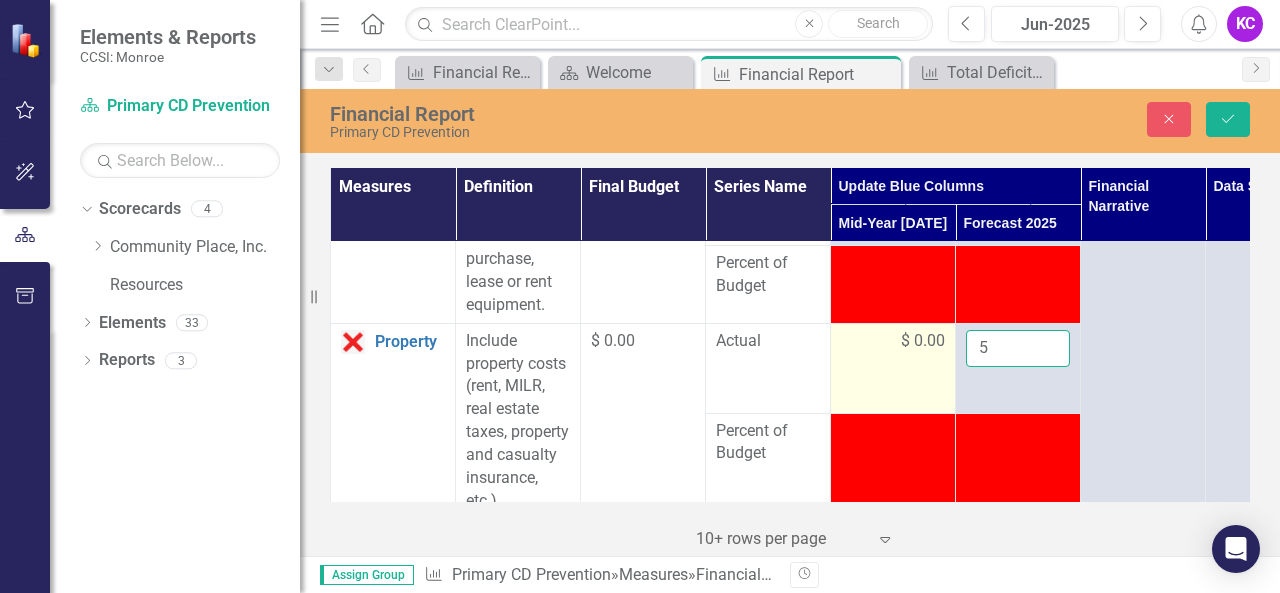 click on "Property Link Open Element Include property costs (rent, MILR, real estate taxes, property and casualty insurance, etc.) $ 0.00 Actual $ 0.00 5" at bounding box center [831, 368] 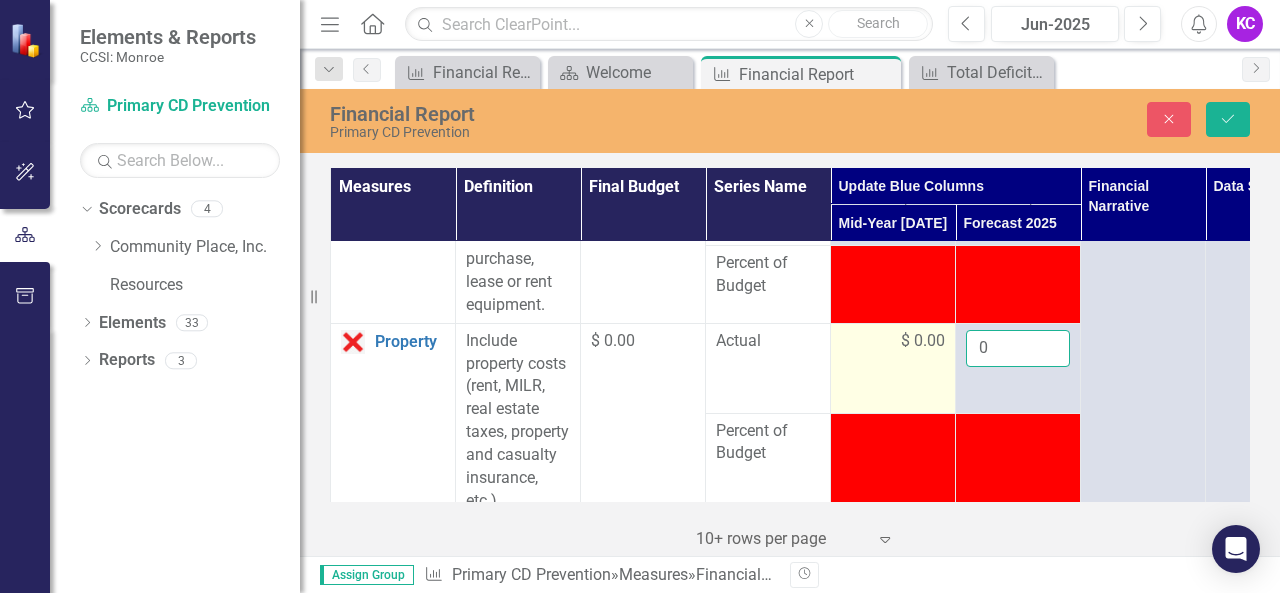 type on "0" 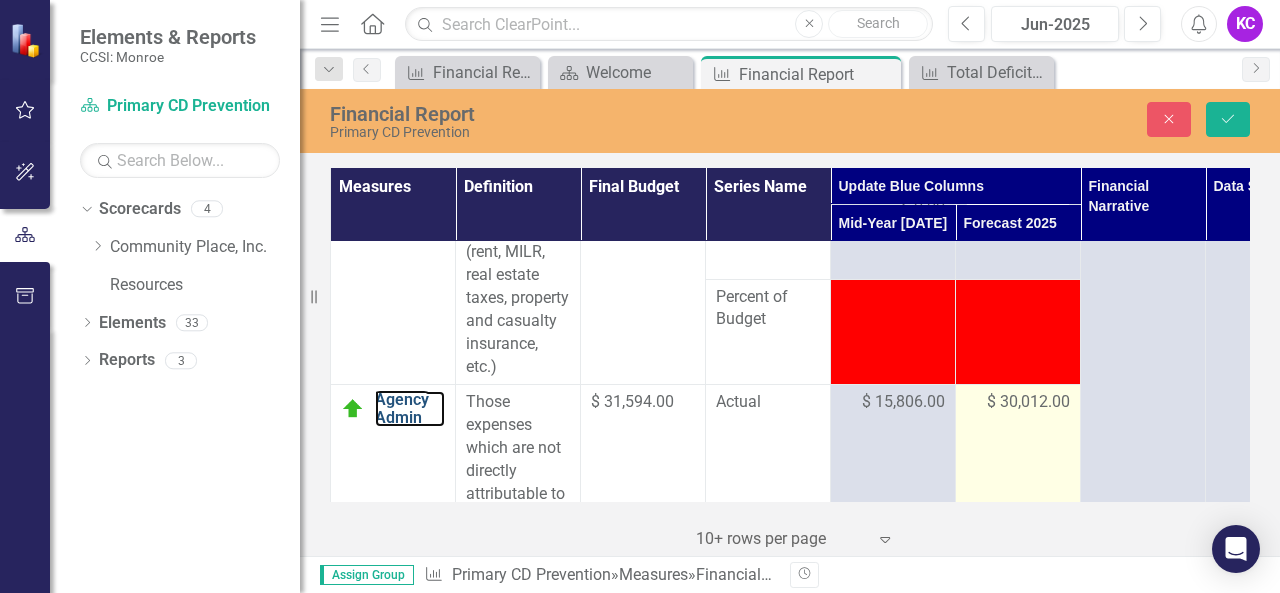 scroll, scrollTop: 1434, scrollLeft: 0, axis: vertical 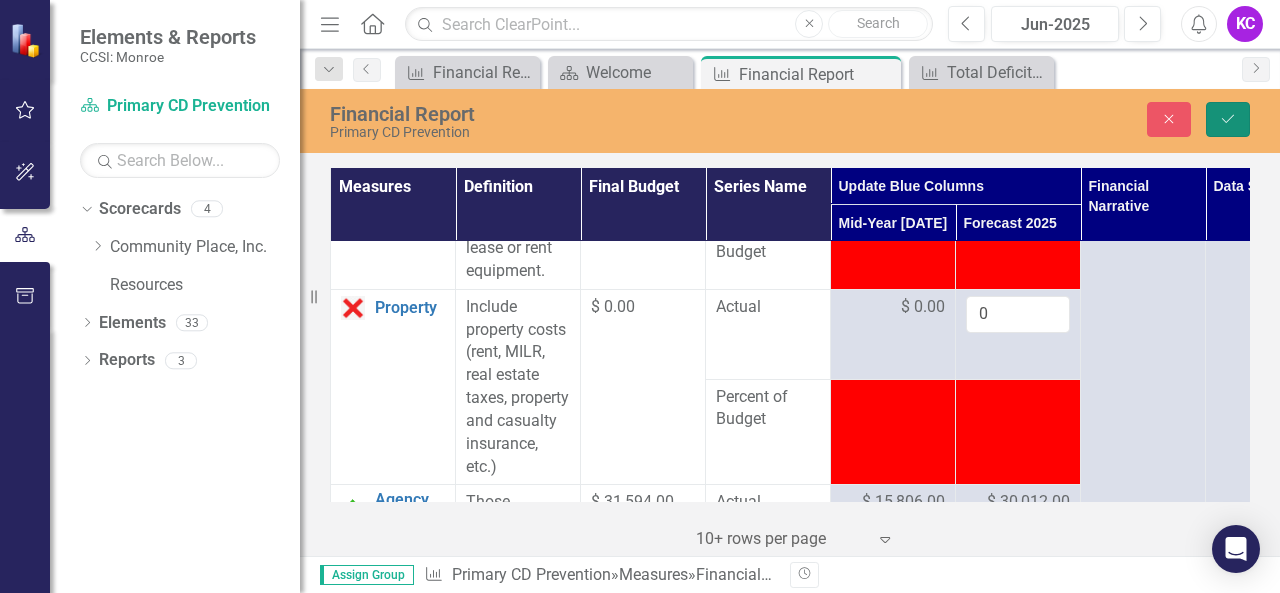 click on "Save" 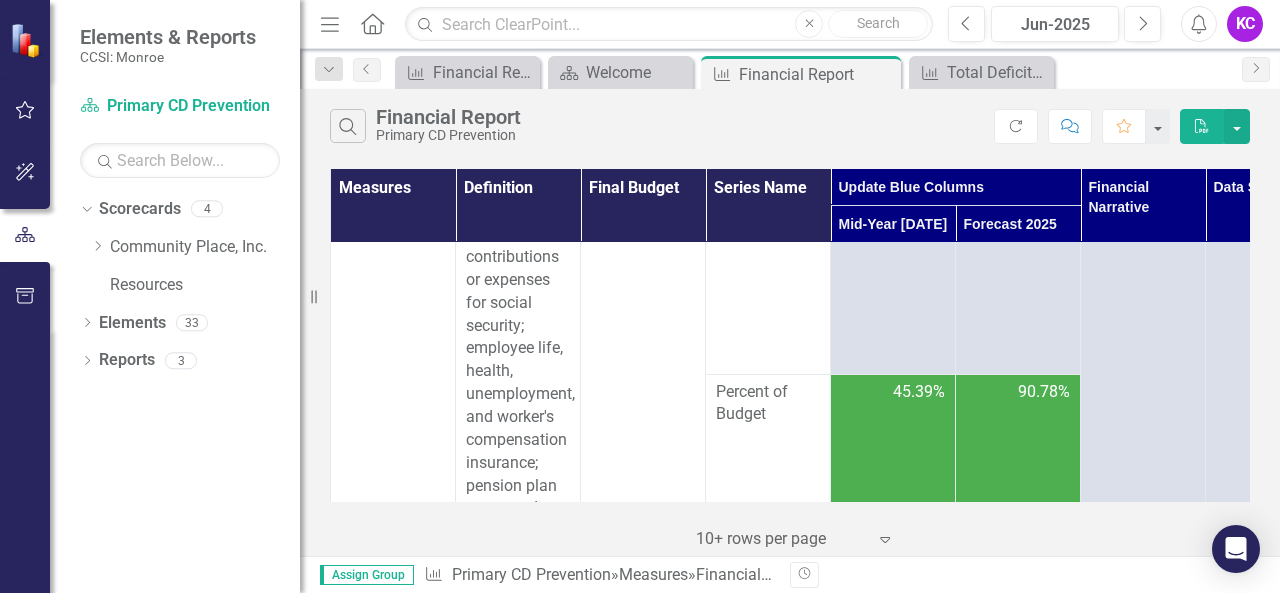 scroll, scrollTop: 500, scrollLeft: 0, axis: vertical 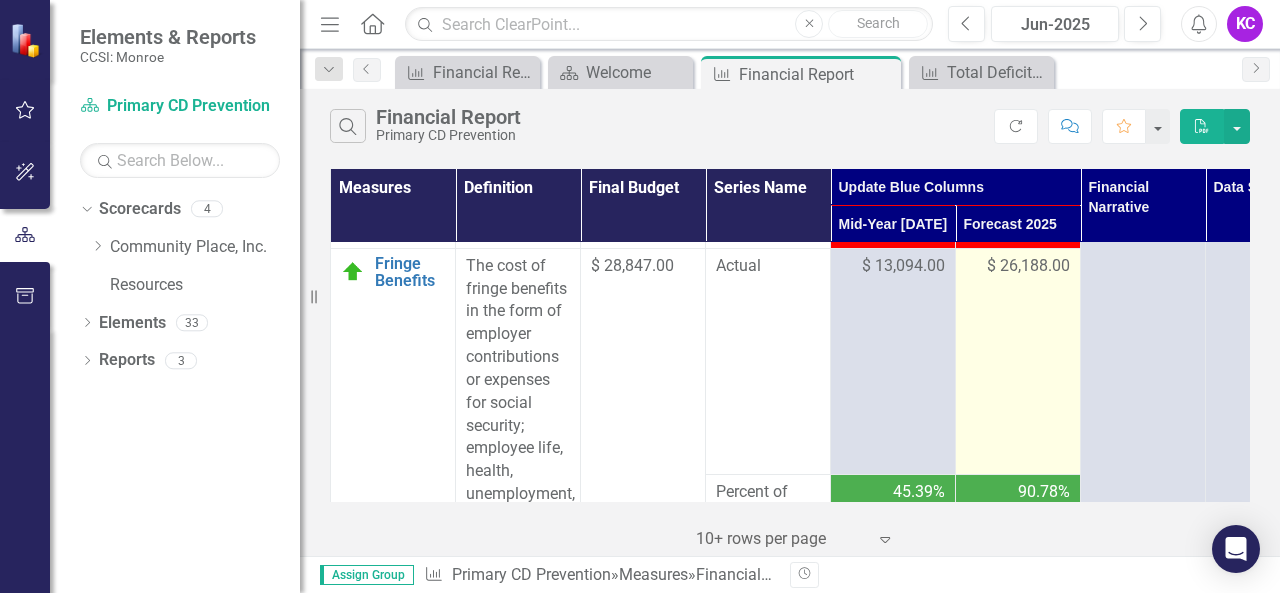 click on "$ 26,188.00" at bounding box center (1028, 266) 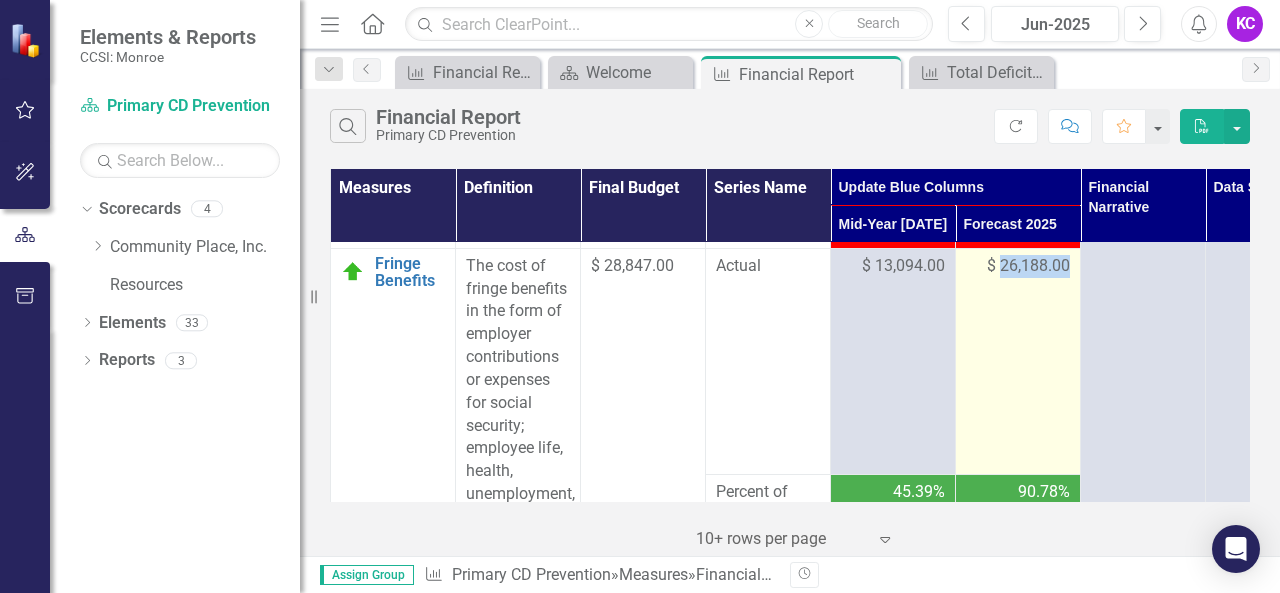 click on "$ 26,188.00" at bounding box center (1028, 266) 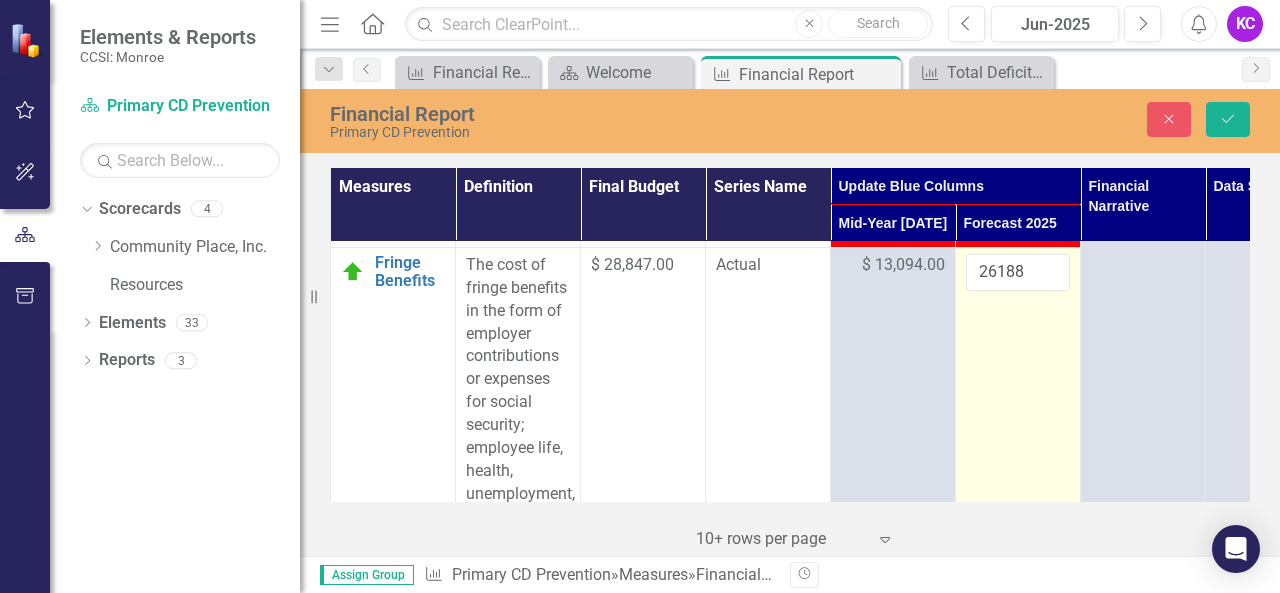 click on "26188" at bounding box center [1018, 382] 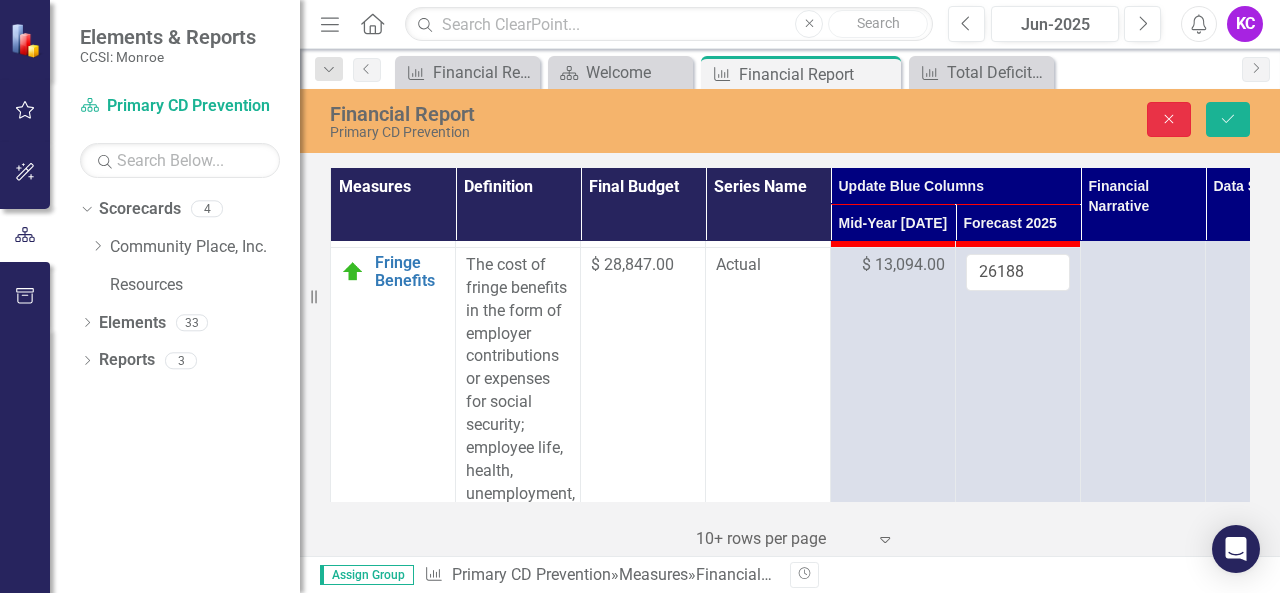 click on "Close" at bounding box center (1169, 119) 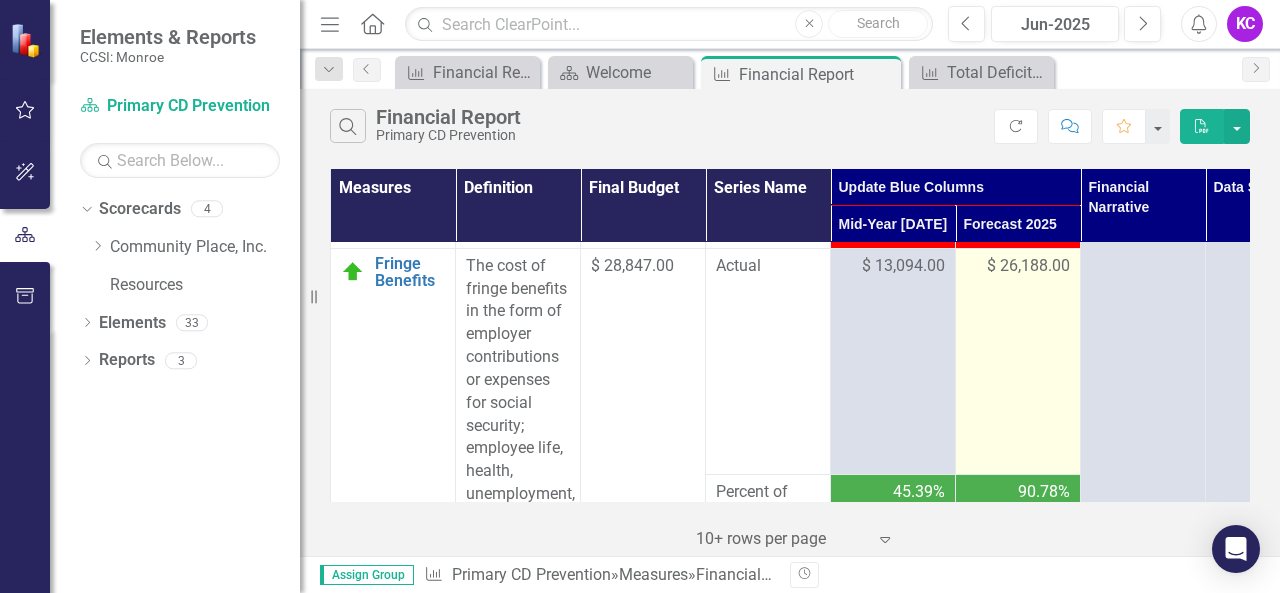 click on "$ 26,188.00" at bounding box center (1018, 361) 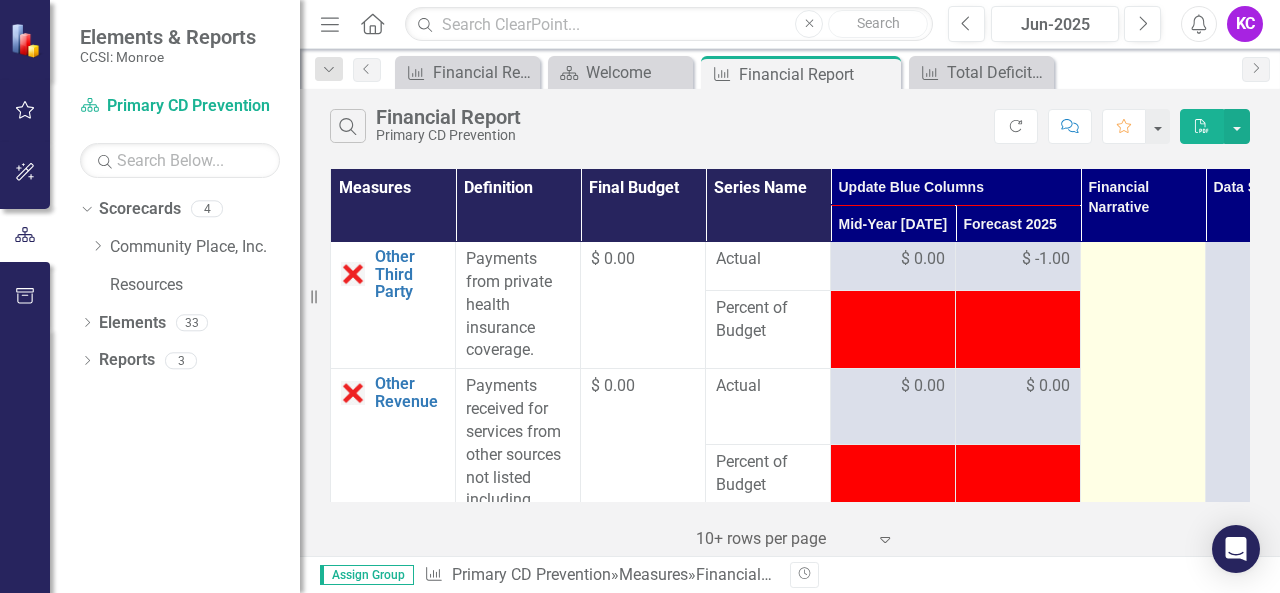 scroll, scrollTop: 4100, scrollLeft: 0, axis: vertical 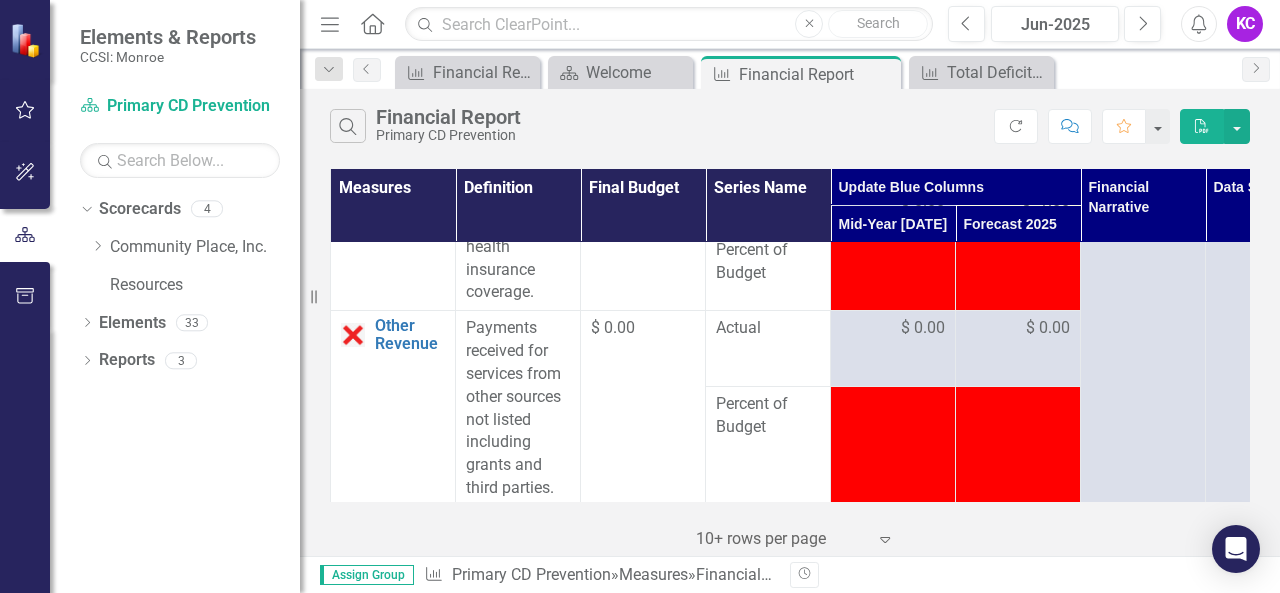 click on "$ -1.00" at bounding box center [1046, 201] 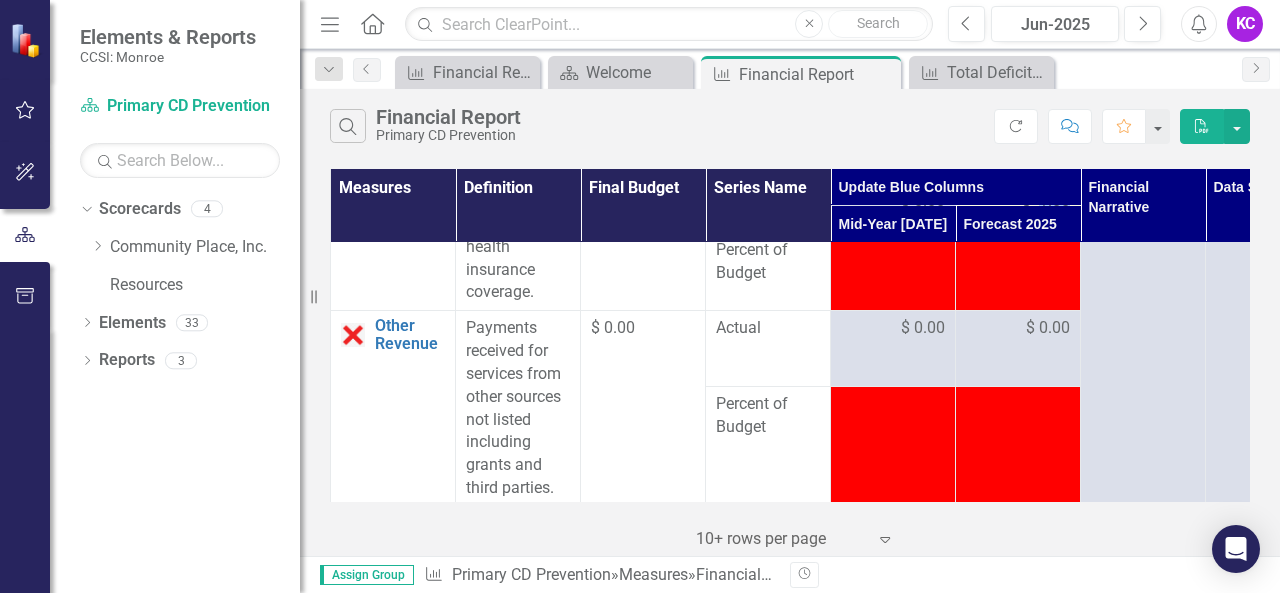 click on "$ -1.00" at bounding box center (1046, 201) 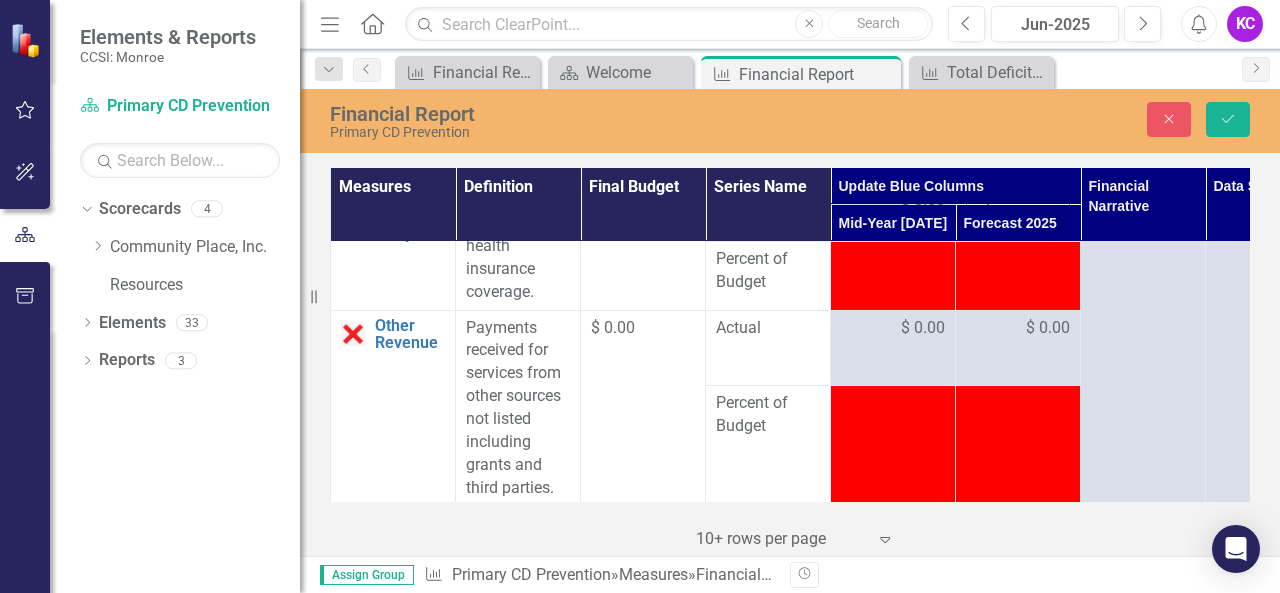 drag, startPoint x: 1009, startPoint y: 281, endPoint x: 968, endPoint y: 271, distance: 42.201897 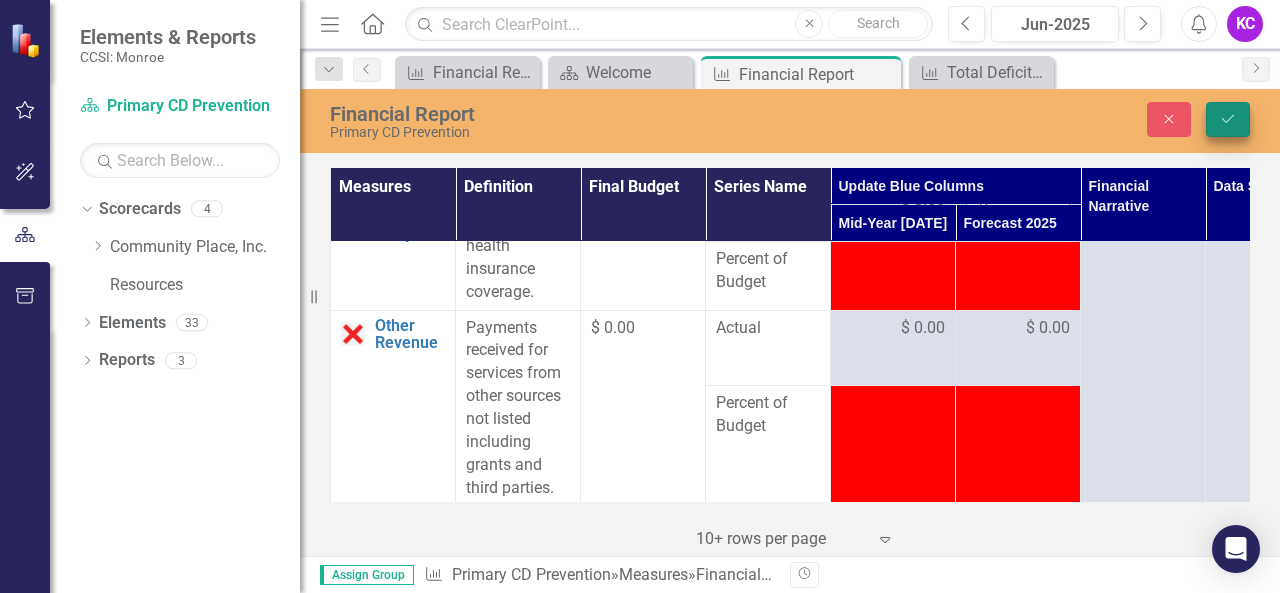 type on "0" 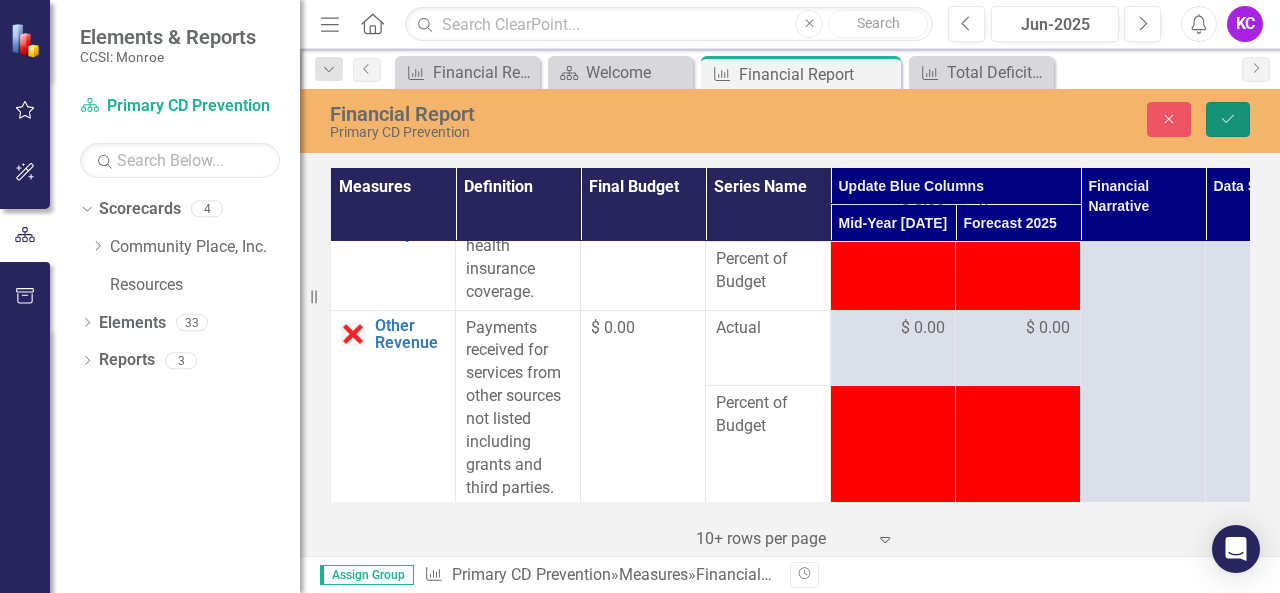 drag, startPoint x: 1221, startPoint y: 125, endPoint x: 1076, endPoint y: 328, distance: 249.46744 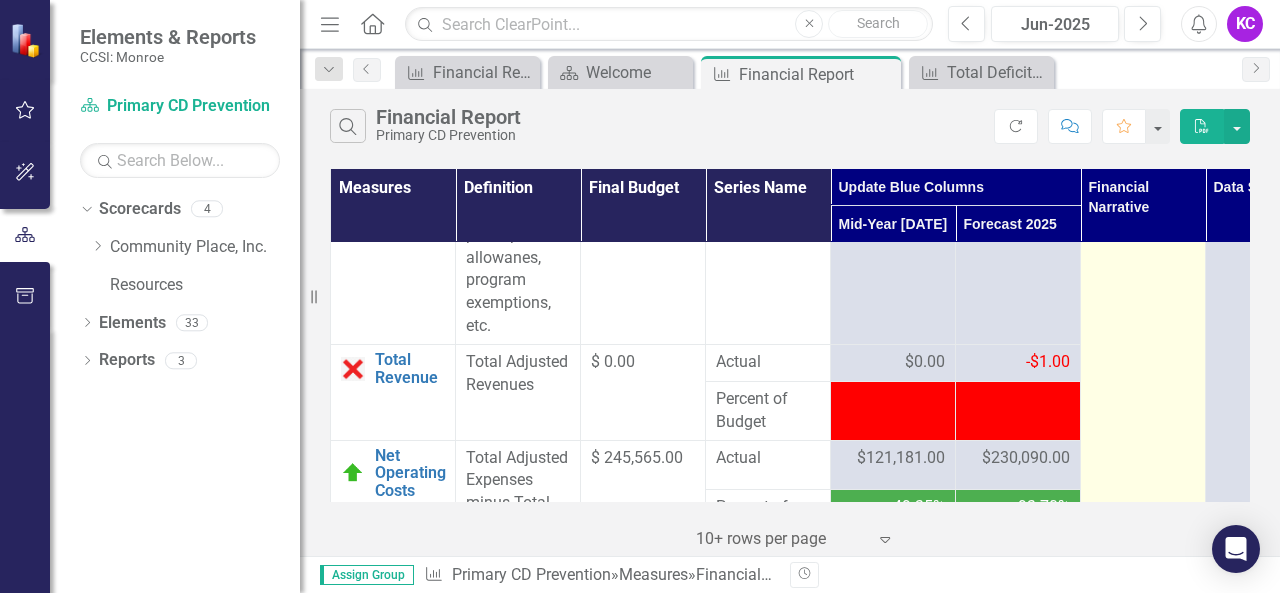 scroll, scrollTop: 4600, scrollLeft: 0, axis: vertical 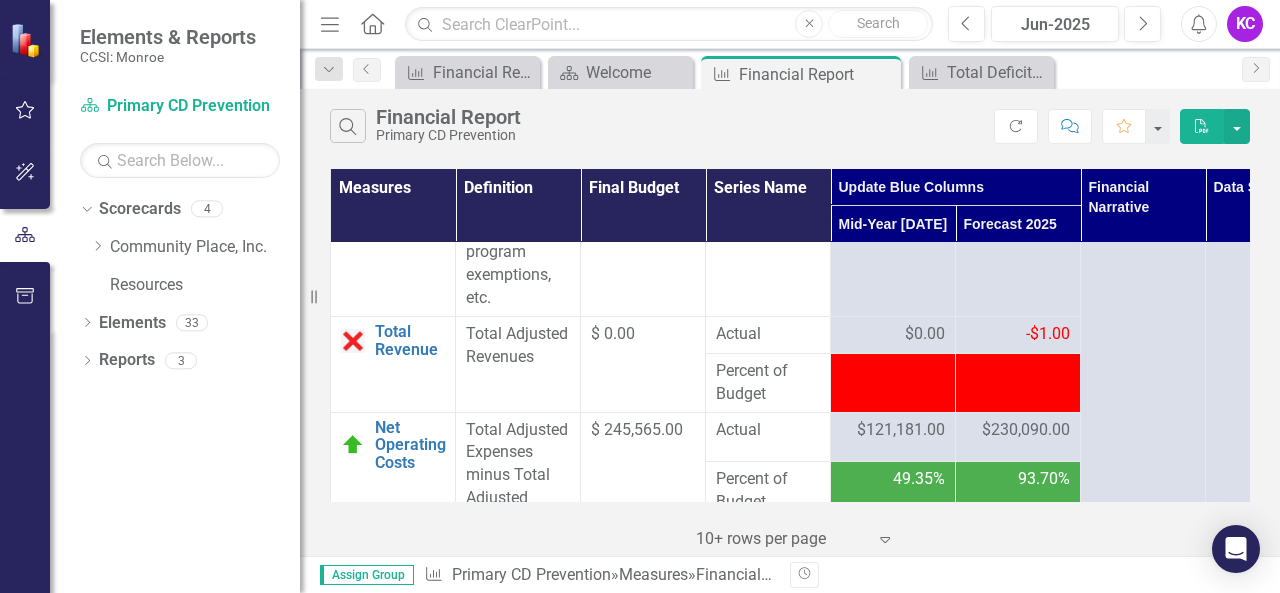 click on "-$1.00" at bounding box center (1048, 333) 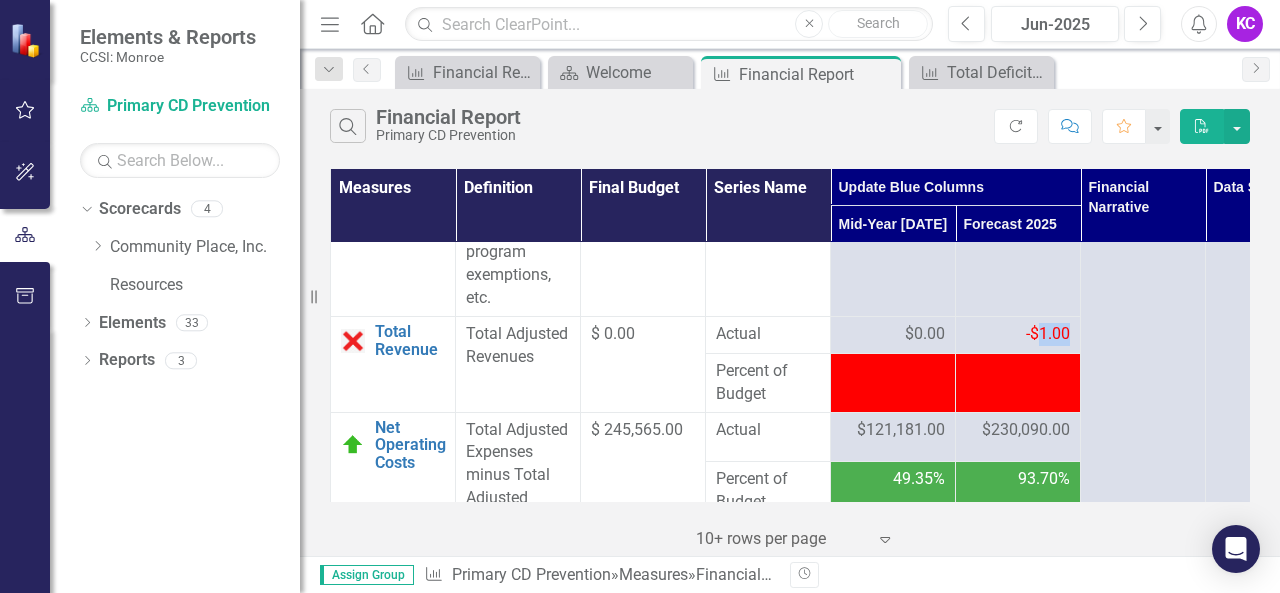 click on "-$1.00" at bounding box center [1048, 333] 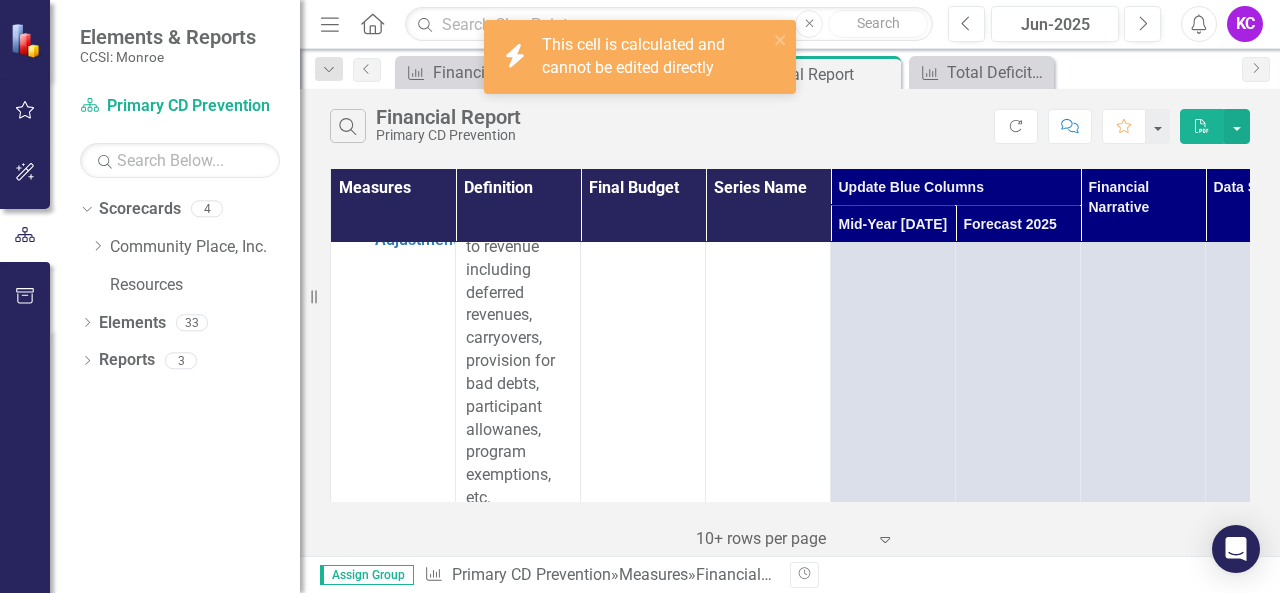 scroll, scrollTop: 4300, scrollLeft: 0, axis: vertical 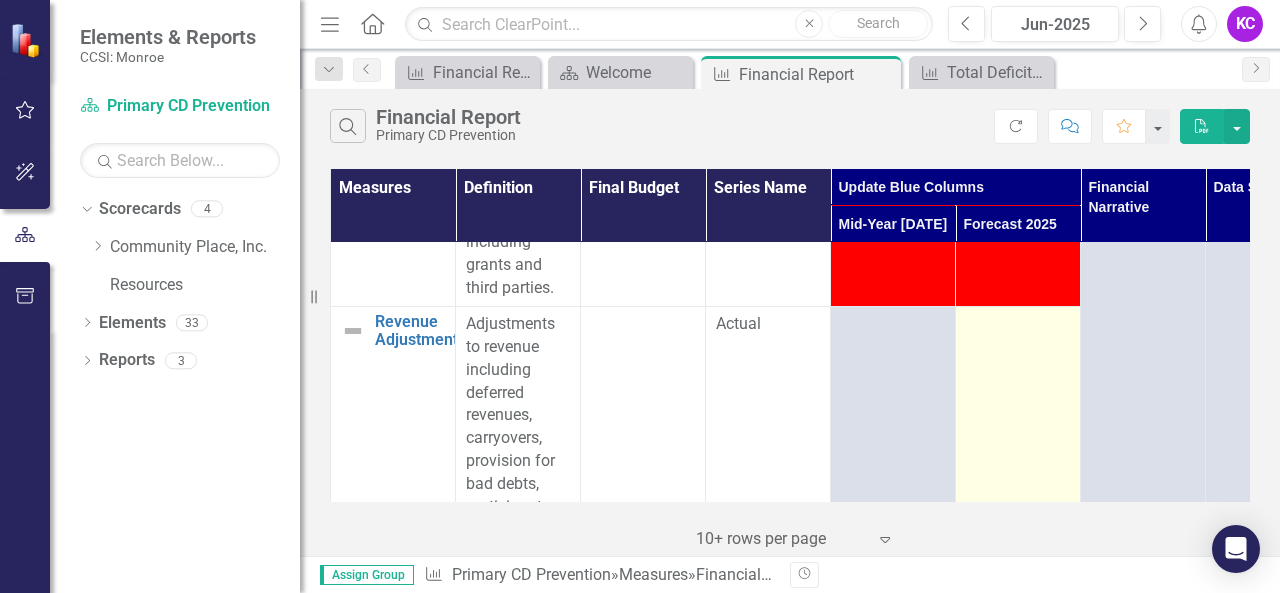 click at bounding box center (1018, 461) 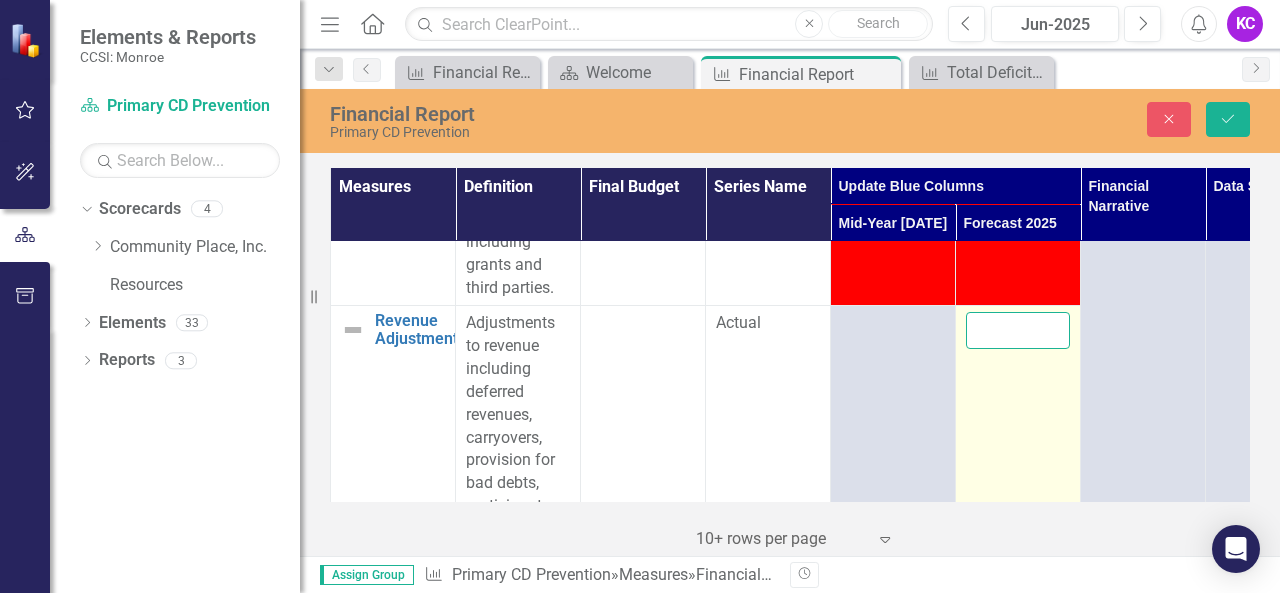 click at bounding box center [1018, 330] 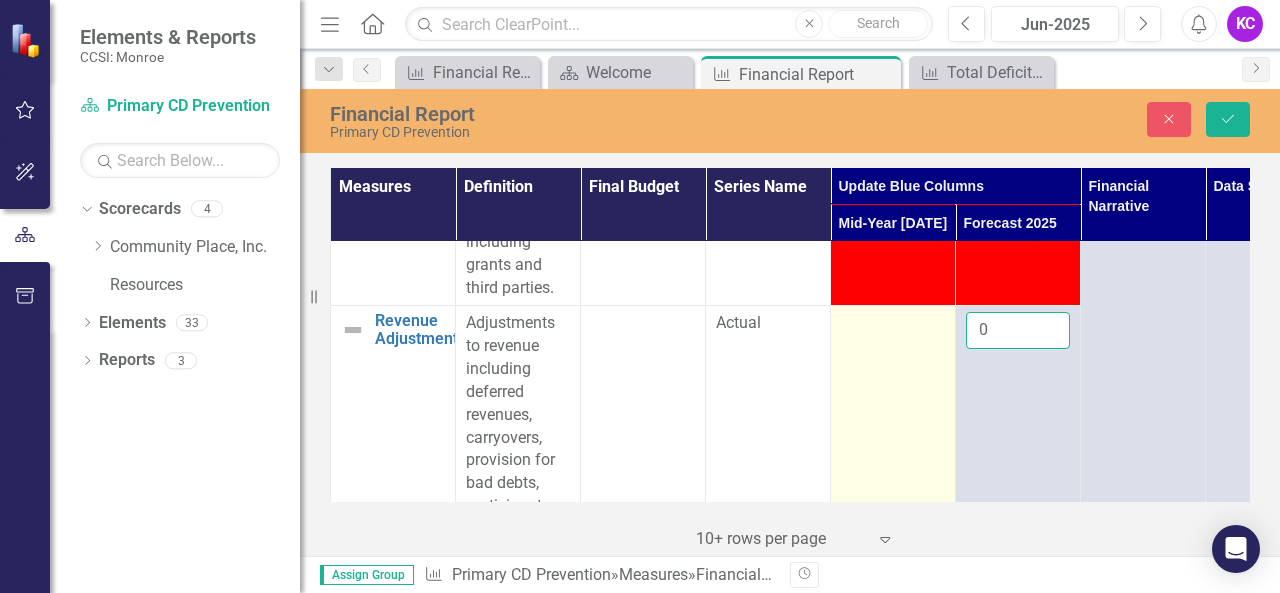 type on "0" 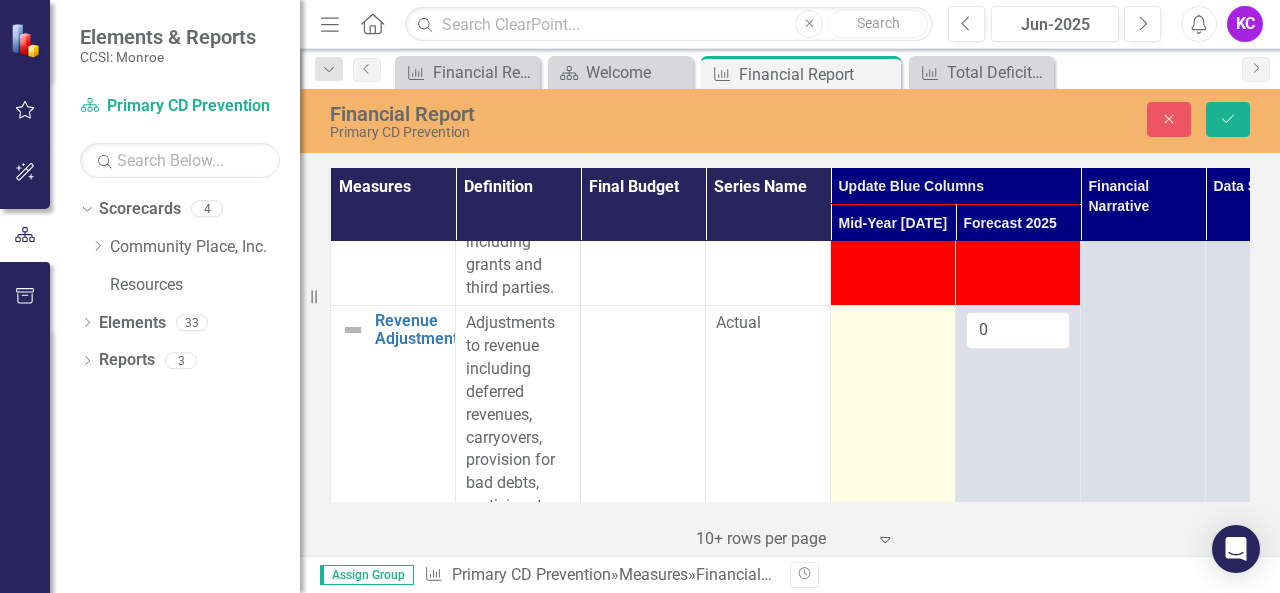 click at bounding box center [893, 324] 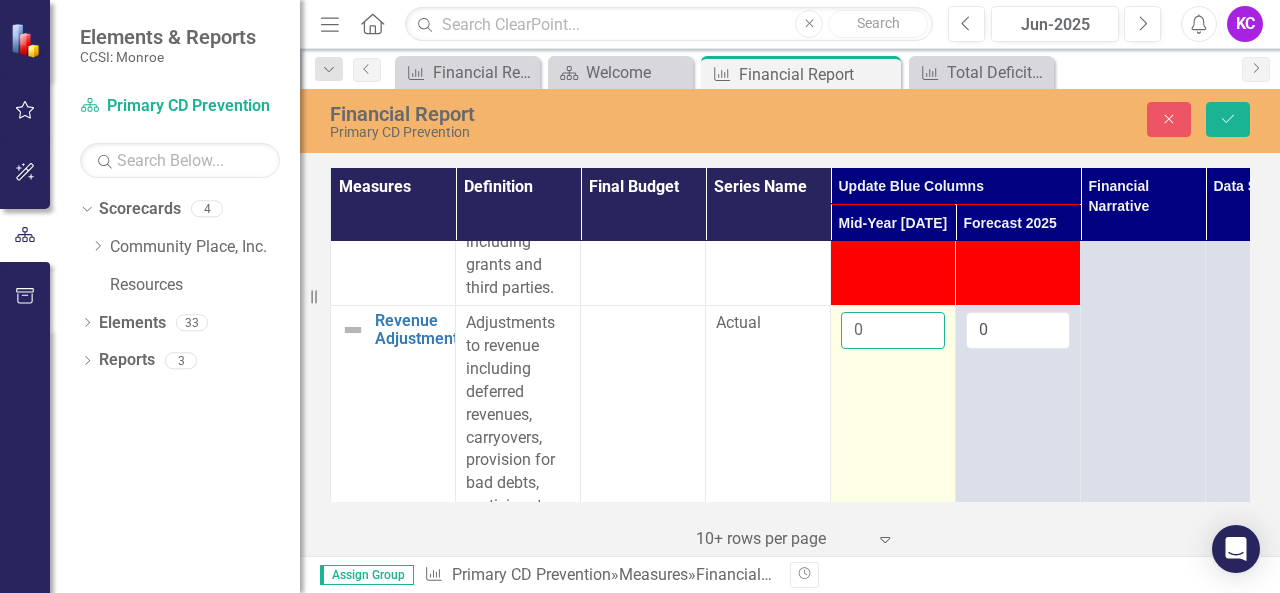 click on "0" at bounding box center (893, 330) 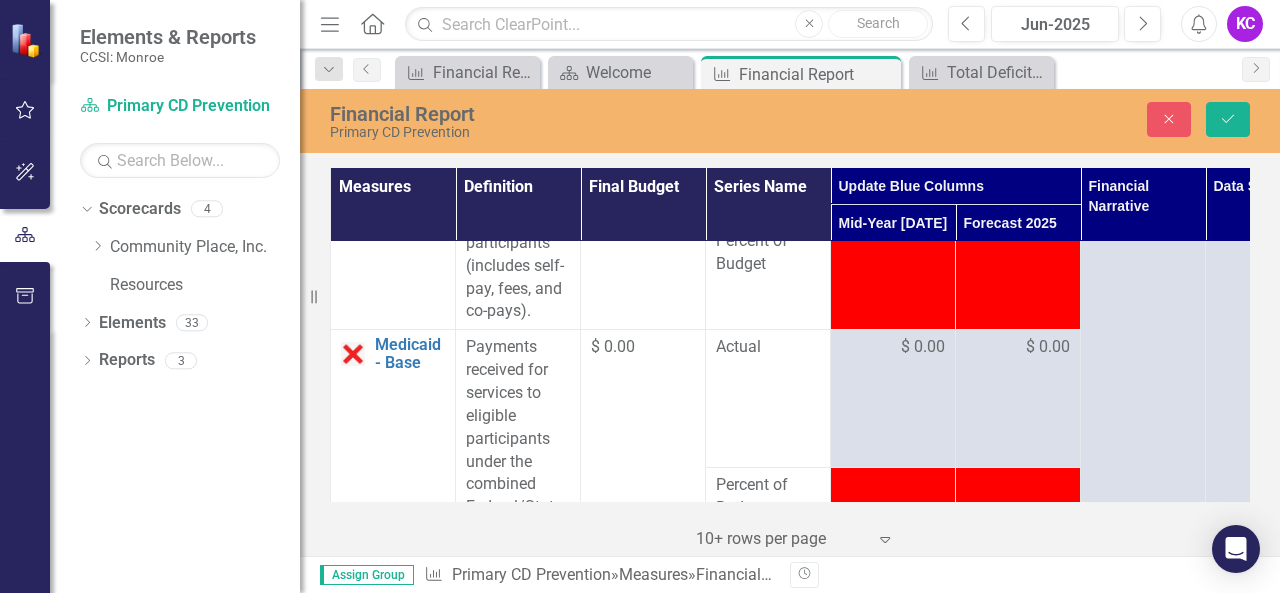 scroll, scrollTop: 2500, scrollLeft: 0, axis: vertical 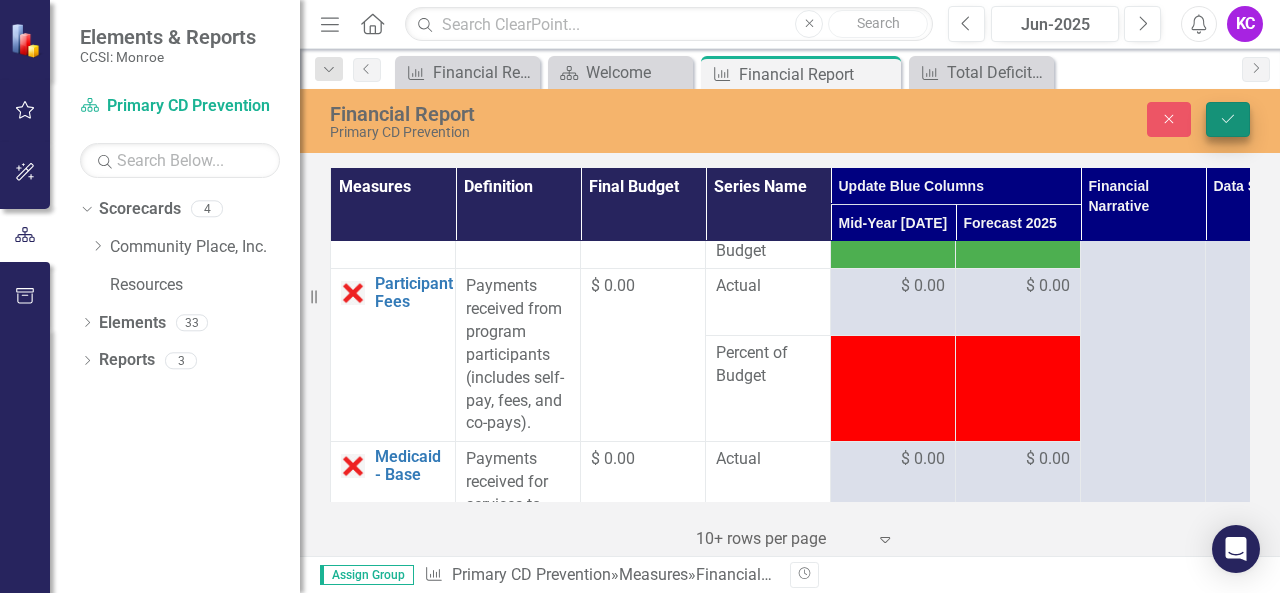 type on "1" 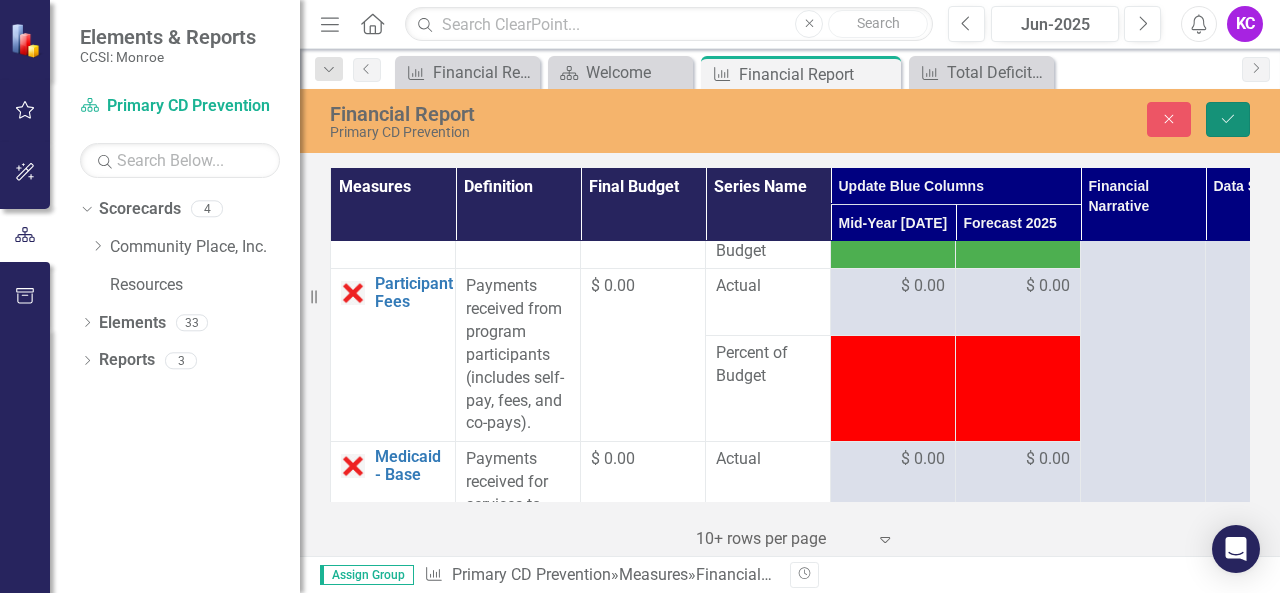 click on "Save" at bounding box center [1228, 119] 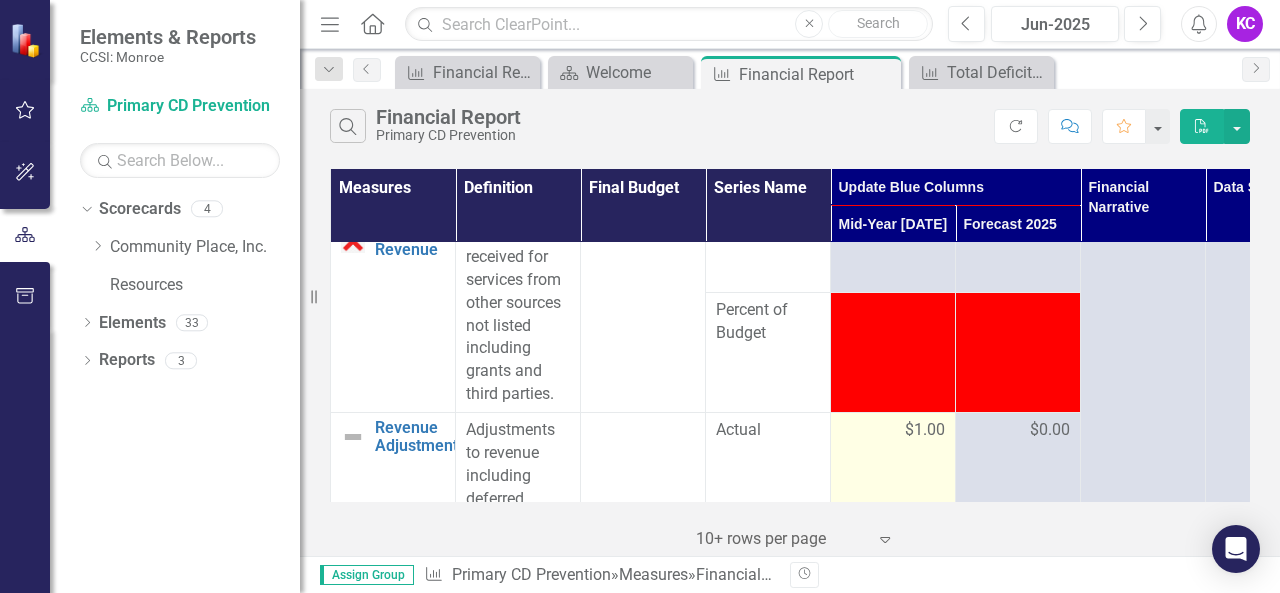 scroll, scrollTop: 4300, scrollLeft: 0, axis: vertical 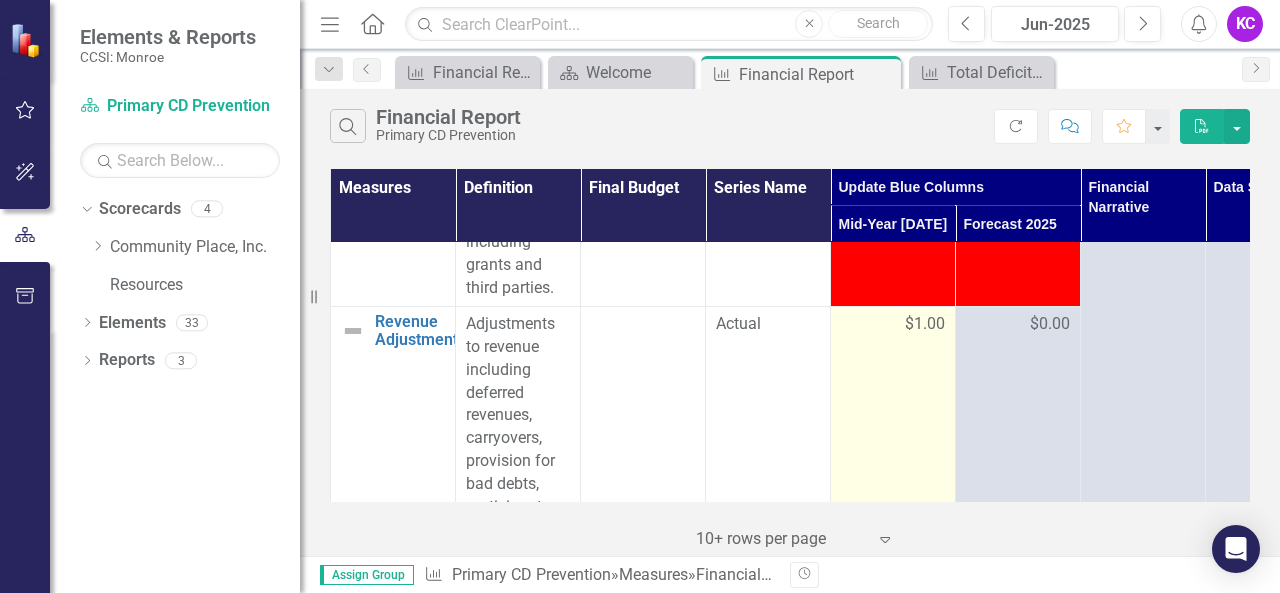 click on "$1.00" at bounding box center (925, 324) 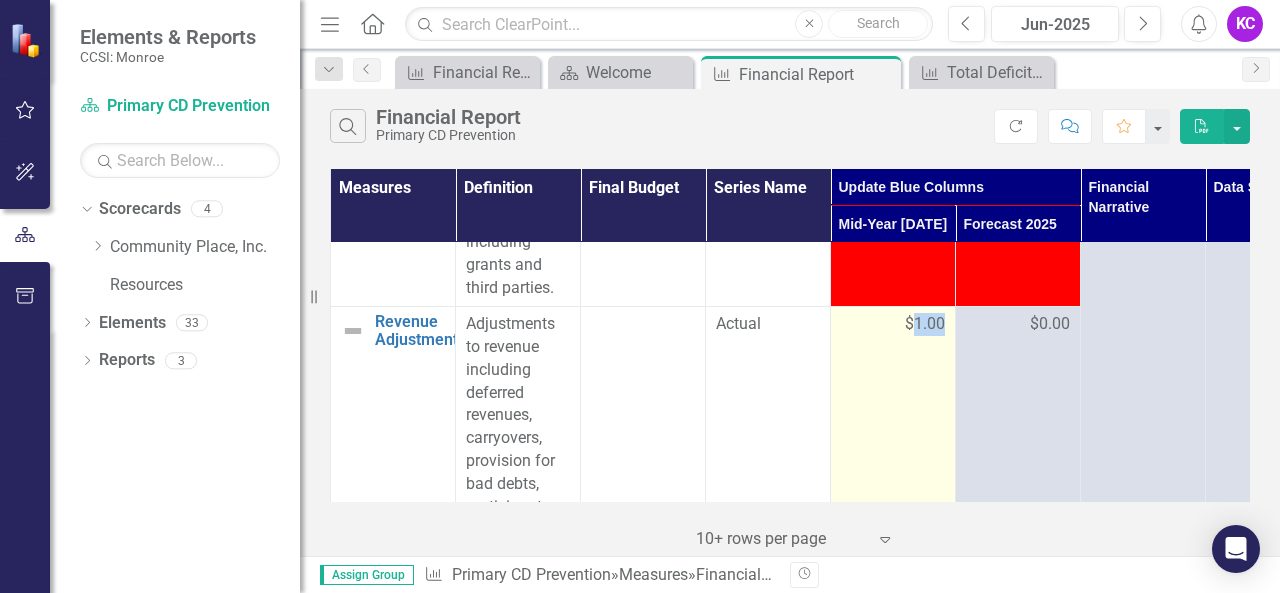 click on "$1.00" at bounding box center (925, 324) 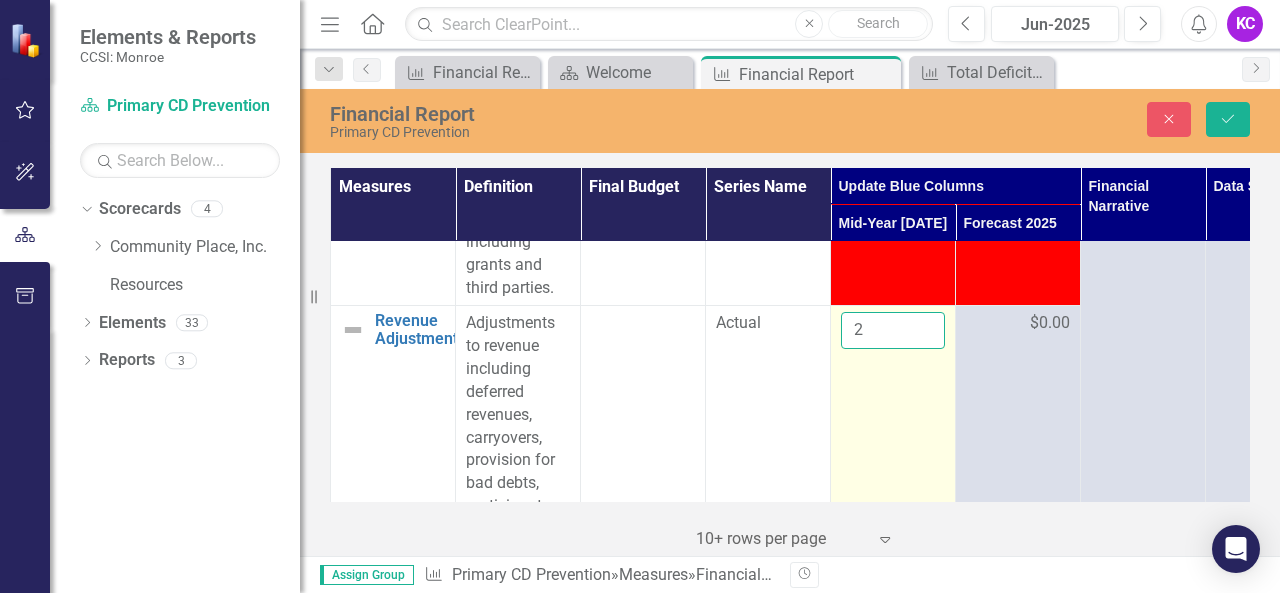 click on "2" at bounding box center [893, 330] 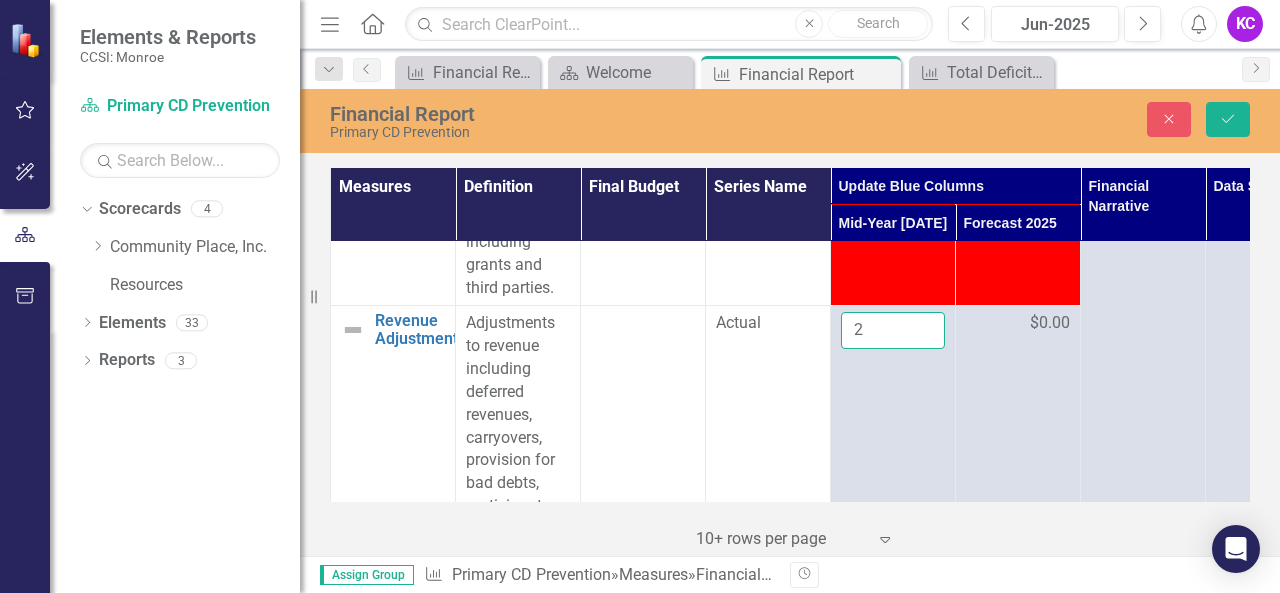 drag, startPoint x: 886, startPoint y: 392, endPoint x: 732, endPoint y: 377, distance: 154.72879 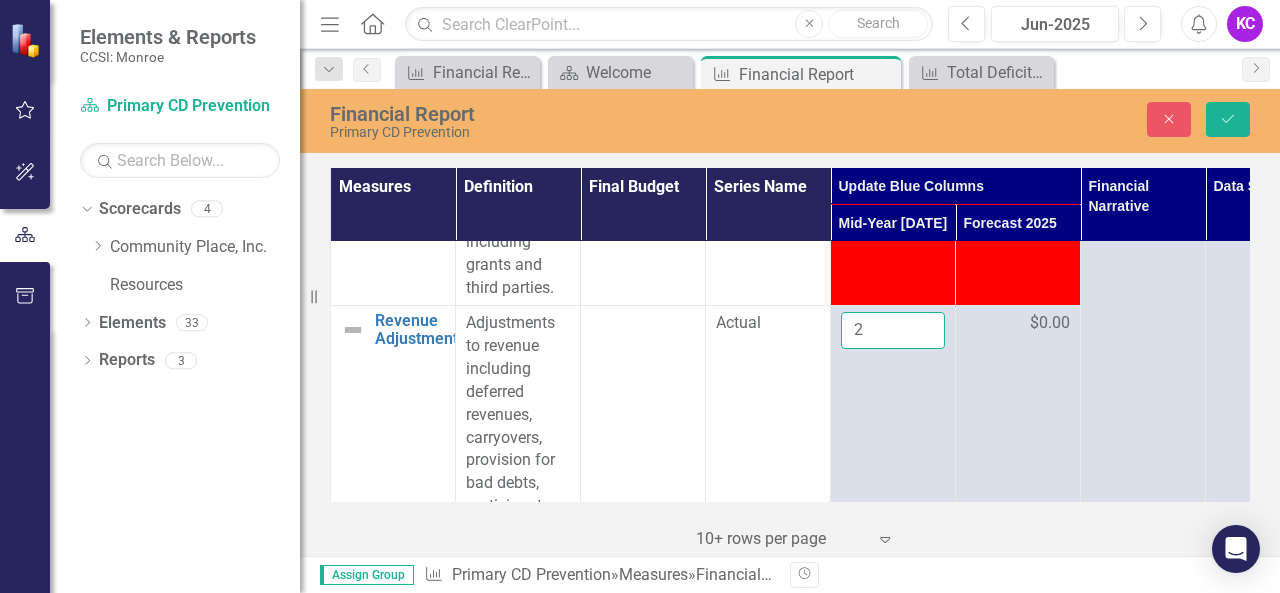 click on "Revenue Adjustments Link Open Element Adjustments to revenue including deferred revenues, carryovers, provision for bad debts, participant allowanes, program exemptions, etc. Actual 2 $0.00" at bounding box center (831, 461) 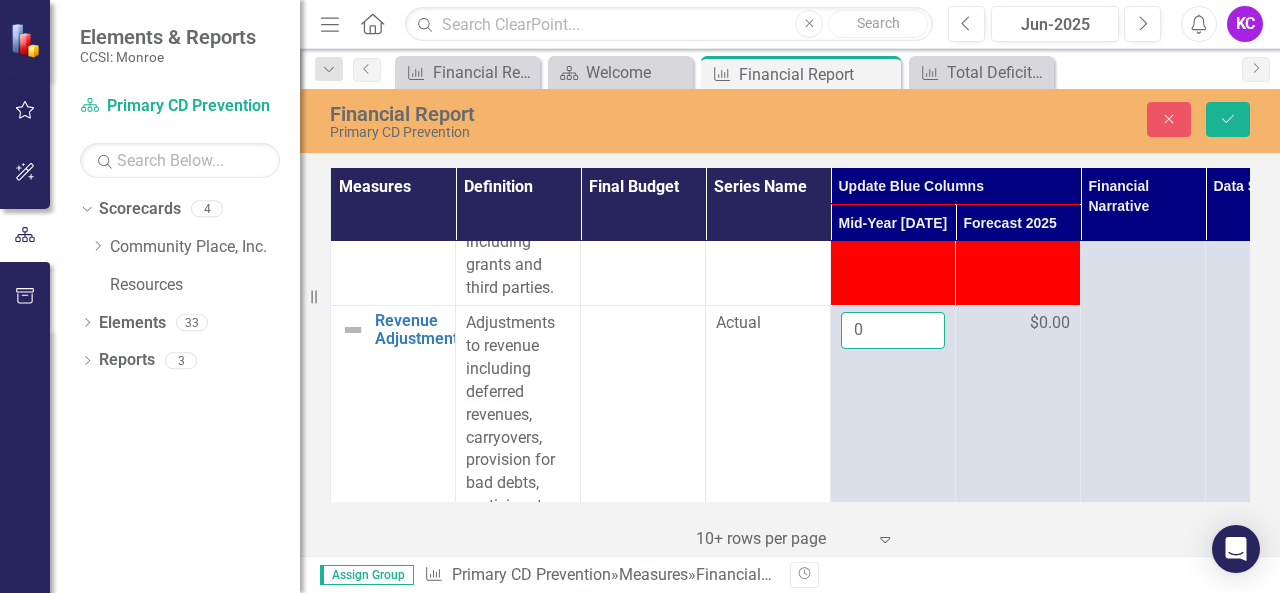type on "0" 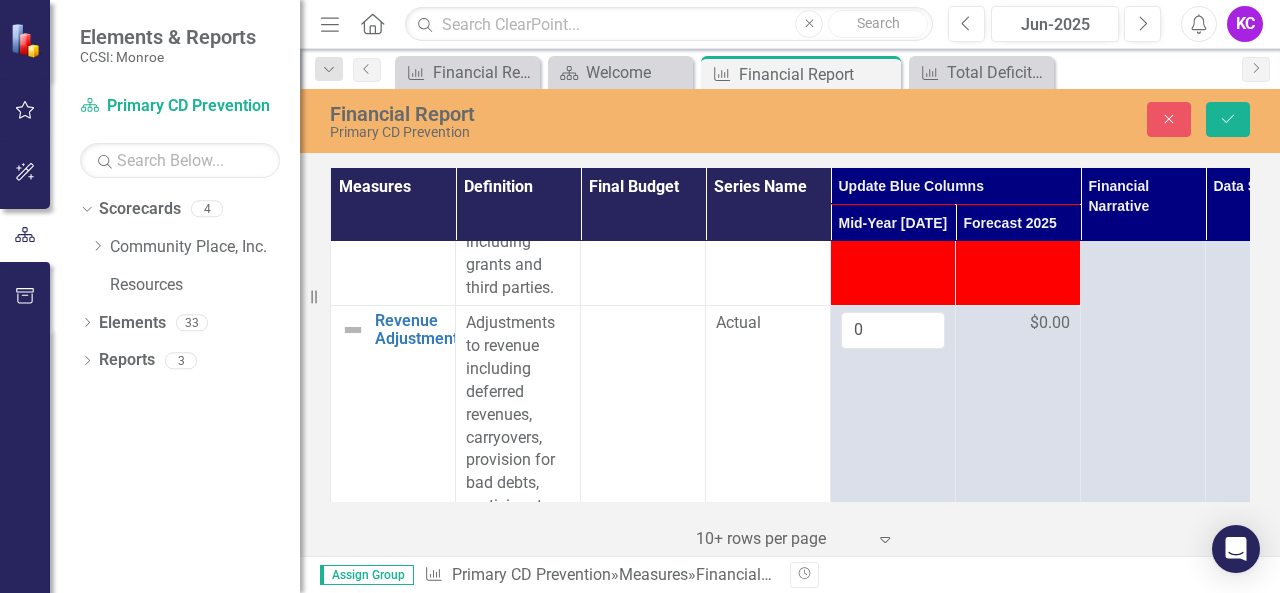 click at bounding box center [643, 461] 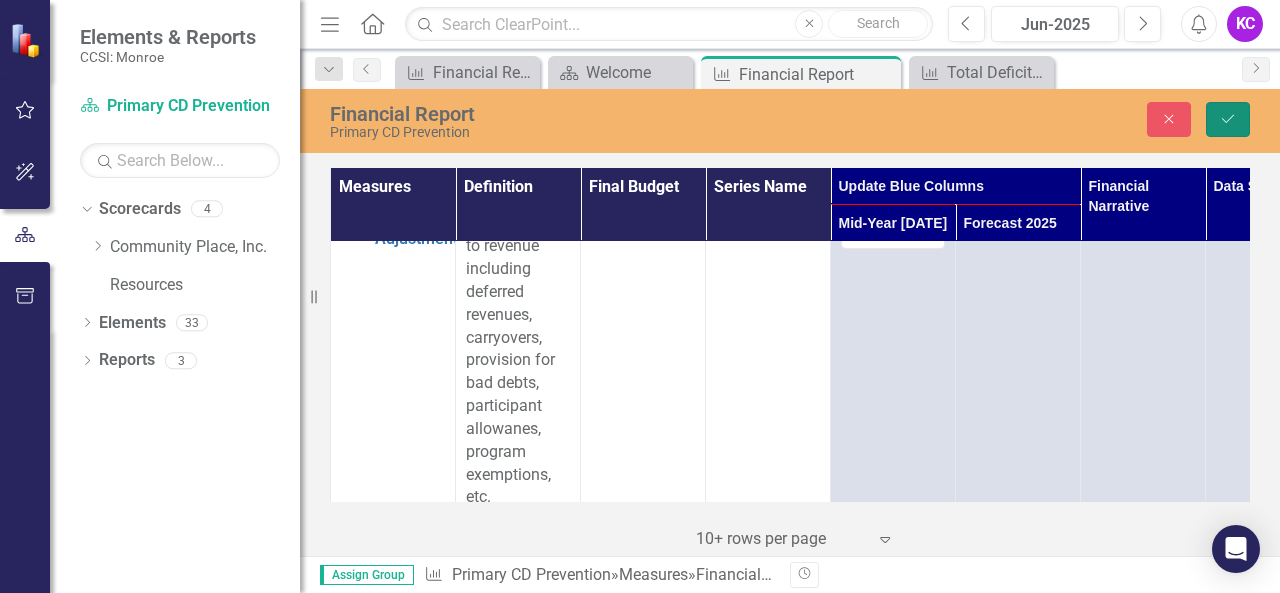click on "Save" at bounding box center [1228, 119] 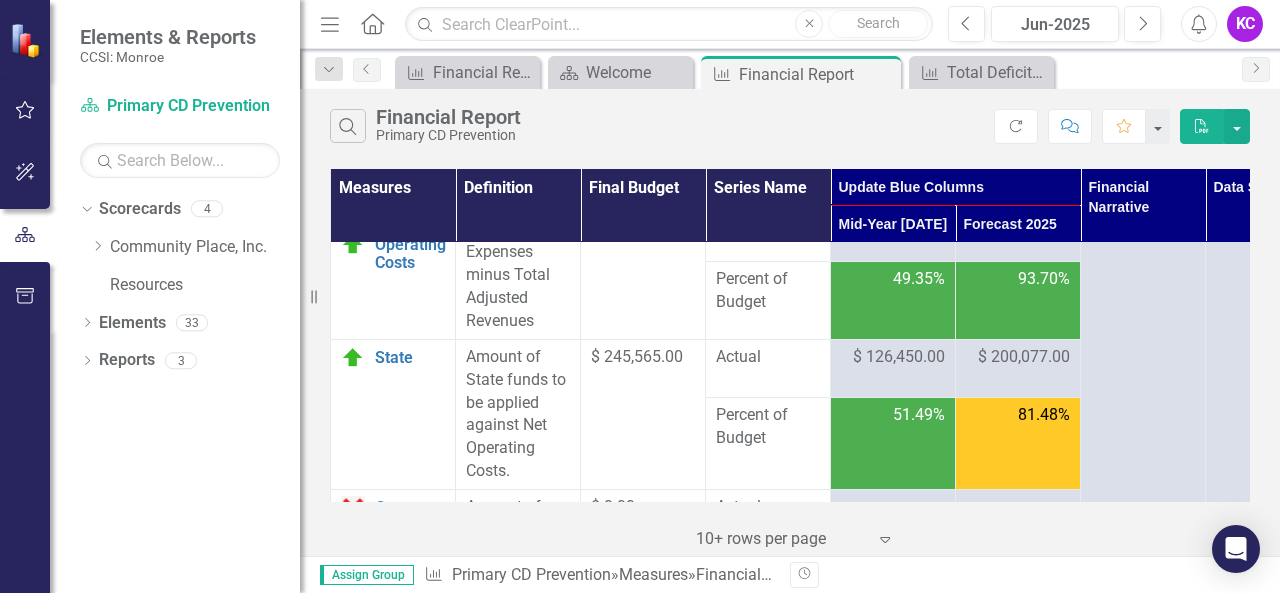 scroll, scrollTop: 4900, scrollLeft: 0, axis: vertical 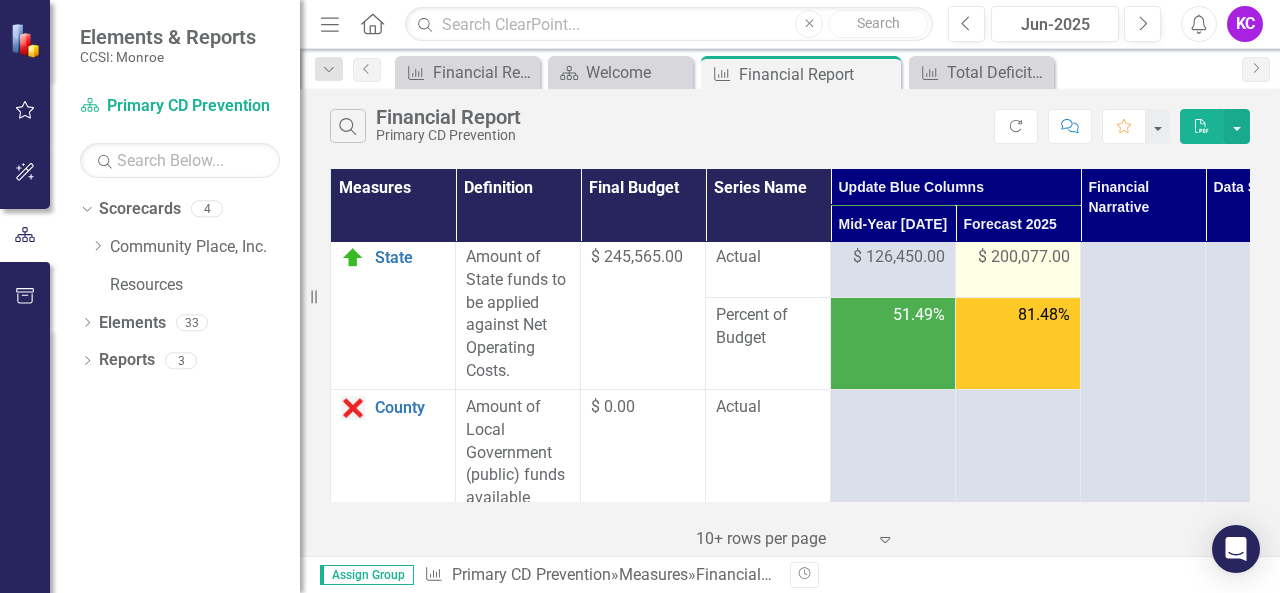 click on "$ 200,077.00" at bounding box center (1024, 257) 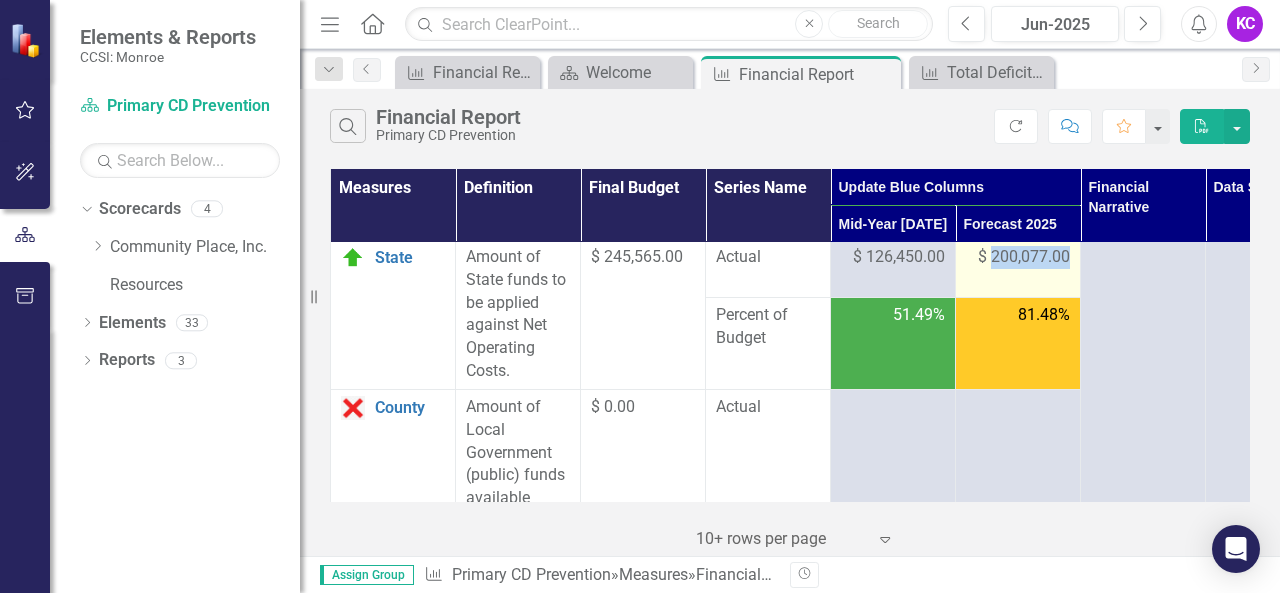 click on "$ 200,077.00" at bounding box center (1024, 257) 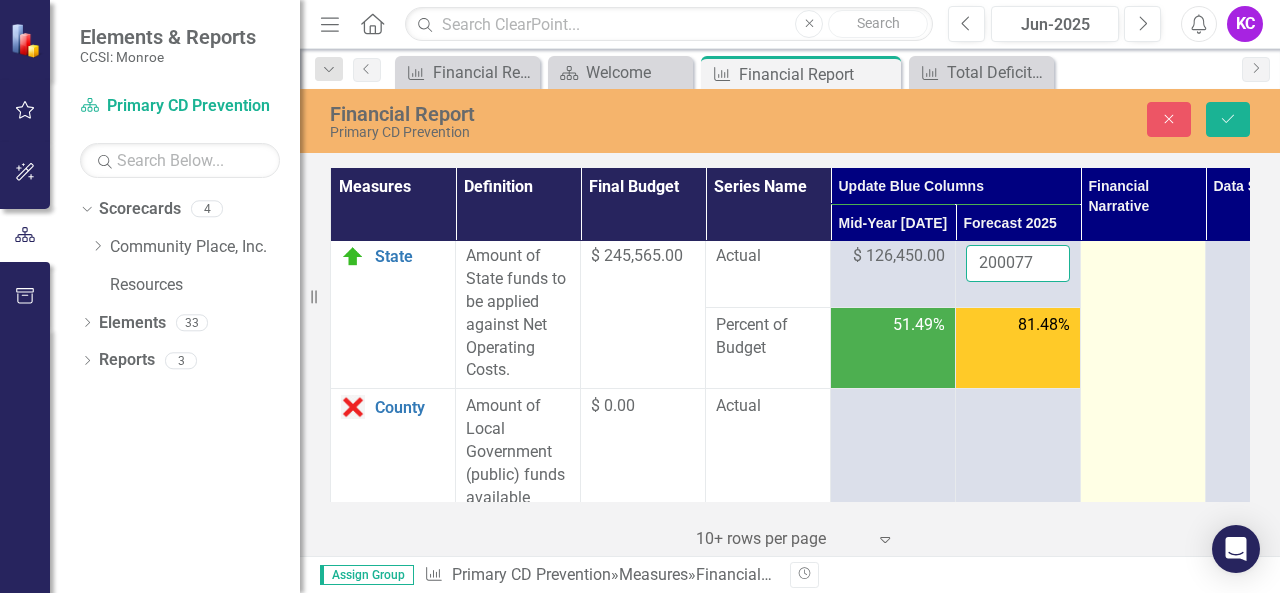 drag, startPoint x: 976, startPoint y: 325, endPoint x: 1092, endPoint y: 322, distance: 116.03879 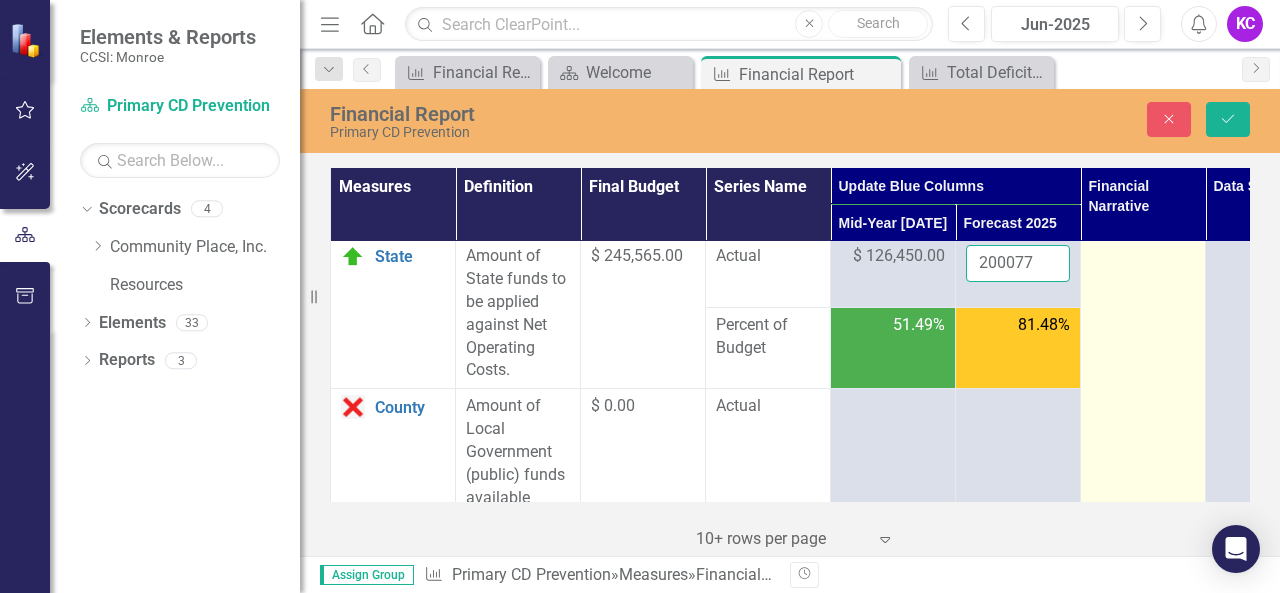 click on "Personal Services Link Open Element Includes all remuneration, paid currently or accrued, for services of employees rendered during the period of performance under the Federal award, including but not limited to wages and salaries. $ 160,128.00 Actual $ 74,446.00 $ 148,893.00 OTPS and Agency Admin overage at mid year is just due to timing of purchases for program Percent of Budget 46.49% 92.98% Vacation Accruals Link Open Element The current period vacation leave accrual expense. $ 0.00 Actual $ 0.00 $ 0.00 Percent of Budget Fringe Benefits Link Open Element The cost of fringe benefits in the form of employer contributions or expenses for social security; employee life, health, unemployment, and worker's compensation insurance; pension plan costs; and other similar benefits are allowable, provided such benefits are granted under established written policies. $ 28,847.00 Actual $ 13,094.00 $ 26,188.00 Percent of Budget 45.39% 90.78% OTPS Link Open Element $ 24,996.00 Actual $ 17,835.00 $ 24,996.00 71.35% Link" at bounding box center [831, -1407] 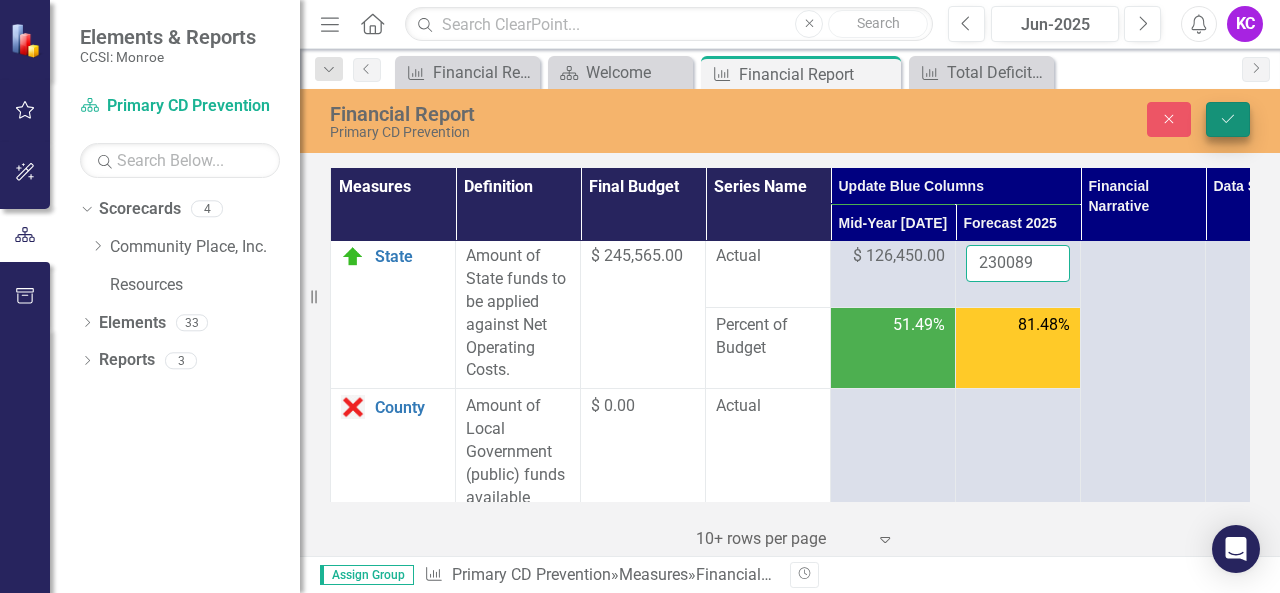 type on "230089" 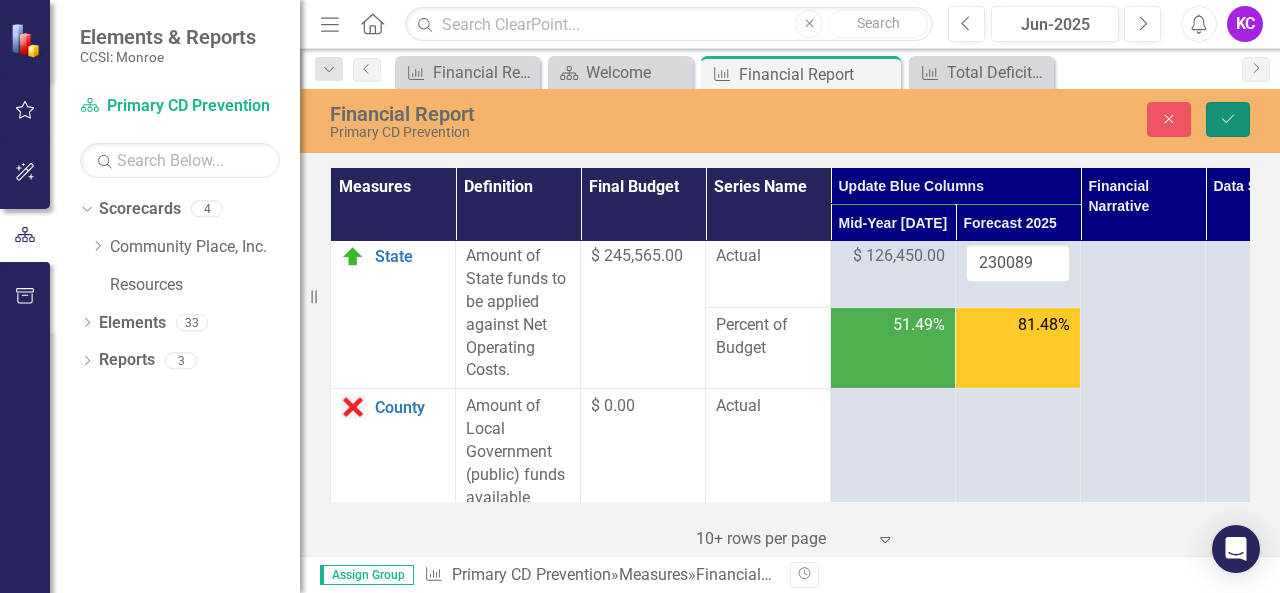 click on "Save" 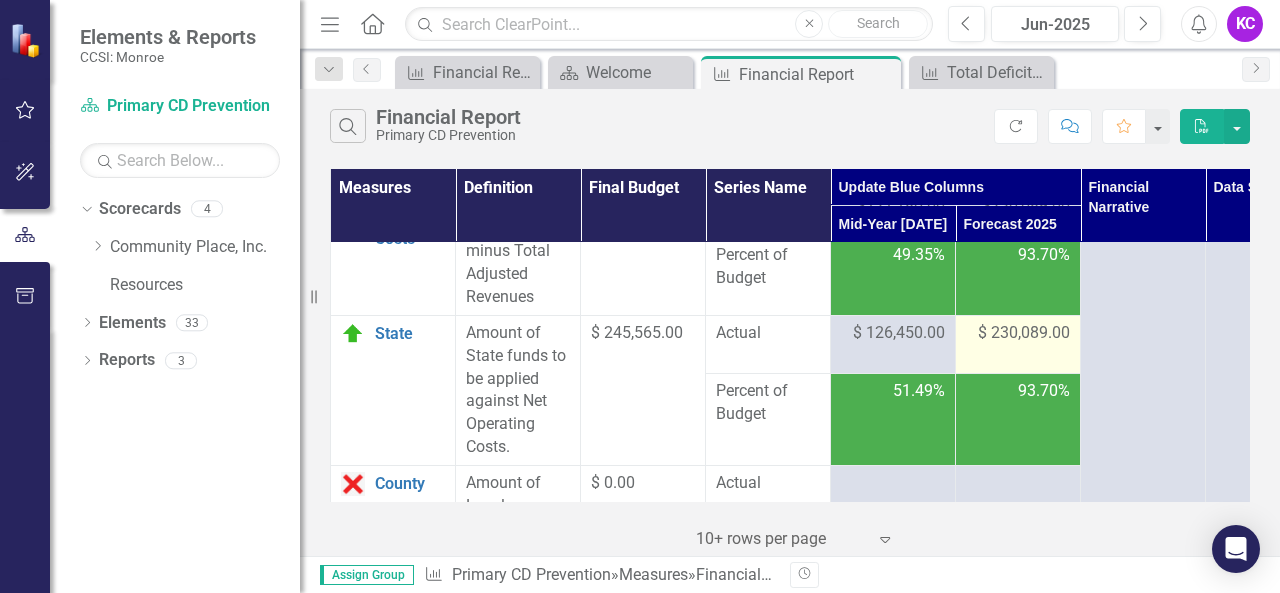 scroll, scrollTop: 4800, scrollLeft: 0, axis: vertical 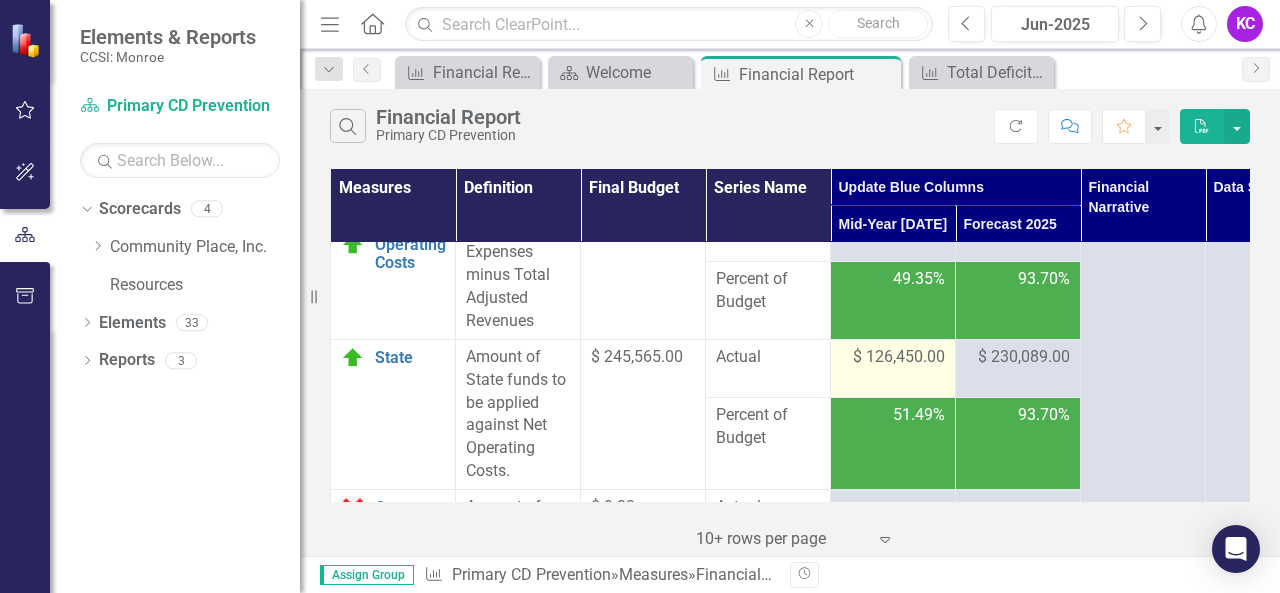 click on "$ 126,450.00" at bounding box center (899, 357) 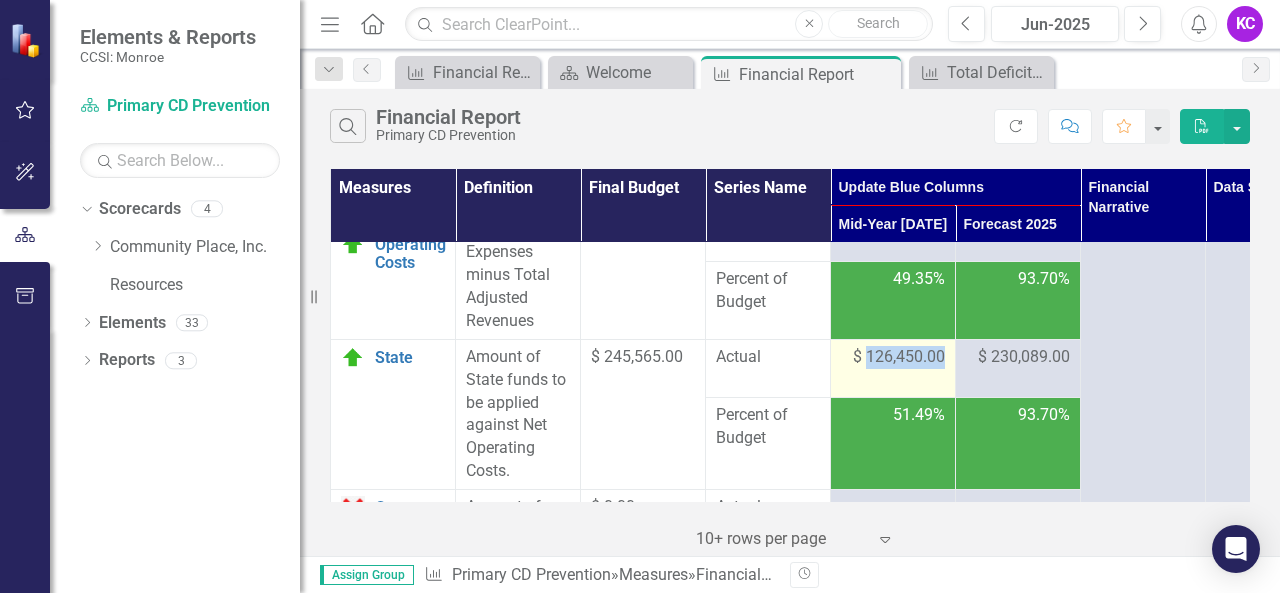 click on "$ 126,450.00" at bounding box center (899, 357) 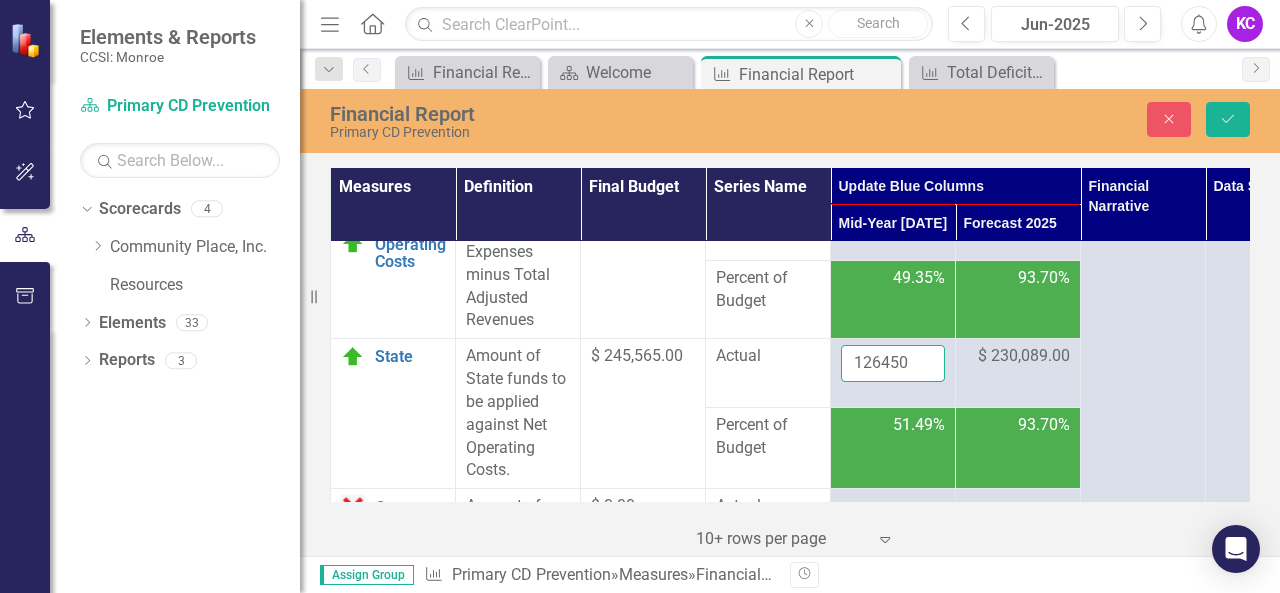 drag, startPoint x: 906, startPoint y: 419, endPoint x: 669, endPoint y: 425, distance: 237.07594 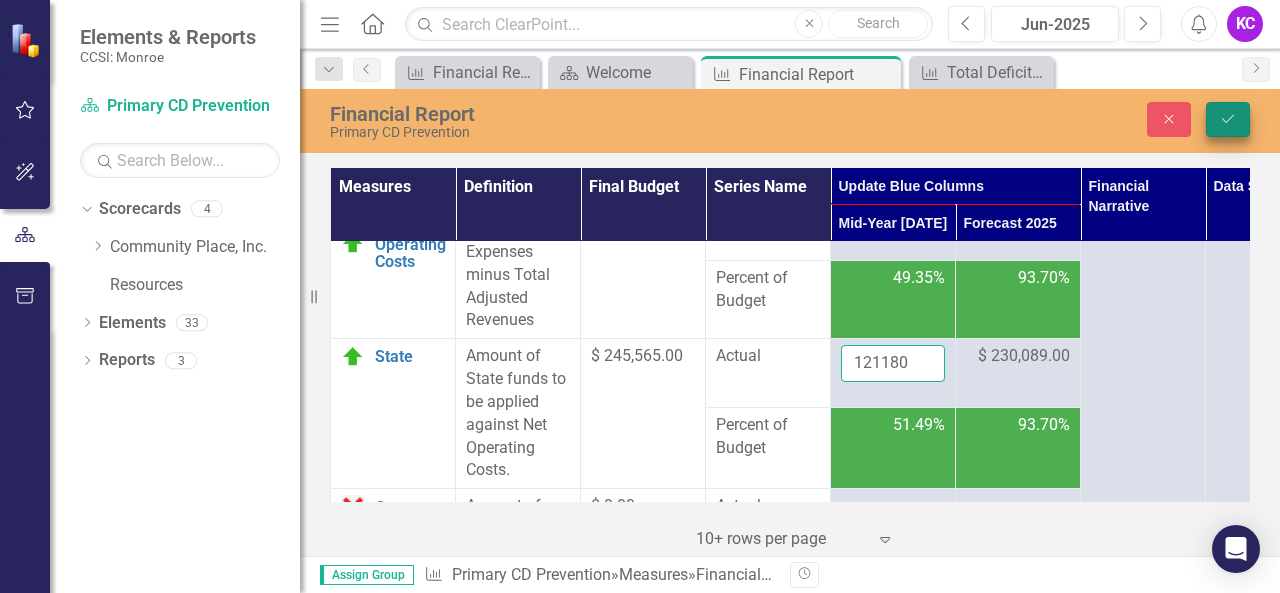 type on "121180" 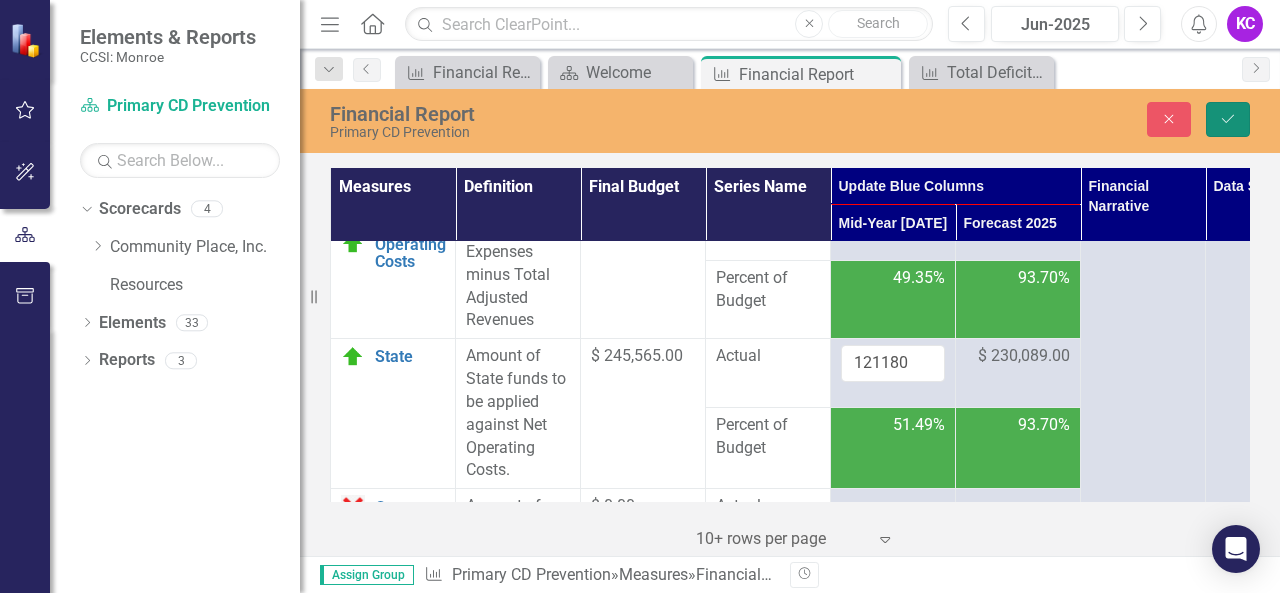 click on "Save" at bounding box center [1228, 119] 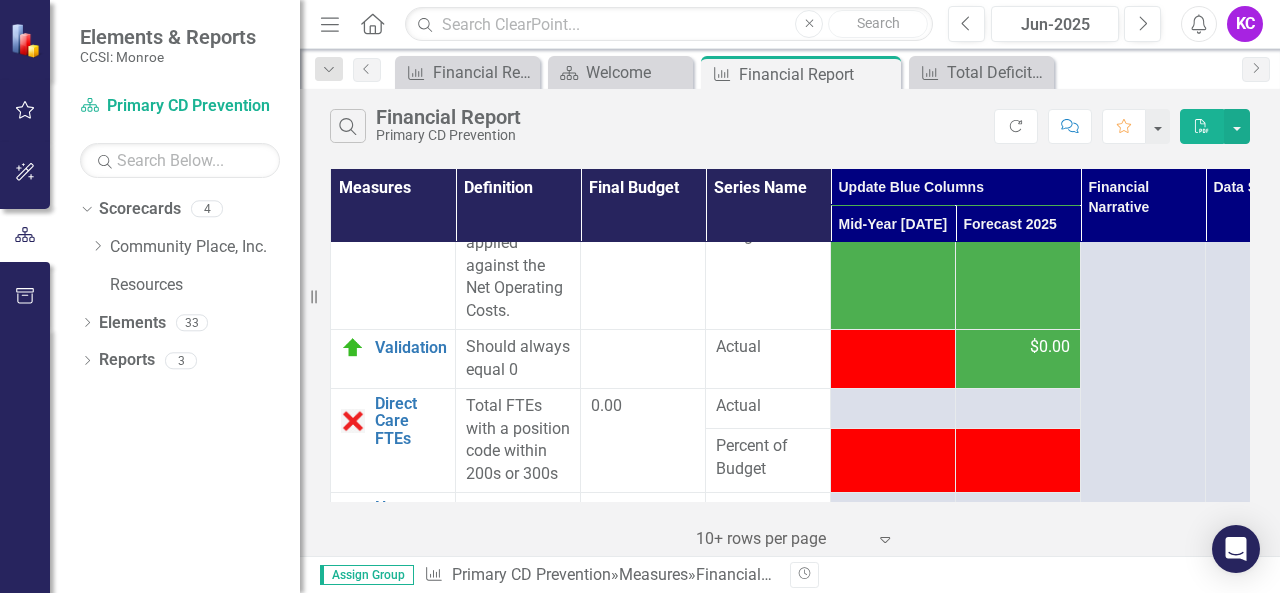 scroll, scrollTop: 5900, scrollLeft: 0, axis: vertical 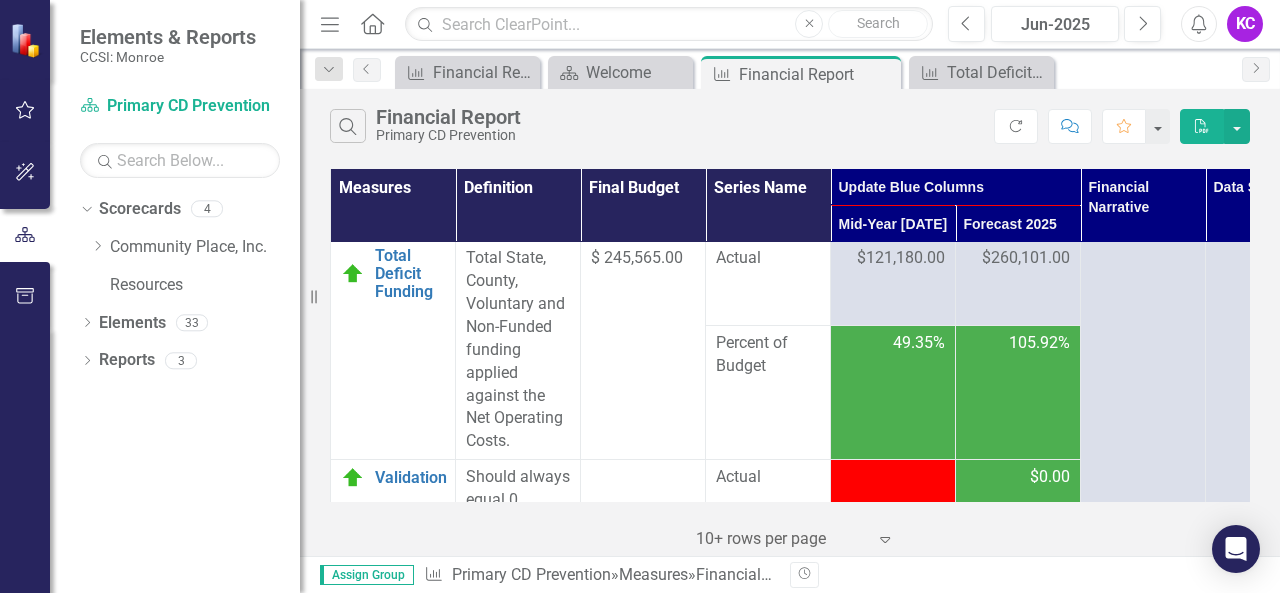 click on "$121,180.00" at bounding box center [901, 258] 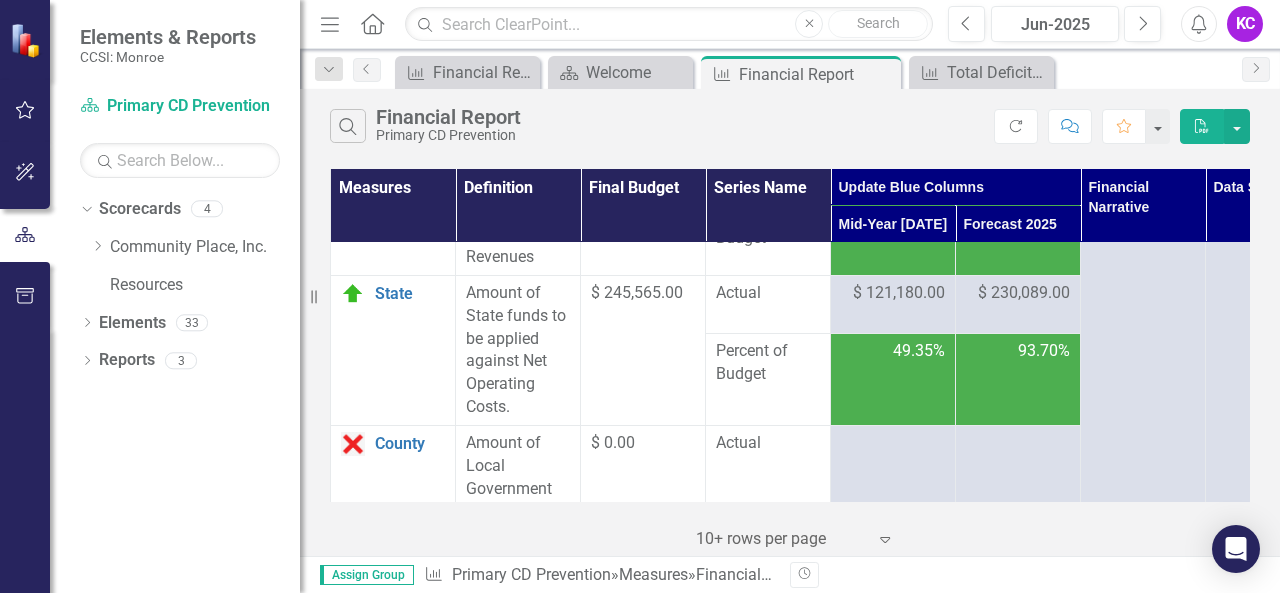 scroll, scrollTop: 4900, scrollLeft: 0, axis: vertical 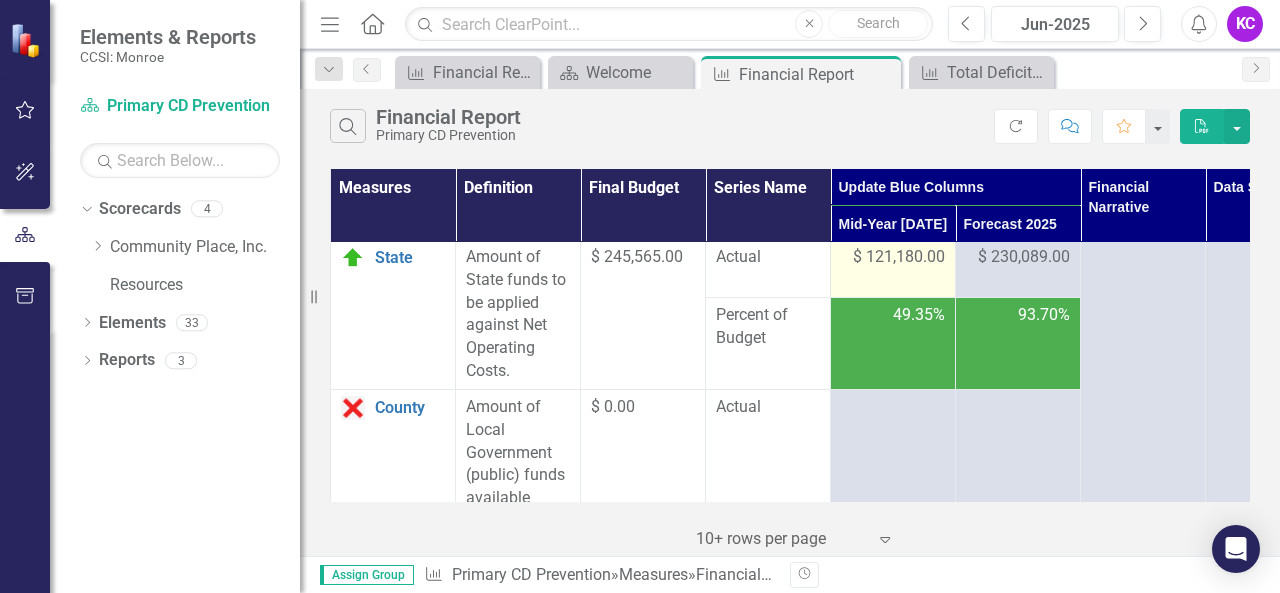 click on "$ 121,180.00" at bounding box center [899, 257] 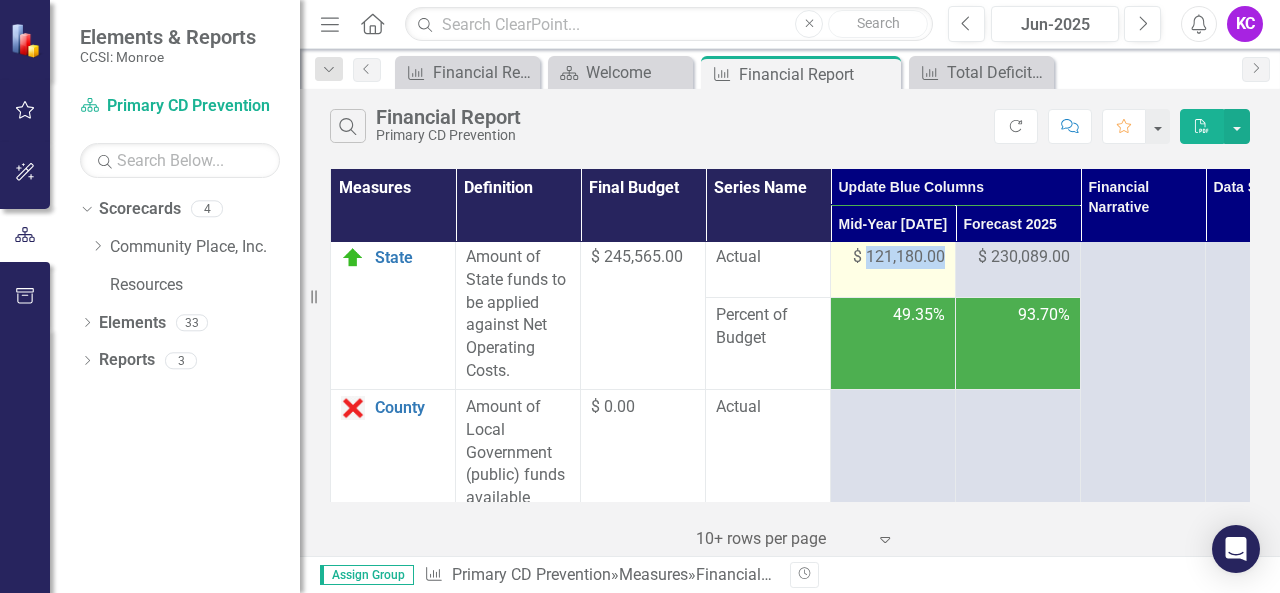 click on "$ 121,180.00" at bounding box center [899, 257] 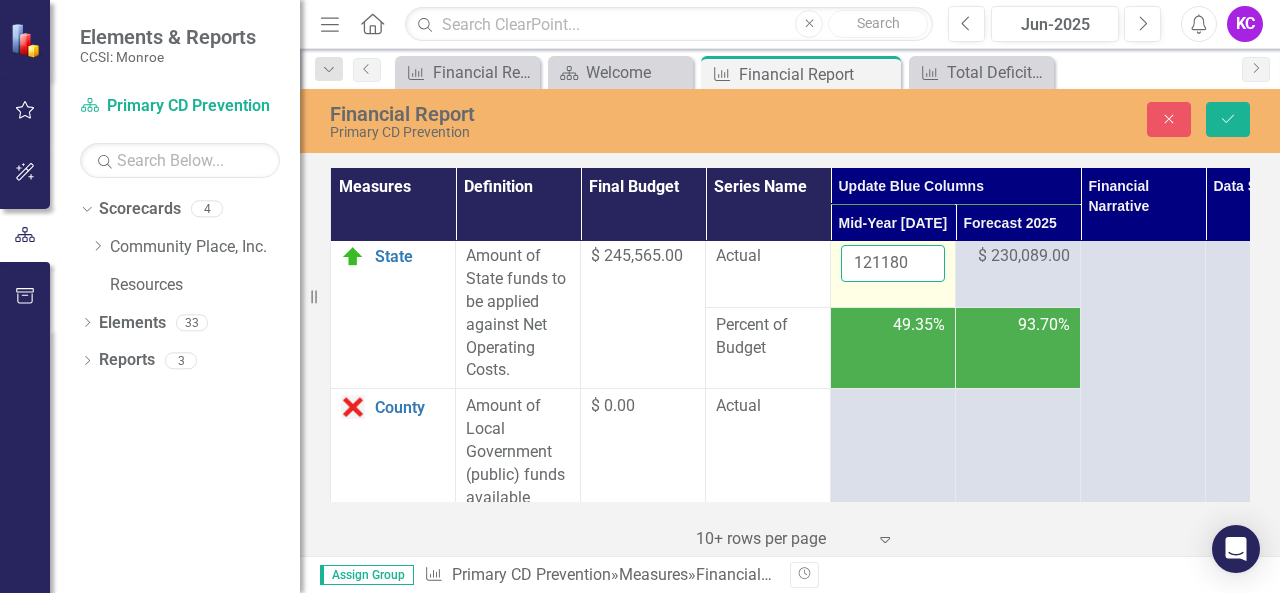 click on "121180" at bounding box center [893, 263] 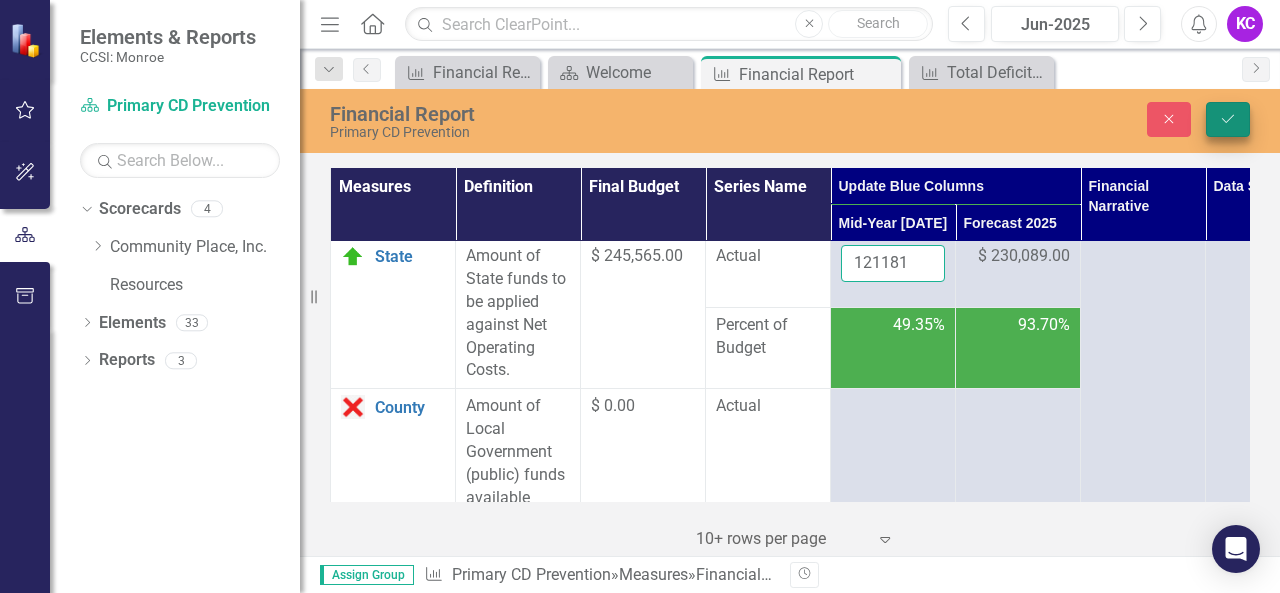 type on "121181" 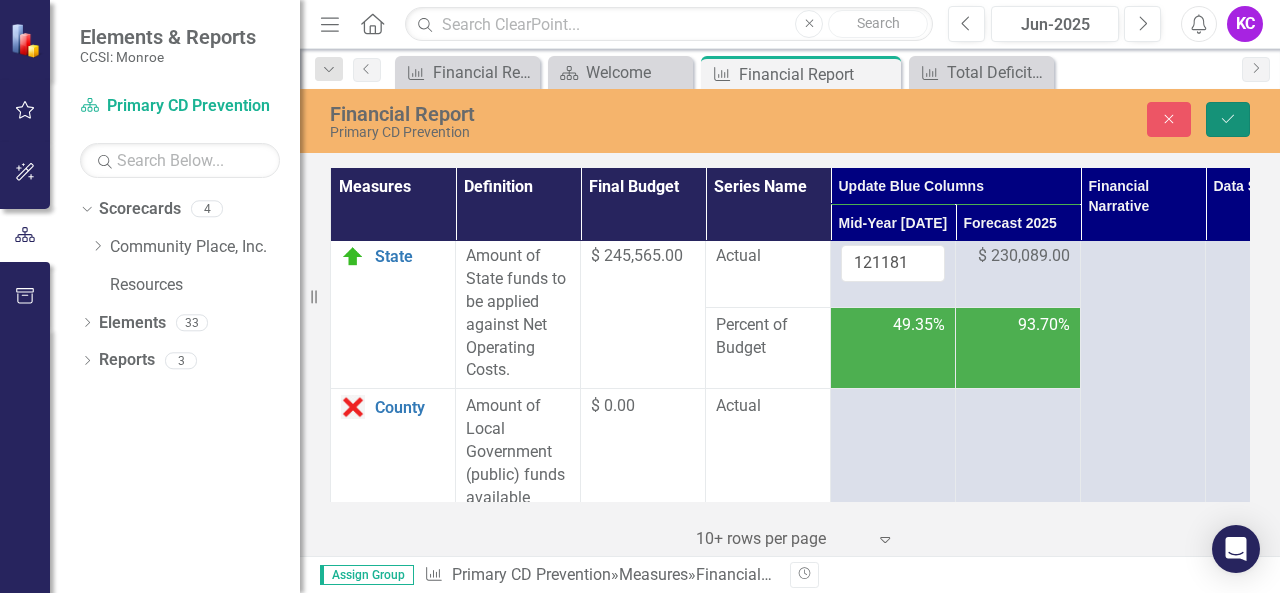 click on "Save" at bounding box center [1228, 119] 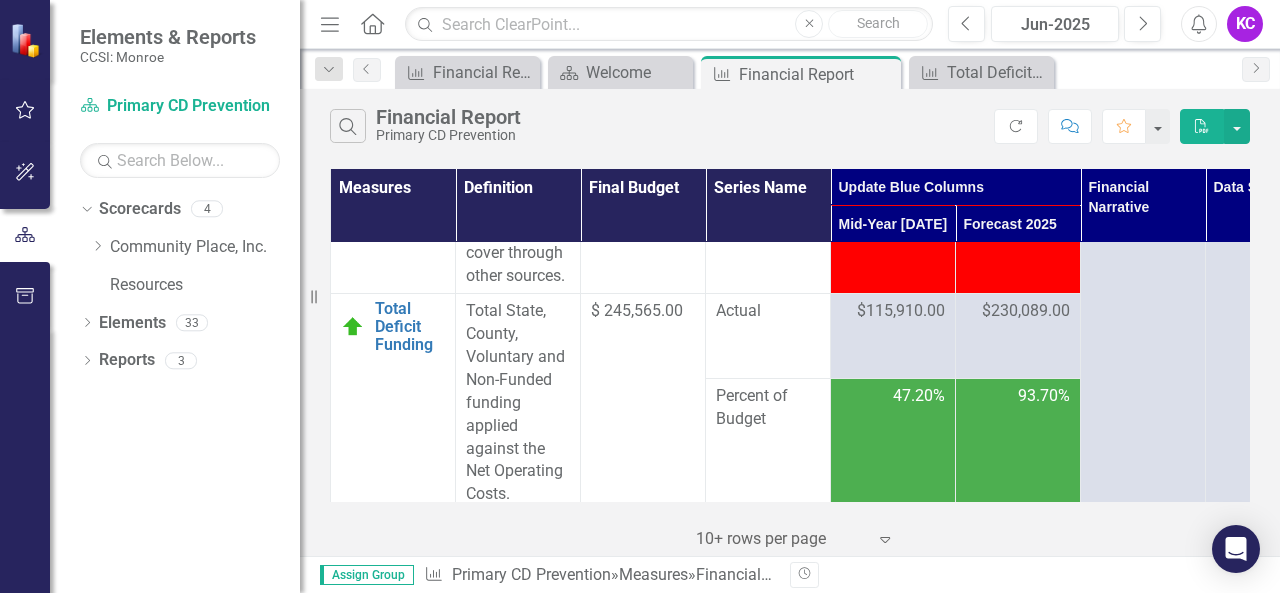 scroll, scrollTop: 5816, scrollLeft: 0, axis: vertical 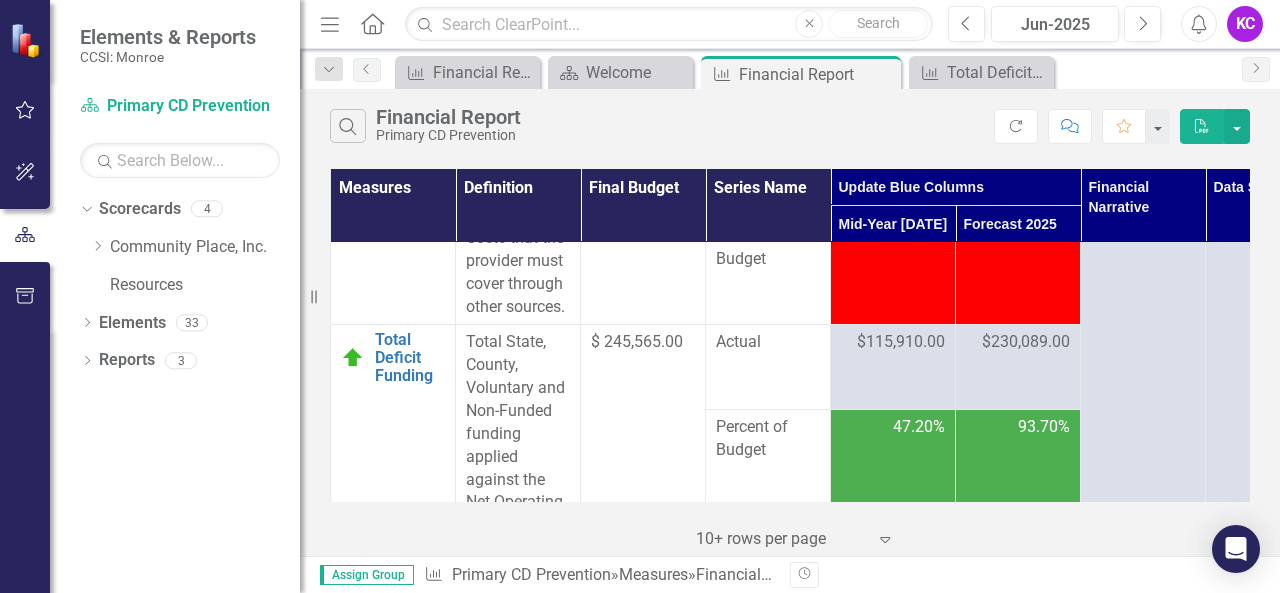 click on "$115,910.00" at bounding box center [901, 342] 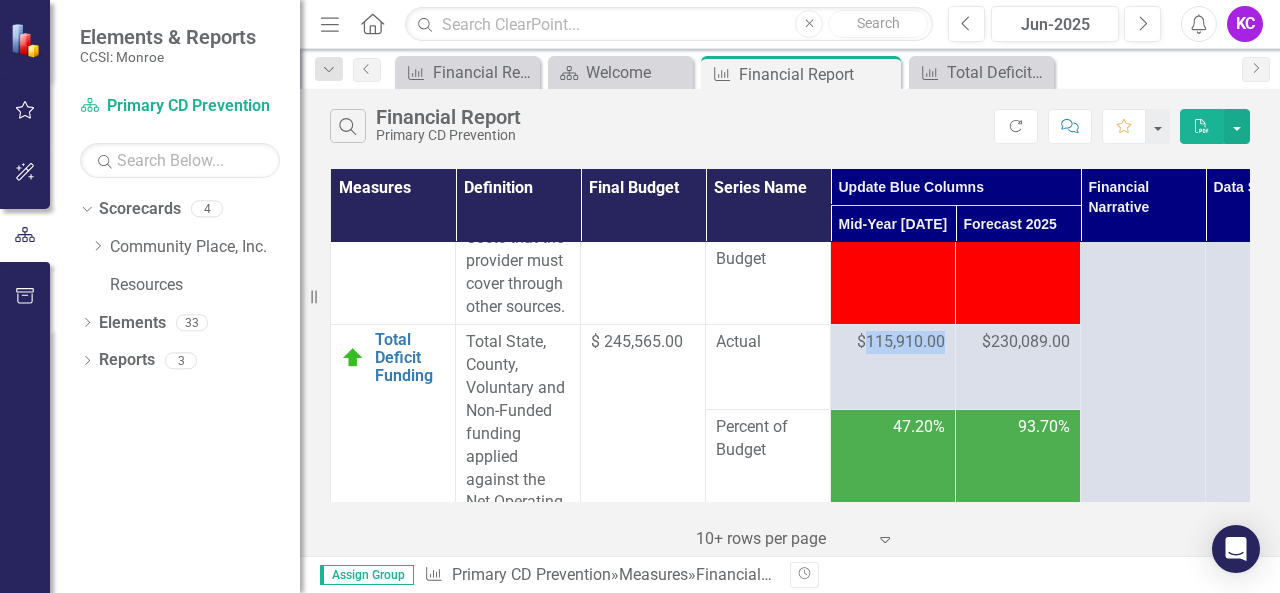 click on "$115,910.00" at bounding box center (901, 342) 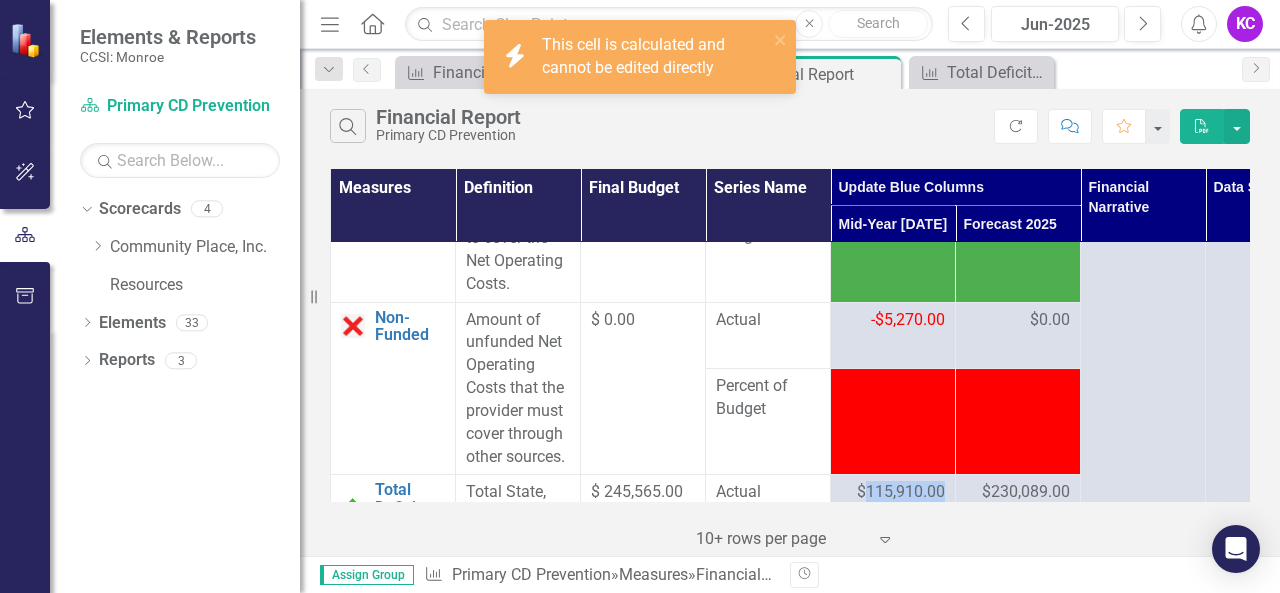 scroll, scrollTop: 5616, scrollLeft: 0, axis: vertical 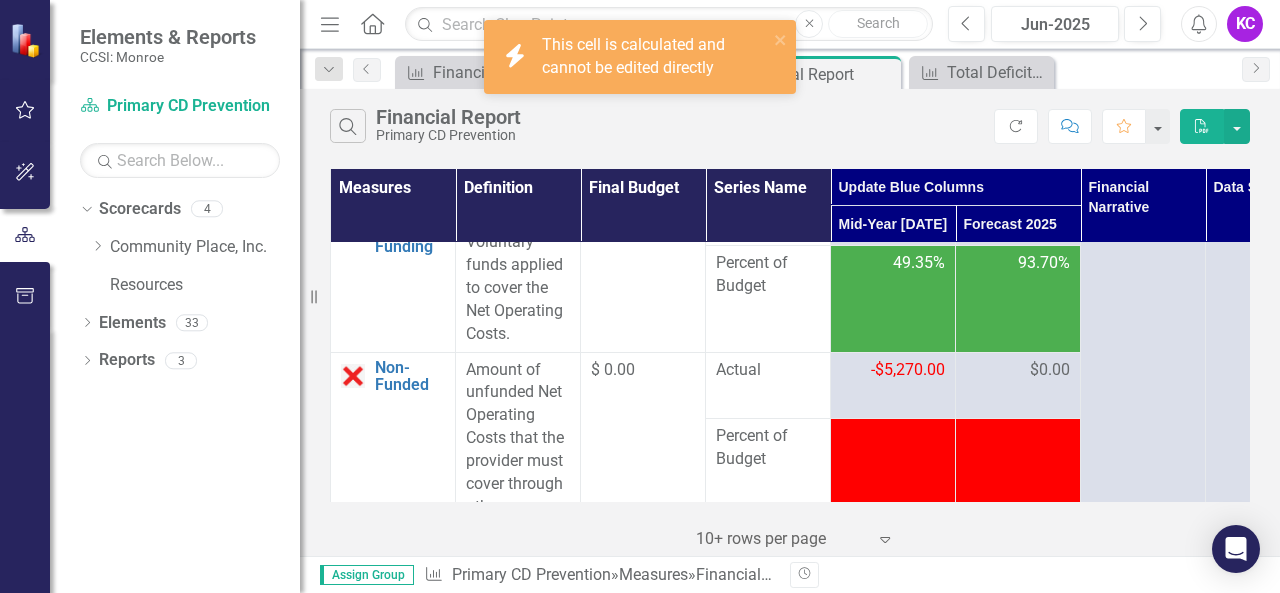 click on "-$5,270.00" at bounding box center [908, 369] 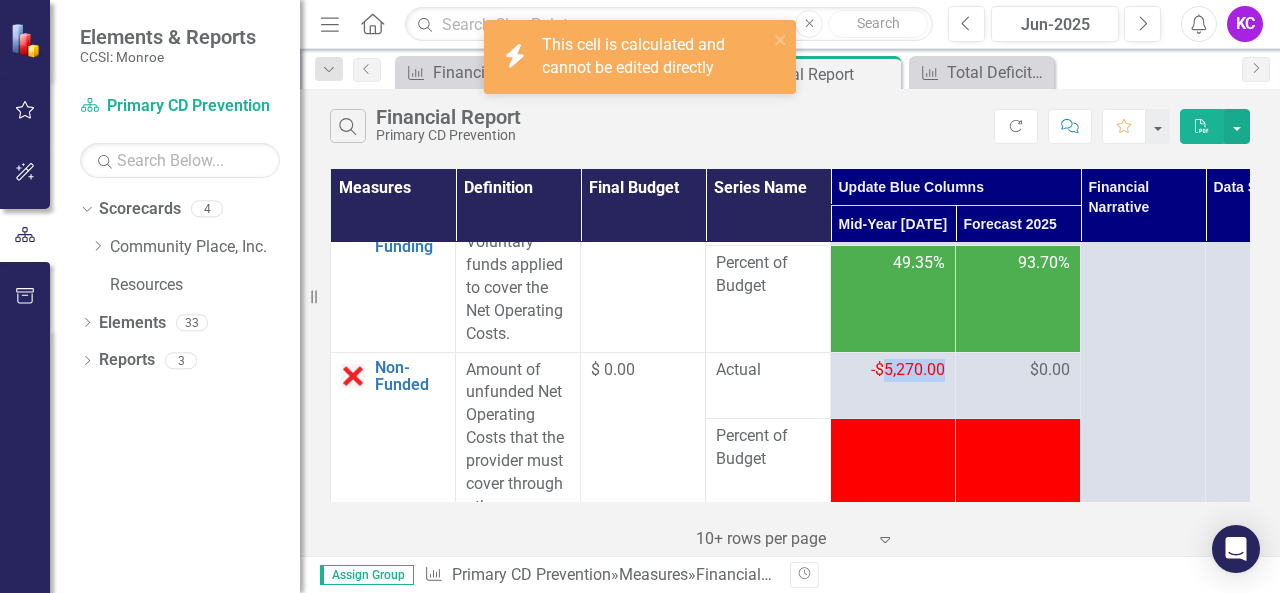 click on "-$5,270.00" at bounding box center (908, 369) 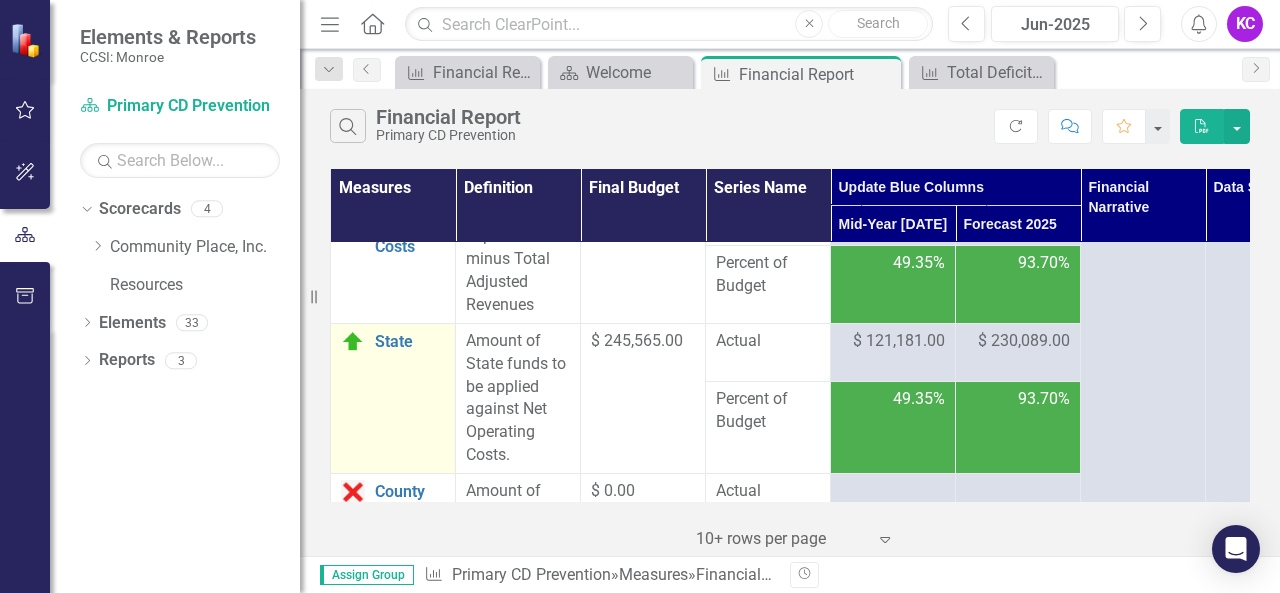 scroll, scrollTop: 4716, scrollLeft: 0, axis: vertical 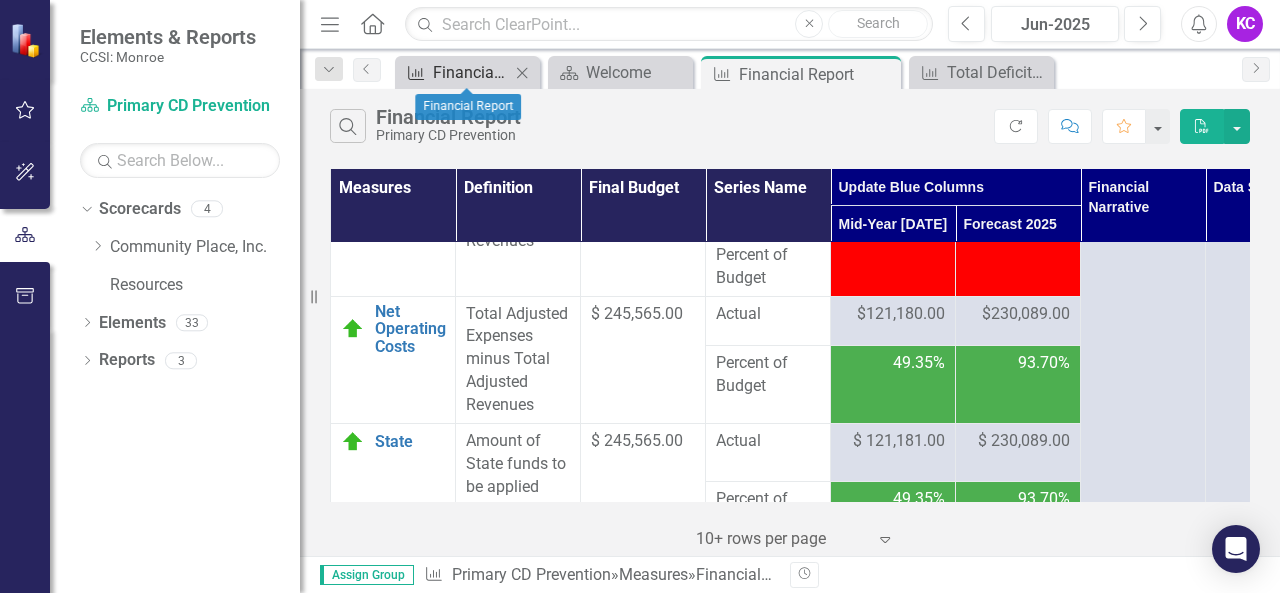click on "Financial Report" at bounding box center (471, 72) 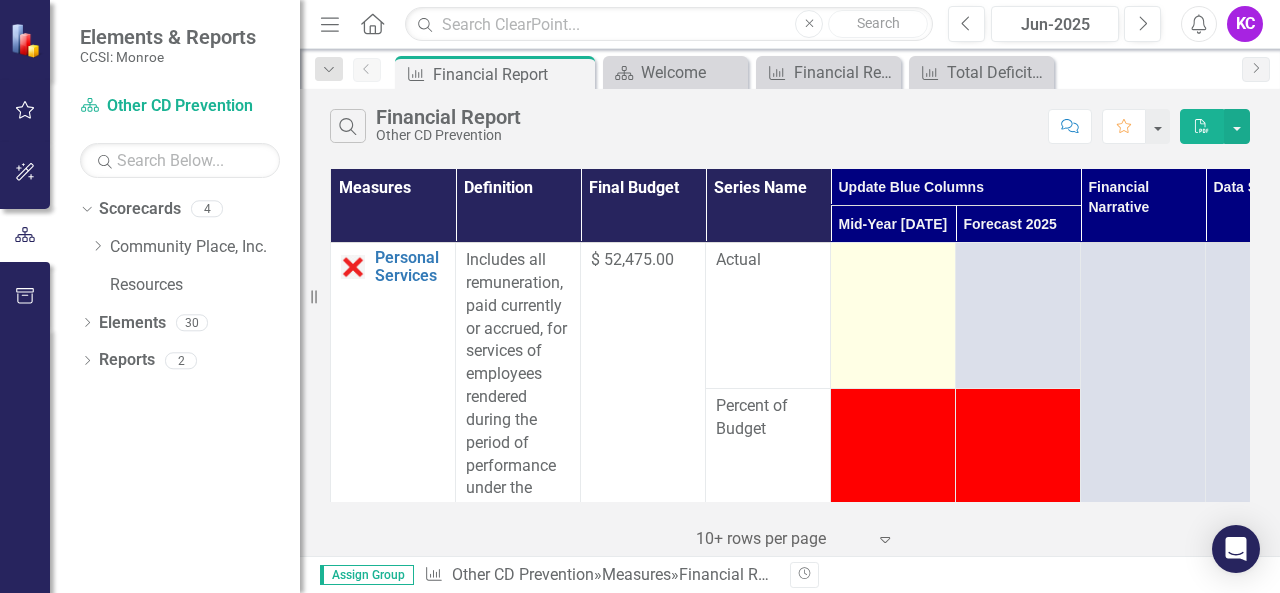click at bounding box center (893, 316) 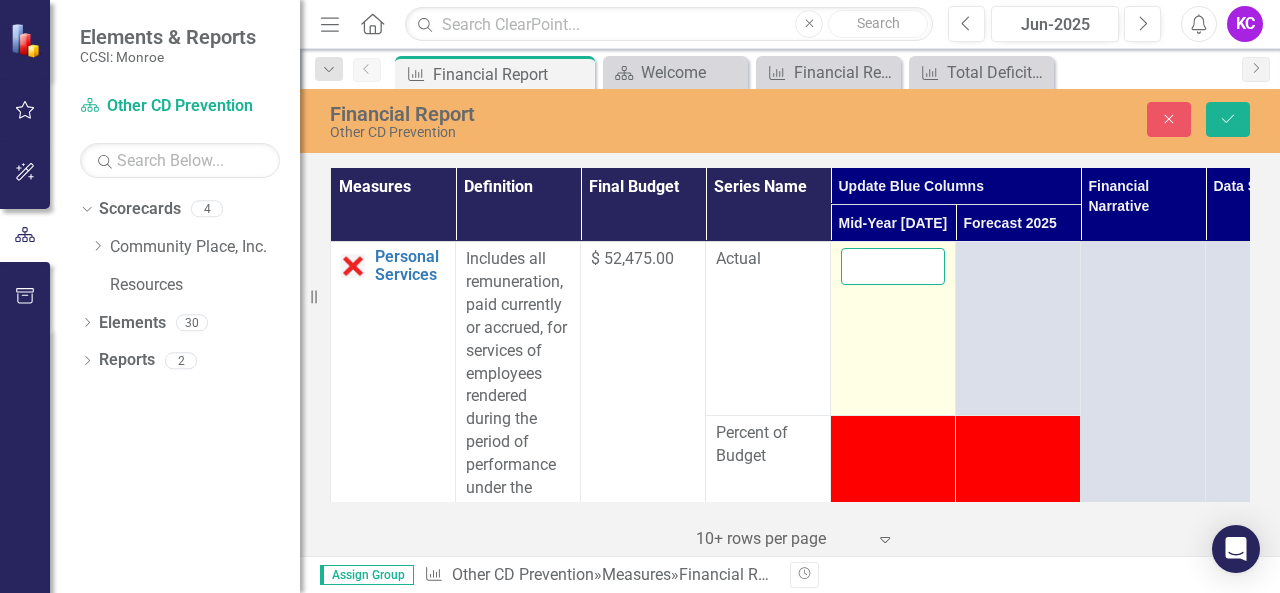 click at bounding box center [893, 266] 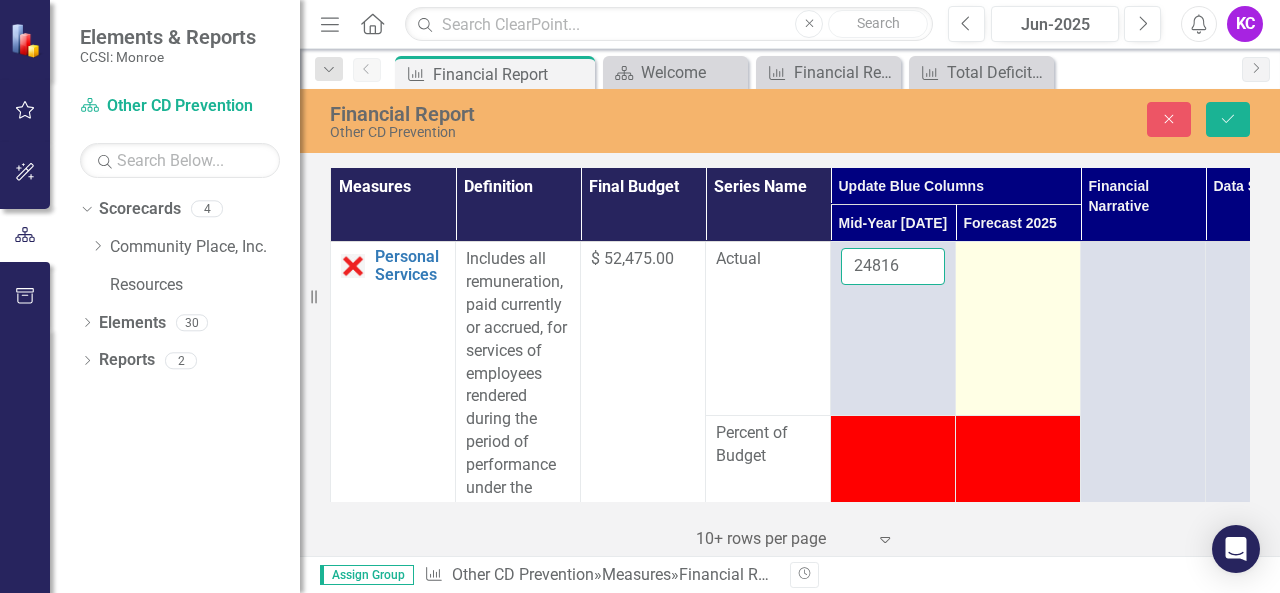 type on "24816" 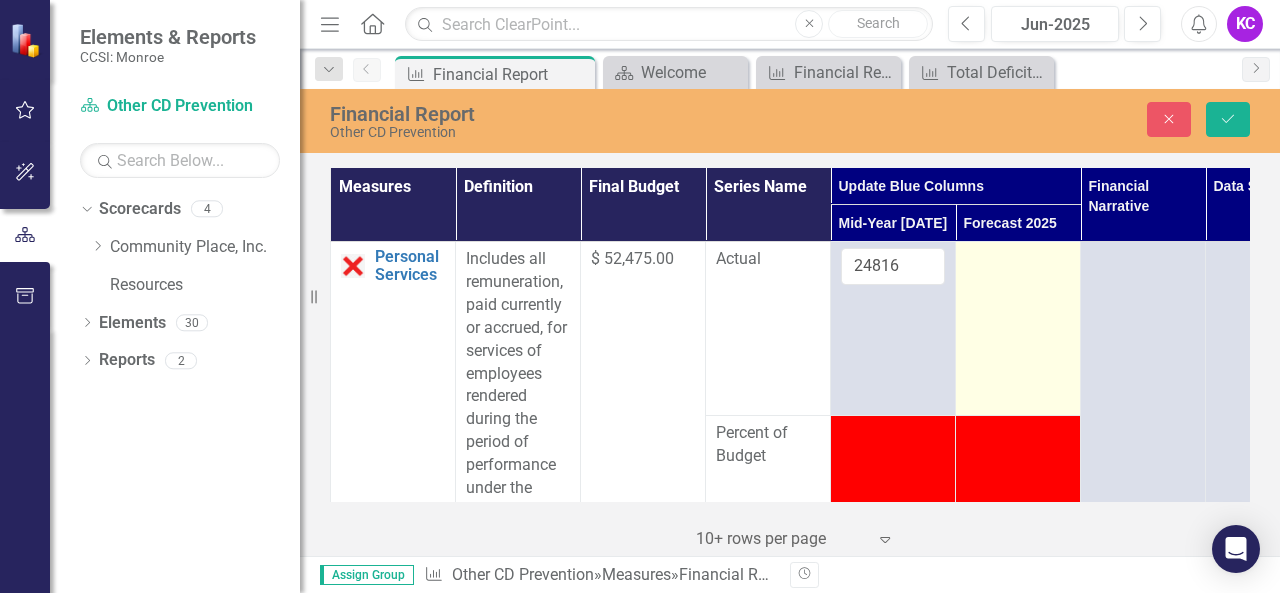 click at bounding box center (1018, 260) 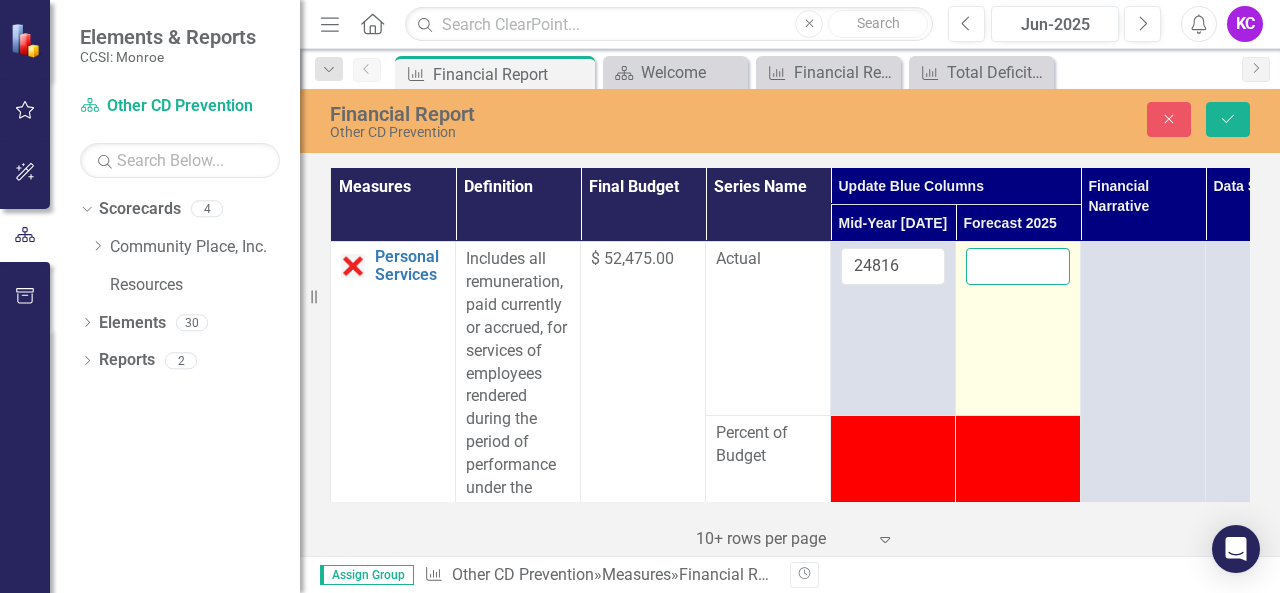 click at bounding box center (1018, 266) 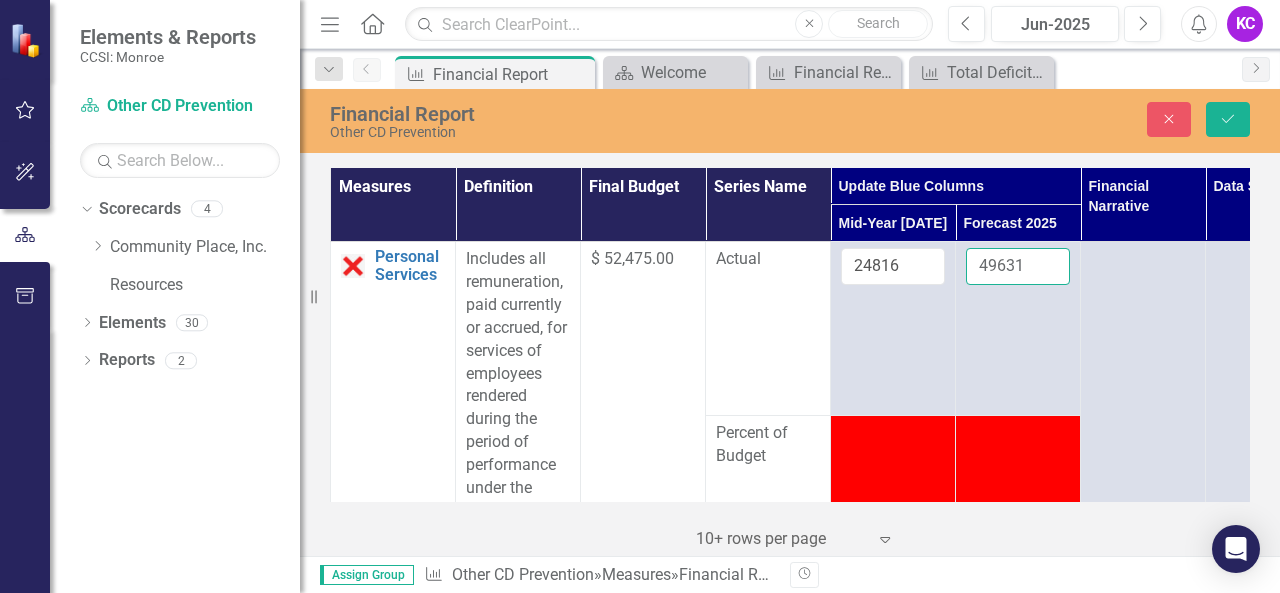 type on "49631" 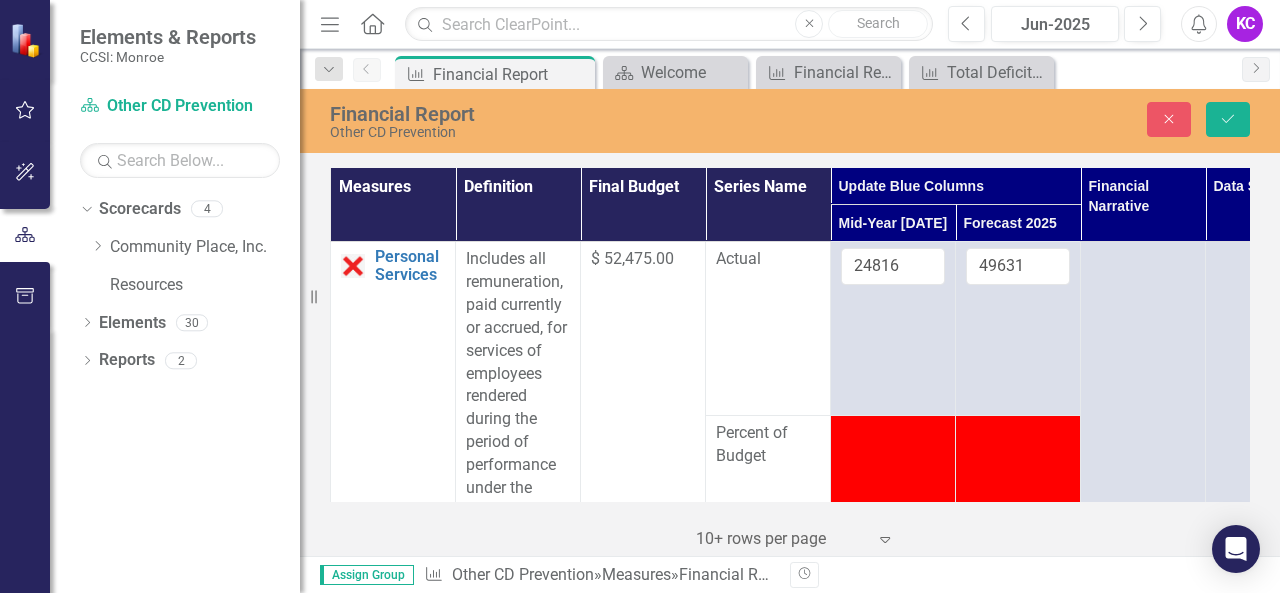 click on "Actual" at bounding box center (768, 329) 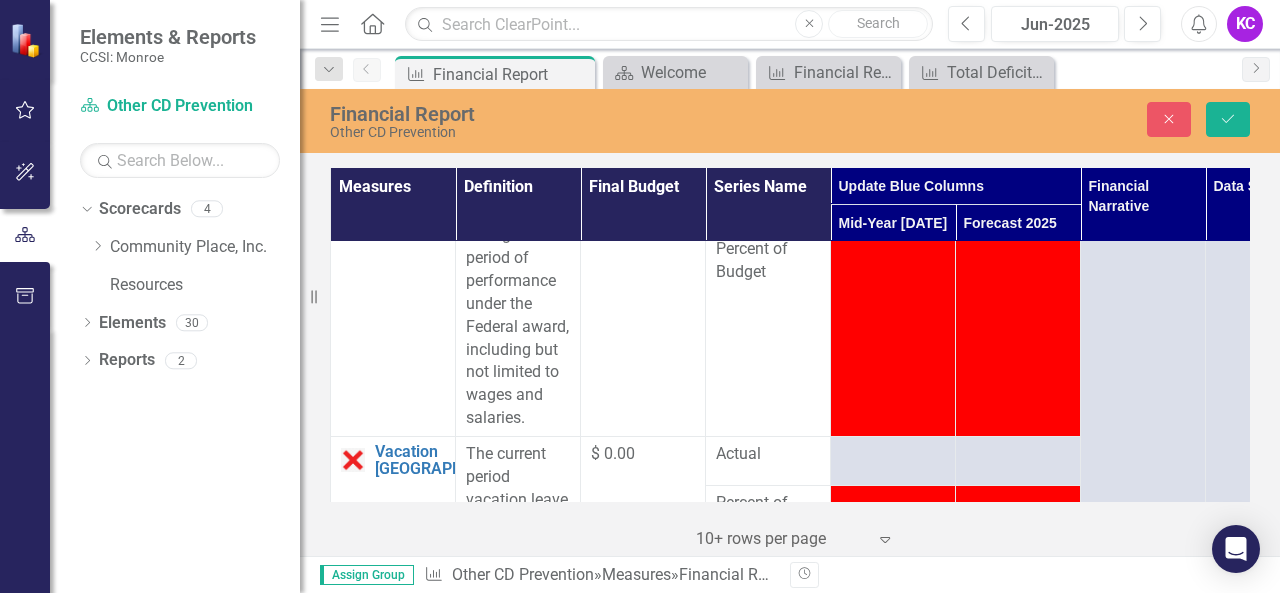scroll, scrollTop: 200, scrollLeft: 0, axis: vertical 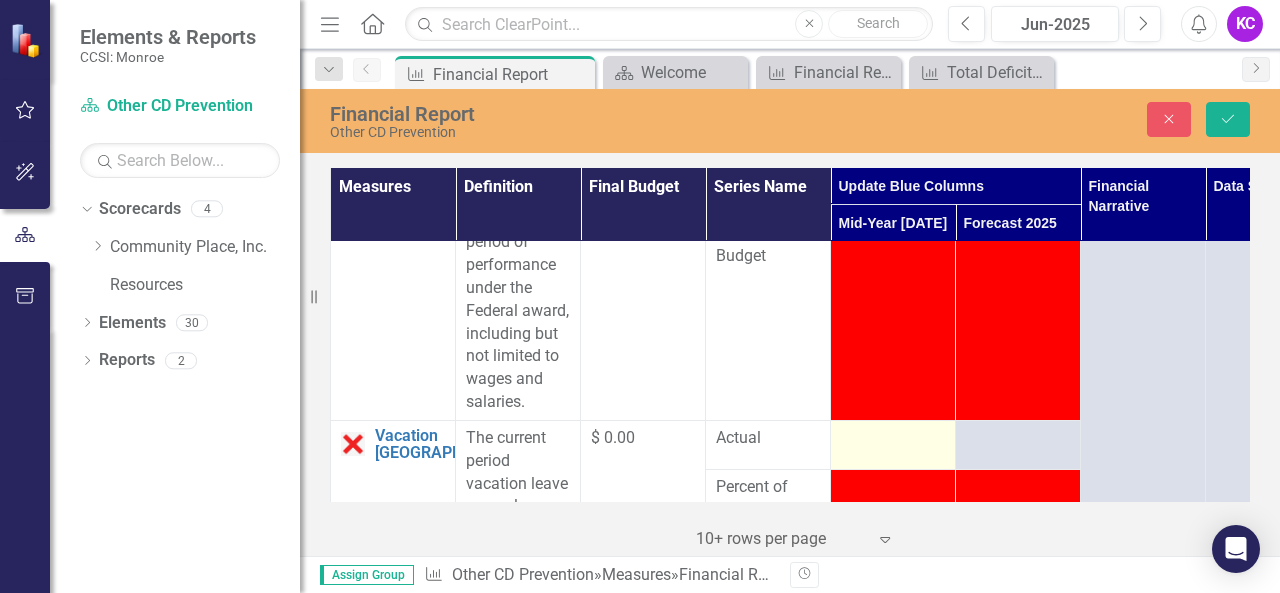 click at bounding box center (893, 439) 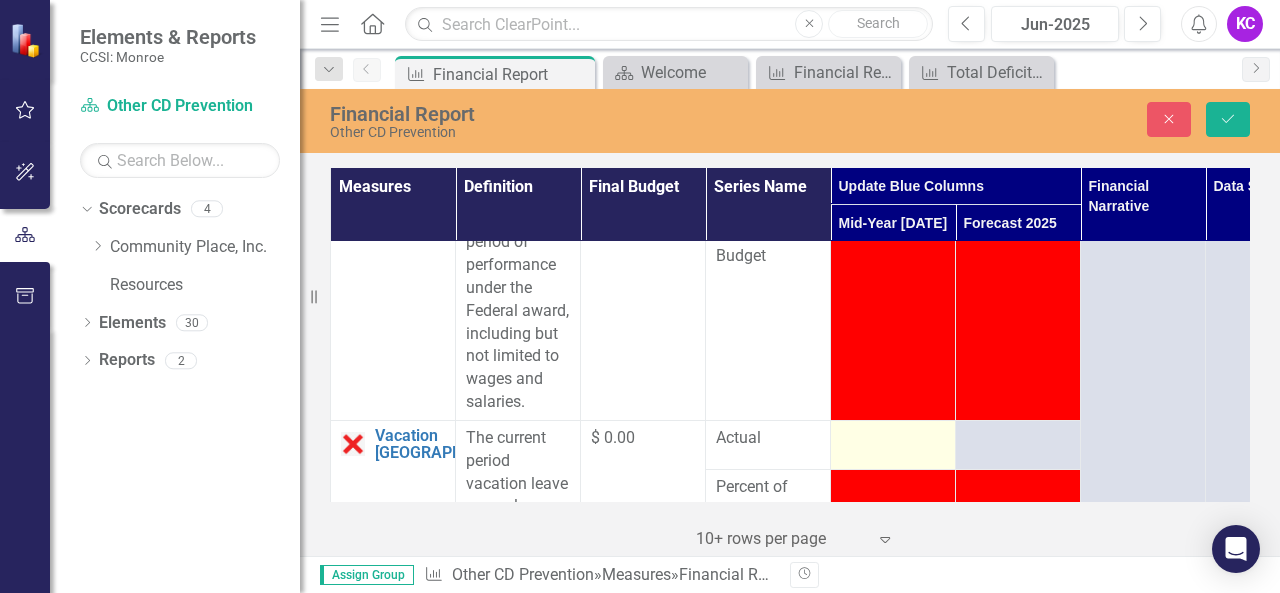 click at bounding box center [893, 439] 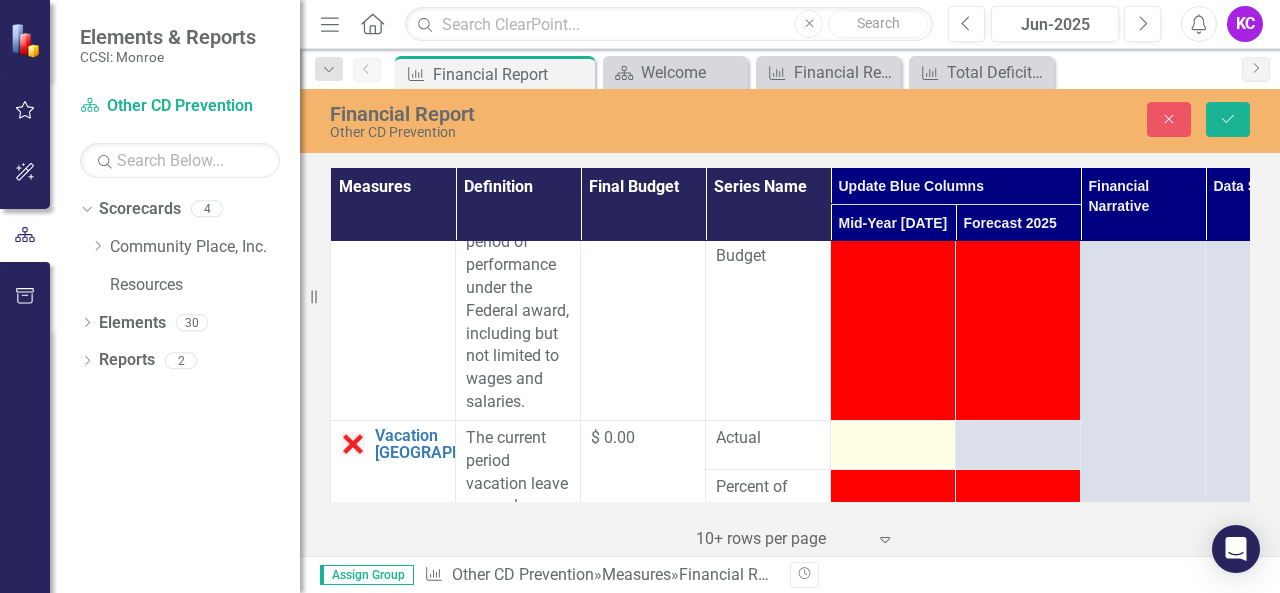 click at bounding box center [893, 439] 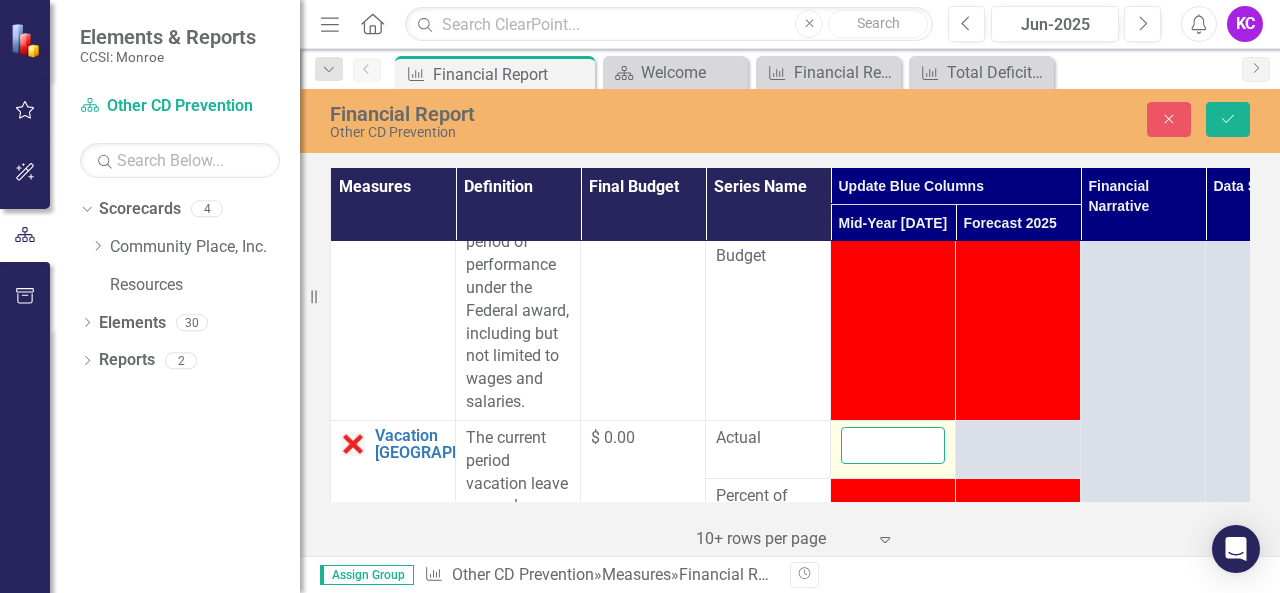 click at bounding box center (893, 445) 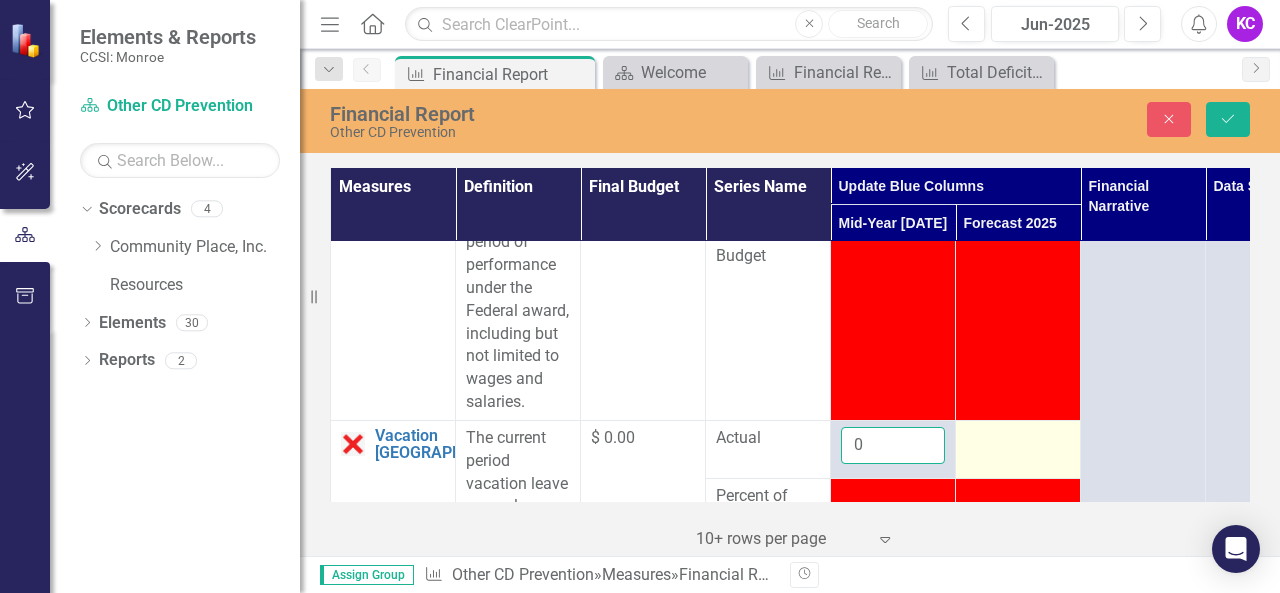 type on "0" 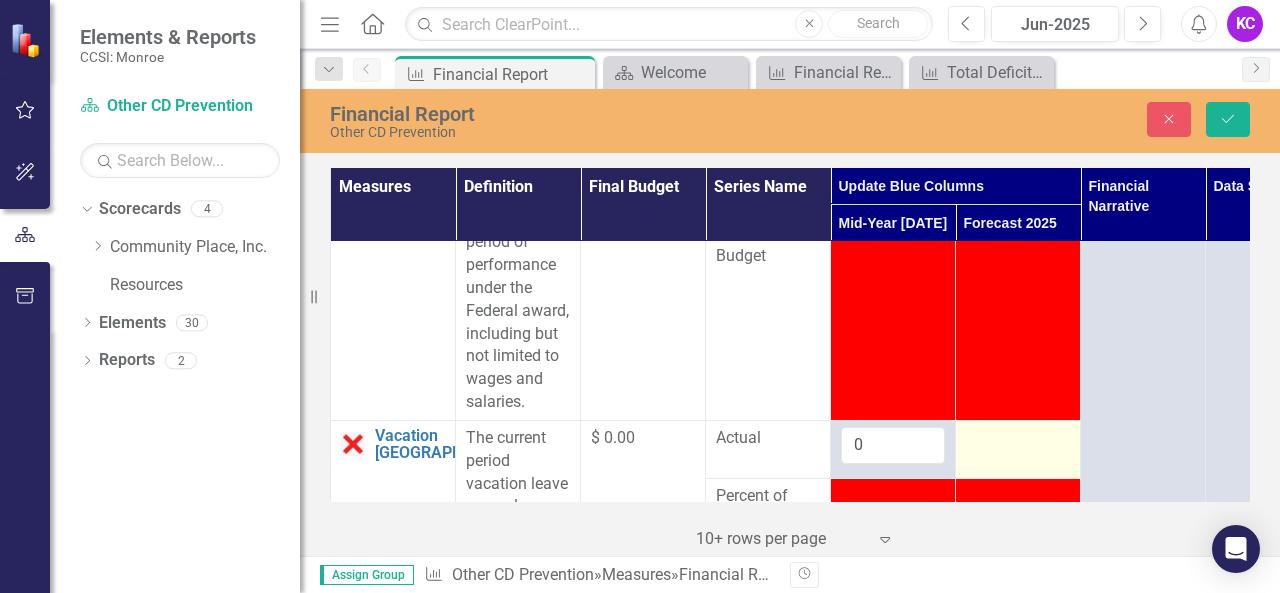 click at bounding box center [1018, 439] 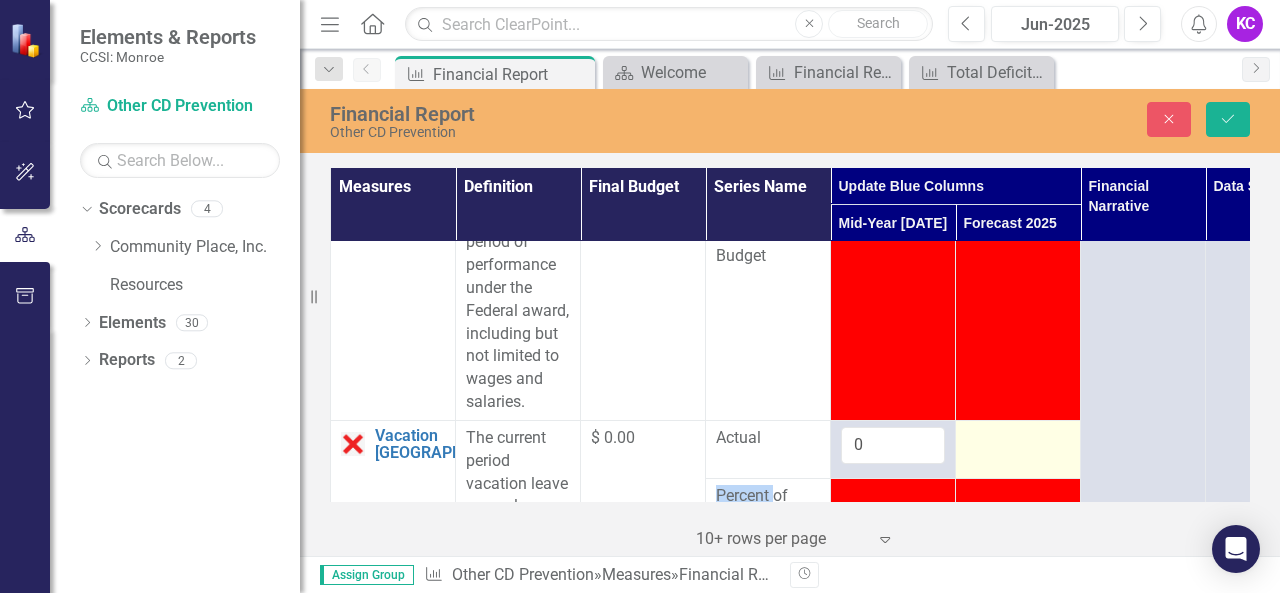 click at bounding box center (1018, 439) 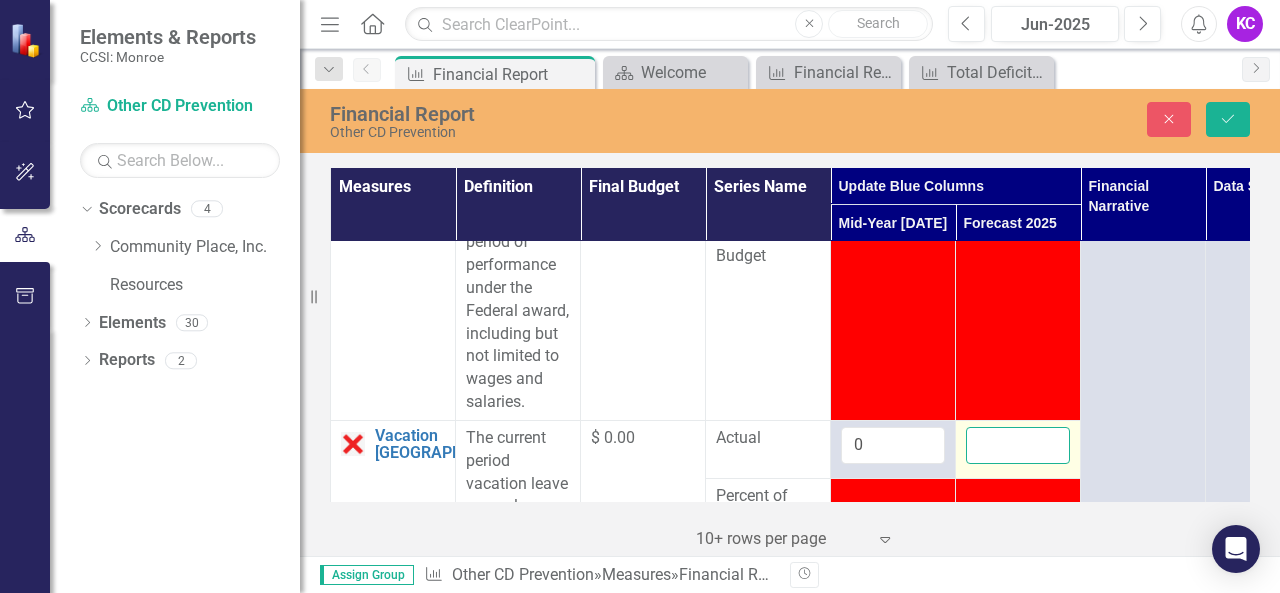 click at bounding box center [1018, 445] 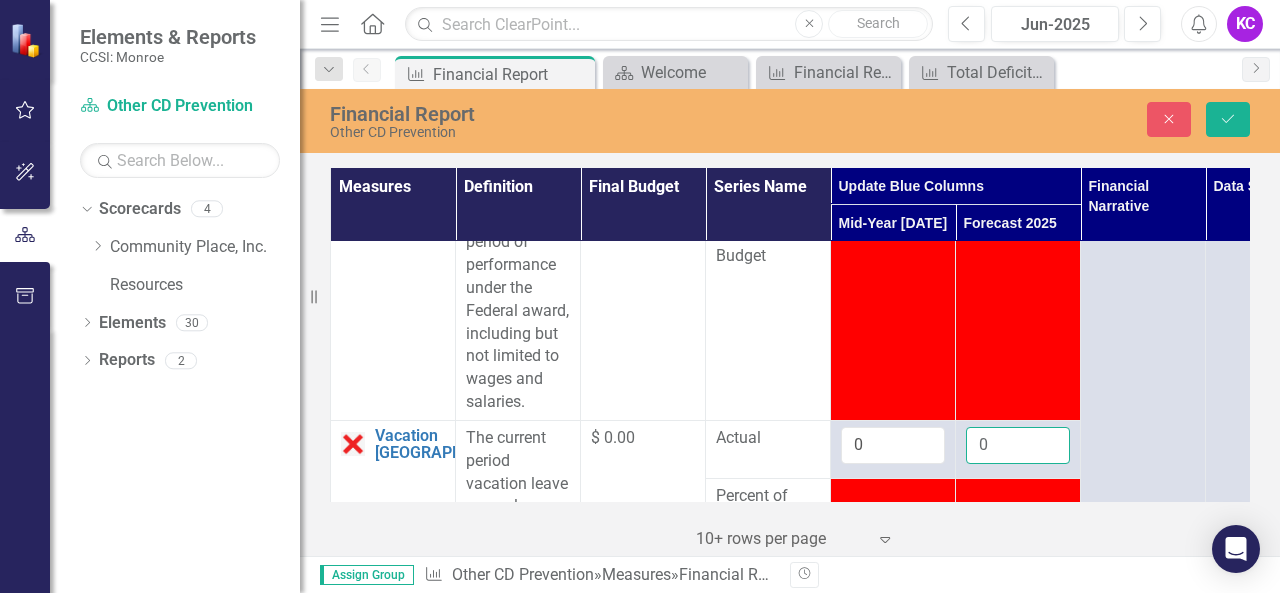 type on "0" 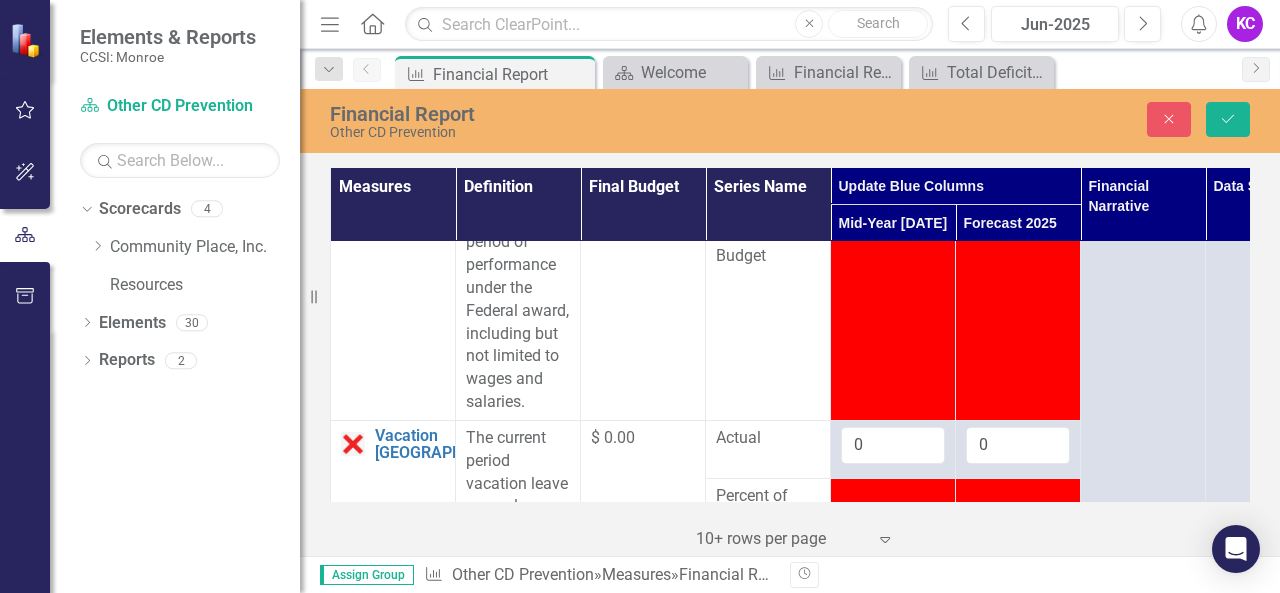 click on "Includes all remuneration, paid currently or accrued, for services of employees rendered during the period of performance under the Federal award, including but not limited to wages and salaries." at bounding box center [518, 231] 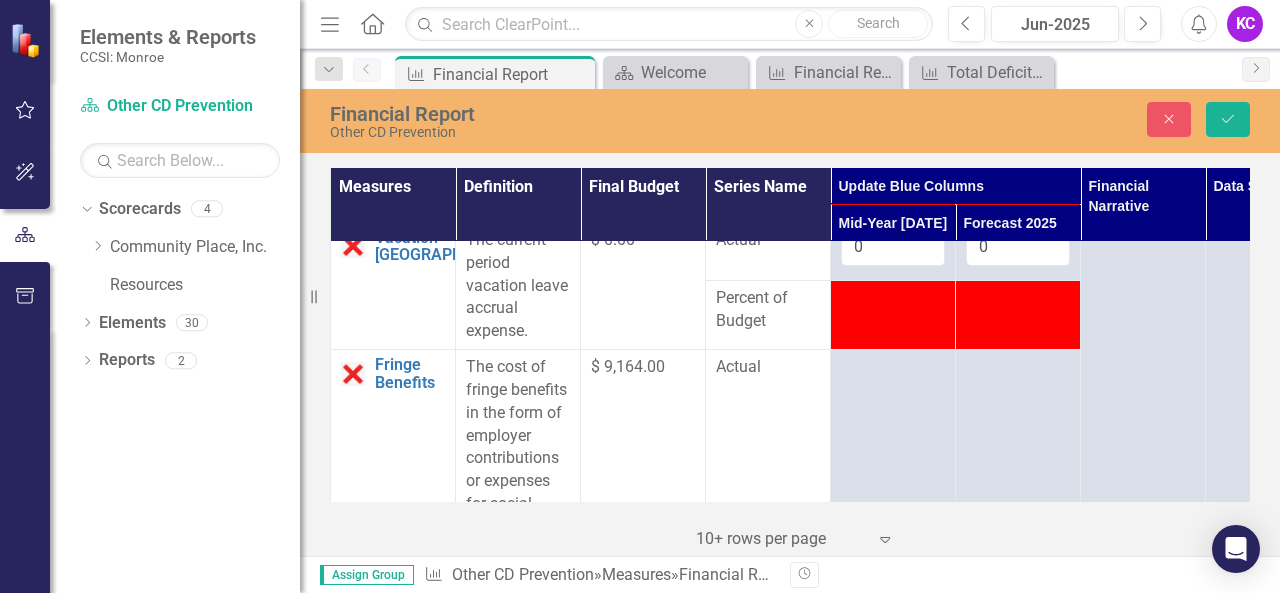 scroll, scrollTop: 400, scrollLeft: 0, axis: vertical 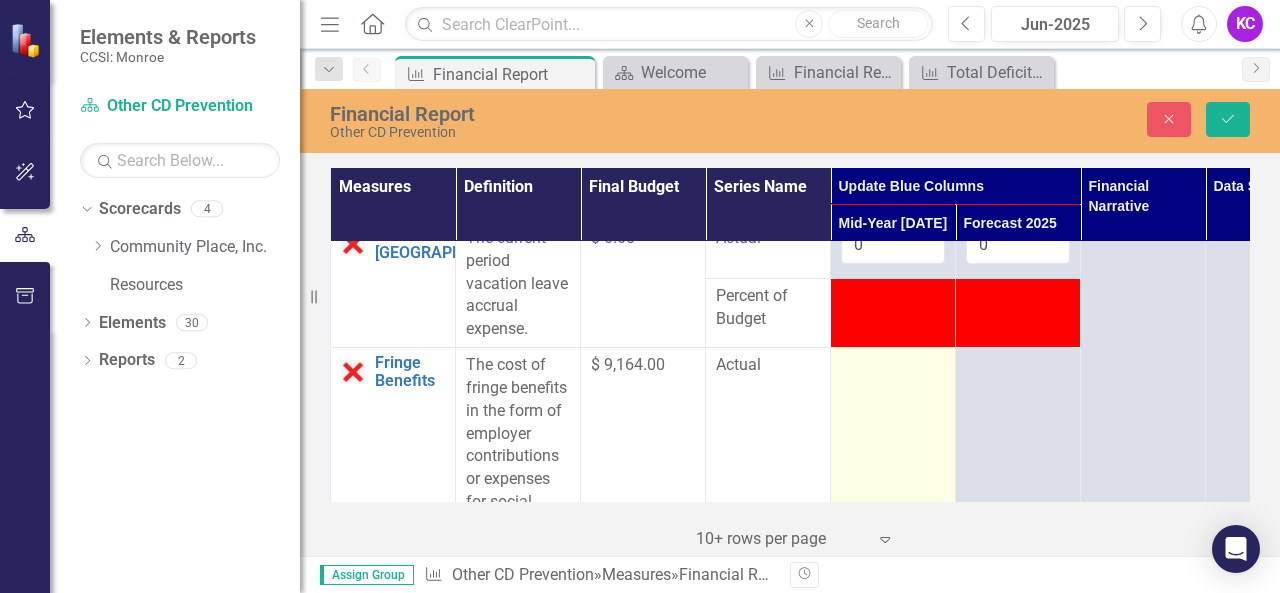 click at bounding box center (893, 461) 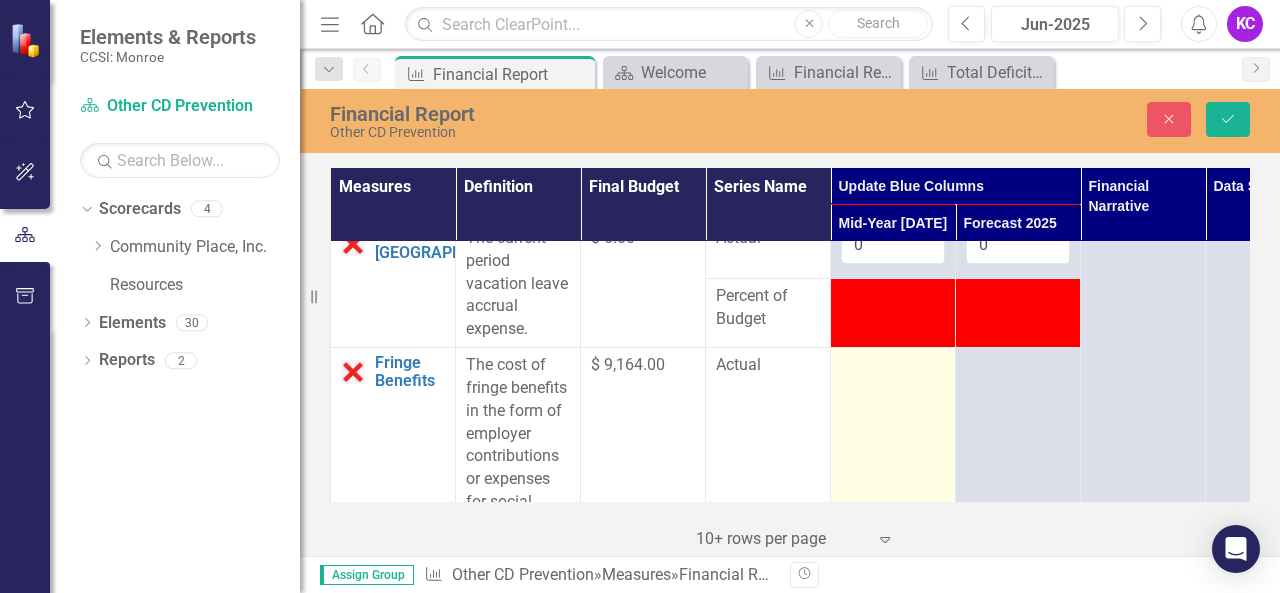 click at bounding box center [893, 461] 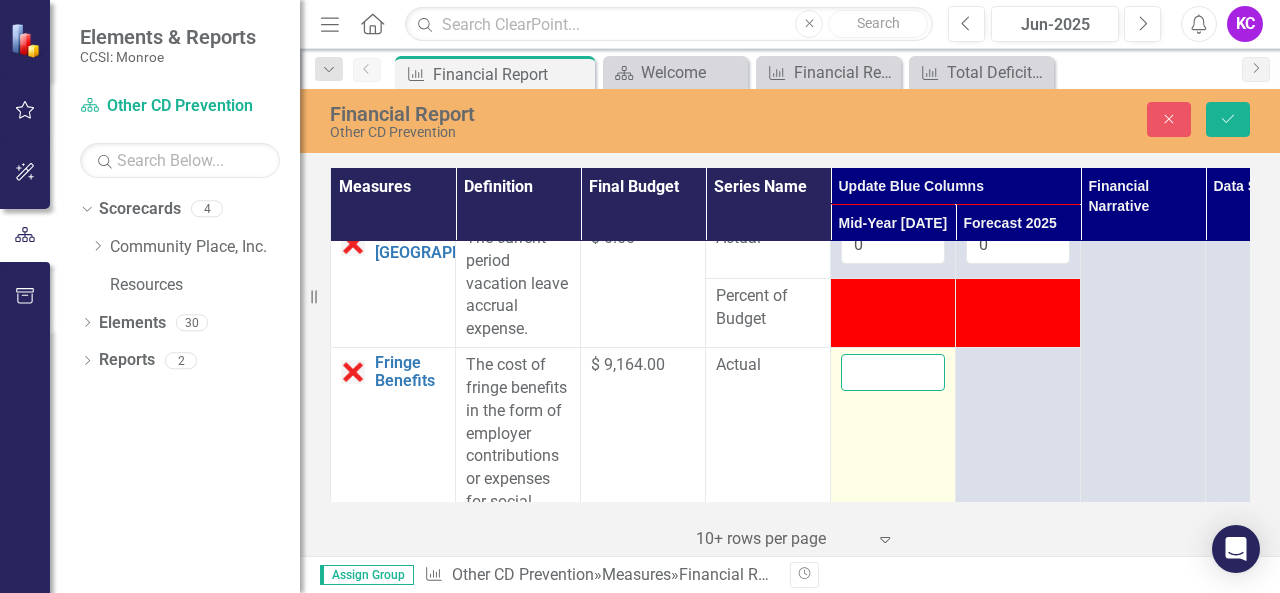 click at bounding box center [893, 372] 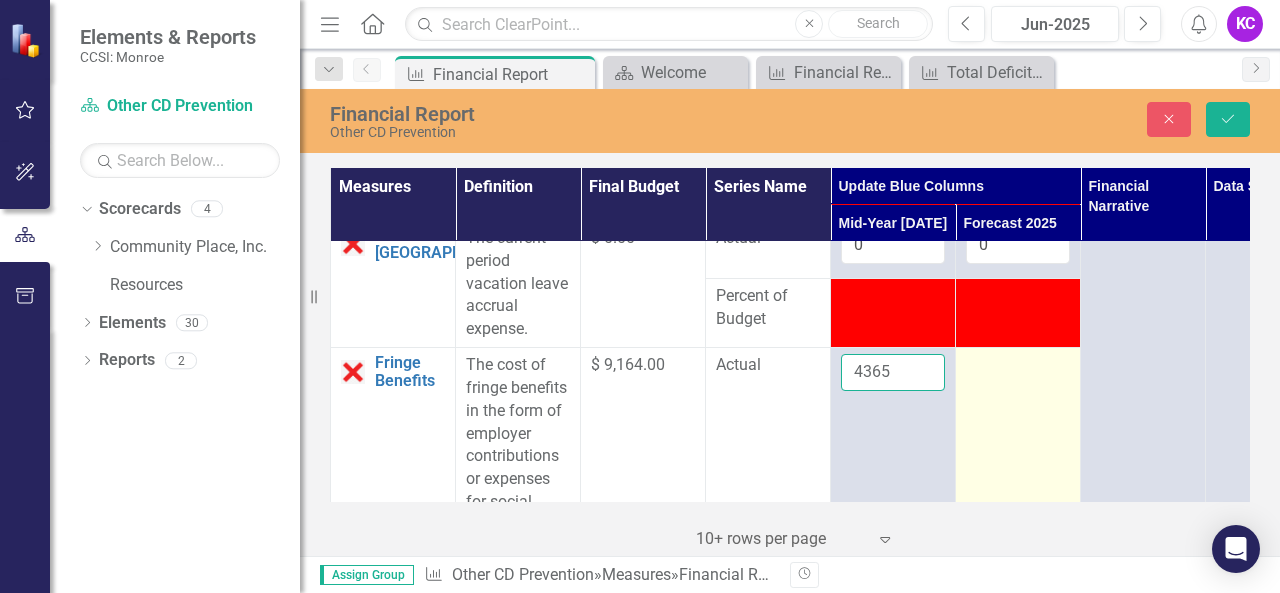 type on "4365" 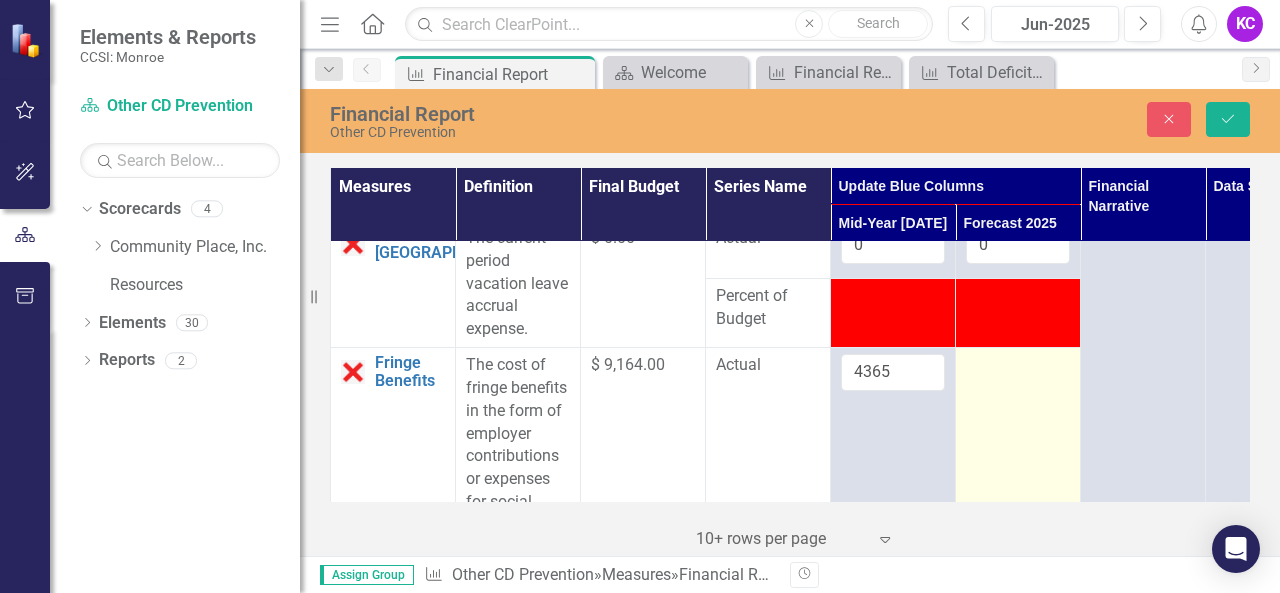 click at bounding box center (1018, 366) 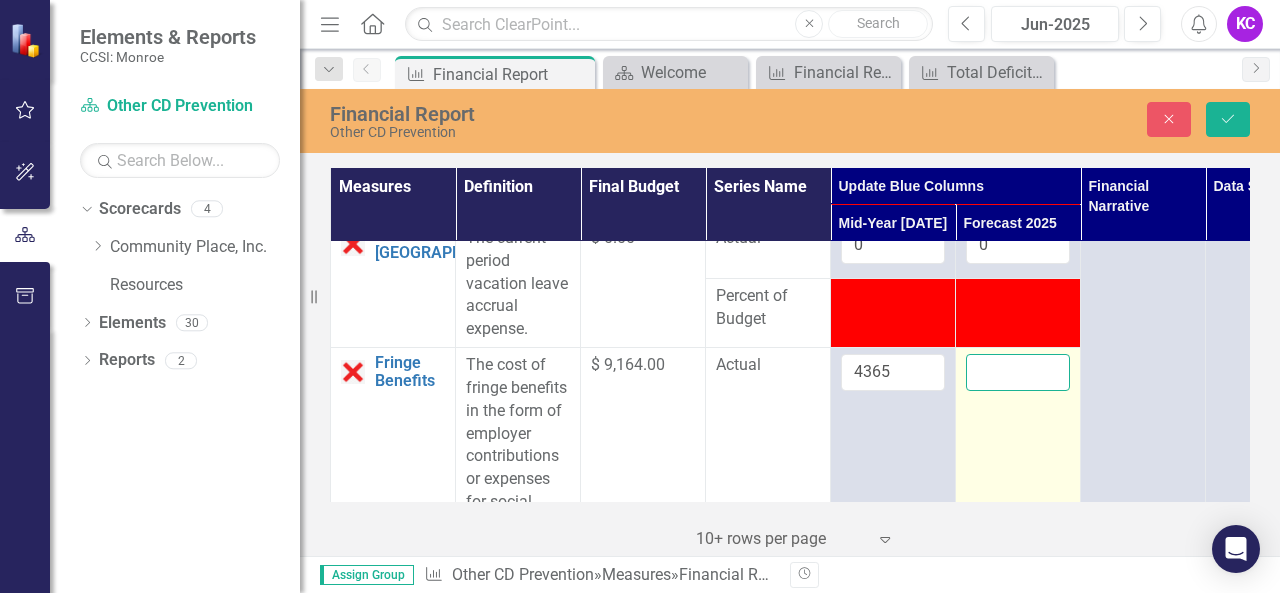 click at bounding box center (1018, 372) 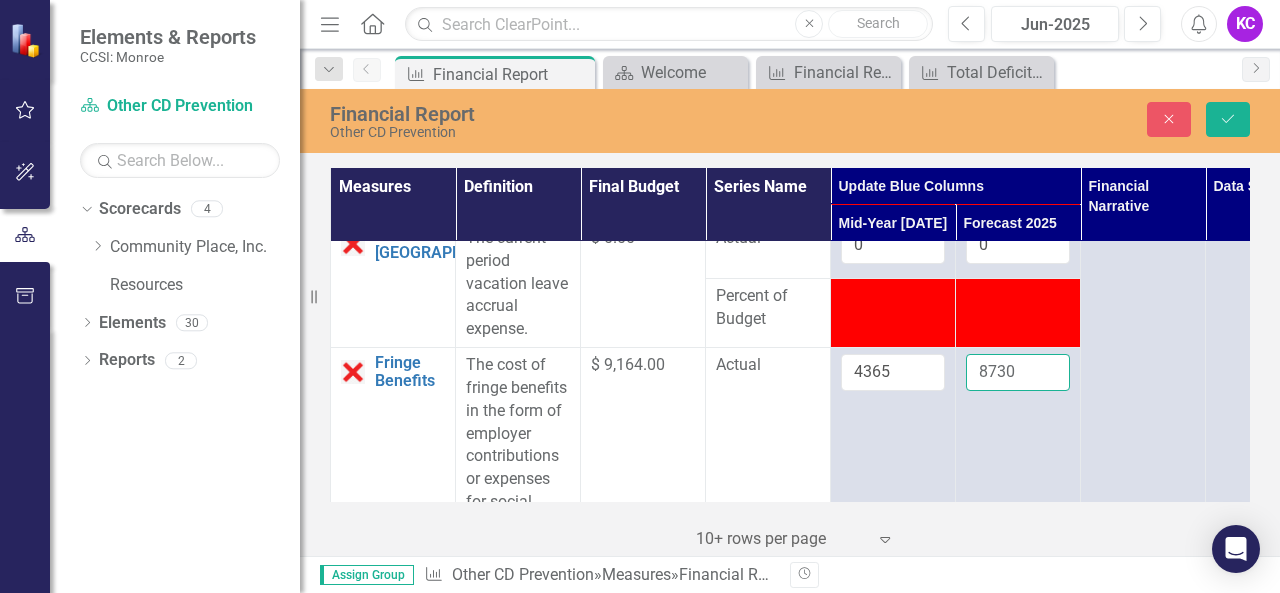 type on "8730" 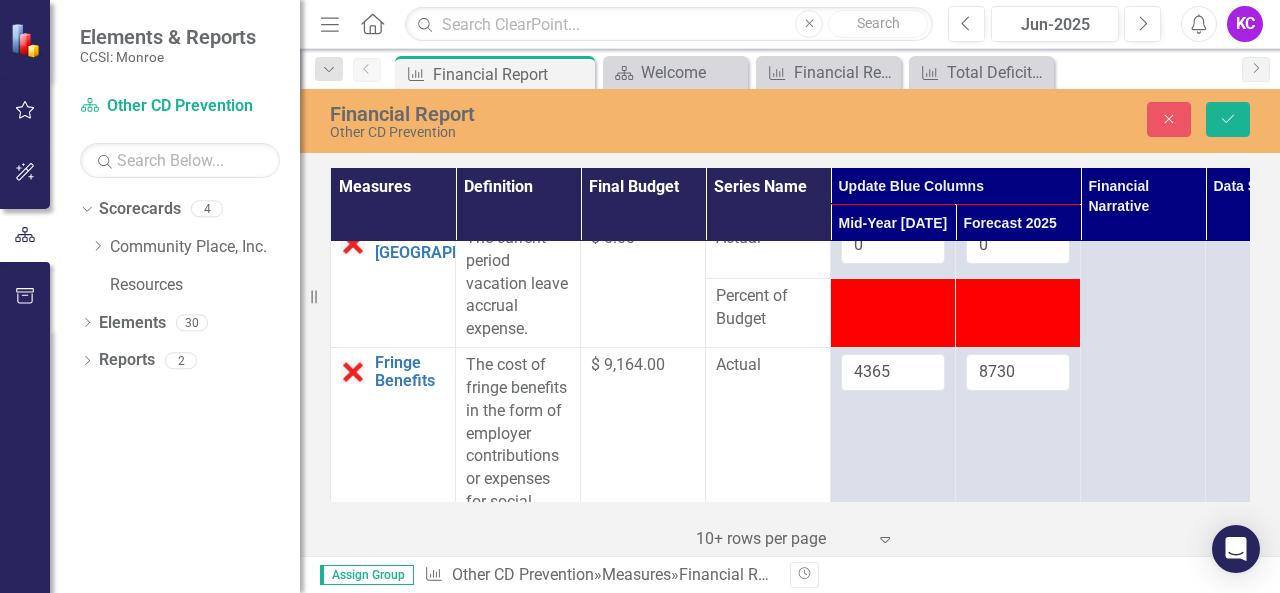 click on "$ 9,164.00" at bounding box center [643, 640] 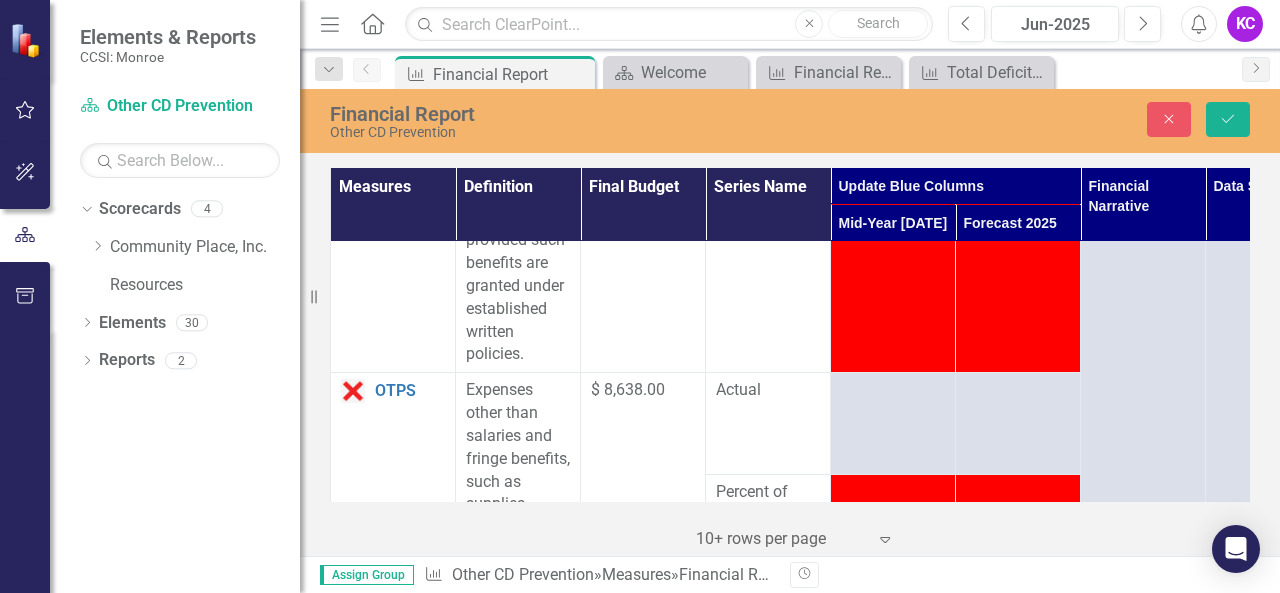 scroll, scrollTop: 1000, scrollLeft: 0, axis: vertical 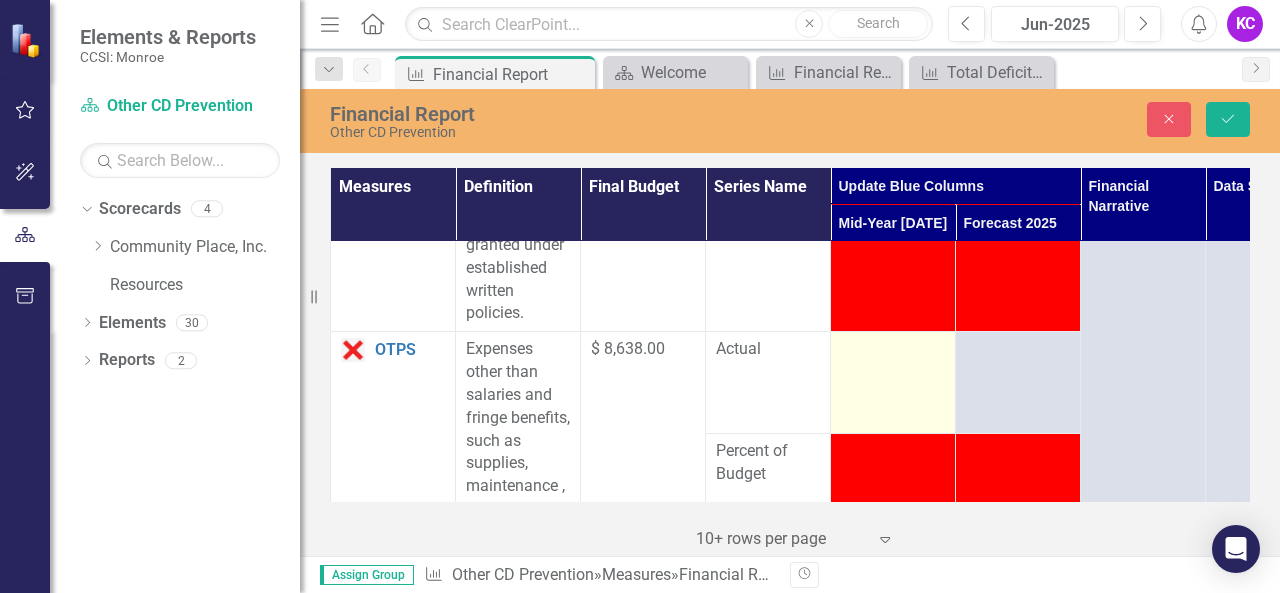 click at bounding box center [893, 350] 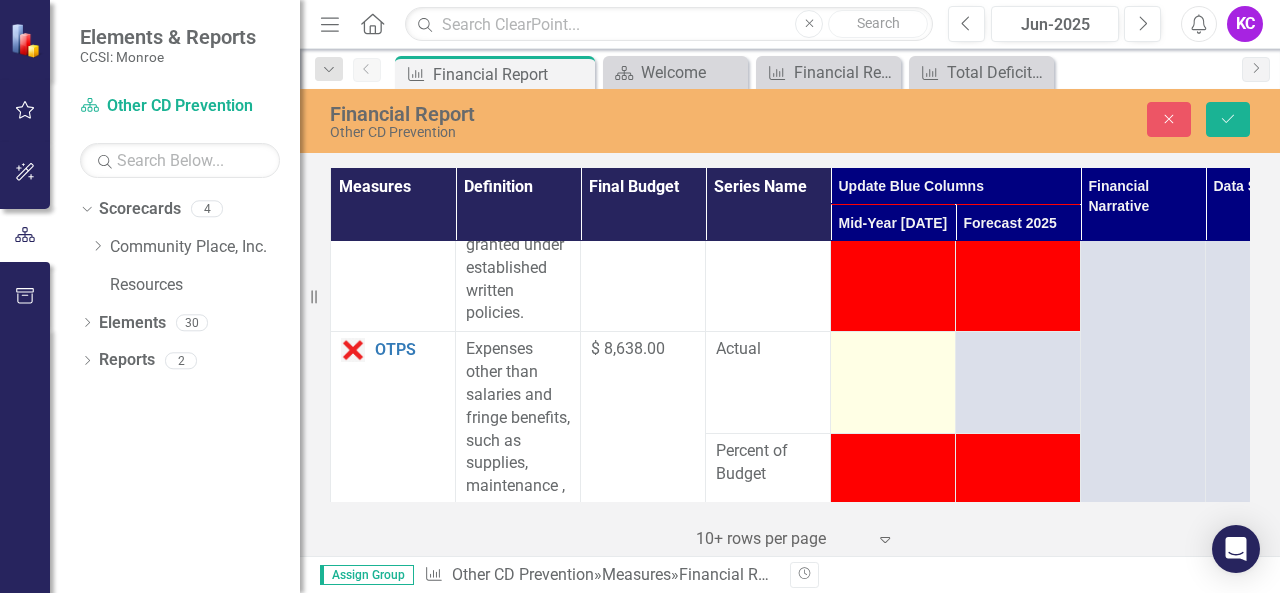 click at bounding box center (893, 350) 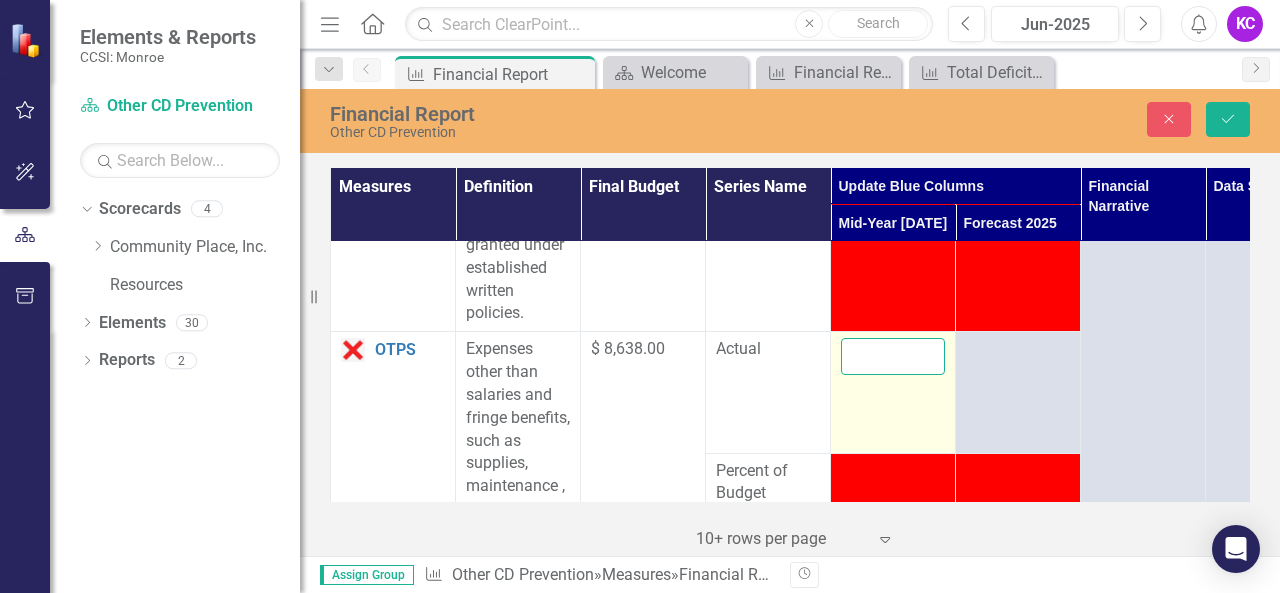 click at bounding box center (893, 356) 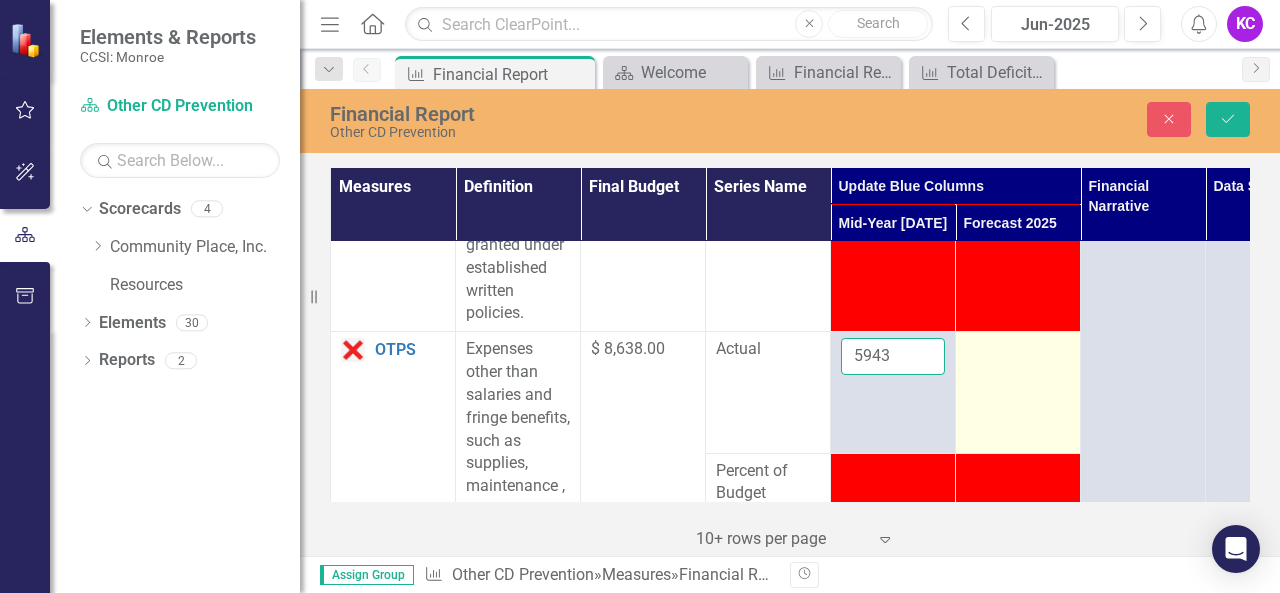 type on "5943" 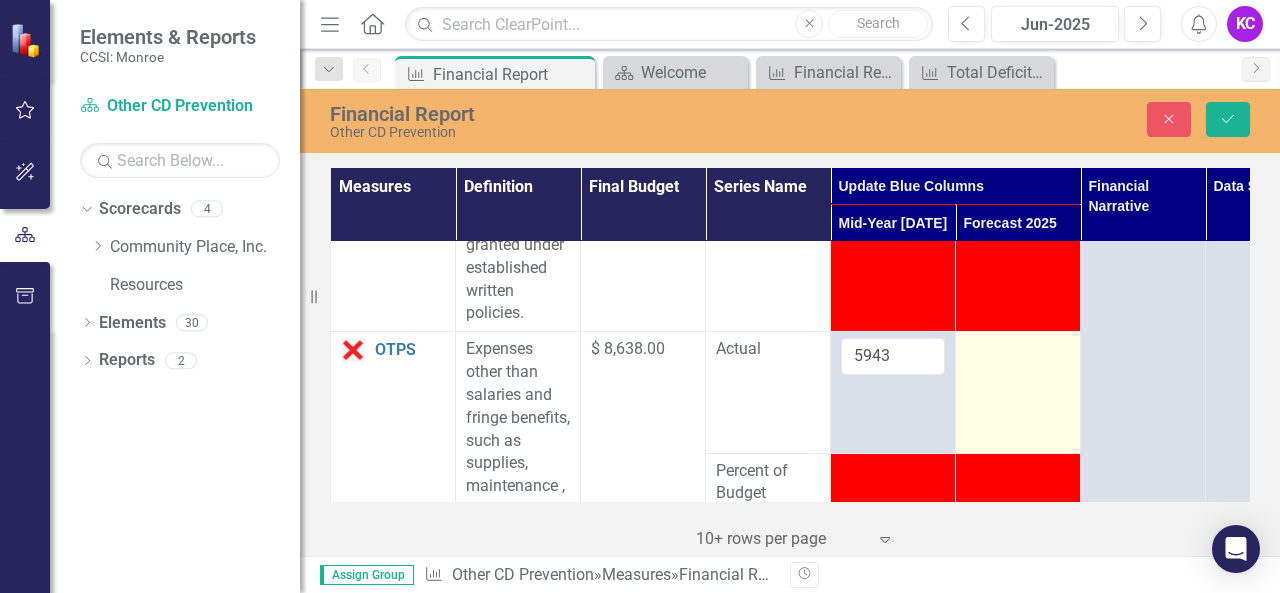 click at bounding box center (1018, 350) 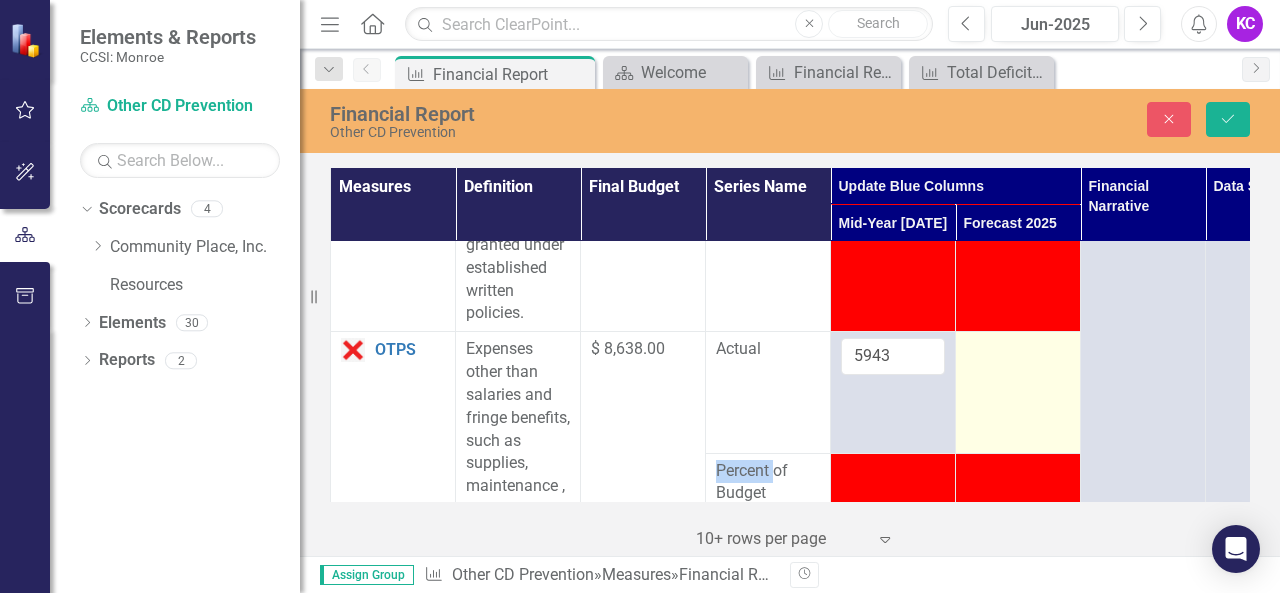 click at bounding box center (1018, 350) 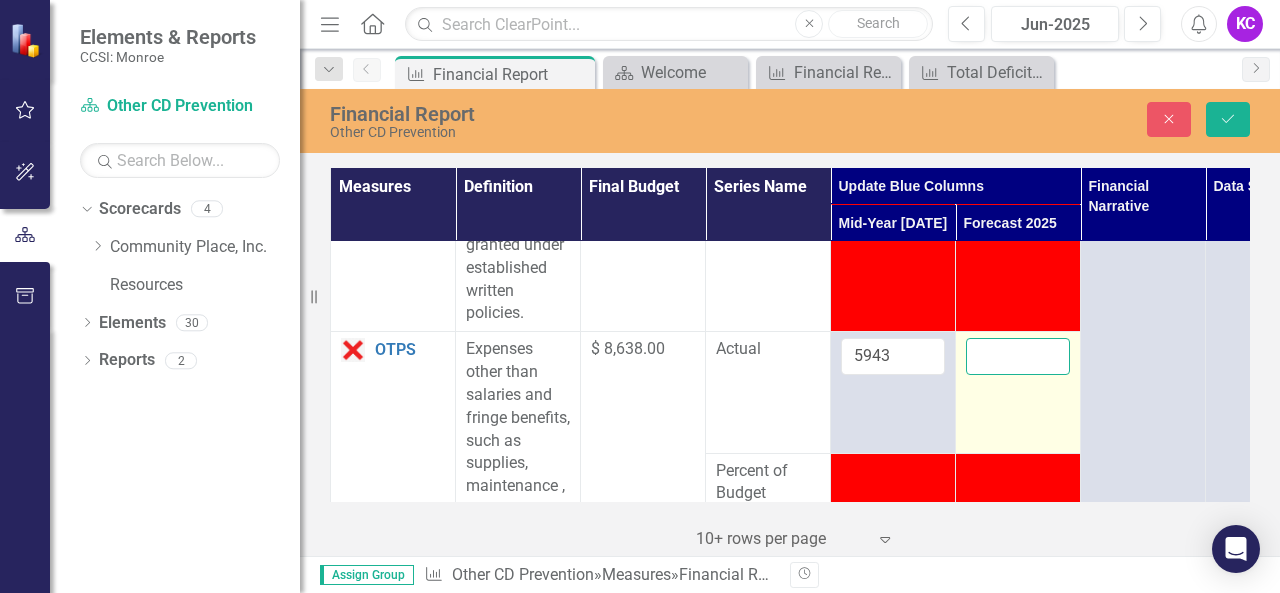 click at bounding box center (1018, 356) 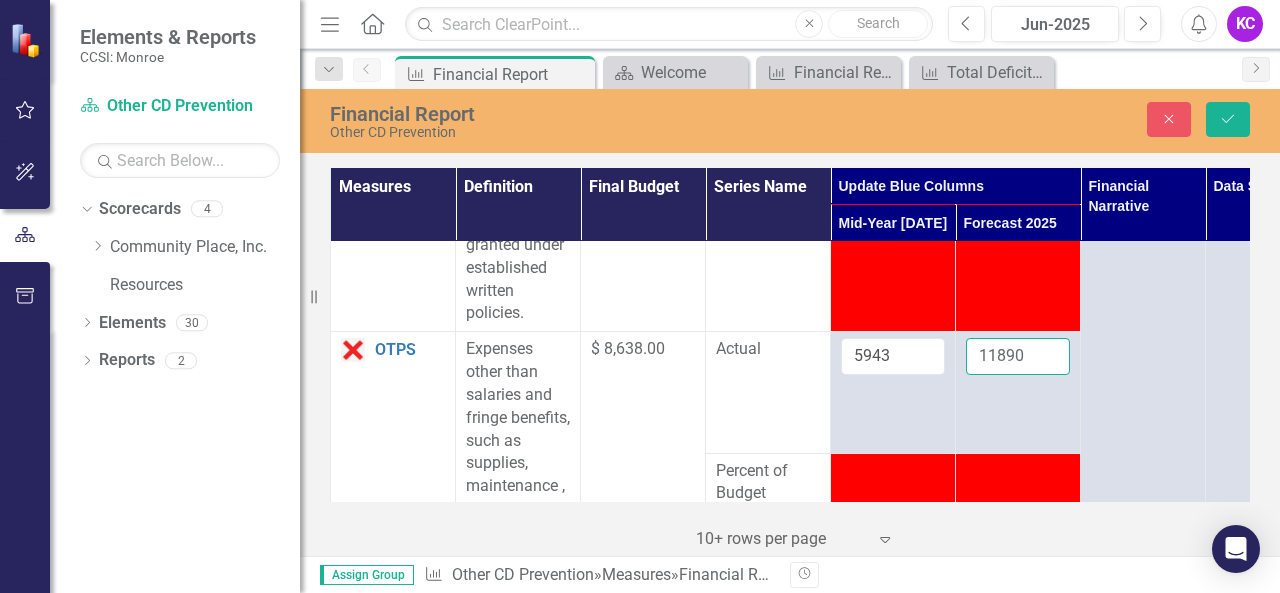 type on "11890" 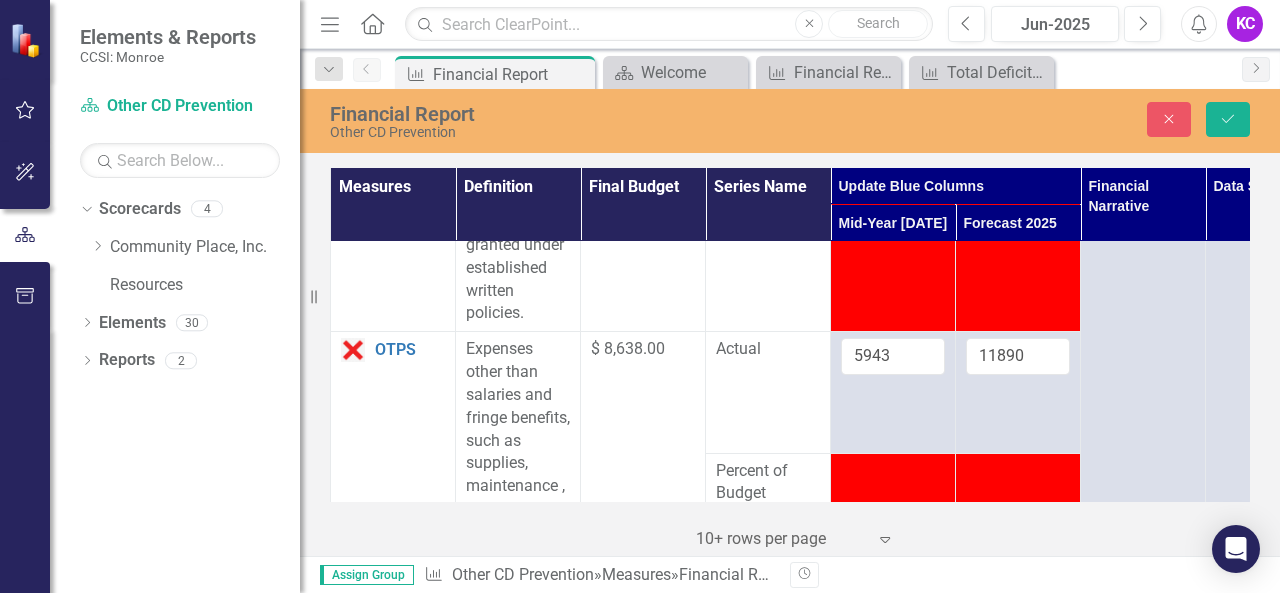 click on "Actual" at bounding box center (768, 392) 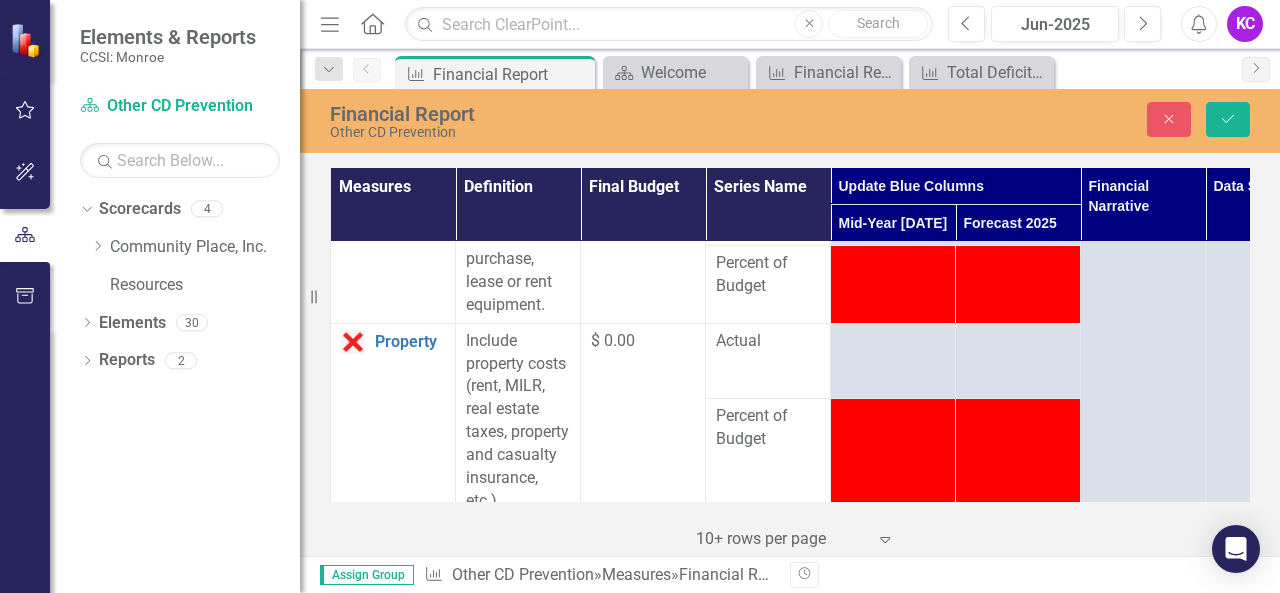 scroll, scrollTop: 1300, scrollLeft: 0, axis: vertical 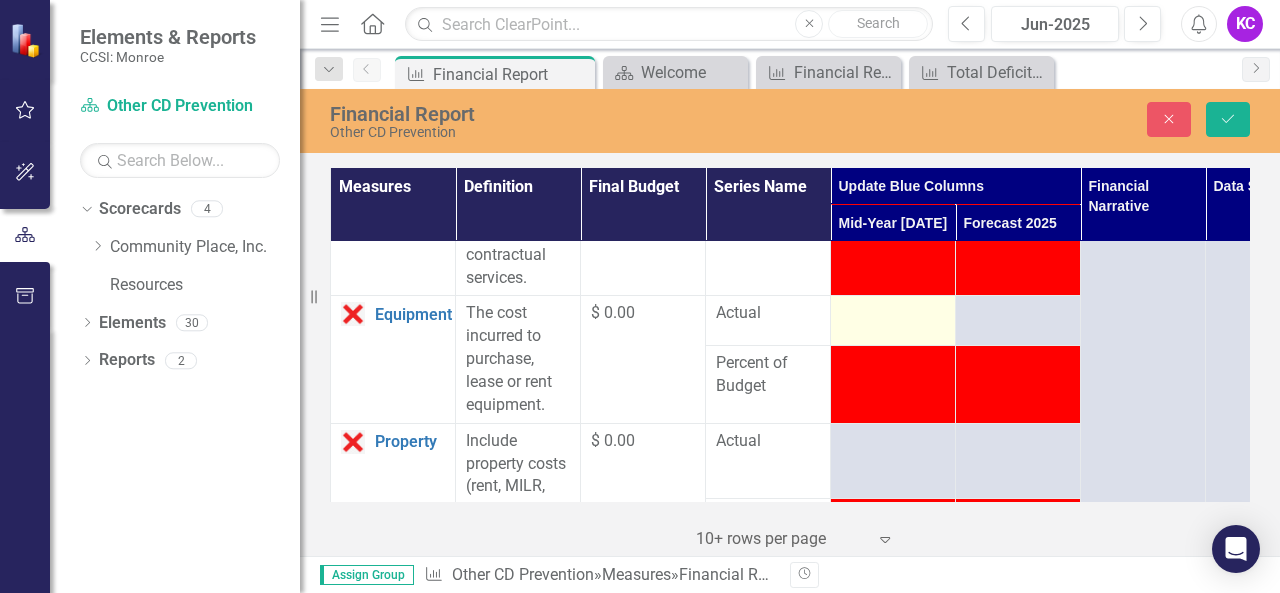 click at bounding box center (893, 320) 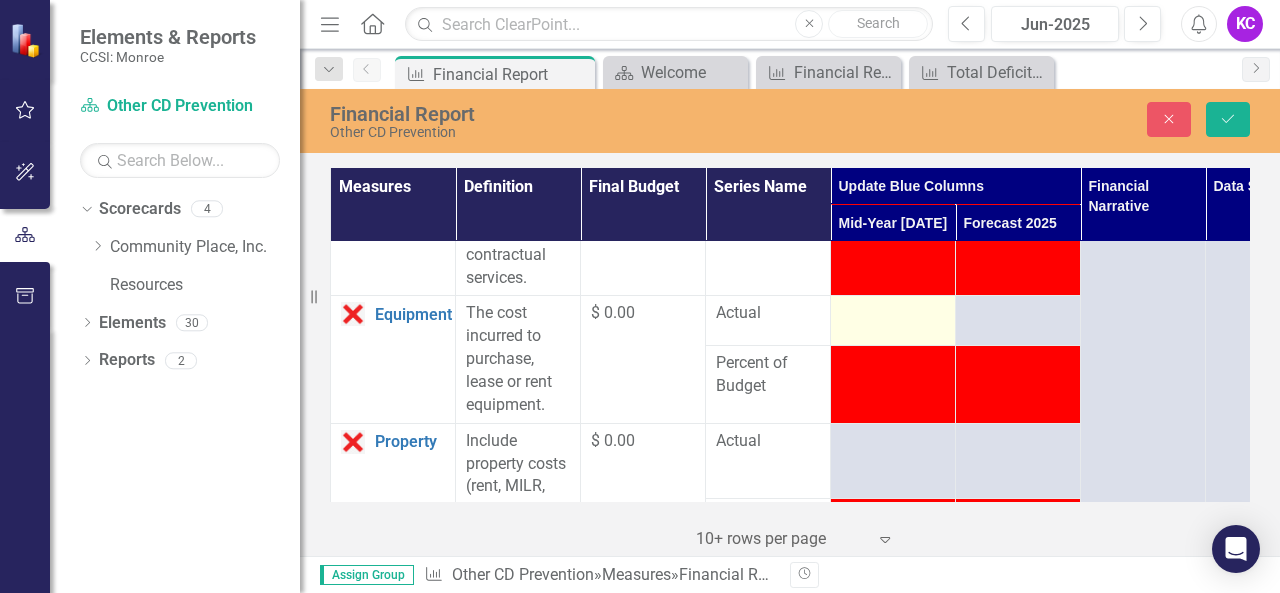 click at bounding box center (893, 320) 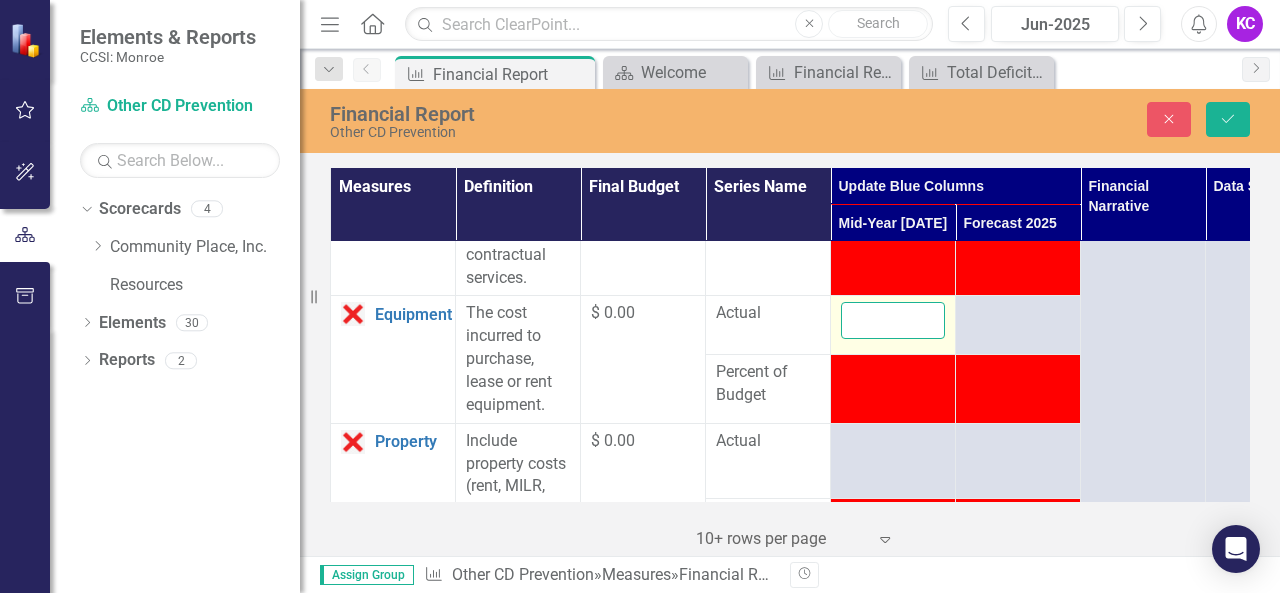 click at bounding box center (893, 320) 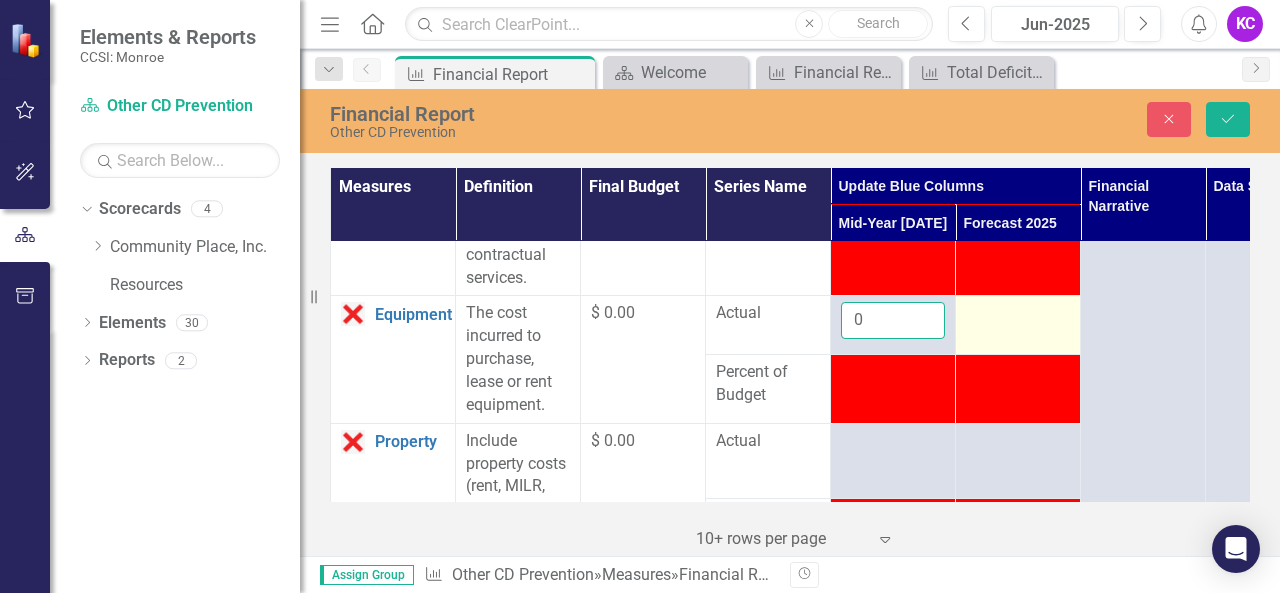 type on "0" 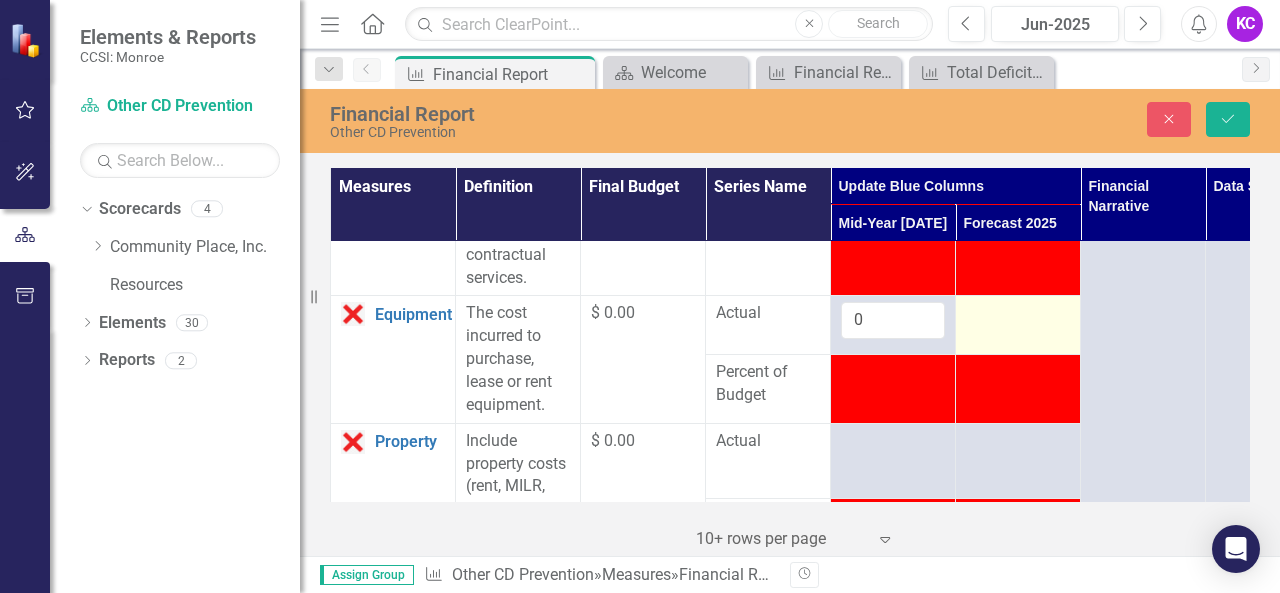click at bounding box center (1018, 314) 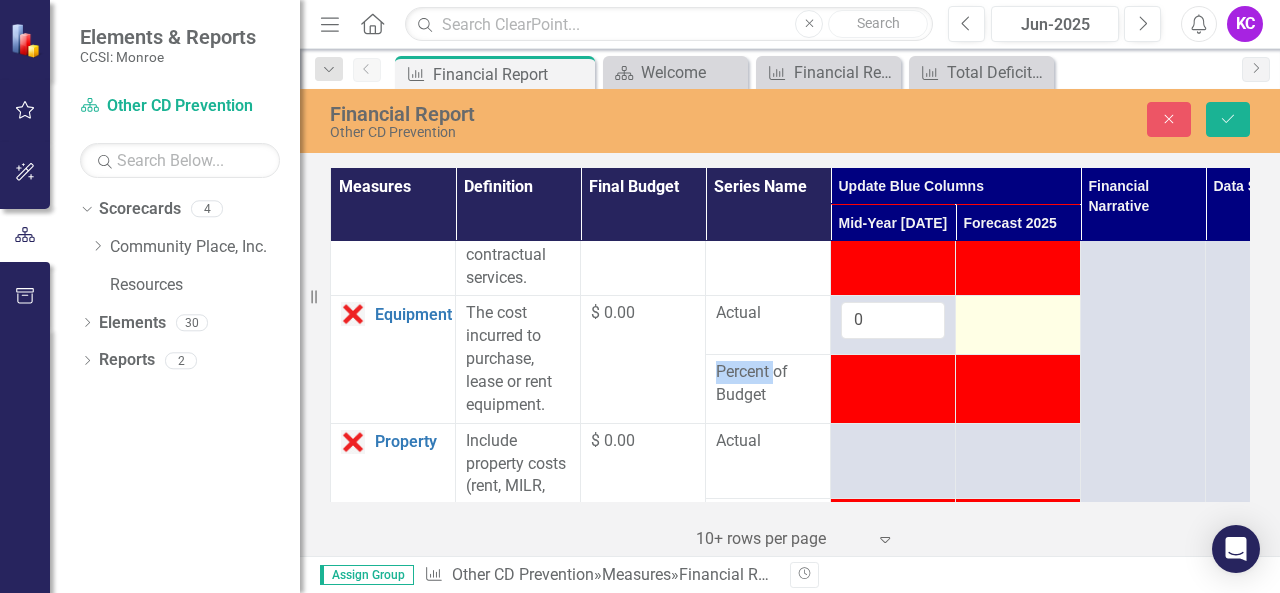 click at bounding box center (1018, 314) 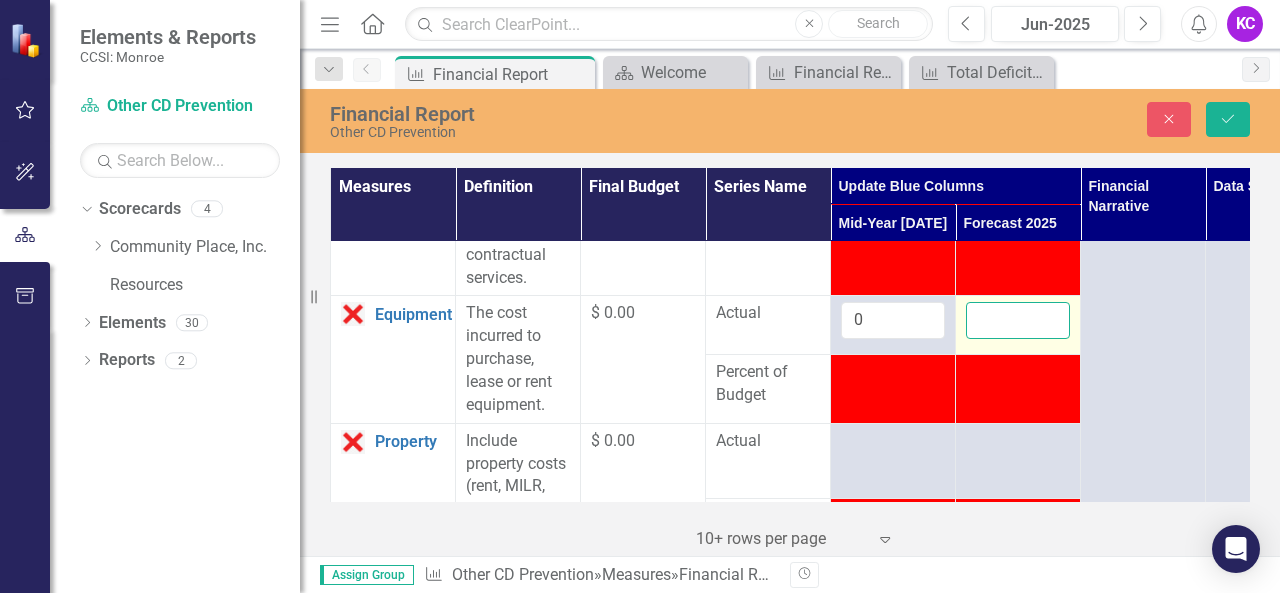 click at bounding box center (1018, 320) 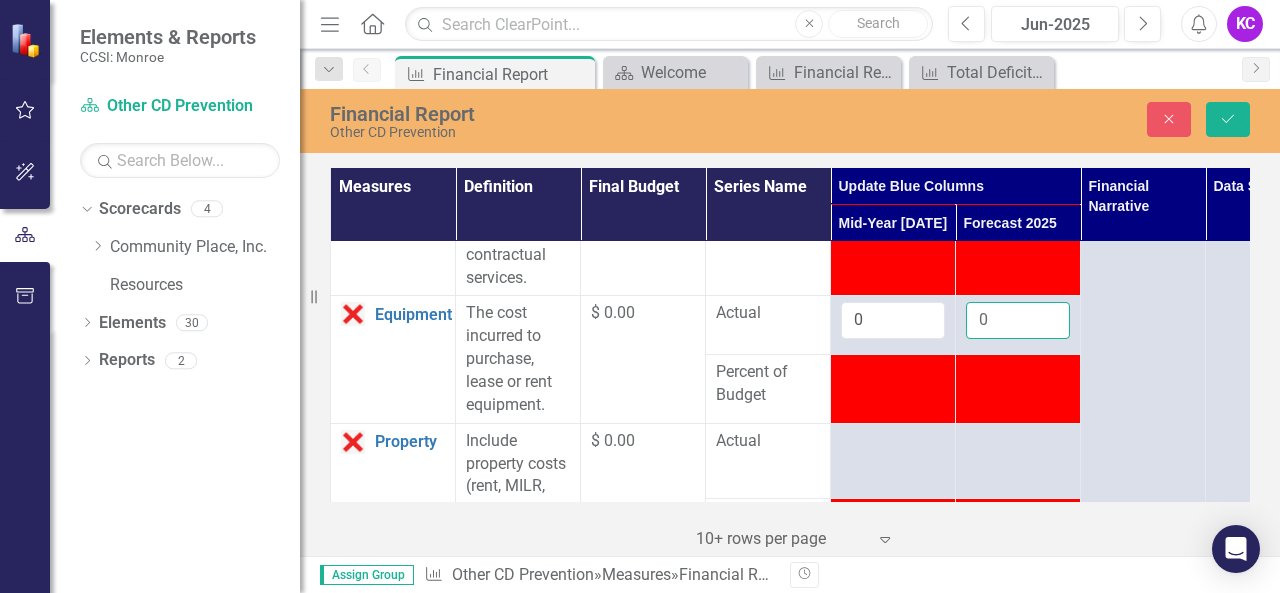 type on "0" 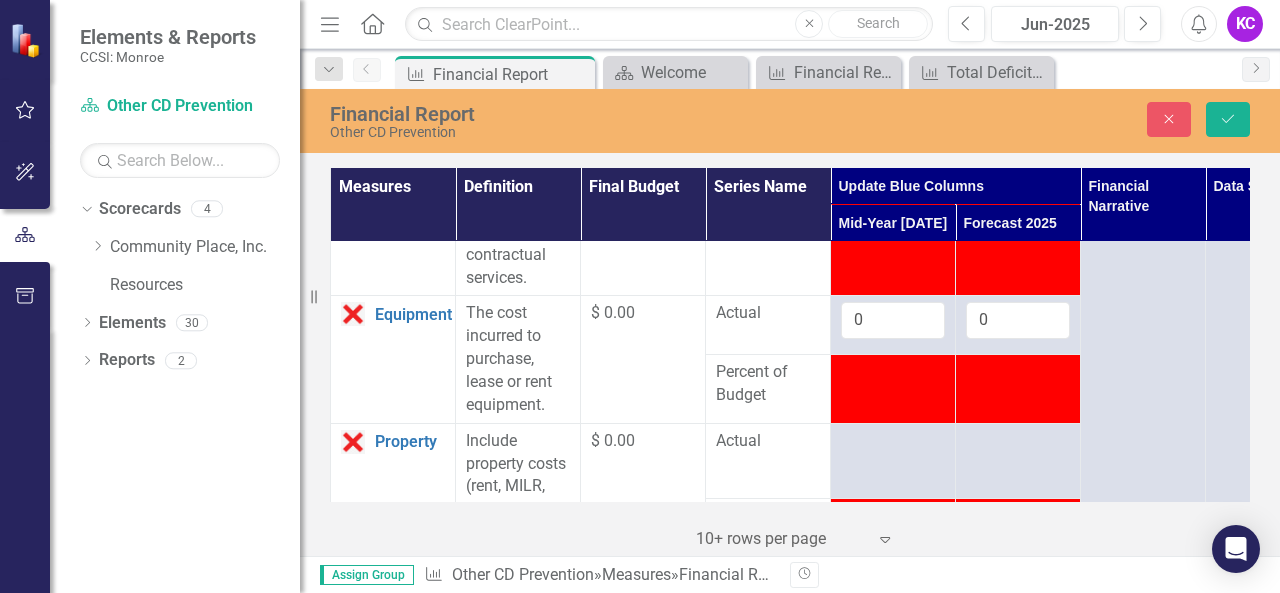 click on "$ 0.00" at bounding box center [643, 359] 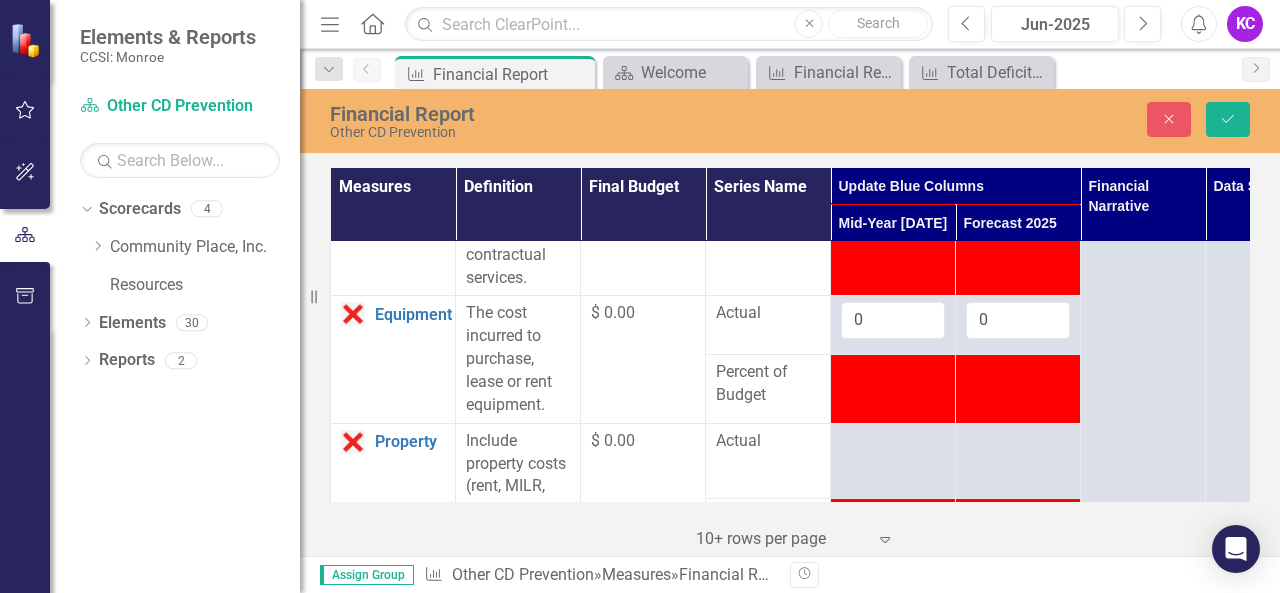 scroll, scrollTop: 1400, scrollLeft: 0, axis: vertical 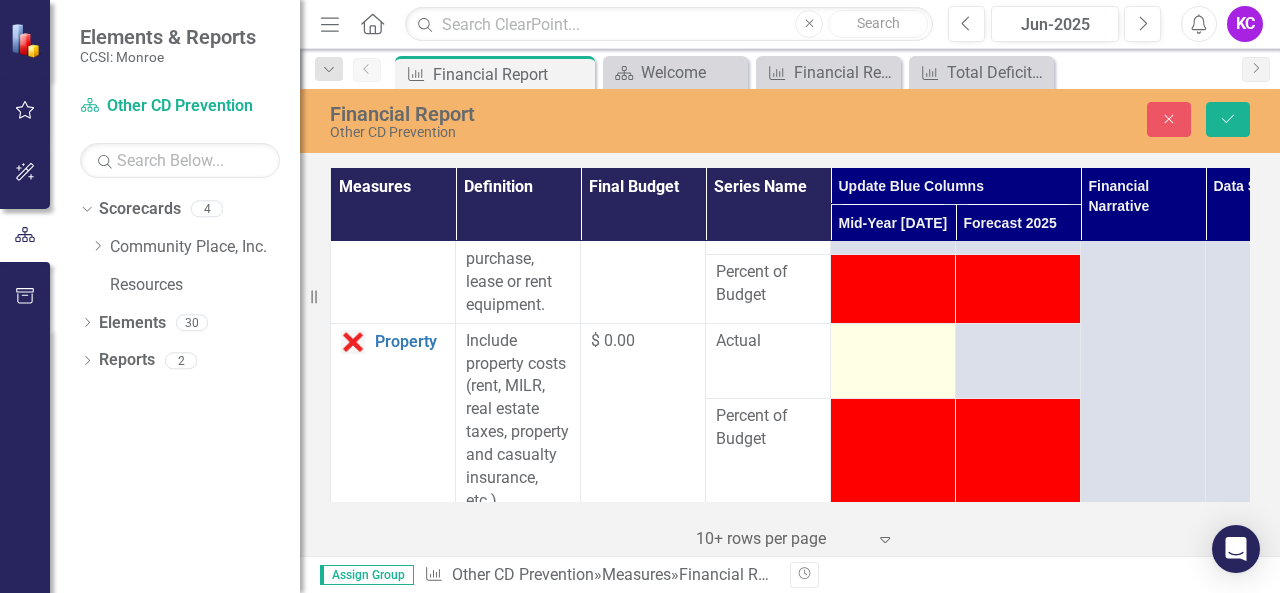 click at bounding box center [893, 361] 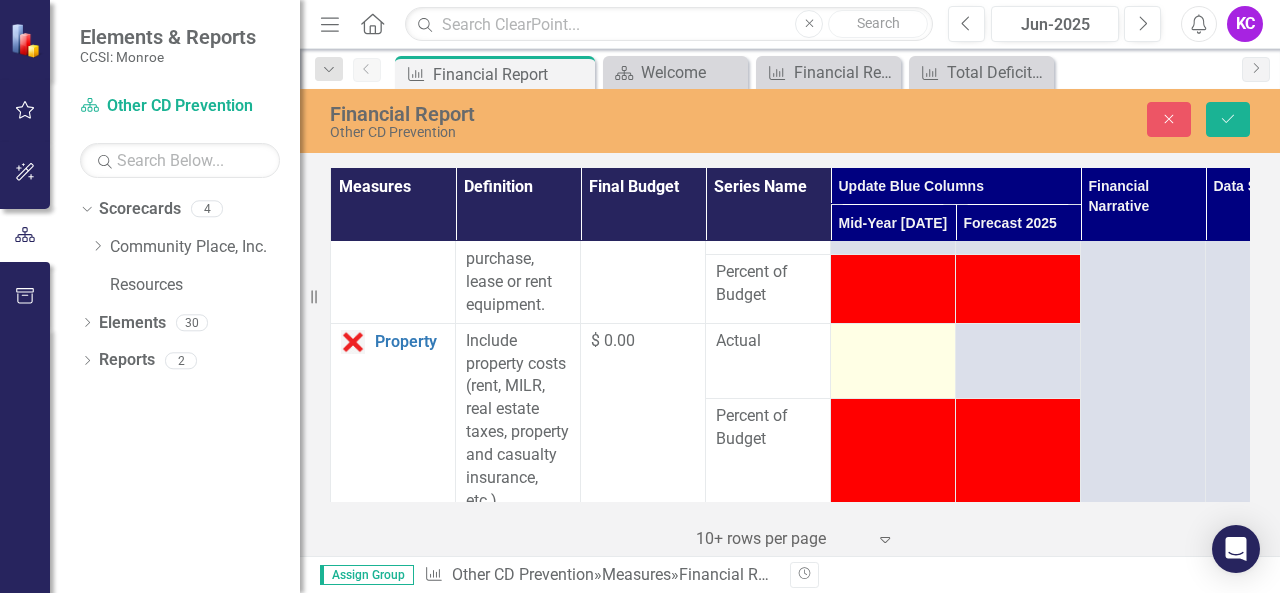 click at bounding box center [893, 342] 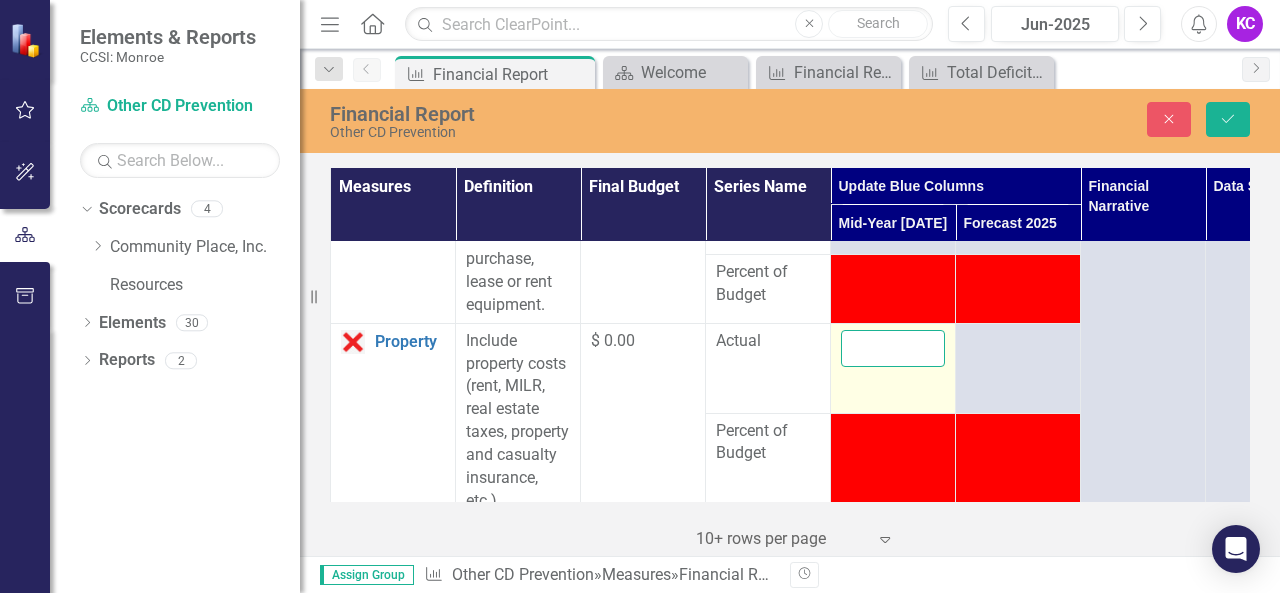 click at bounding box center (893, 348) 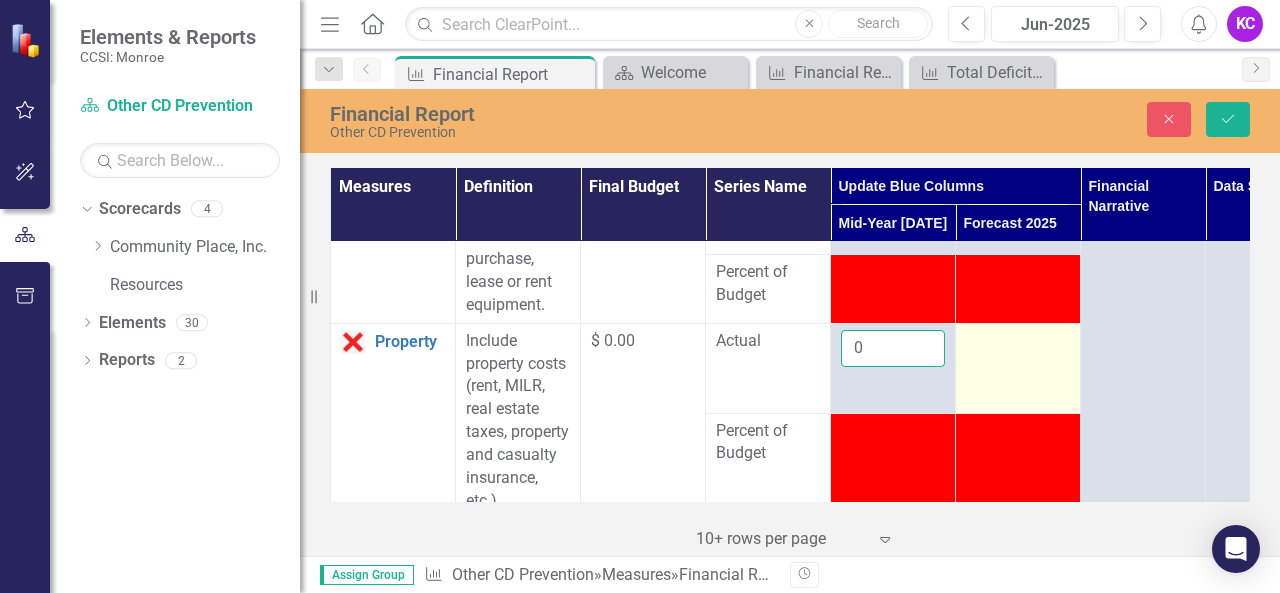 type on "0" 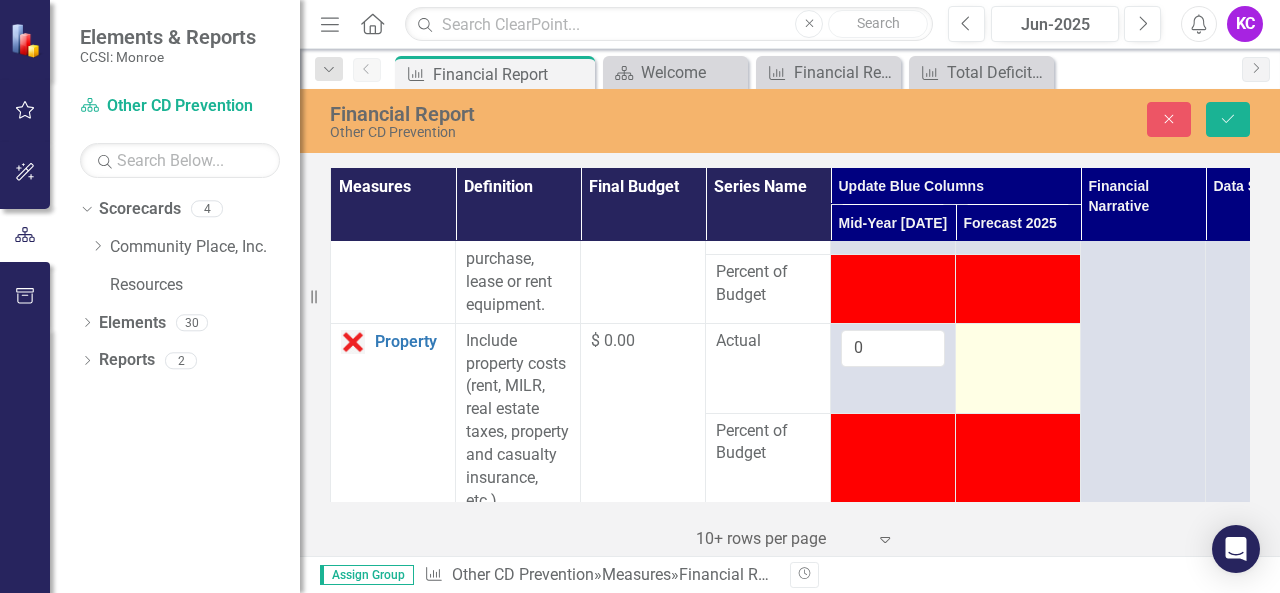 click at bounding box center (1018, 342) 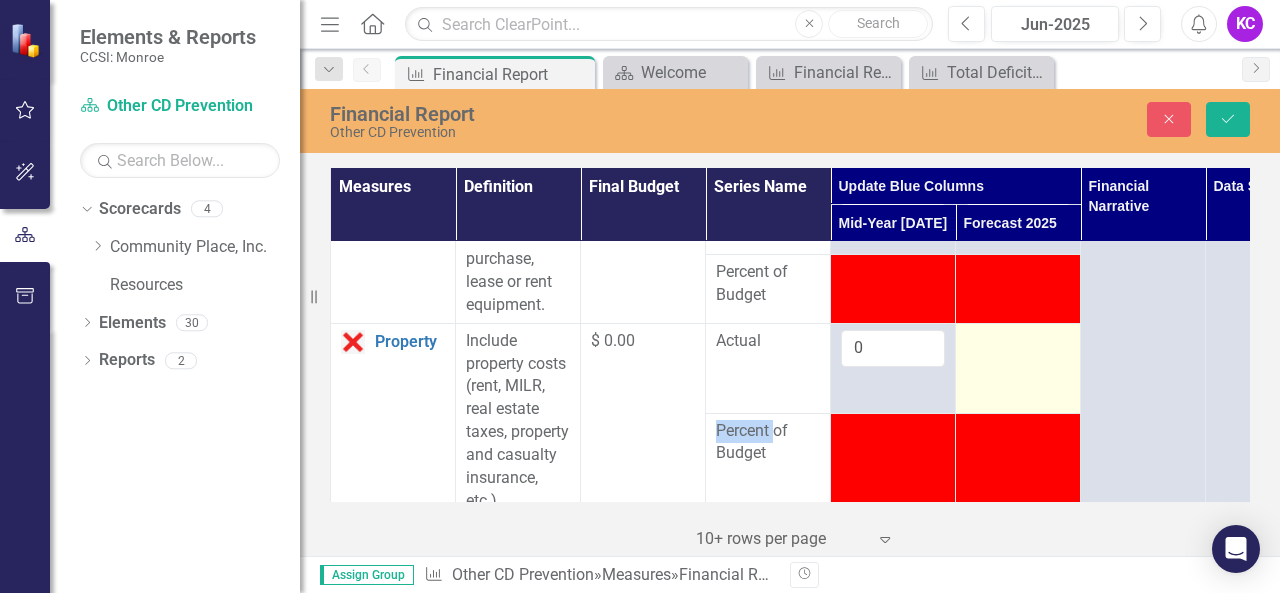click at bounding box center [1018, 342] 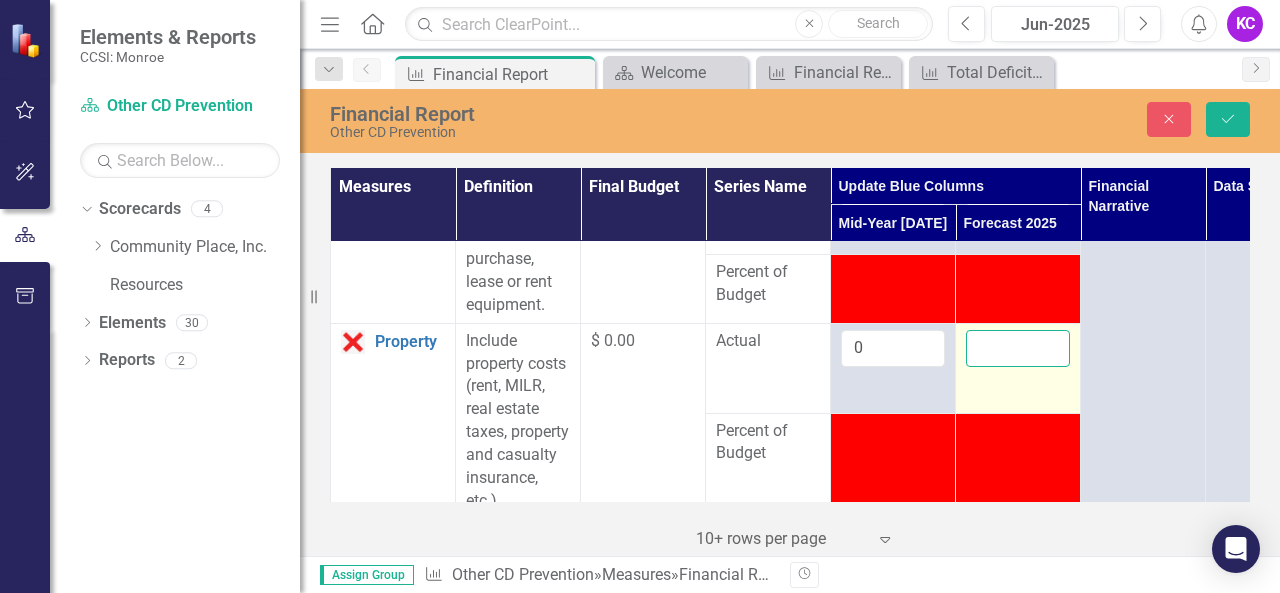 click at bounding box center (1018, 348) 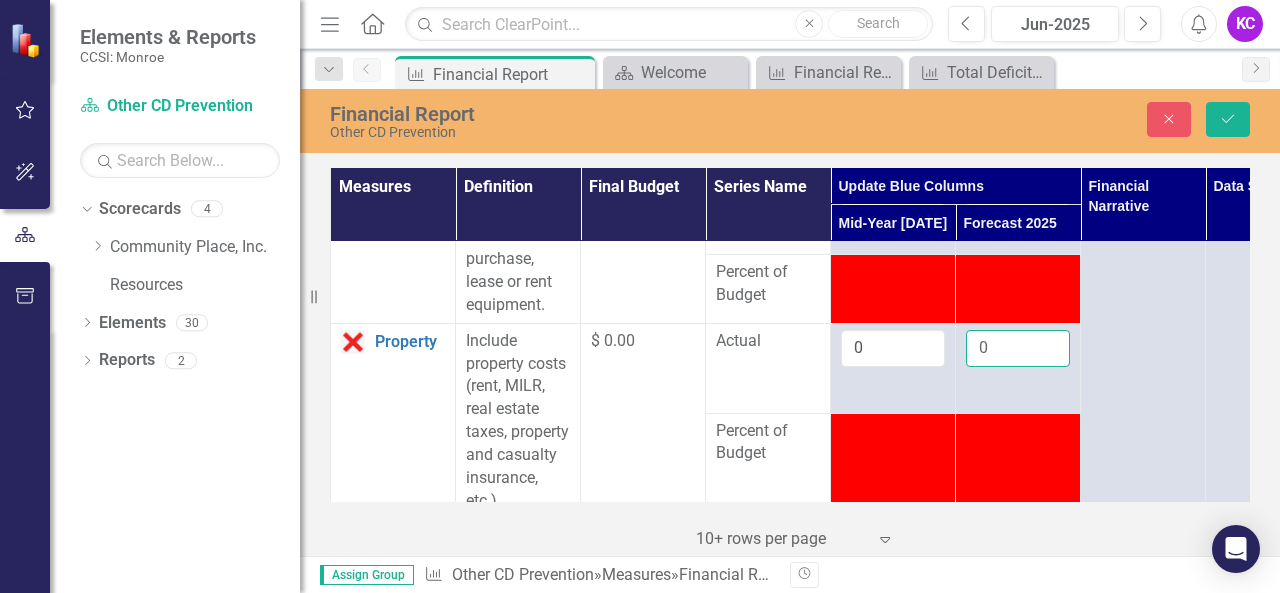 type on "0" 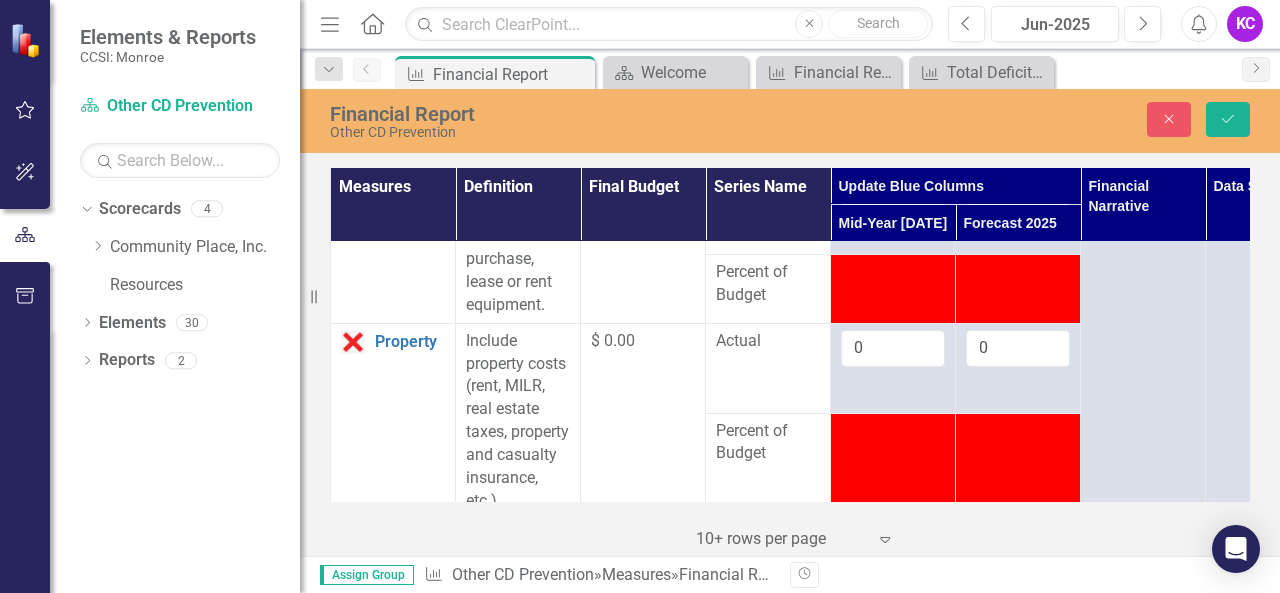 click on "Actual" at bounding box center (768, 368) 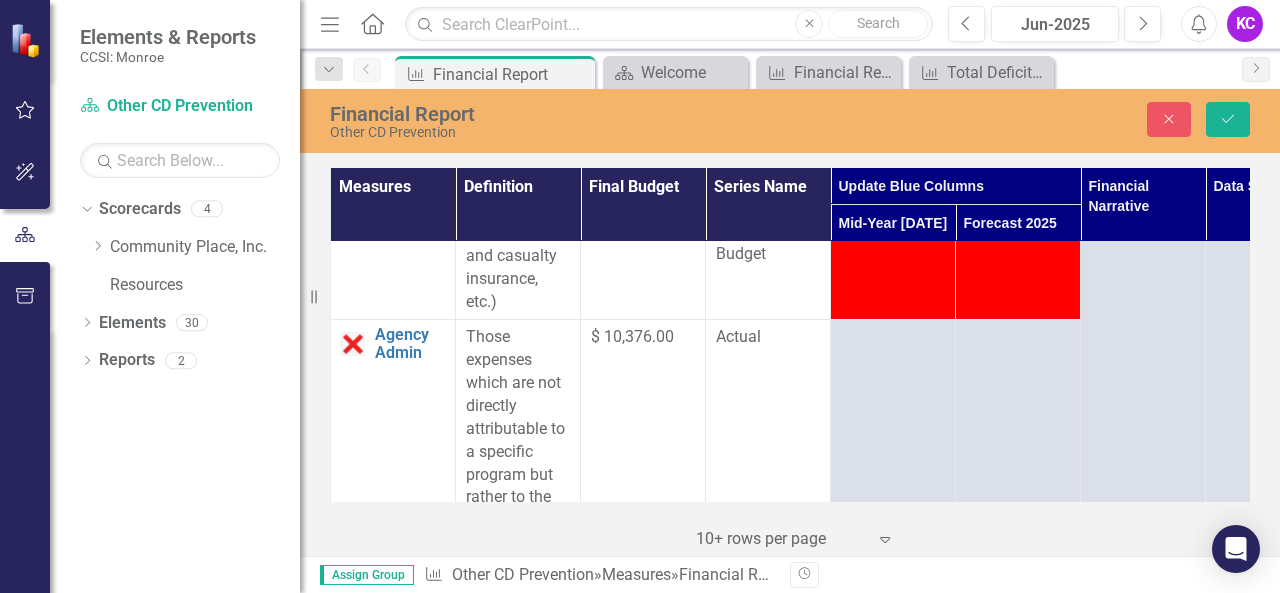 scroll, scrollTop: 1600, scrollLeft: 0, axis: vertical 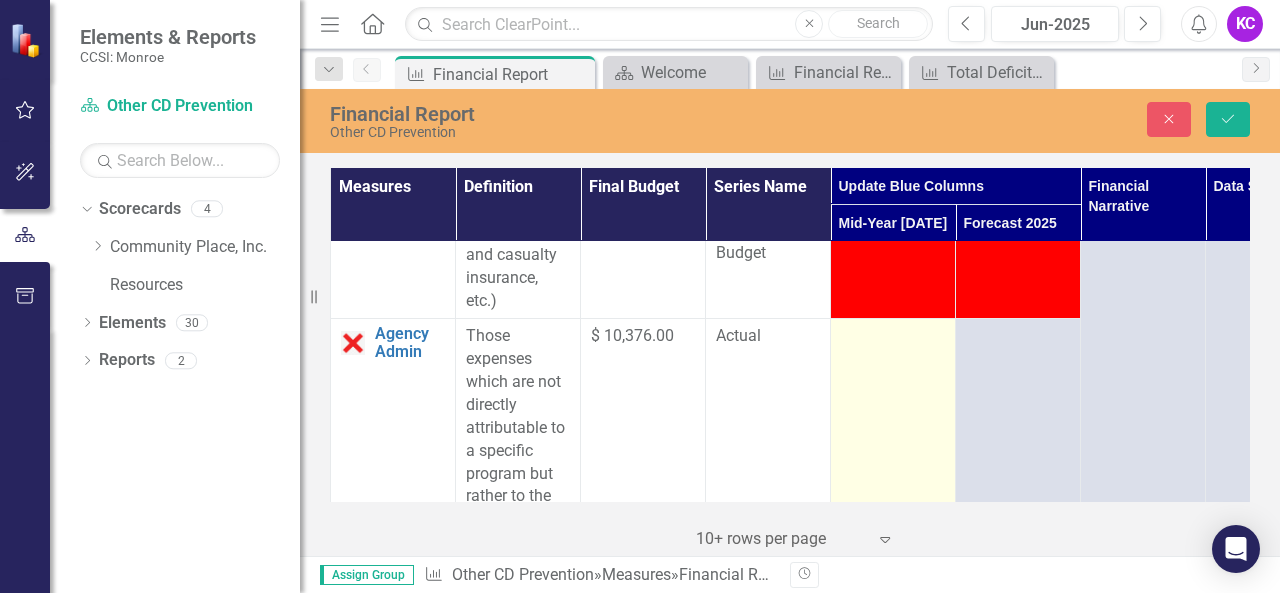click at bounding box center [893, 337] 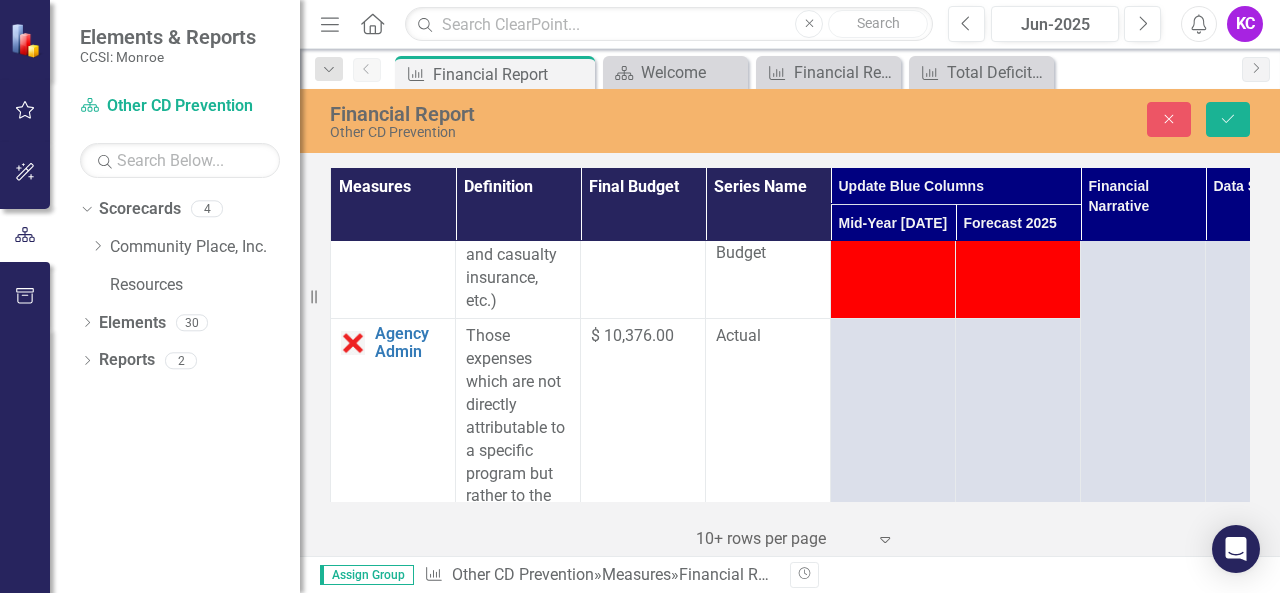 click on "Actual" at bounding box center (768, 423) 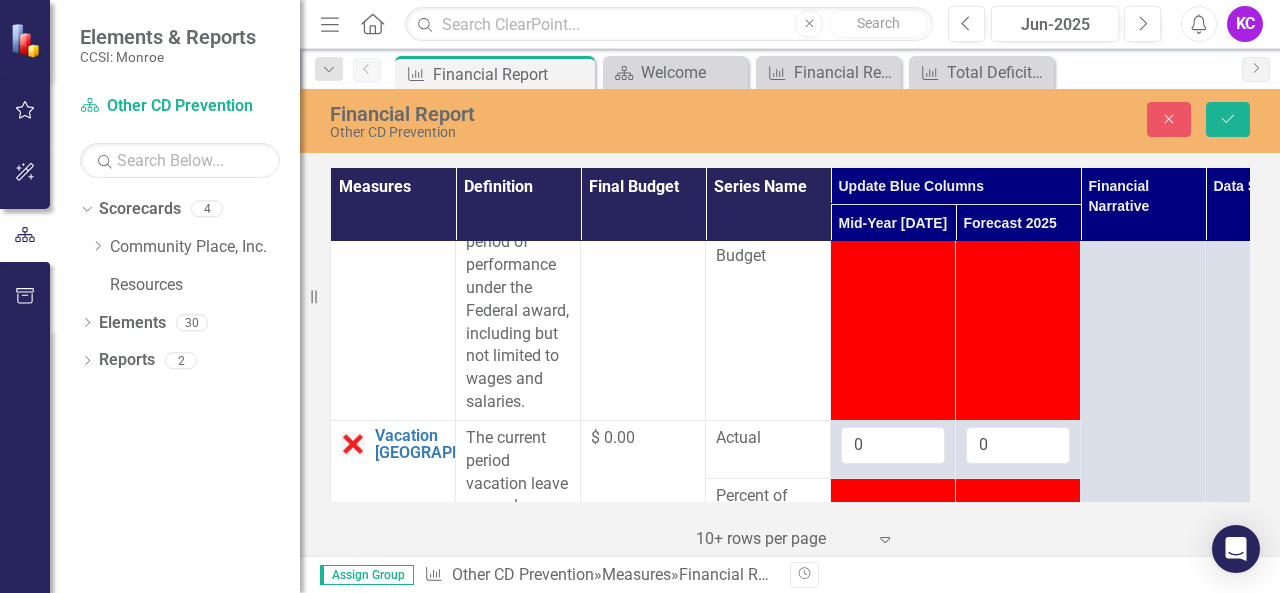scroll, scrollTop: 0, scrollLeft: 0, axis: both 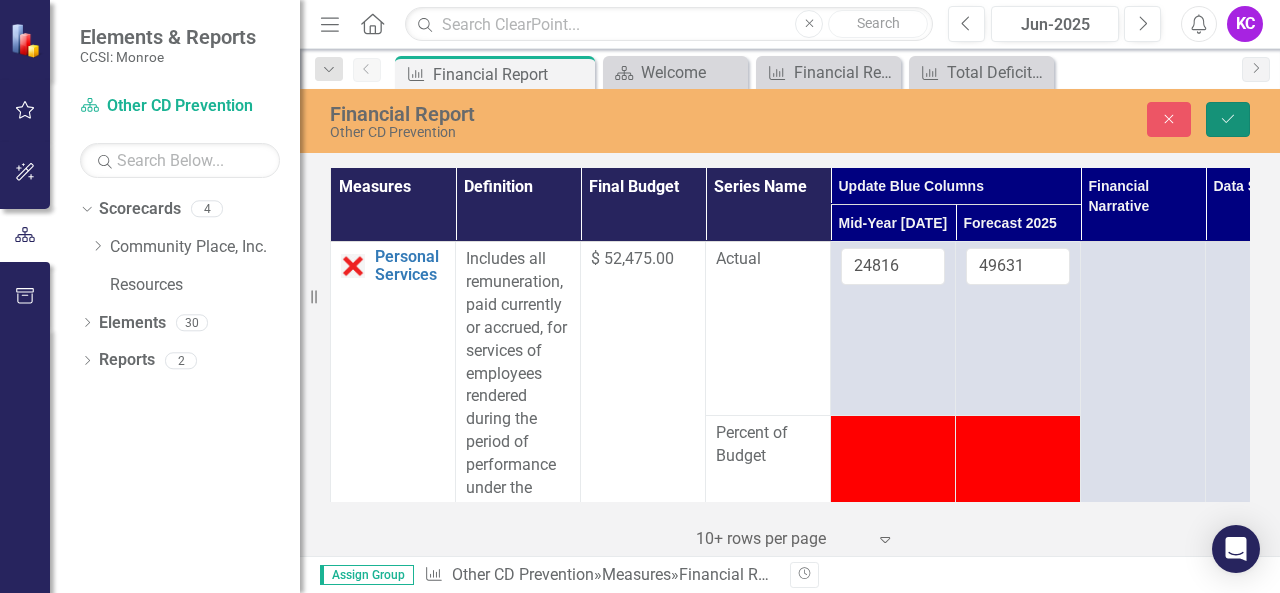 click on "Save" at bounding box center (1228, 119) 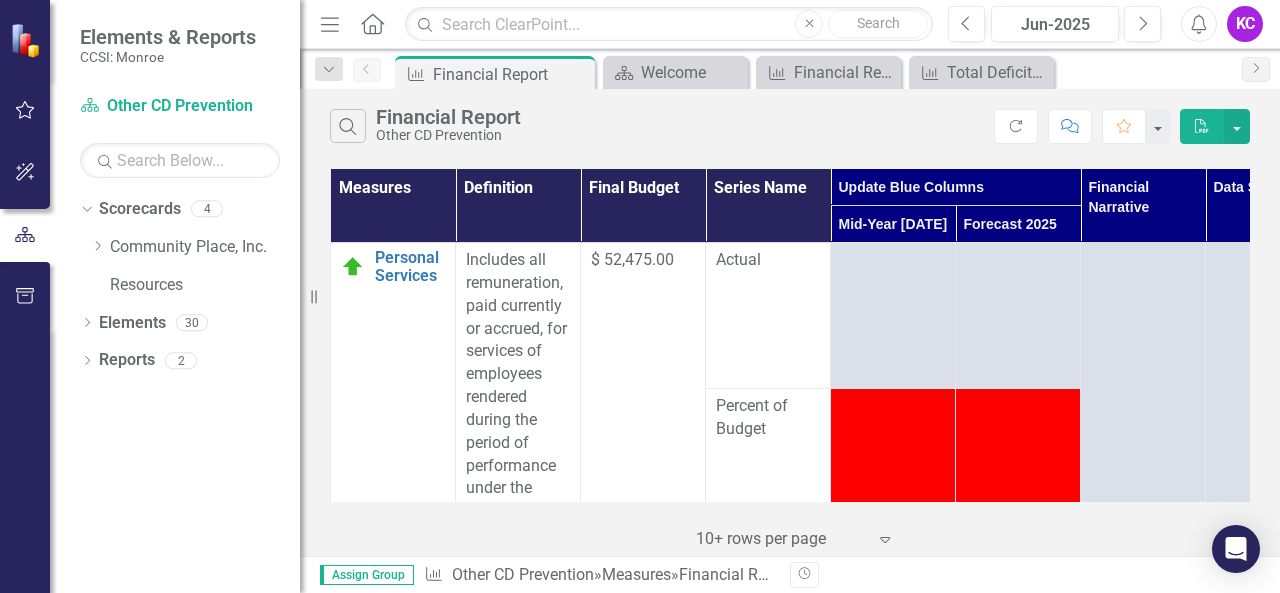 click on "Actual" at bounding box center (768, 316) 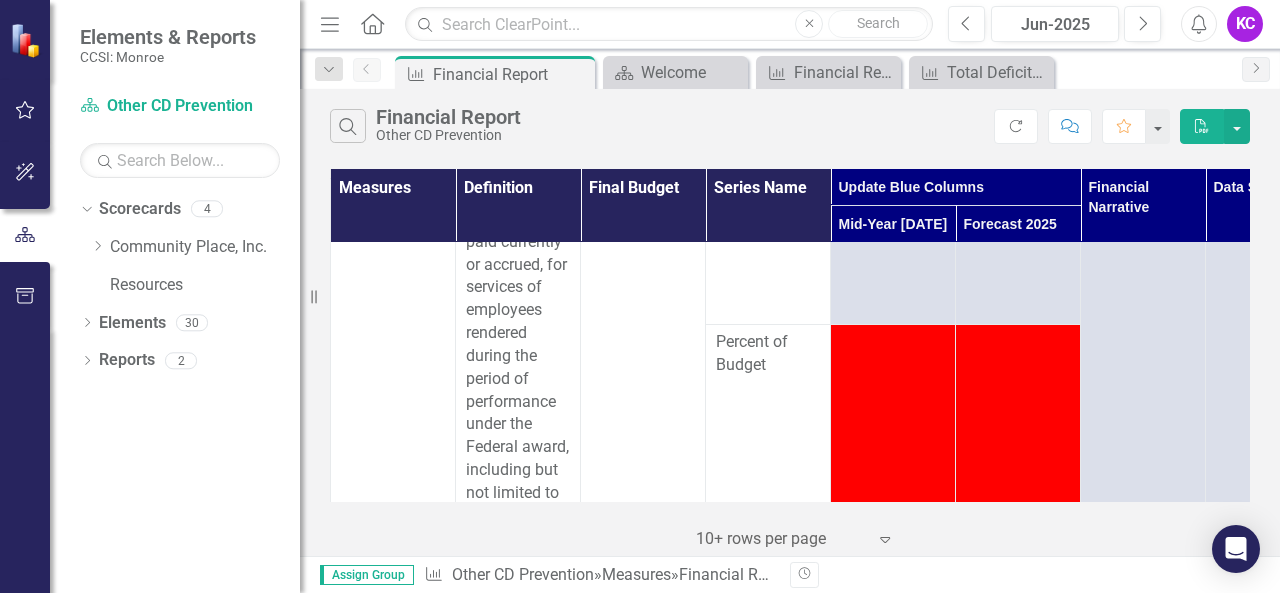 scroll, scrollTop: 0, scrollLeft: 0, axis: both 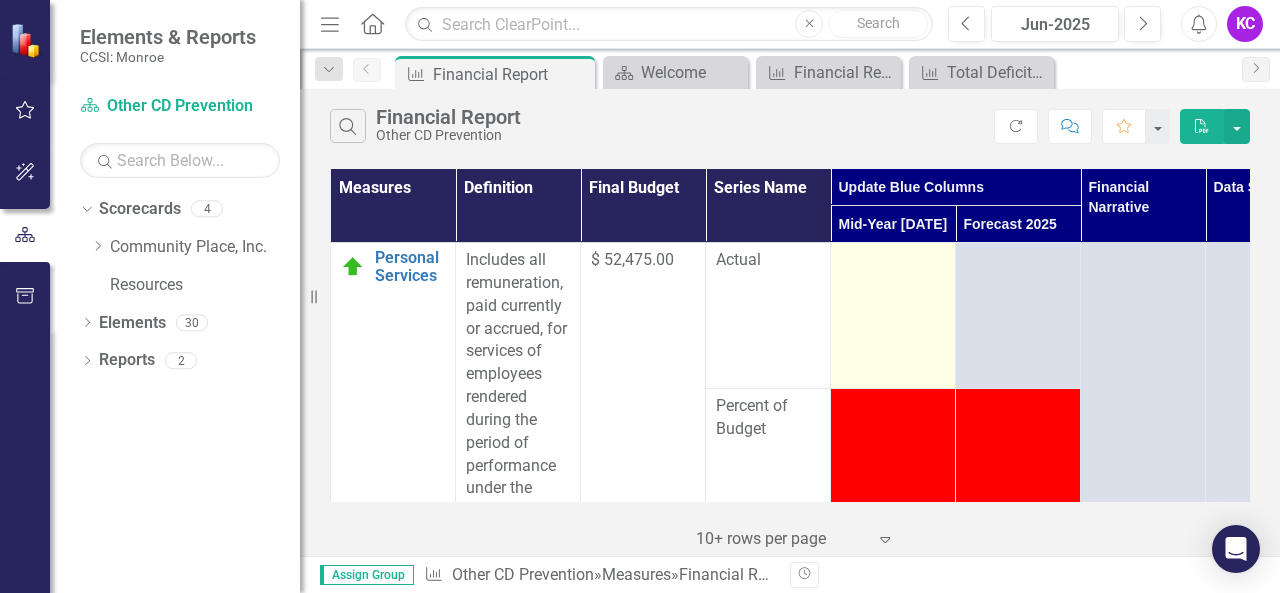 click at bounding box center [893, 316] 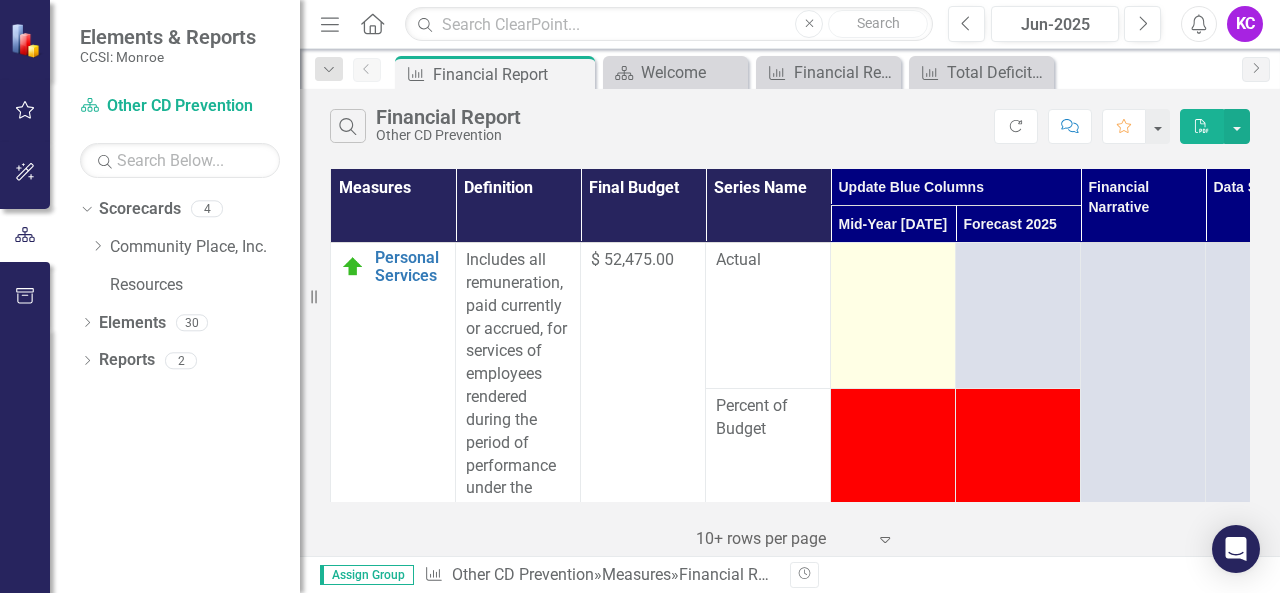 click at bounding box center (893, 316) 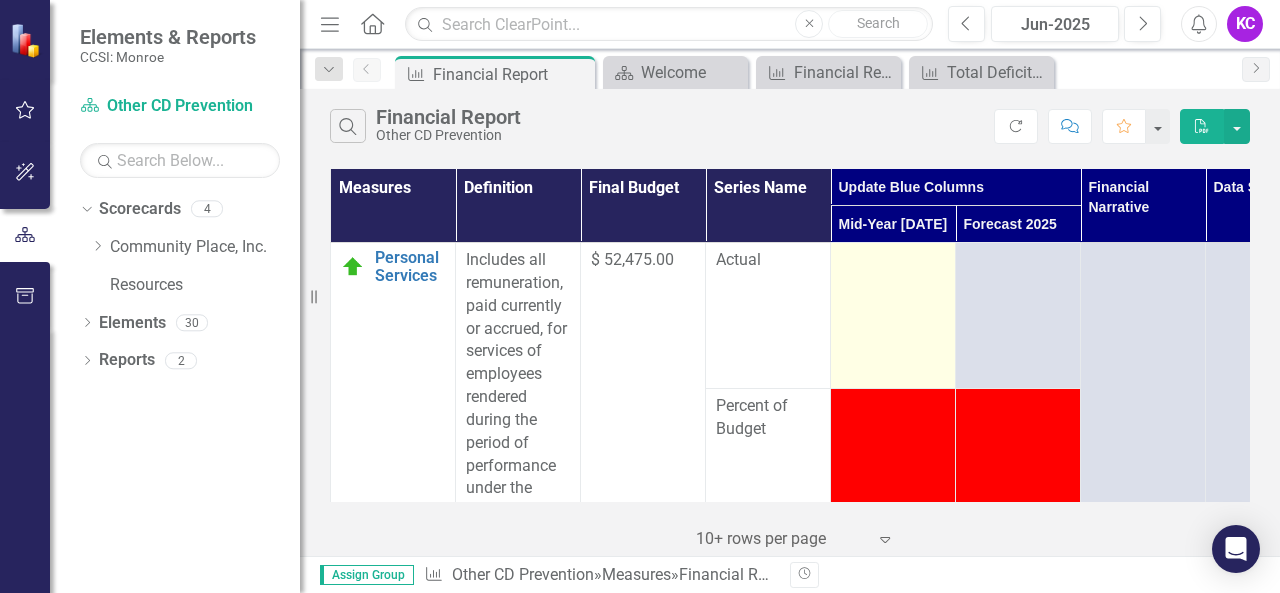 click at bounding box center (893, 316) 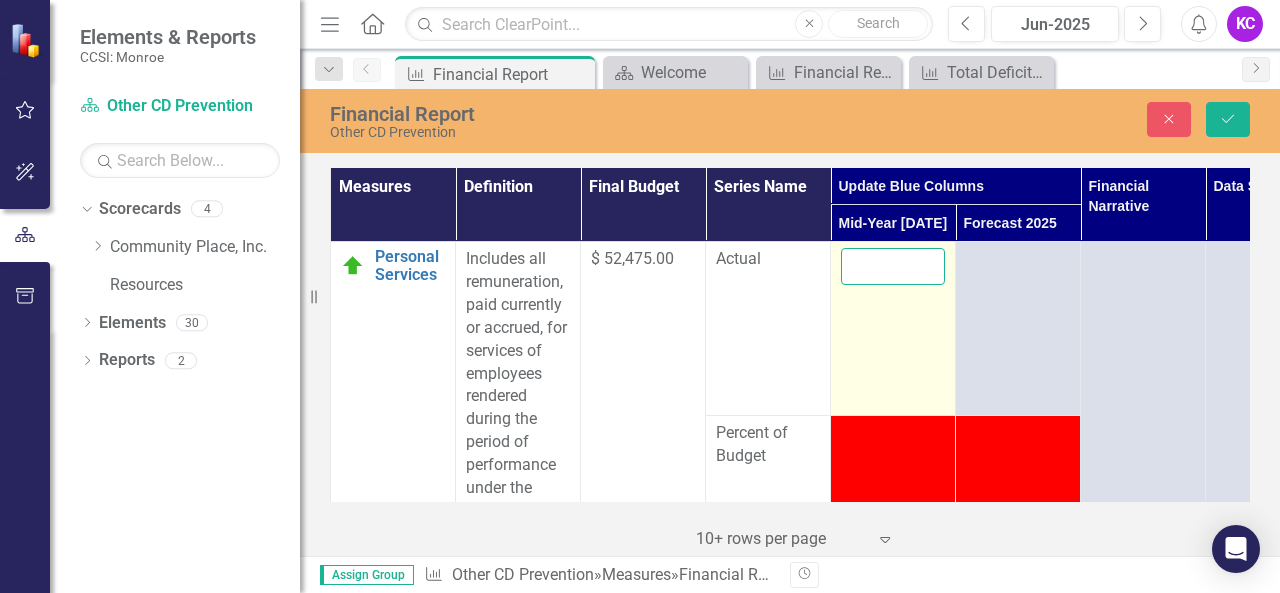 click at bounding box center [893, 266] 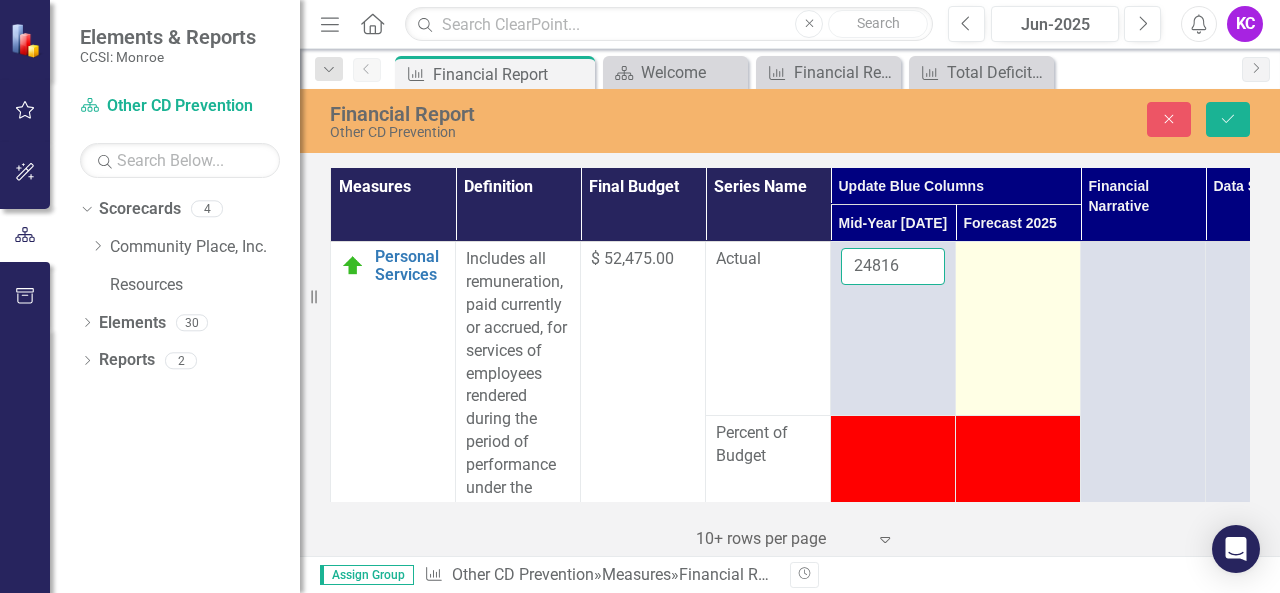 type on "24816" 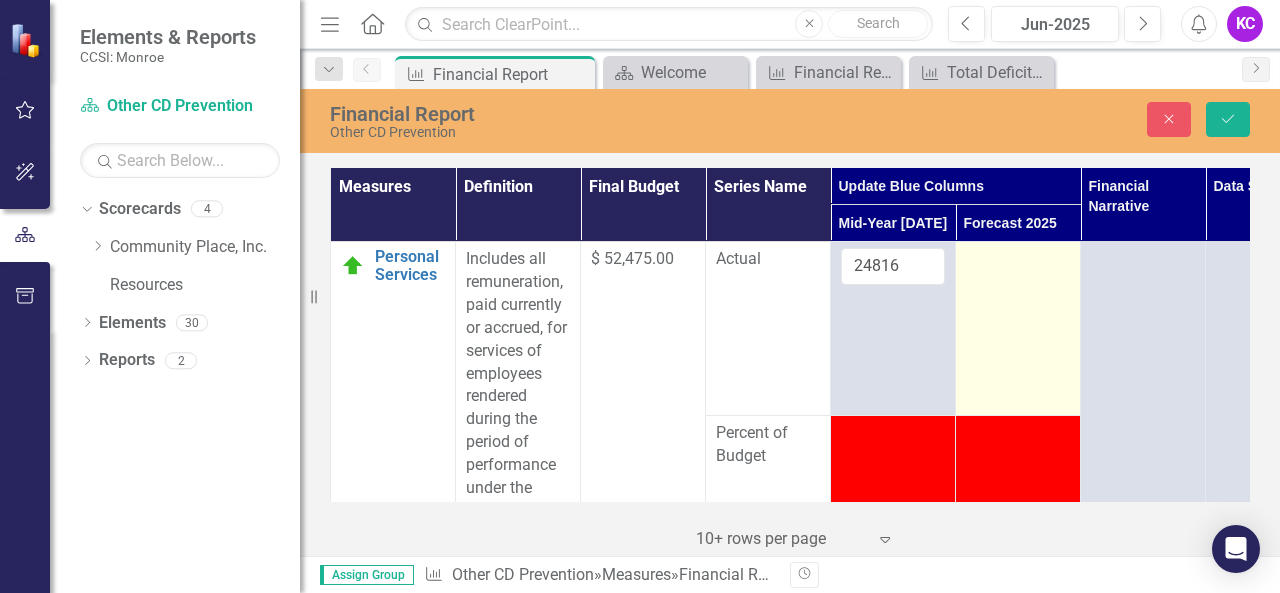 click at bounding box center [1018, 260] 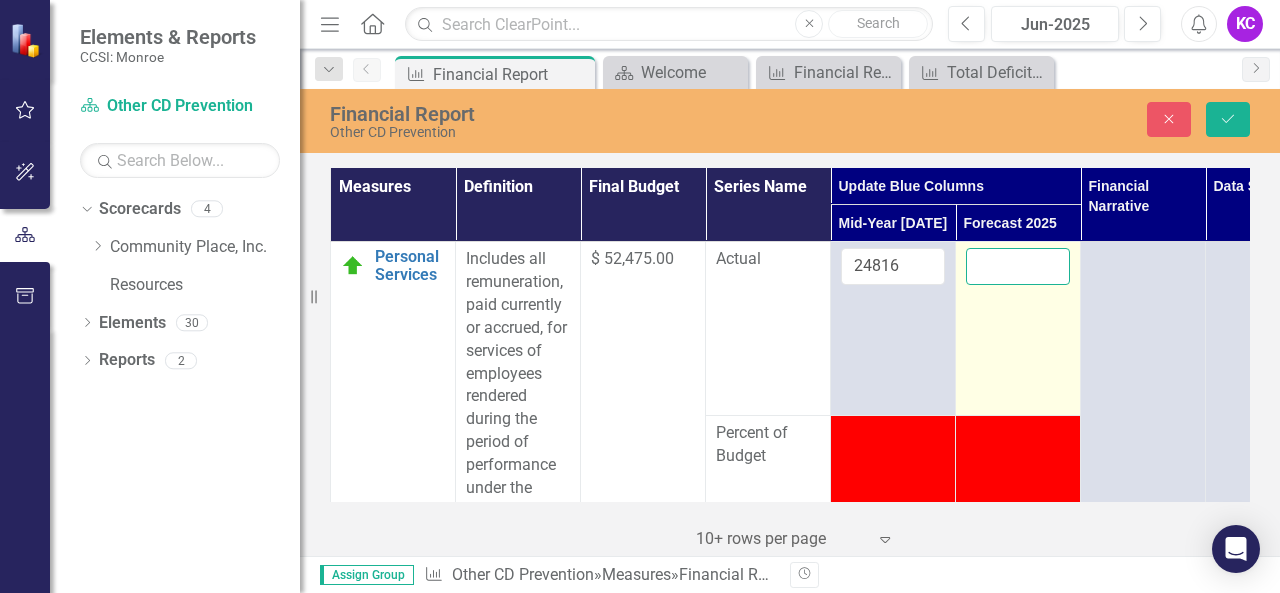 drag, startPoint x: 996, startPoint y: 253, endPoint x: 992, endPoint y: 271, distance: 18.439089 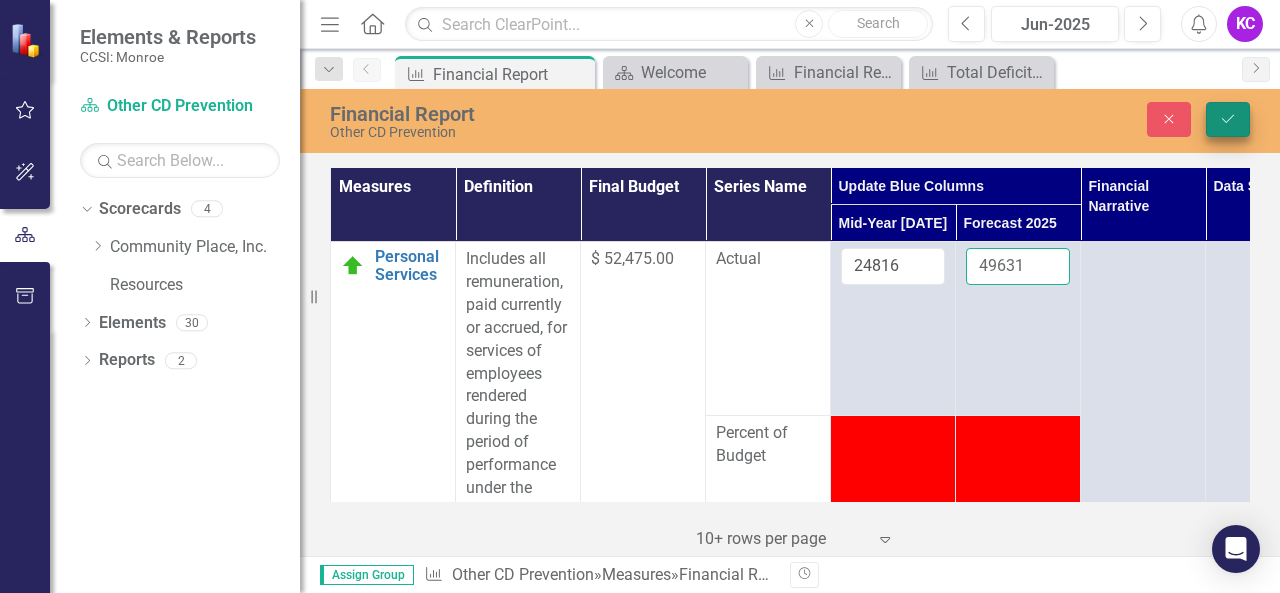 type on "49631" 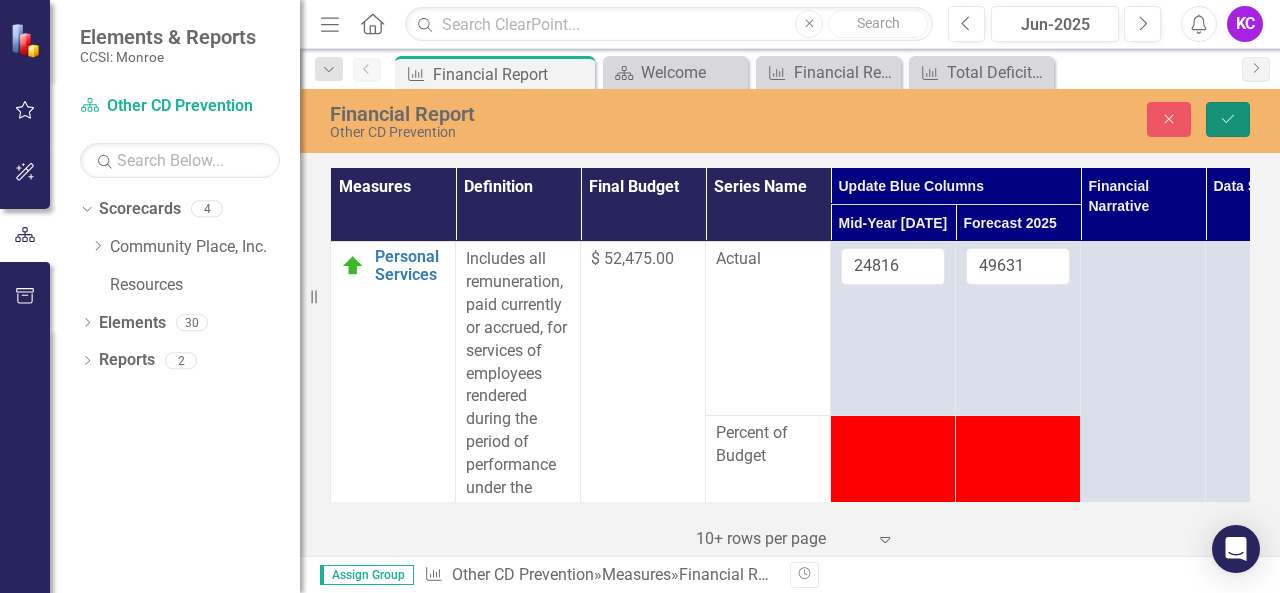 click on "Save" at bounding box center [1228, 119] 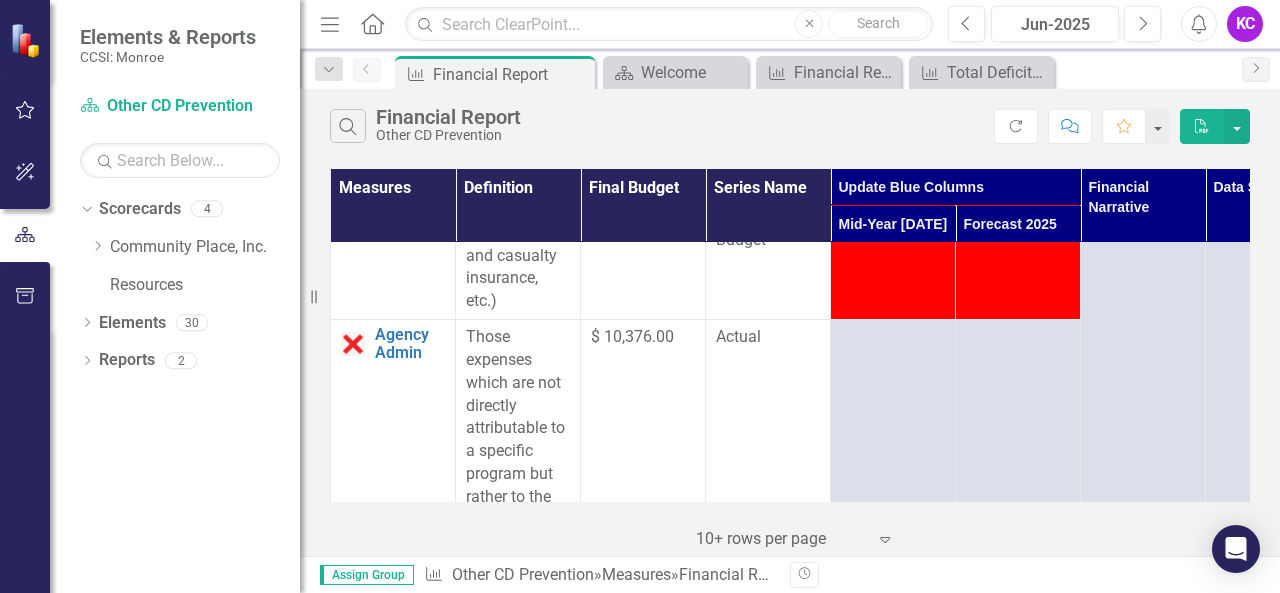 scroll, scrollTop: 1700, scrollLeft: 0, axis: vertical 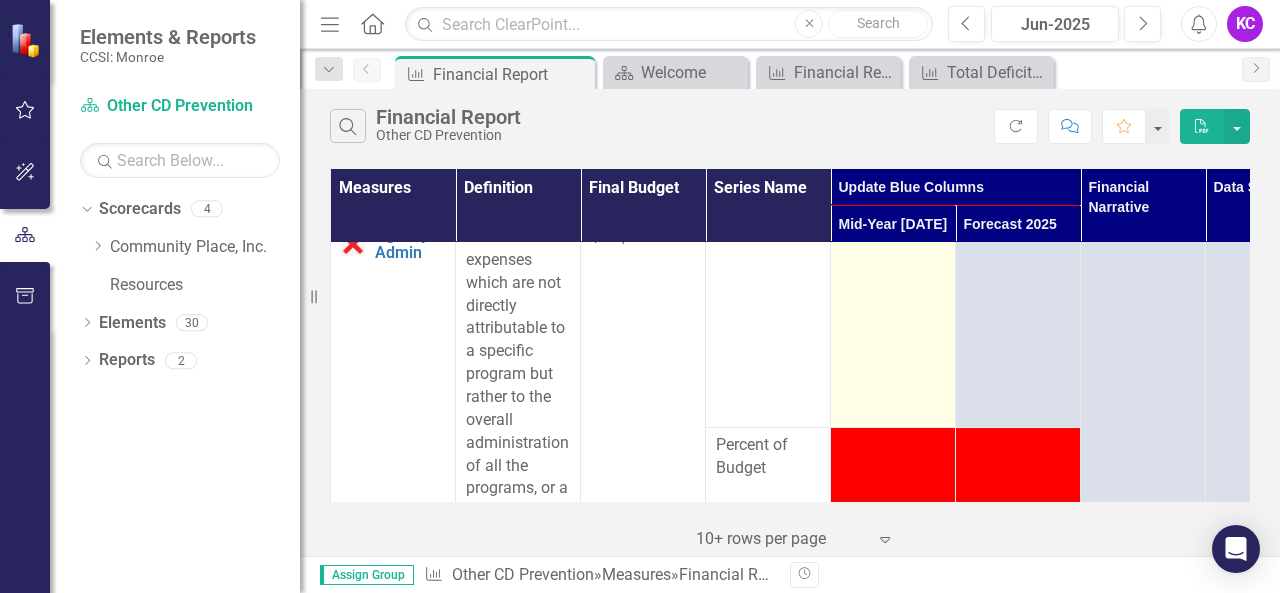 click at bounding box center (893, 324) 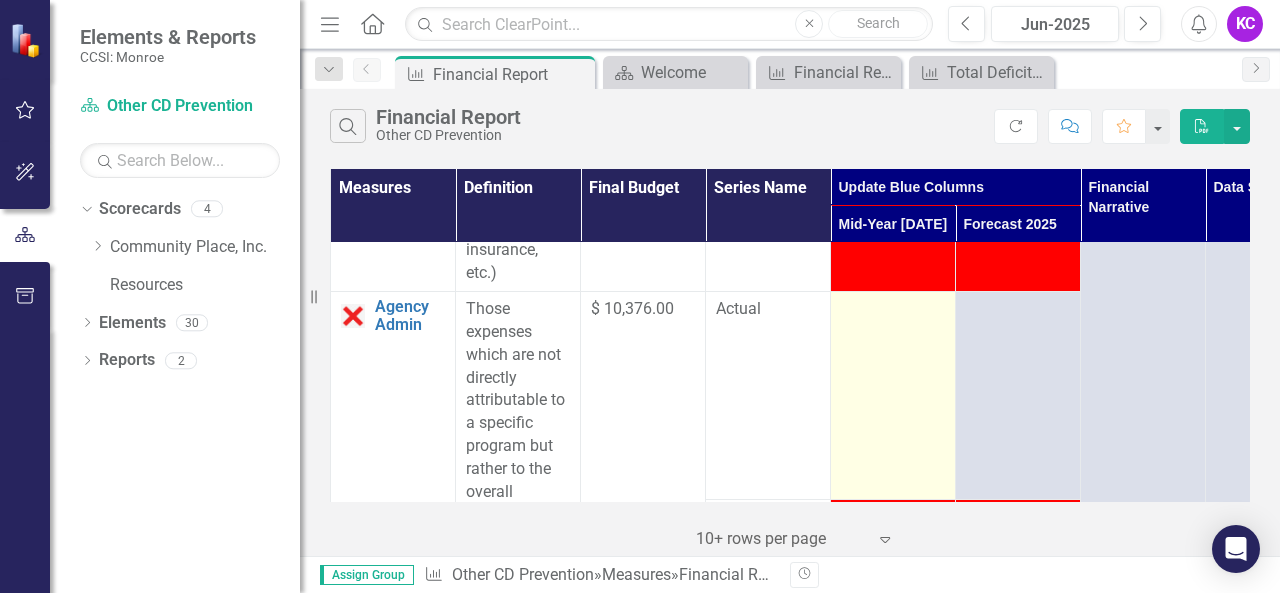 scroll, scrollTop: 1600, scrollLeft: 0, axis: vertical 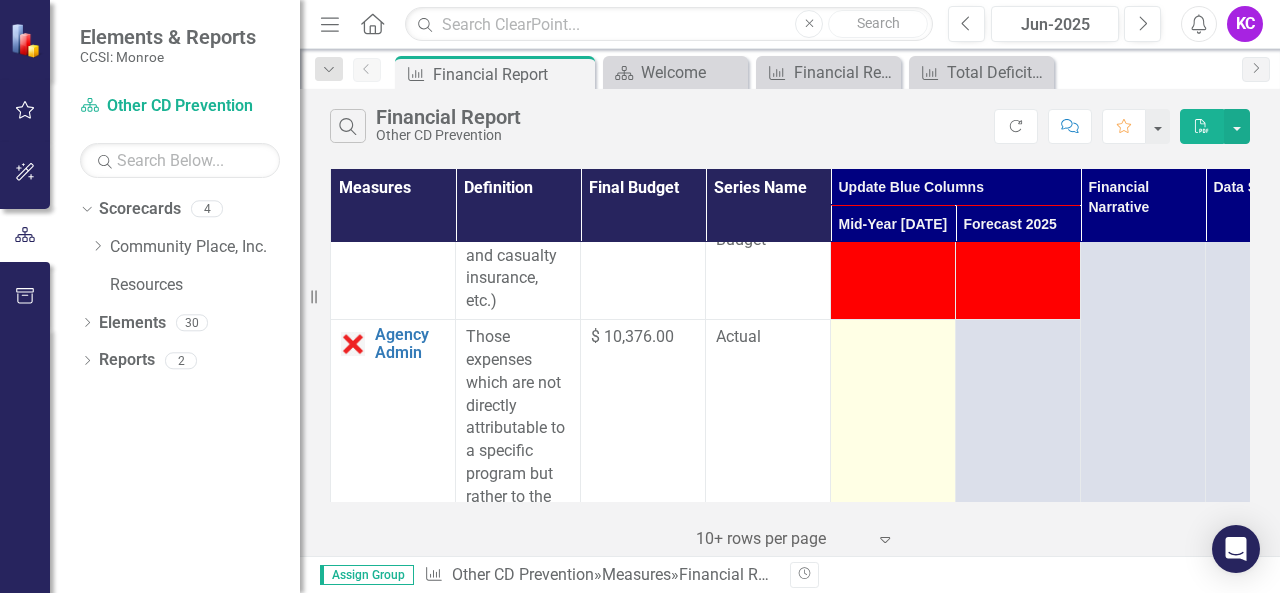 click at bounding box center [893, 424] 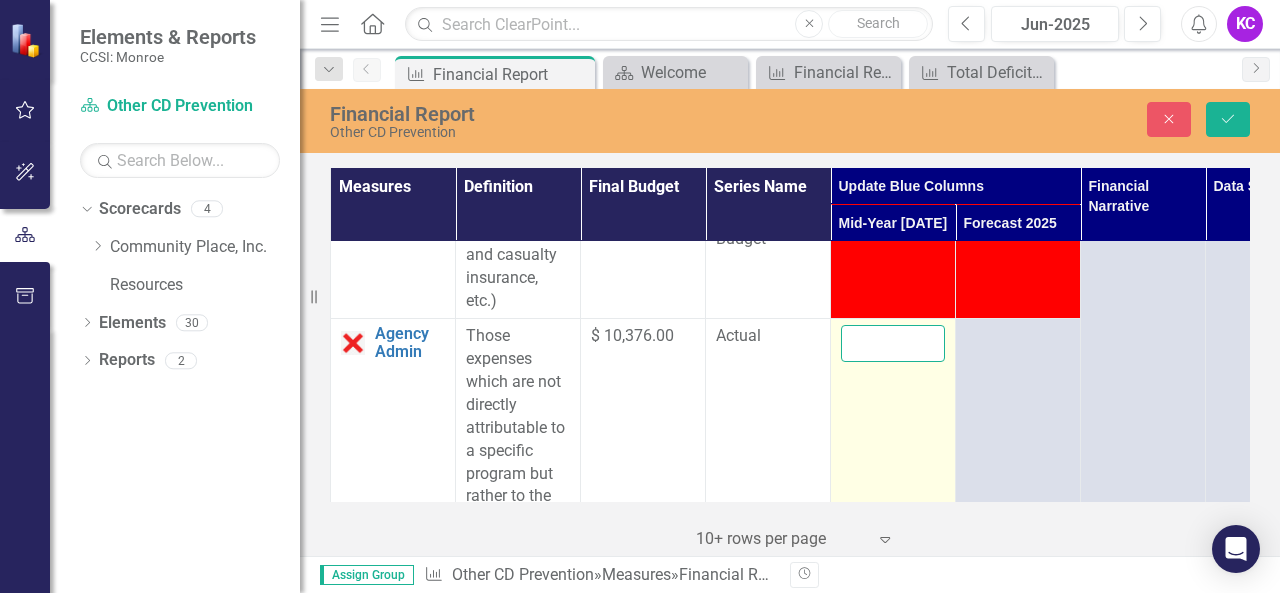 click at bounding box center [893, 343] 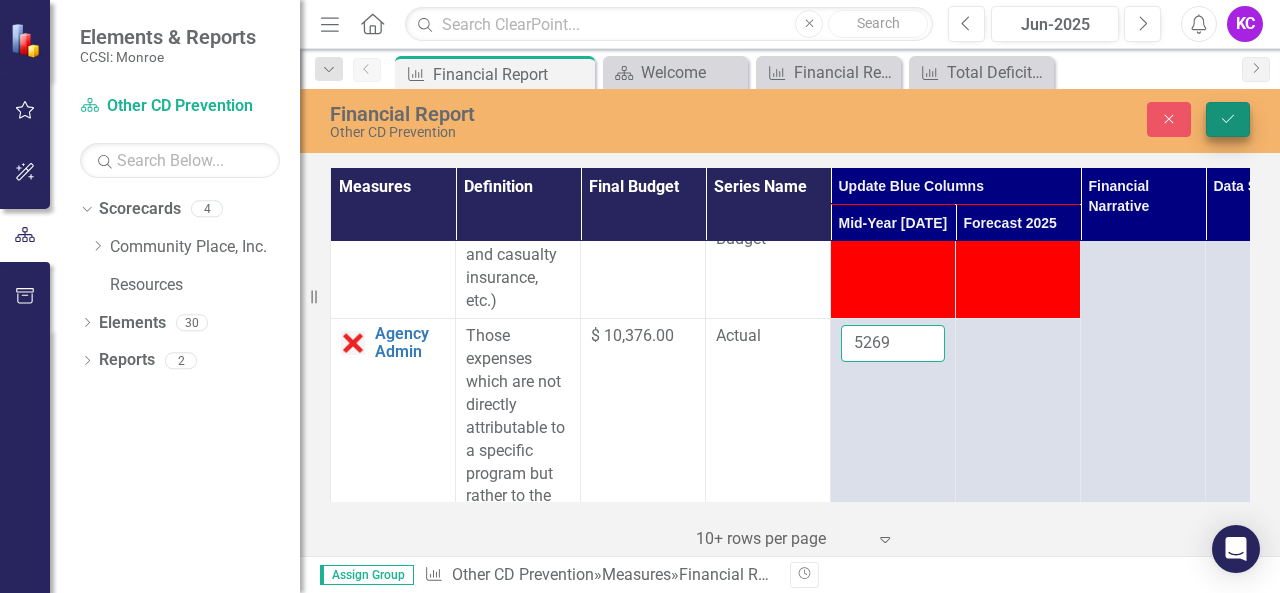 type on "5269" 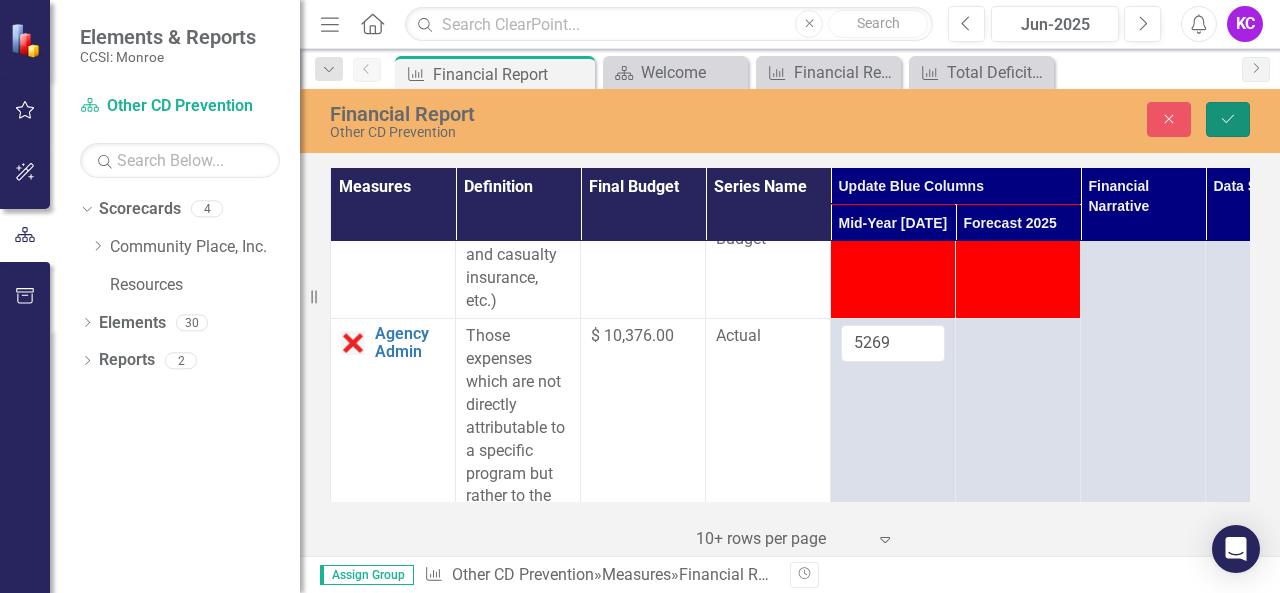 click on "Save" at bounding box center [1228, 119] 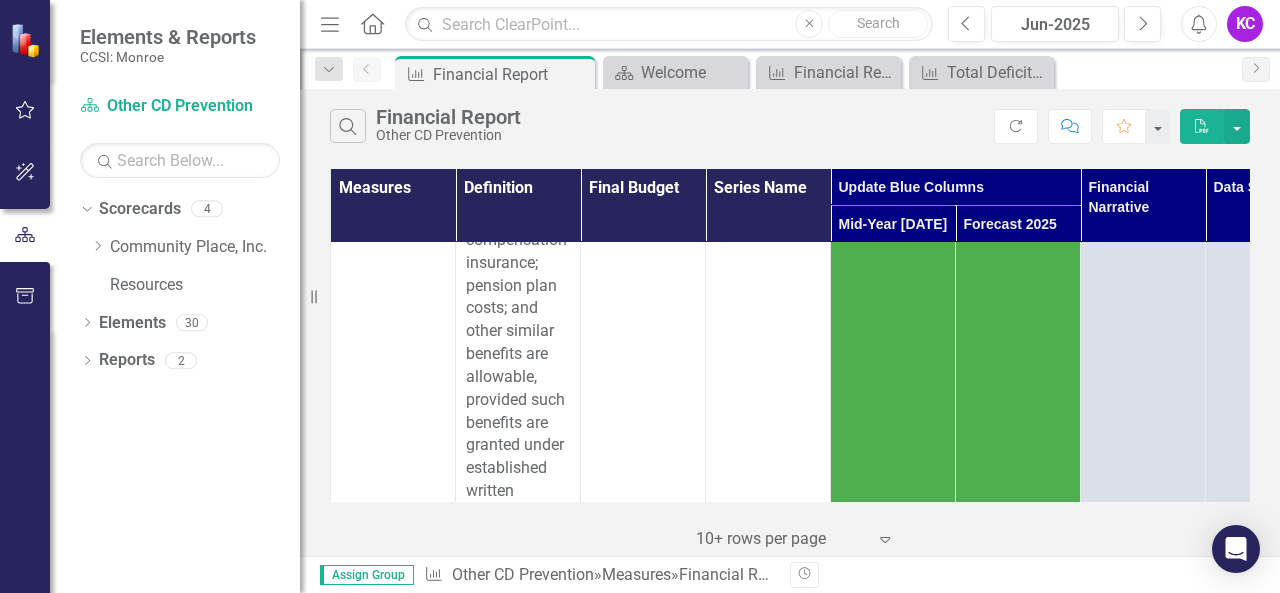 scroll, scrollTop: 1000, scrollLeft: 0, axis: vertical 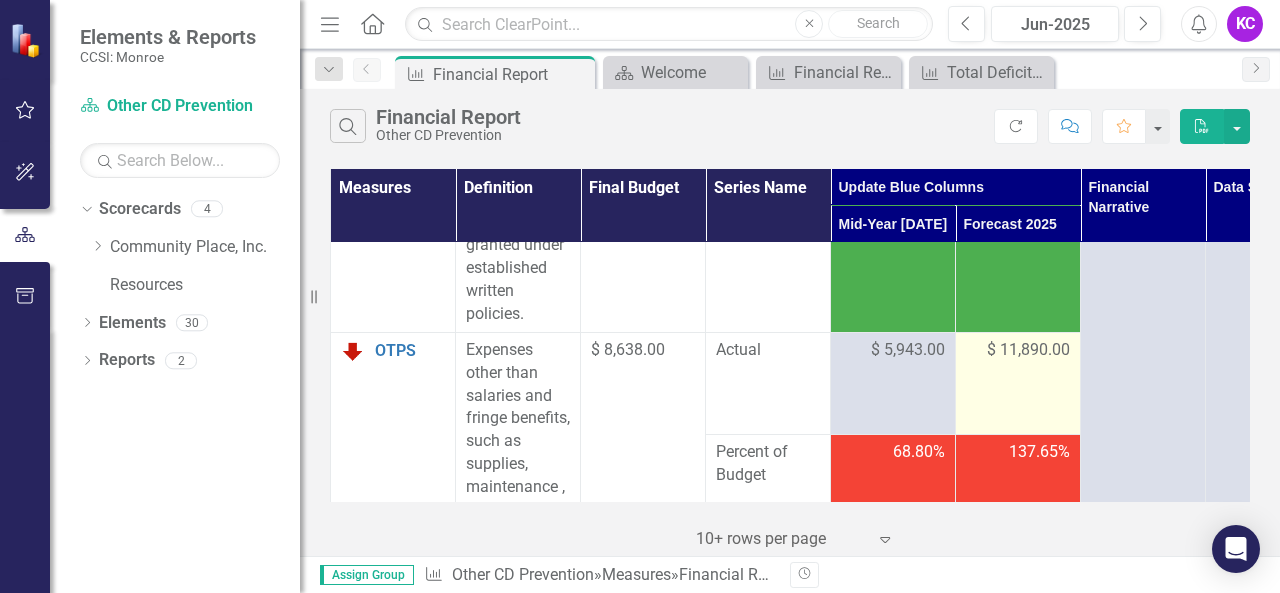 click on "$ 11,890.00" at bounding box center [1028, 350] 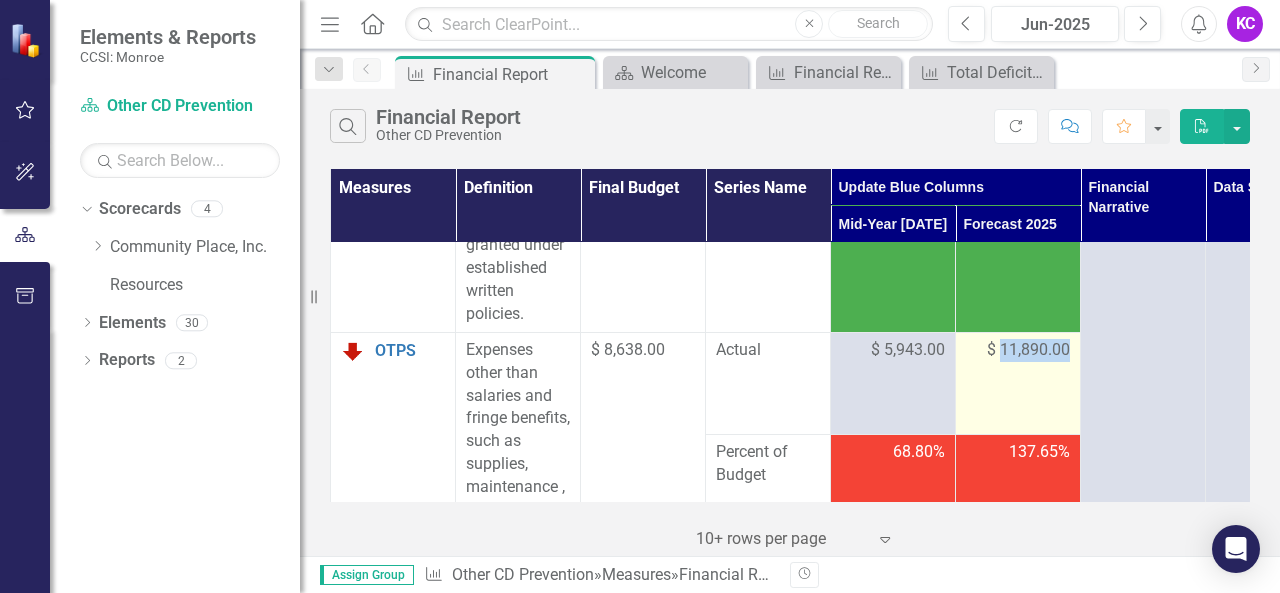 click on "$ 11,890.00" at bounding box center (1028, 350) 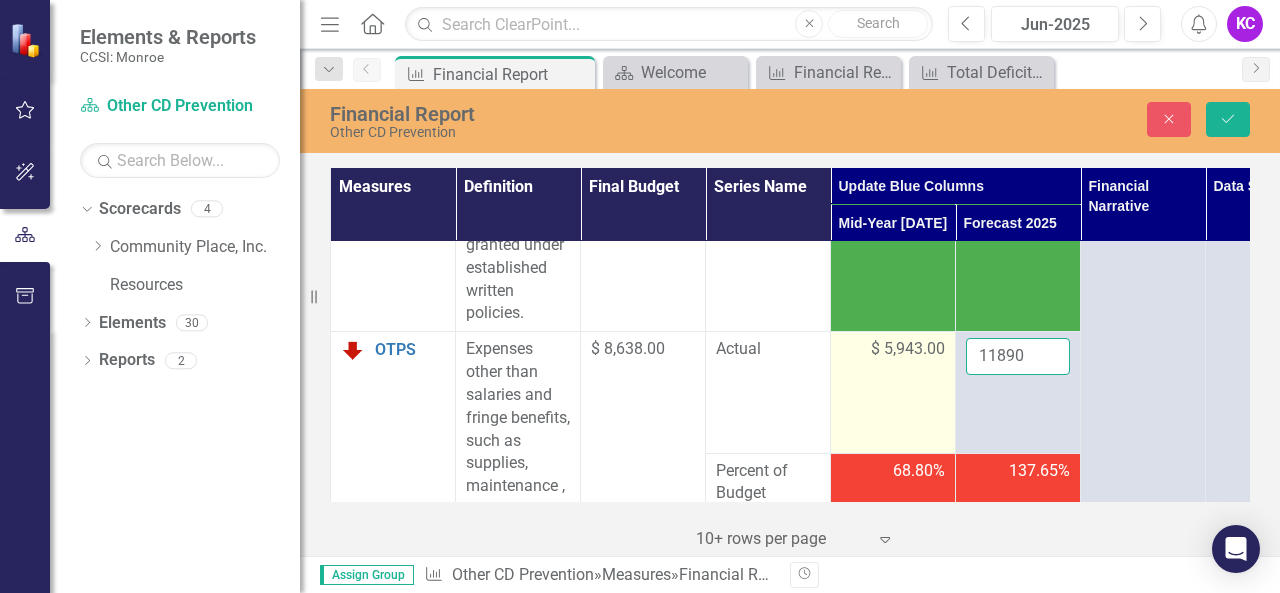 drag, startPoint x: 1032, startPoint y: 345, endPoint x: 914, endPoint y: 343, distance: 118.016945 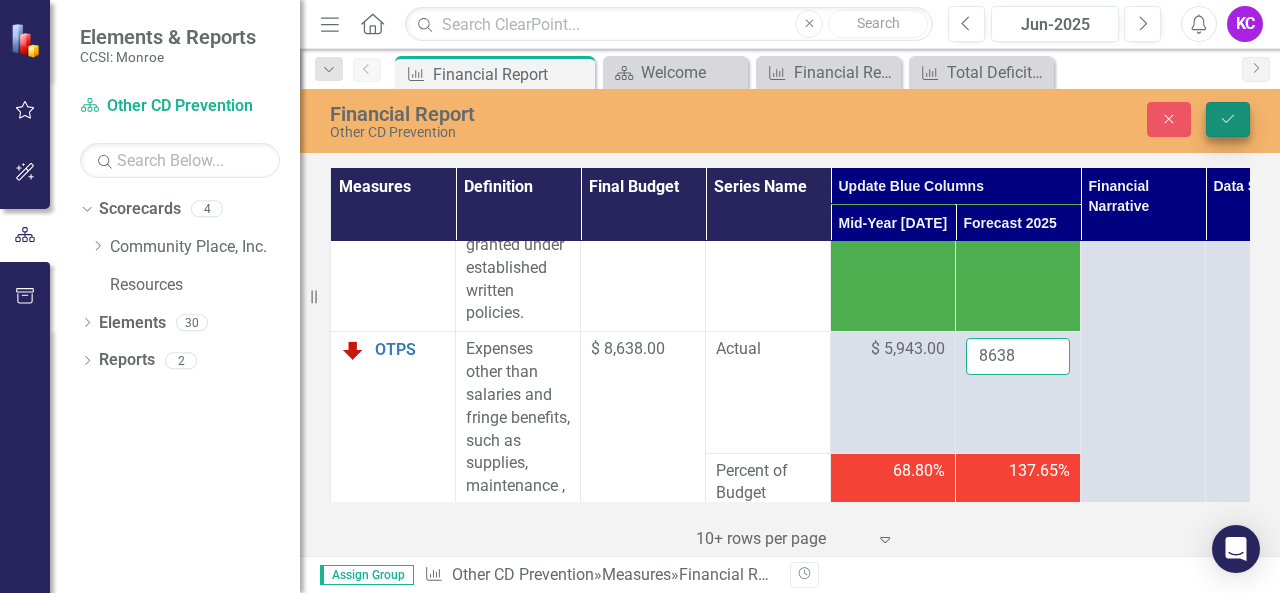type on "8638" 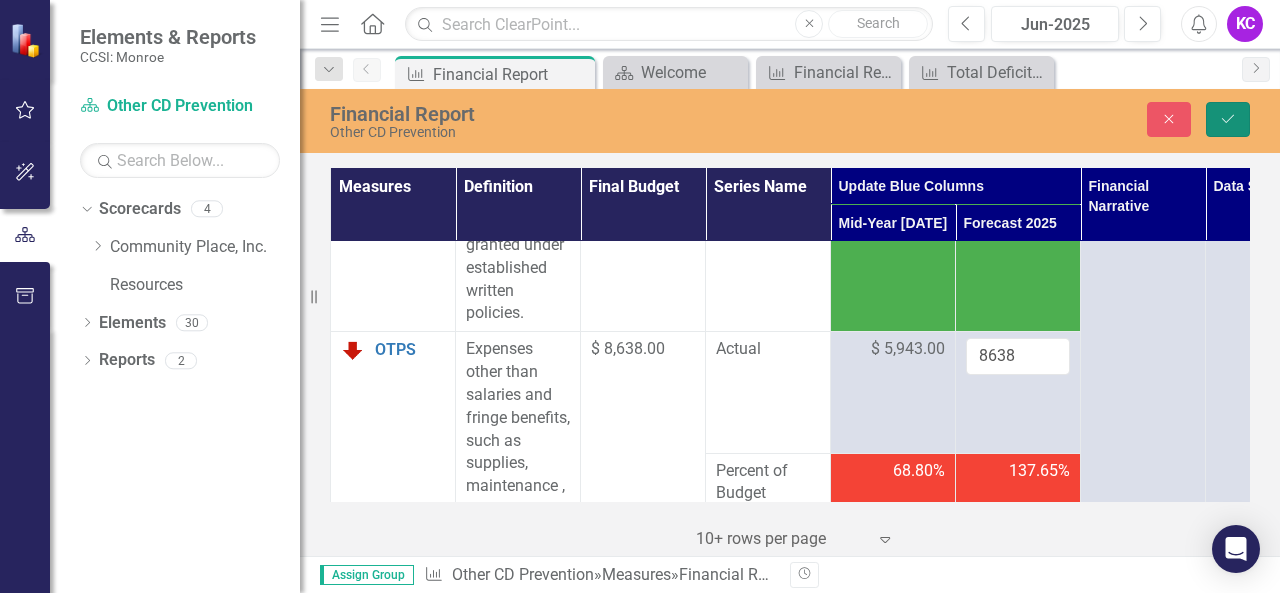 click on "Save" 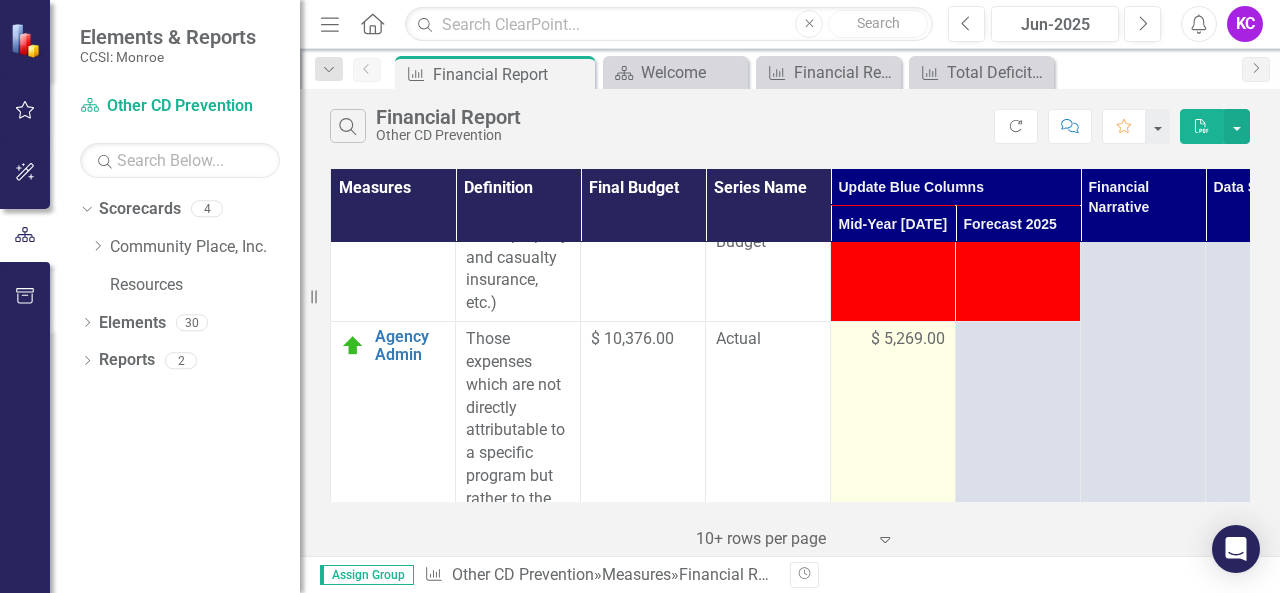 scroll, scrollTop: 1600, scrollLeft: 0, axis: vertical 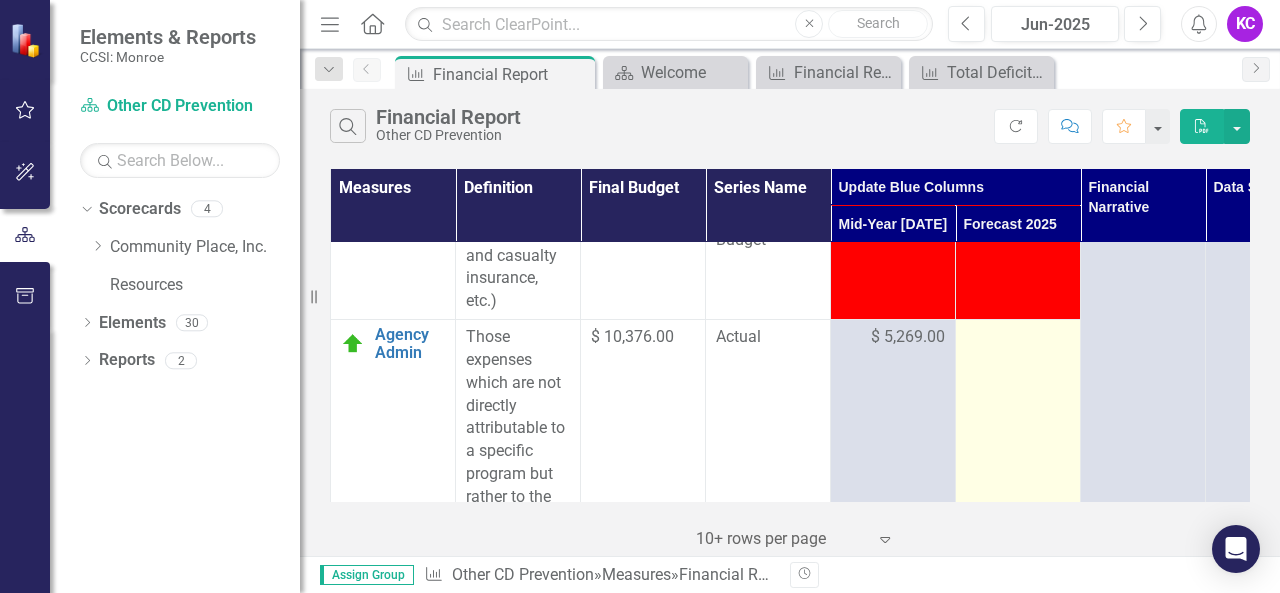 click at bounding box center (1018, 338) 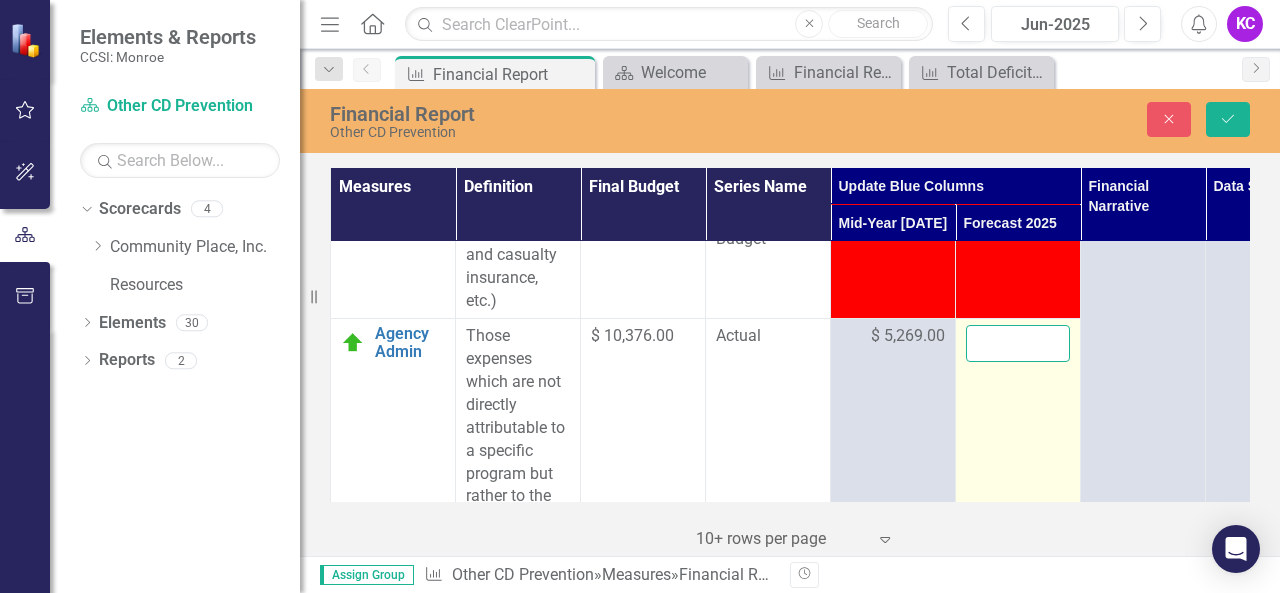 click at bounding box center (1018, 343) 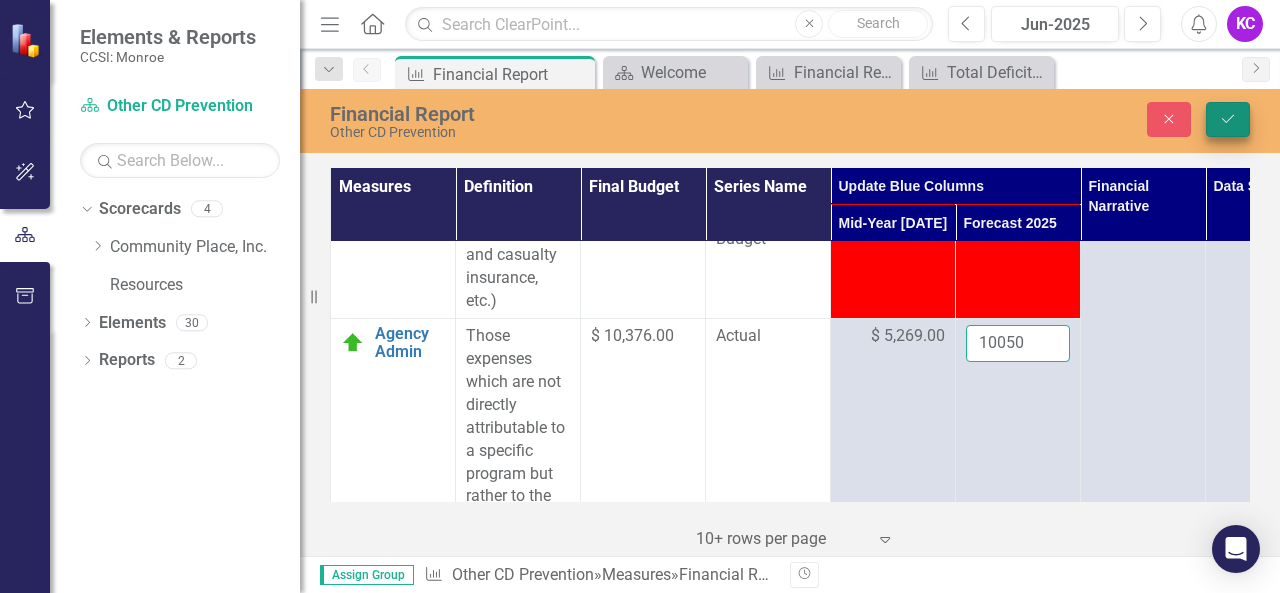 type on "10050" 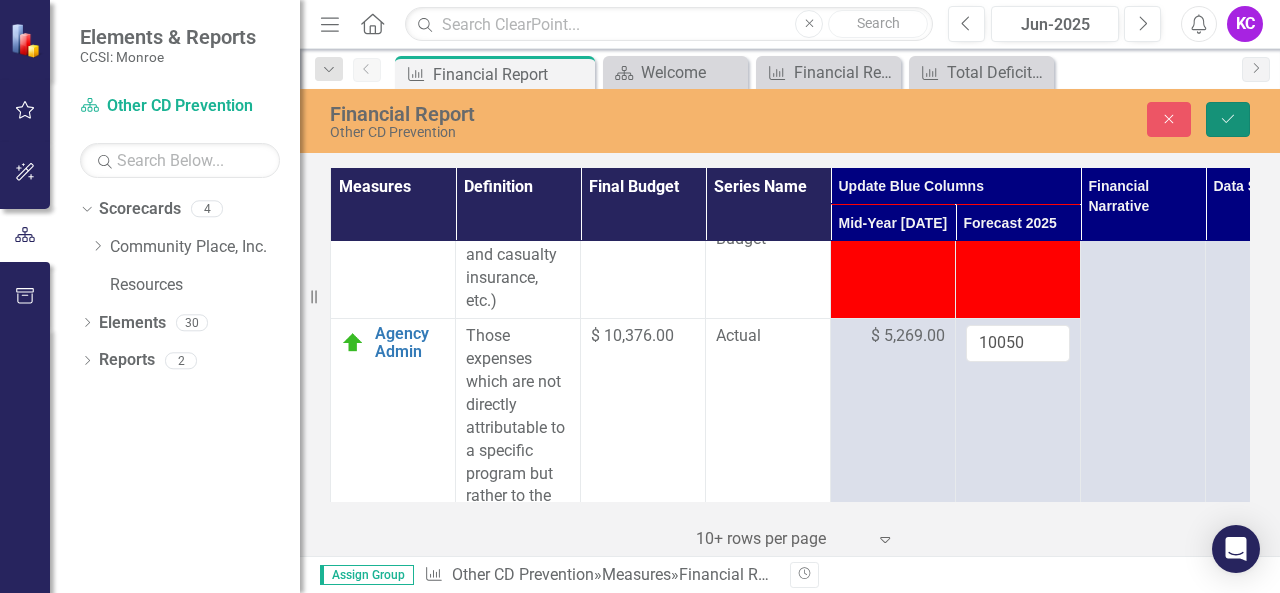 click on "Save" at bounding box center [1228, 119] 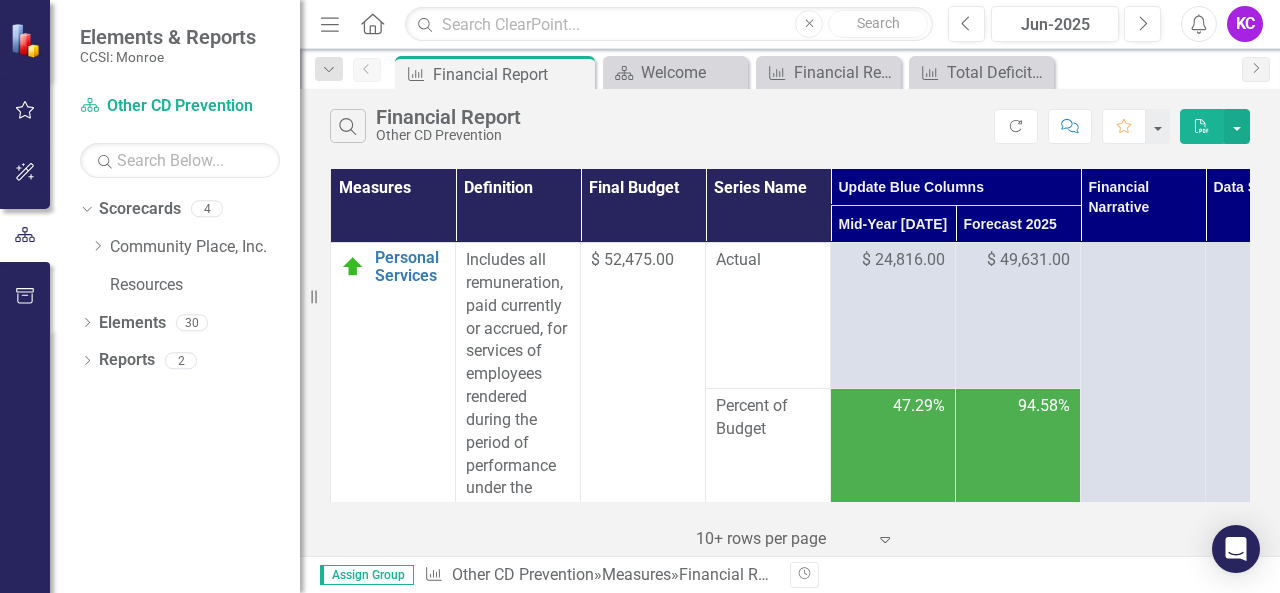 click on "Actual" at bounding box center [768, 316] 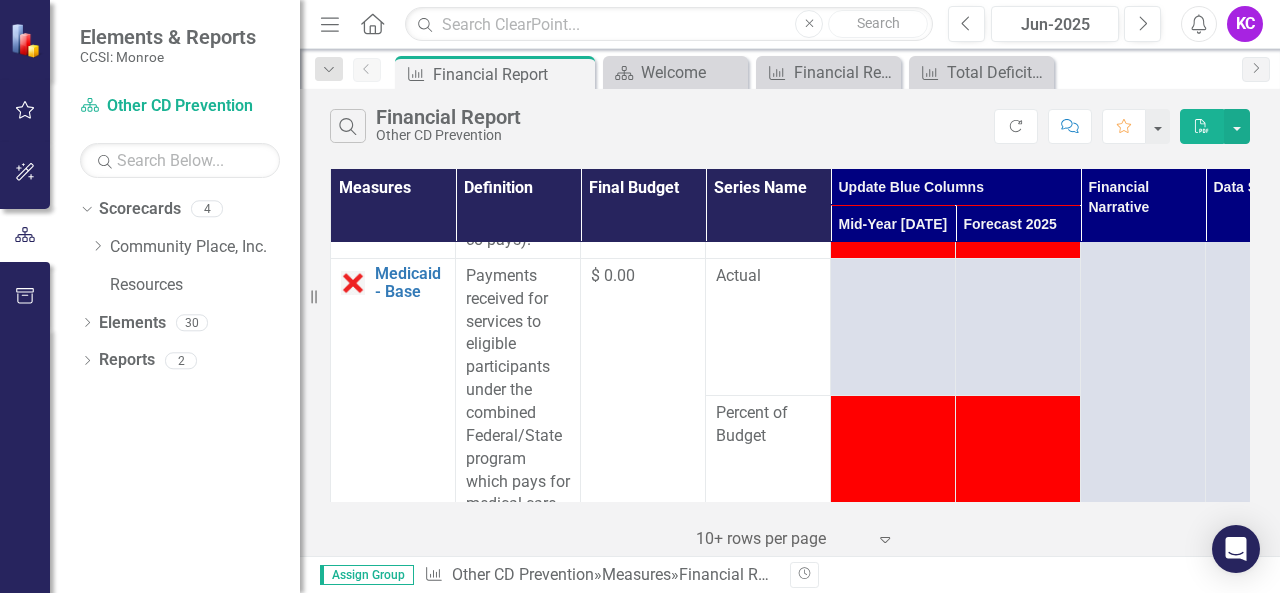scroll, scrollTop: 2400, scrollLeft: 0, axis: vertical 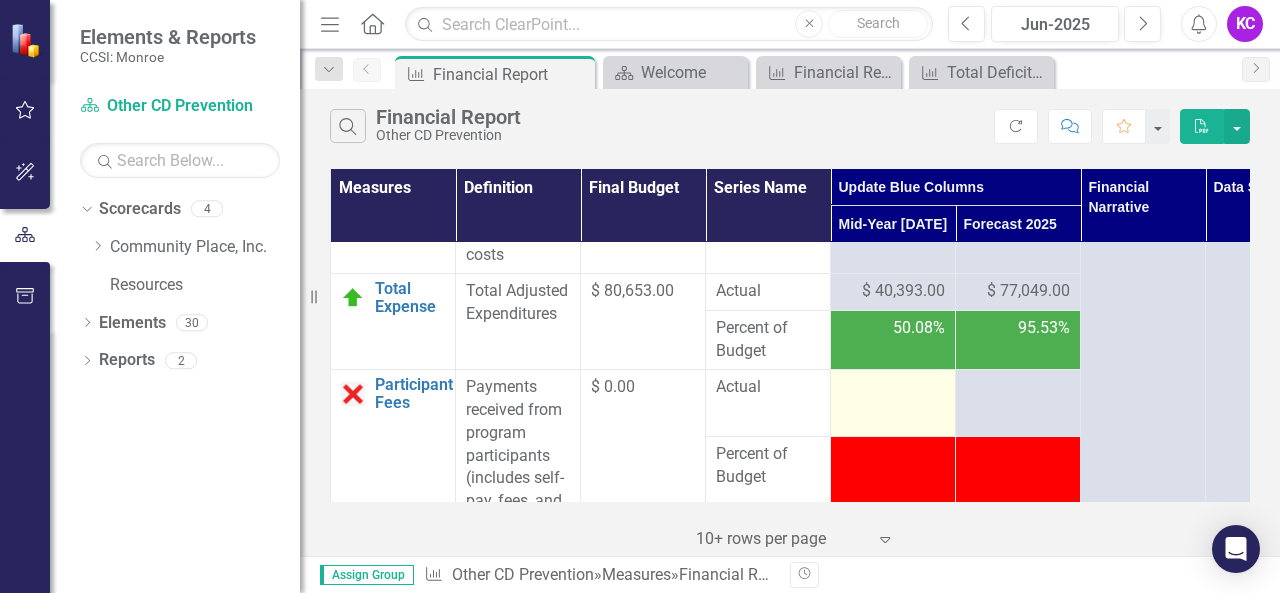 click at bounding box center (893, 403) 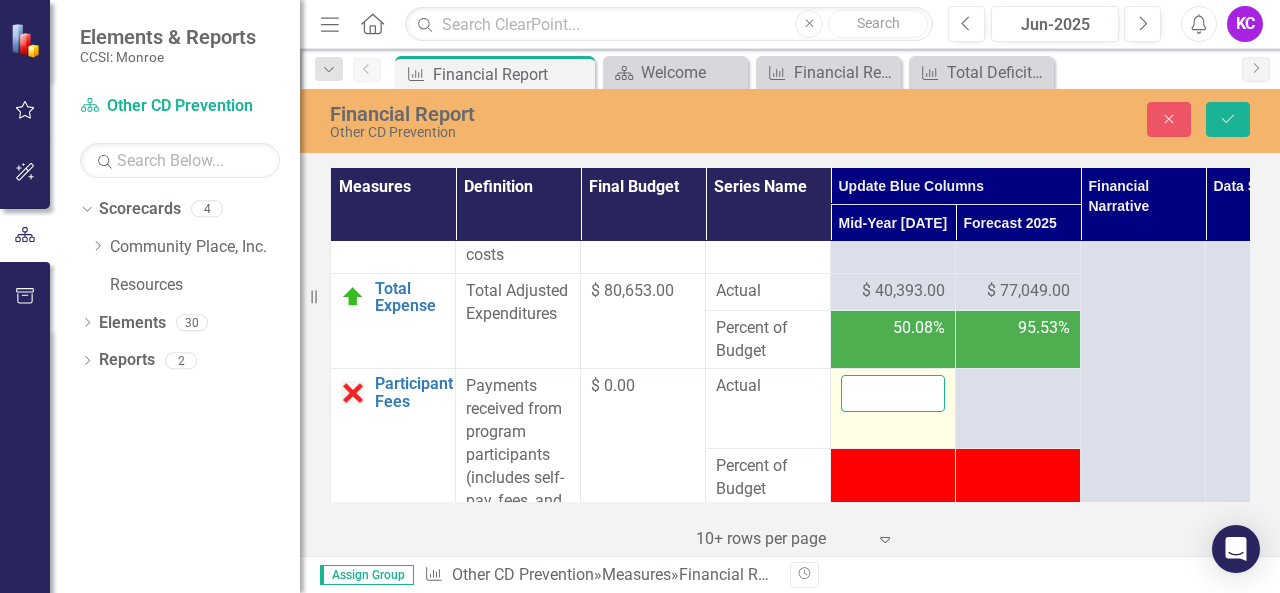 click at bounding box center (893, 393) 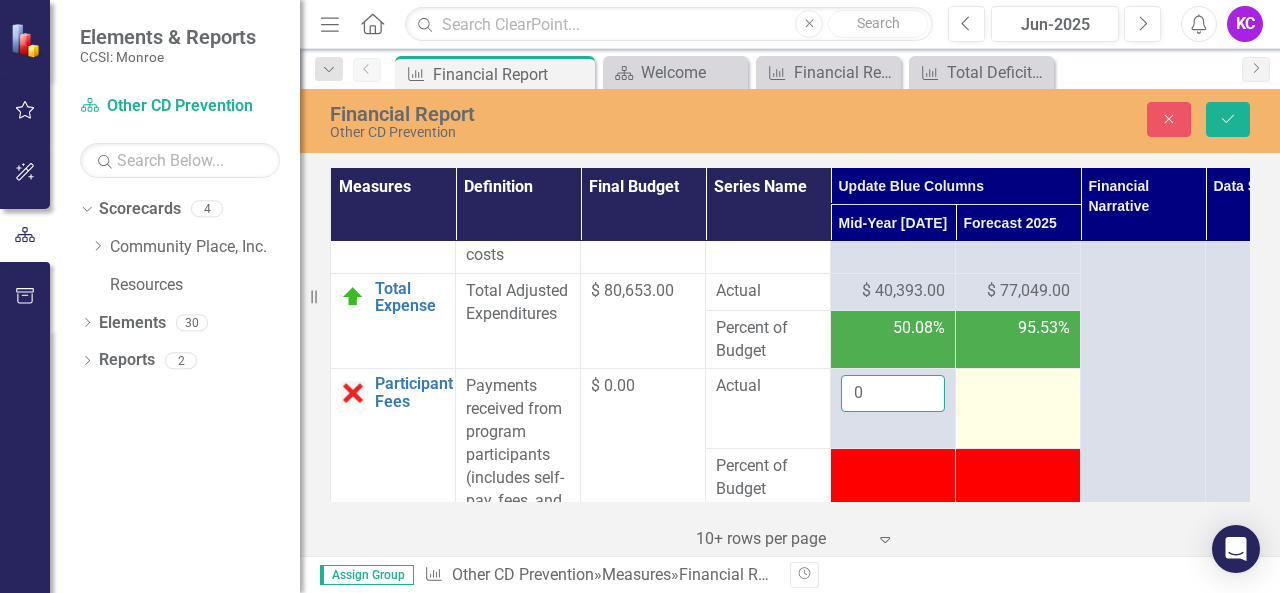 type on "0" 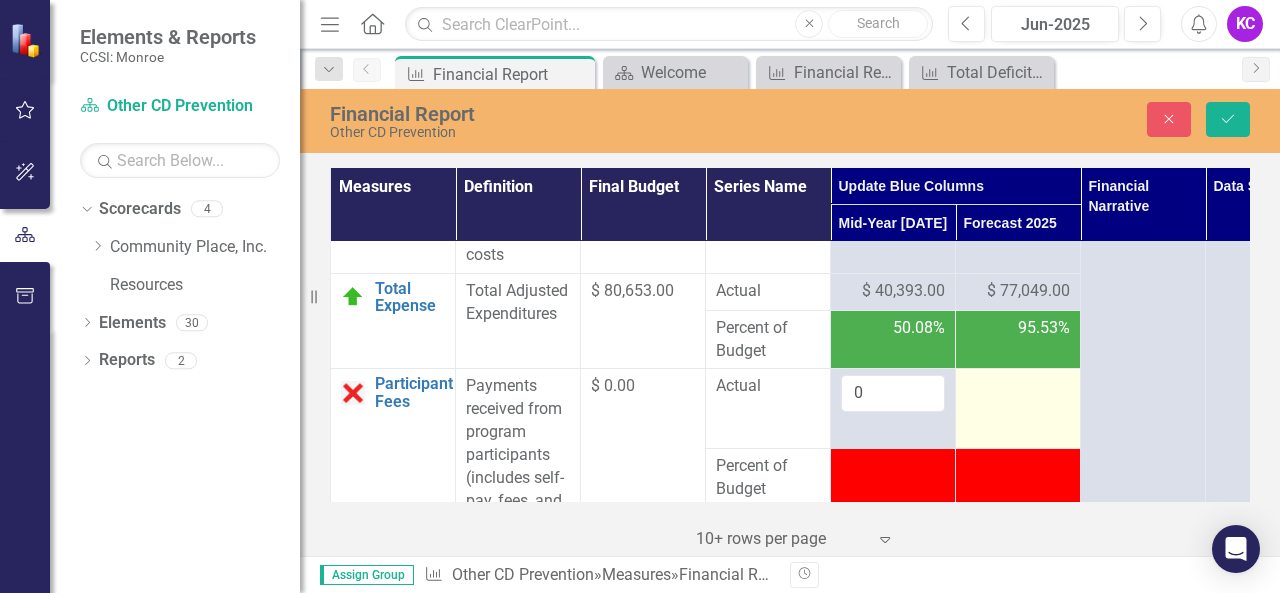 click at bounding box center (1018, 387) 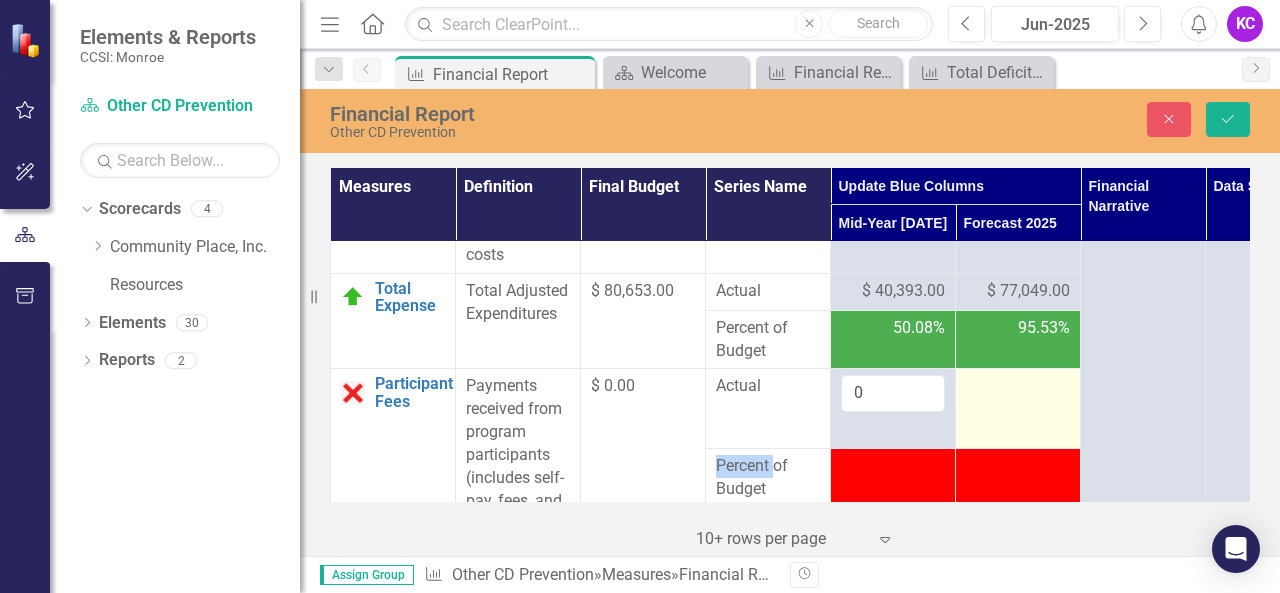 click at bounding box center (1018, 387) 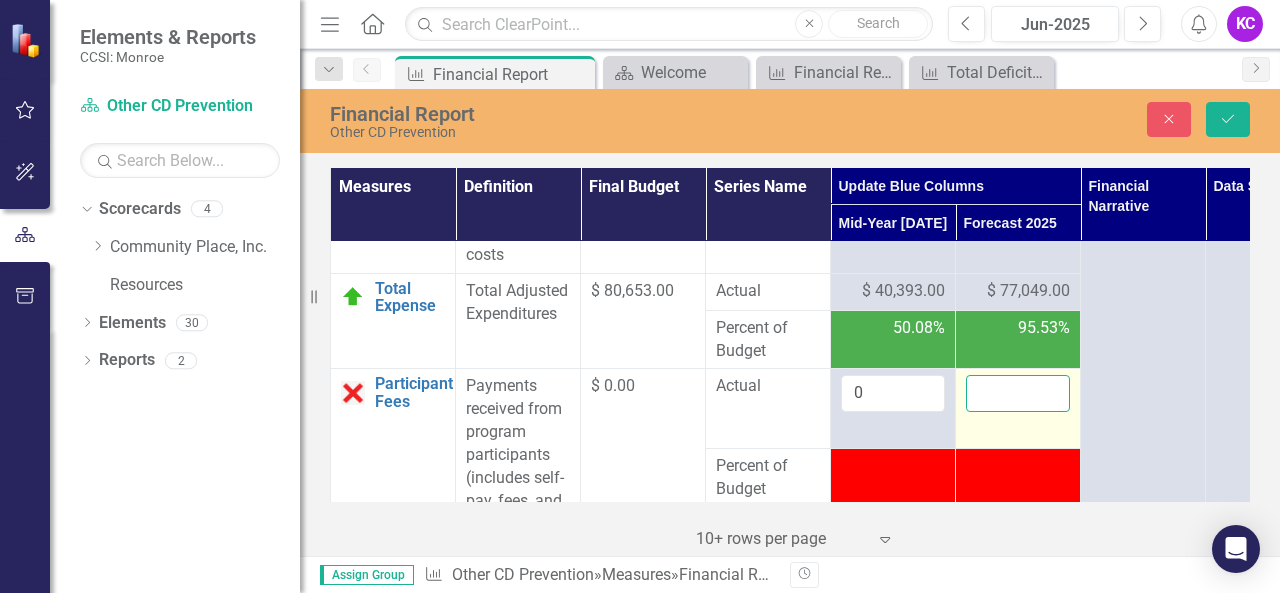 click at bounding box center [1018, 393] 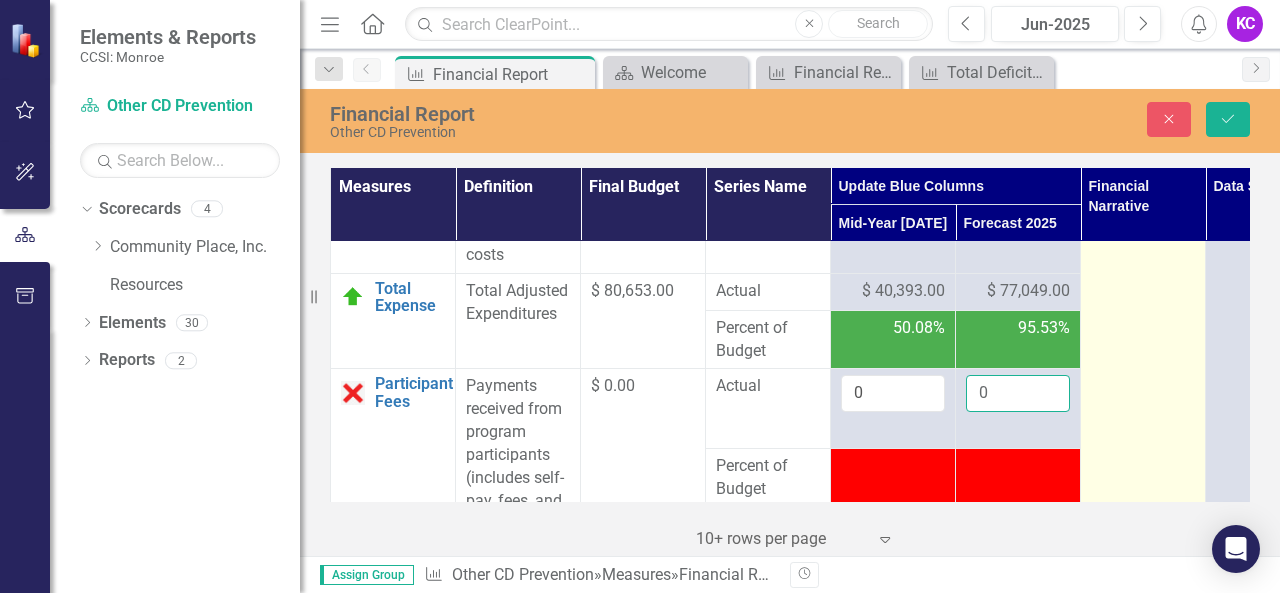 type on "0" 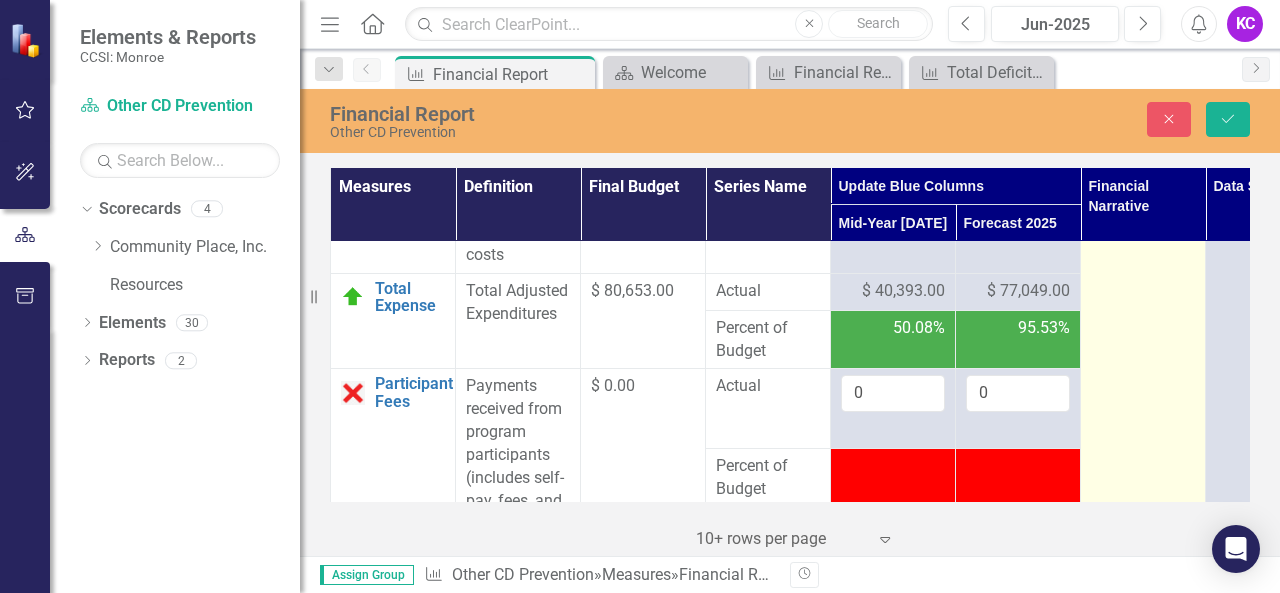 click at bounding box center [1143, 1093] 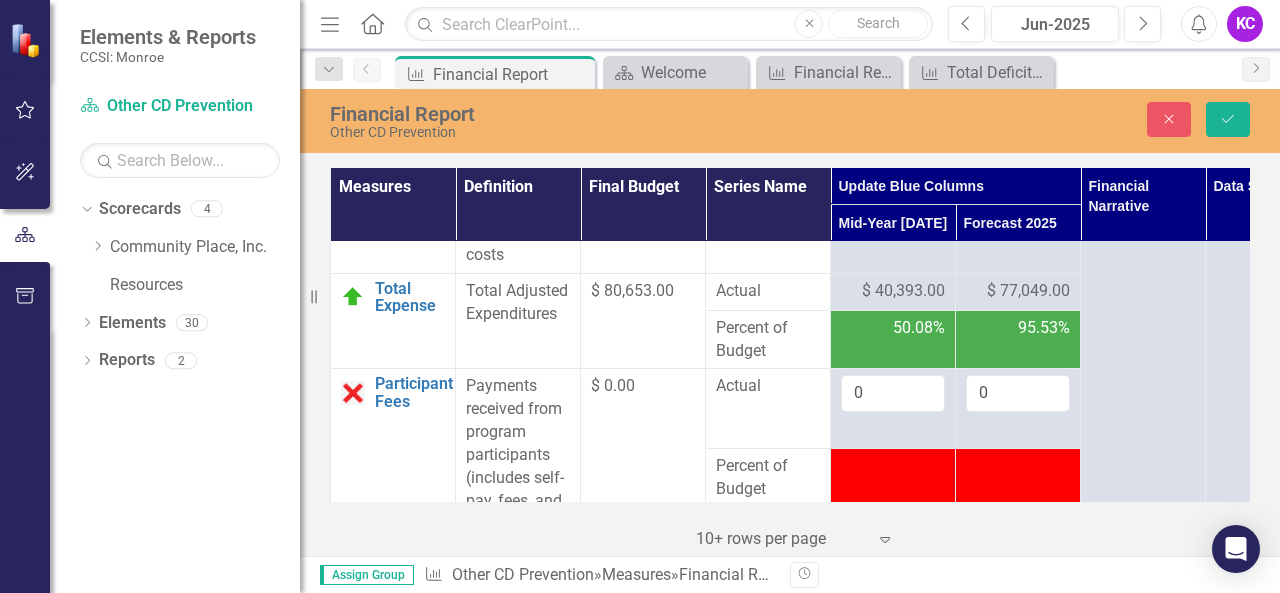 click on "$ 0.00" at bounding box center [643, 455] 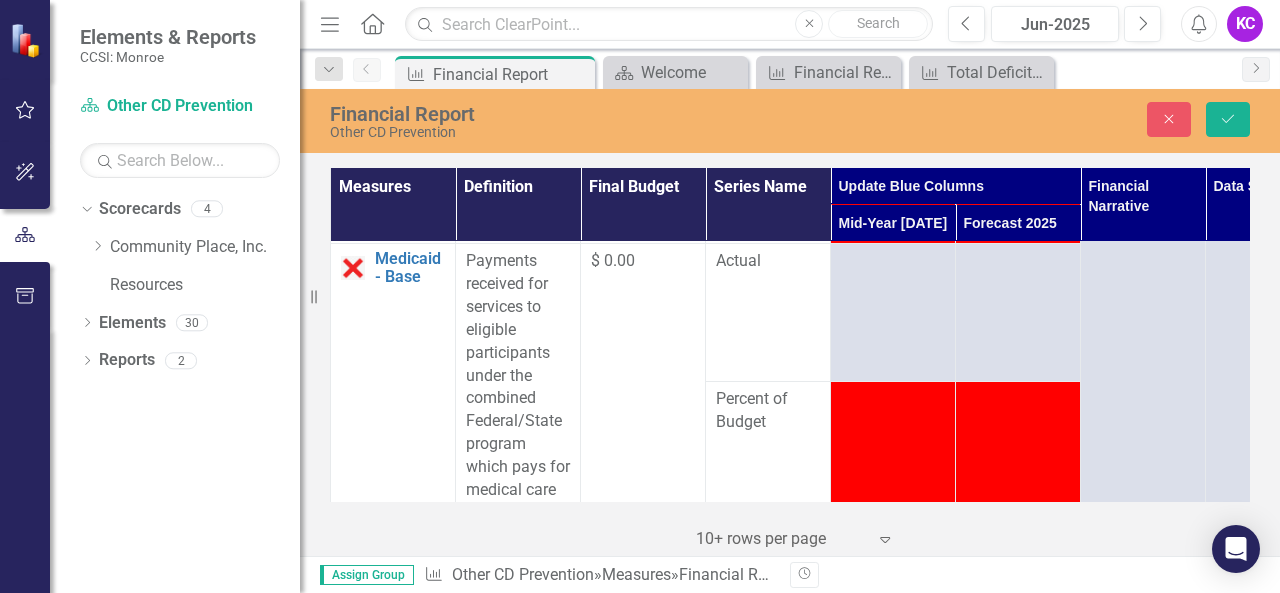 scroll, scrollTop: 2700, scrollLeft: 0, axis: vertical 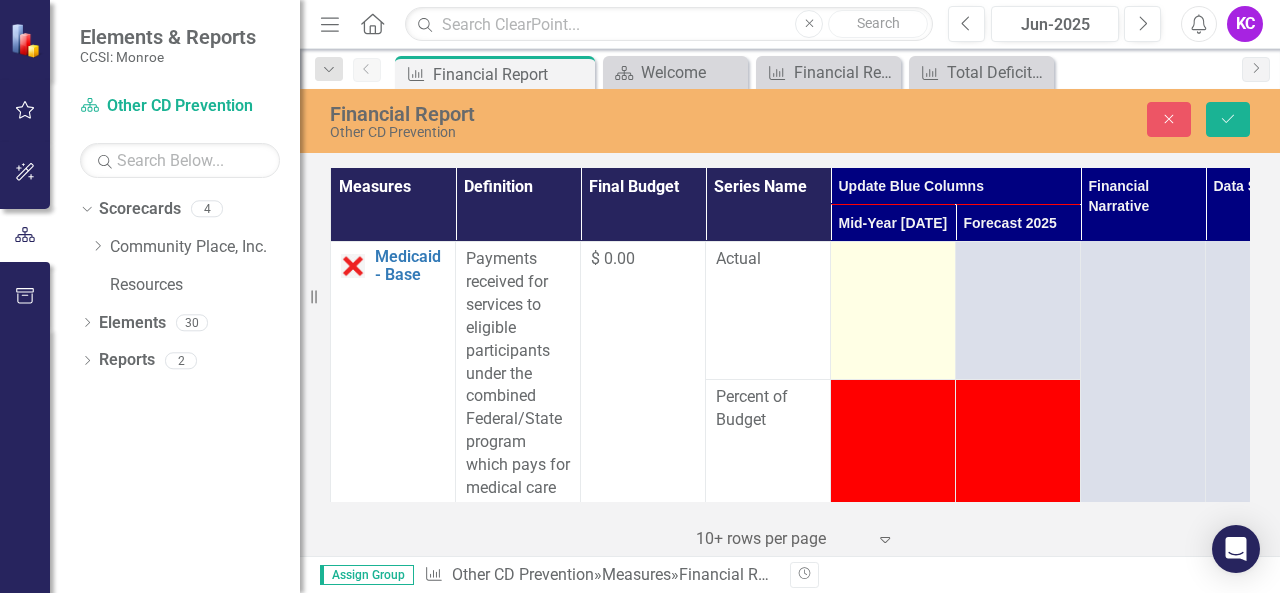 click at bounding box center (893, 260) 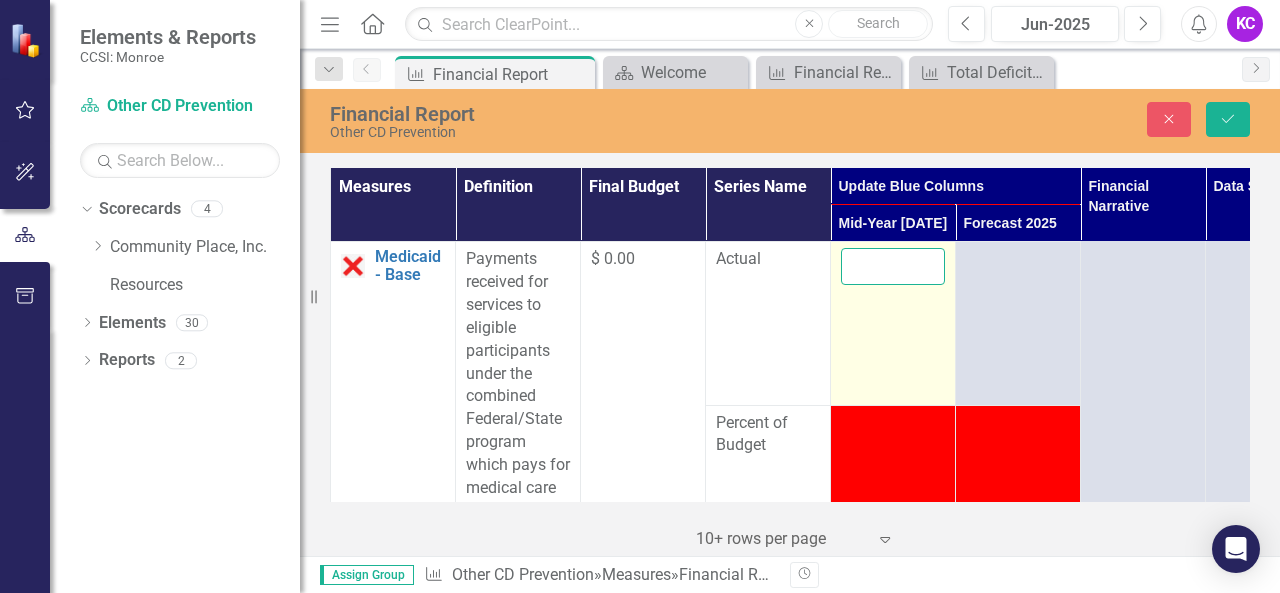 click at bounding box center (893, 266) 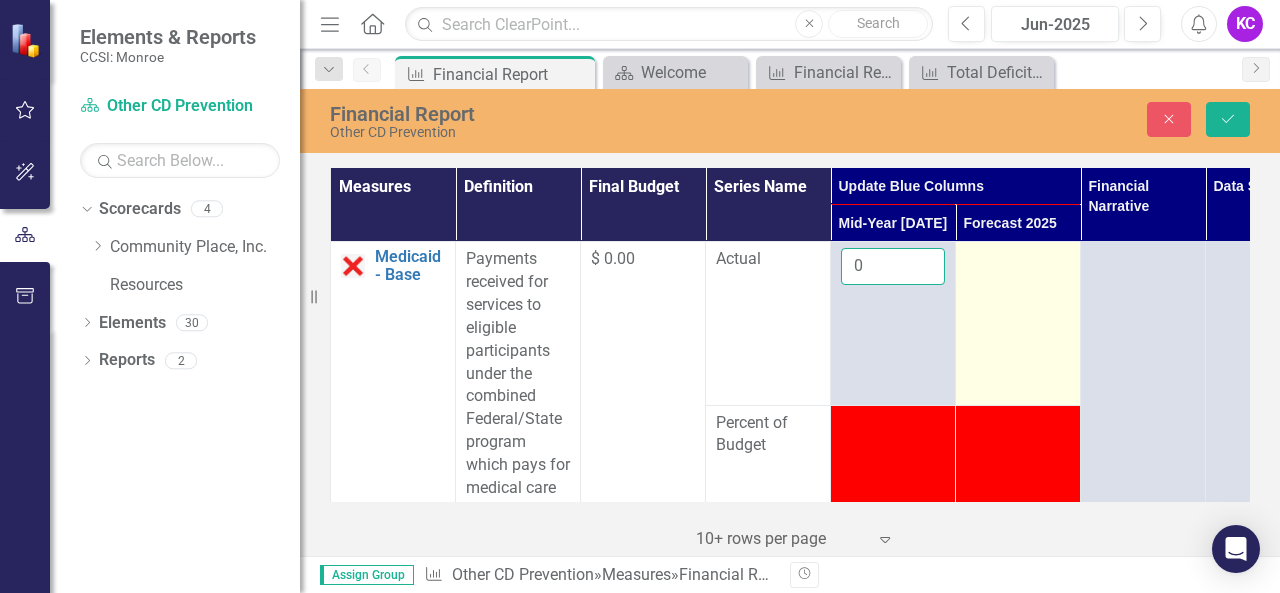 type on "0" 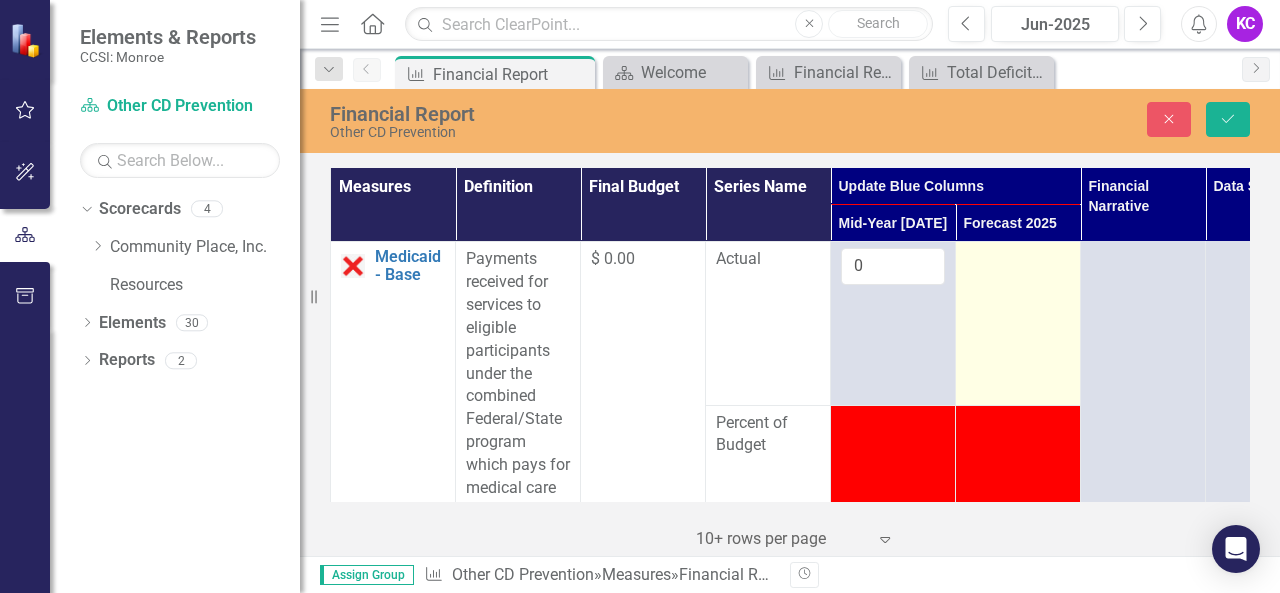 click at bounding box center [1018, 260] 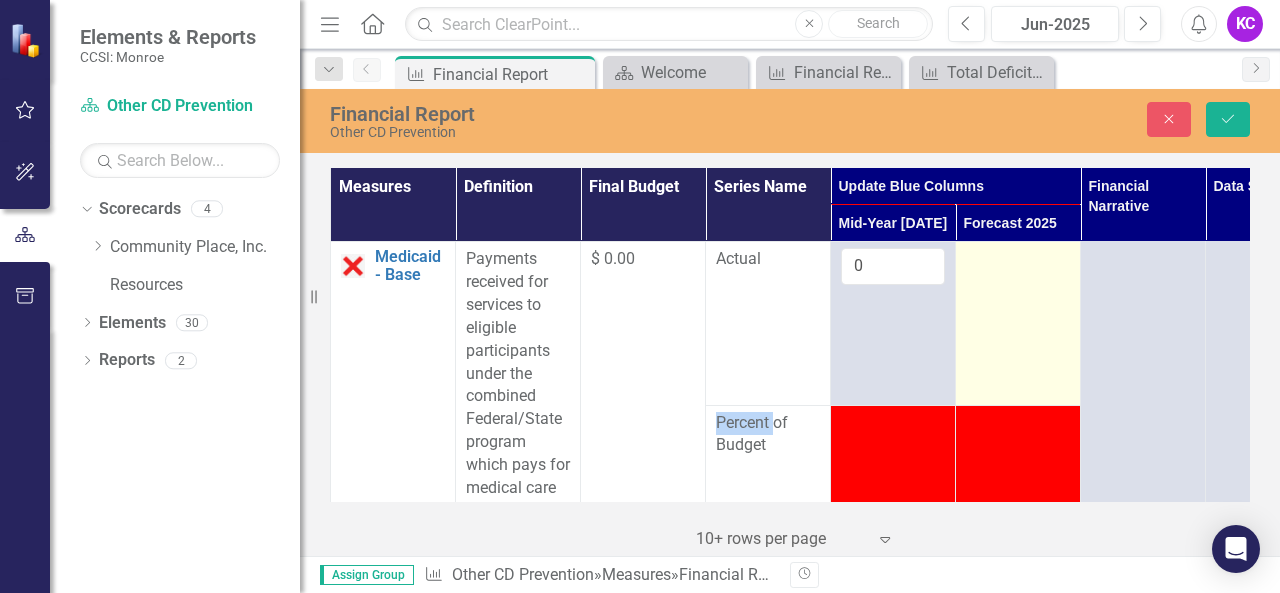 click at bounding box center (1018, 260) 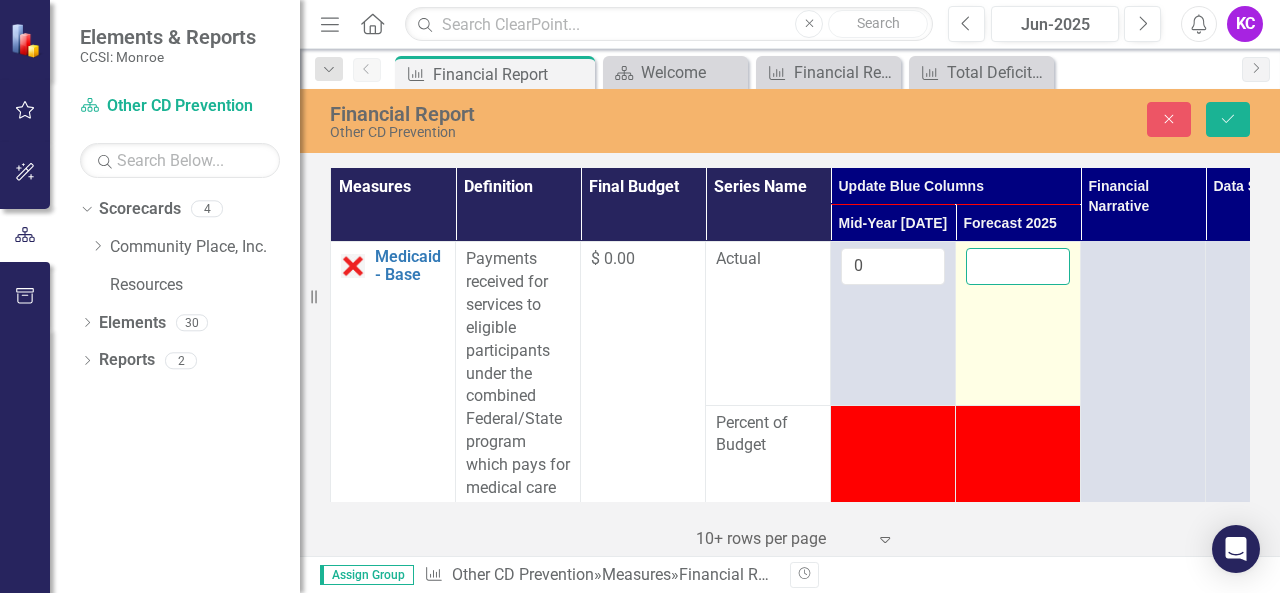click at bounding box center (1018, 266) 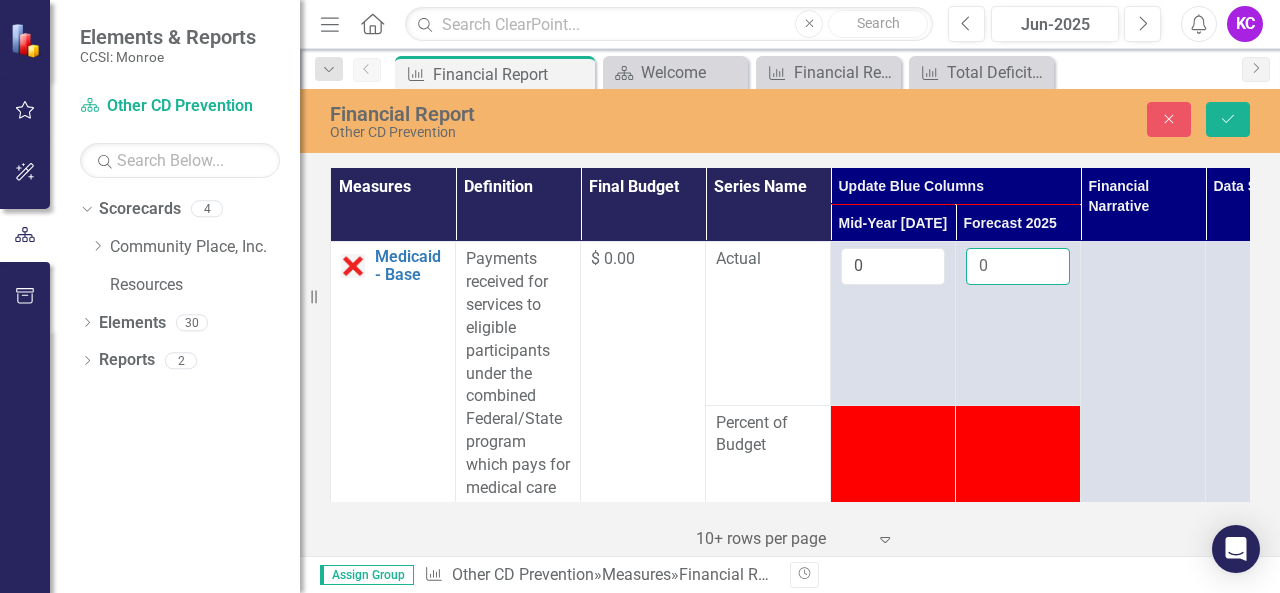 type on "0" 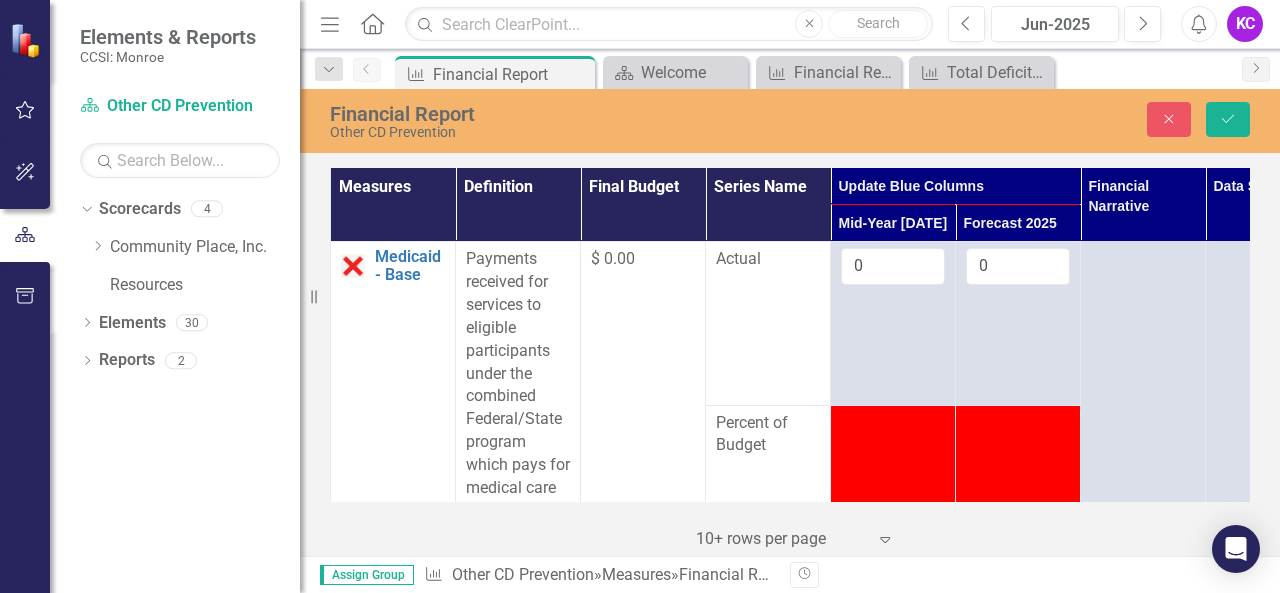 click on "Actual" at bounding box center (768, 323) 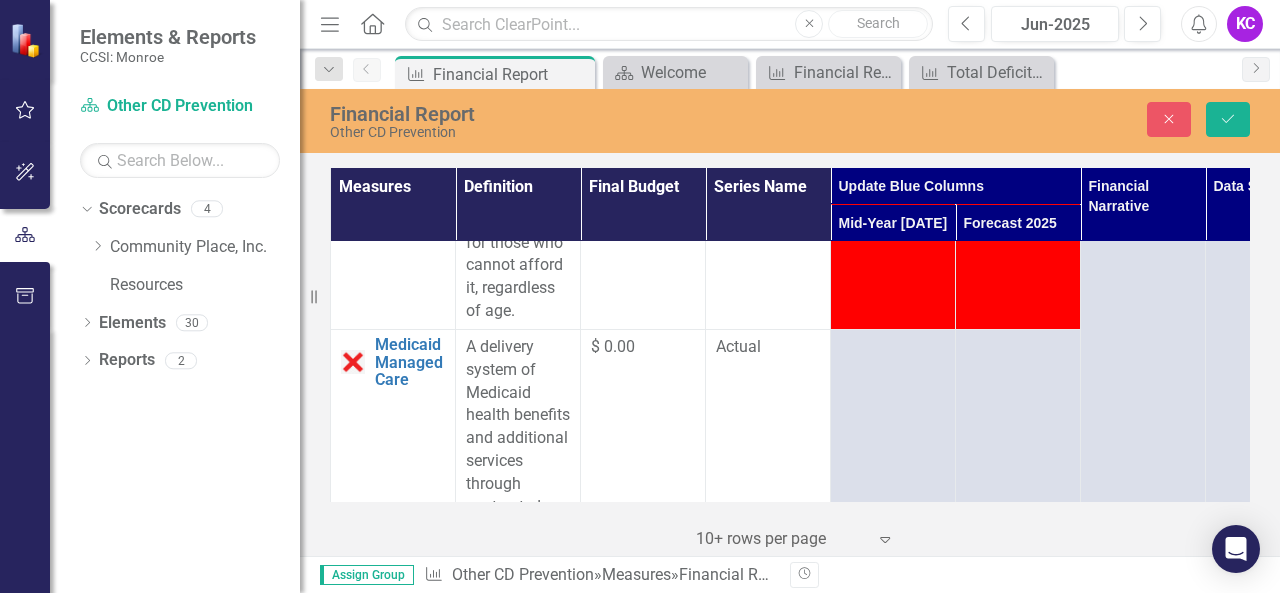 scroll, scrollTop: 3000, scrollLeft: 0, axis: vertical 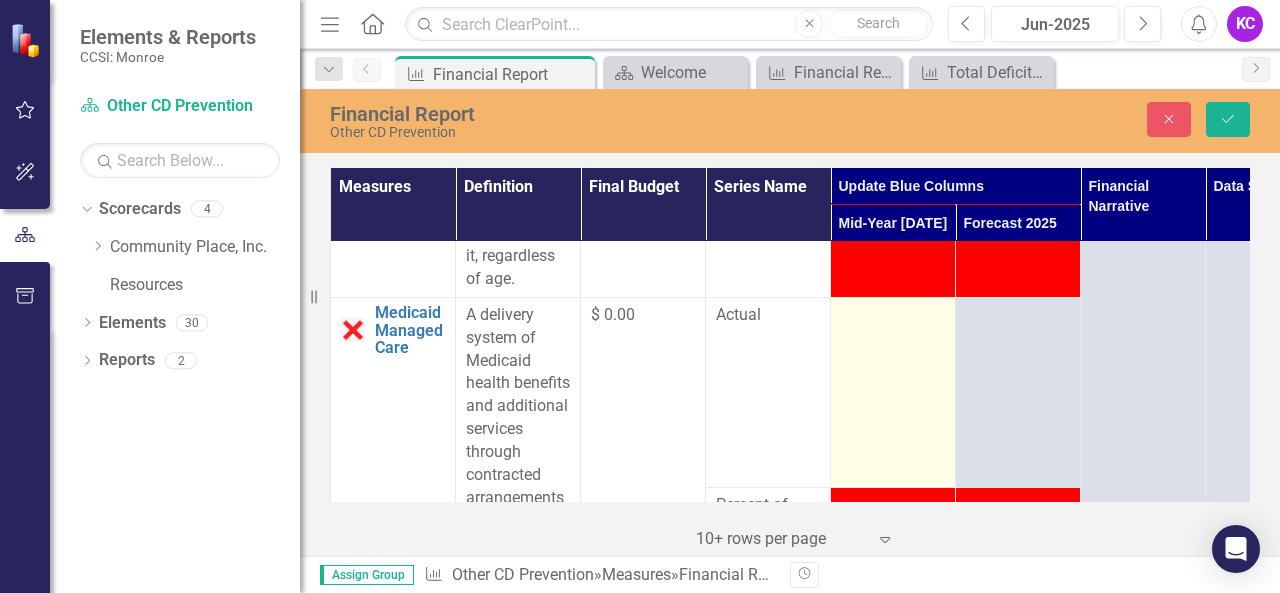 click at bounding box center [893, 316] 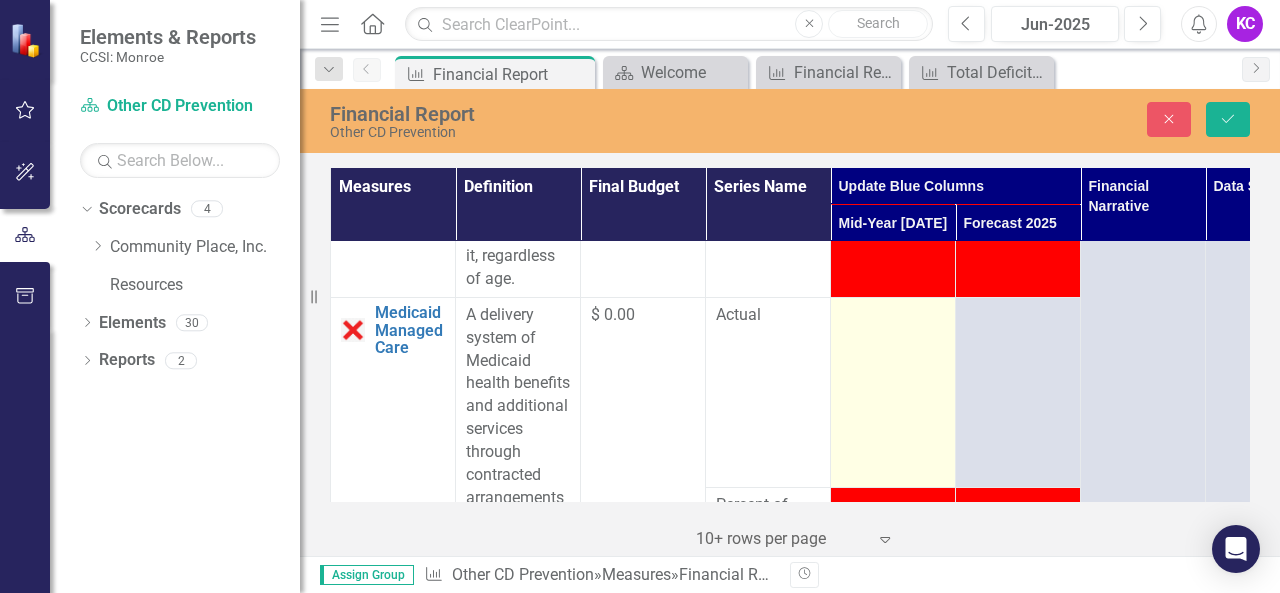 click at bounding box center [893, 316] 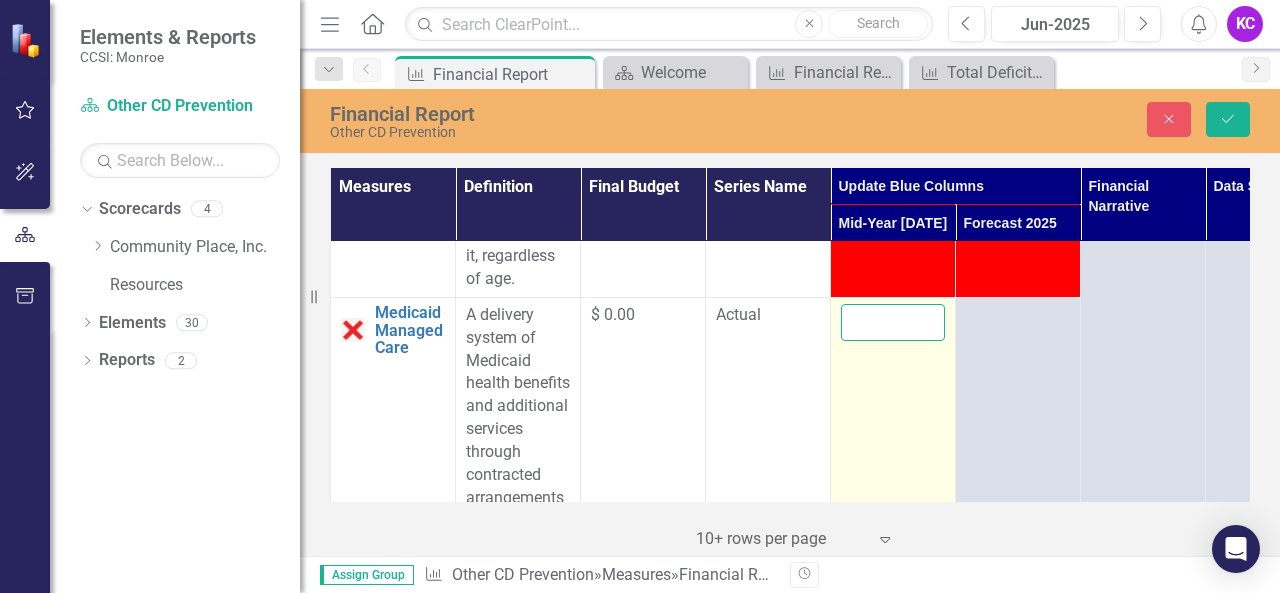 click at bounding box center (893, 322) 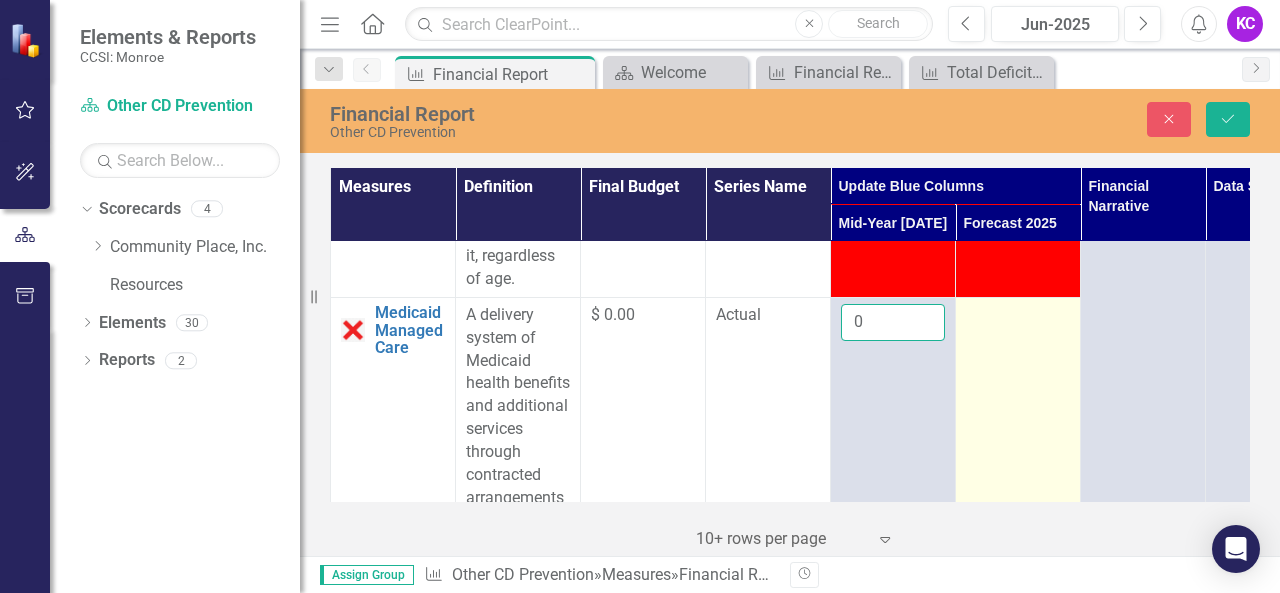 type on "0" 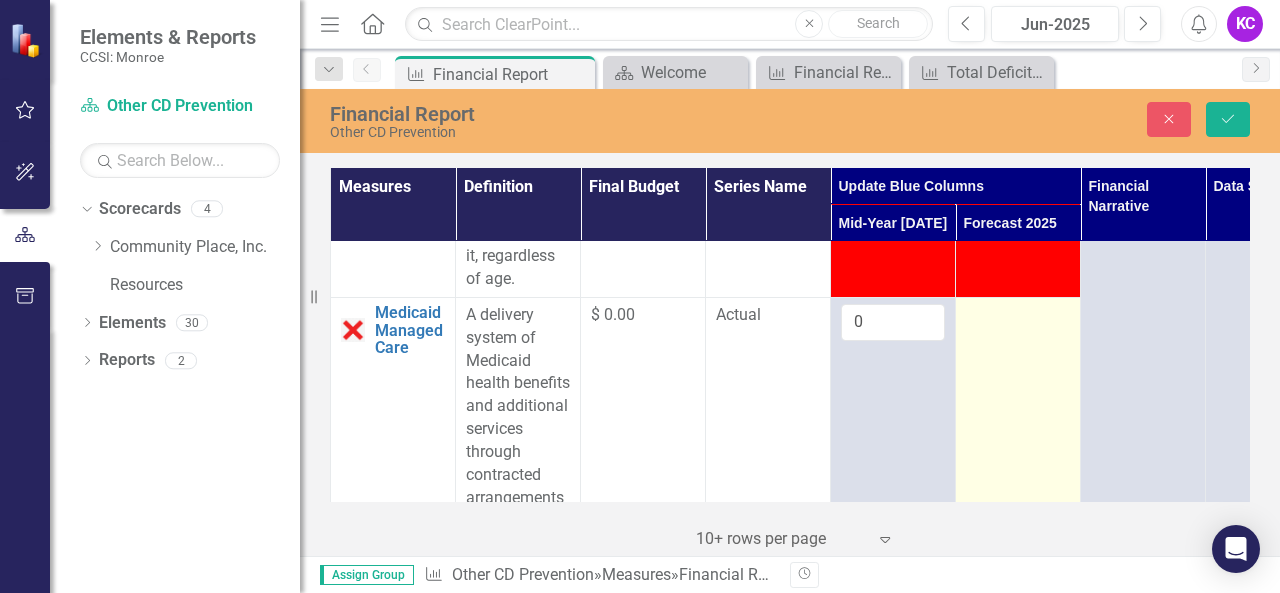 click at bounding box center (1018, 316) 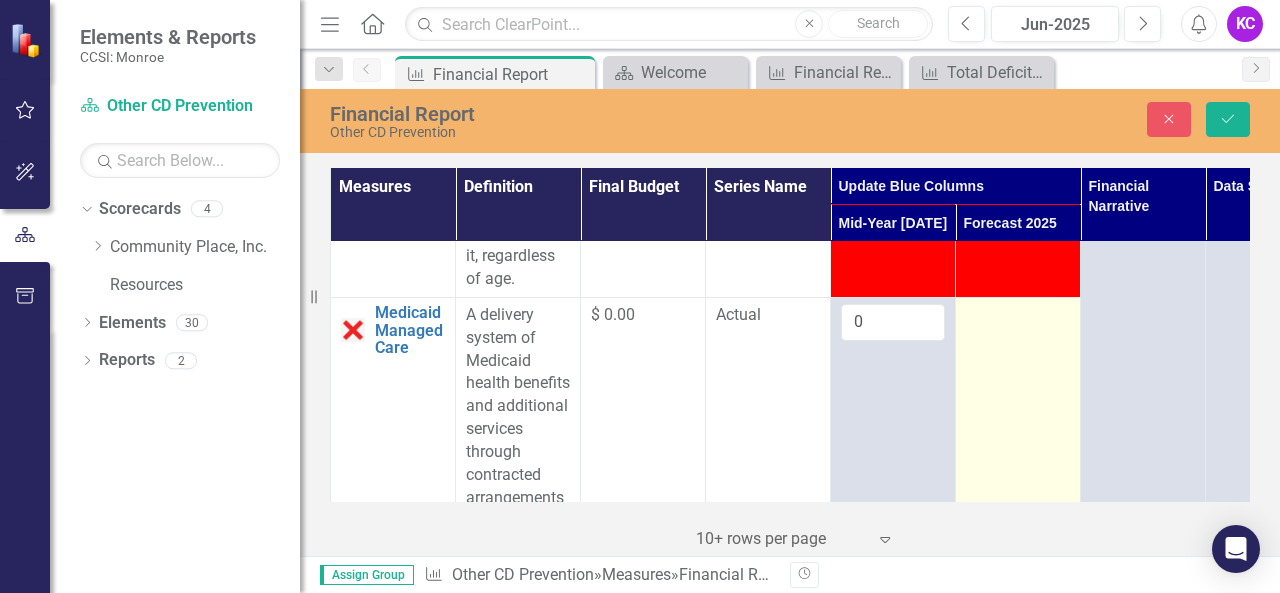 click at bounding box center (1018, 316) 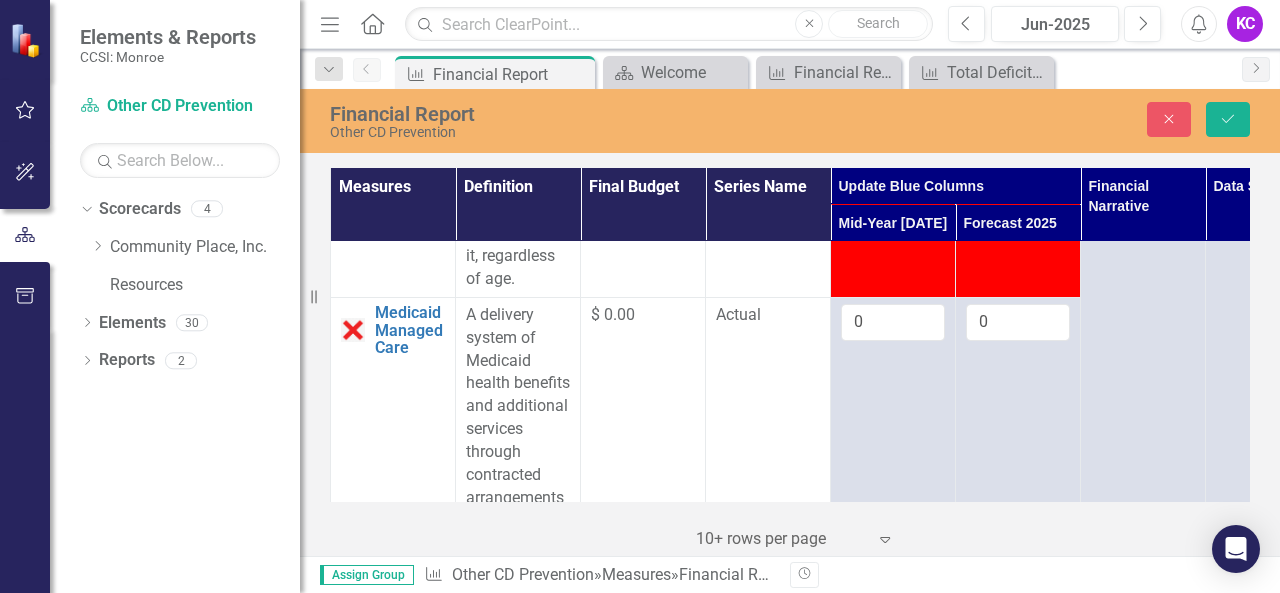 type on "0" 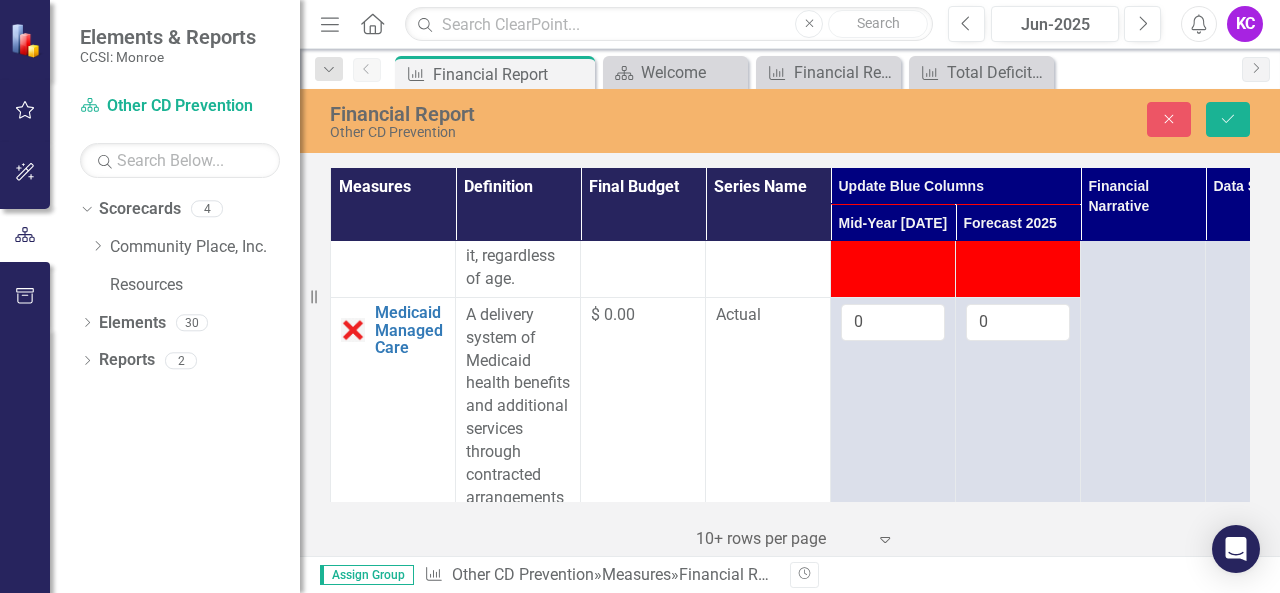 click on "$ 0.00" at bounding box center [643, 543] 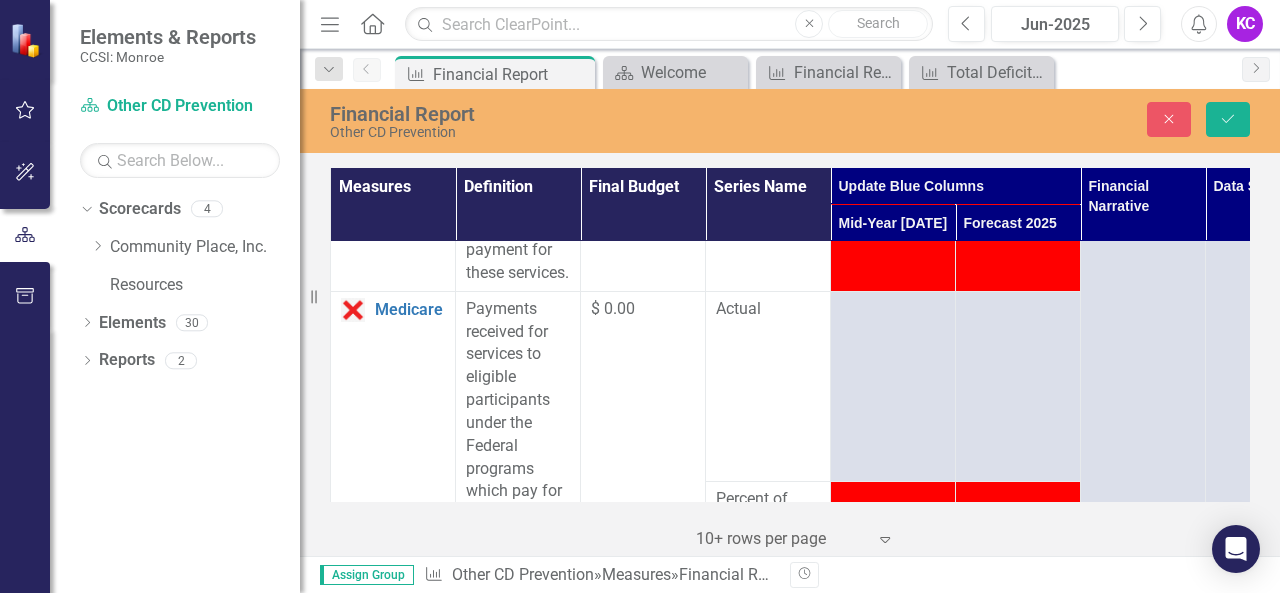 scroll, scrollTop: 3500, scrollLeft: 0, axis: vertical 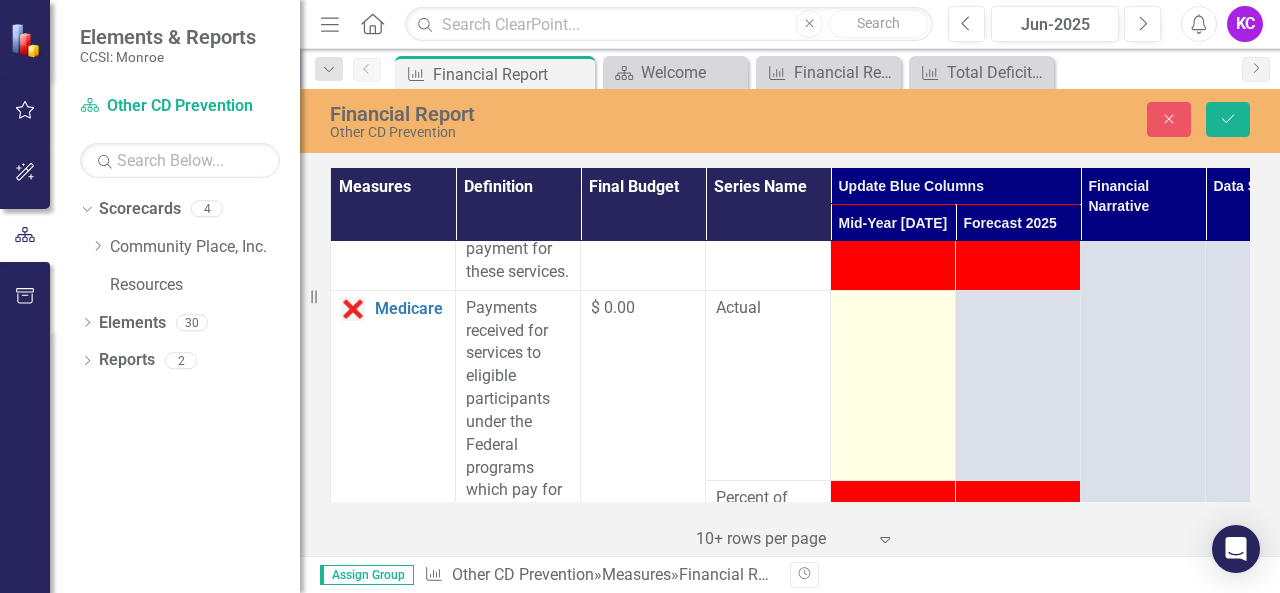 click at bounding box center [893, 309] 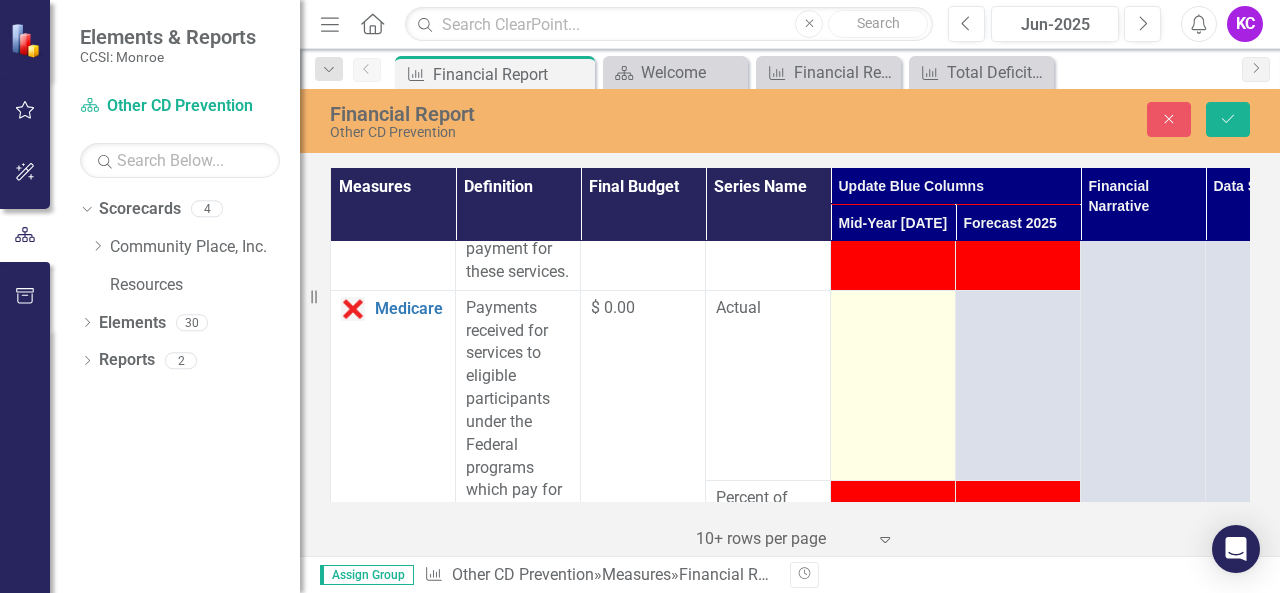 click at bounding box center (893, 309) 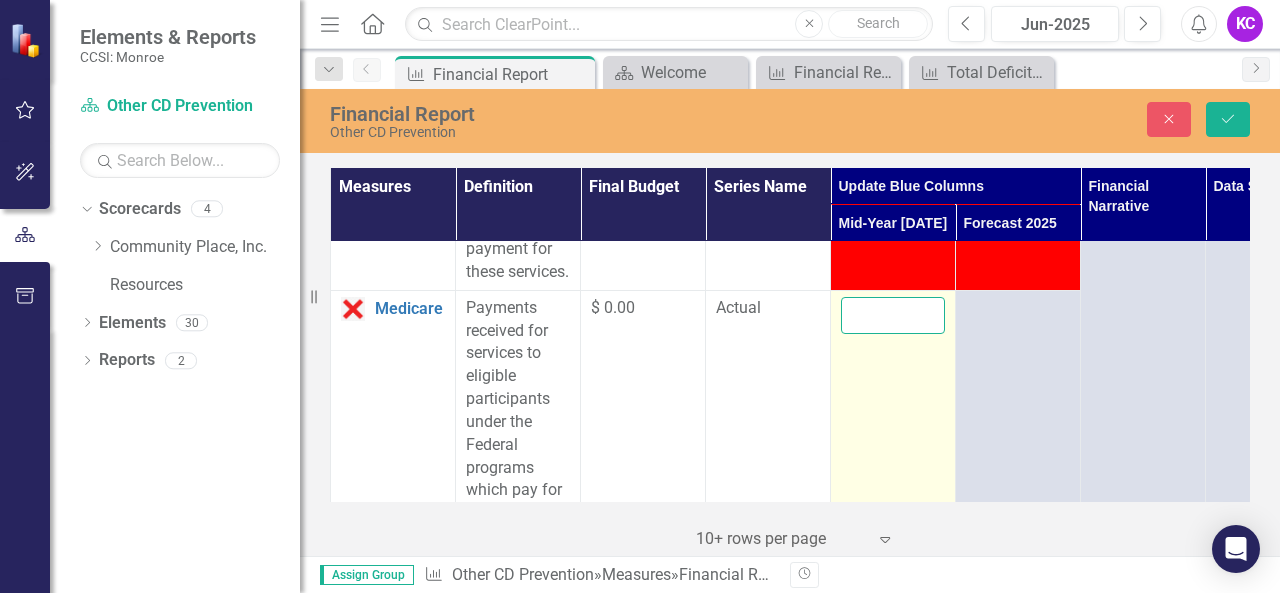 click at bounding box center (893, 315) 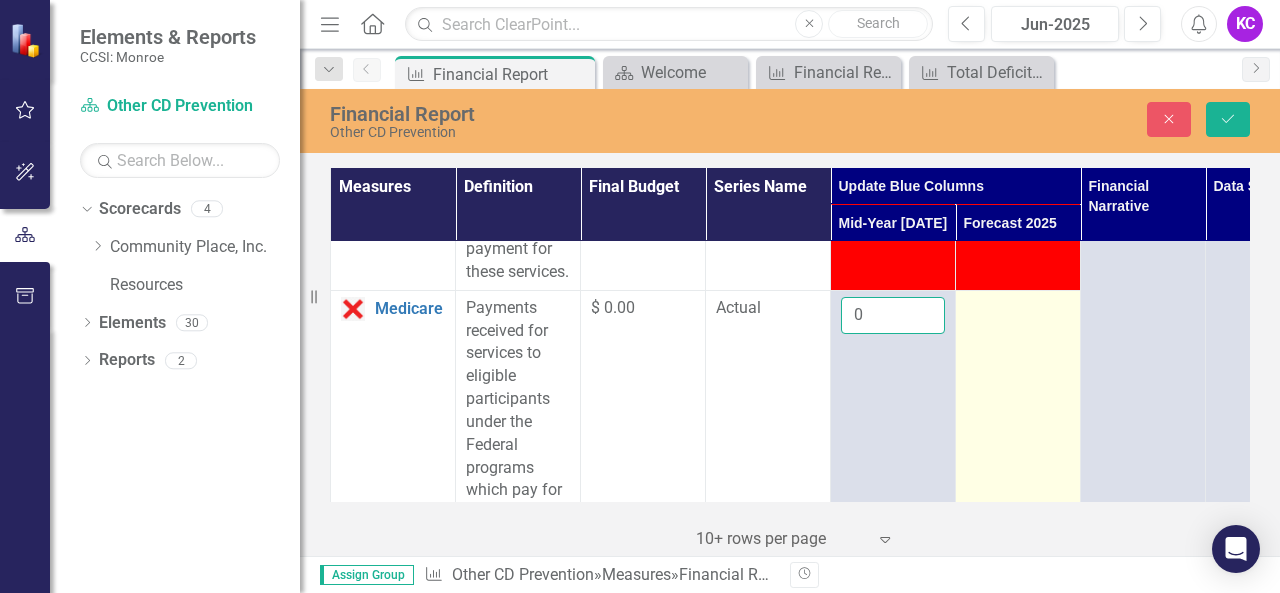 type on "0" 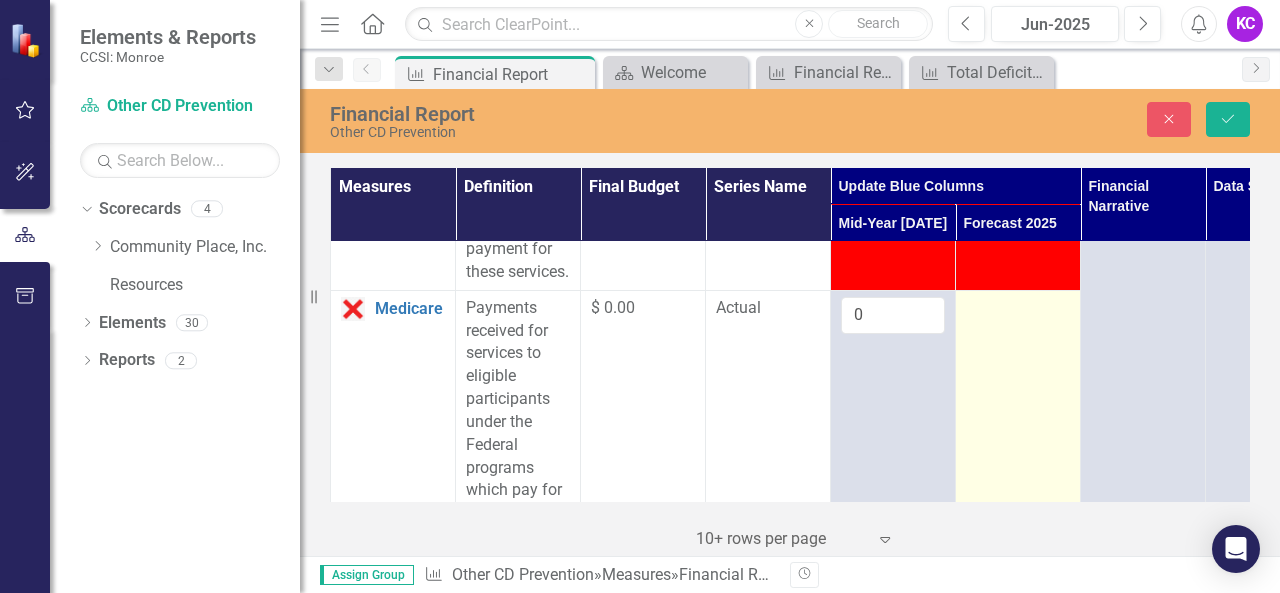 click at bounding box center (1018, 309) 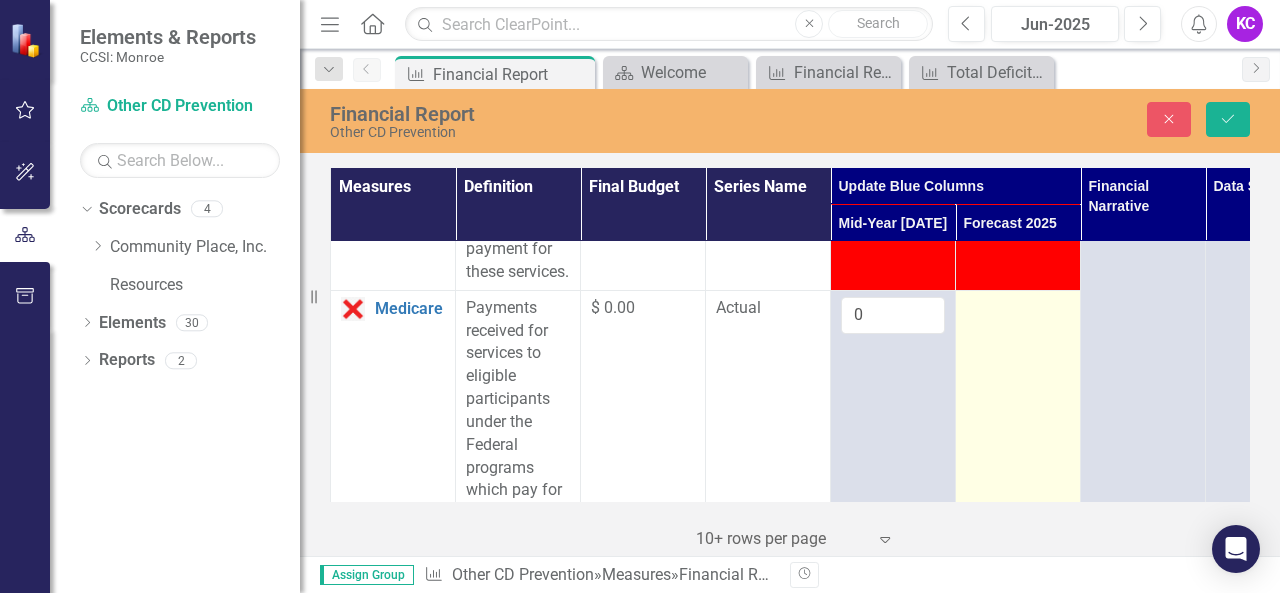 click at bounding box center [1018, 309] 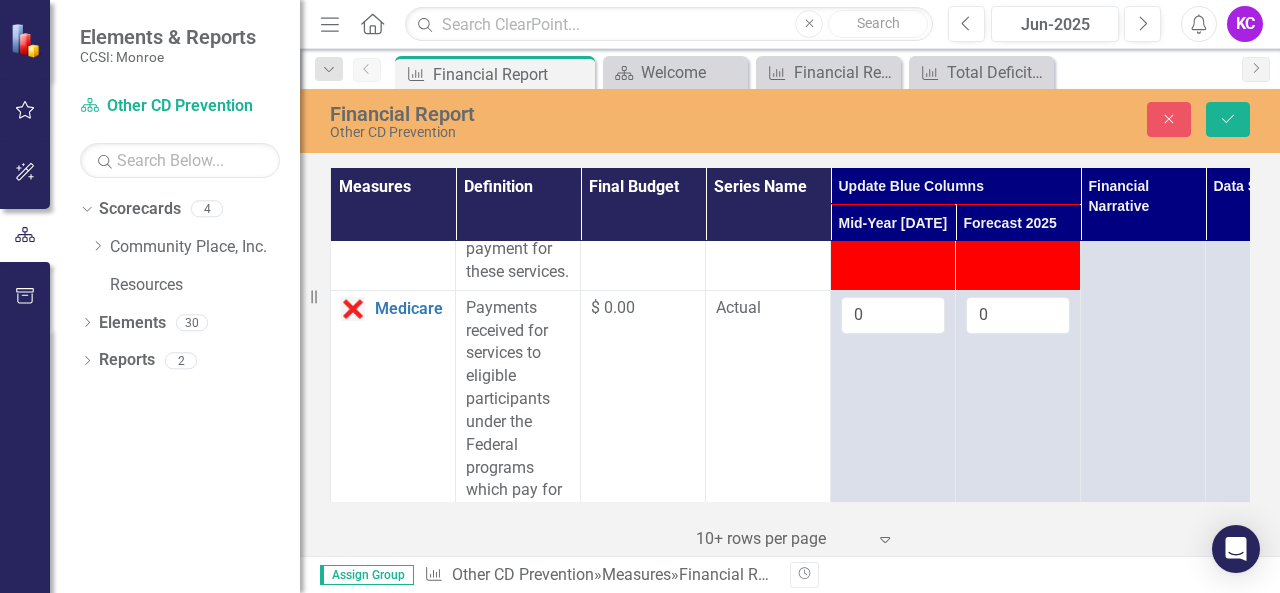 type on "0" 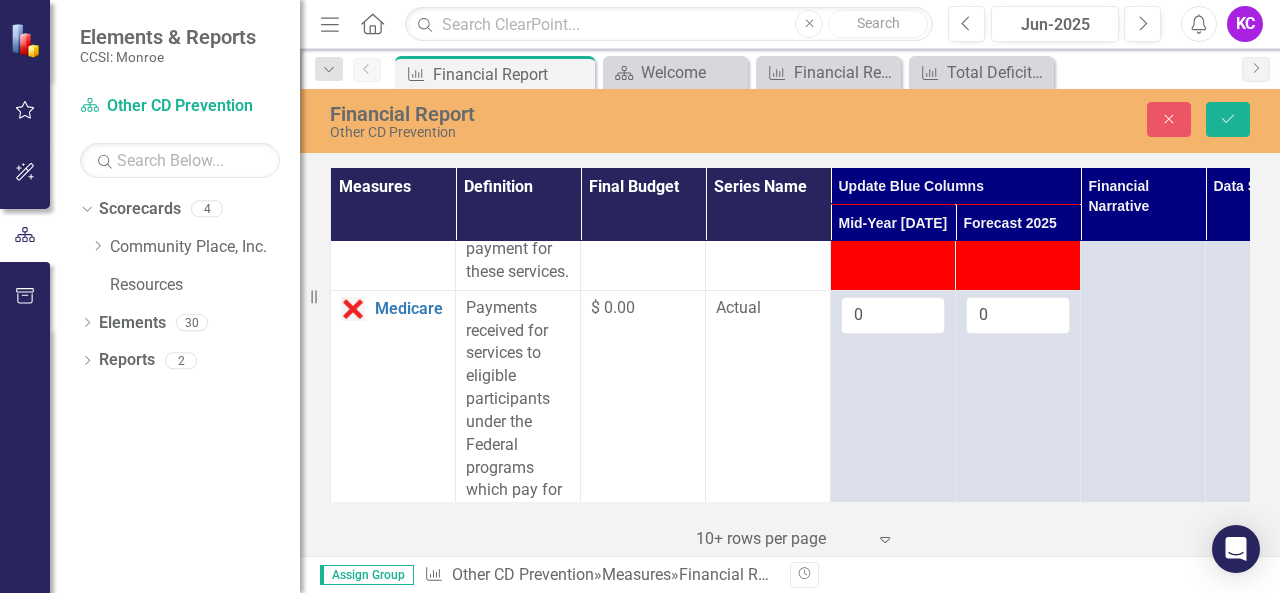 click on "$ 0.00" at bounding box center (643, 536) 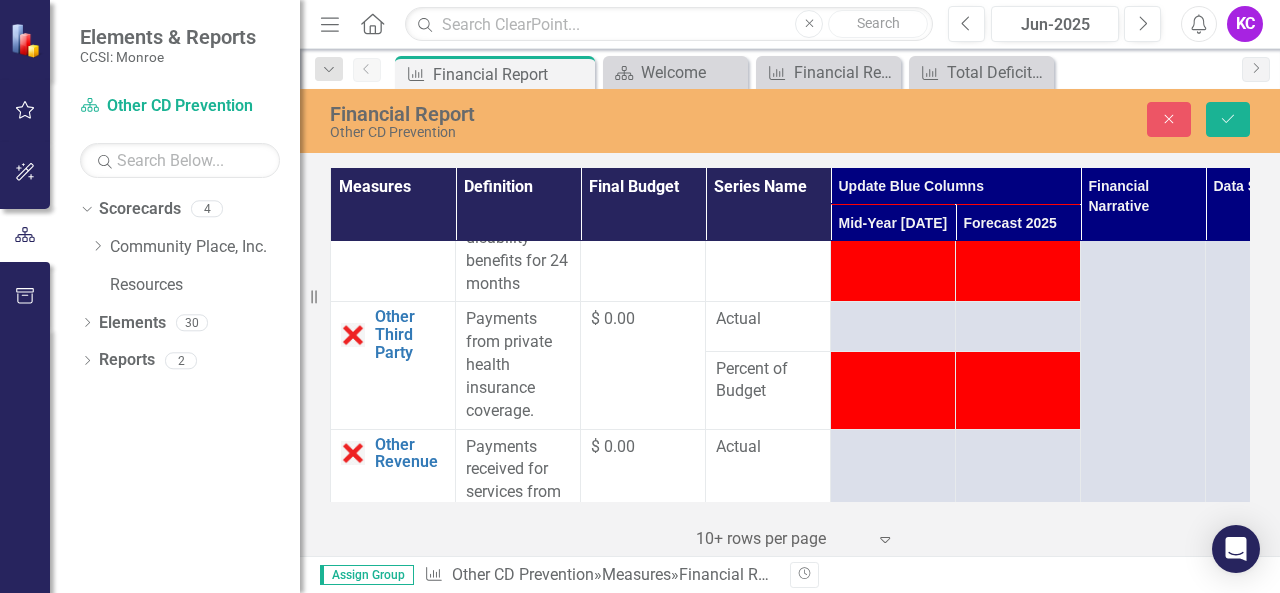 scroll, scrollTop: 4000, scrollLeft: 0, axis: vertical 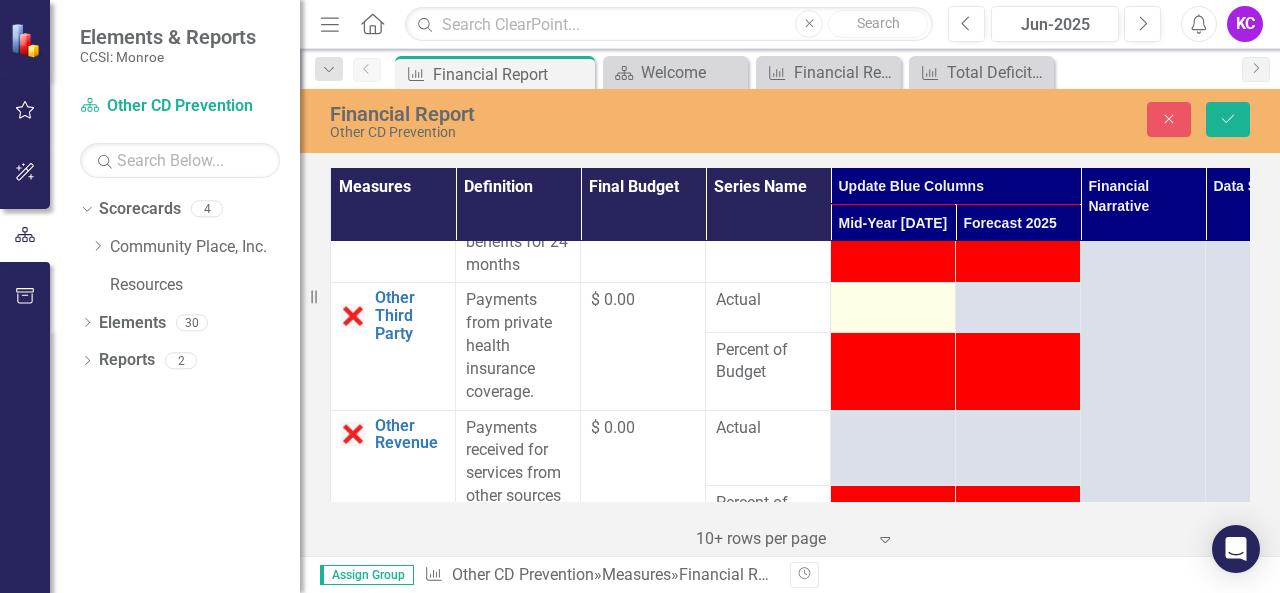 click at bounding box center [893, 301] 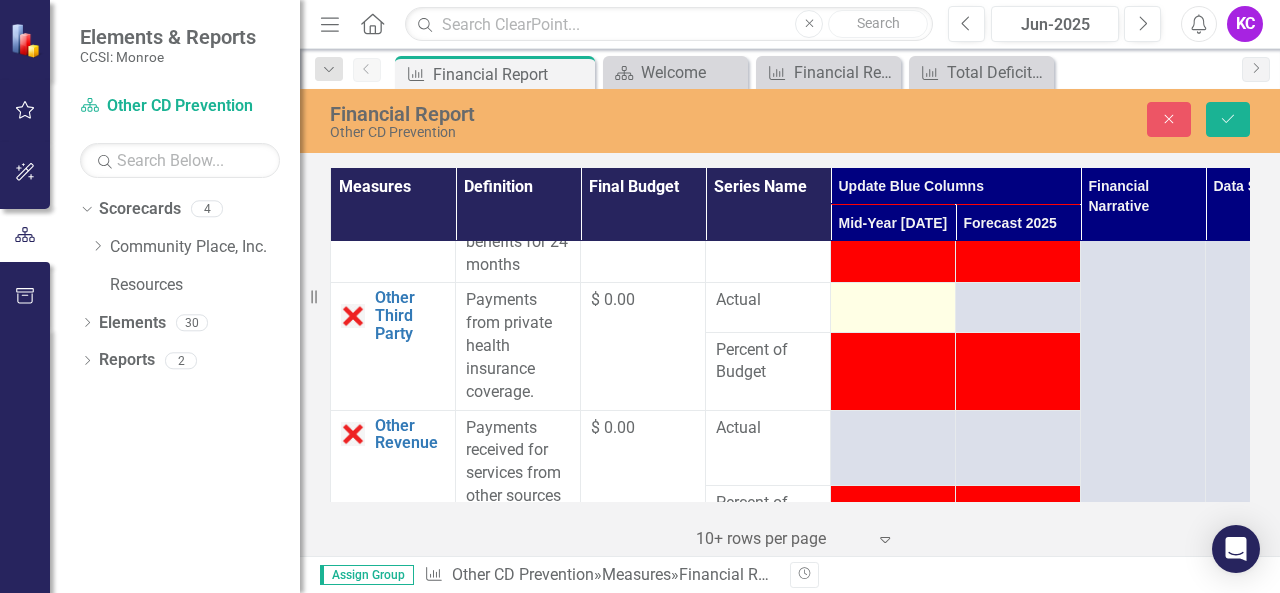 click at bounding box center (893, 301) 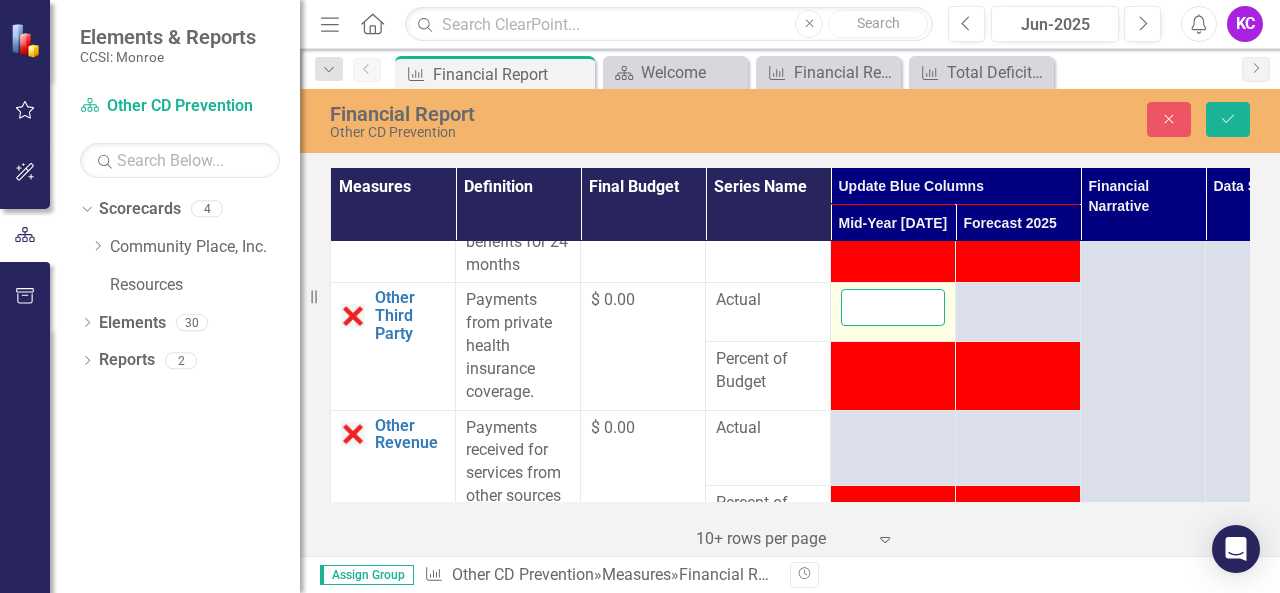 click at bounding box center (893, 307) 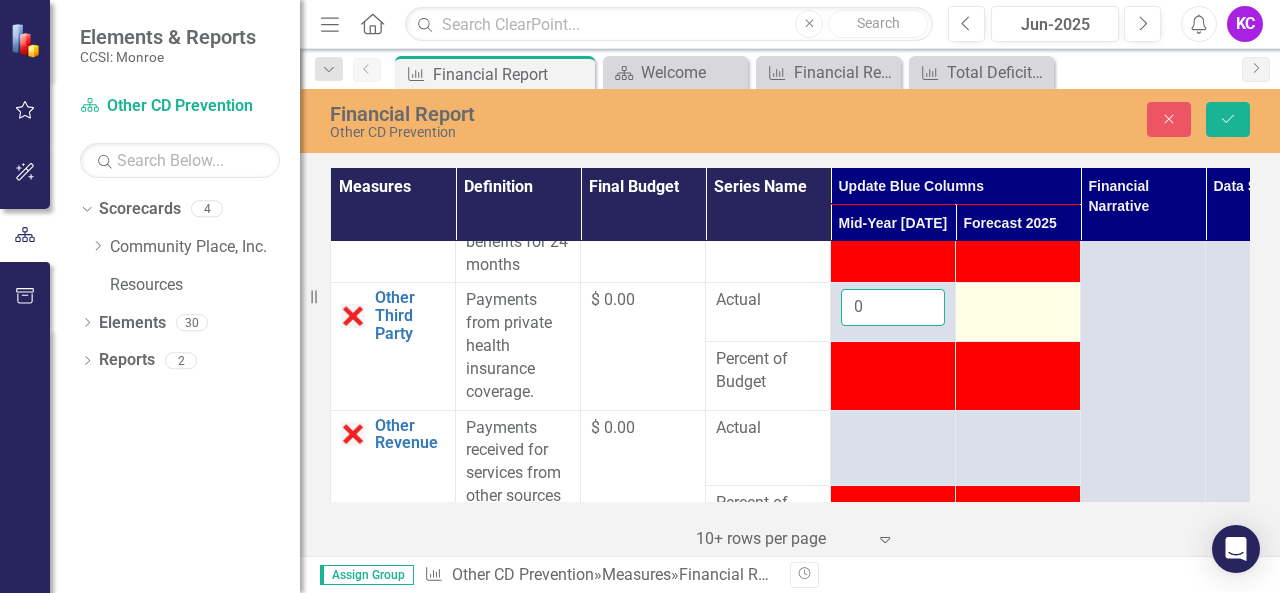 type on "0" 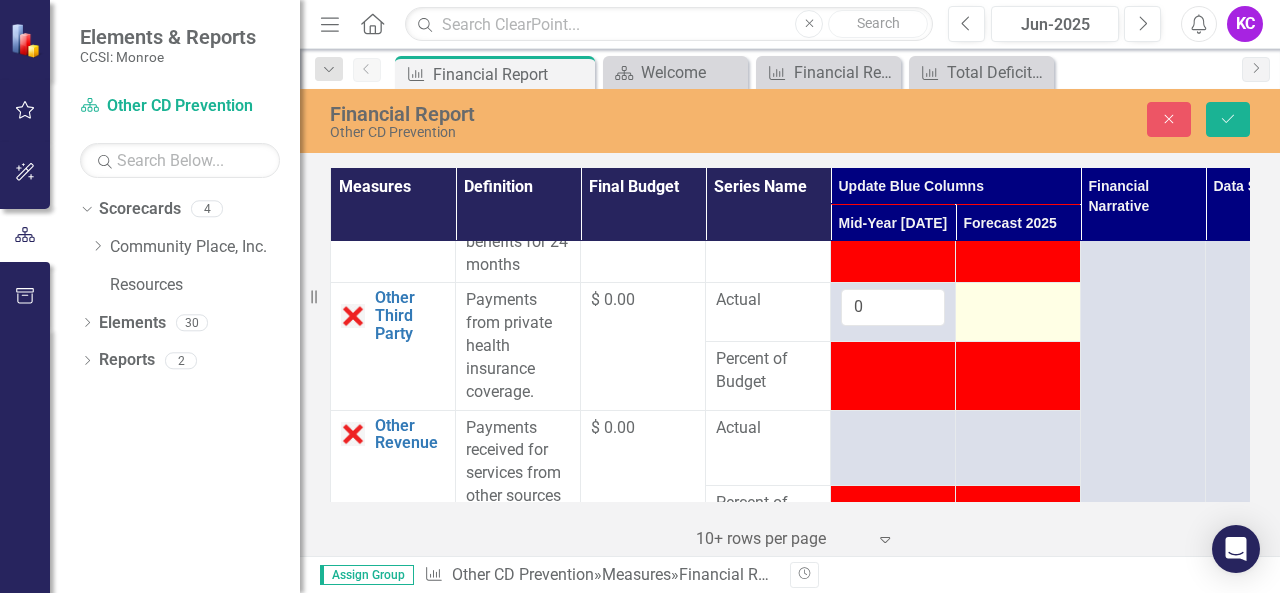 click at bounding box center (1018, 301) 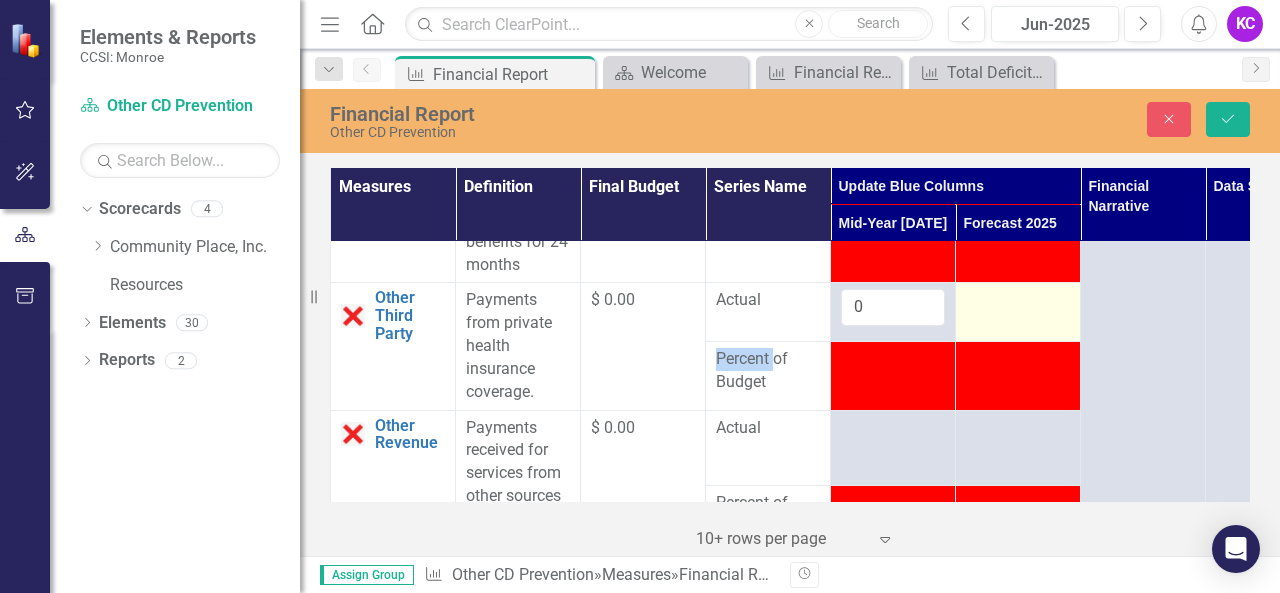 click at bounding box center (1018, 301) 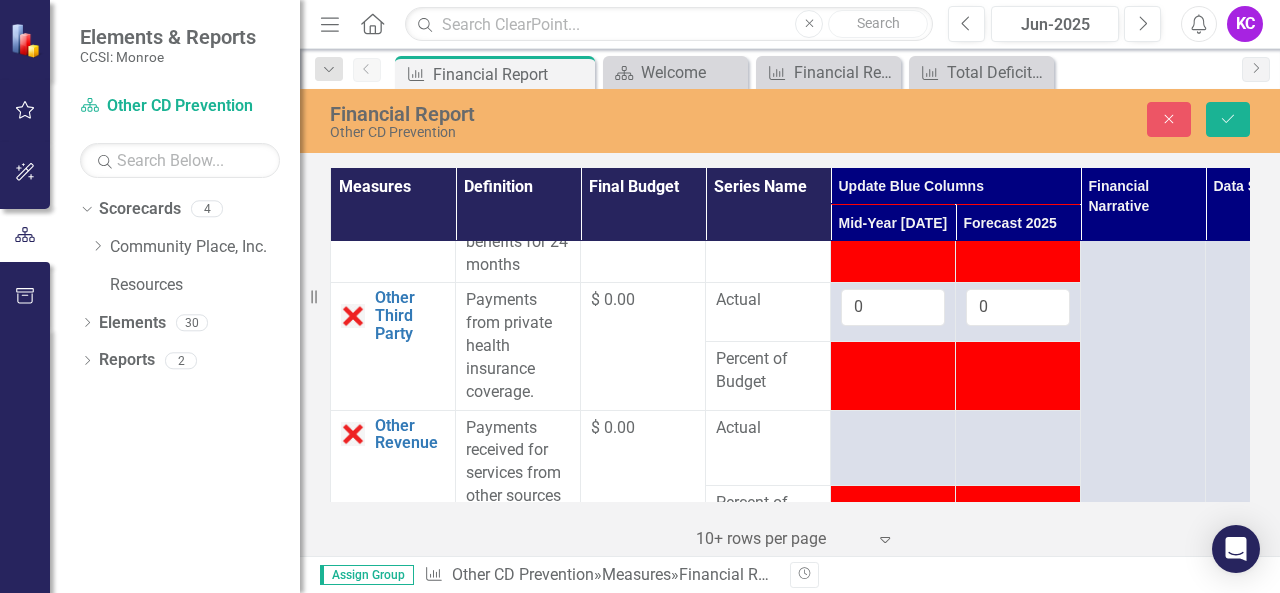 type on "0" 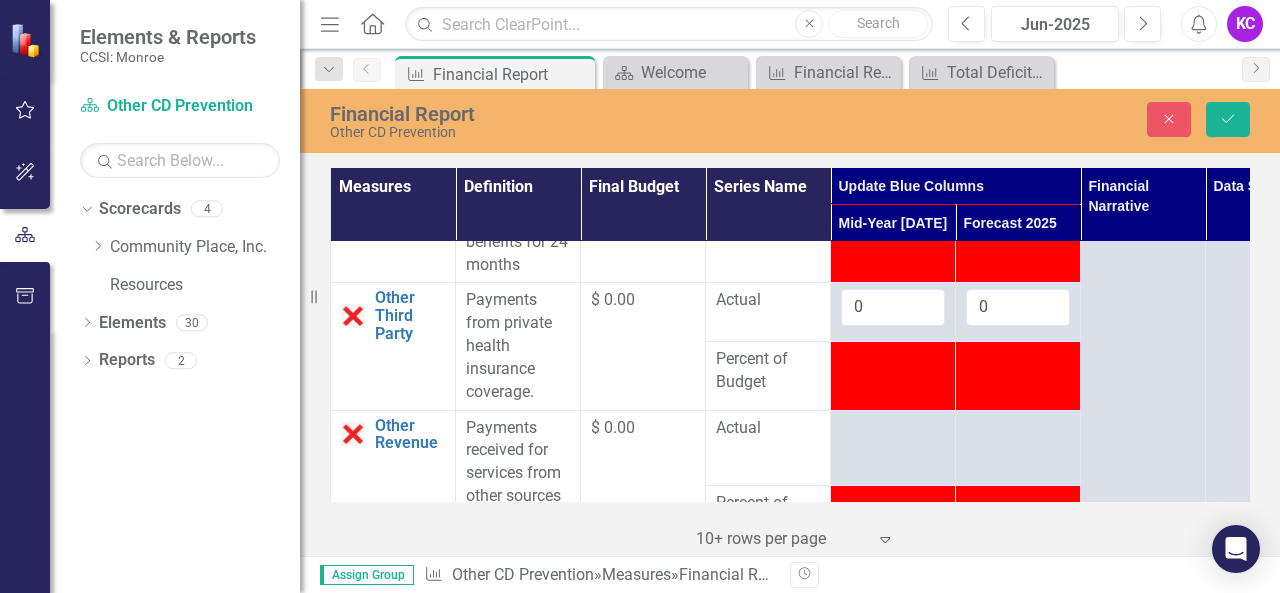 click on "$ 0.00" at bounding box center (643, 346) 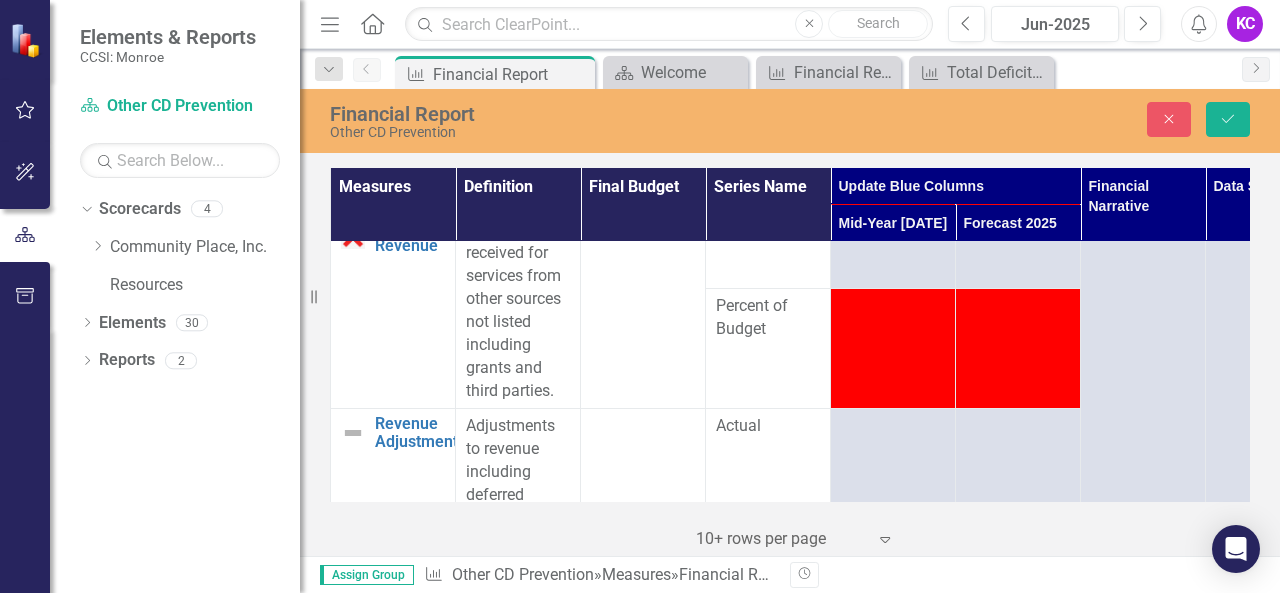 scroll, scrollTop: 4200, scrollLeft: 0, axis: vertical 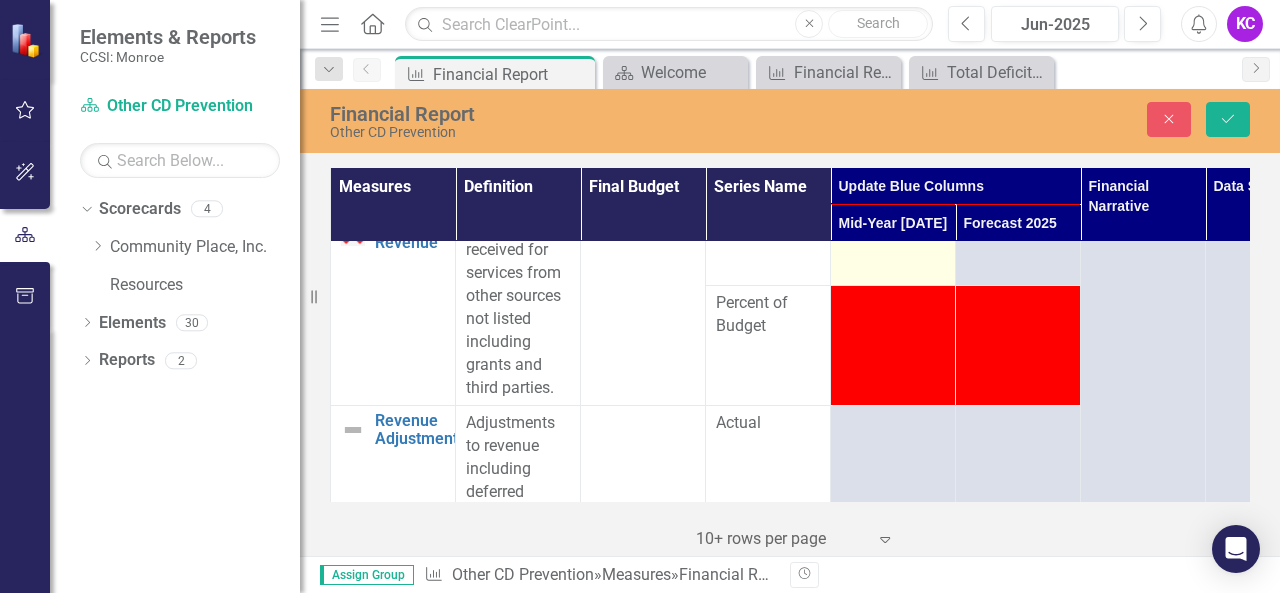 click at bounding box center [893, 229] 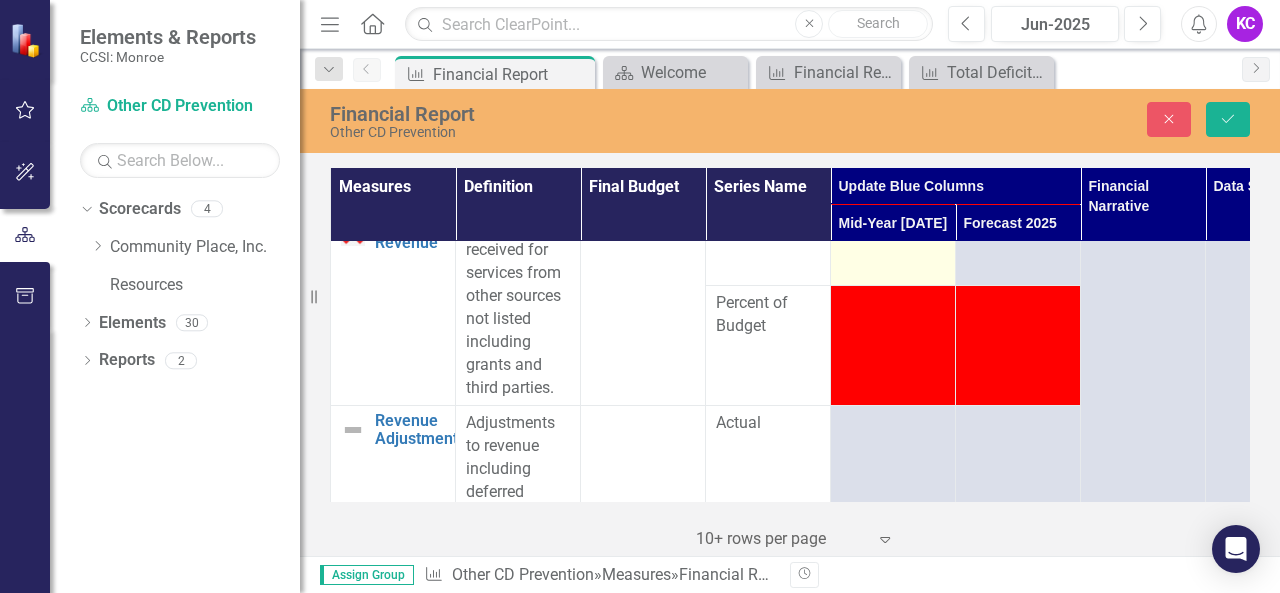 click at bounding box center (893, 229) 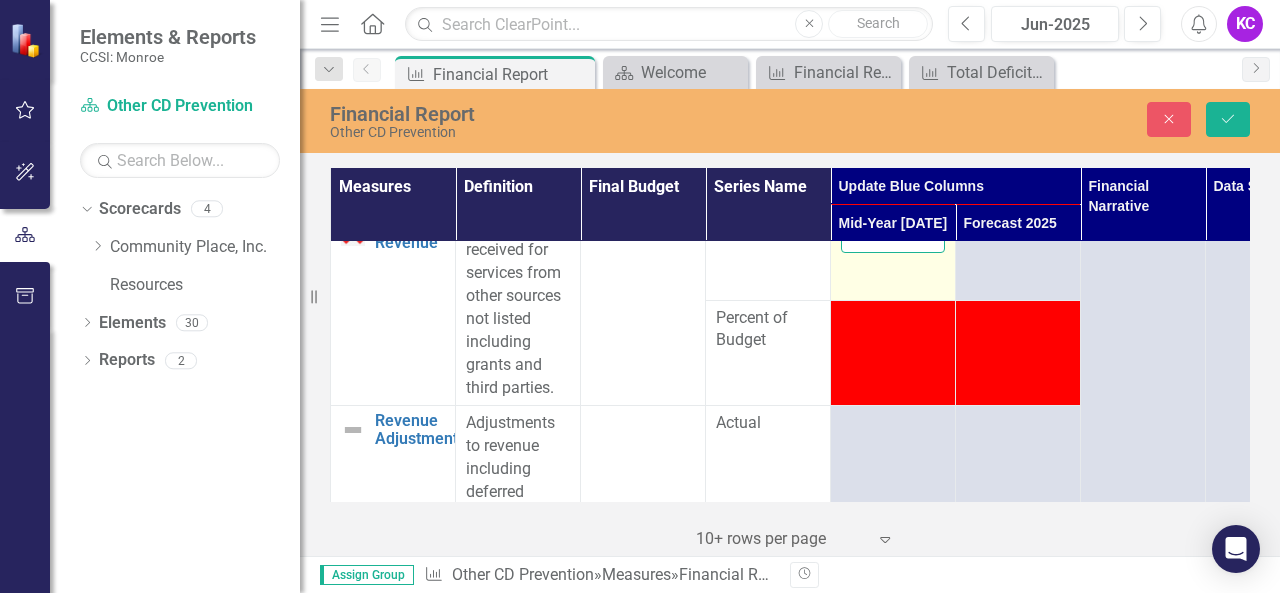 click on "0" at bounding box center [893, 235] 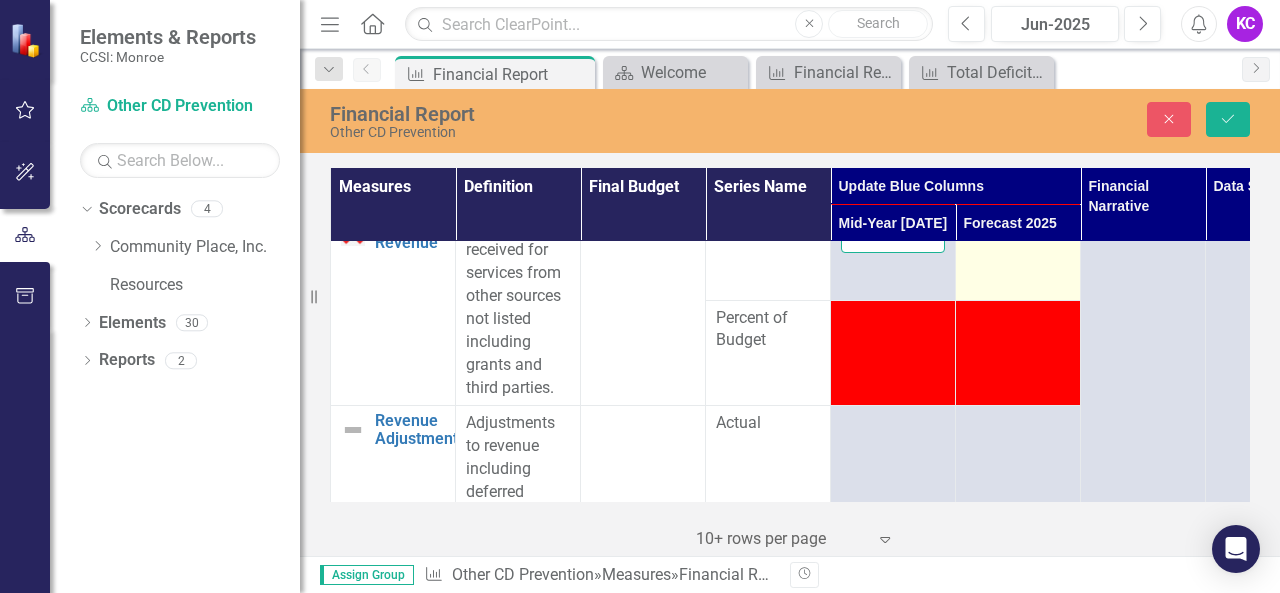 type on "0" 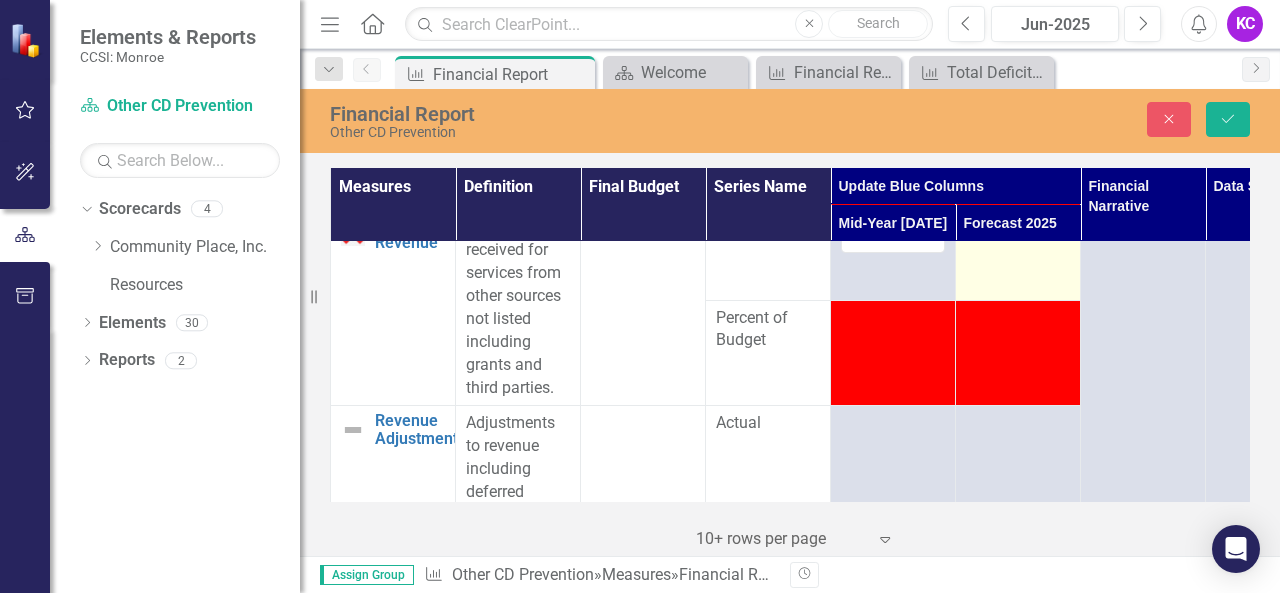 click at bounding box center [1018, 229] 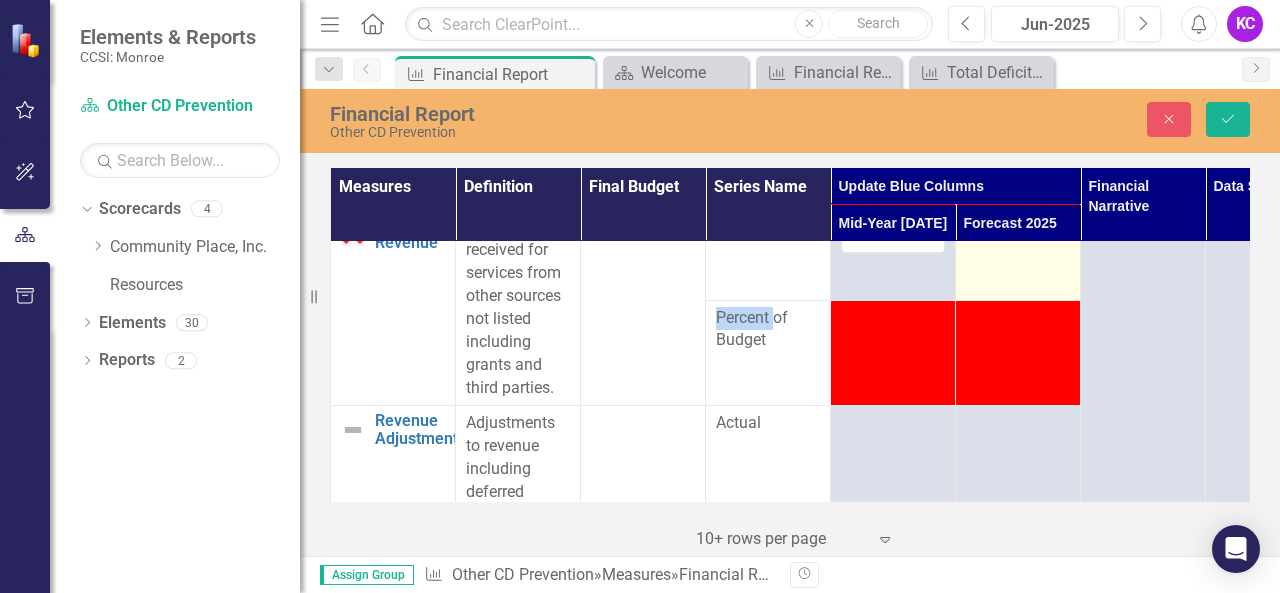 click at bounding box center (1018, 229) 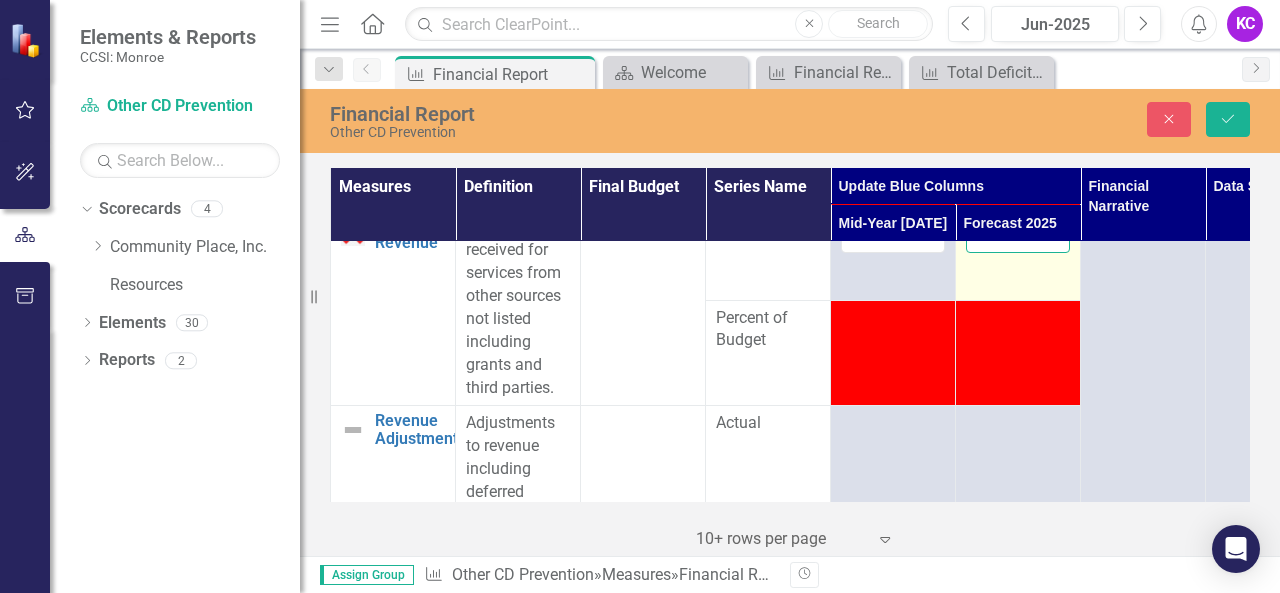 click at bounding box center [1018, 235] 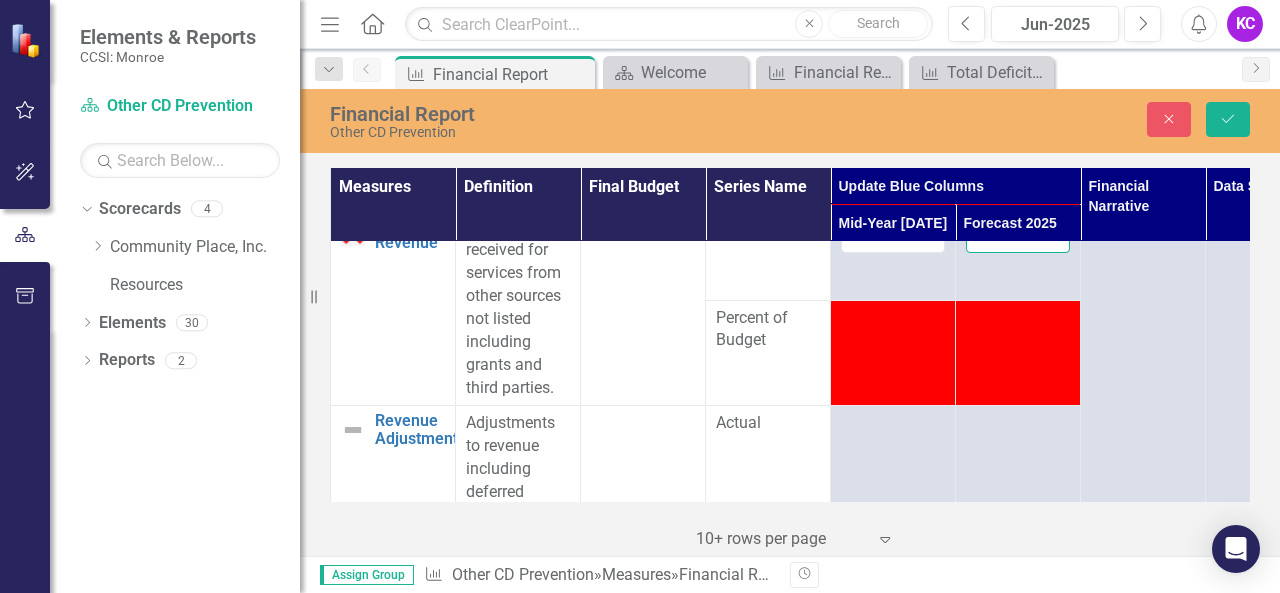 type on "0" 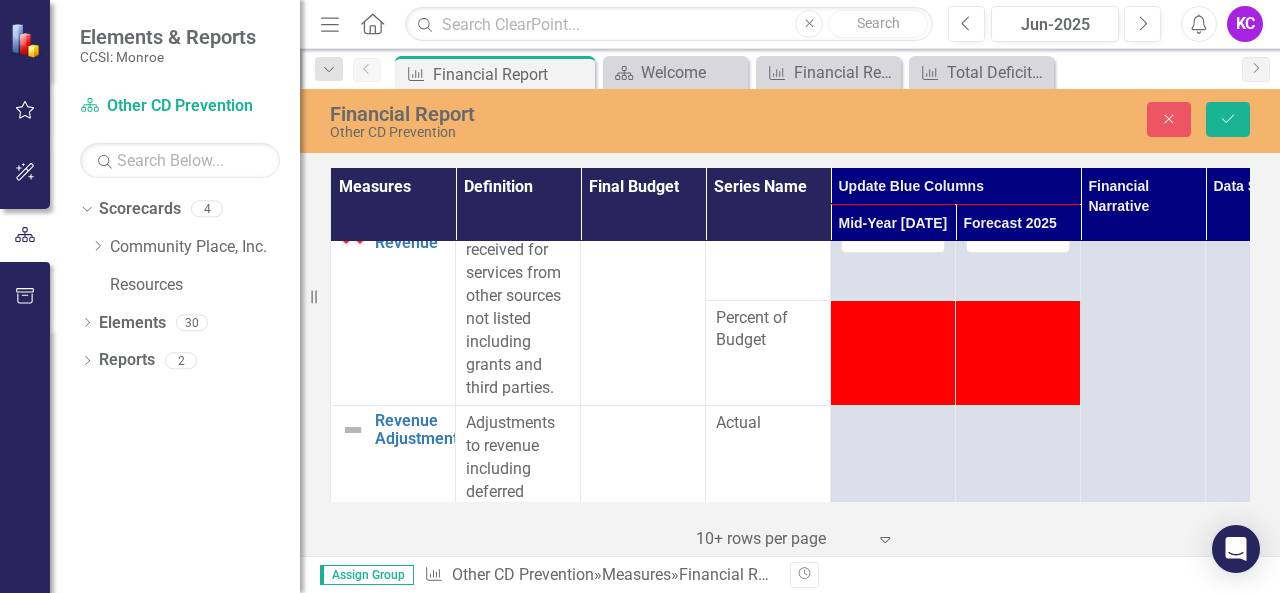 click on "Actual" at bounding box center (768, 255) 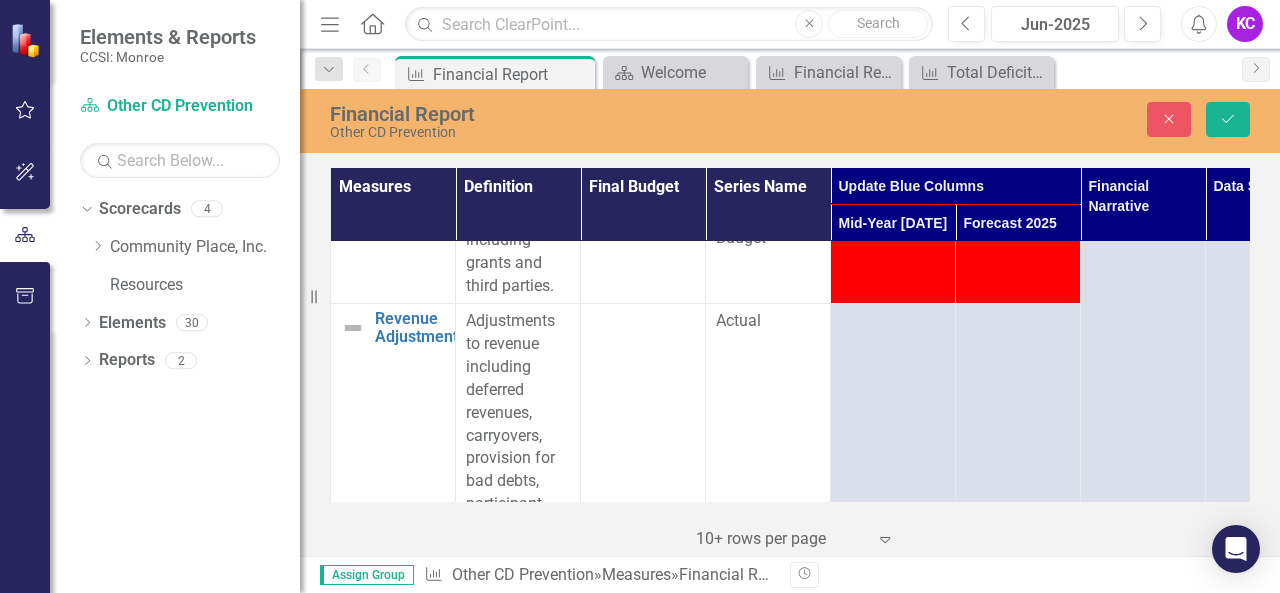 scroll, scrollTop: 4400, scrollLeft: 0, axis: vertical 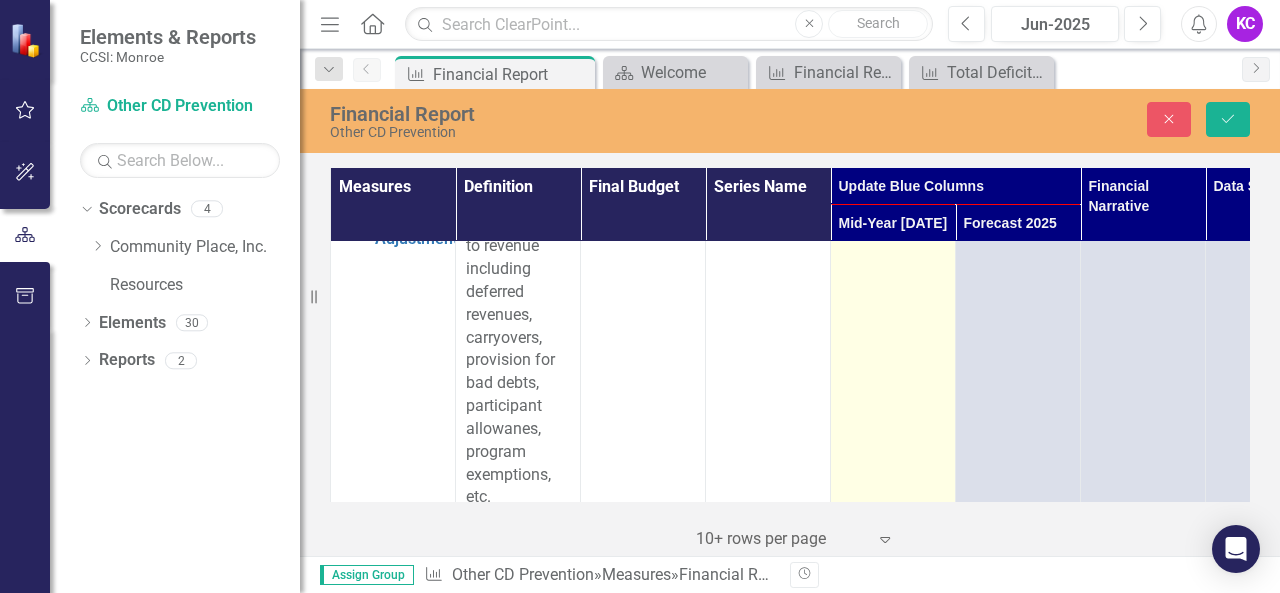 click at bounding box center [893, 224] 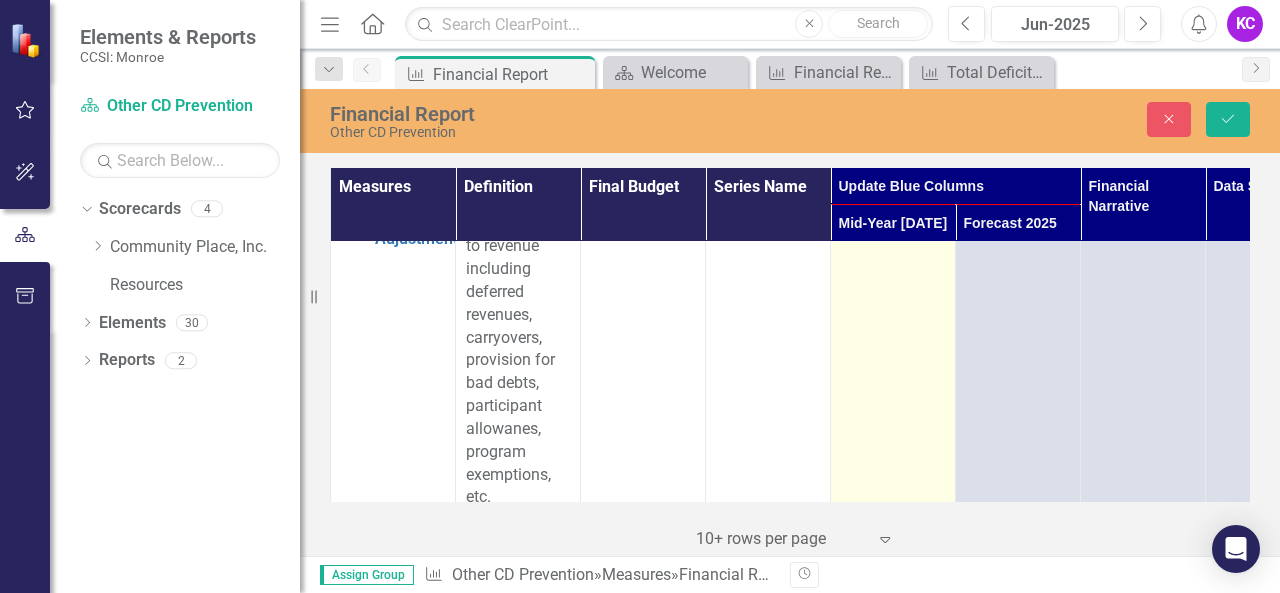click at bounding box center [893, 224] 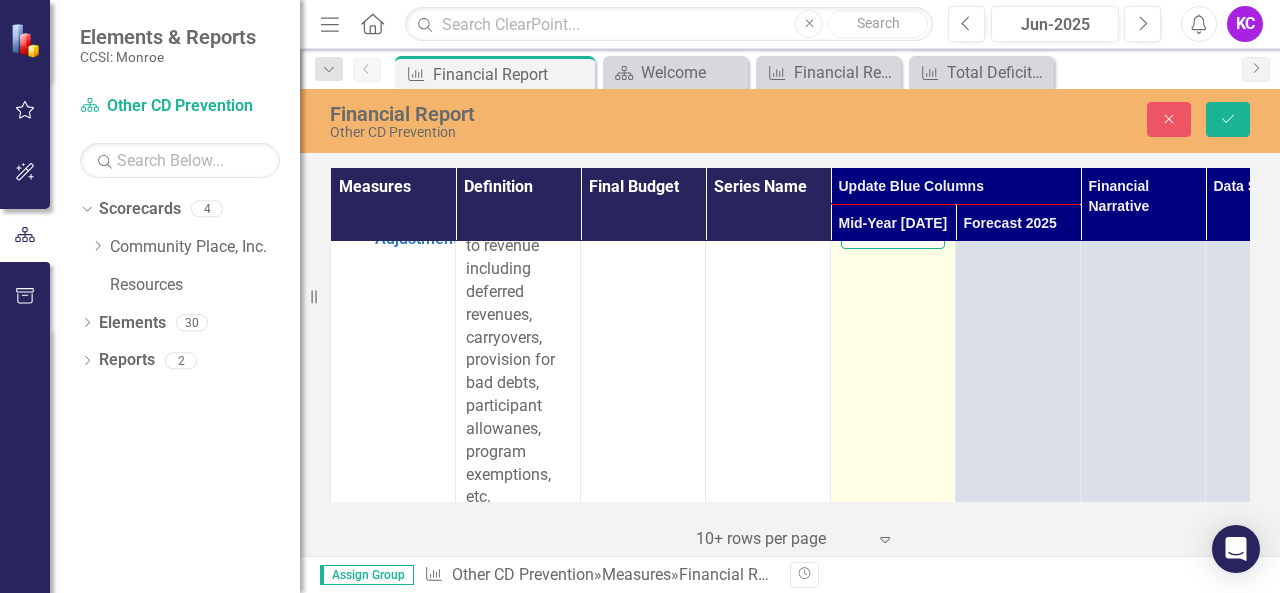 click at bounding box center [893, 230] 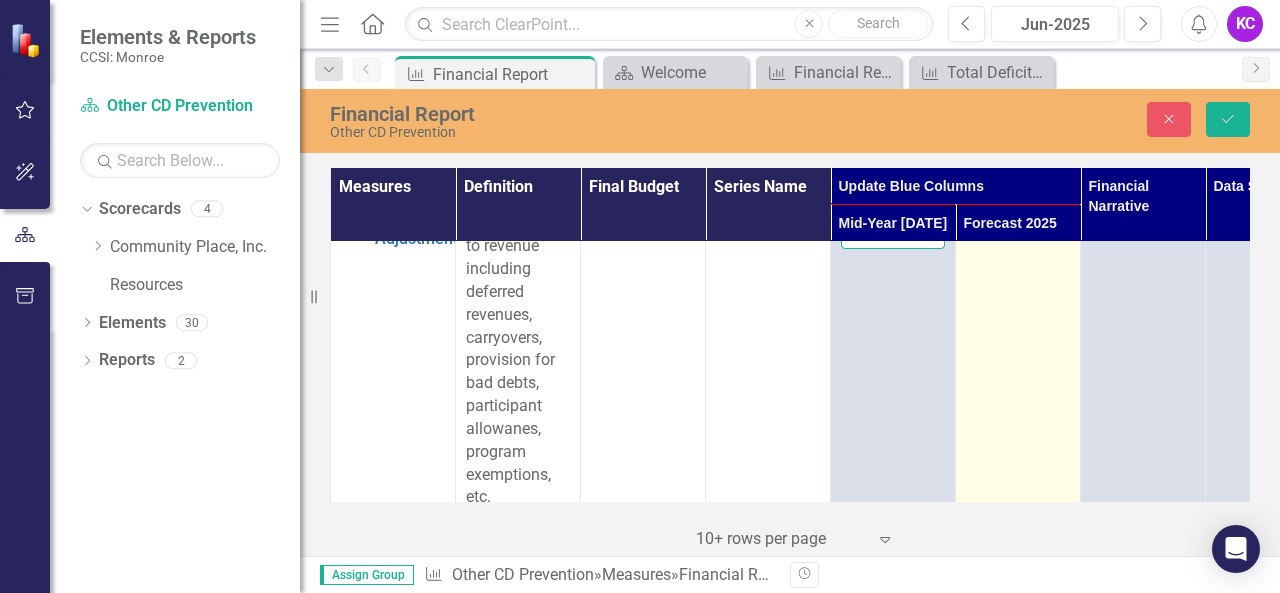 type on "0" 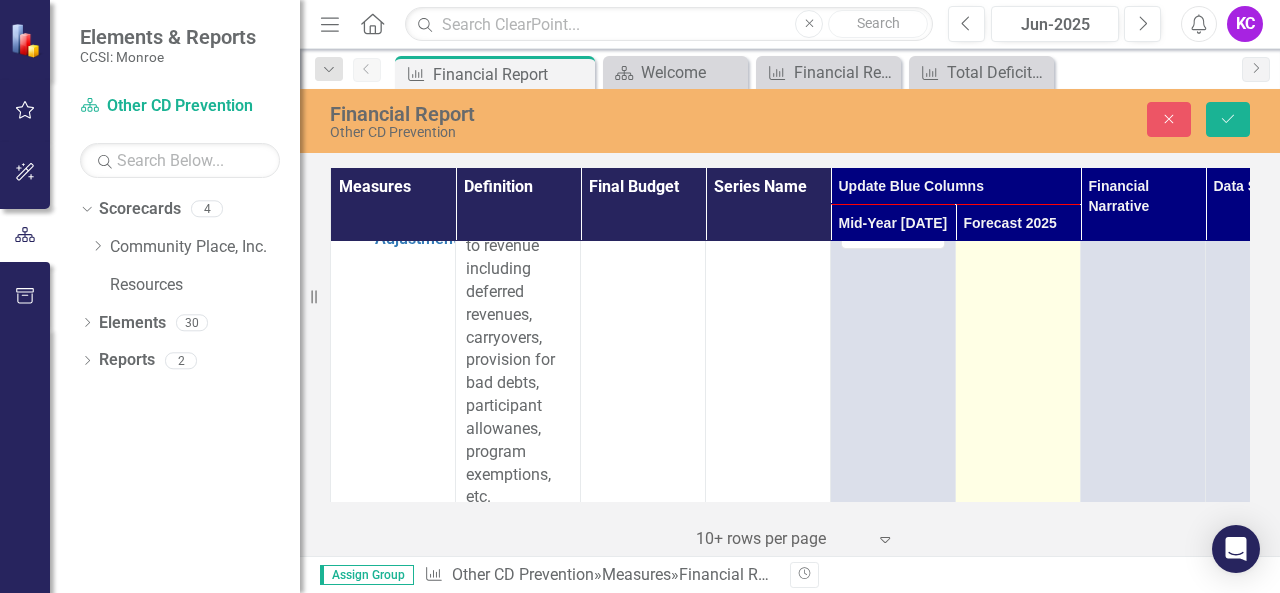 click at bounding box center [1018, 224] 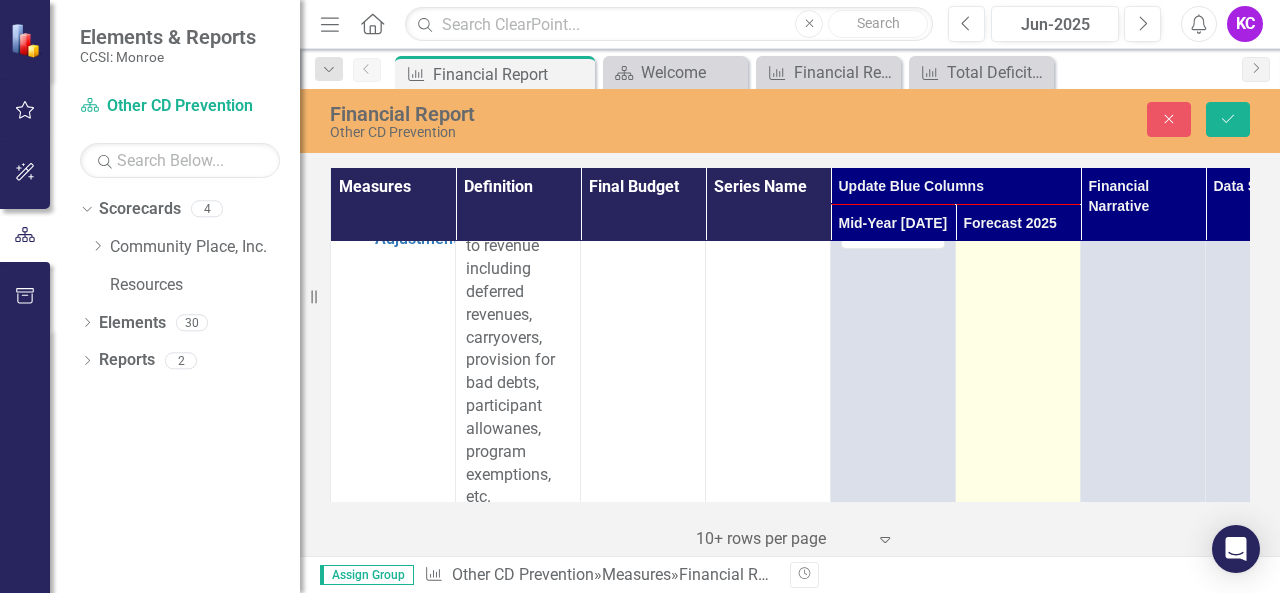 click at bounding box center [1018, 224] 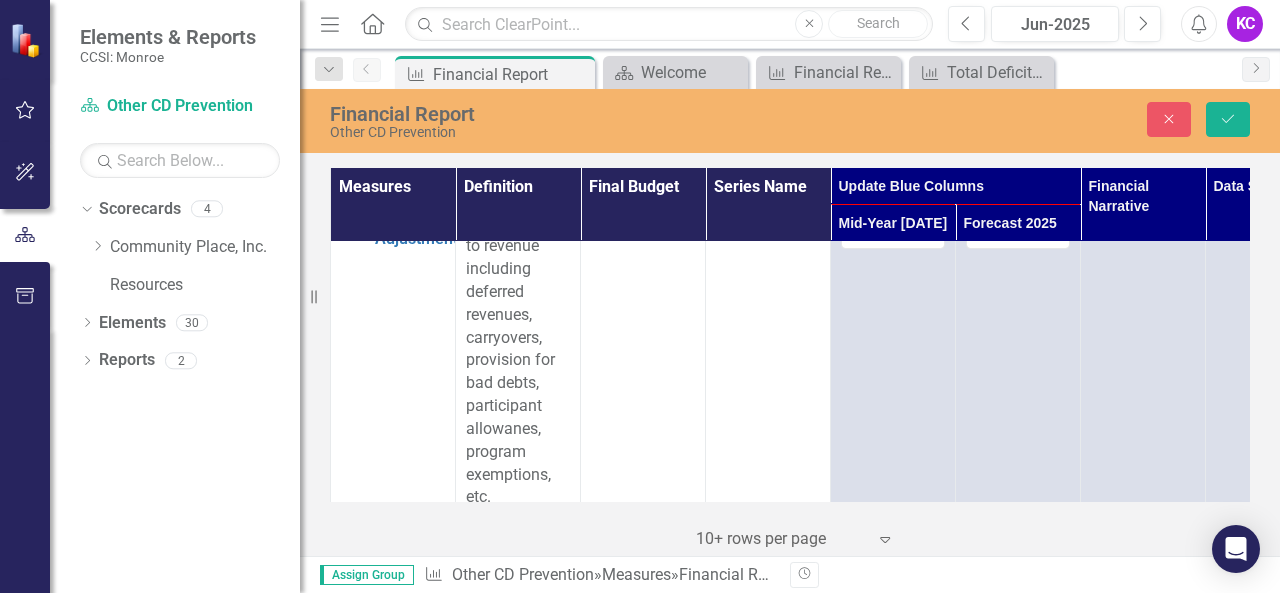 type on "0" 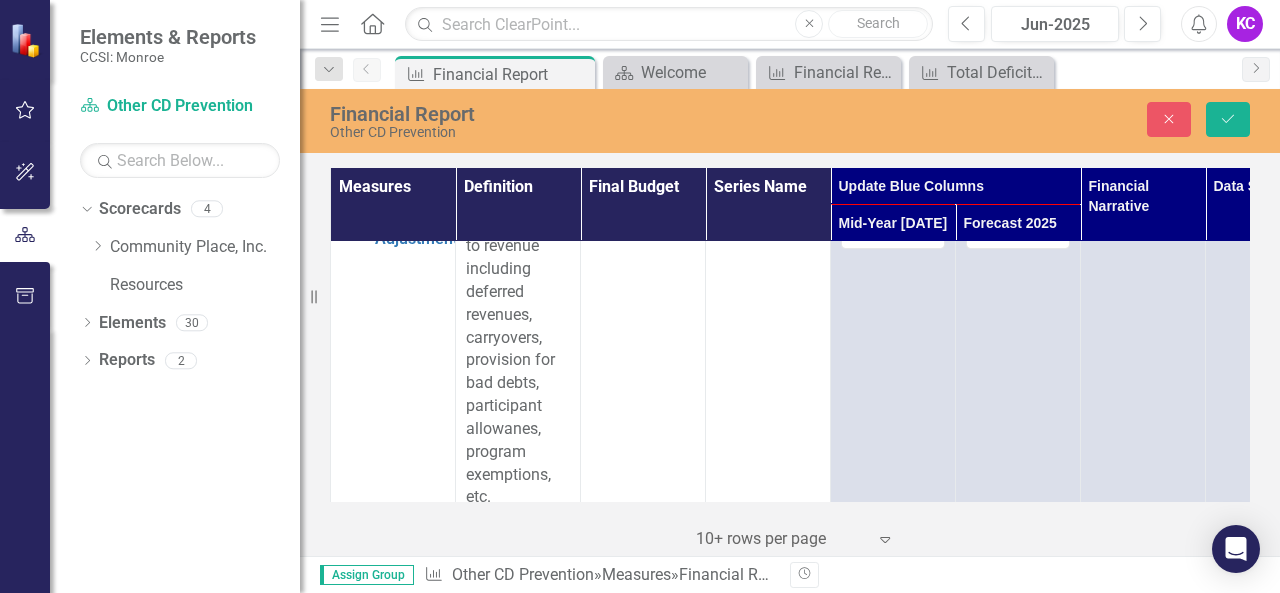 click on "Actual" at bounding box center [768, 361] 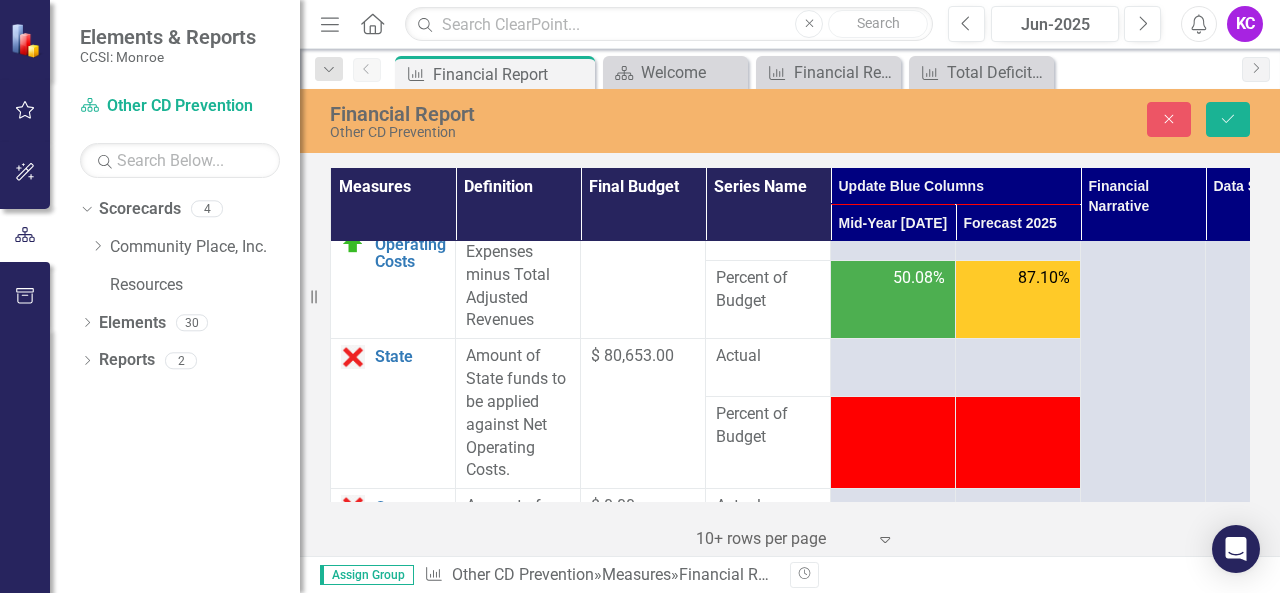 scroll, scrollTop: 4900, scrollLeft: 0, axis: vertical 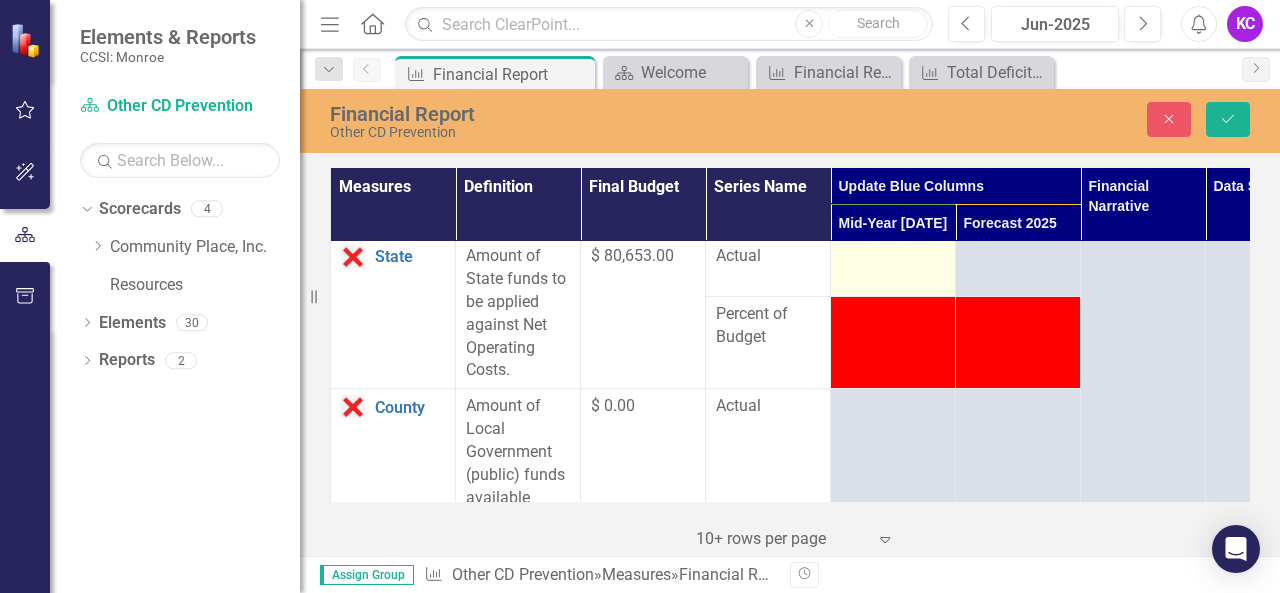 click at bounding box center [893, 257] 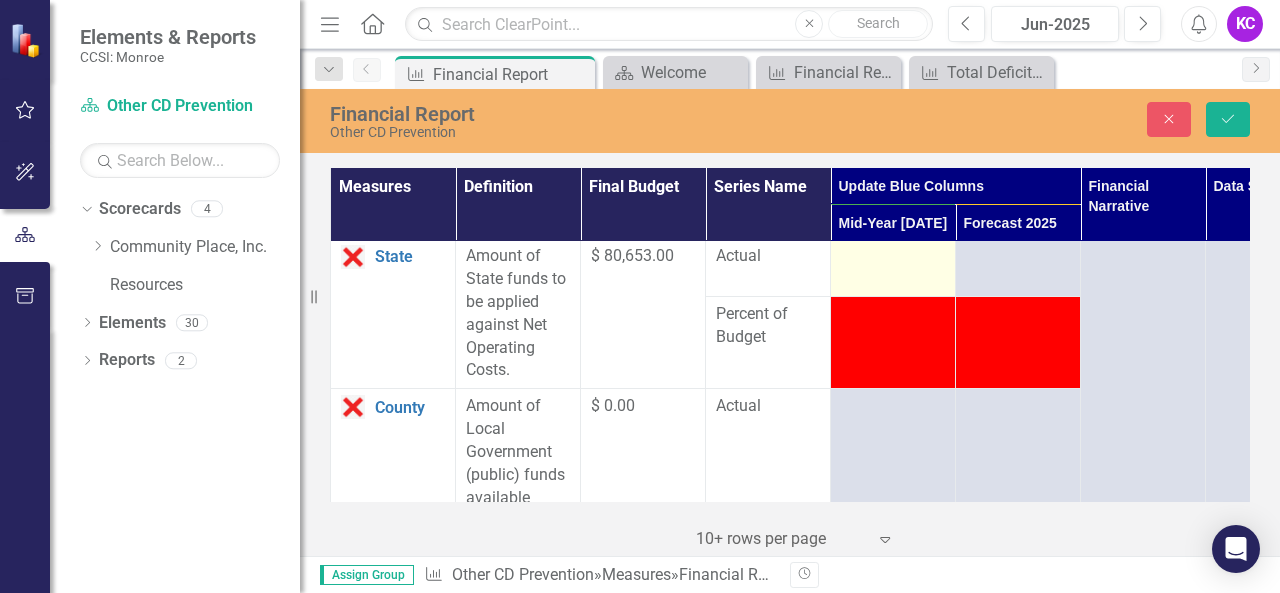 click at bounding box center (893, 257) 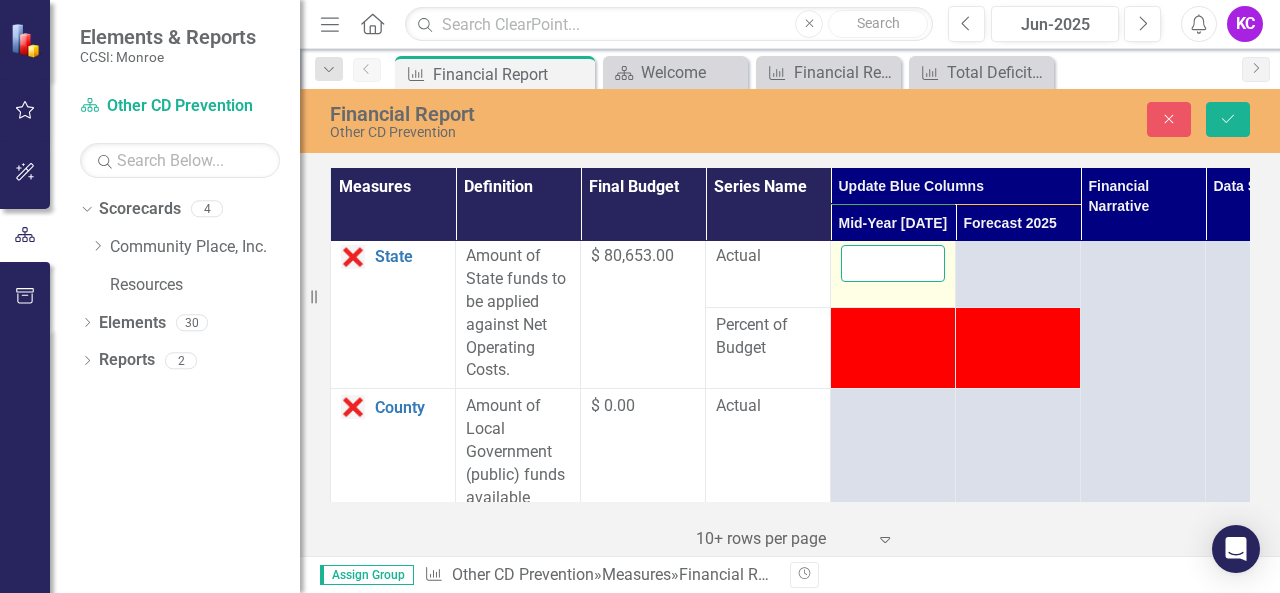 click at bounding box center (893, 263) 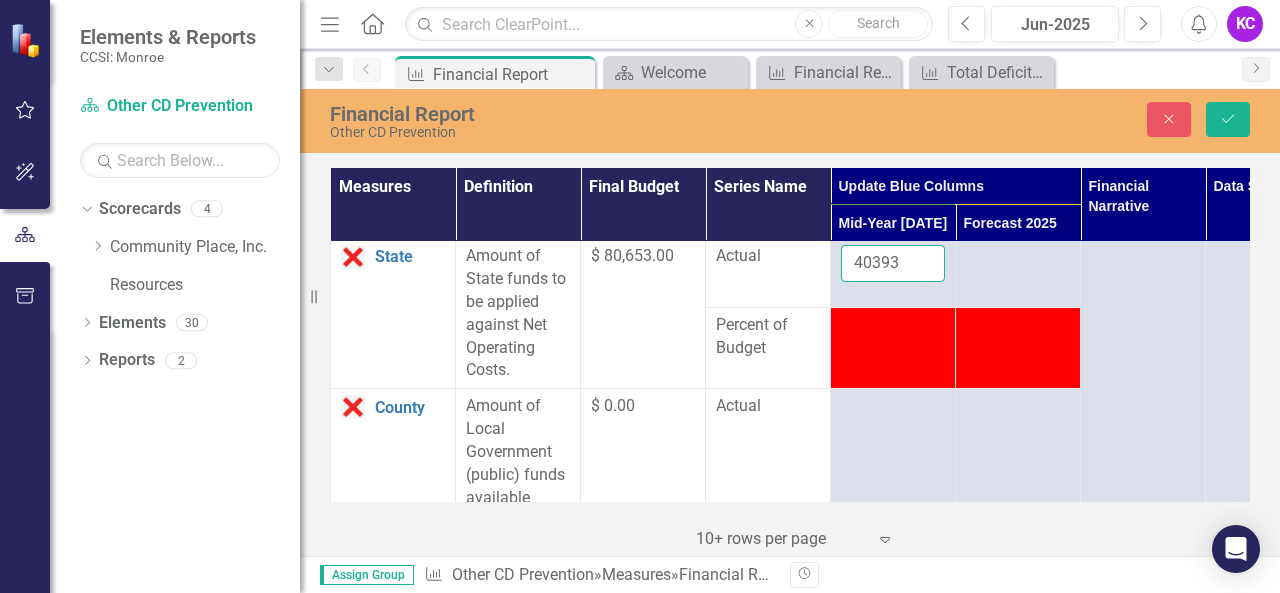 type on "40393" 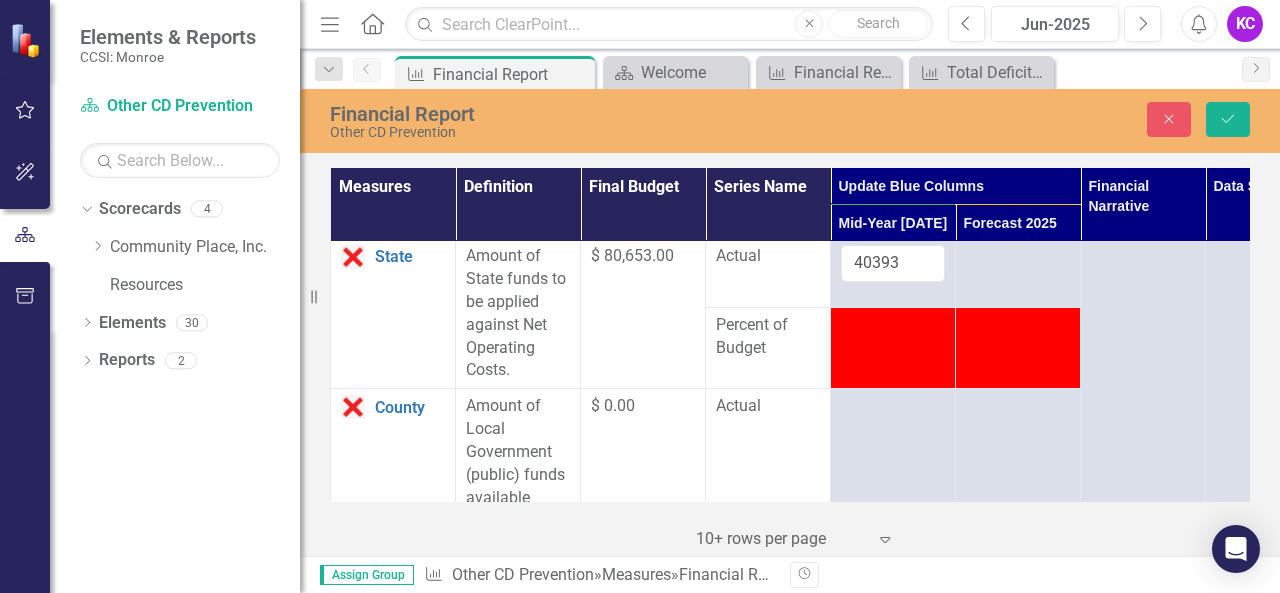 click on "Actual" at bounding box center [768, 273] 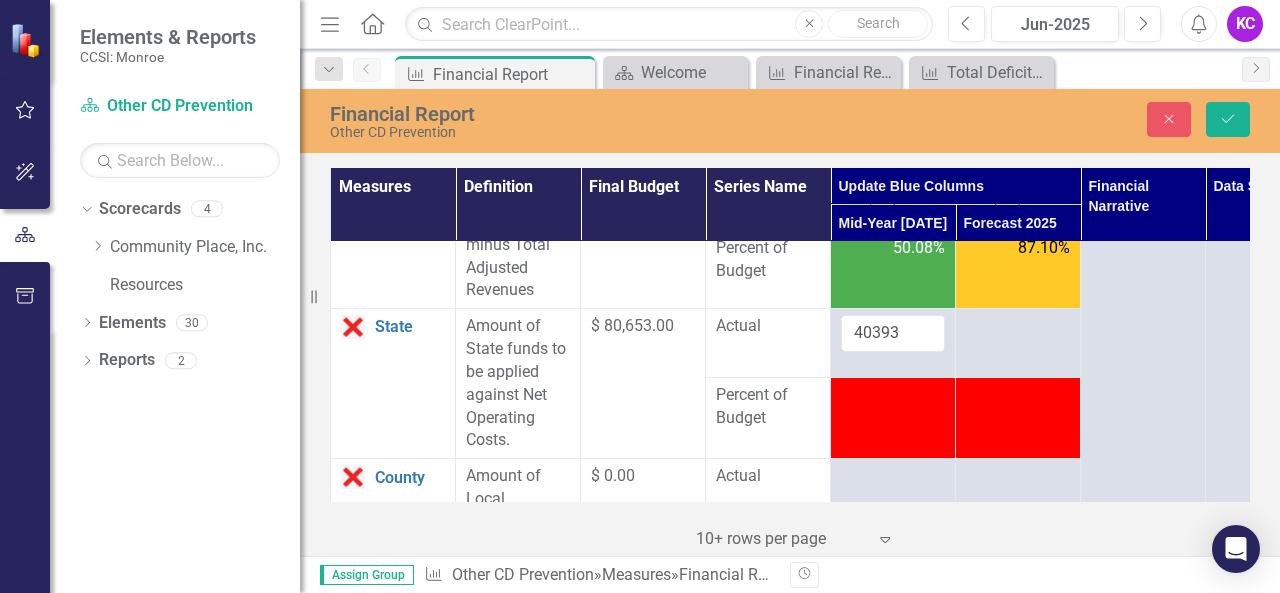scroll, scrollTop: 4800, scrollLeft: 0, axis: vertical 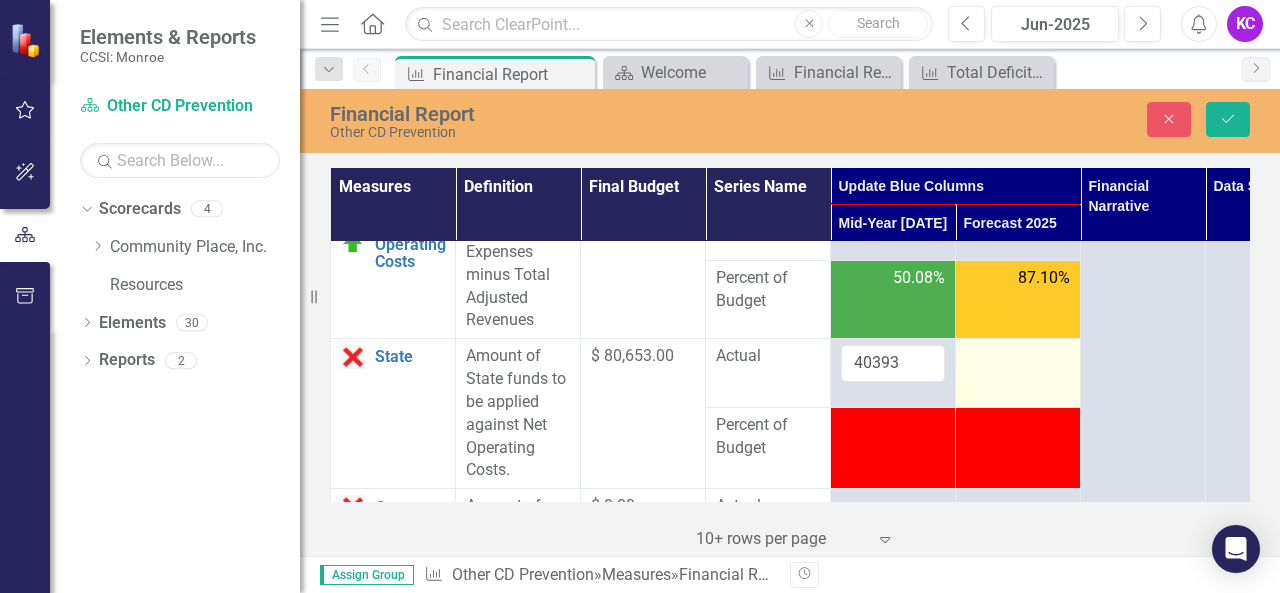 click at bounding box center [1018, 357] 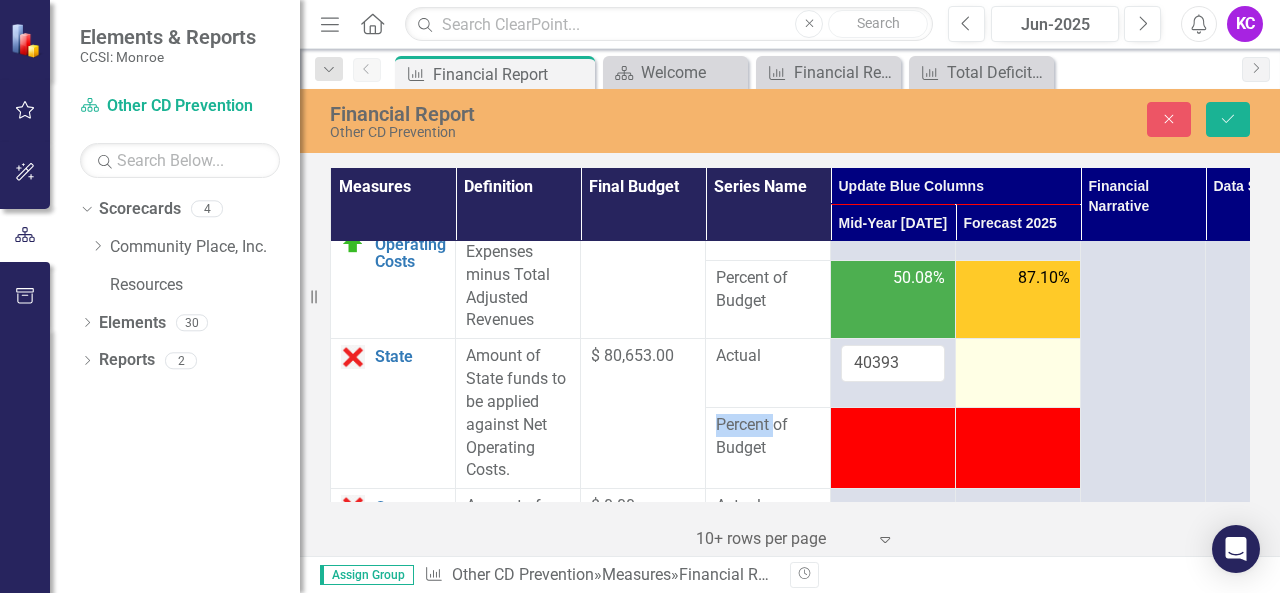 click at bounding box center (1018, 357) 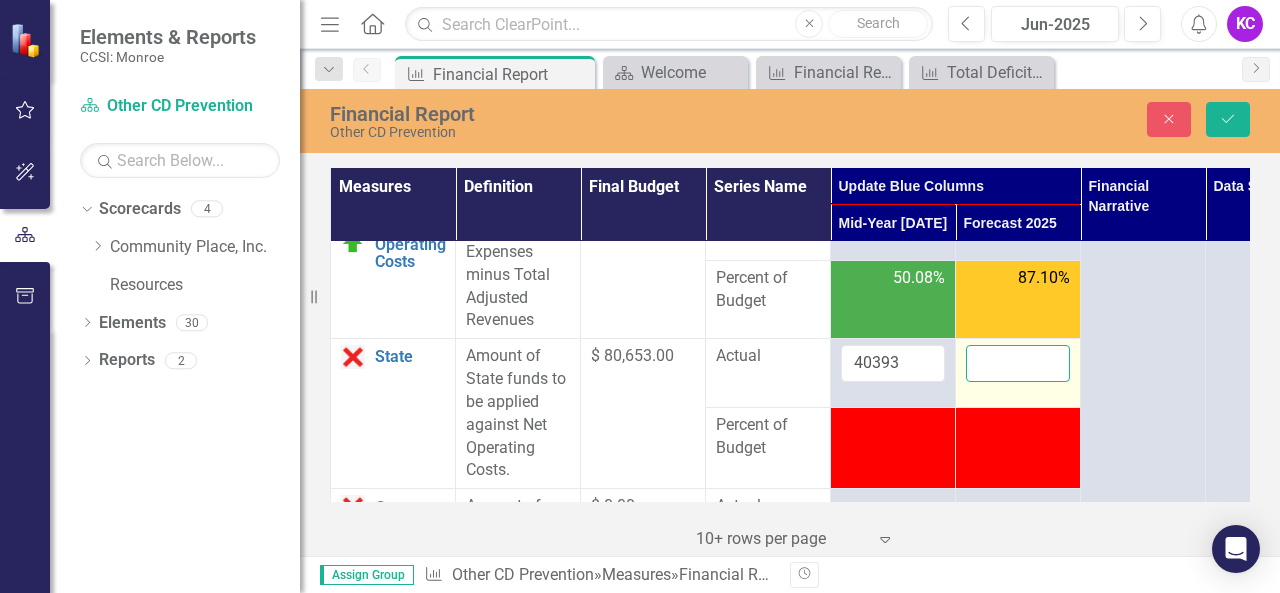 click at bounding box center [1018, 363] 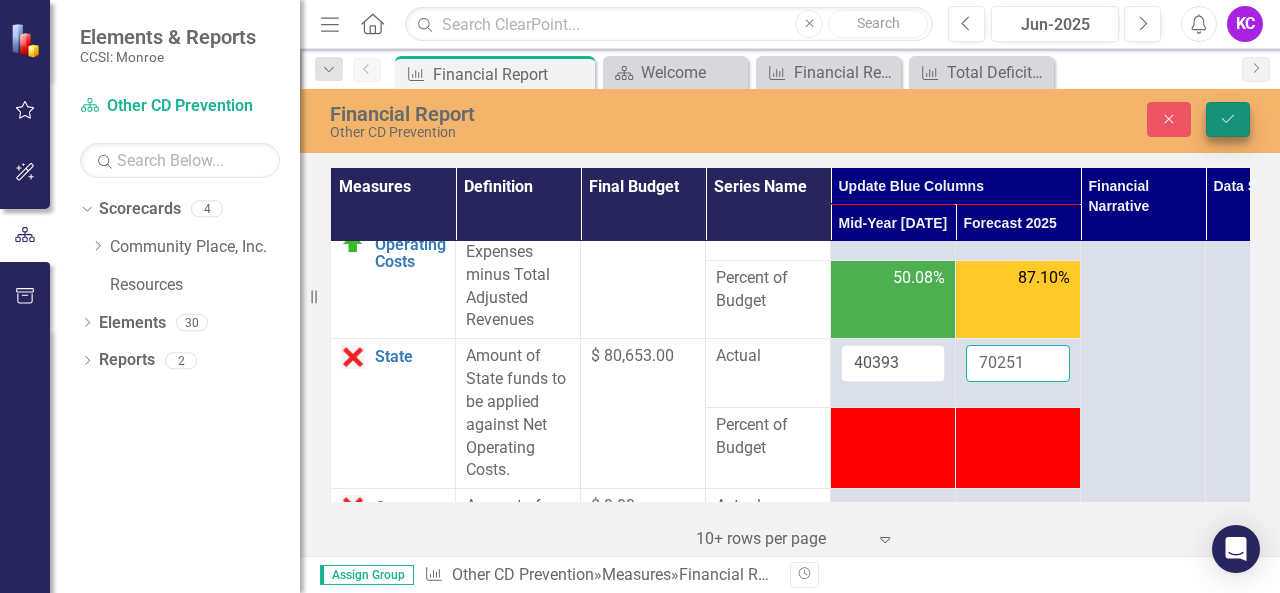 type on "70251" 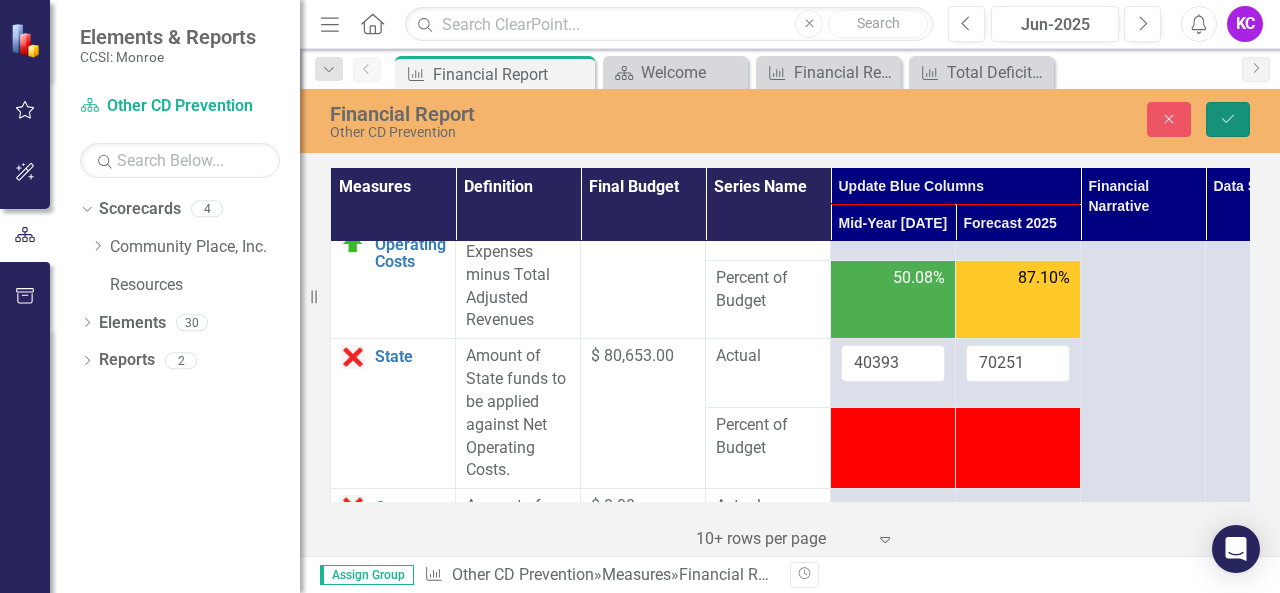 click on "Save" 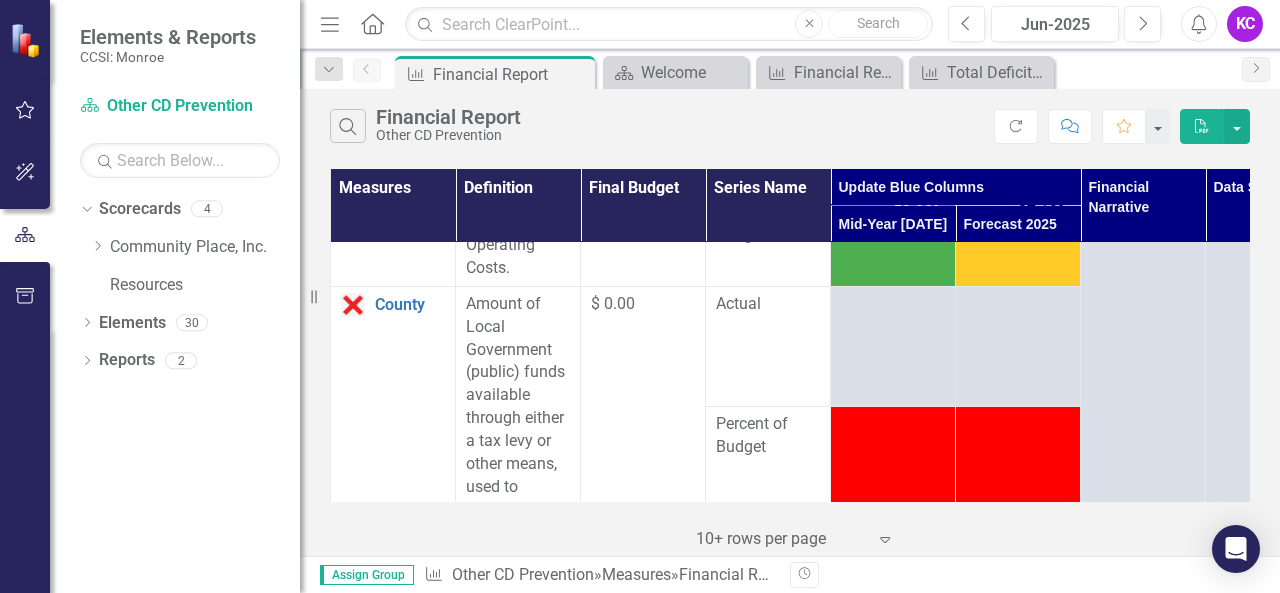 scroll, scrollTop: 5000, scrollLeft: 0, axis: vertical 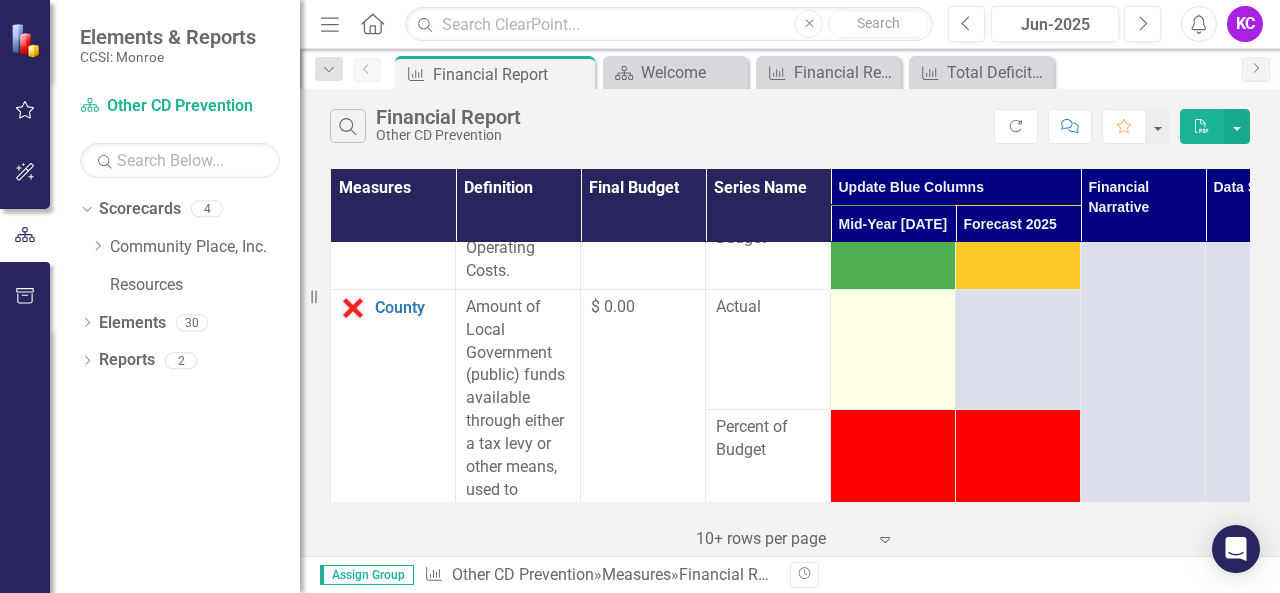 click at bounding box center [893, 308] 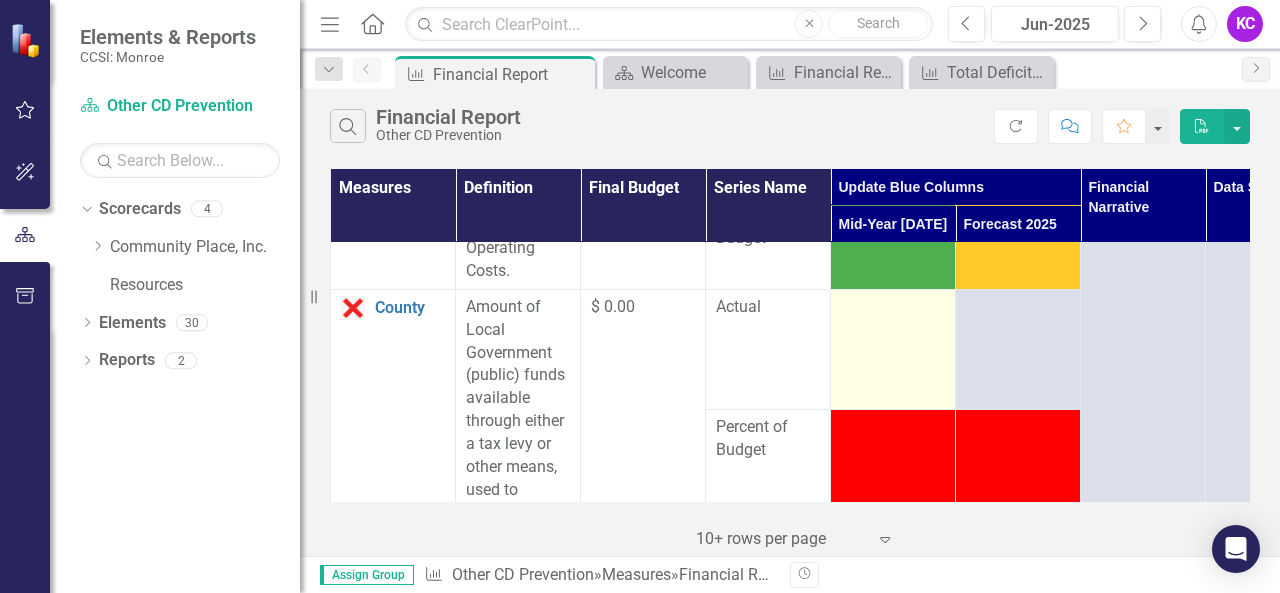 click at bounding box center (893, 308) 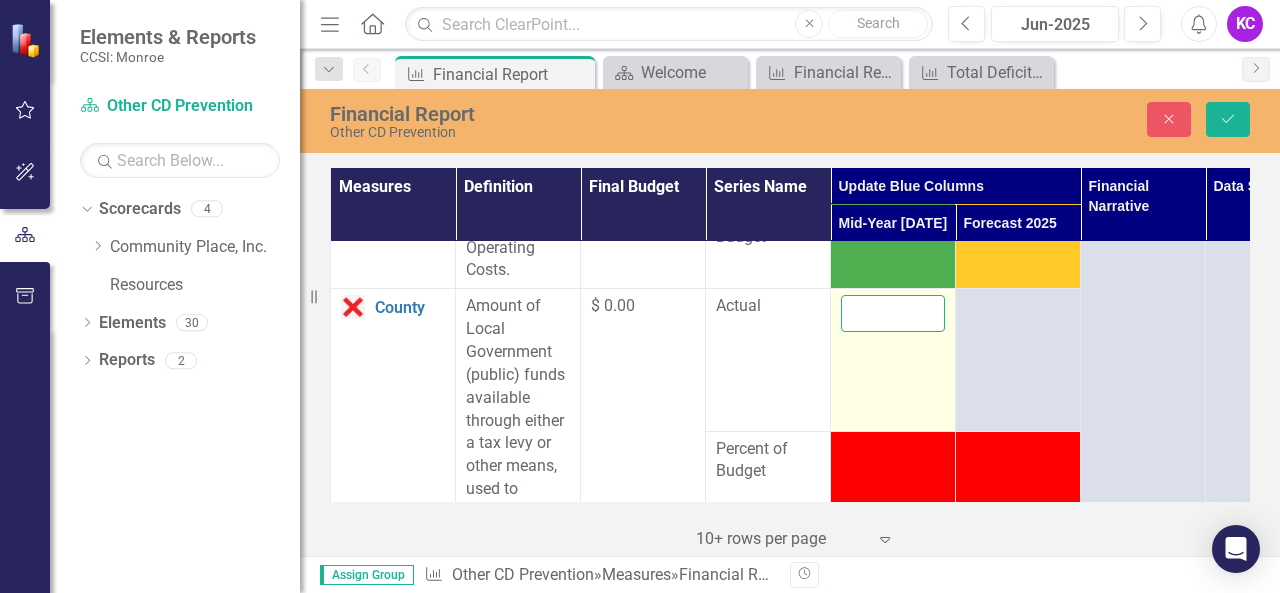 click at bounding box center [893, 313] 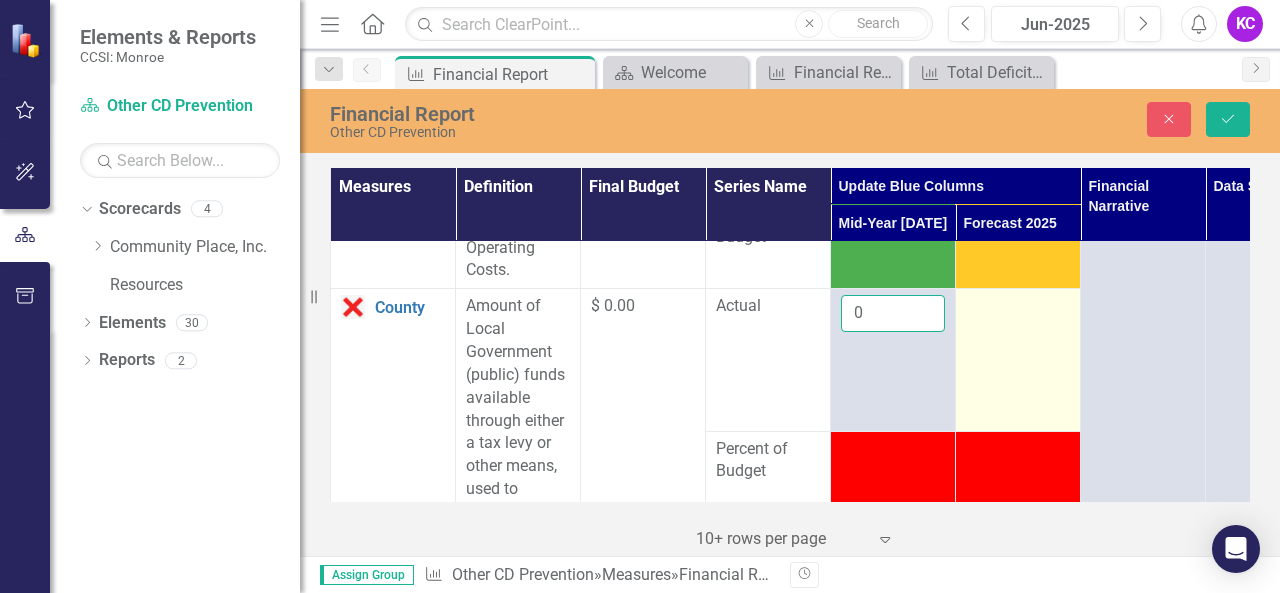 type on "0" 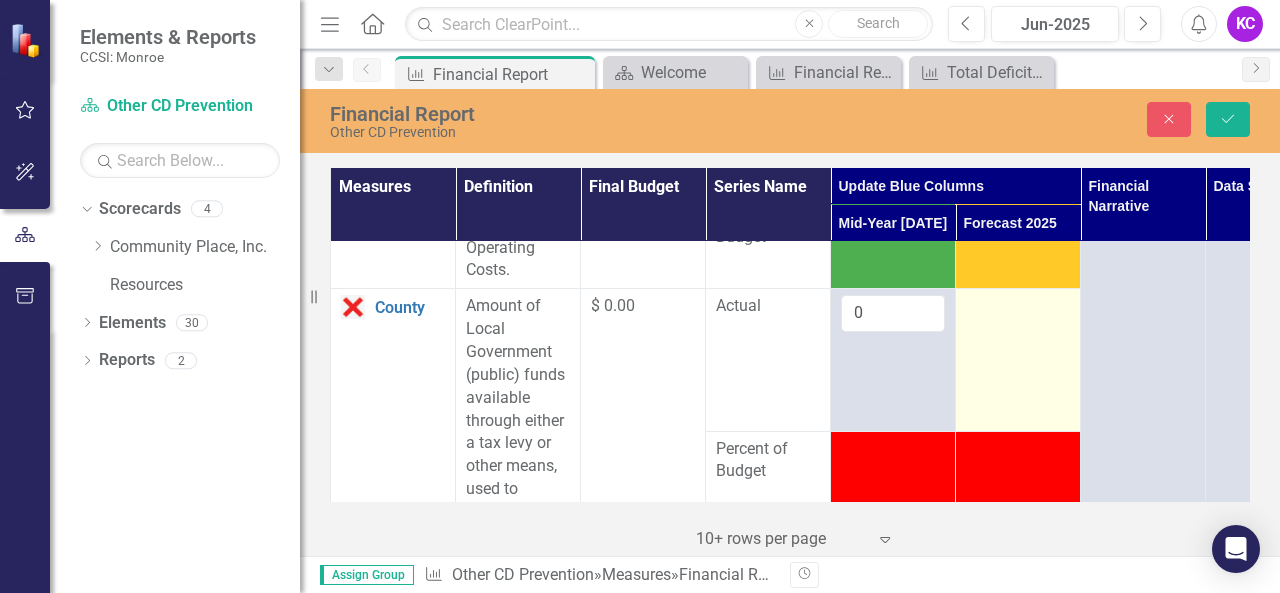 click at bounding box center (1018, 360) 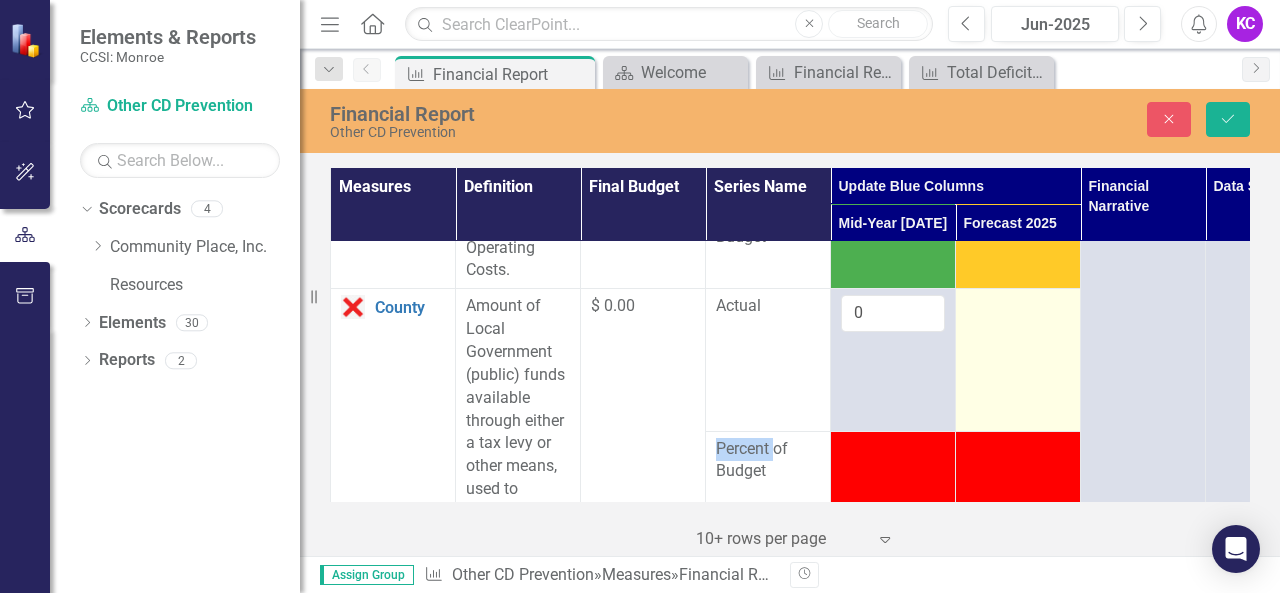 click at bounding box center (1018, 360) 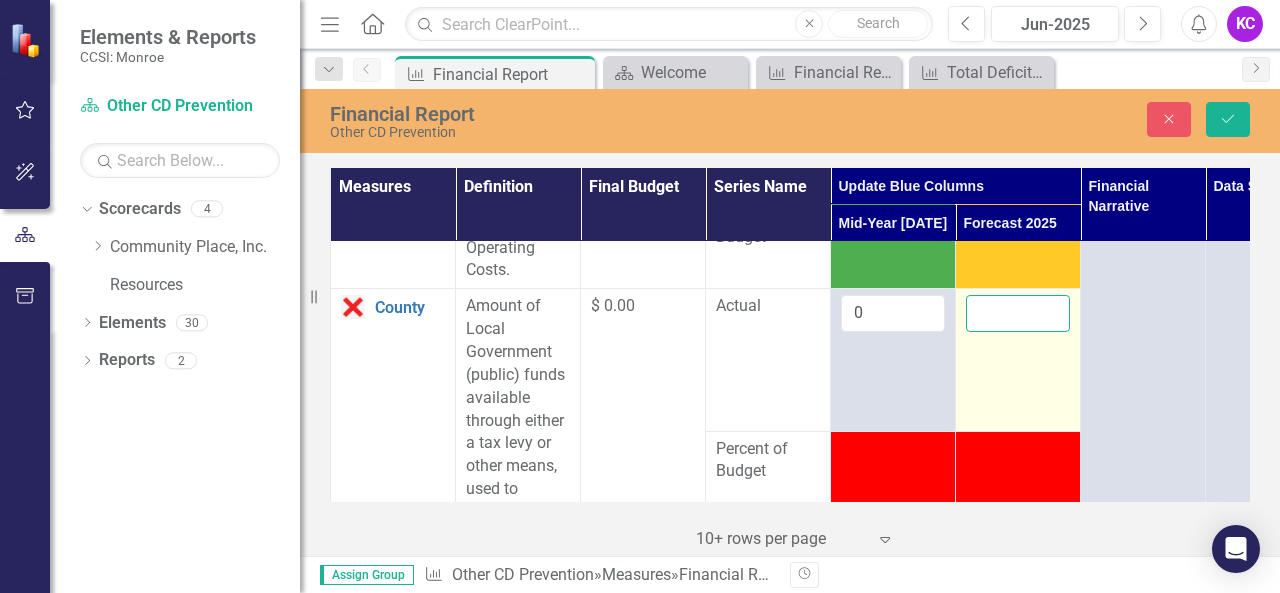 click at bounding box center [1018, 313] 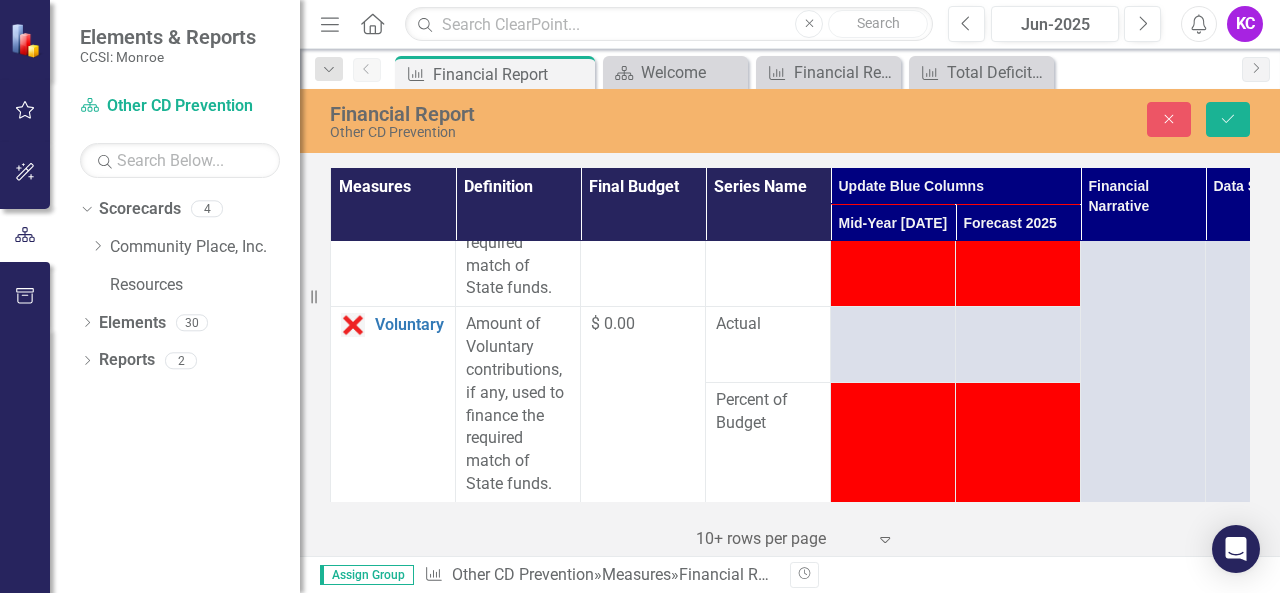 scroll, scrollTop: 5300, scrollLeft: 0, axis: vertical 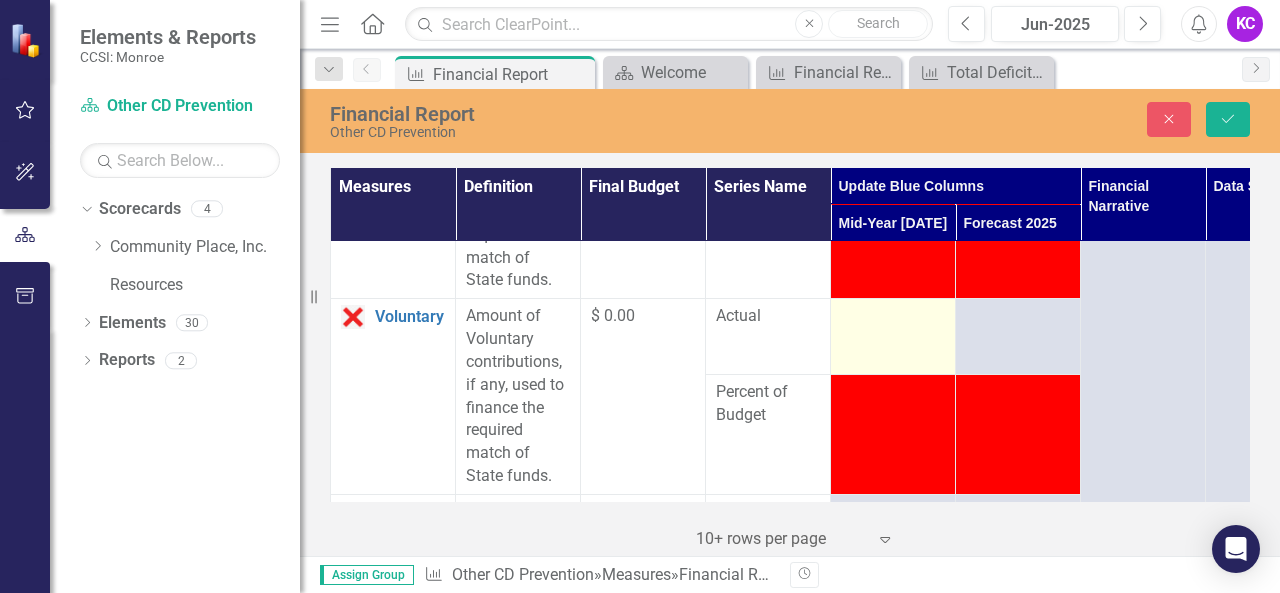 type on "-1" 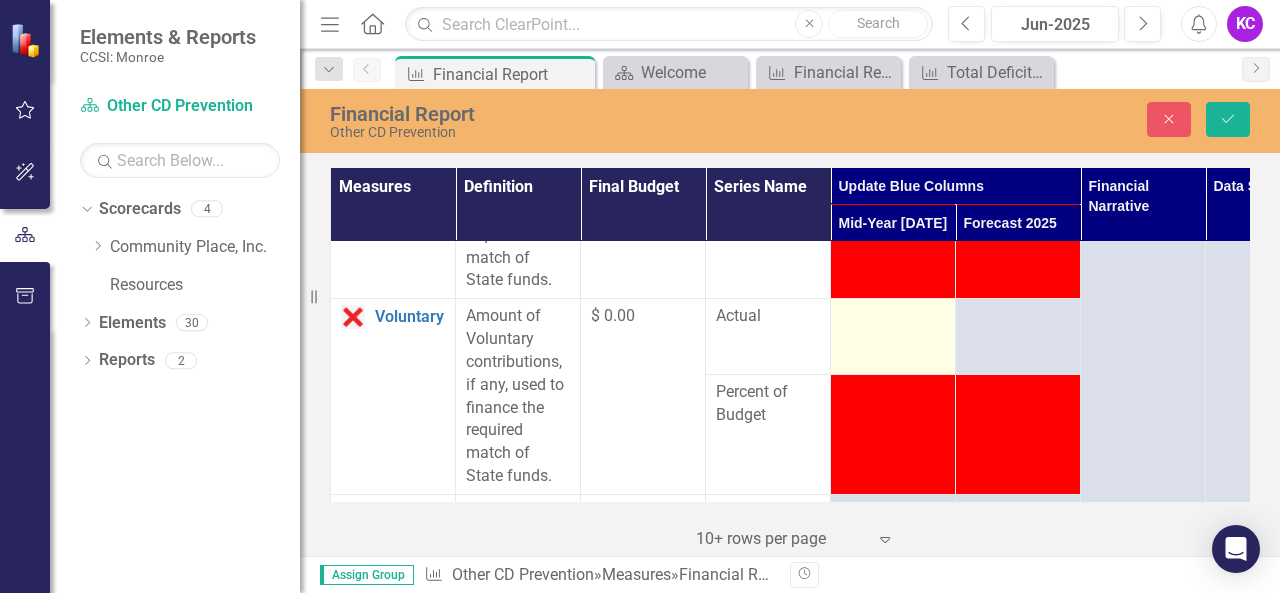 click at bounding box center [893, 317] 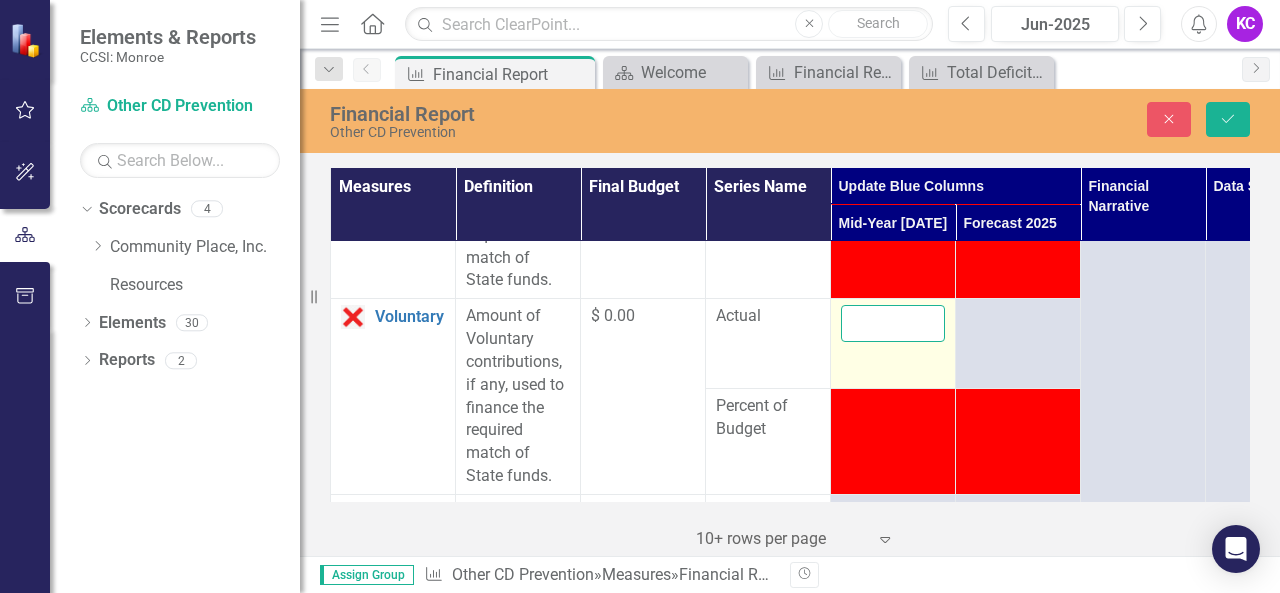 click at bounding box center (893, 323) 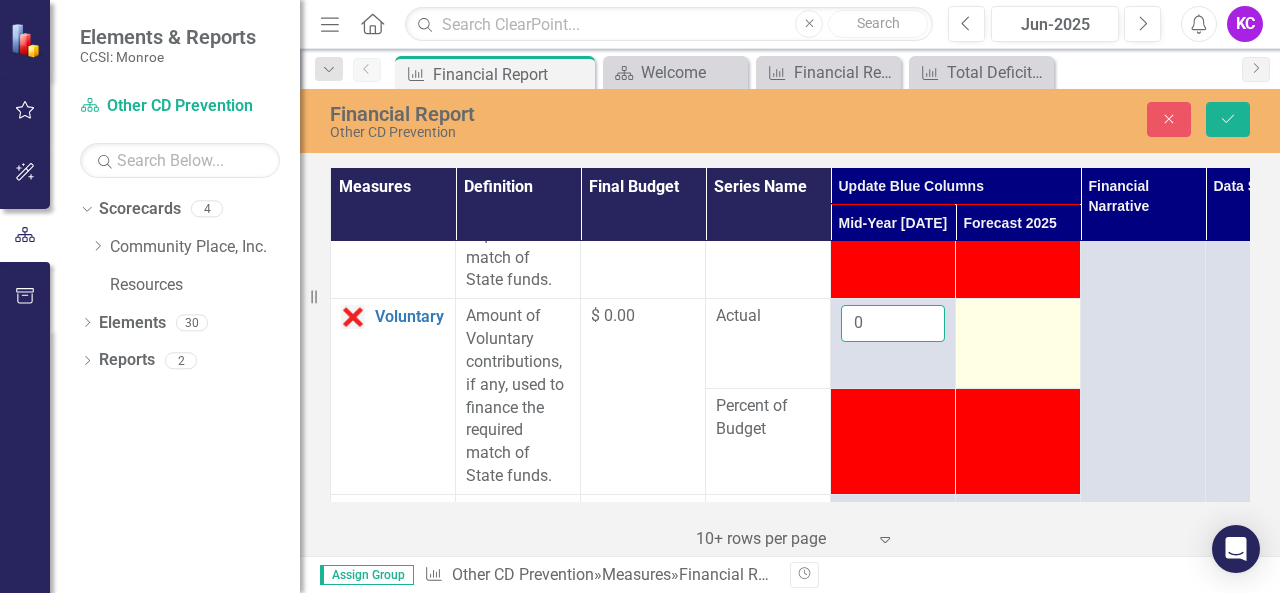 type on "0" 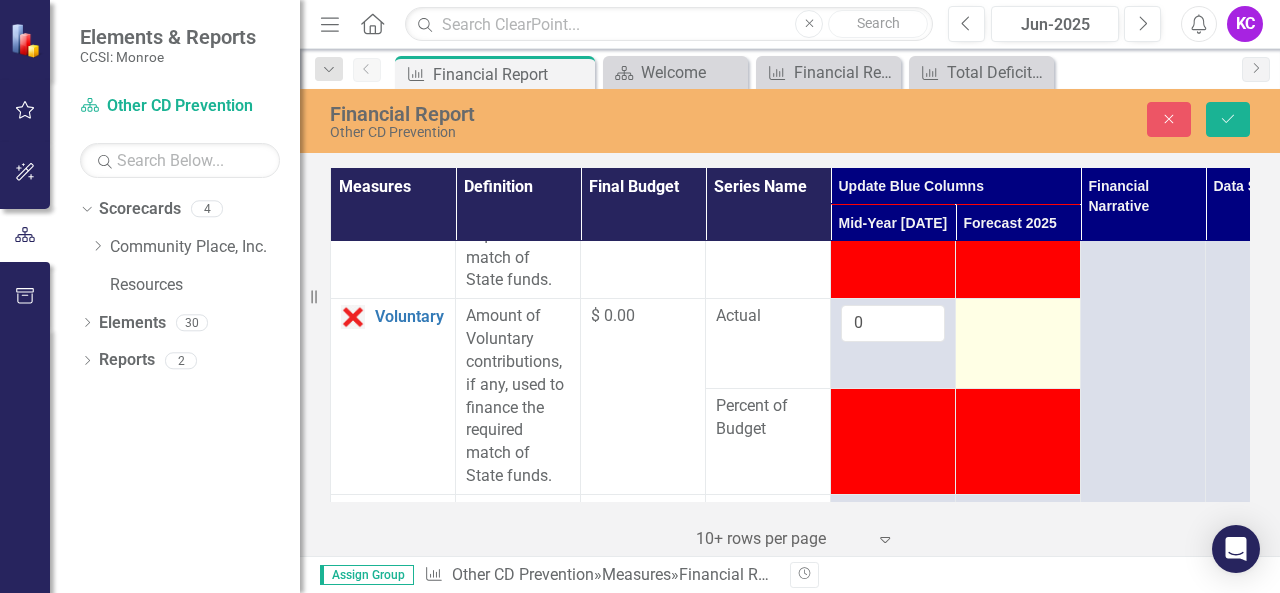 click at bounding box center (1018, 317) 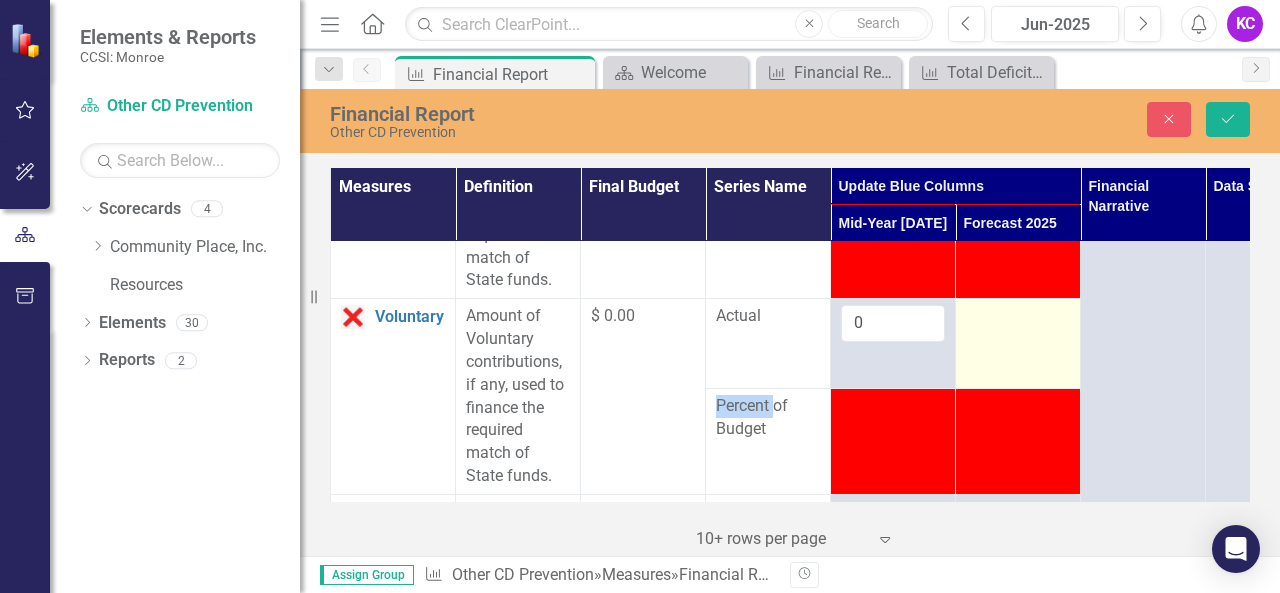 click at bounding box center (1018, 317) 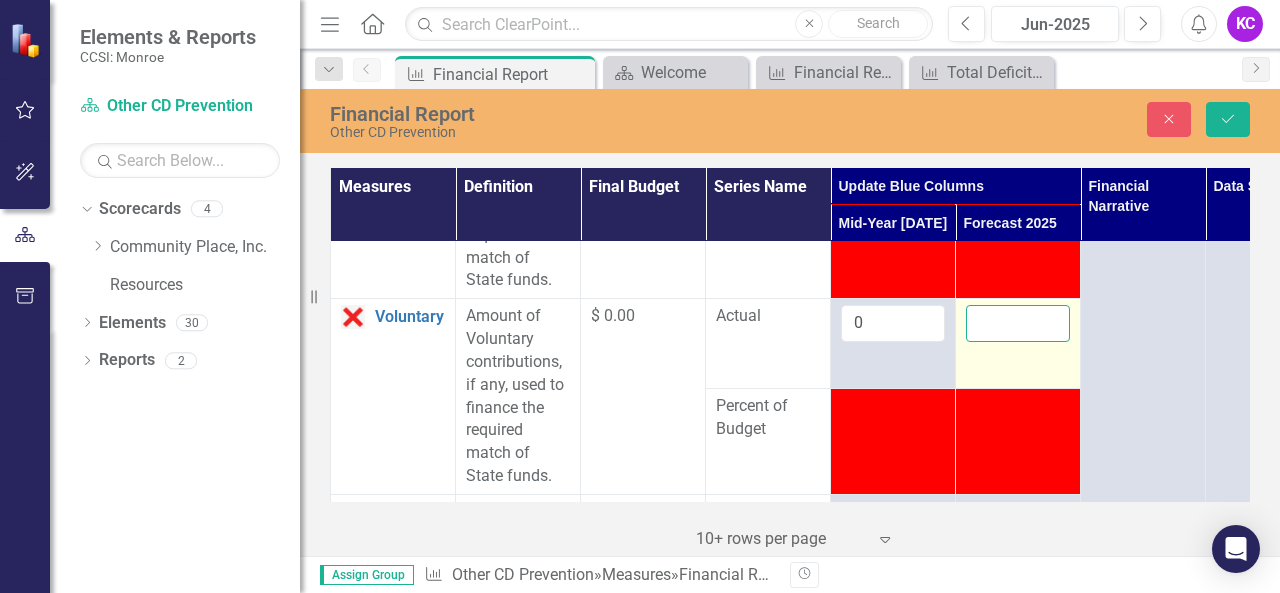 click at bounding box center [1018, 323] 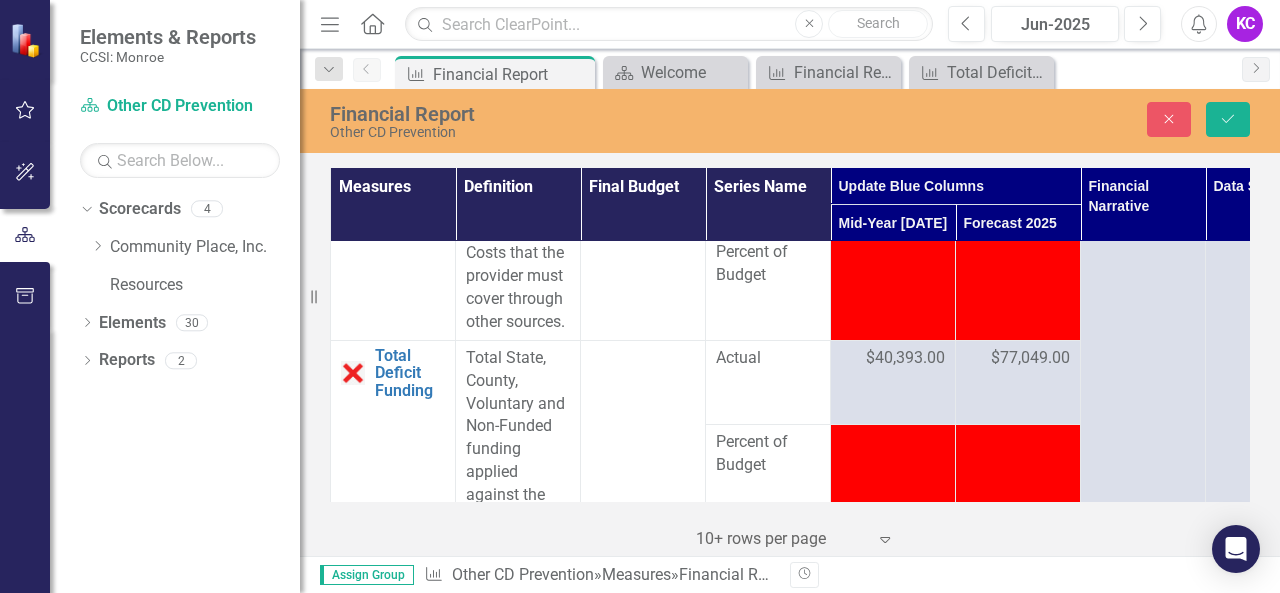 scroll, scrollTop: 5700, scrollLeft: 0, axis: vertical 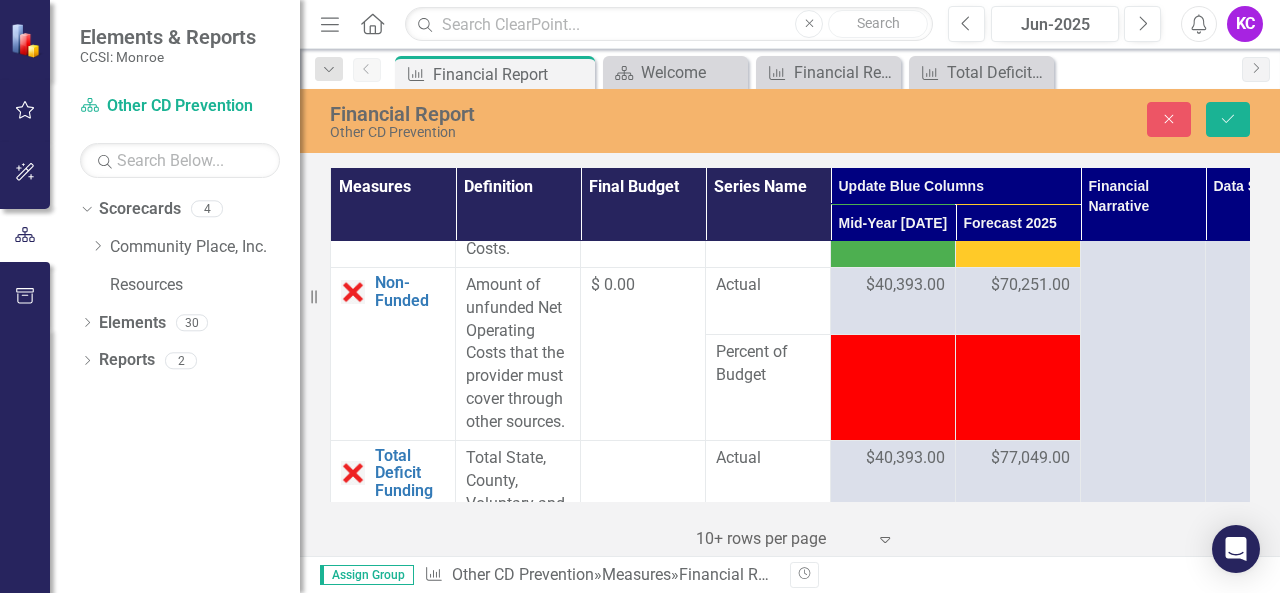 type on "-1" 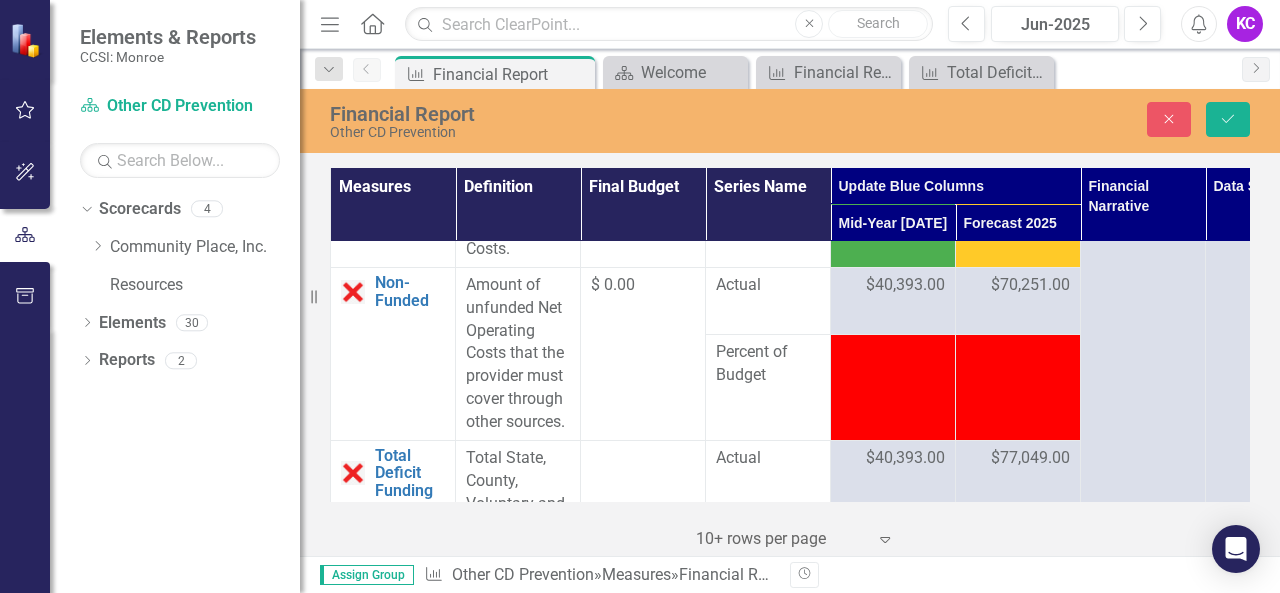click on "$40,393.00" at bounding box center (905, 285) 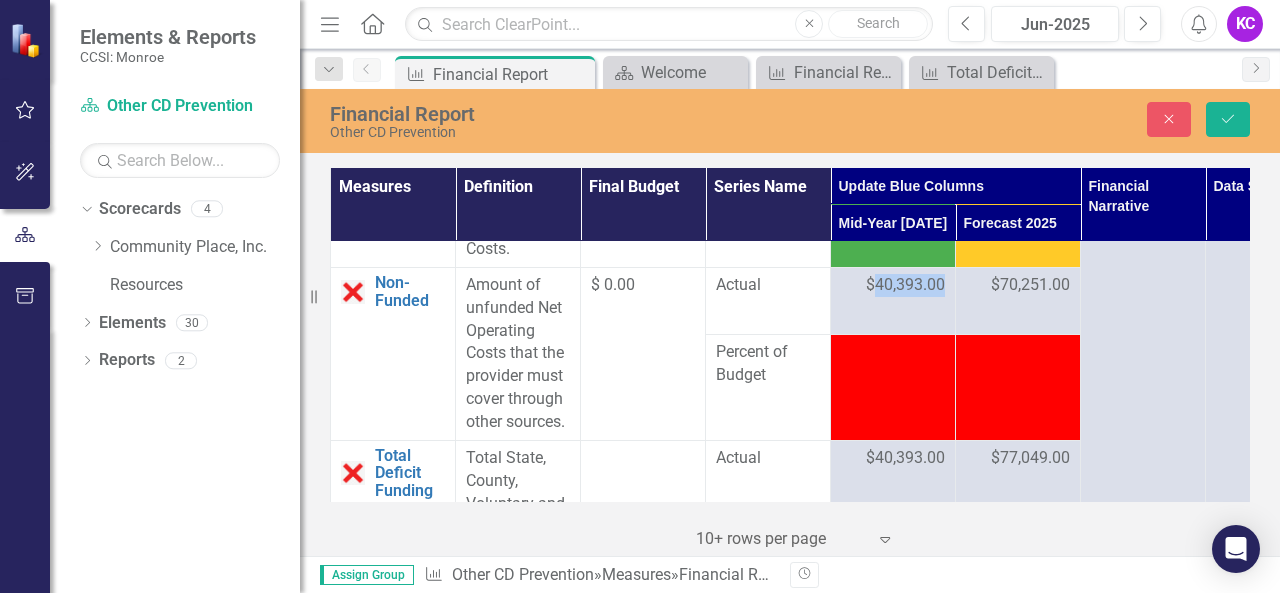 click on "$40,393.00" at bounding box center (905, 285) 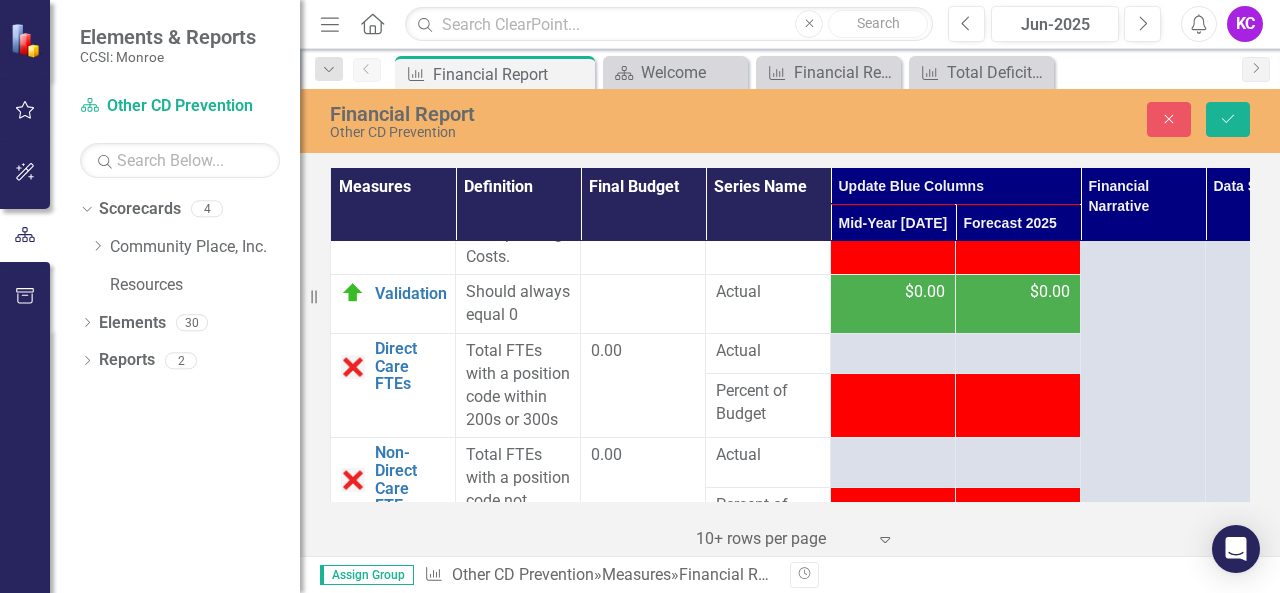 scroll, scrollTop: 6100, scrollLeft: 0, axis: vertical 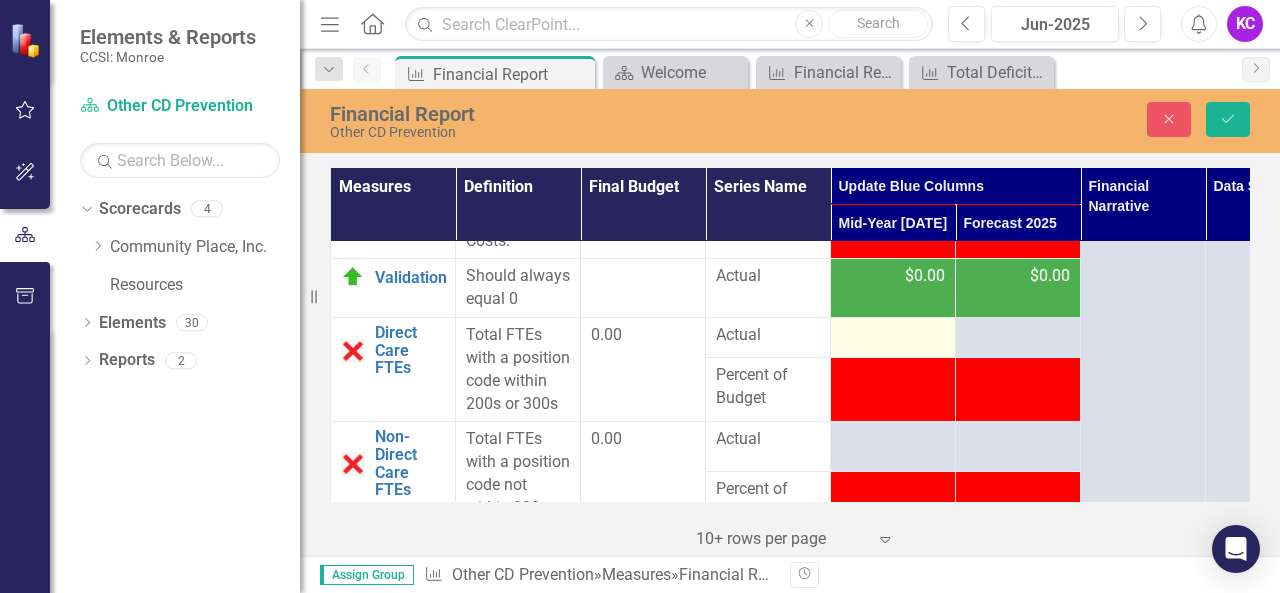 click at bounding box center [893, 336] 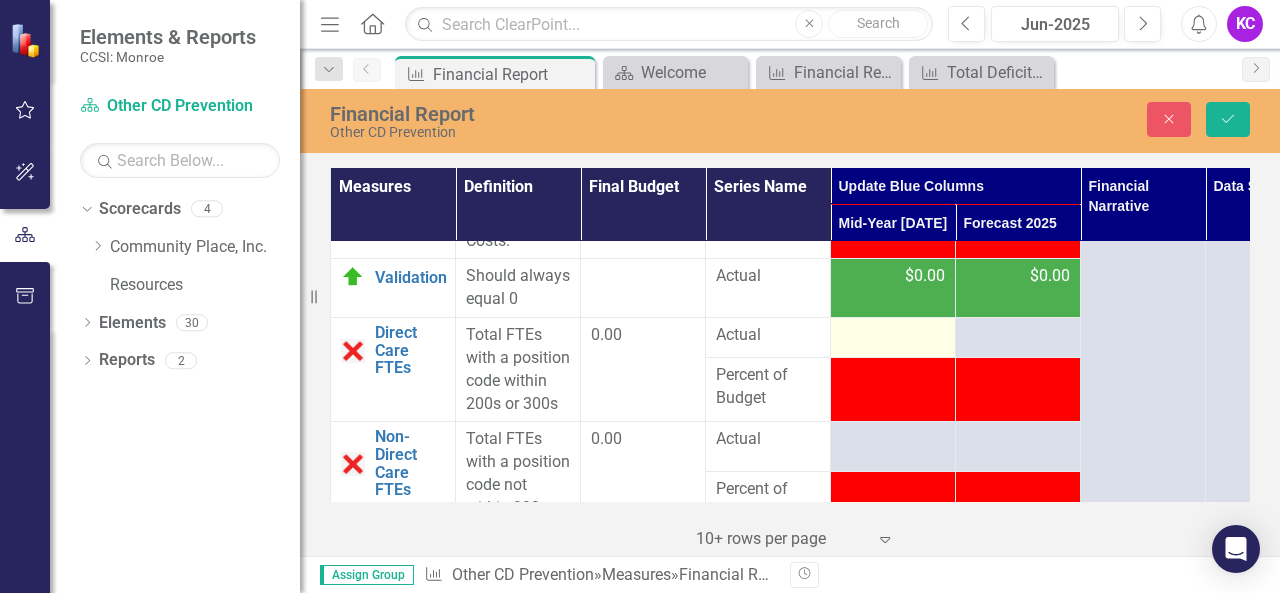 click at bounding box center [893, 336] 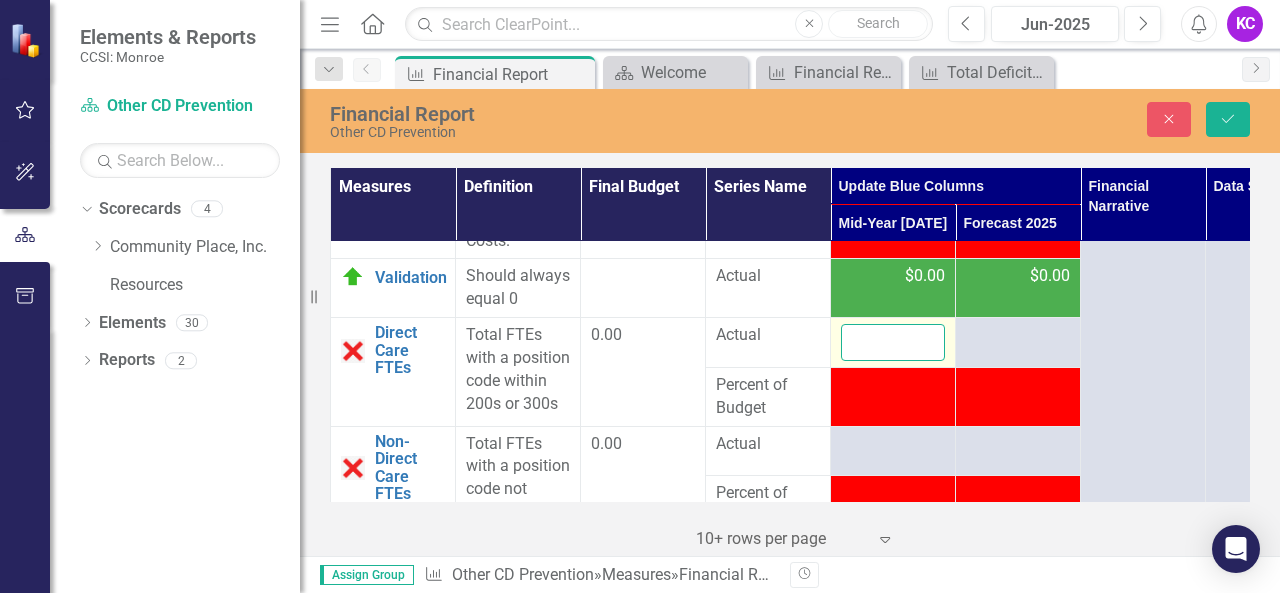 click at bounding box center (893, 342) 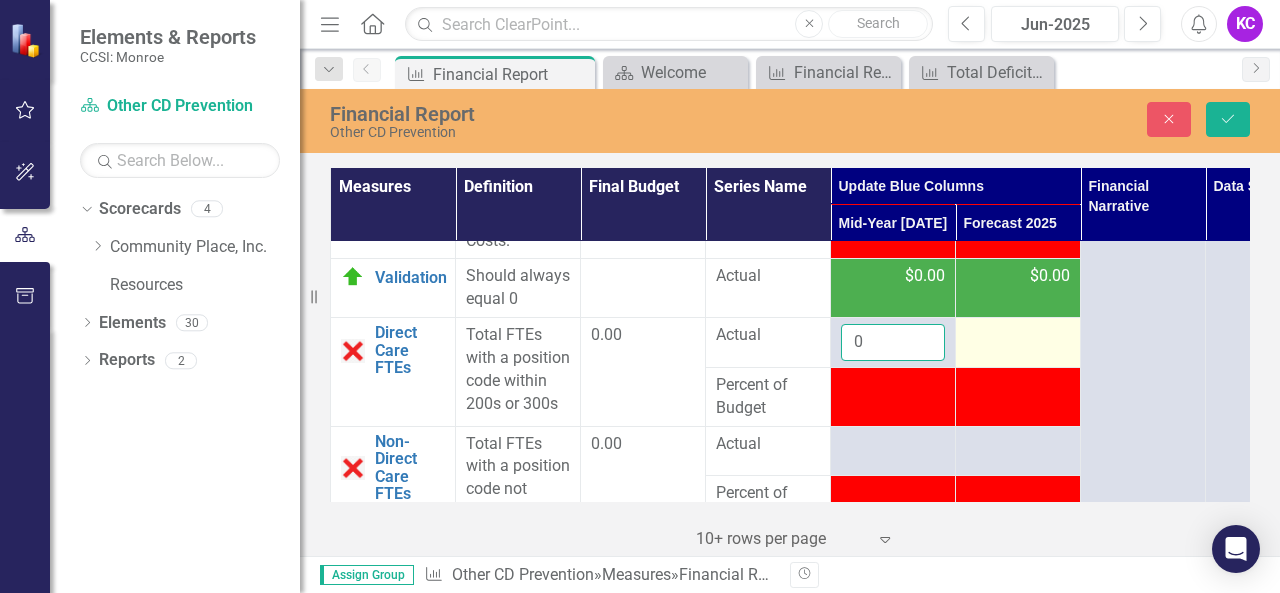 type on "0" 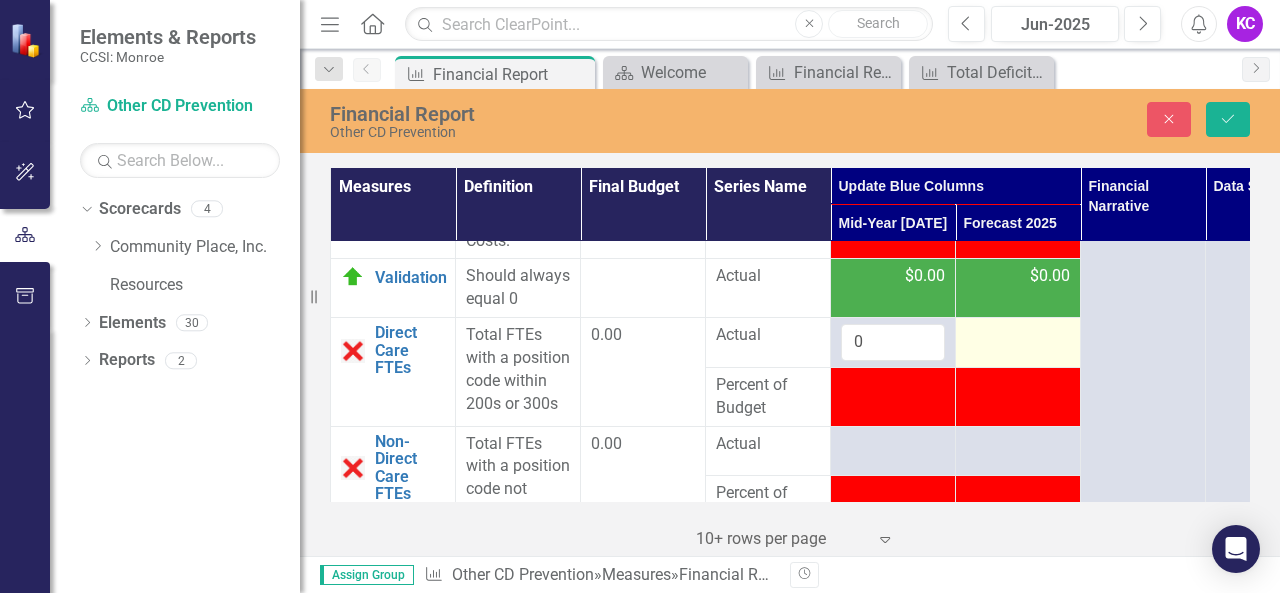 click at bounding box center [1018, 336] 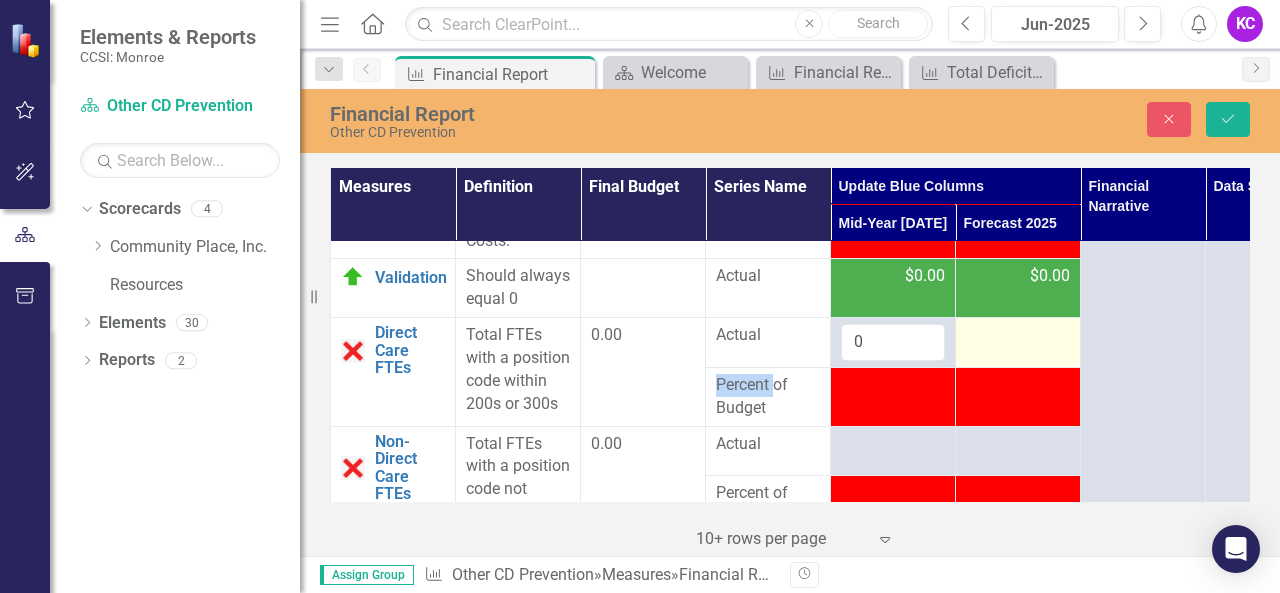 click at bounding box center [1018, 336] 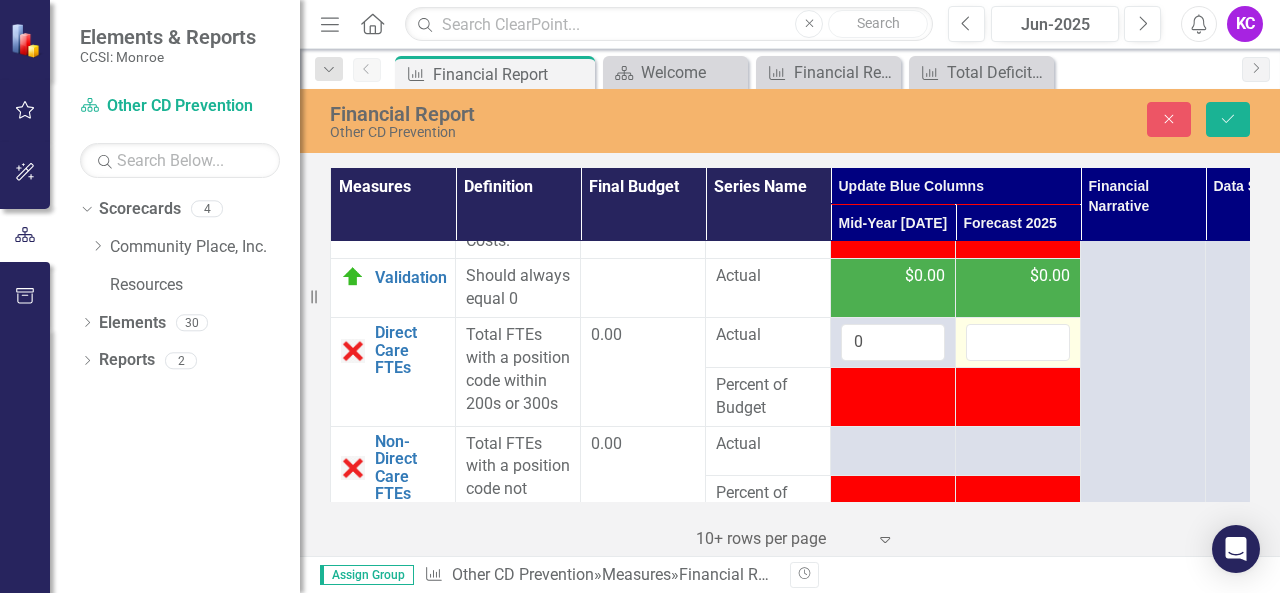 click at bounding box center [1018, 342] 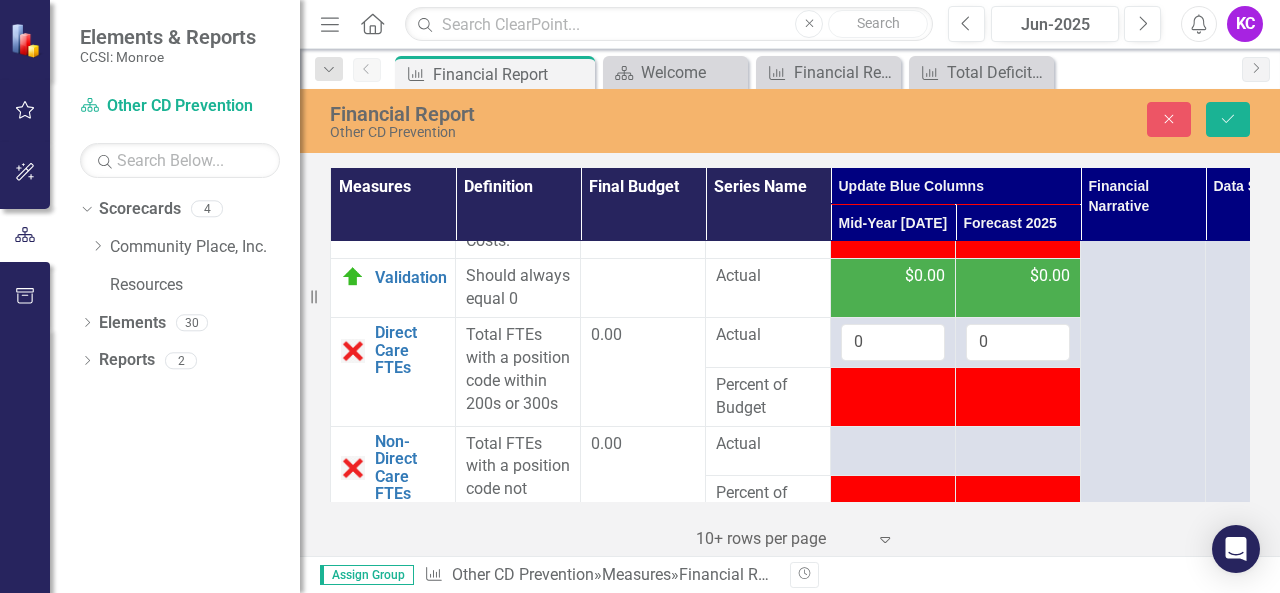 type on "0" 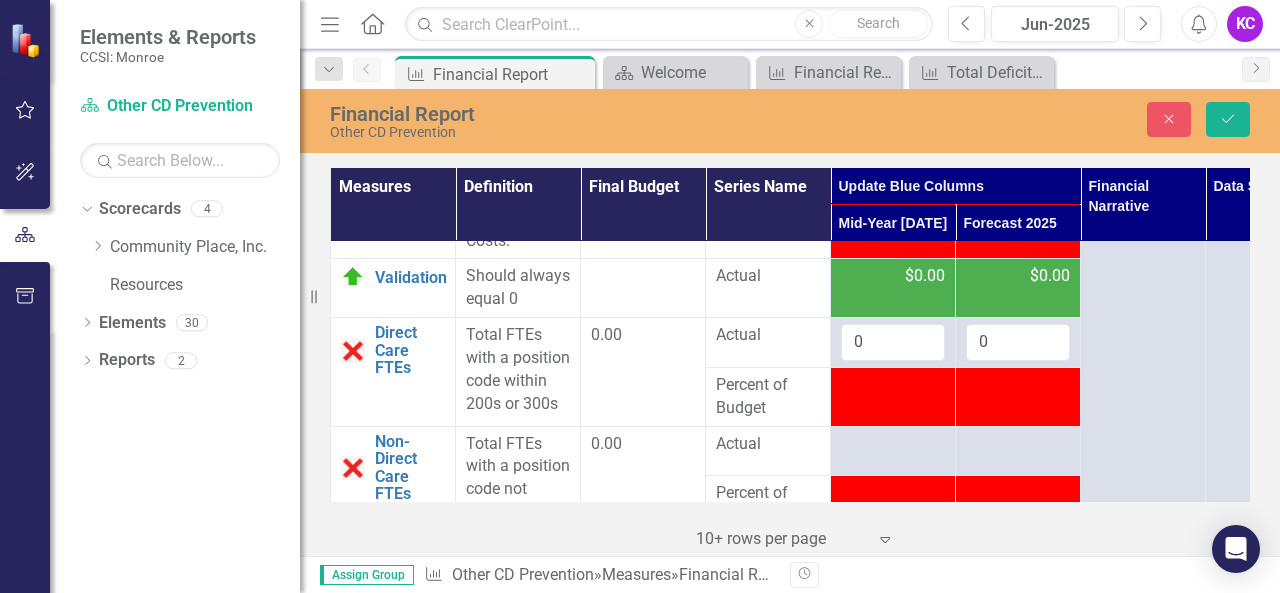 click on "0.00" at bounding box center [643, 372] 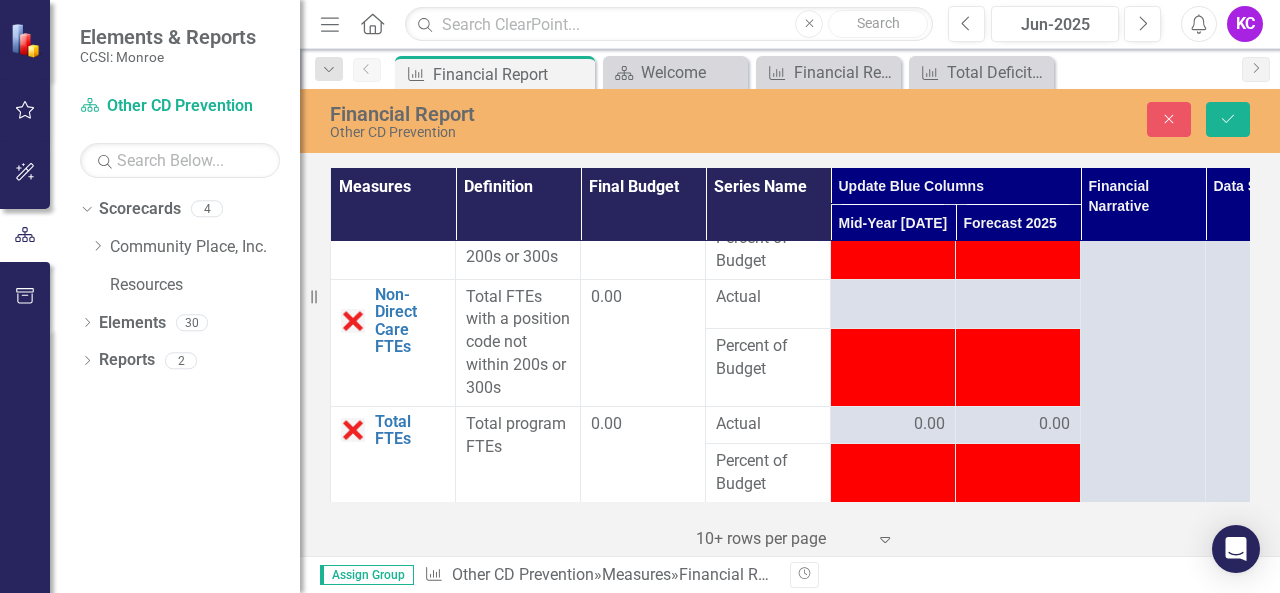 scroll, scrollTop: 6300, scrollLeft: 0, axis: vertical 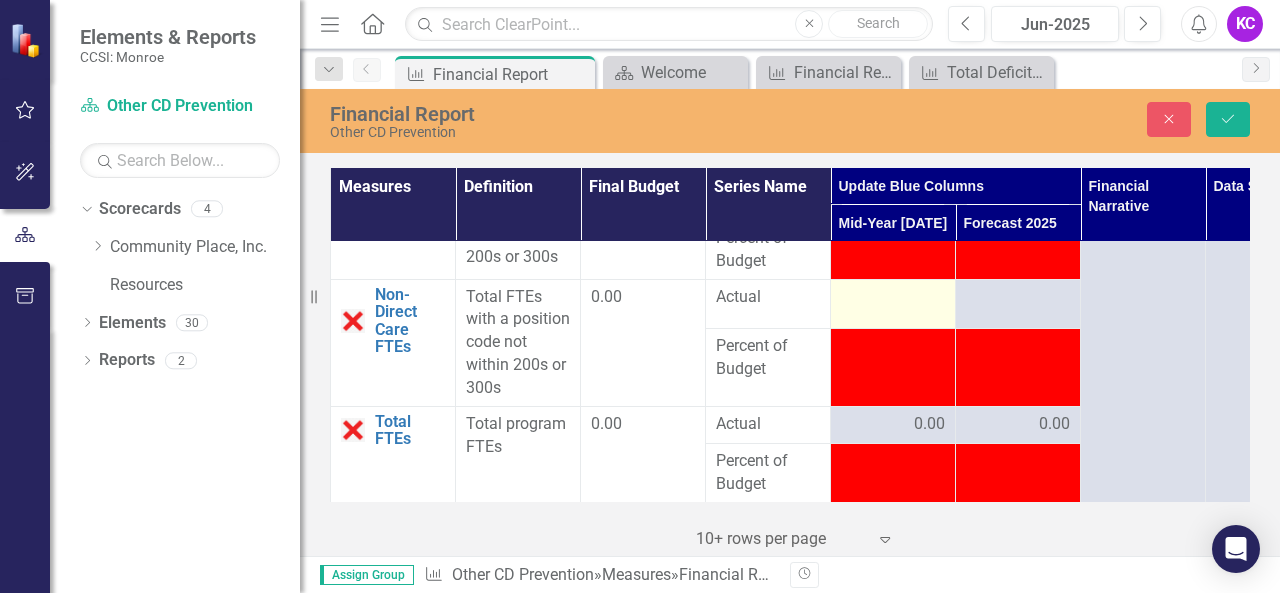 click at bounding box center [893, 298] 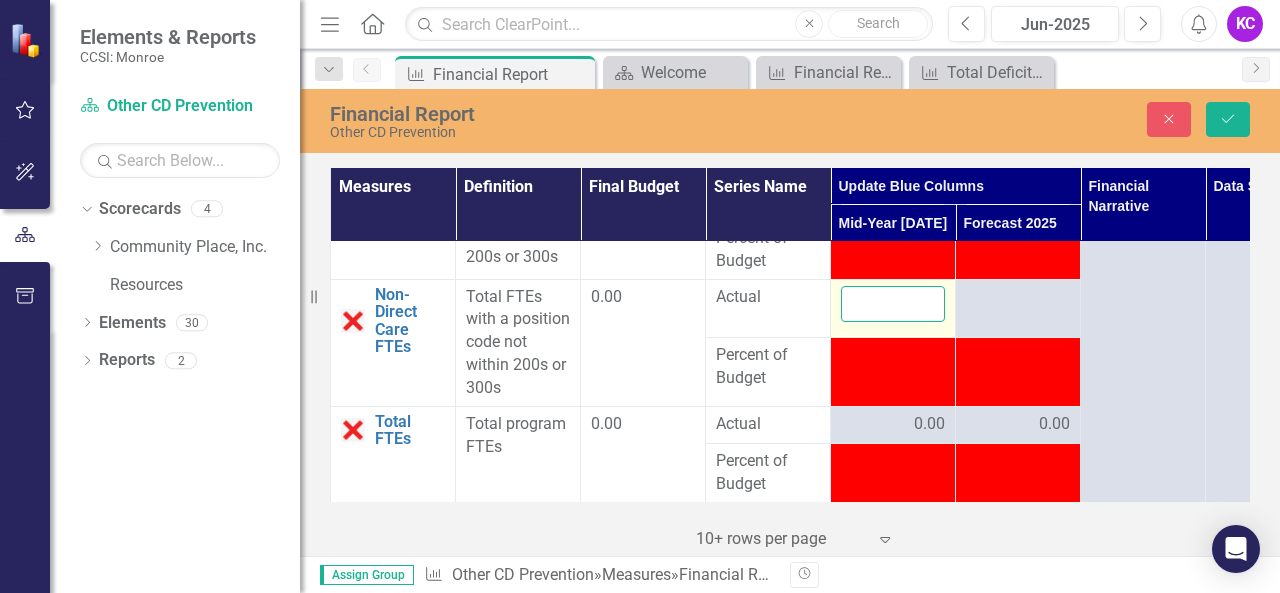click at bounding box center (893, 304) 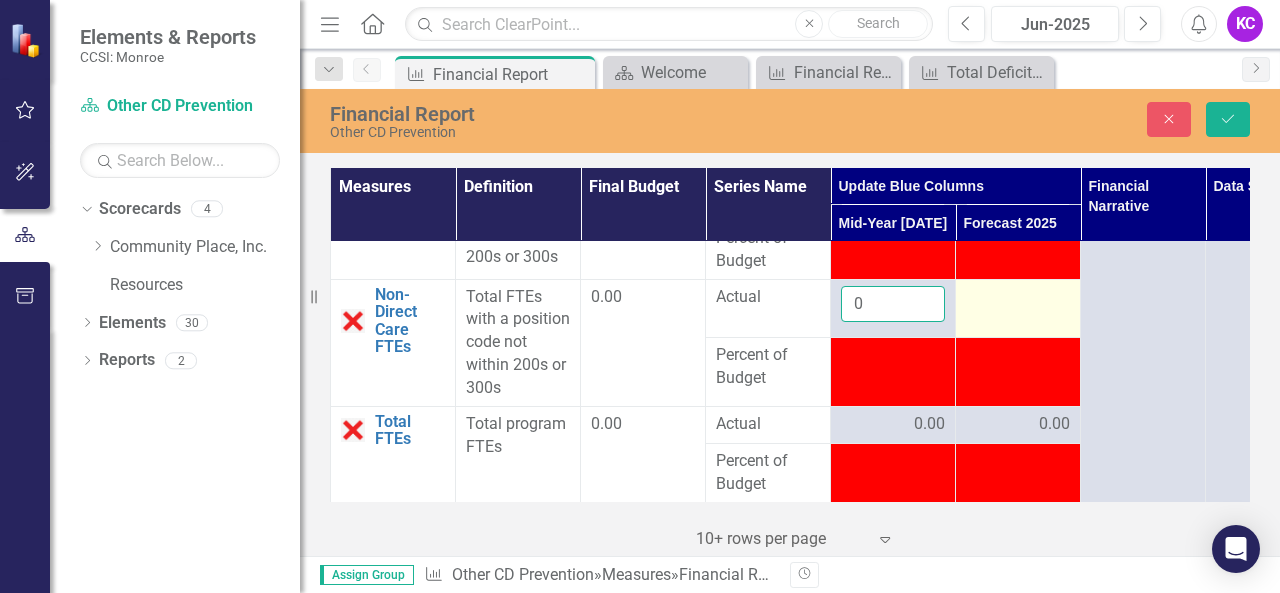 type on "0" 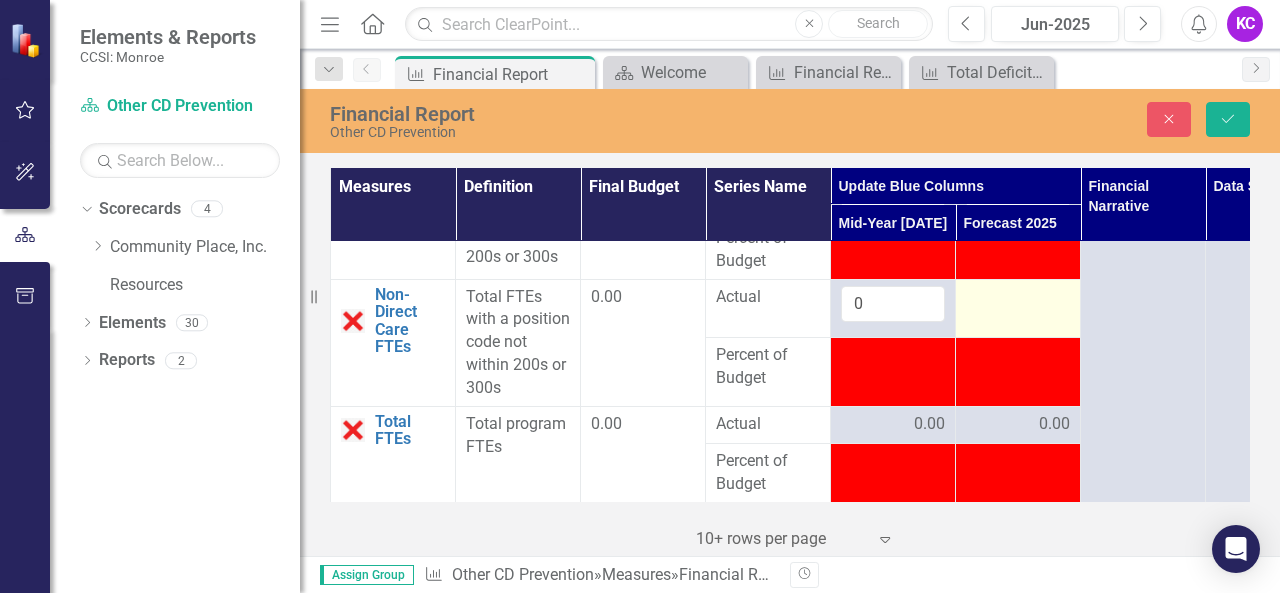 click at bounding box center [1018, 298] 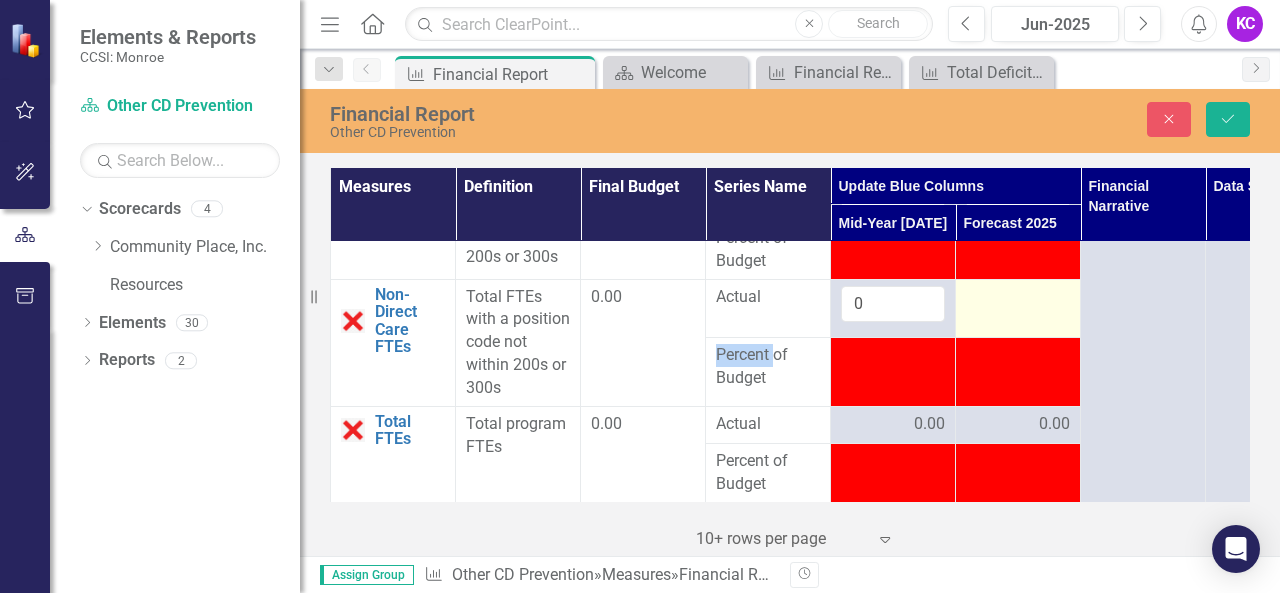 click at bounding box center [1018, 298] 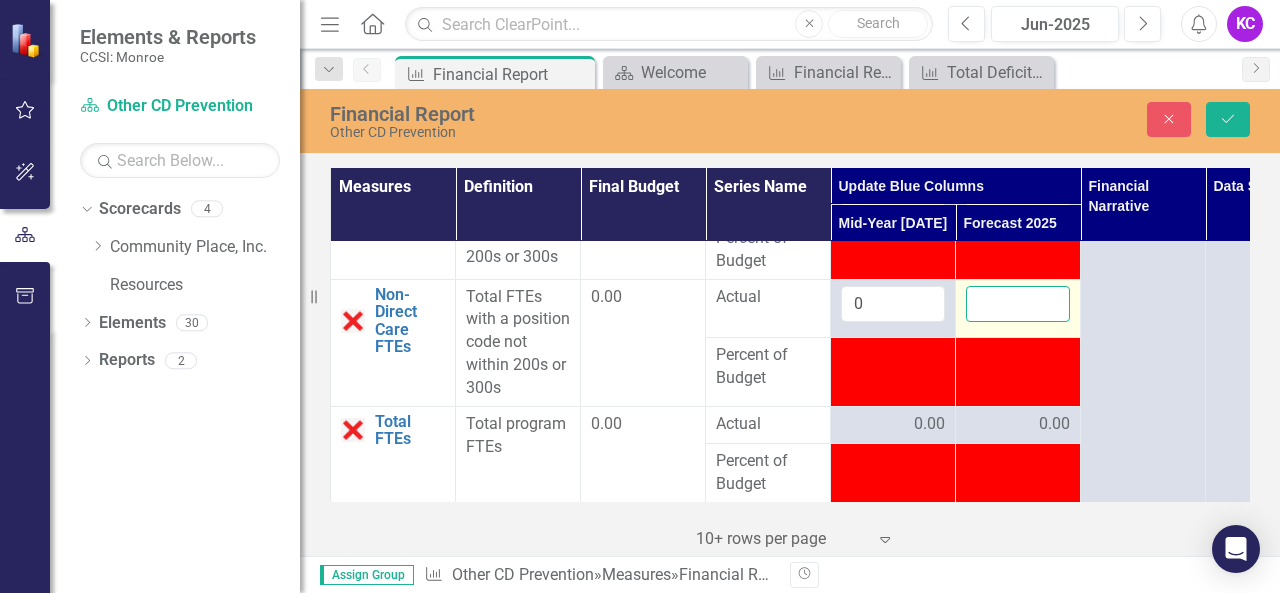 click at bounding box center [1018, 304] 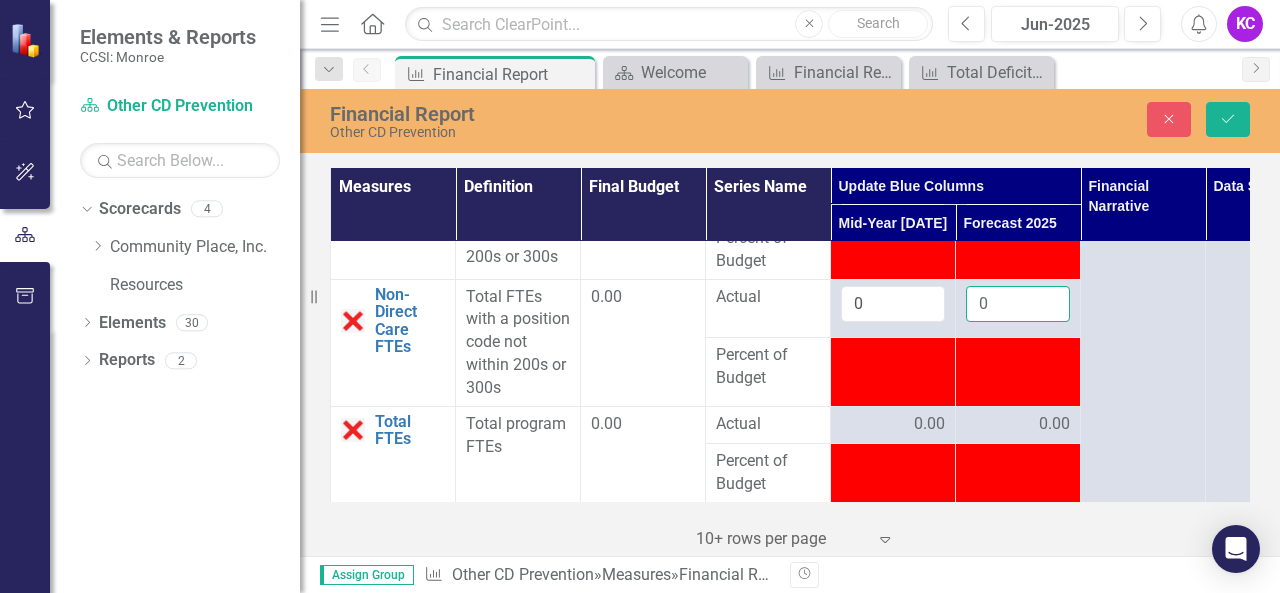 type on "0" 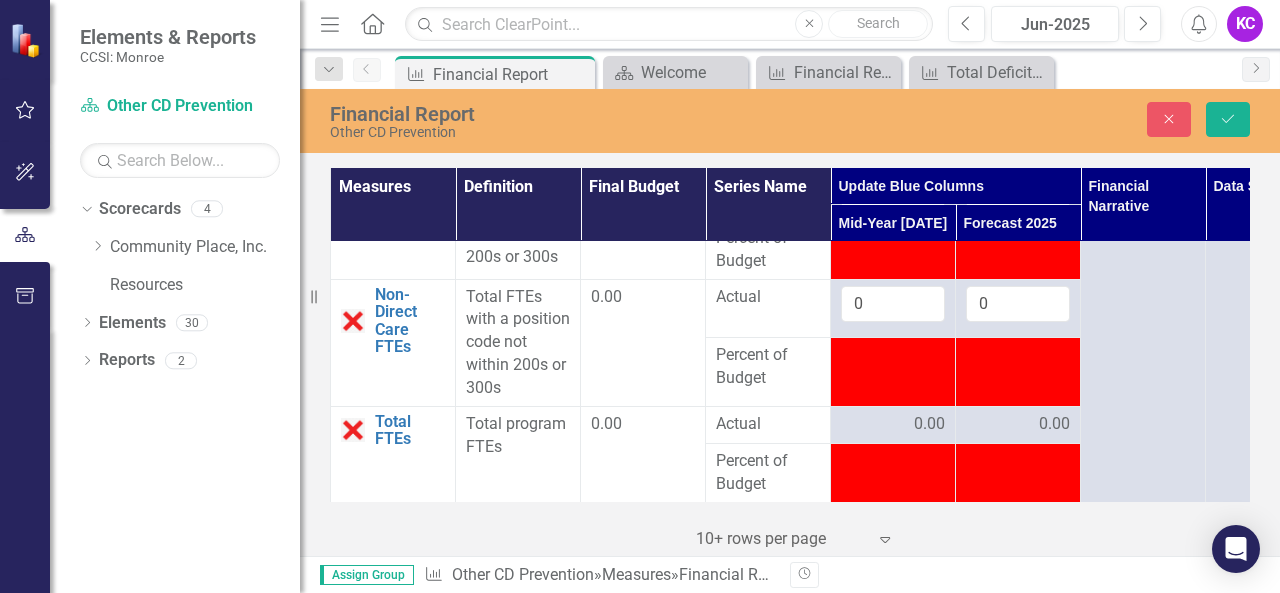 click on "0.00" at bounding box center [643, 342] 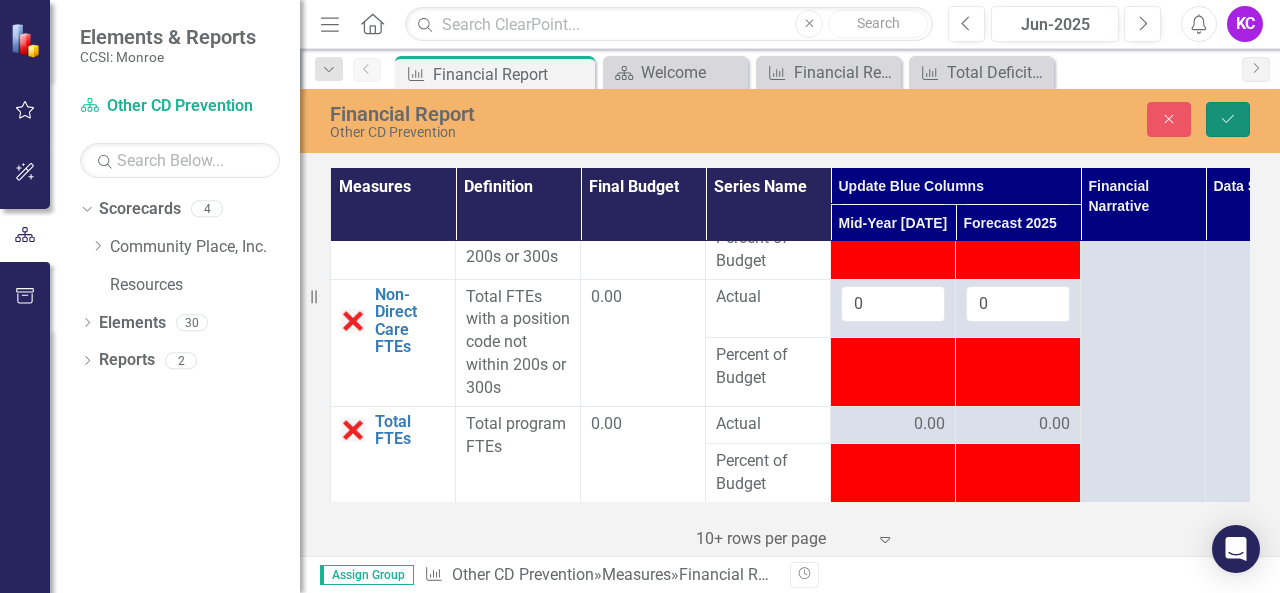 drag, startPoint x: 1236, startPoint y: 112, endPoint x: 1207, endPoint y: 164, distance: 59.5399 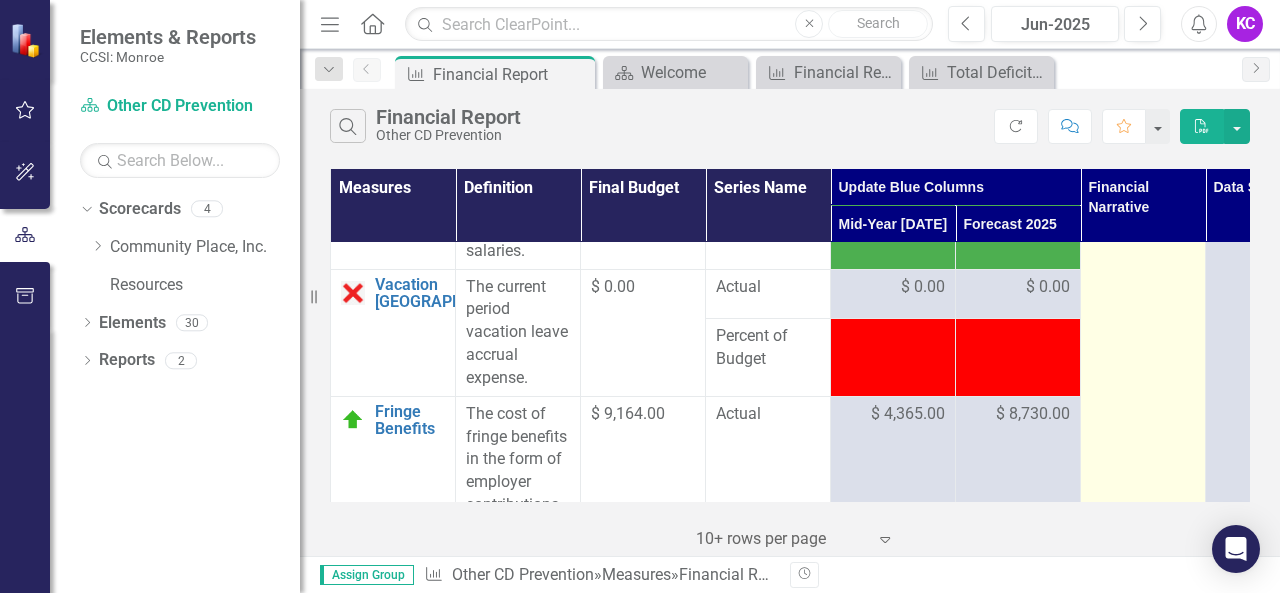 scroll, scrollTop: 312, scrollLeft: 0, axis: vertical 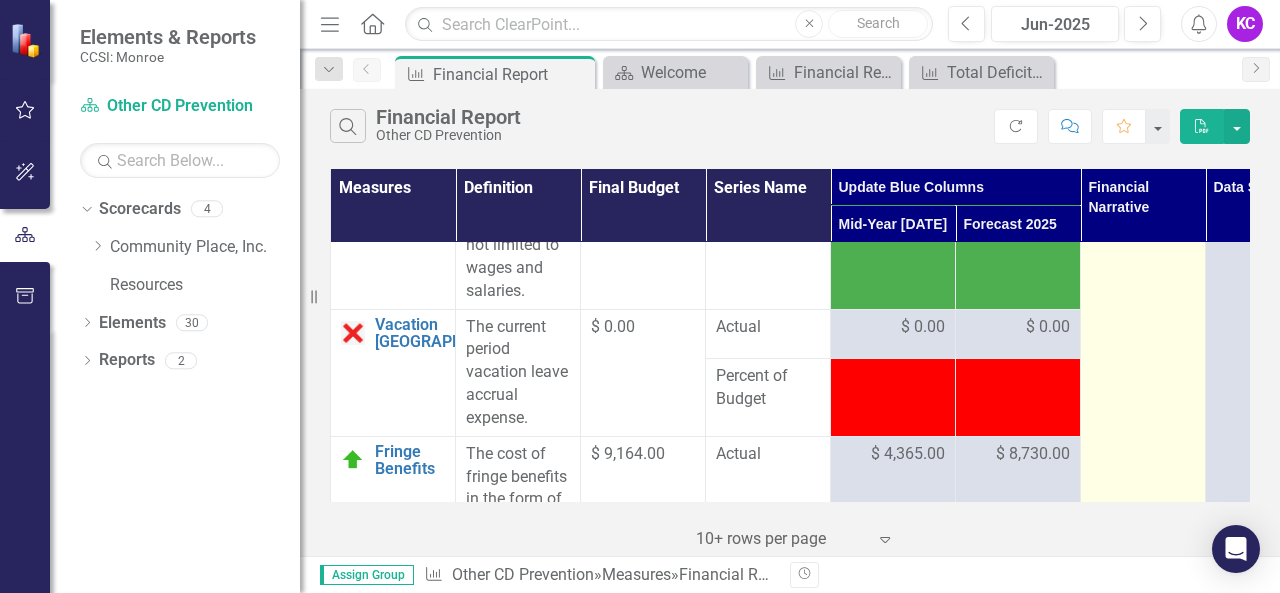click at bounding box center (1143, 3182) 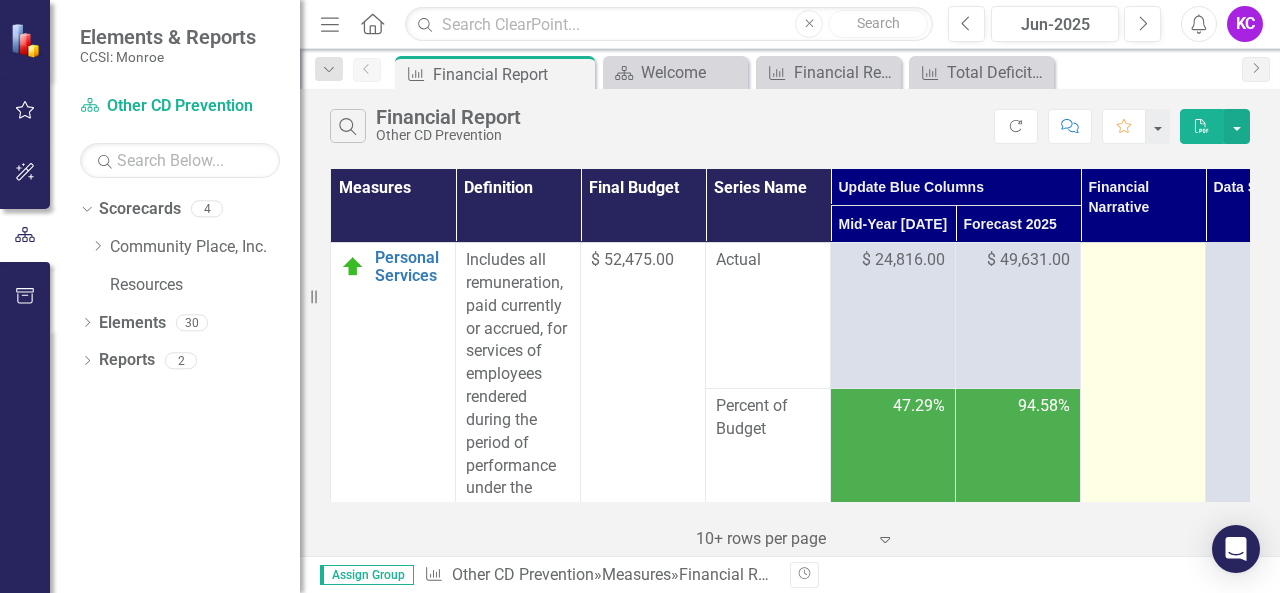 click at bounding box center (1143, 3494) 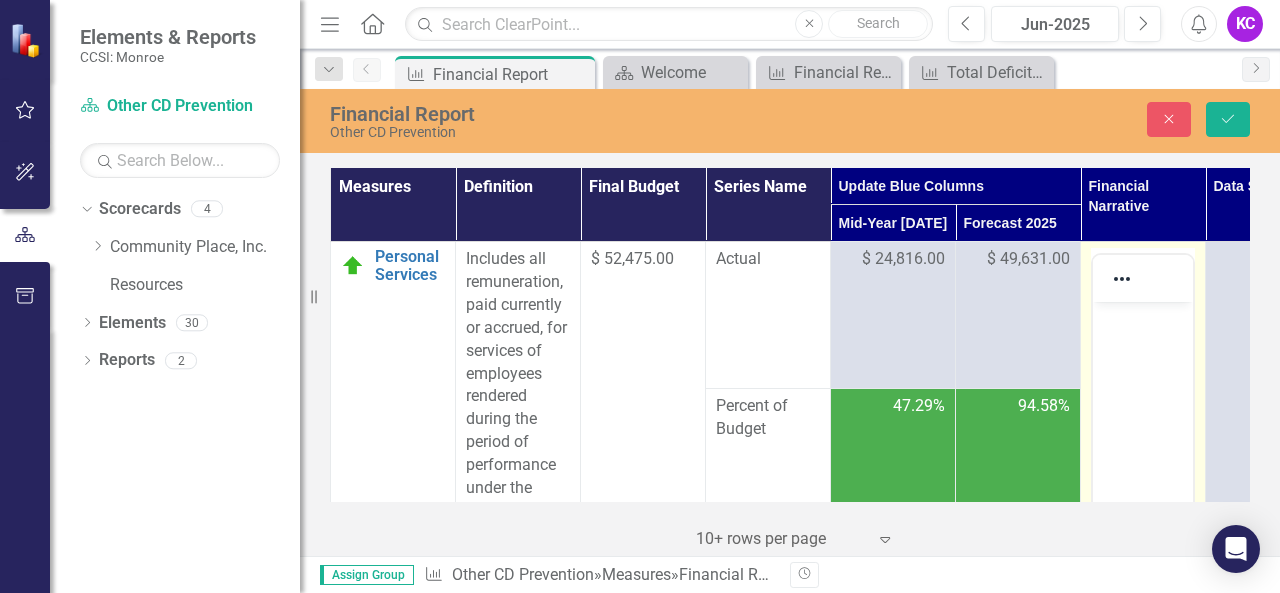 scroll, scrollTop: 0, scrollLeft: 0, axis: both 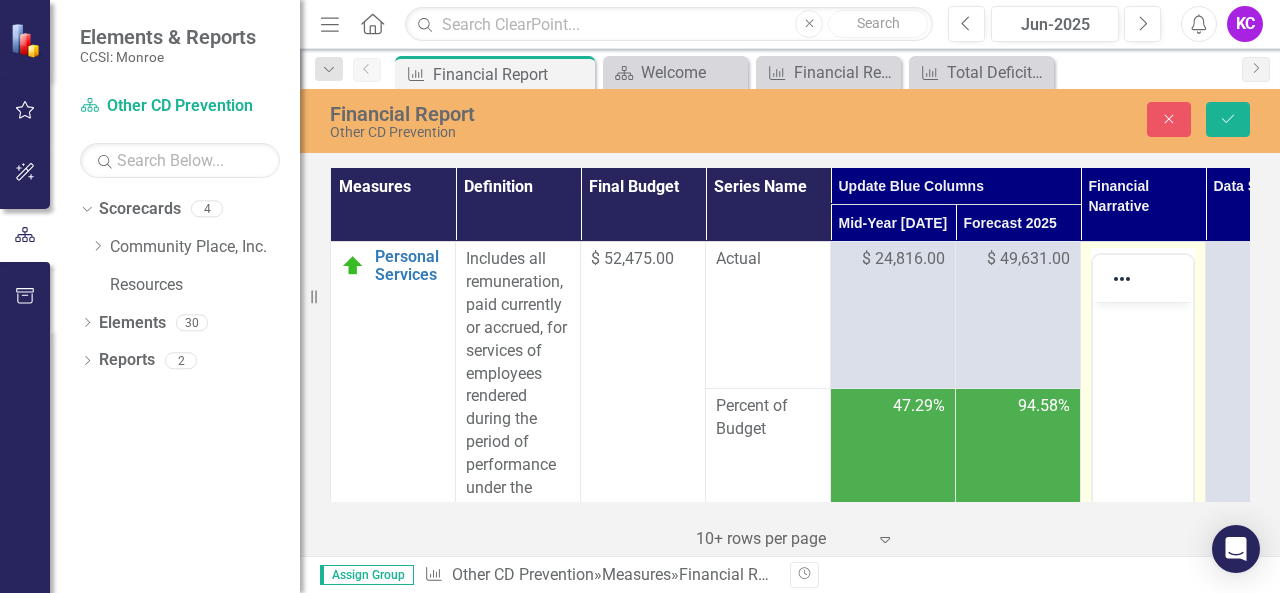 click 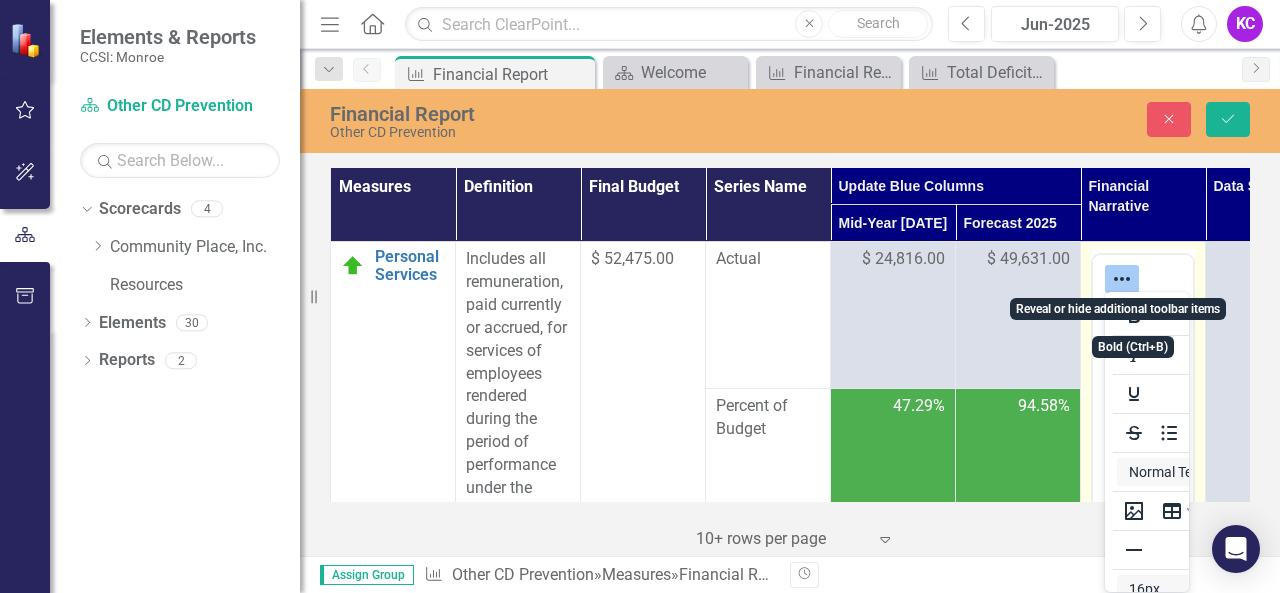 click 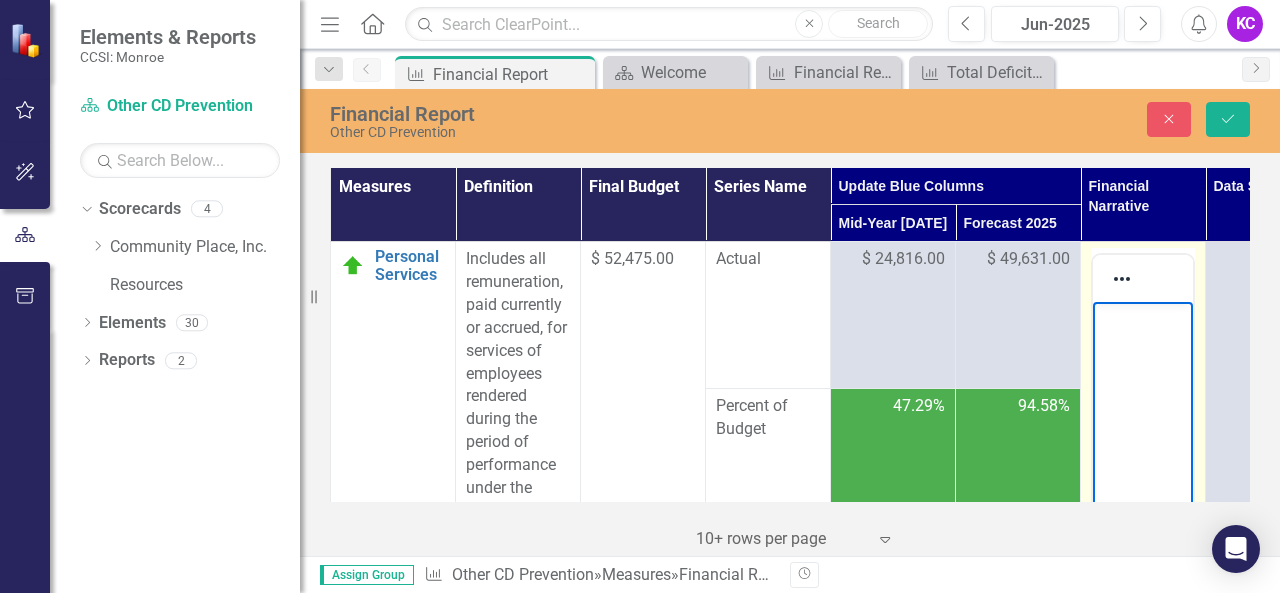 click at bounding box center [1143, 452] 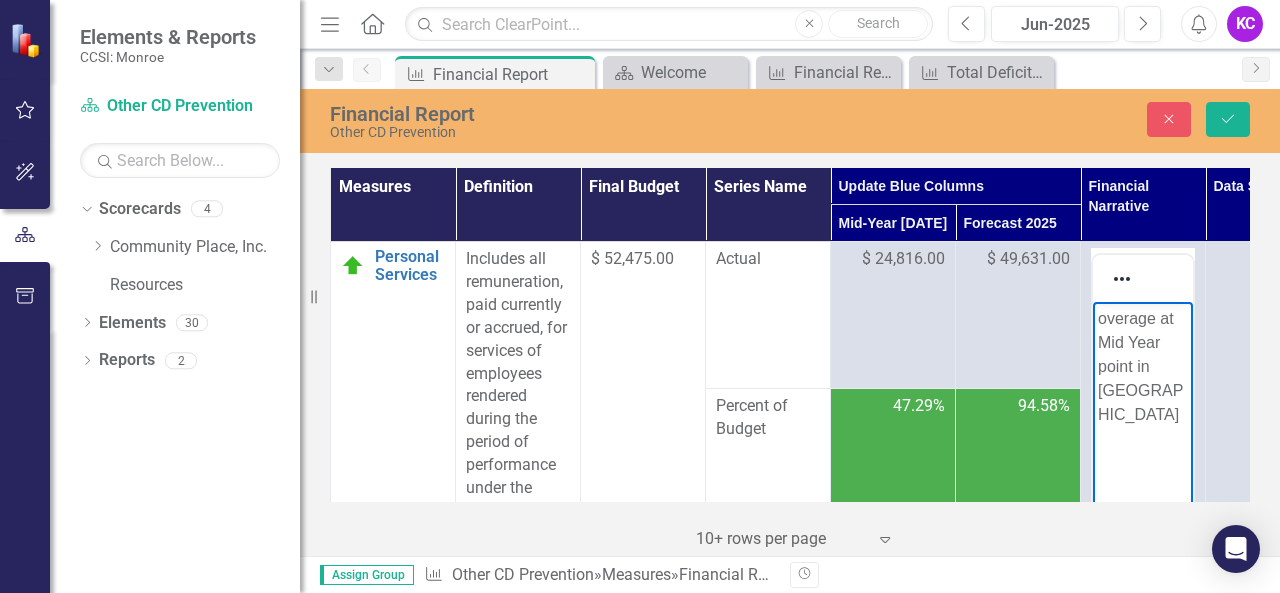 scroll, scrollTop: 0, scrollLeft: 0, axis: both 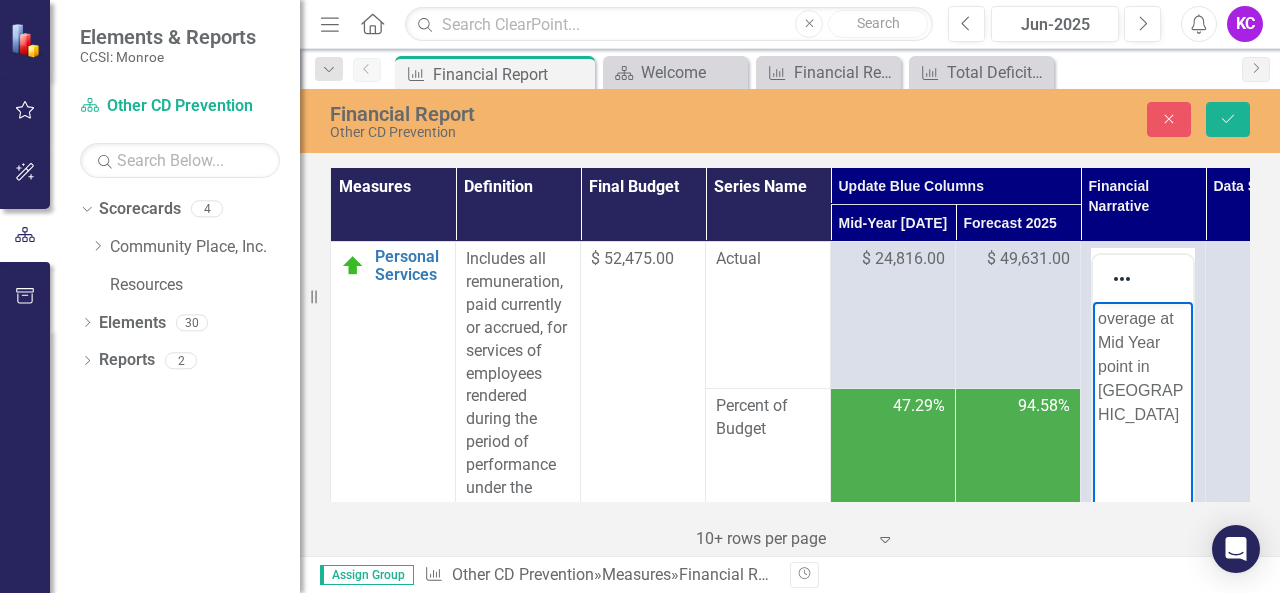 type 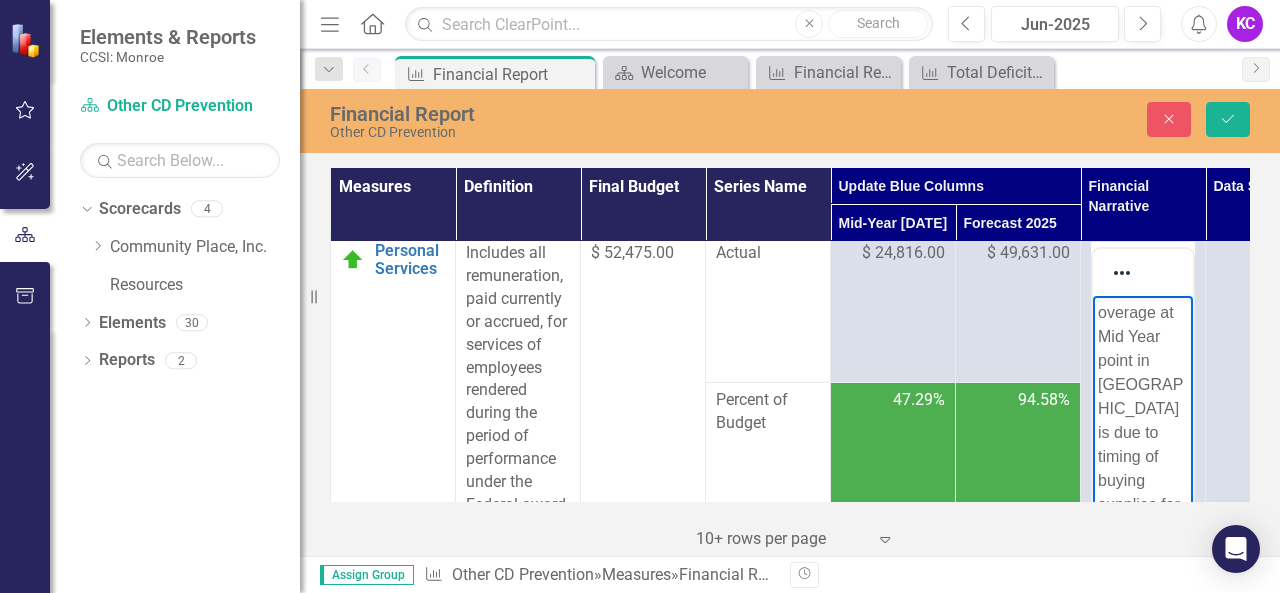 scroll, scrollTop: 30, scrollLeft: 0, axis: vertical 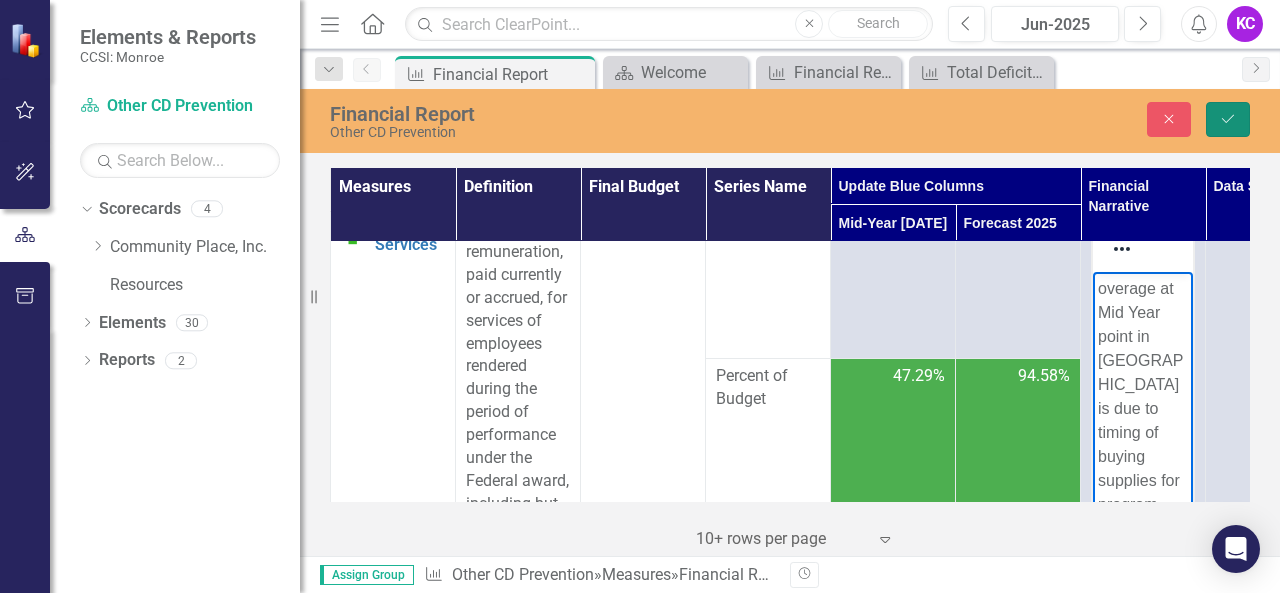 click on "Save" at bounding box center (1228, 119) 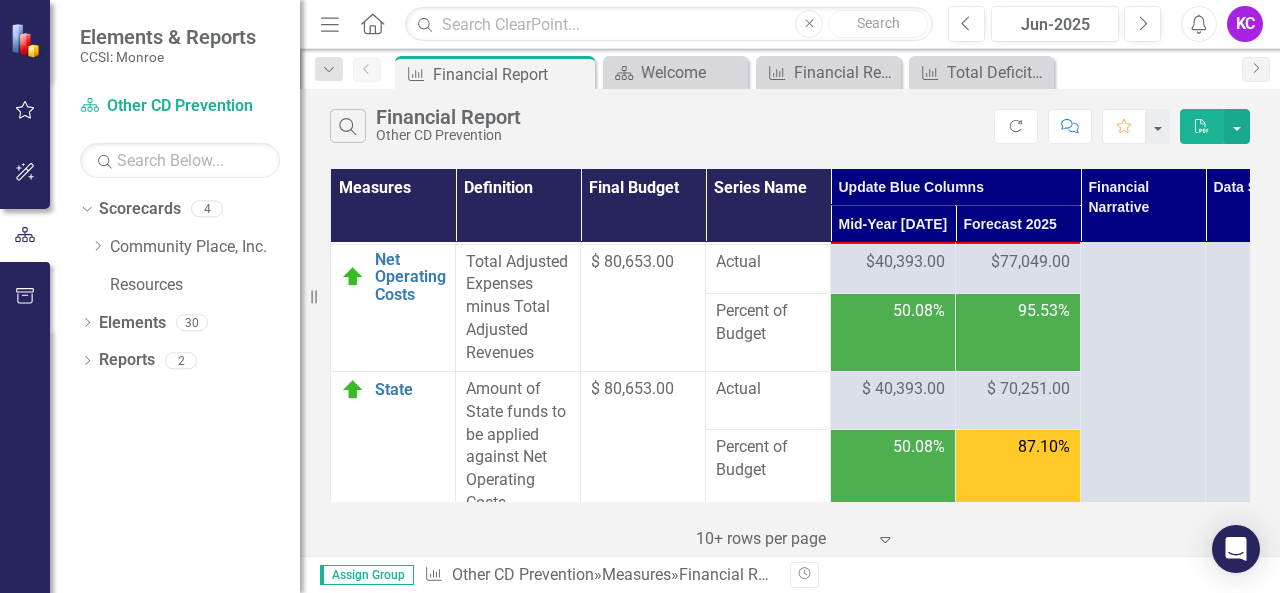 scroll, scrollTop: 4800, scrollLeft: 0, axis: vertical 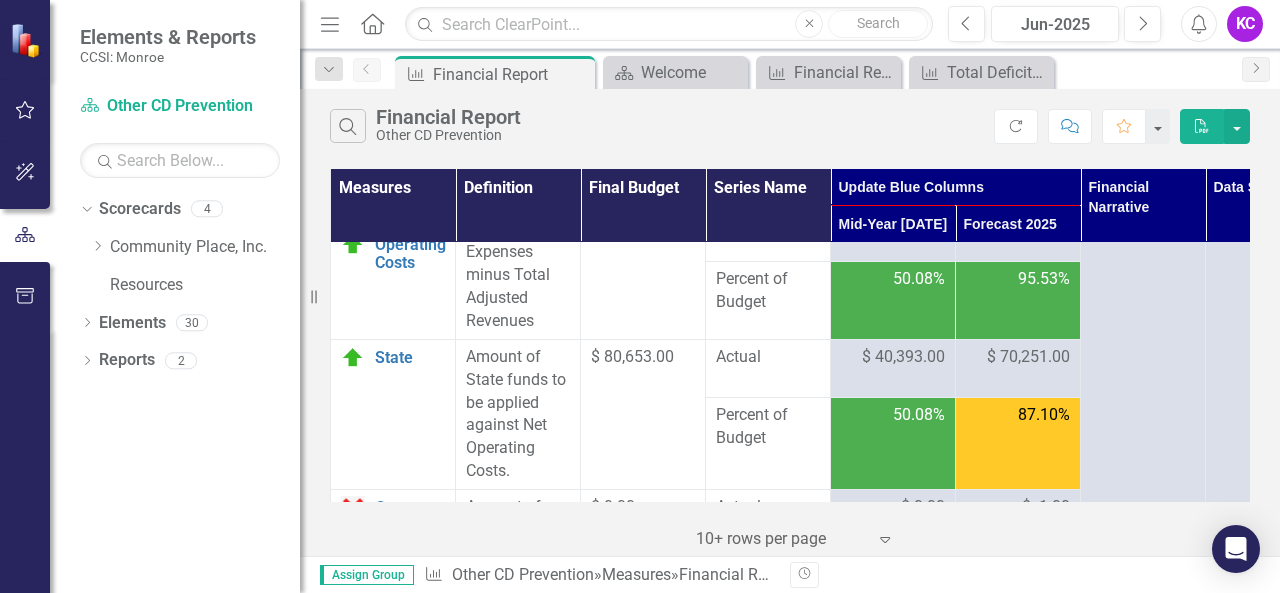 click on "95.53%" at bounding box center (1018, 300) 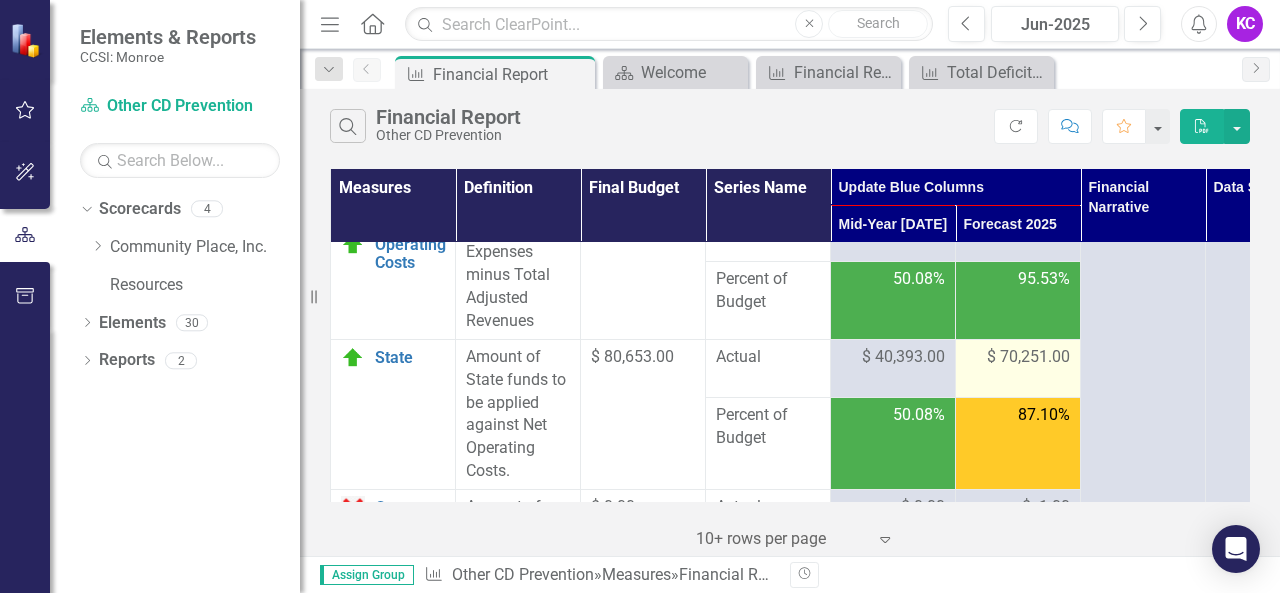 click on "$ 70,251.00" at bounding box center (1028, 357) 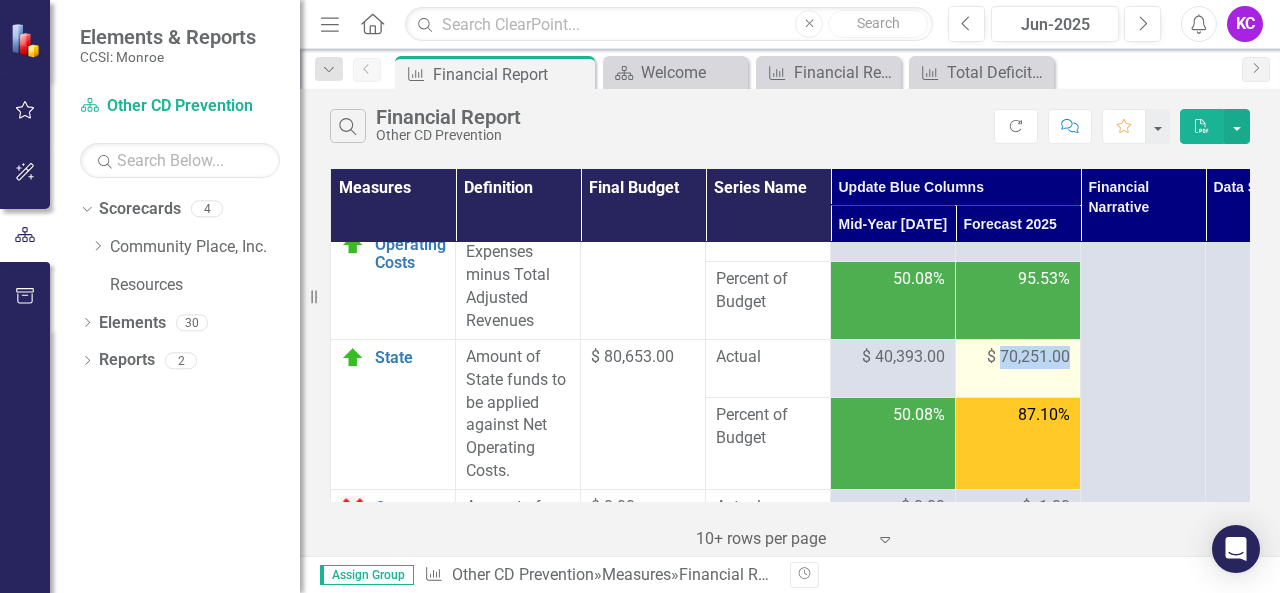click on "$ 70,251.00" at bounding box center [1028, 357] 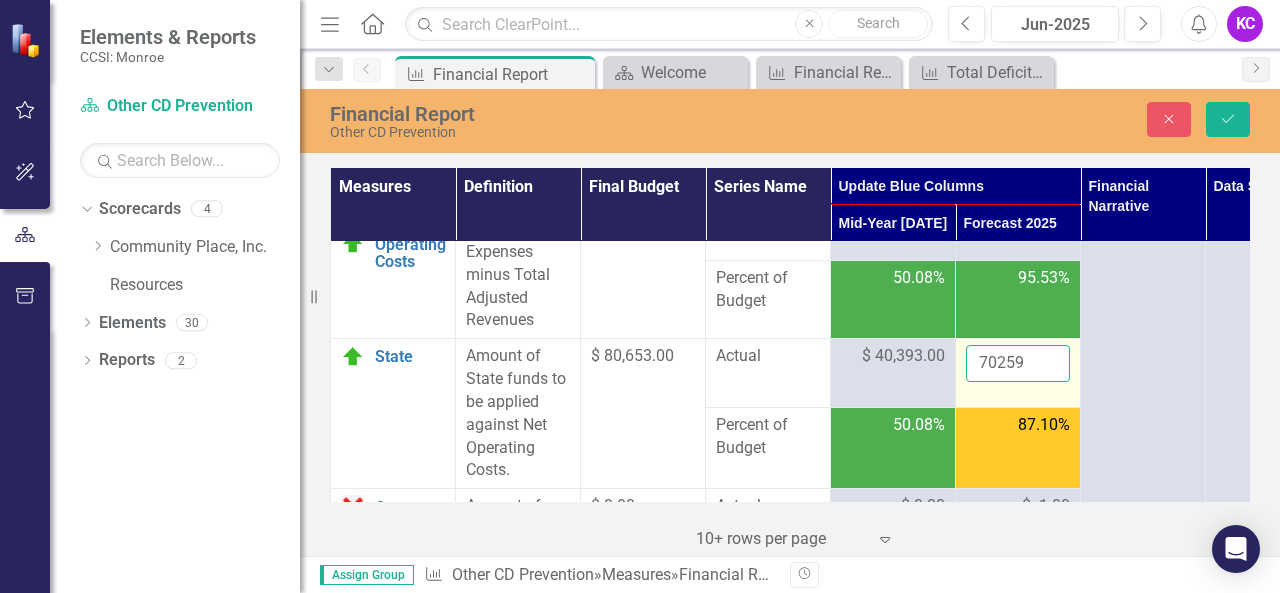 drag, startPoint x: 1042, startPoint y: 427, endPoint x: 932, endPoint y: 420, distance: 110.2225 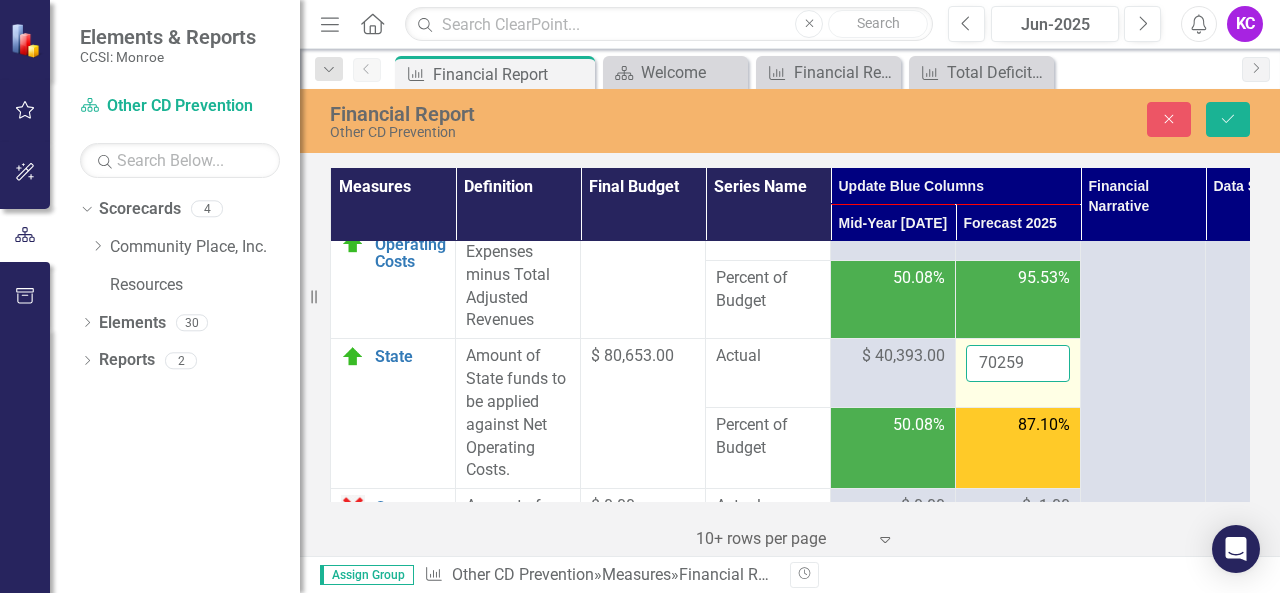 click on "70259" at bounding box center (1018, 363) 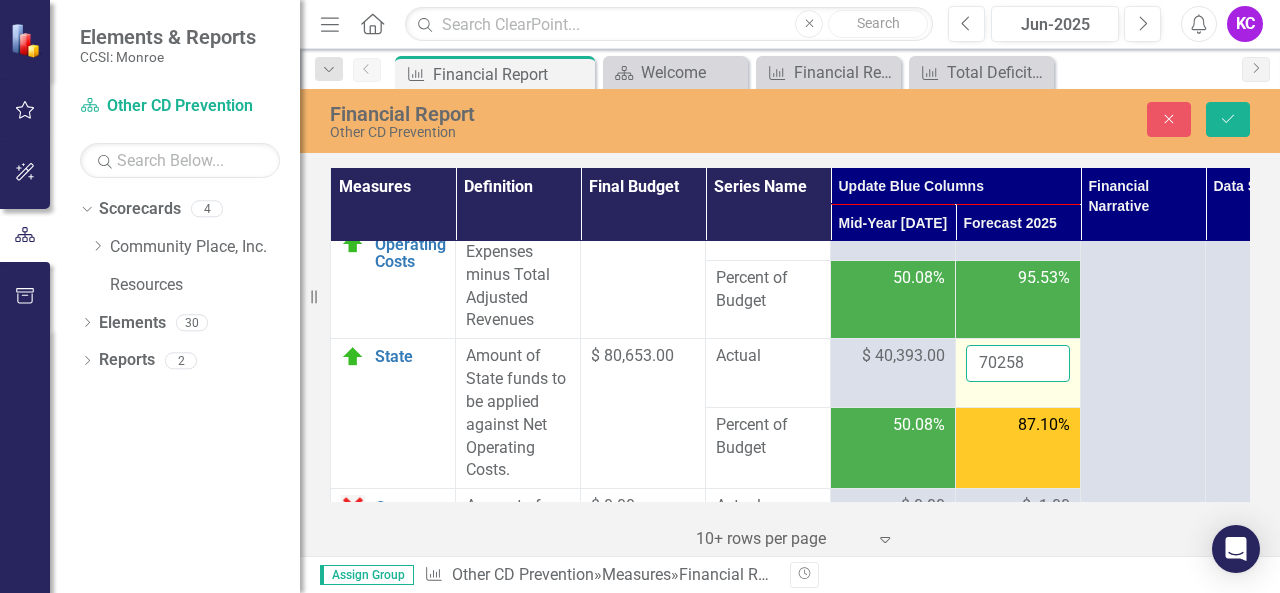 click on "70258" at bounding box center (1018, 363) 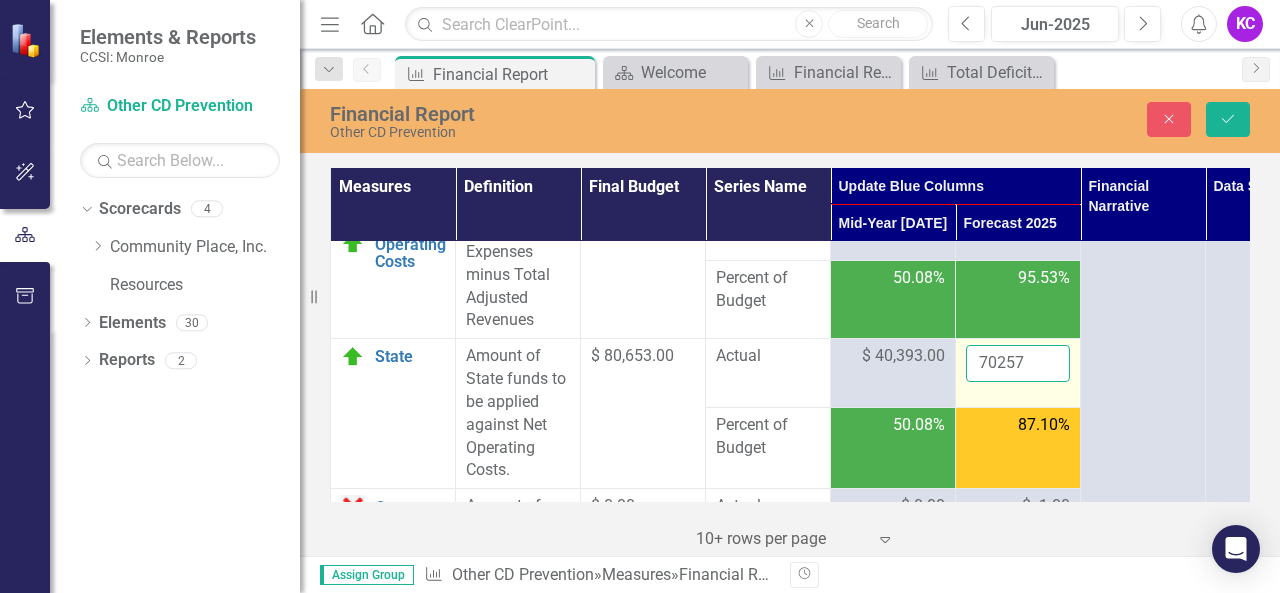 click on "70257" at bounding box center [1018, 363] 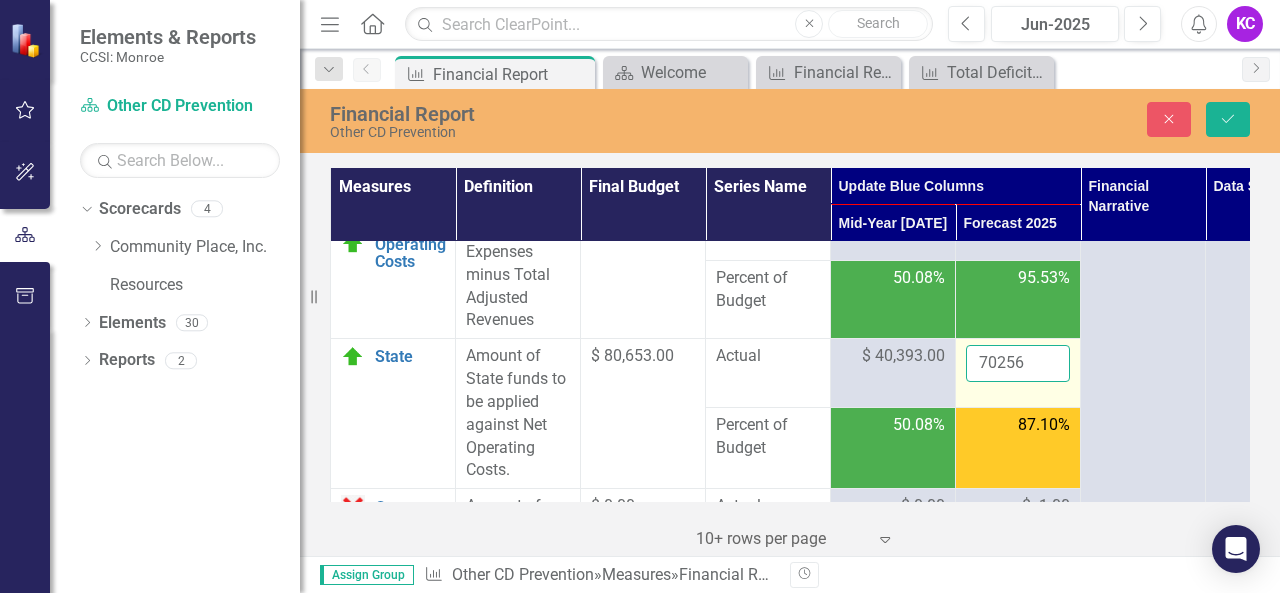 click on "70256" at bounding box center (1018, 363) 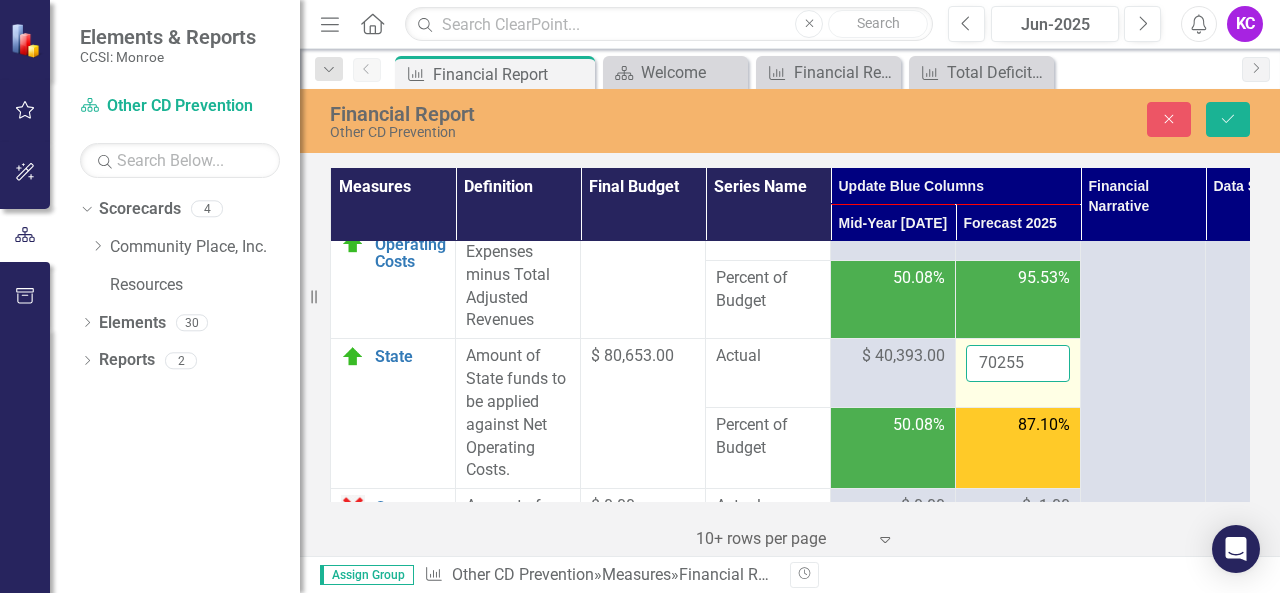 click on "70255" at bounding box center [1018, 363] 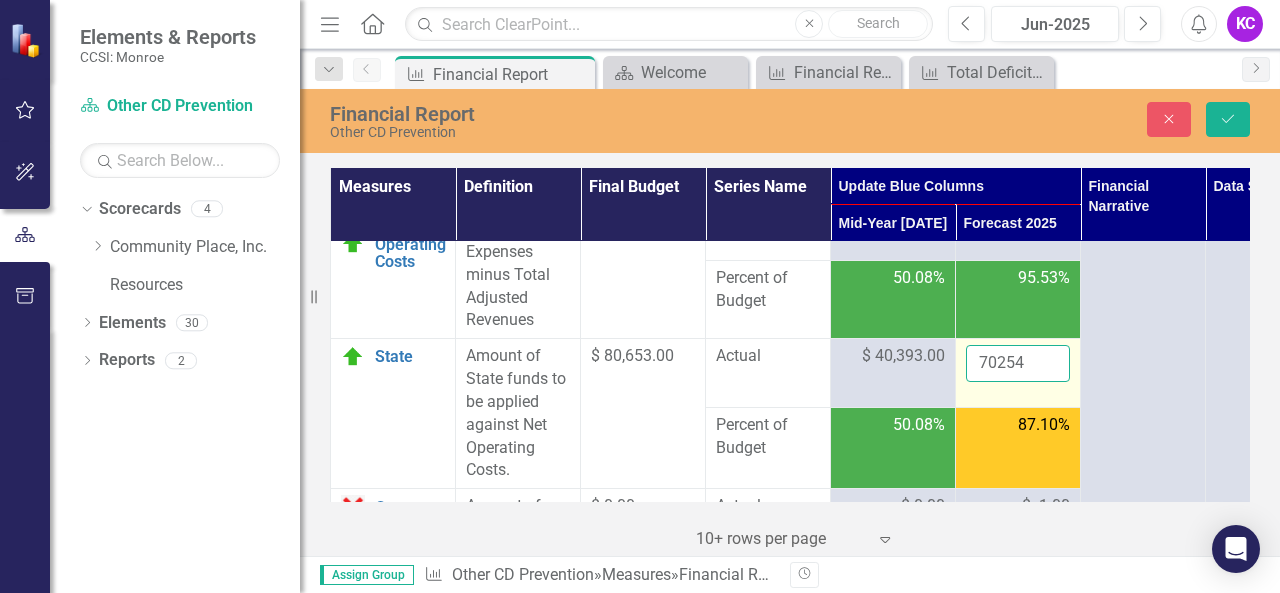 click on "70254" at bounding box center (1018, 363) 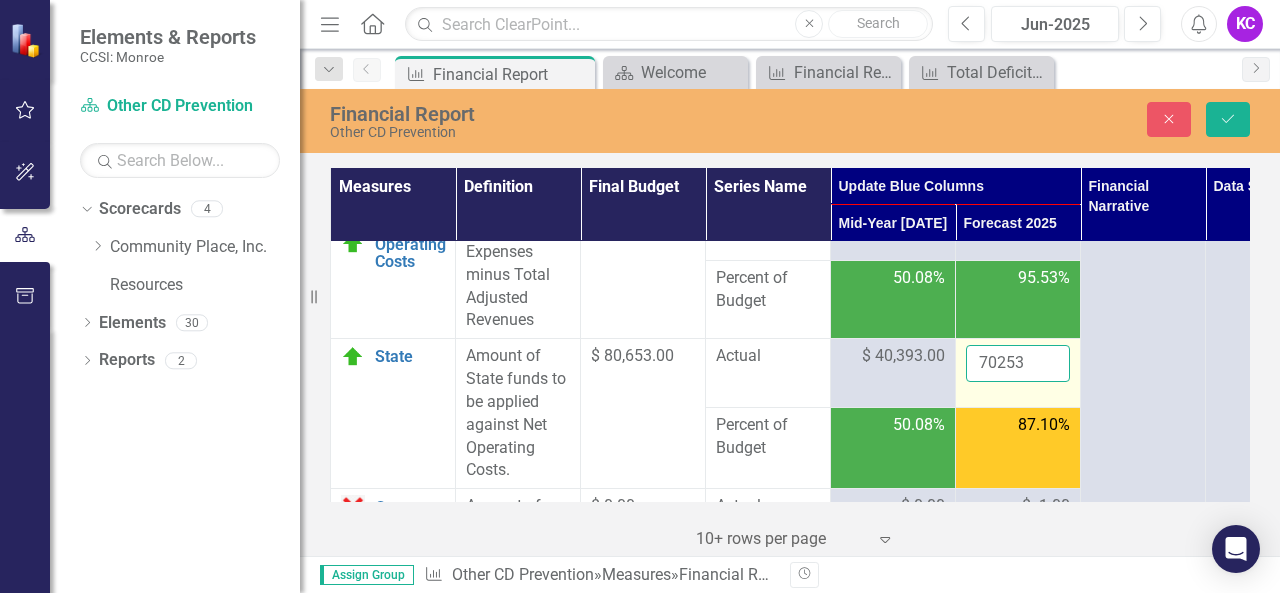 click on "70253" at bounding box center (1018, 363) 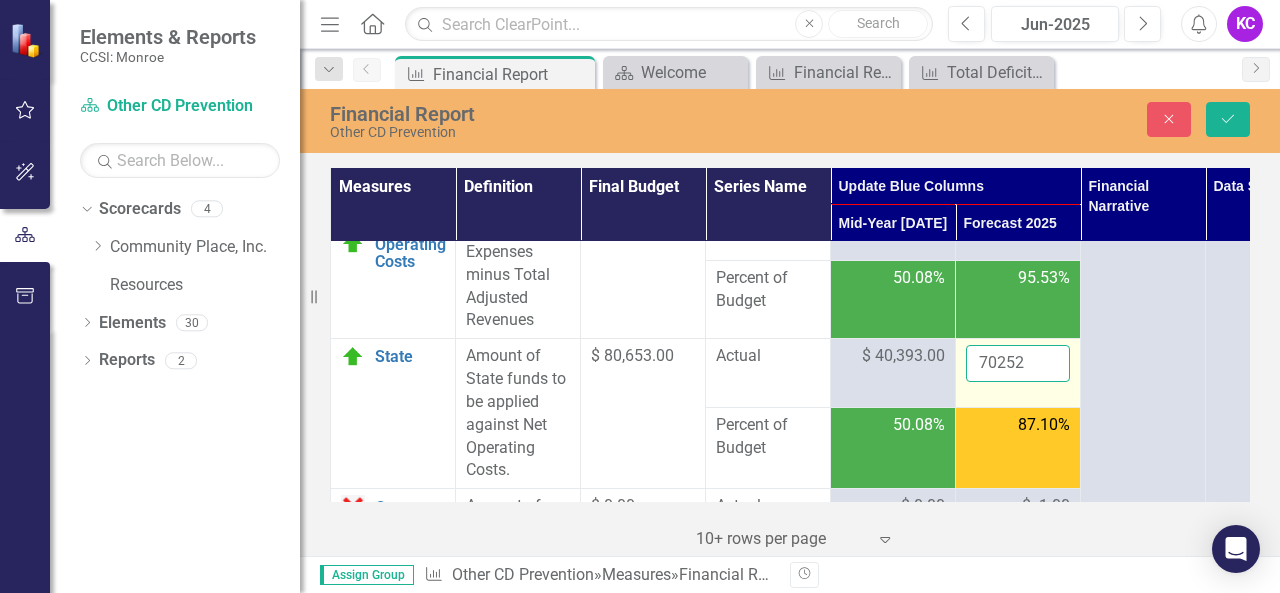 click on "70252" at bounding box center (1018, 363) 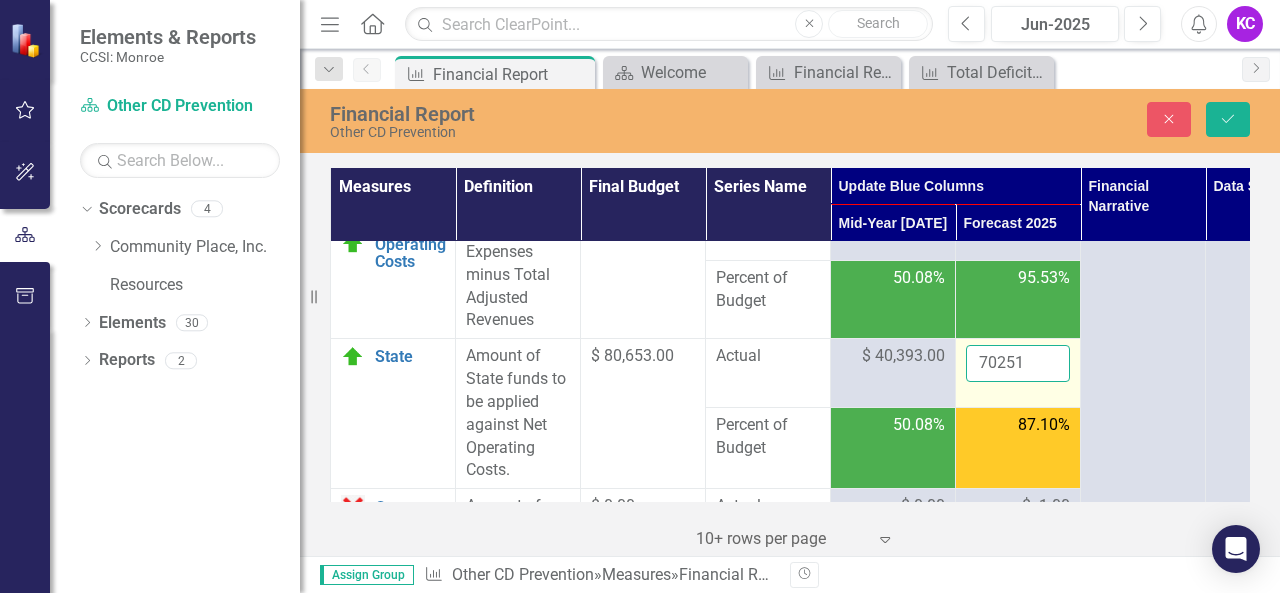 click on "70251" at bounding box center [1018, 363] 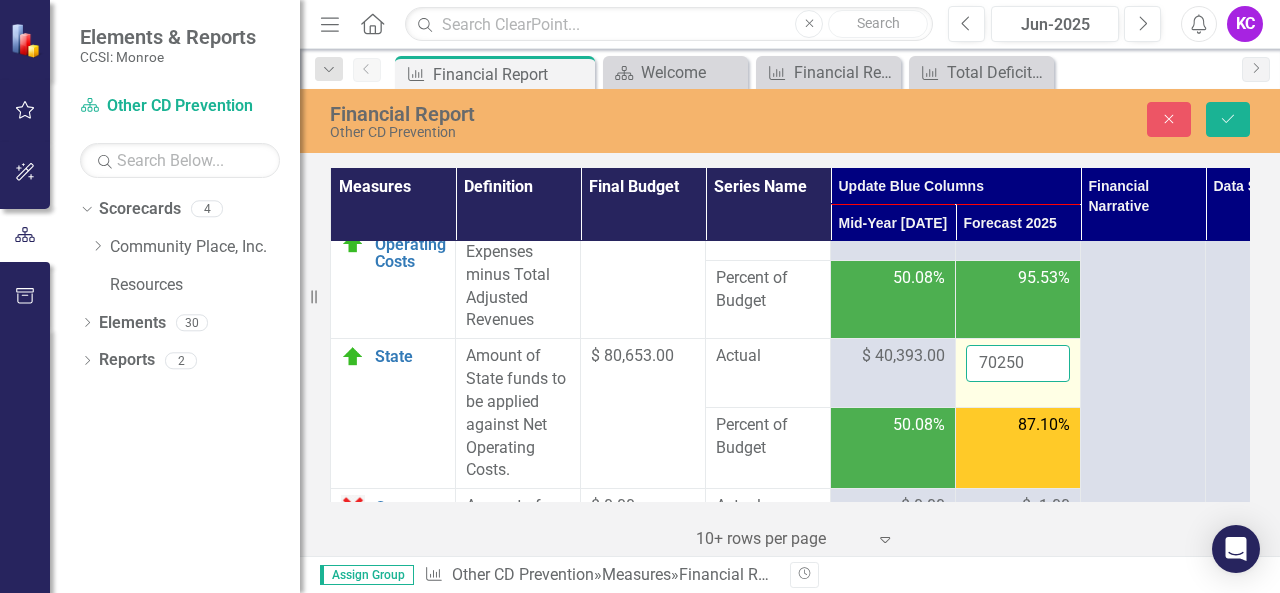 click on "70250" at bounding box center [1018, 363] 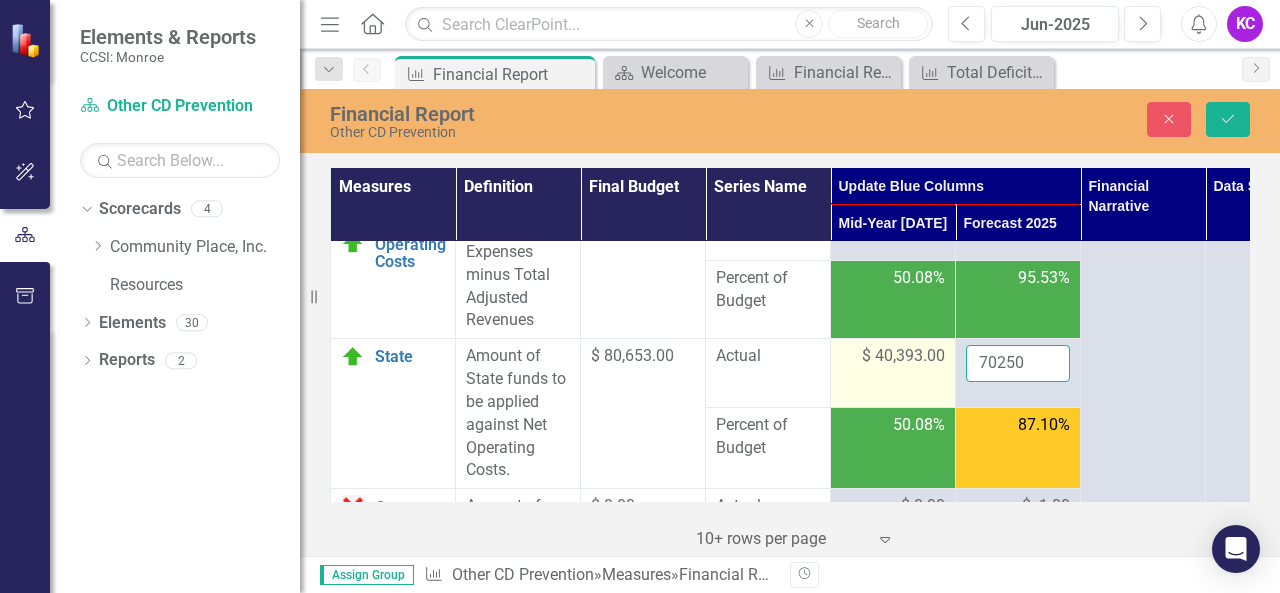 drag, startPoint x: 1014, startPoint y: 426, endPoint x: 916, endPoint y: 431, distance: 98.12747 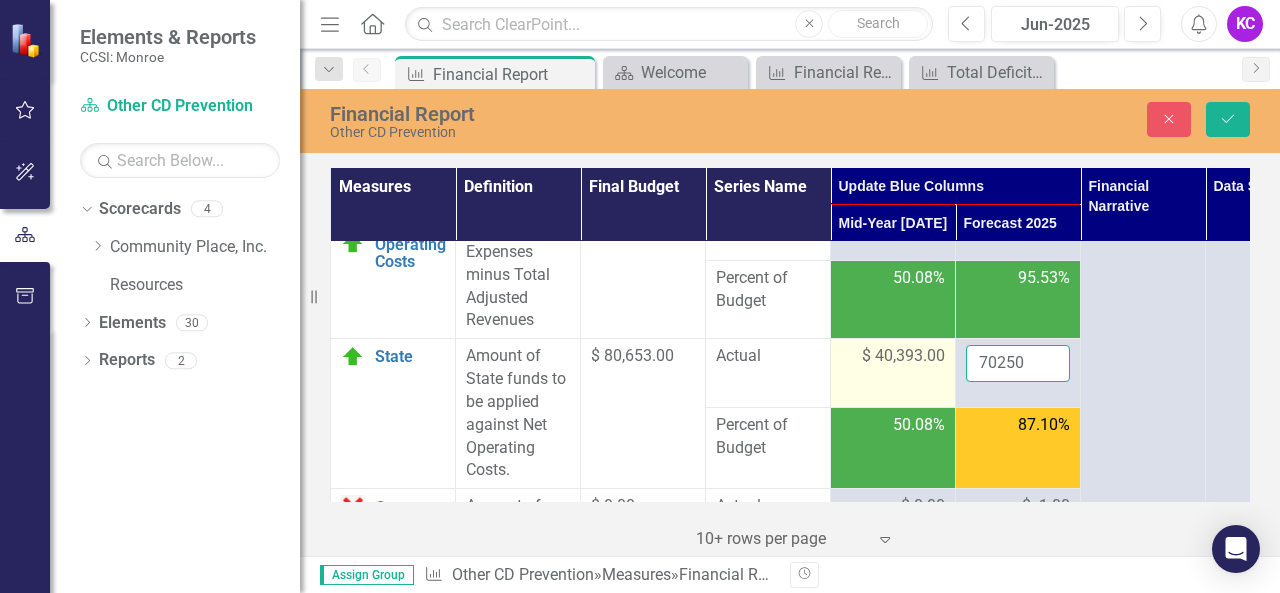 click on "State Link Open Element Amount of State funds to be applied against Net Operating Costs. $ 80,653.00 Actual $ 40,393.00 70250" at bounding box center [831, 373] 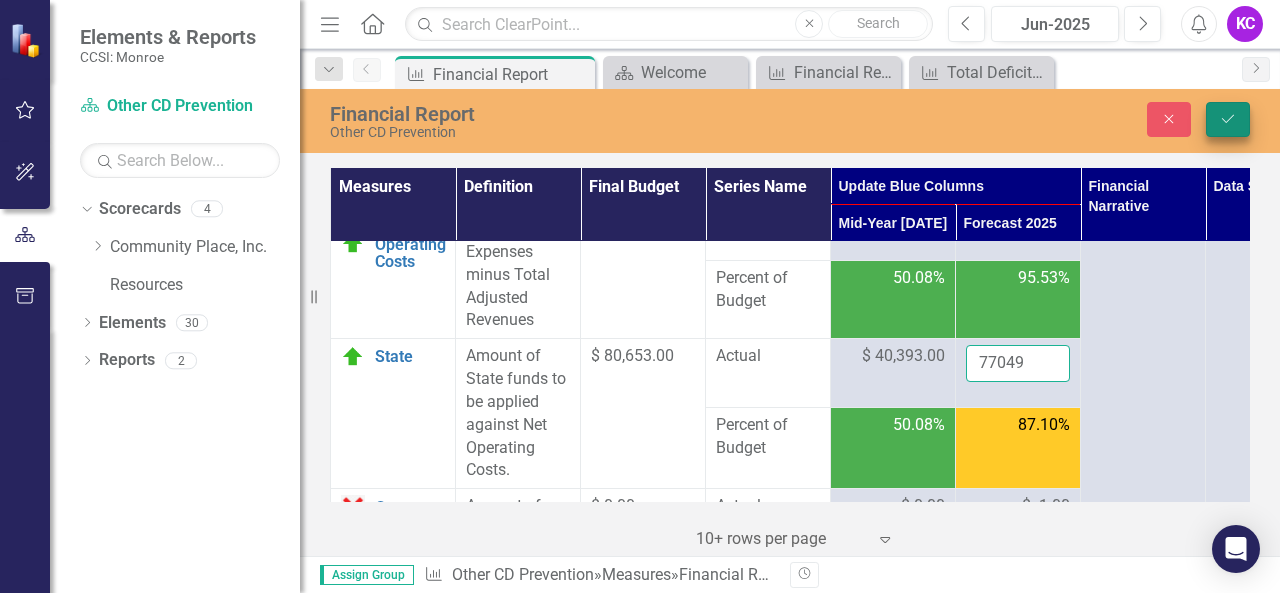 type on "77049" 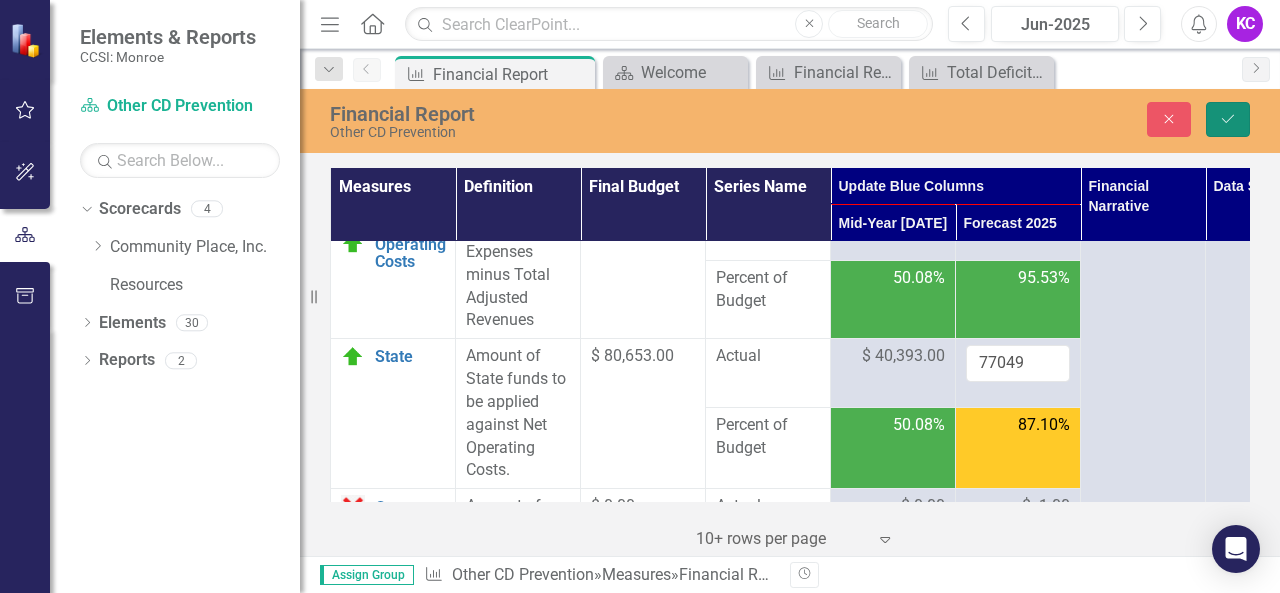 click on "Save" at bounding box center (1228, 119) 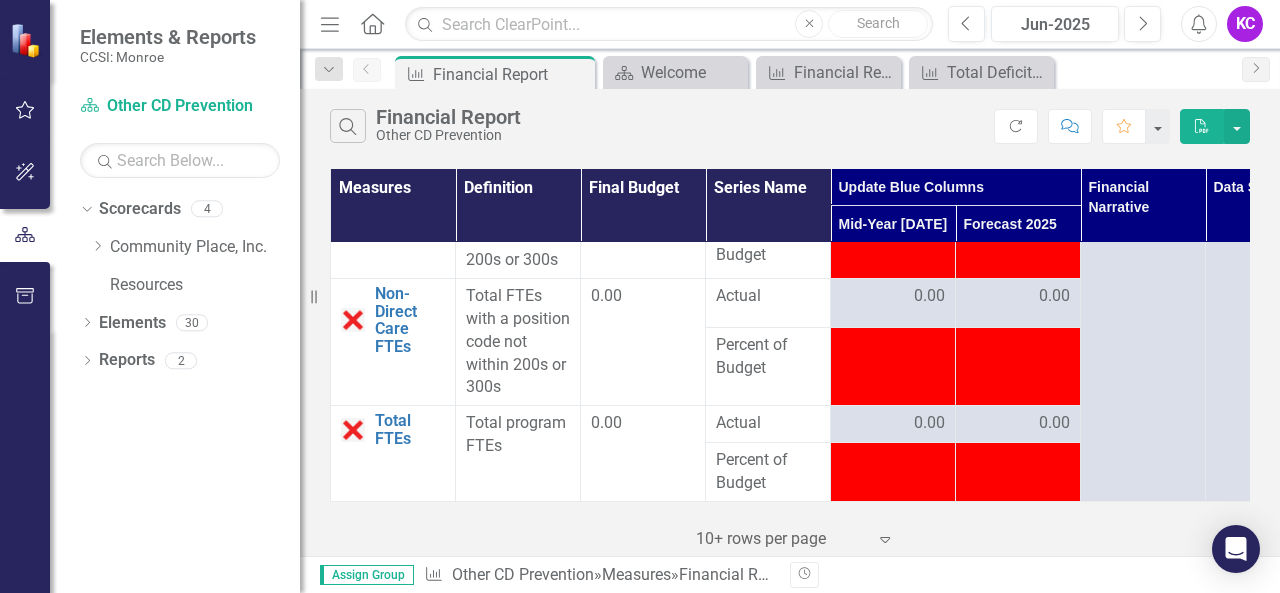 scroll, scrollTop: 6316, scrollLeft: 0, axis: vertical 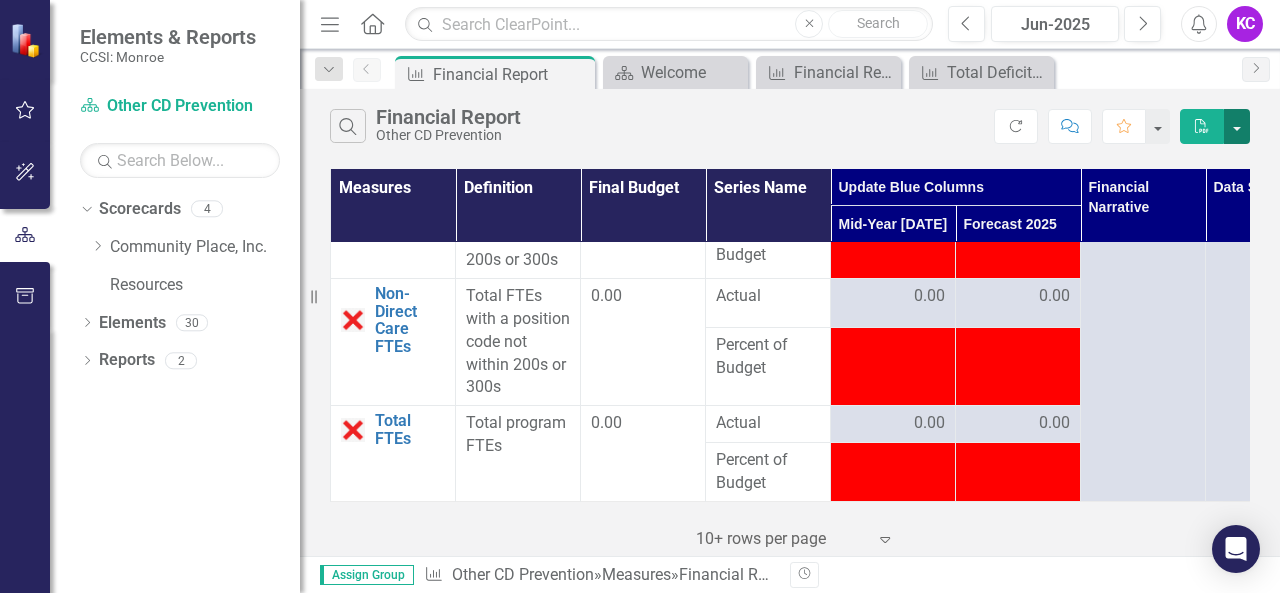 click at bounding box center (1237, 126) 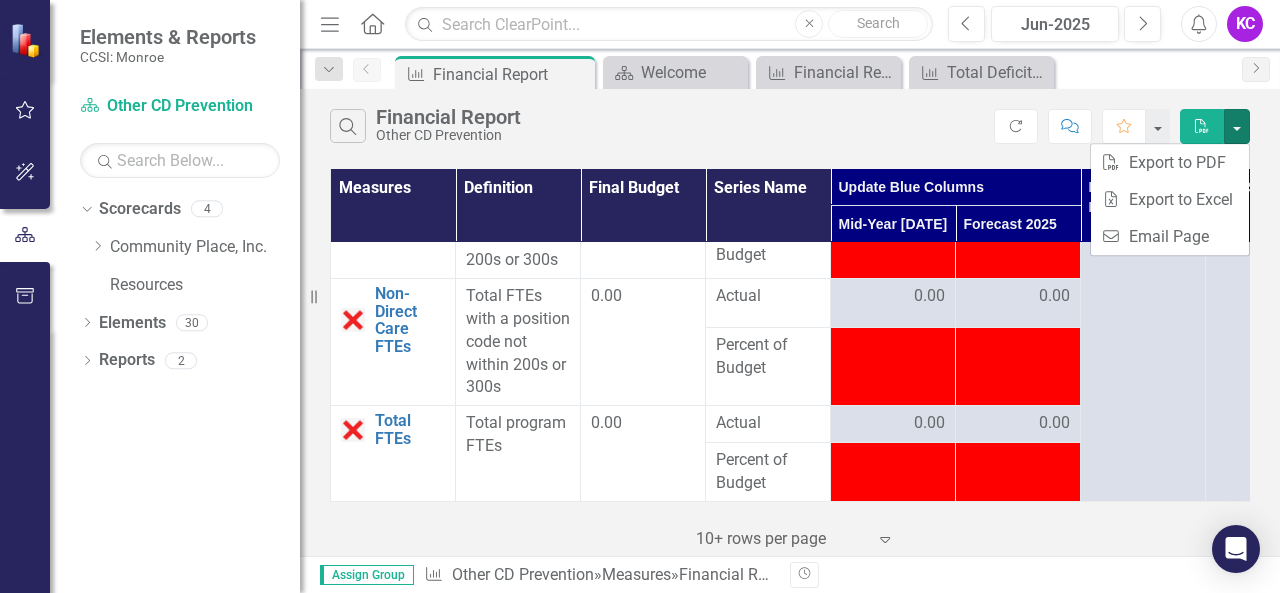 click on "Search Financial Report Other CD Prevention" at bounding box center [662, 126] 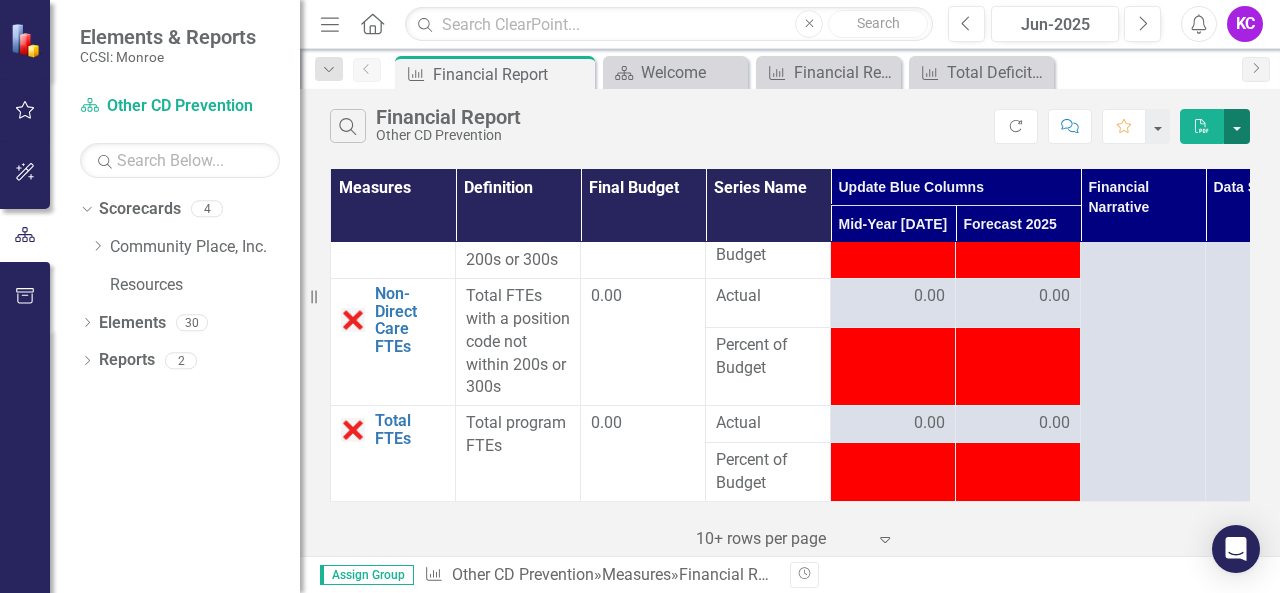 click at bounding box center (1237, 126) 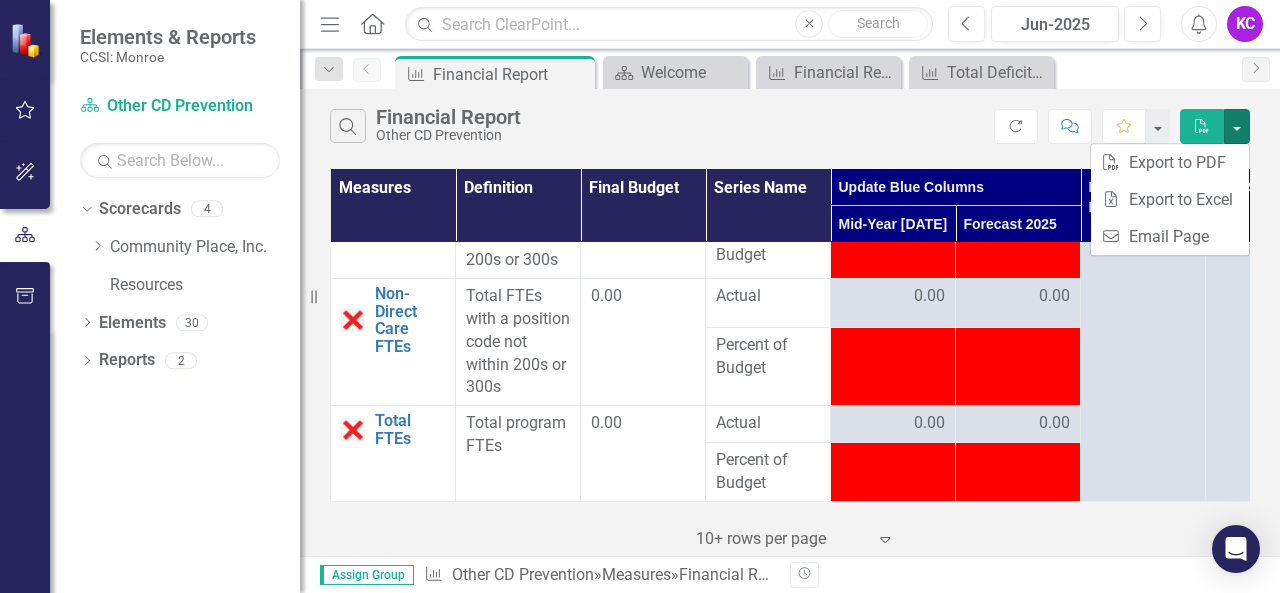 click on "PDF" 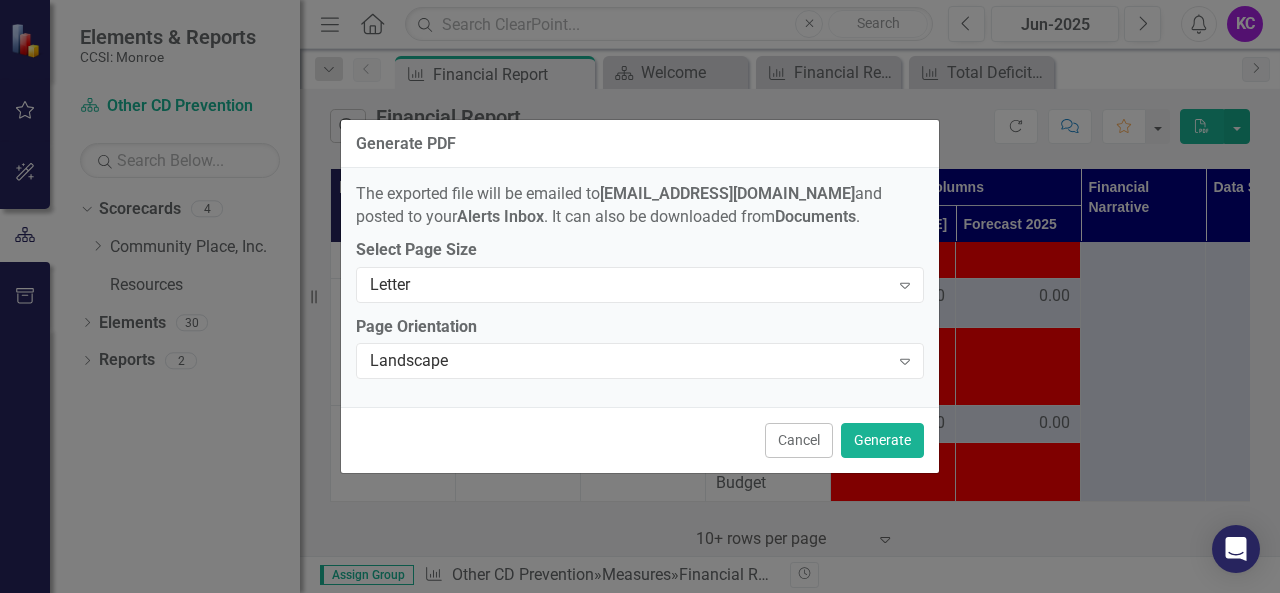 drag, startPoint x: 805, startPoint y: 439, endPoint x: 870, endPoint y: 424, distance: 66.70832 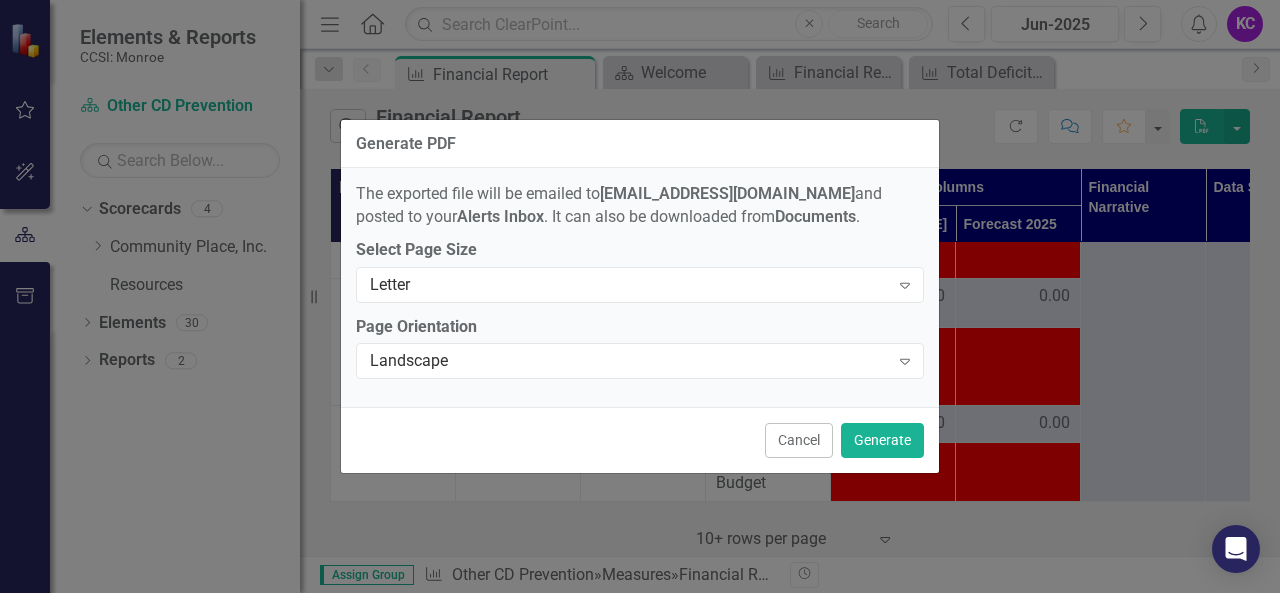 click on "Cancel" at bounding box center (799, 440) 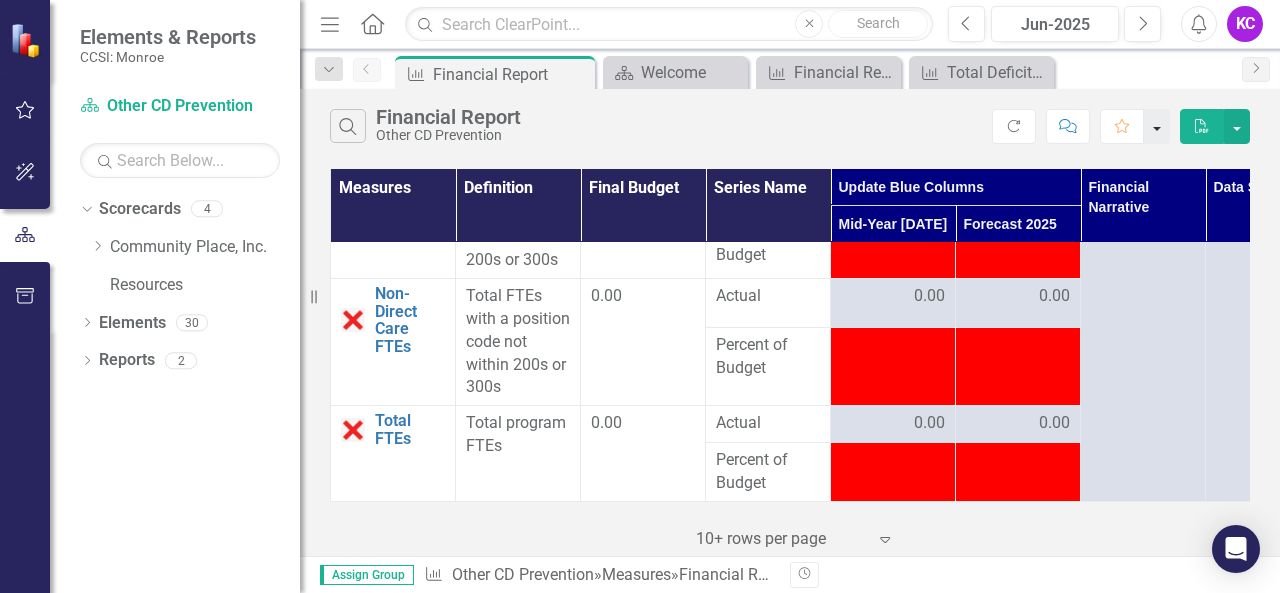 click at bounding box center [1157, 126] 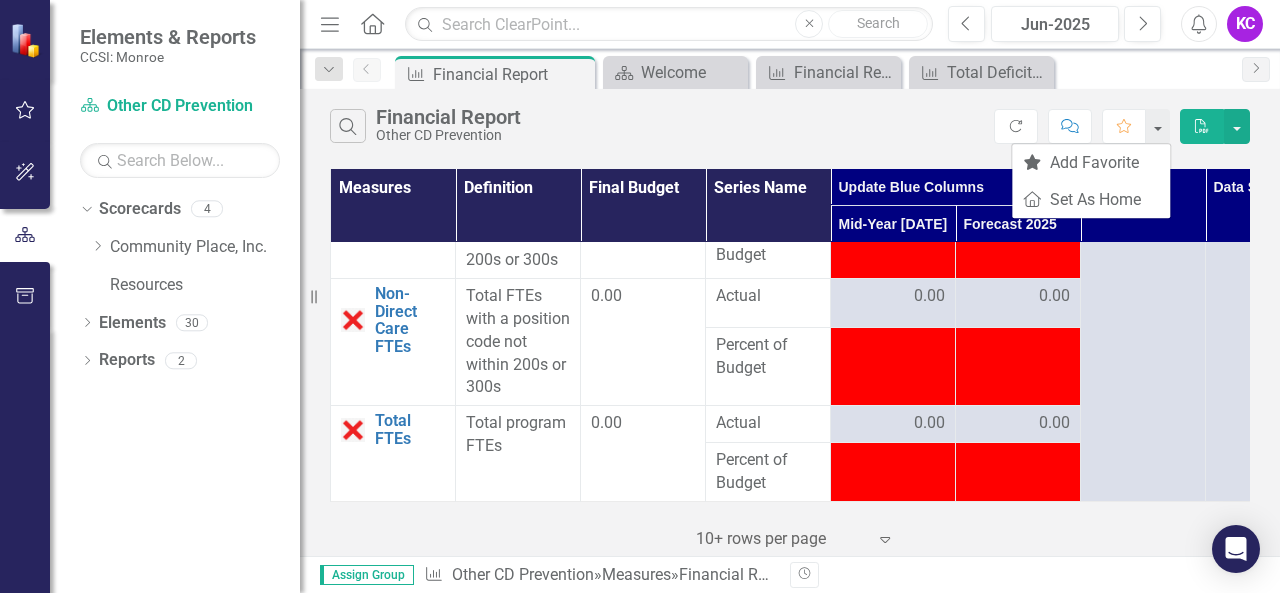 click on "Search Financial Report Other CD Prevention" at bounding box center [662, 126] 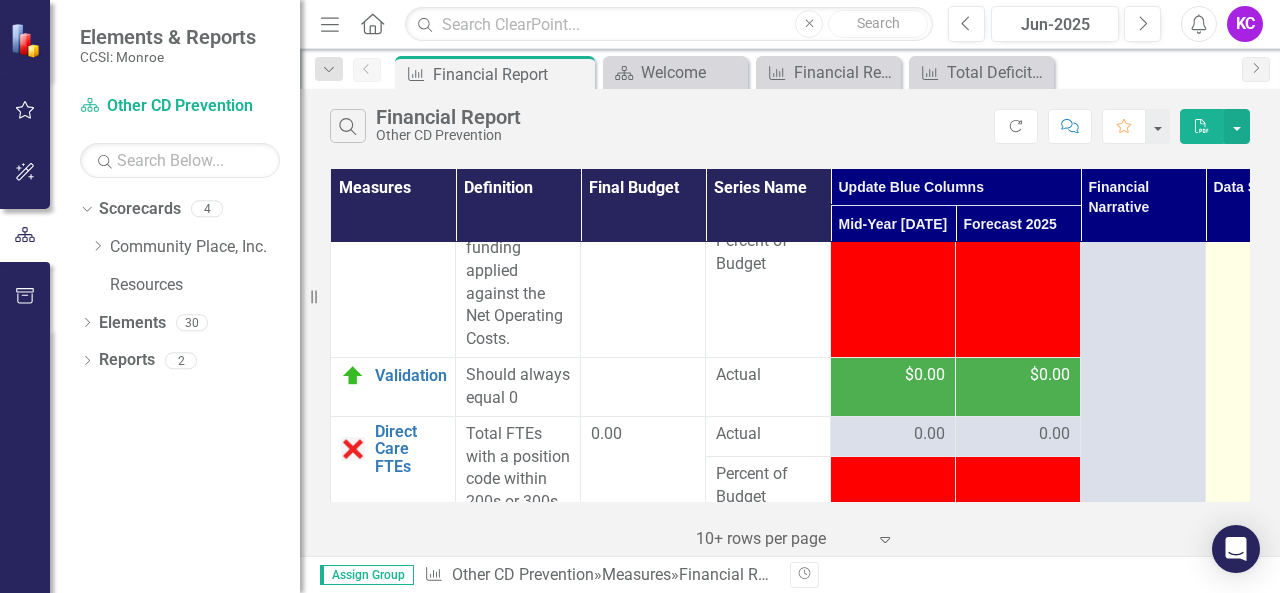 scroll, scrollTop: 5716, scrollLeft: 0, axis: vertical 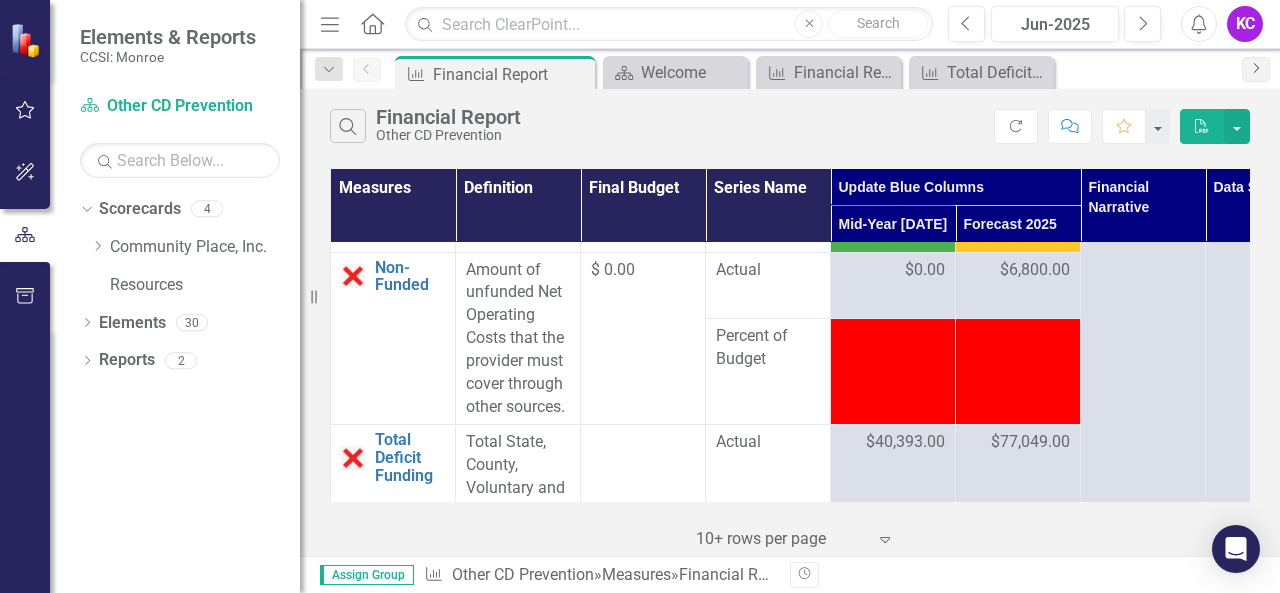 click on "Next" 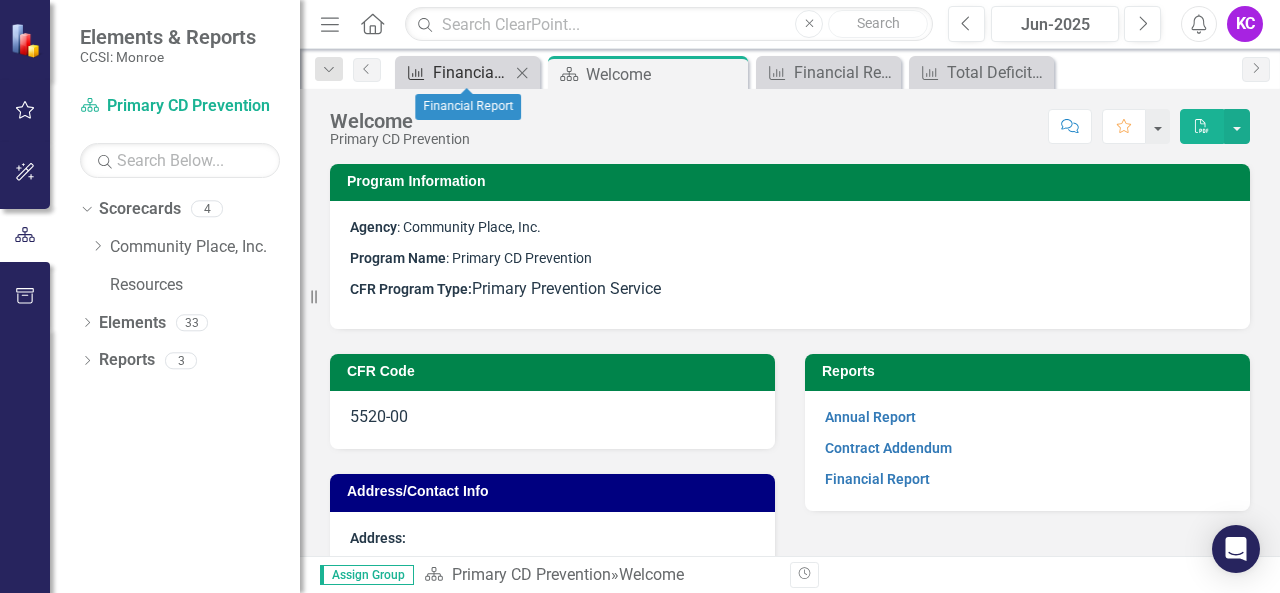 click on "Financial Report" at bounding box center [471, 72] 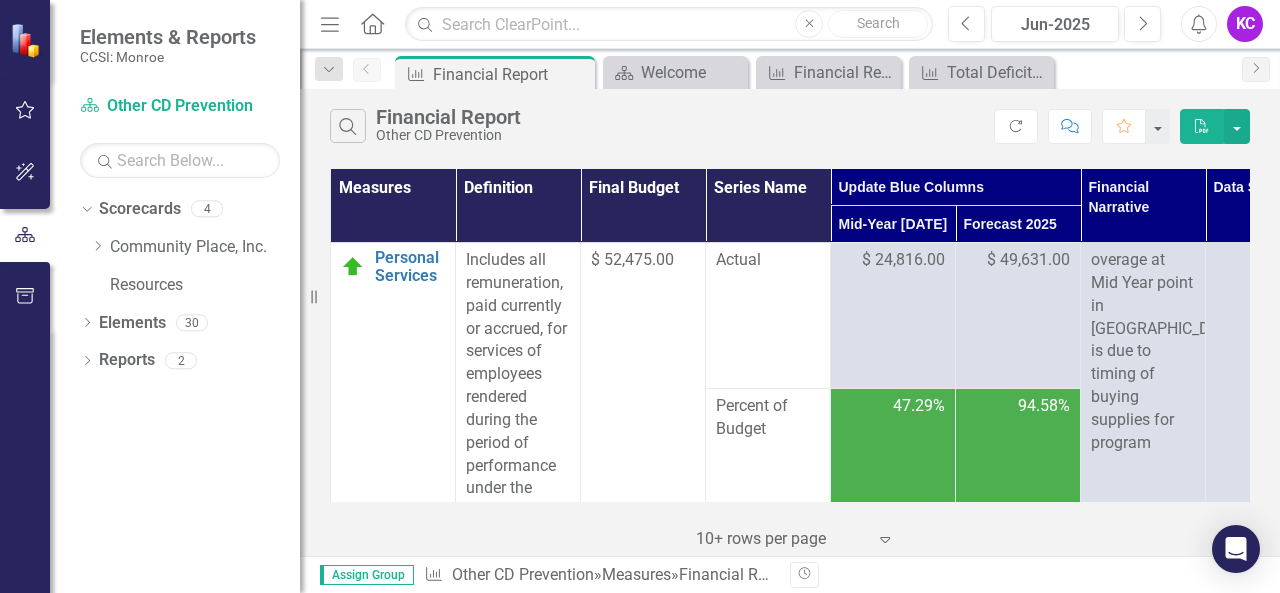 click on "Data Status" at bounding box center [1268, 206] 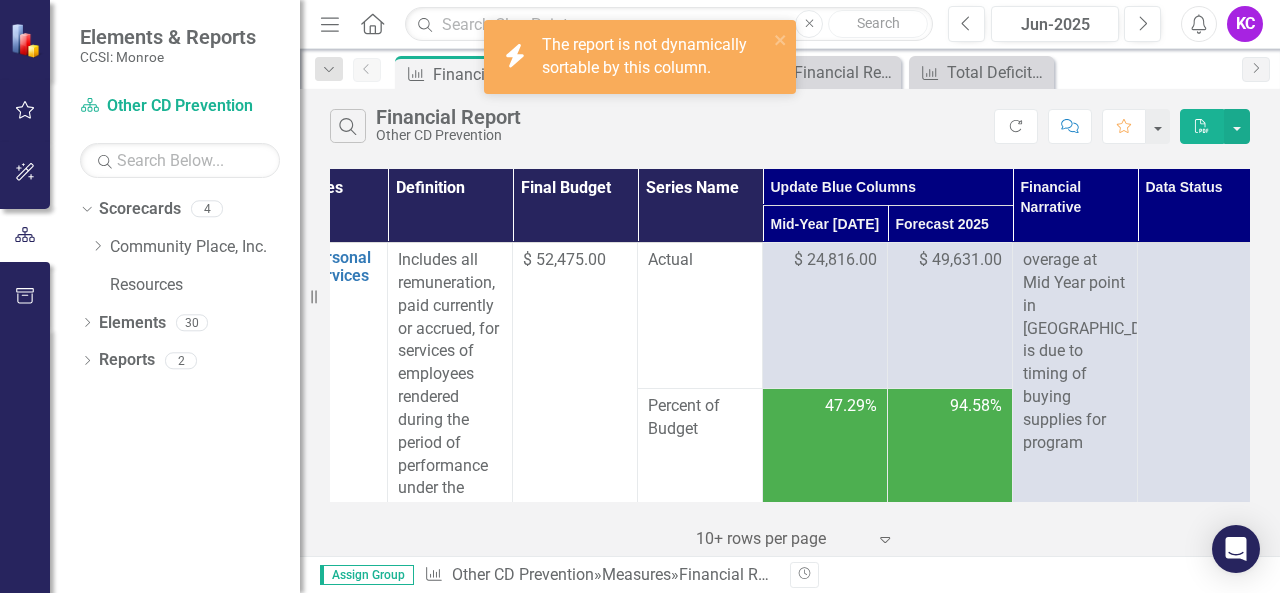 scroll, scrollTop: 0, scrollLeft: 95, axis: horizontal 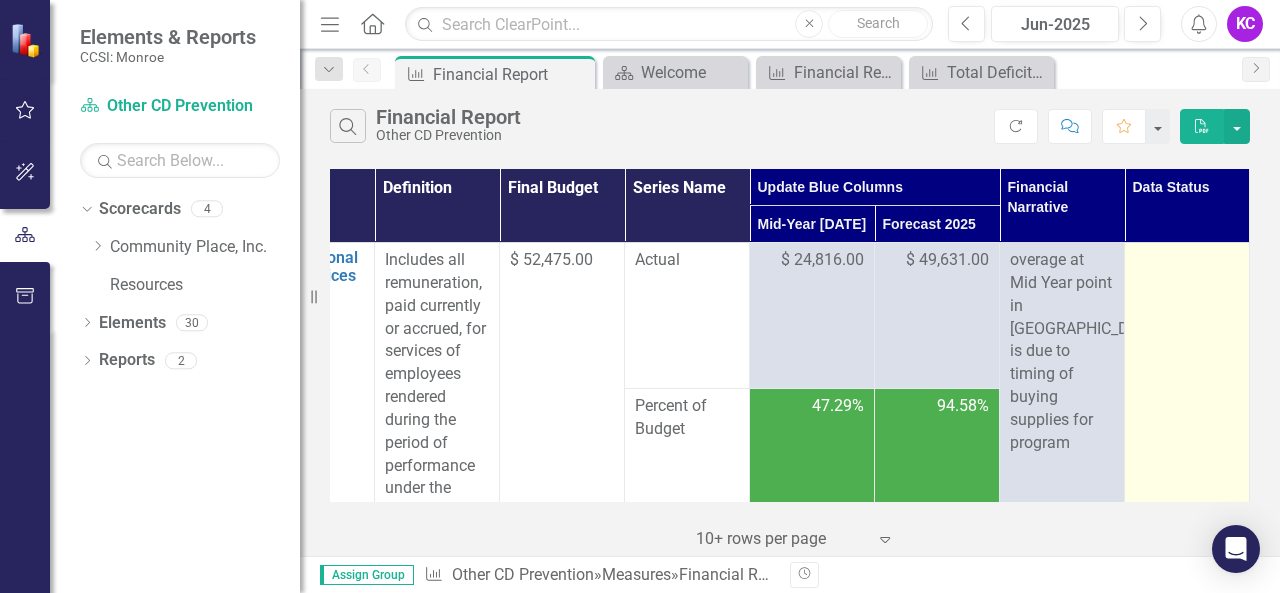 click at bounding box center [1187, 261] 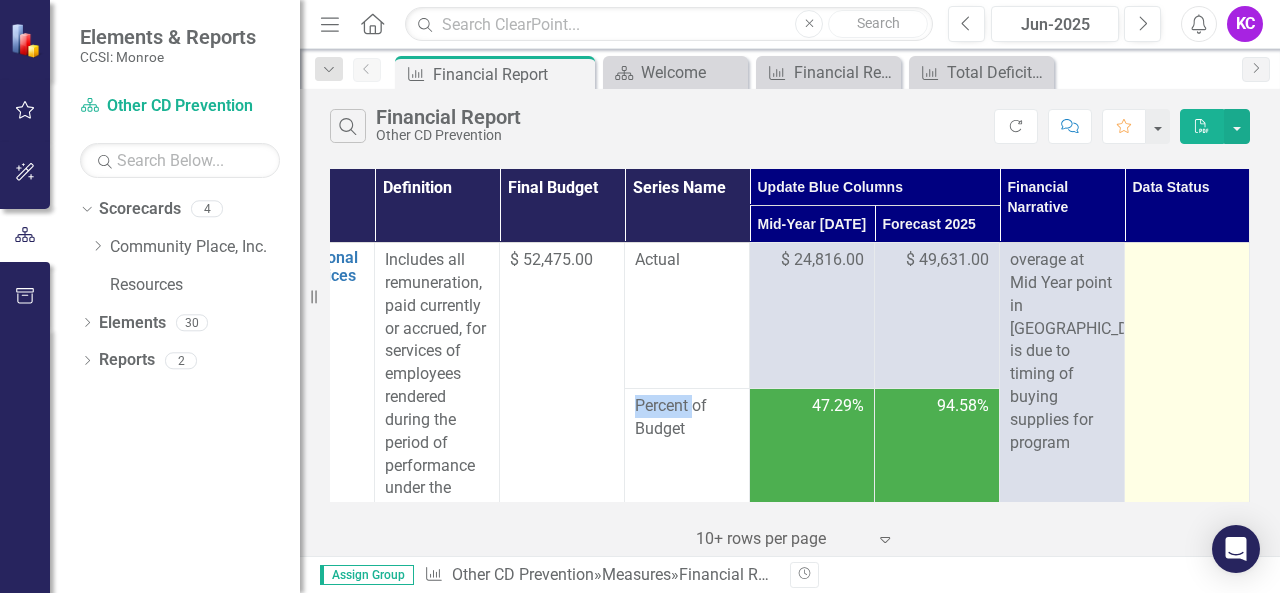 click at bounding box center [1187, 261] 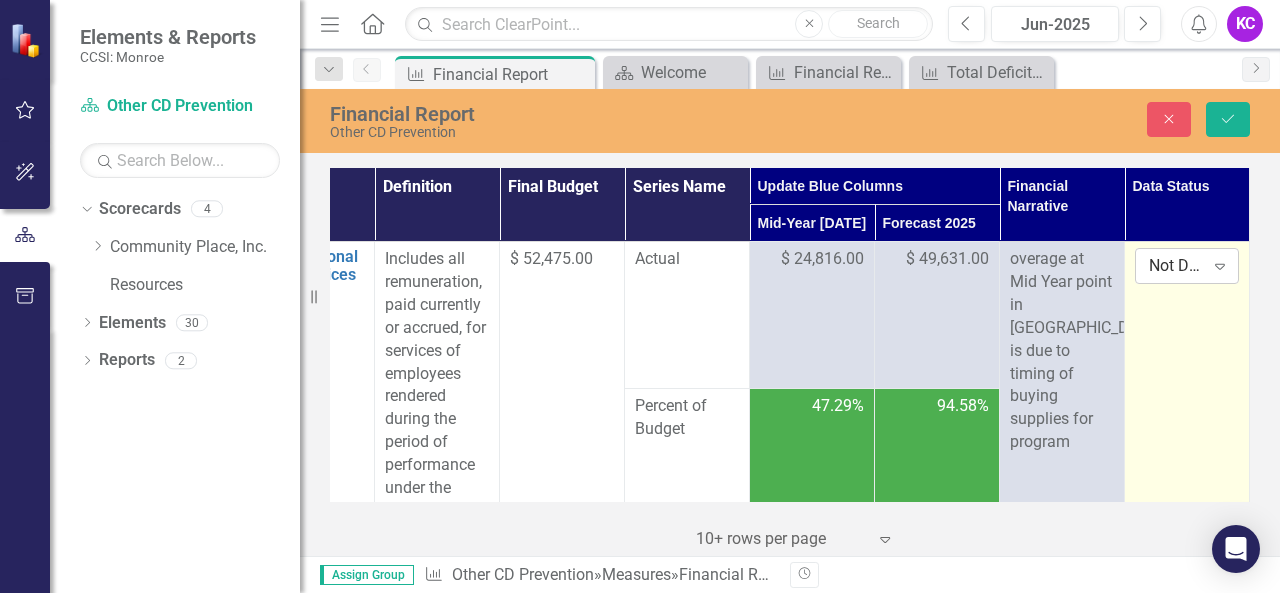 click on "Expand" 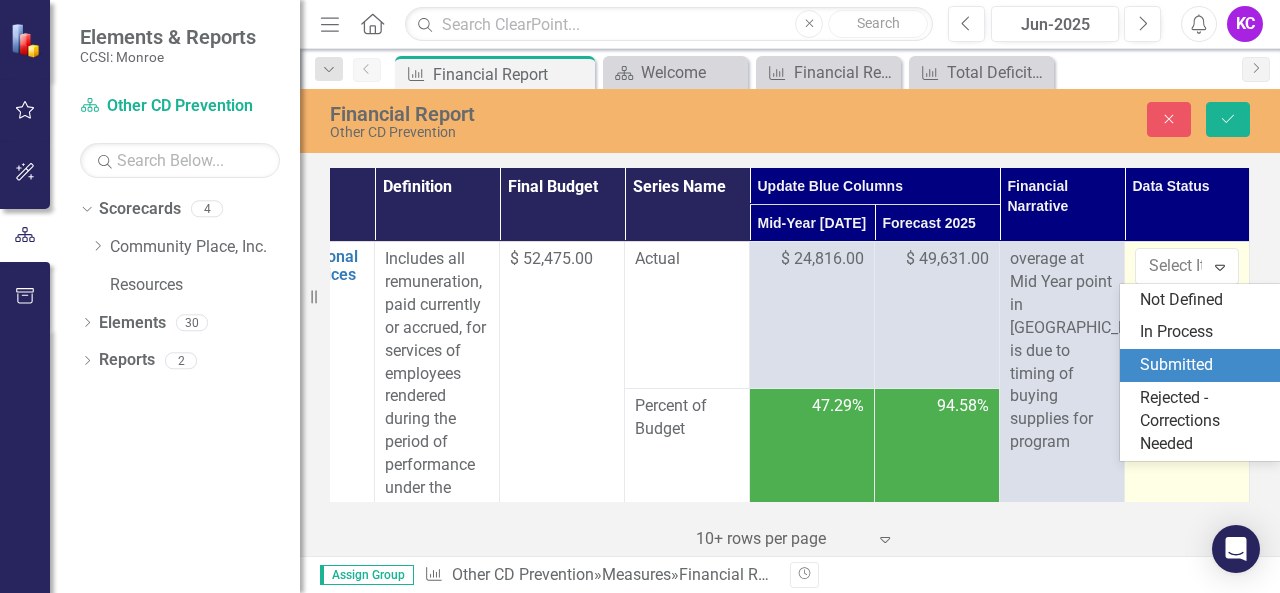 click on "Submitted" at bounding box center [1204, 365] 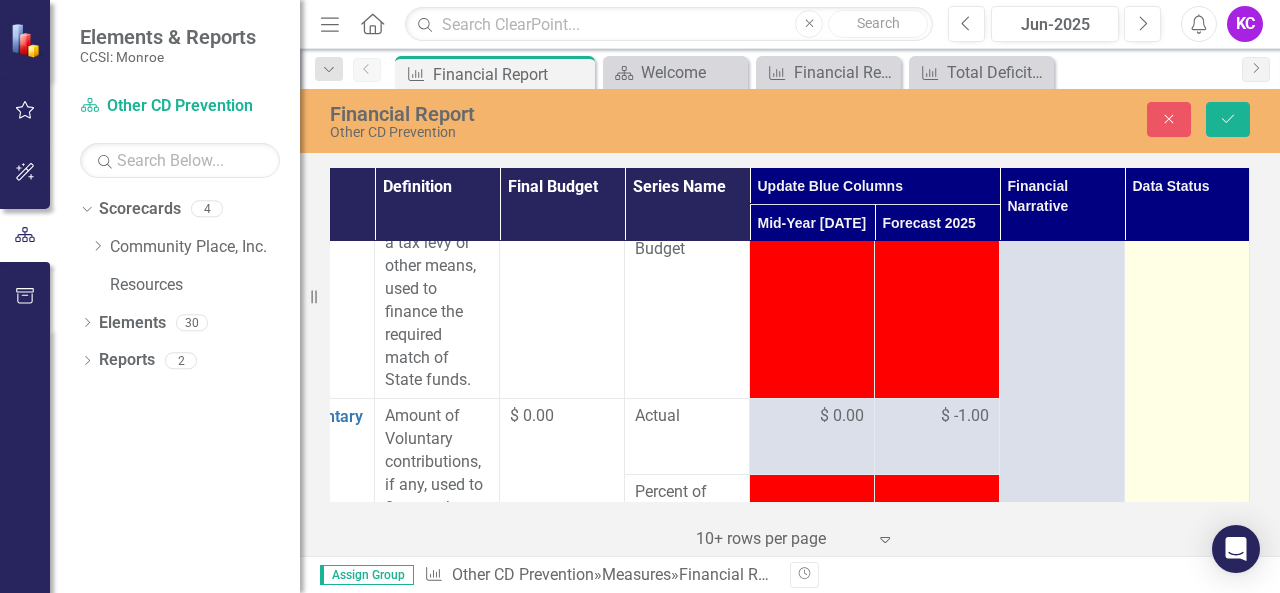 scroll, scrollTop: 5100, scrollLeft: 95, axis: both 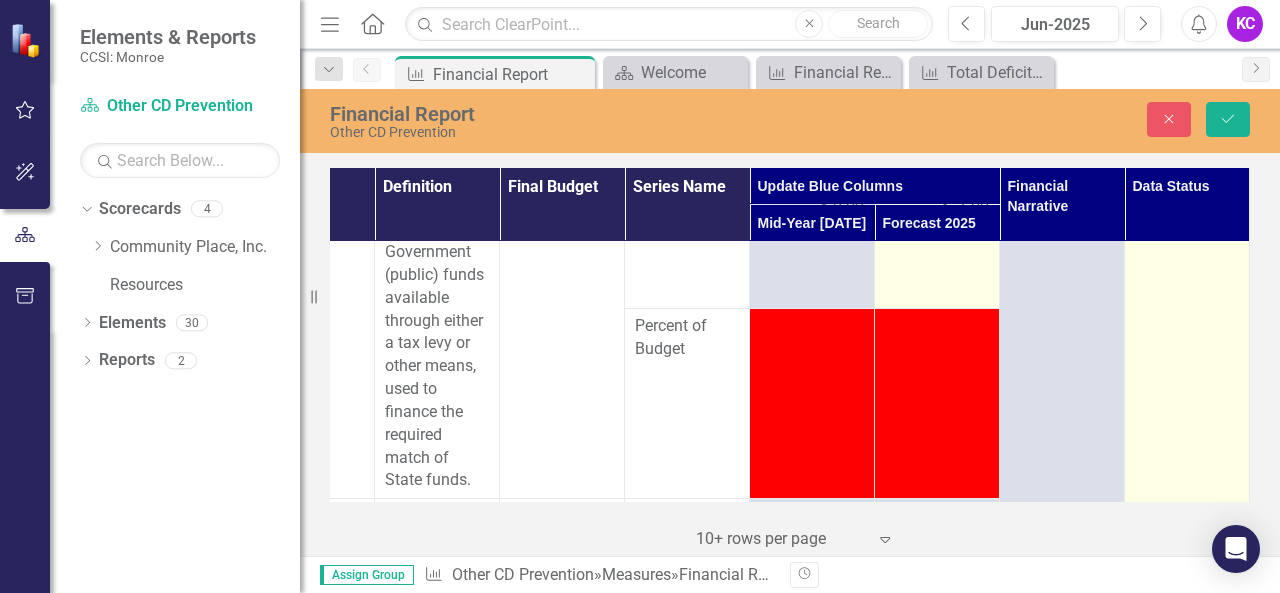 click on "$ -1.00" at bounding box center (965, 206) 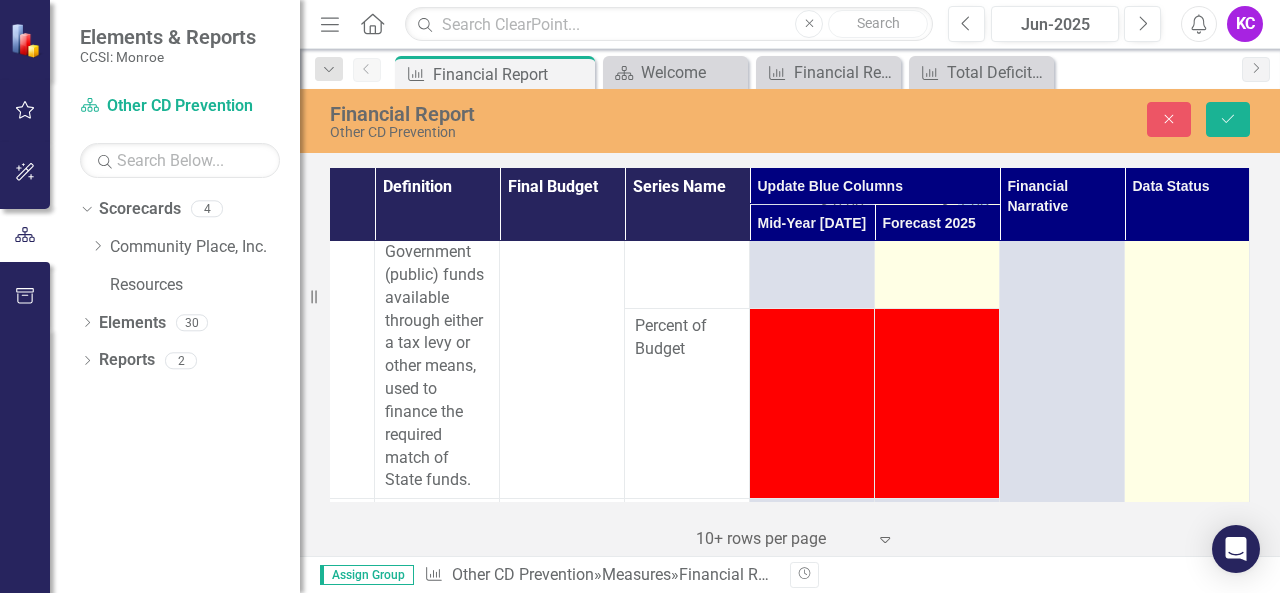 click on "$ -1.00" at bounding box center [965, 206] 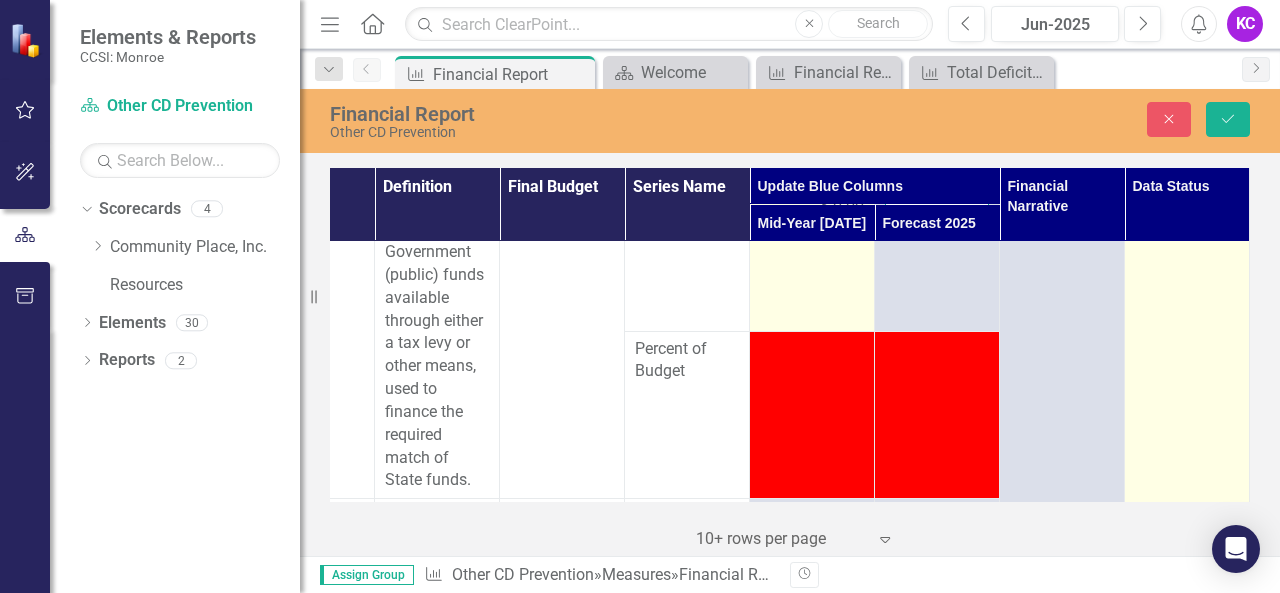 drag, startPoint x: 937, startPoint y: 271, endPoint x: 833, endPoint y: 277, distance: 104.172935 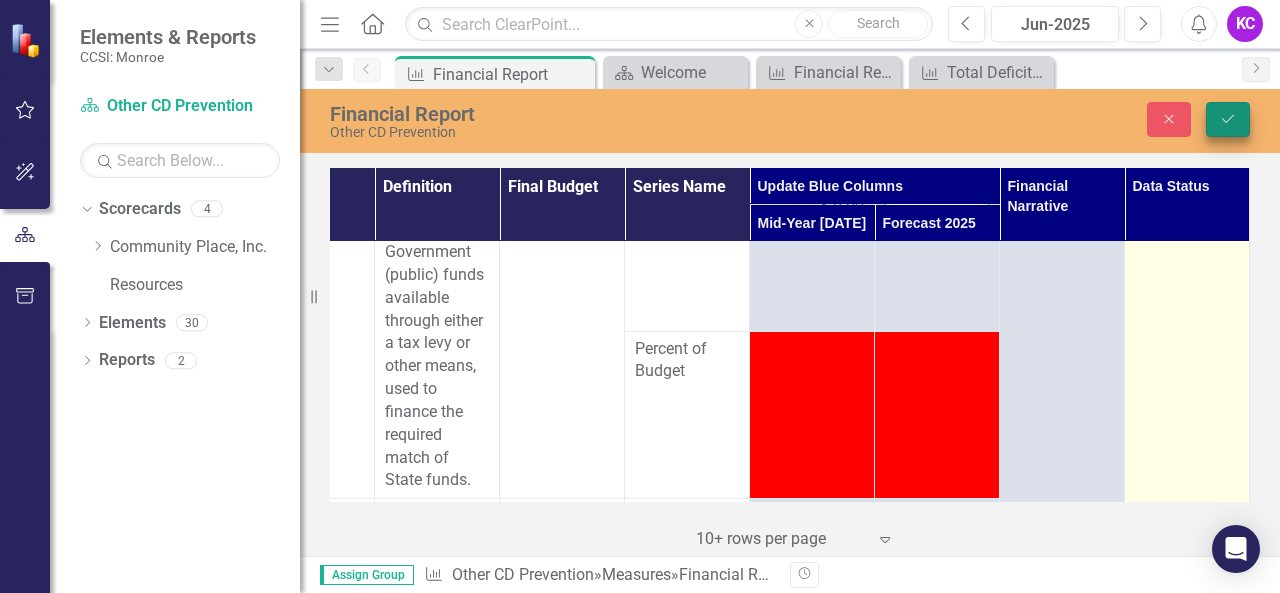type on "0" 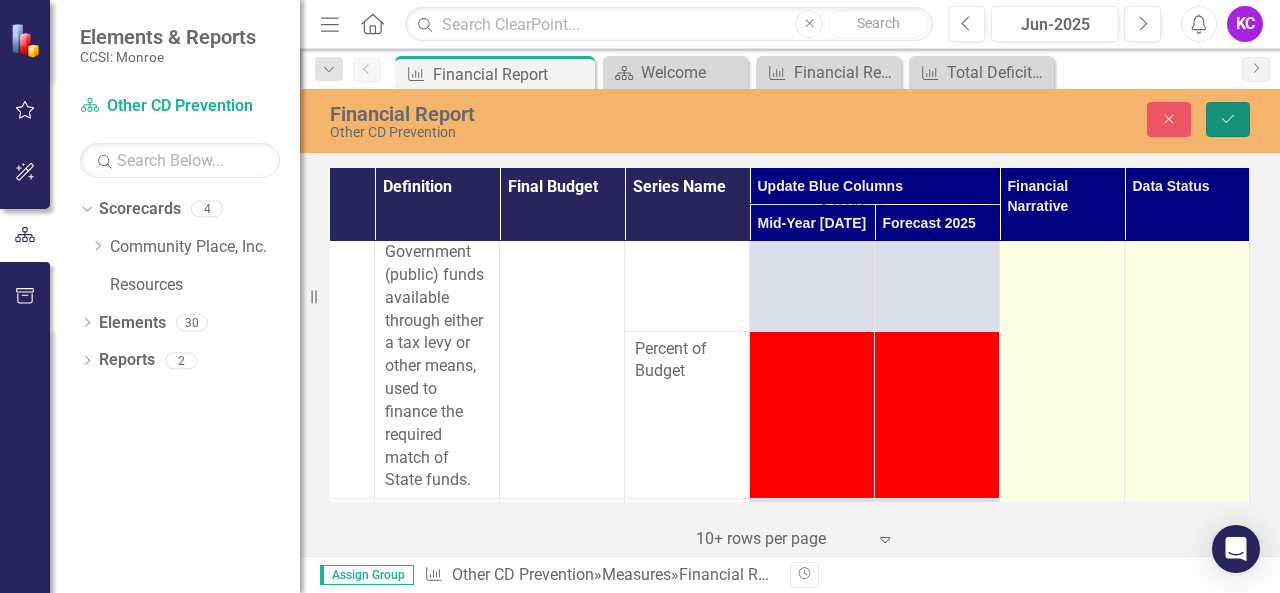 drag, startPoint x: 1218, startPoint y: 111, endPoint x: 1023, endPoint y: 283, distance: 260.0173 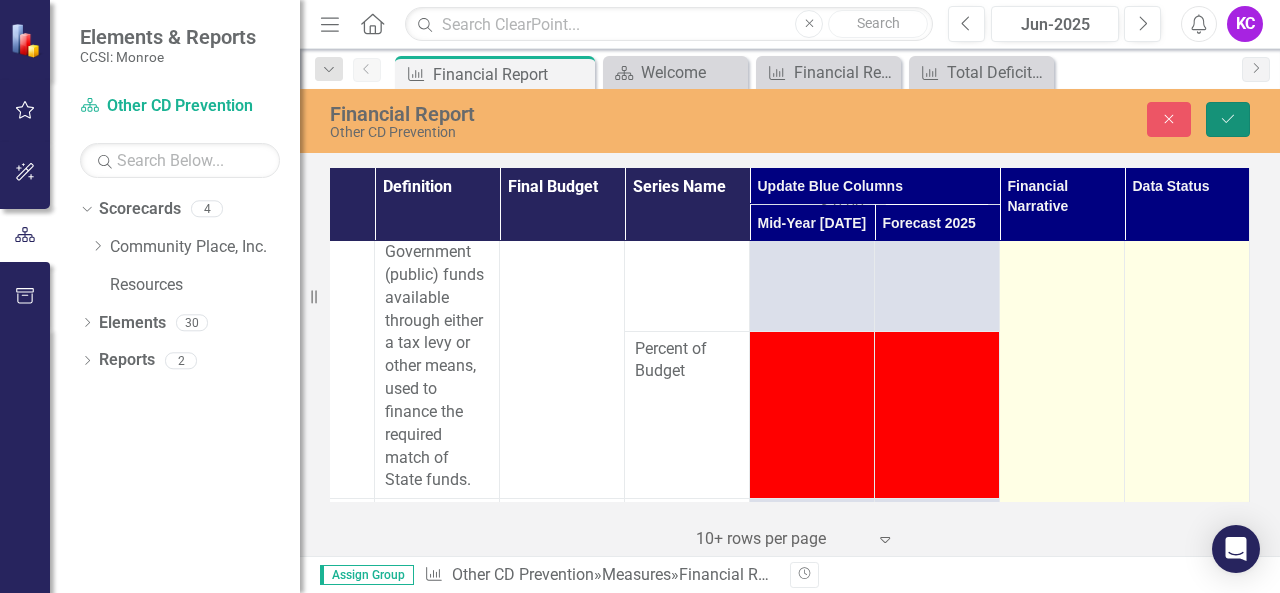 click on "Save" at bounding box center [1228, 119] 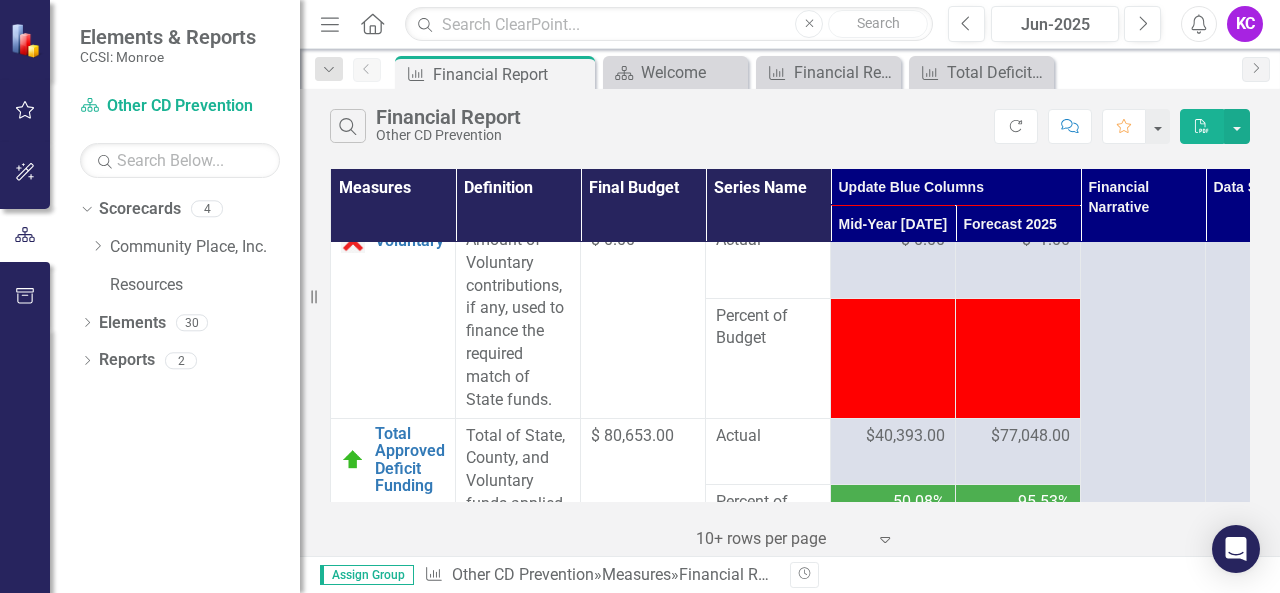 scroll, scrollTop: 5400, scrollLeft: 0, axis: vertical 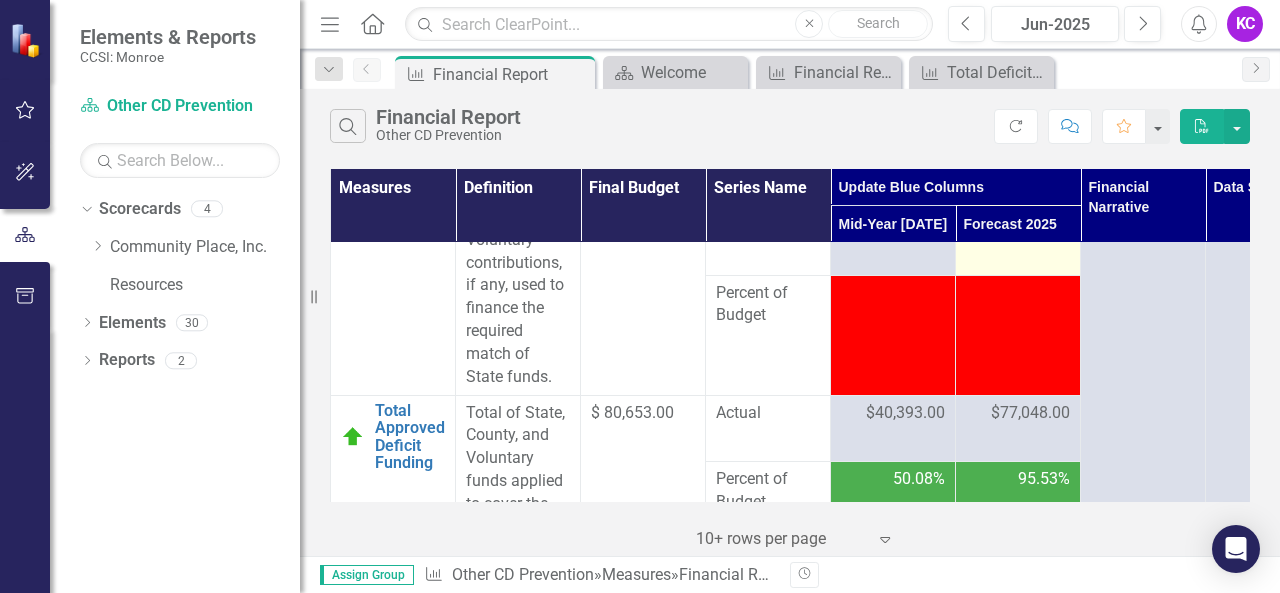 click on "$ -1.00" at bounding box center (1046, 217) 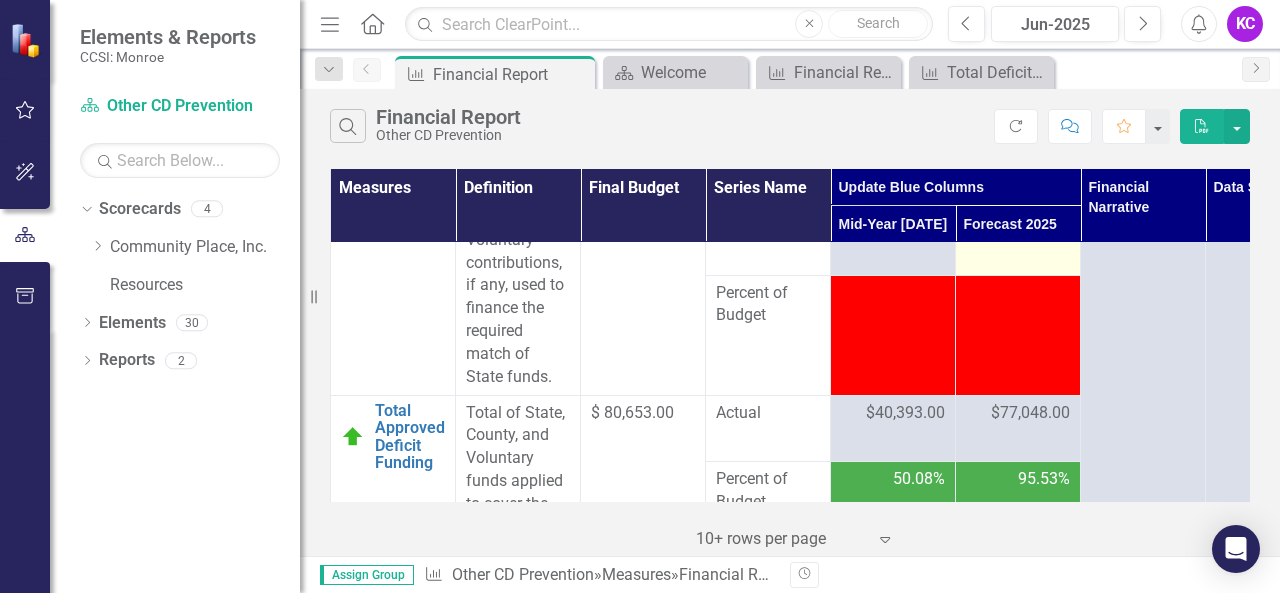 click on "$ -1.00" at bounding box center (1046, 217) 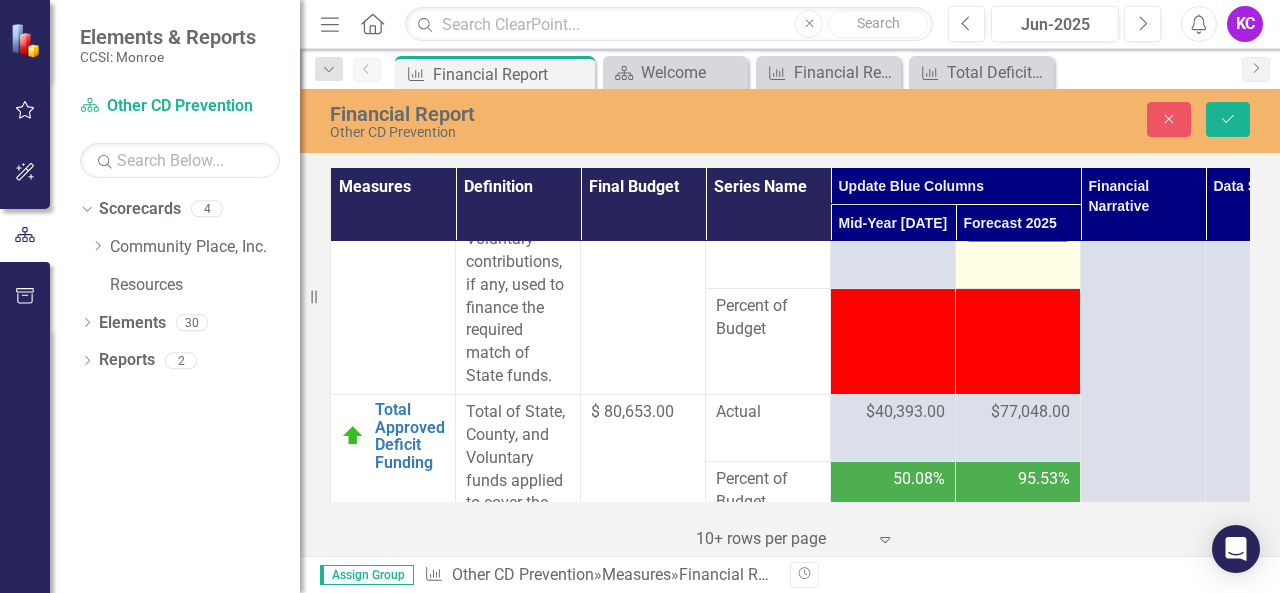 drag, startPoint x: 1025, startPoint y: 279, endPoint x: 960, endPoint y: 290, distance: 65.9242 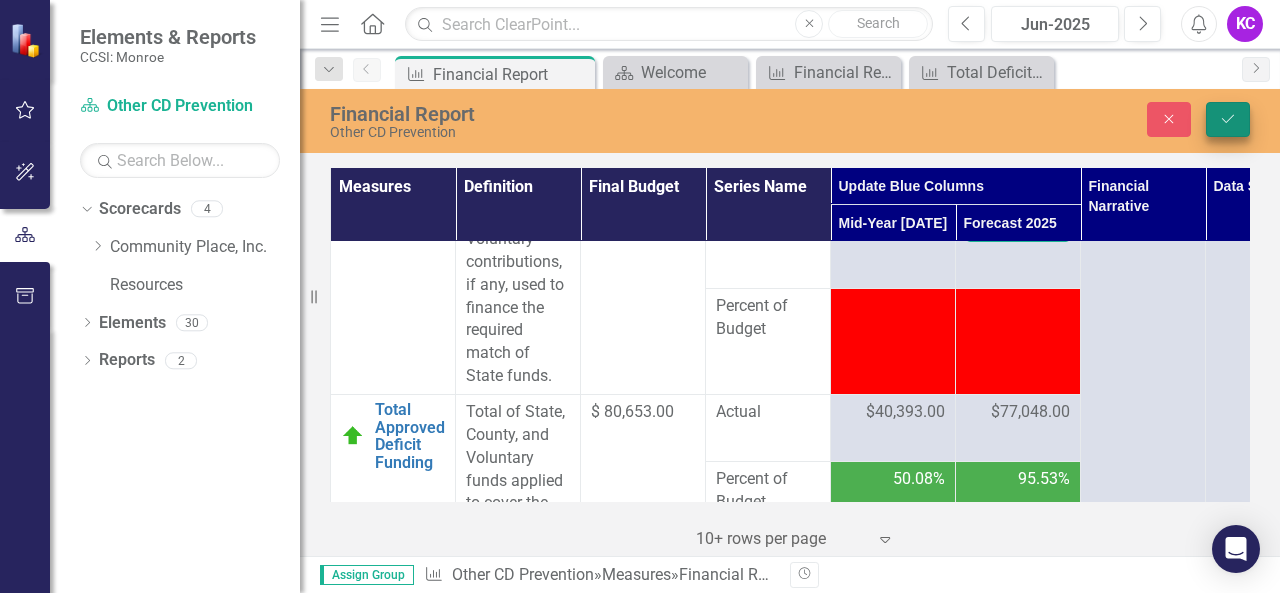 type on "0" 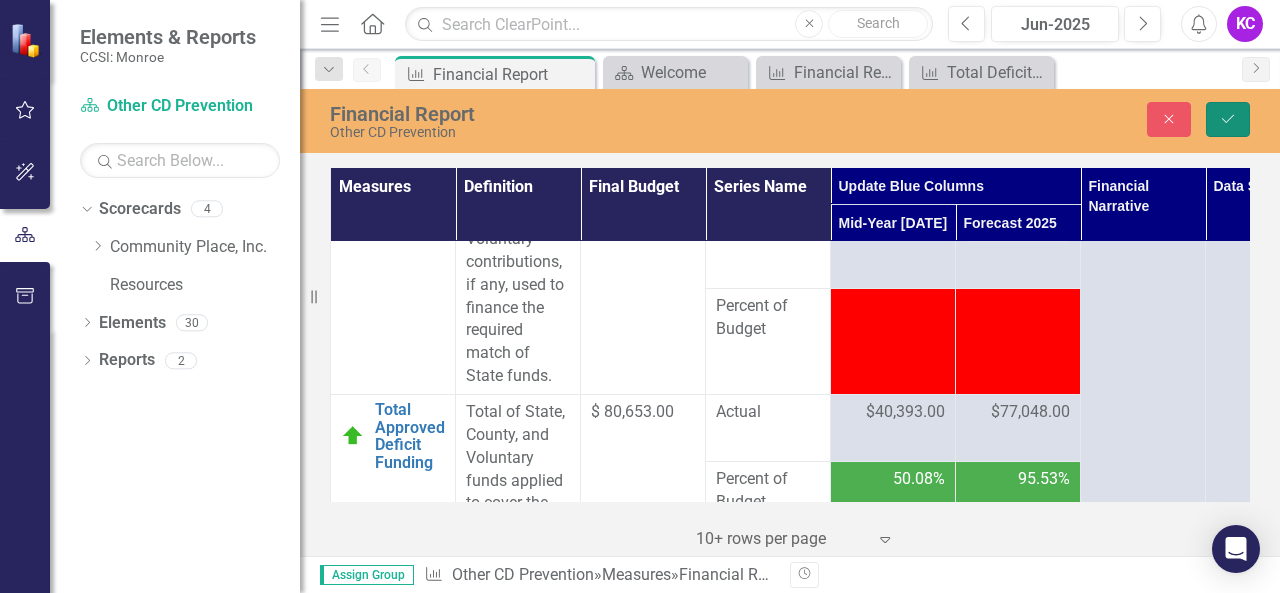 click on "Save" at bounding box center [1228, 119] 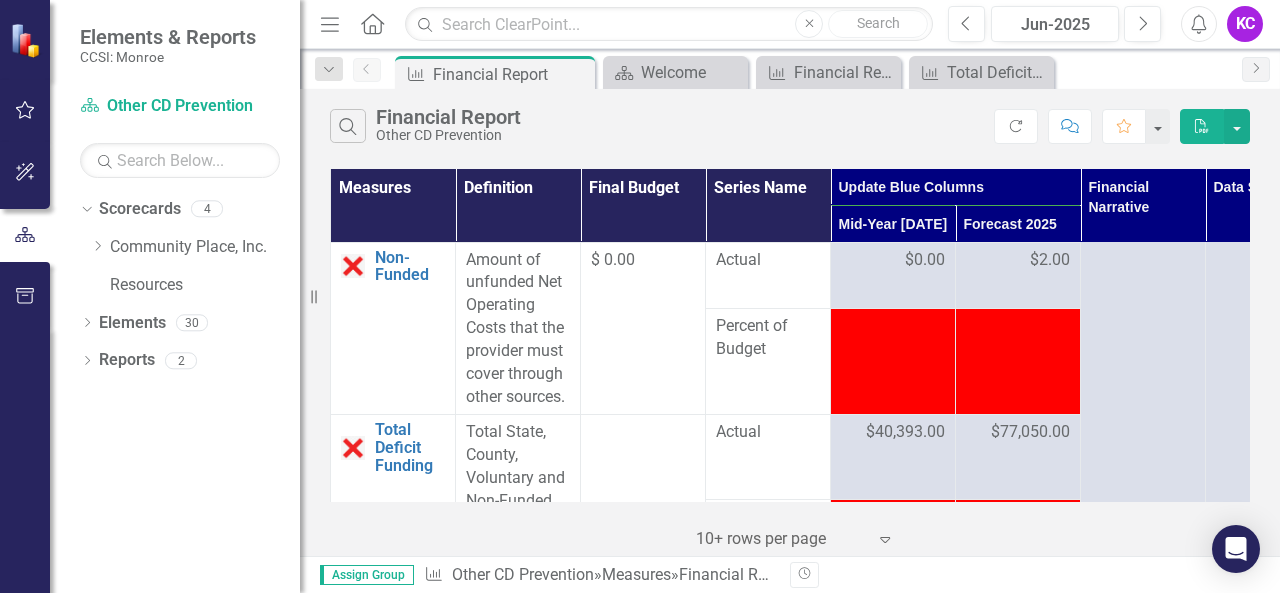 scroll, scrollTop: 5700, scrollLeft: 0, axis: vertical 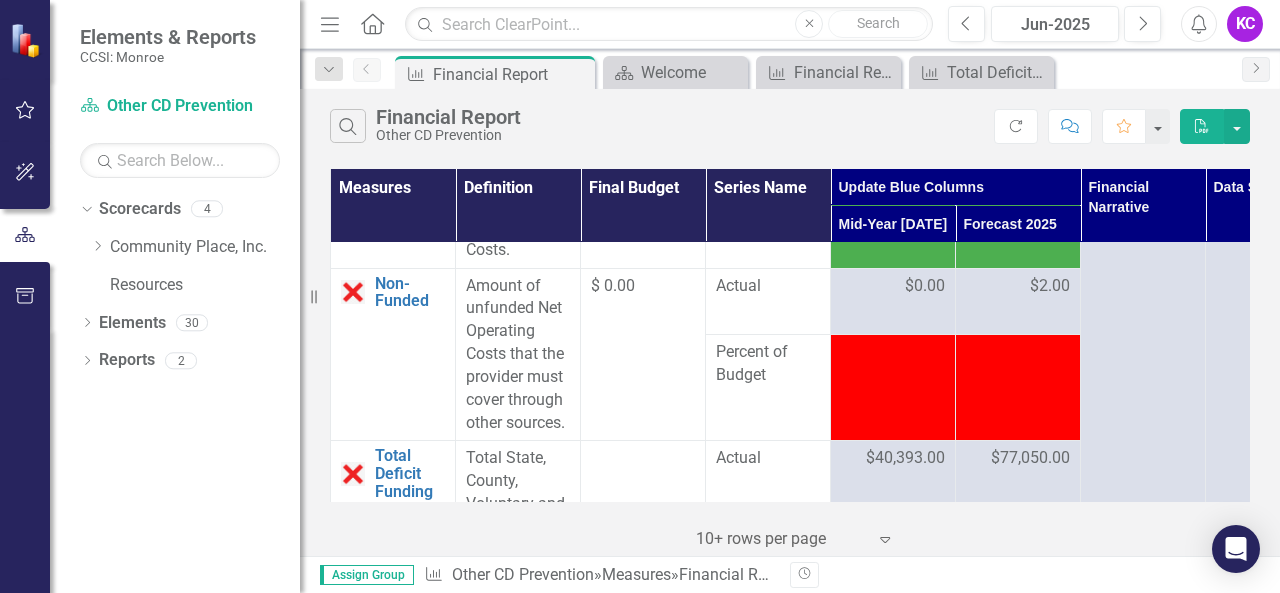 click on "$2.00" at bounding box center (1018, 286) 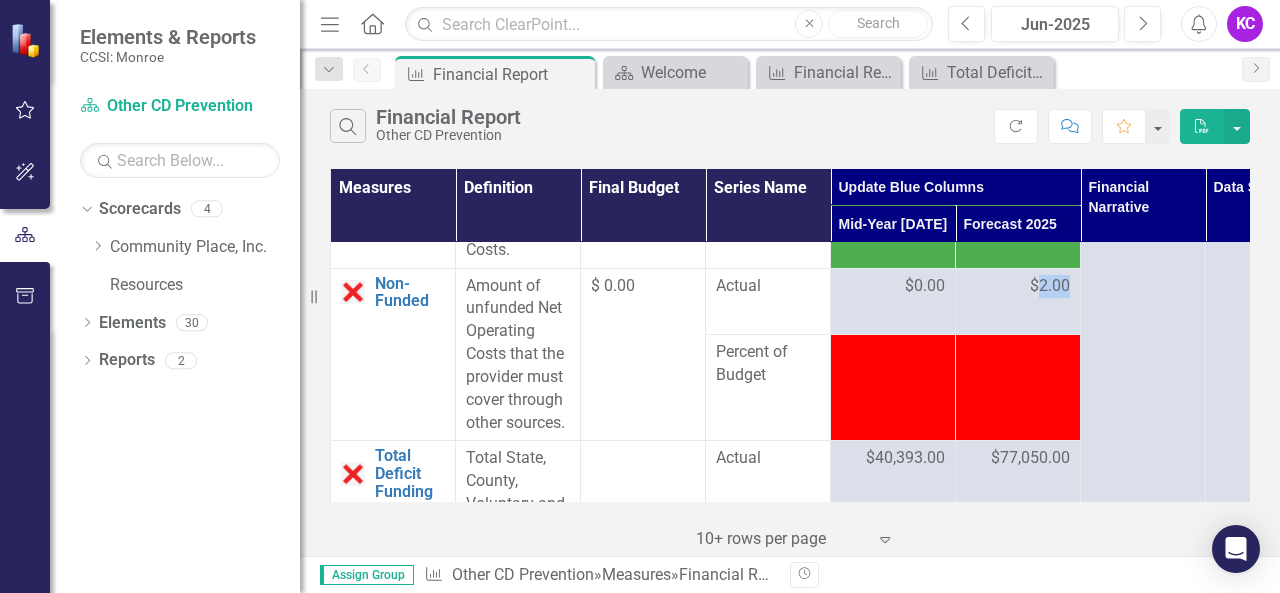 click on "$2.00" at bounding box center [1050, 286] 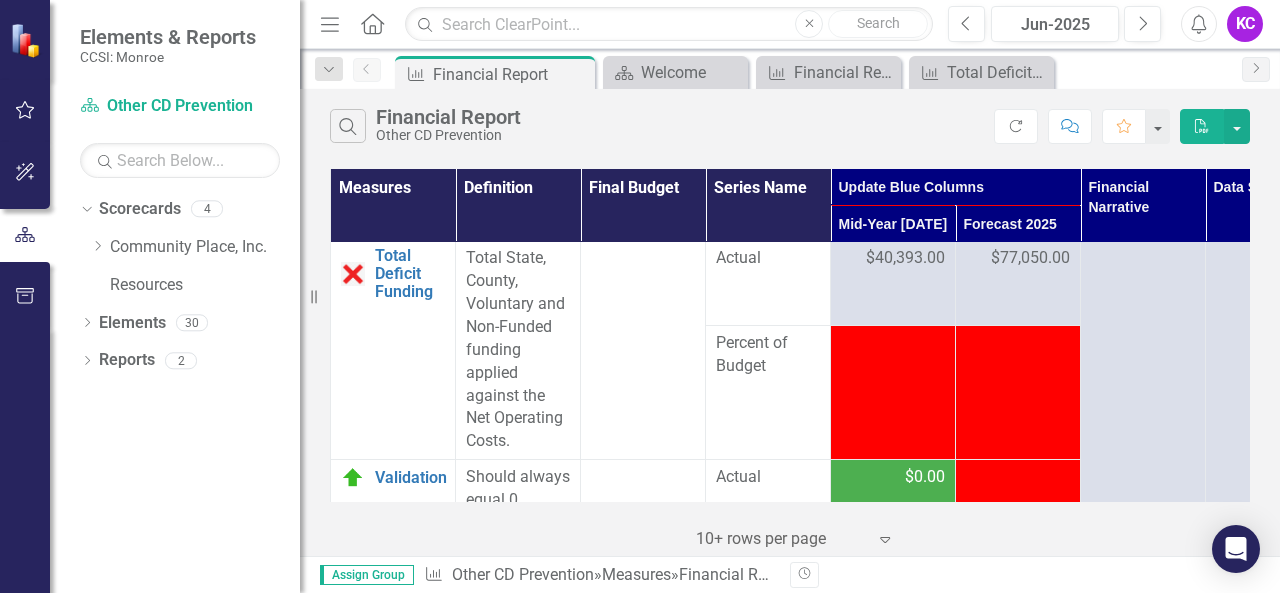 scroll, scrollTop: 5800, scrollLeft: 0, axis: vertical 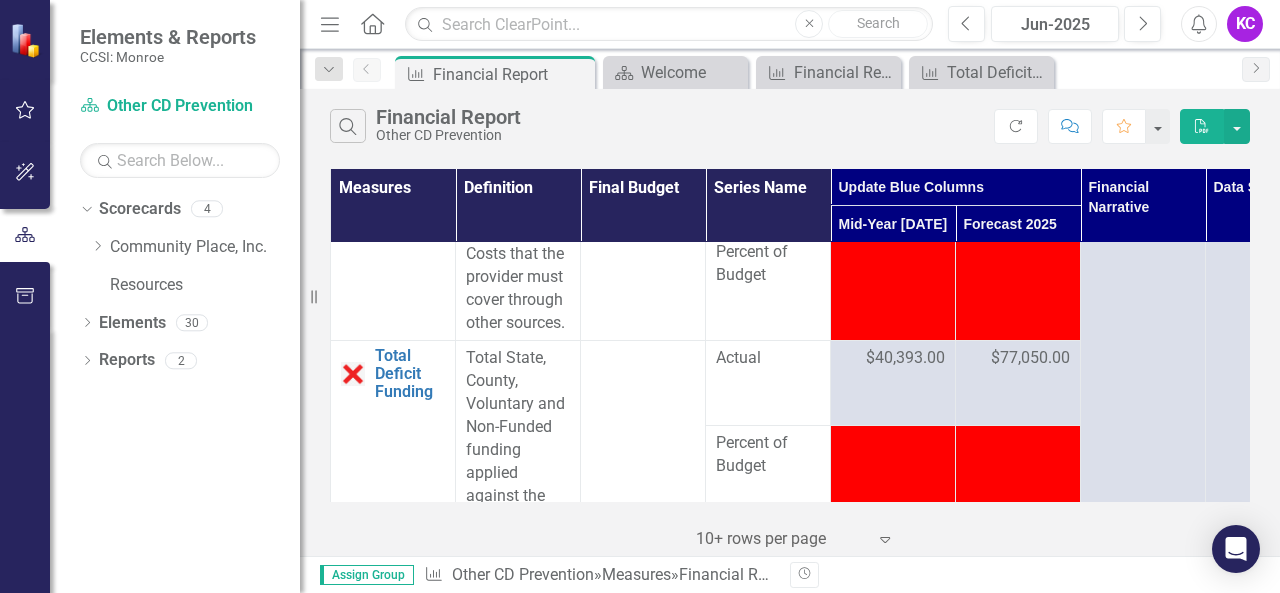 click on "$77,050.00" at bounding box center [1030, 358] 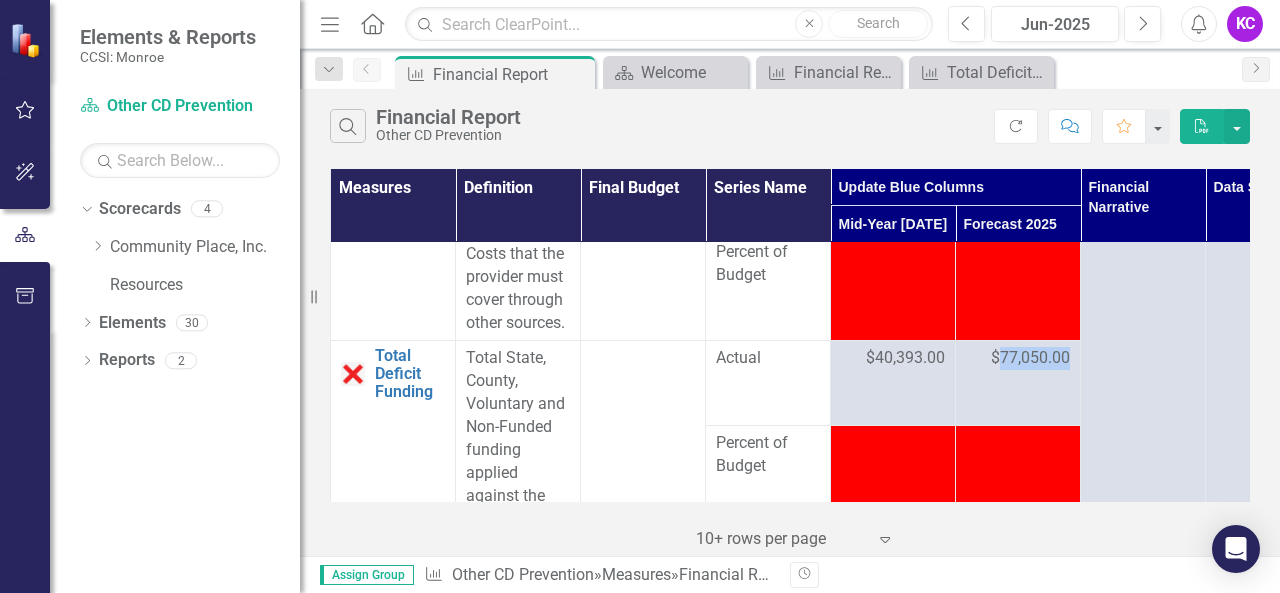 click on "$77,050.00" at bounding box center (1030, 358) 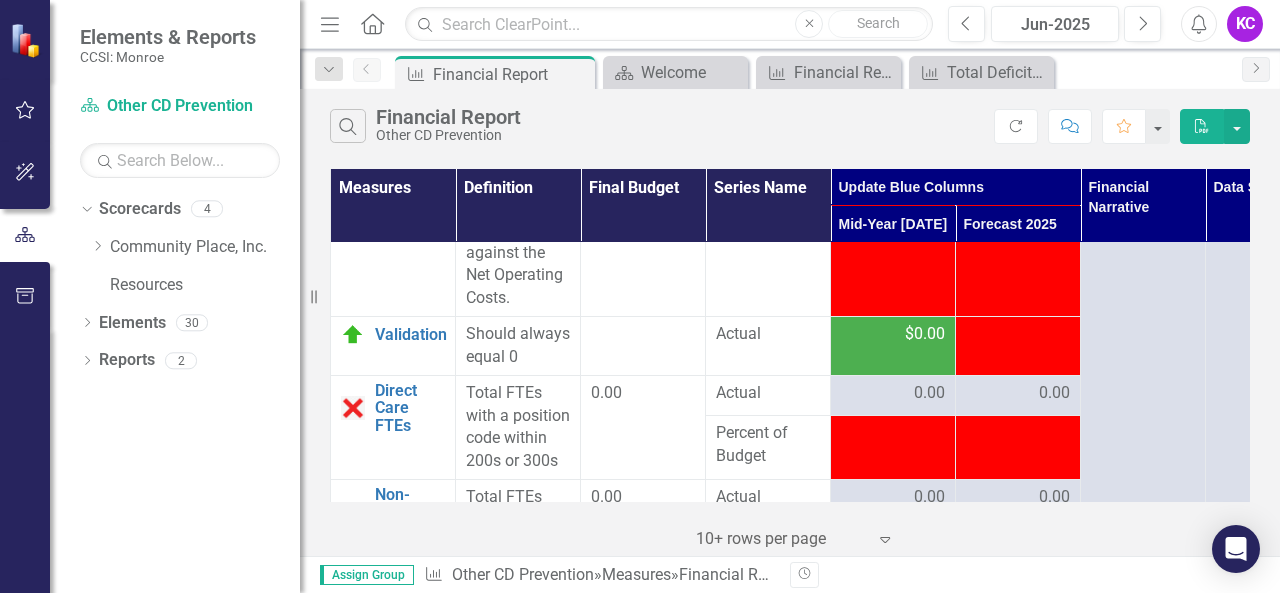 scroll, scrollTop: 6016, scrollLeft: 0, axis: vertical 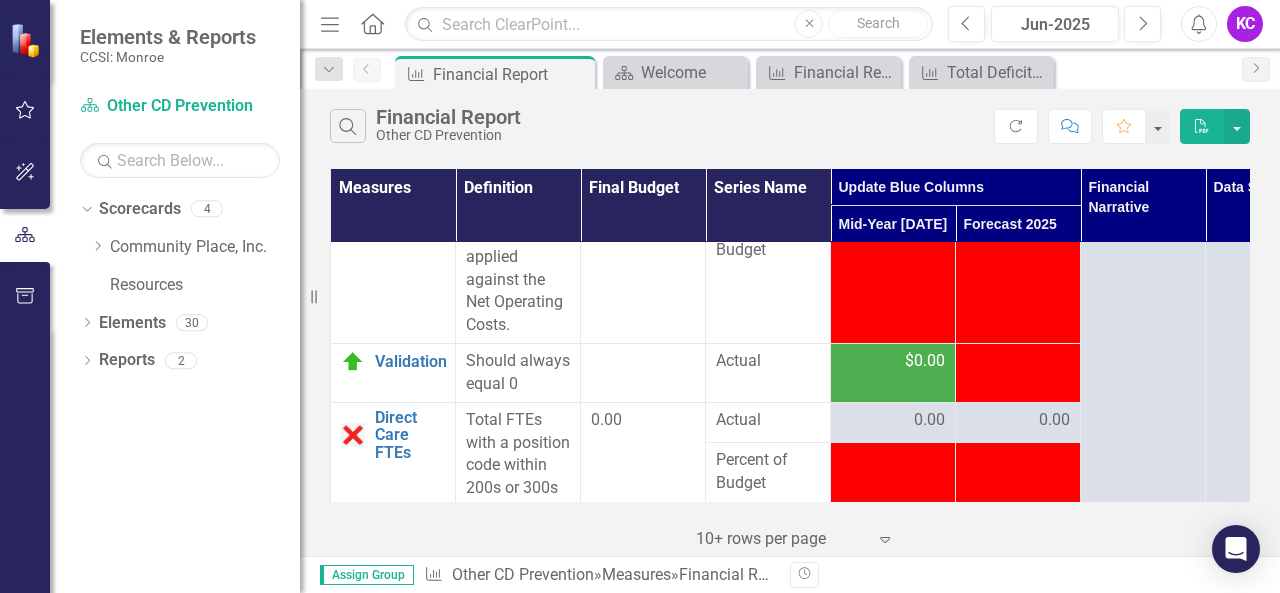 click on "-$6,798.00" at bounding box center (1018, 361) 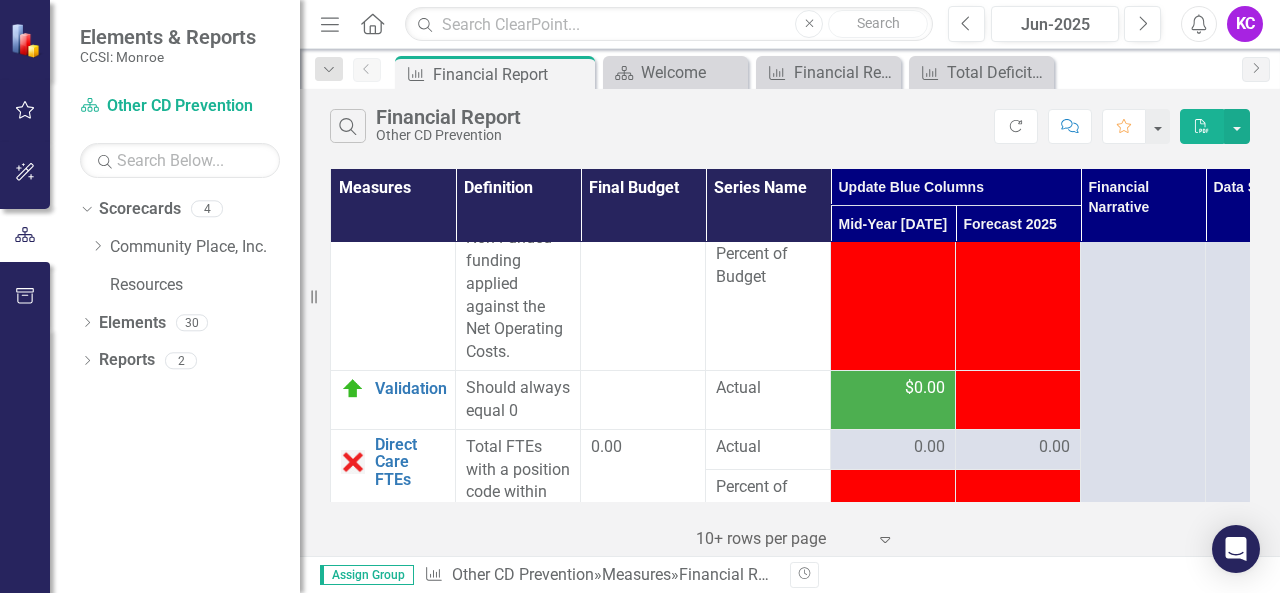 scroll, scrollTop: 6016, scrollLeft: 0, axis: vertical 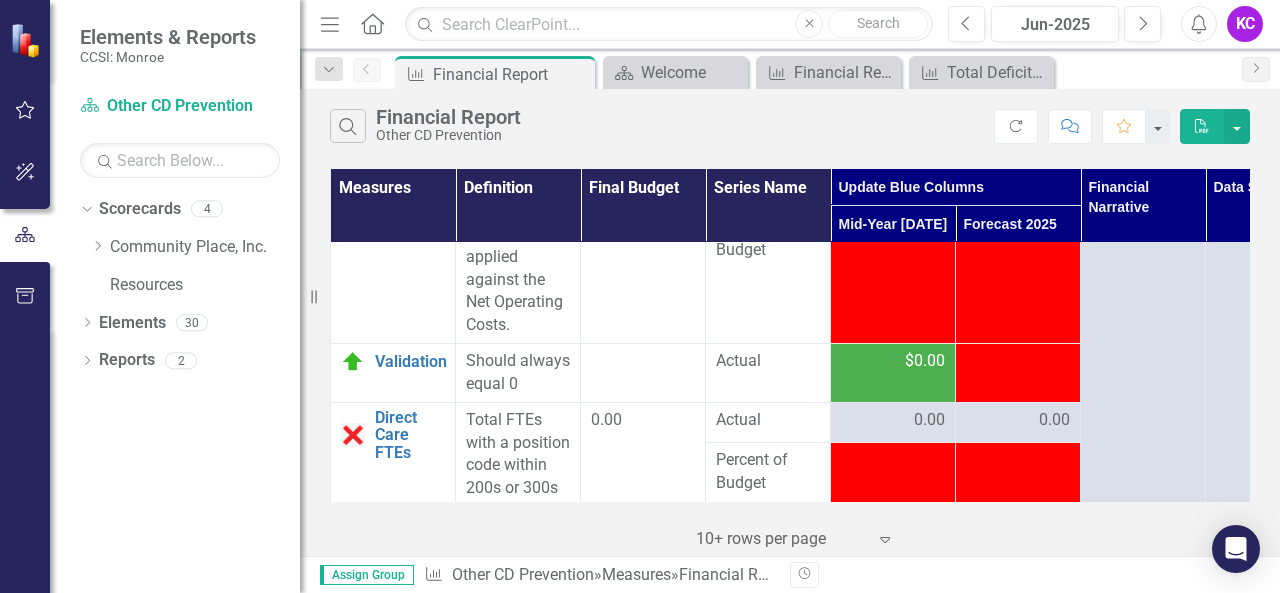 click on "-$6,798.00" at bounding box center (1033, 360) 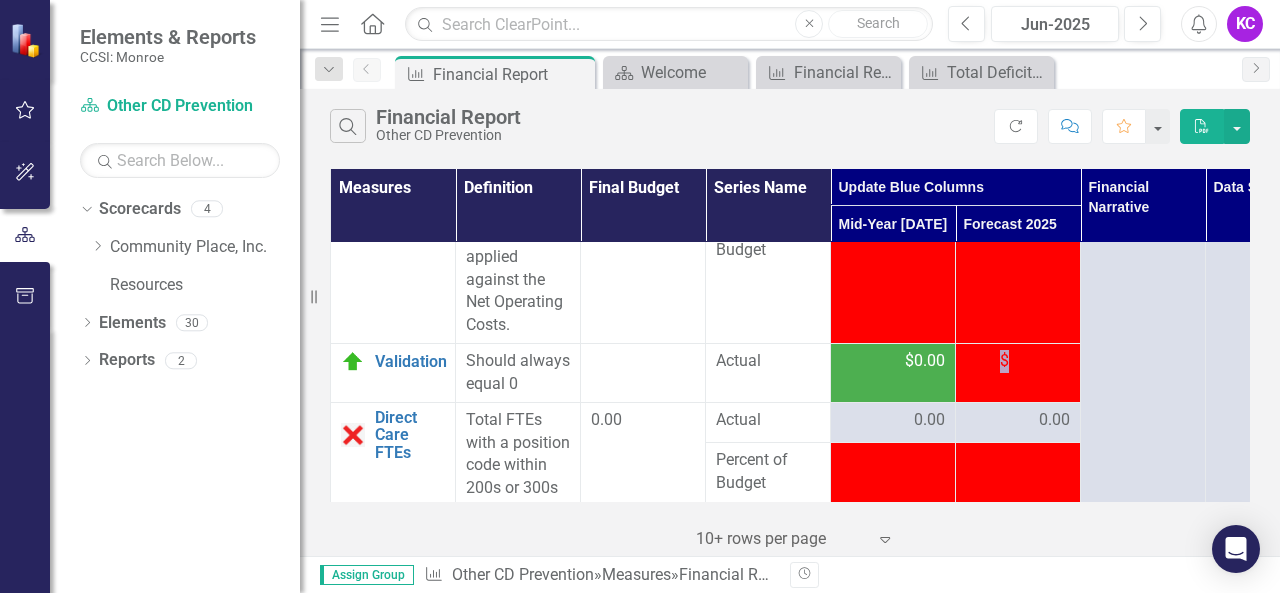 click on "-$6,798.00" at bounding box center (1033, 360) 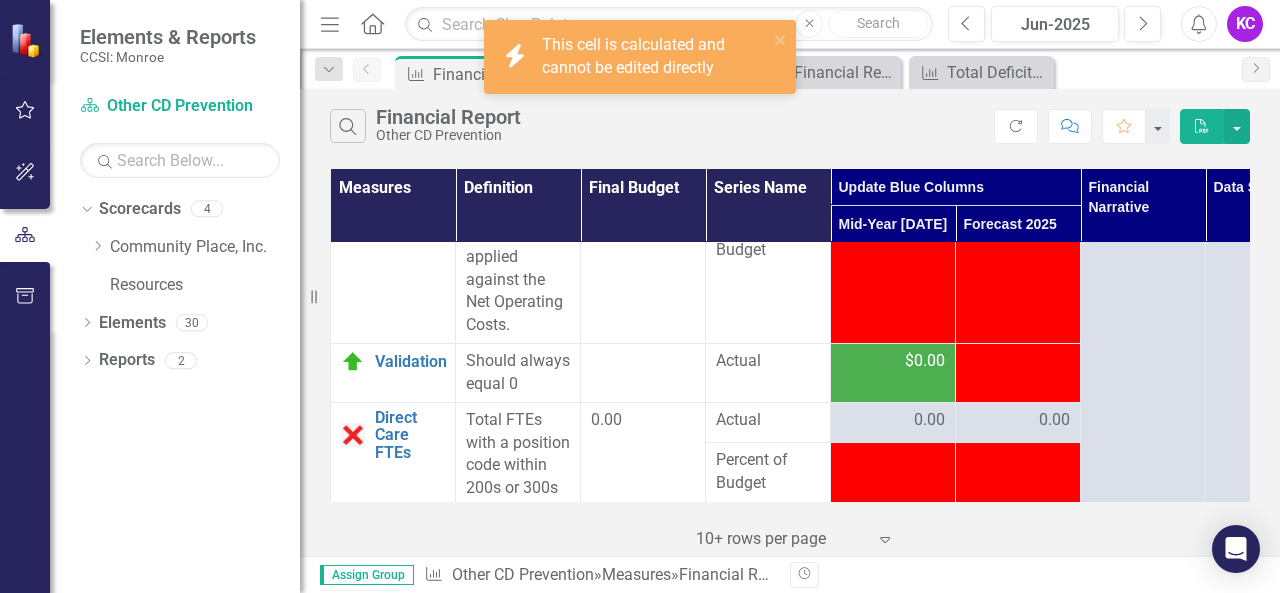 click at bounding box center (1018, 228) 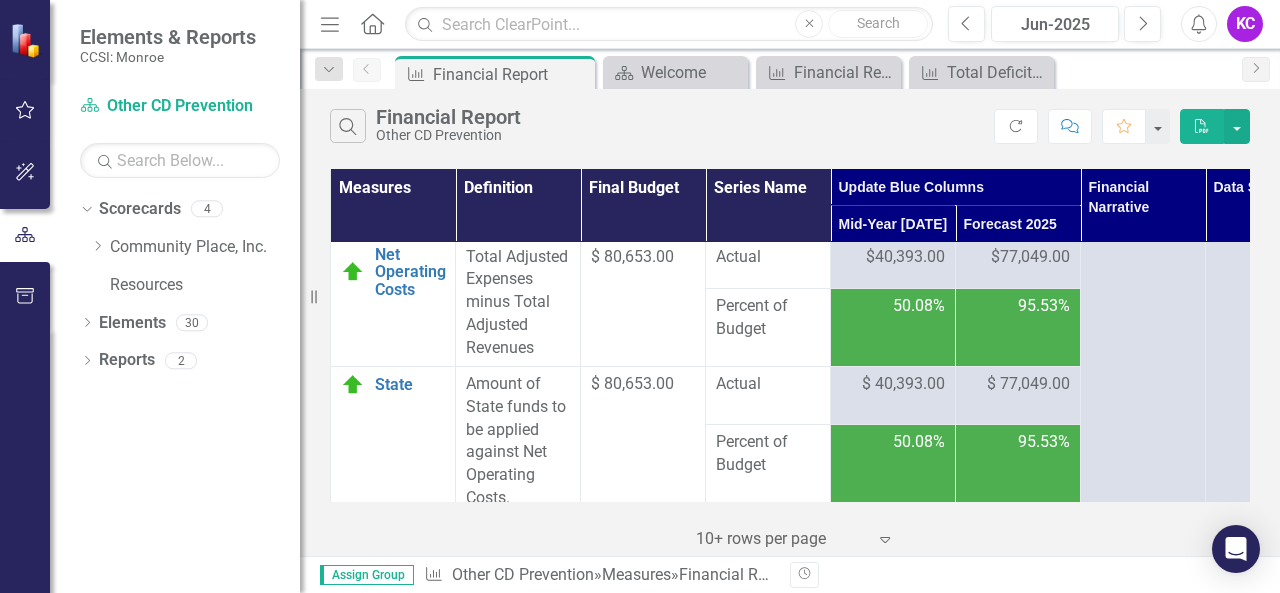scroll, scrollTop: 4816, scrollLeft: 0, axis: vertical 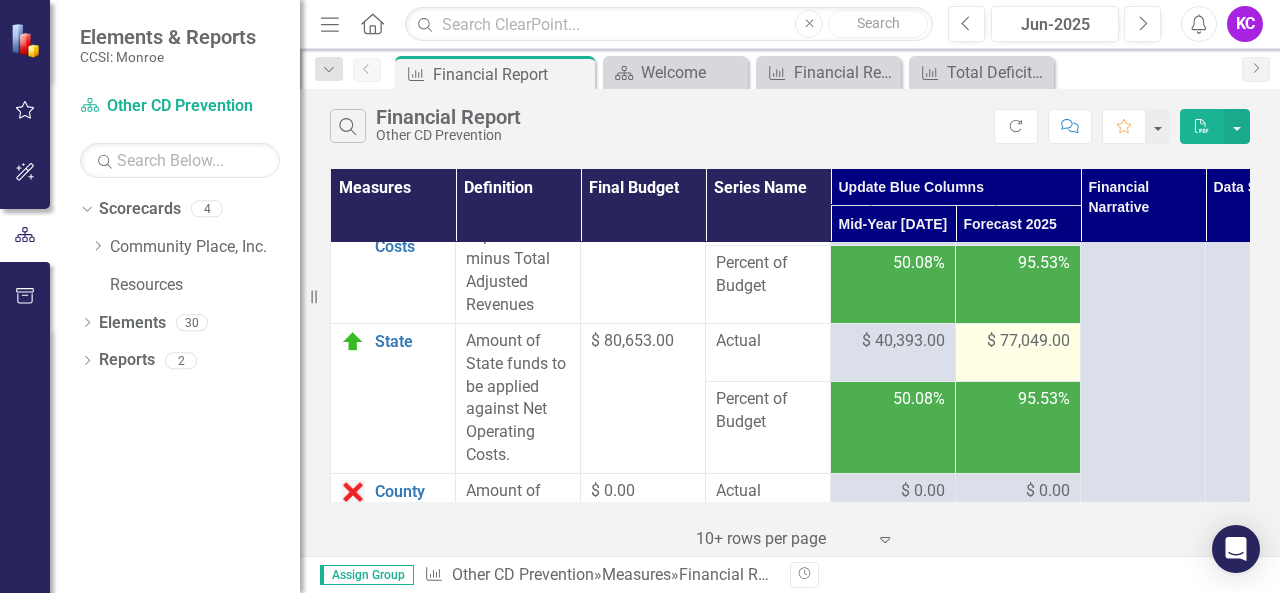 click on "$ 77,049.00" at bounding box center [1028, 341] 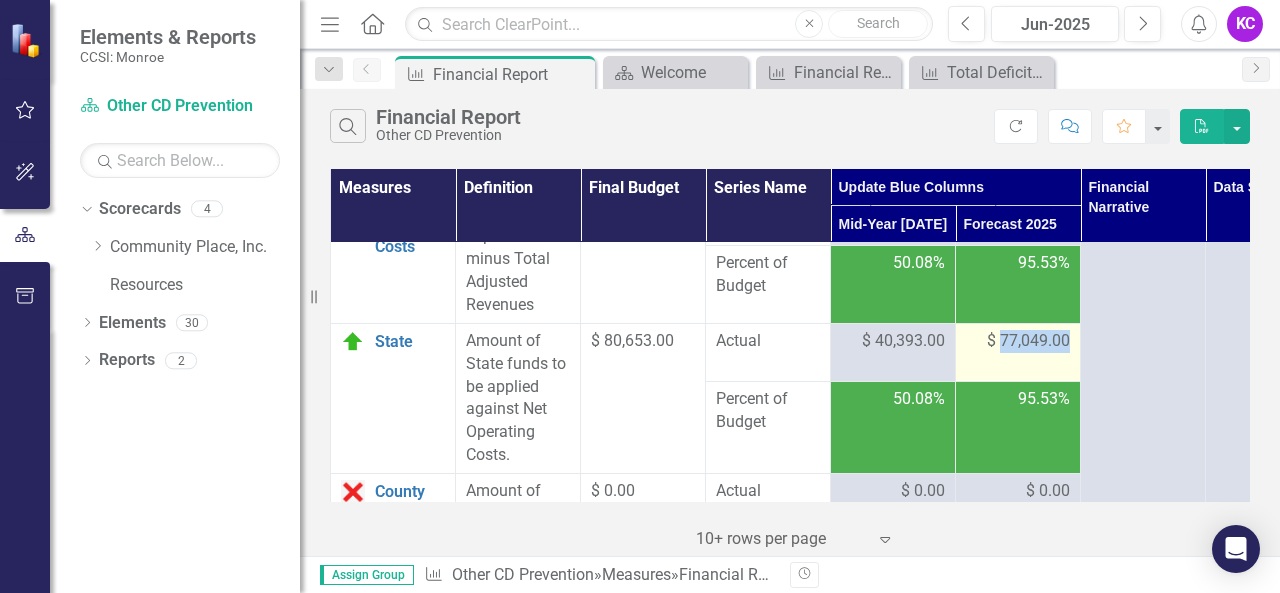 click on "$ 77,049.00" at bounding box center (1028, 341) 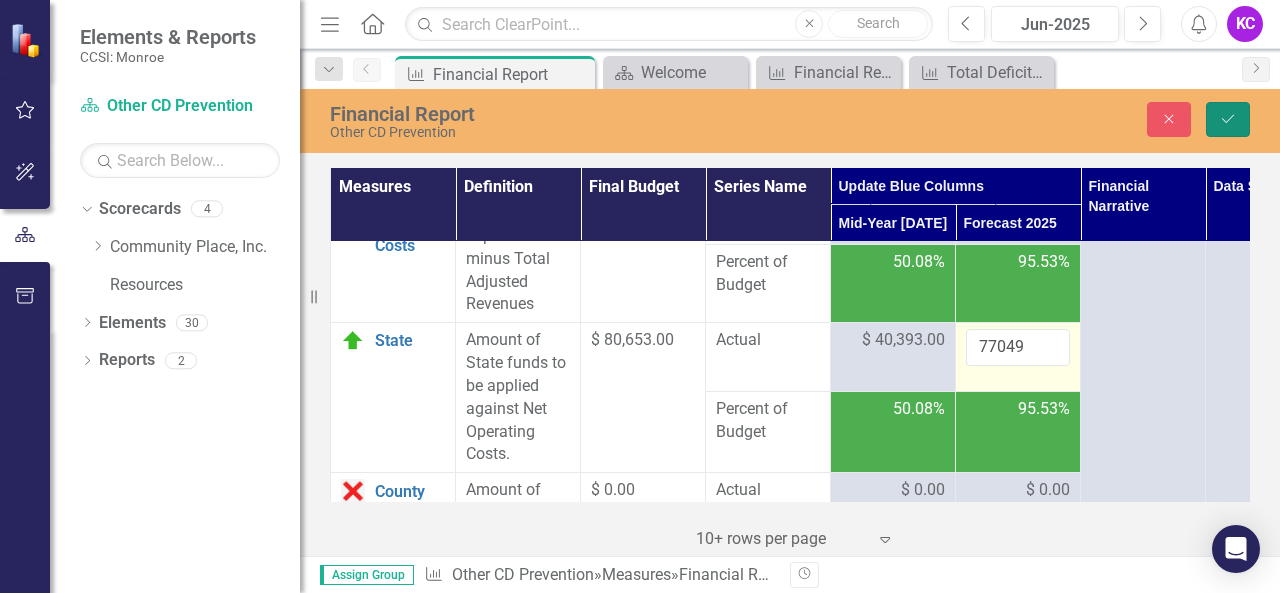 click on "Save" 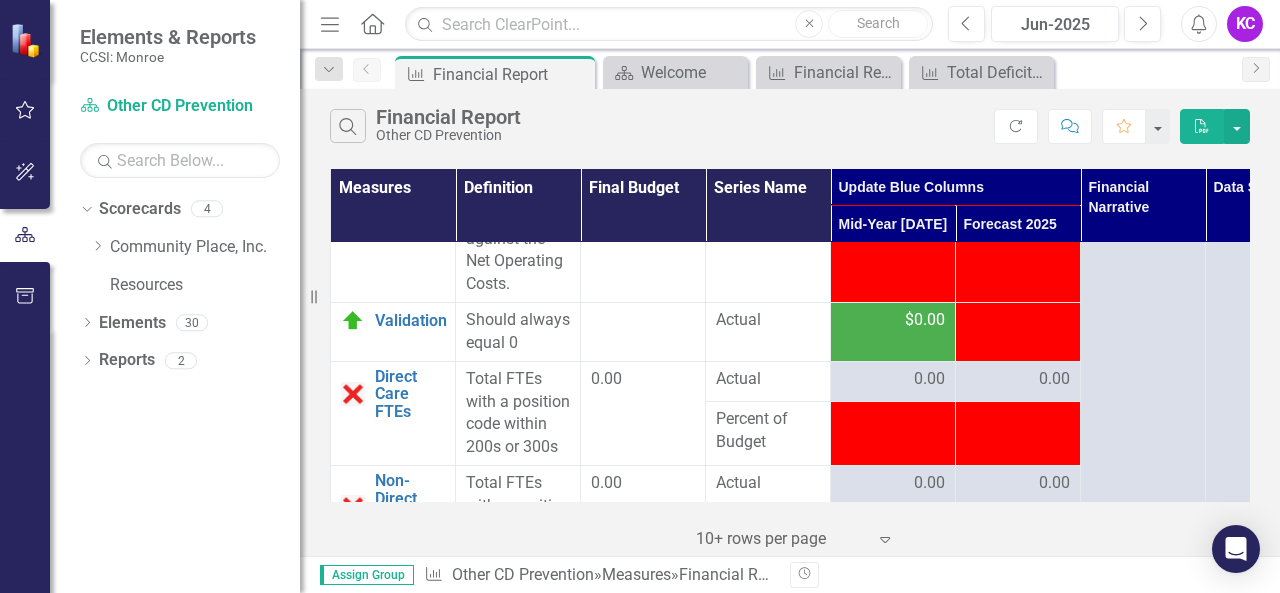 scroll, scrollTop: 6016, scrollLeft: 0, axis: vertical 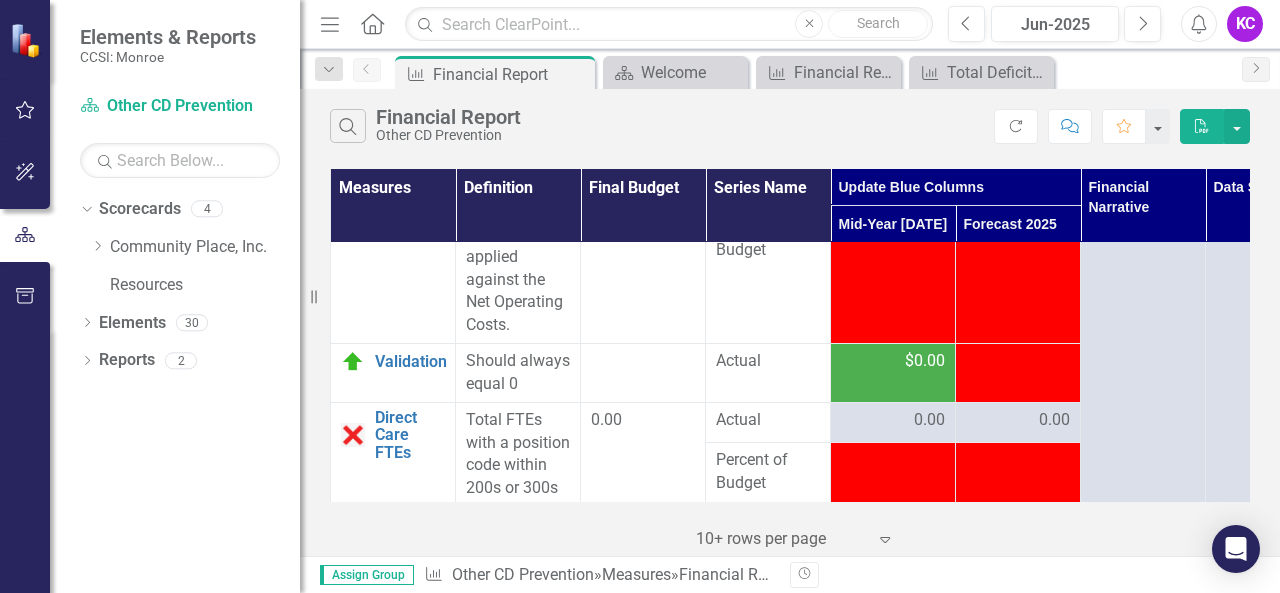 click on "-$6,798.00" at bounding box center [1033, 360] 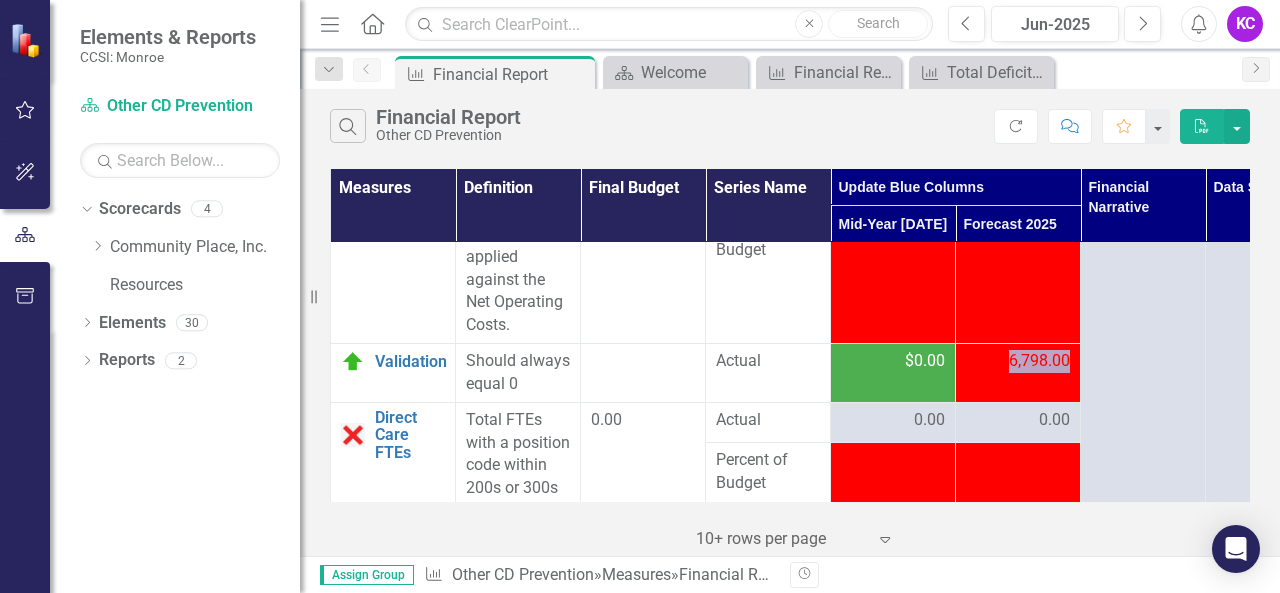 click on "-$6,798.00" at bounding box center (1033, 360) 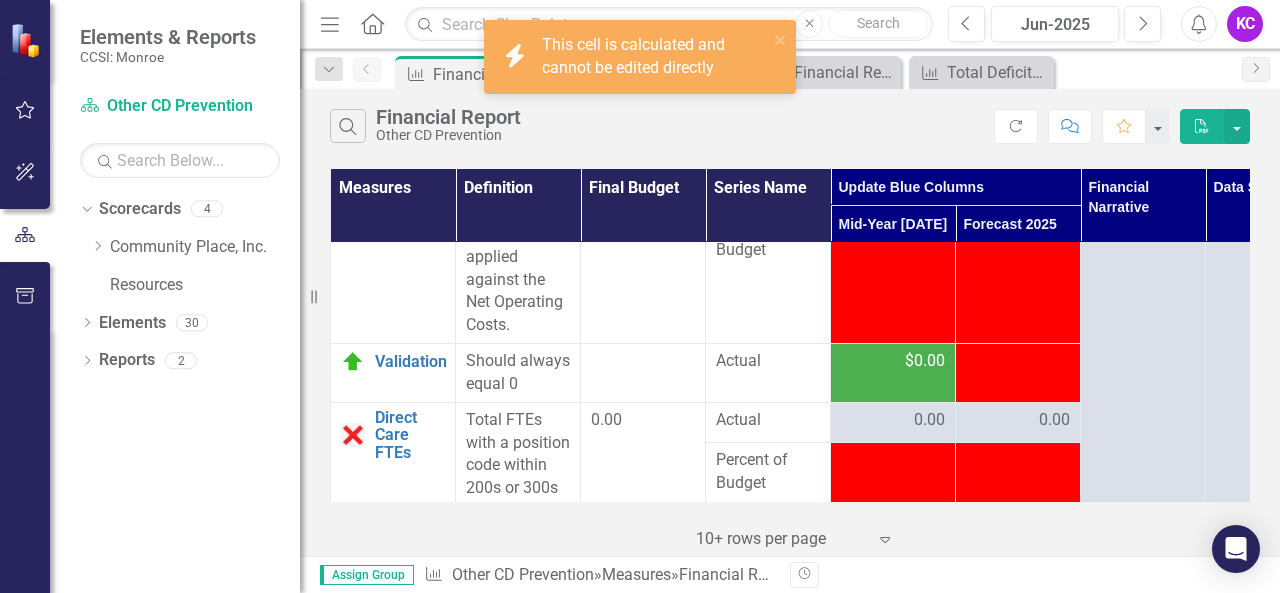 drag, startPoint x: 991, startPoint y: 427, endPoint x: 1026, endPoint y: 426, distance: 35.014282 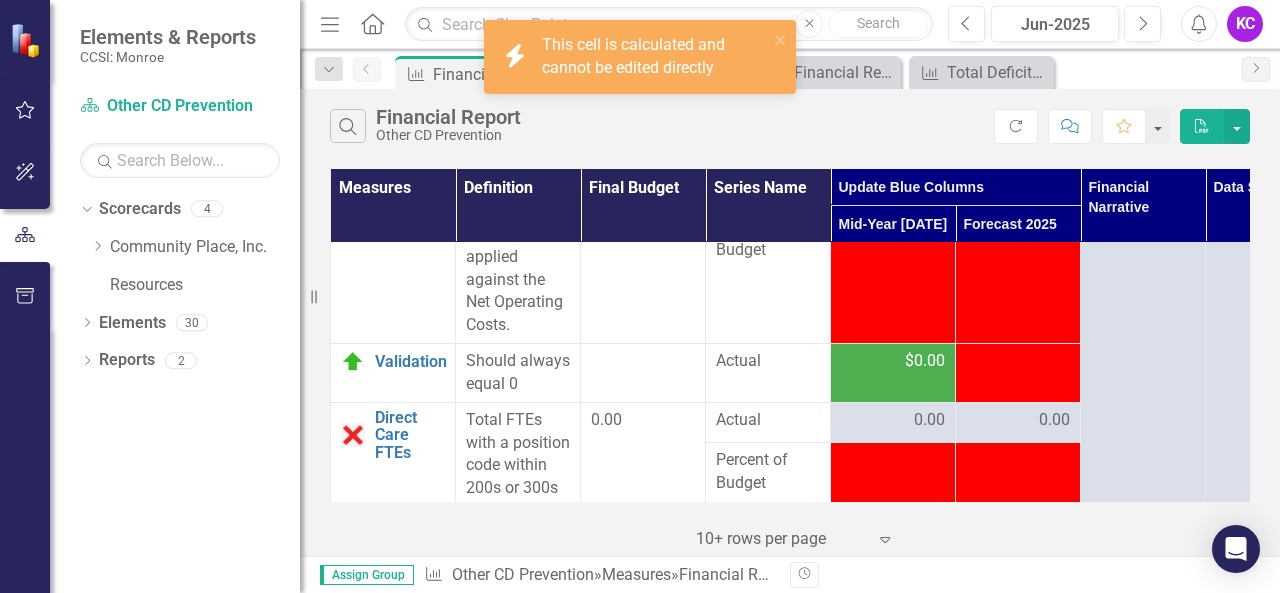 click on "-$6,798.00" at bounding box center [1018, 361] 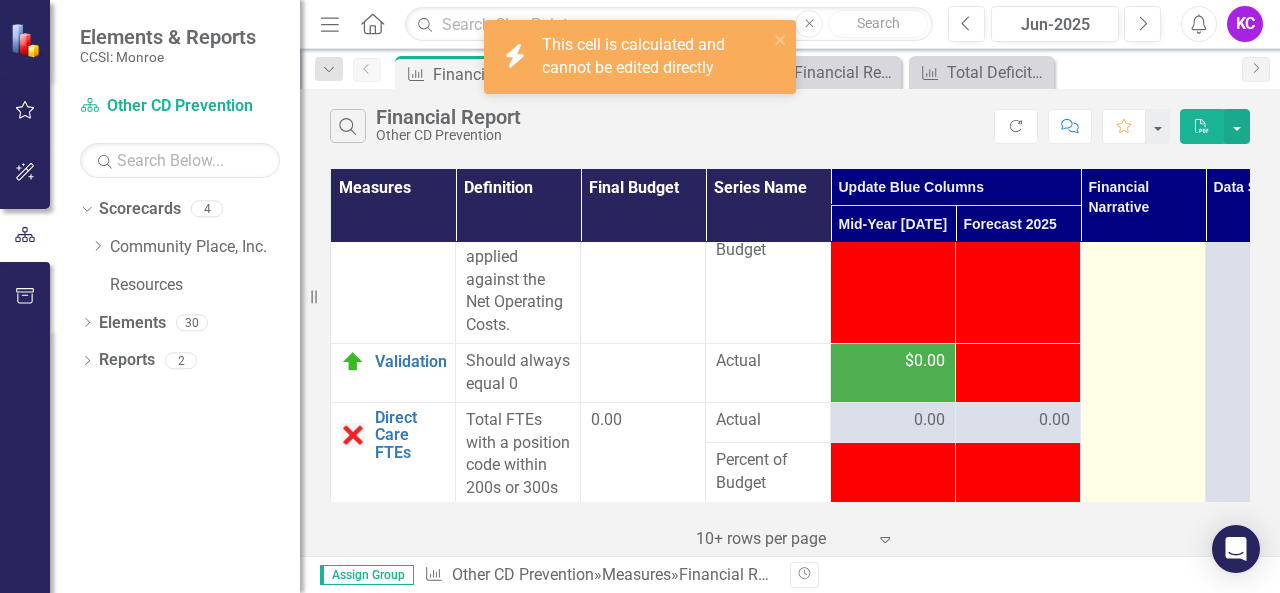 click on "overage at Mid Year point in OTPS is due to timing of buying supplies for program" at bounding box center (1143, -2522) 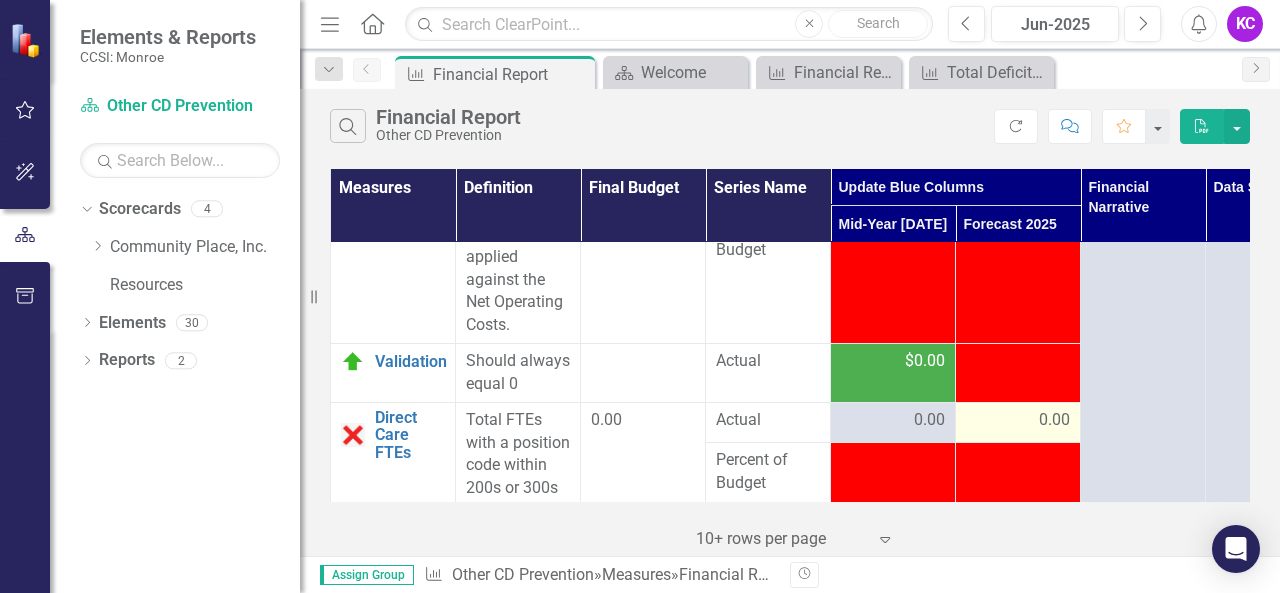 click on "0.00" at bounding box center [1018, 420] 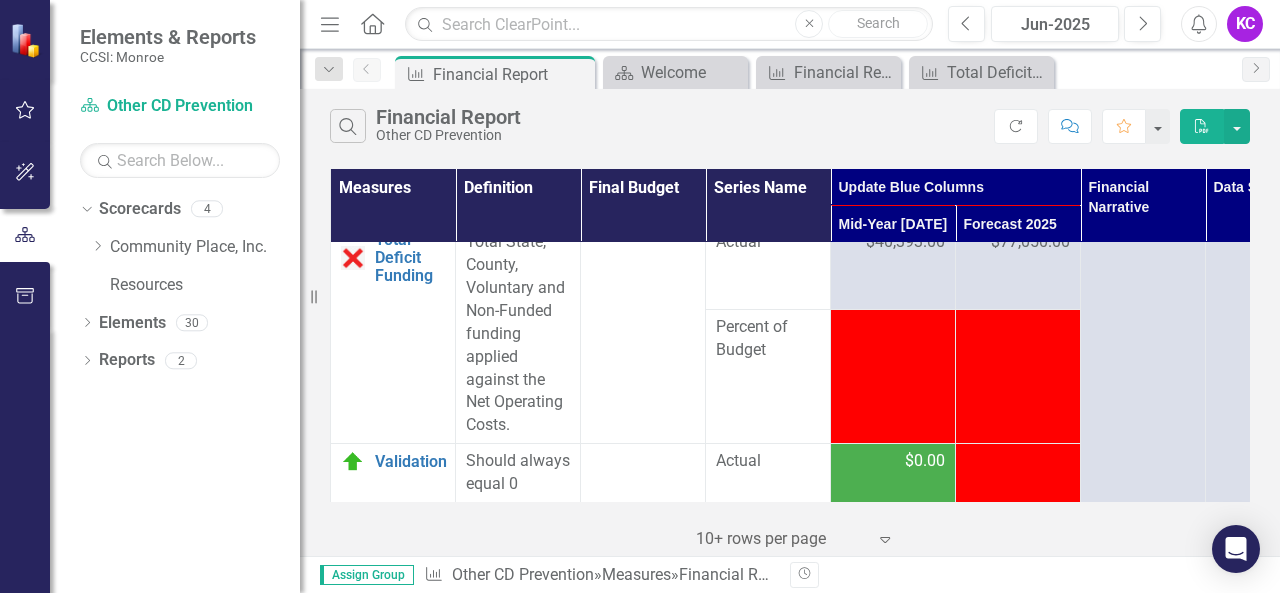 scroll, scrollTop: 5816, scrollLeft: 0, axis: vertical 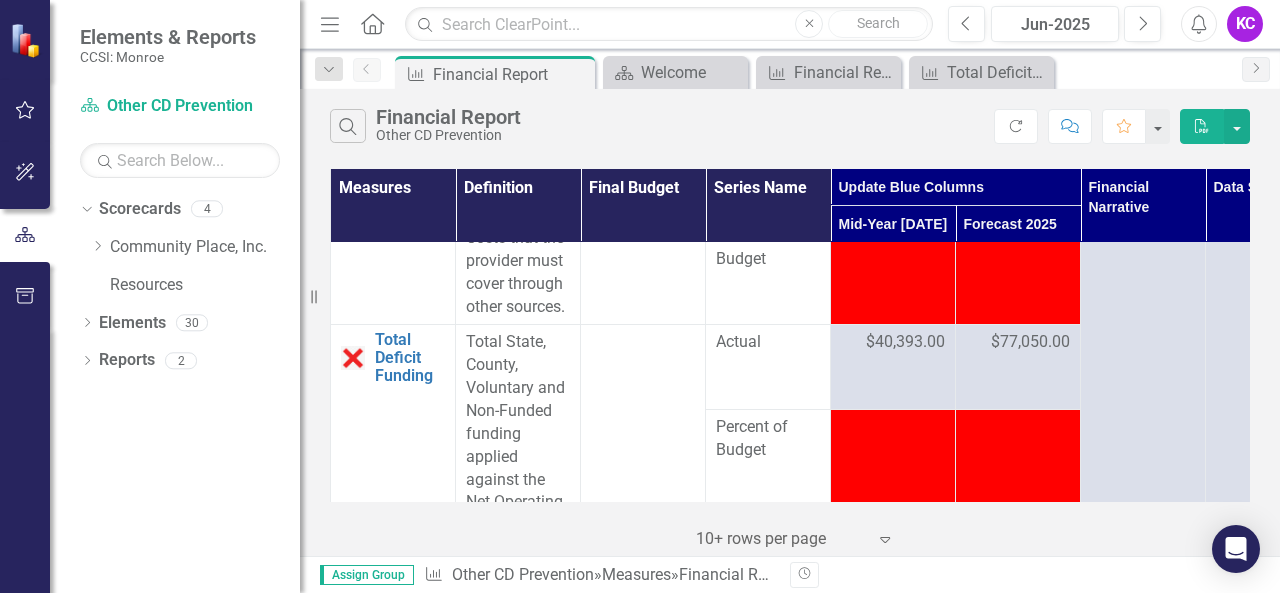 click on "$77,050.00" at bounding box center (1030, 342) 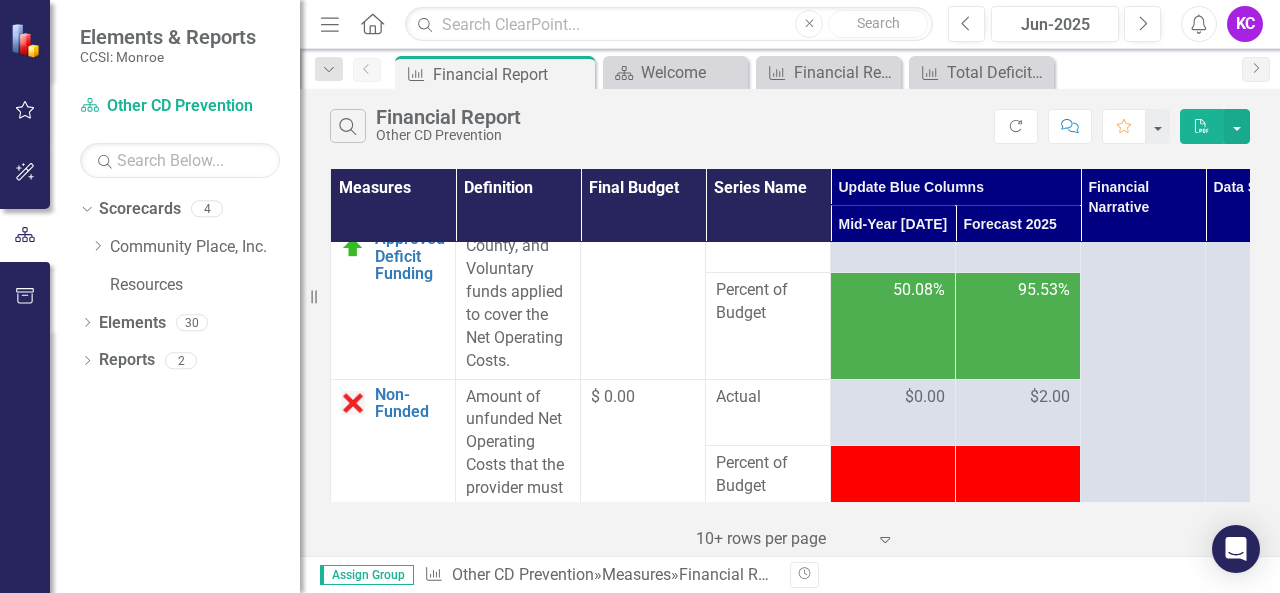 scroll, scrollTop: 5616, scrollLeft: 0, axis: vertical 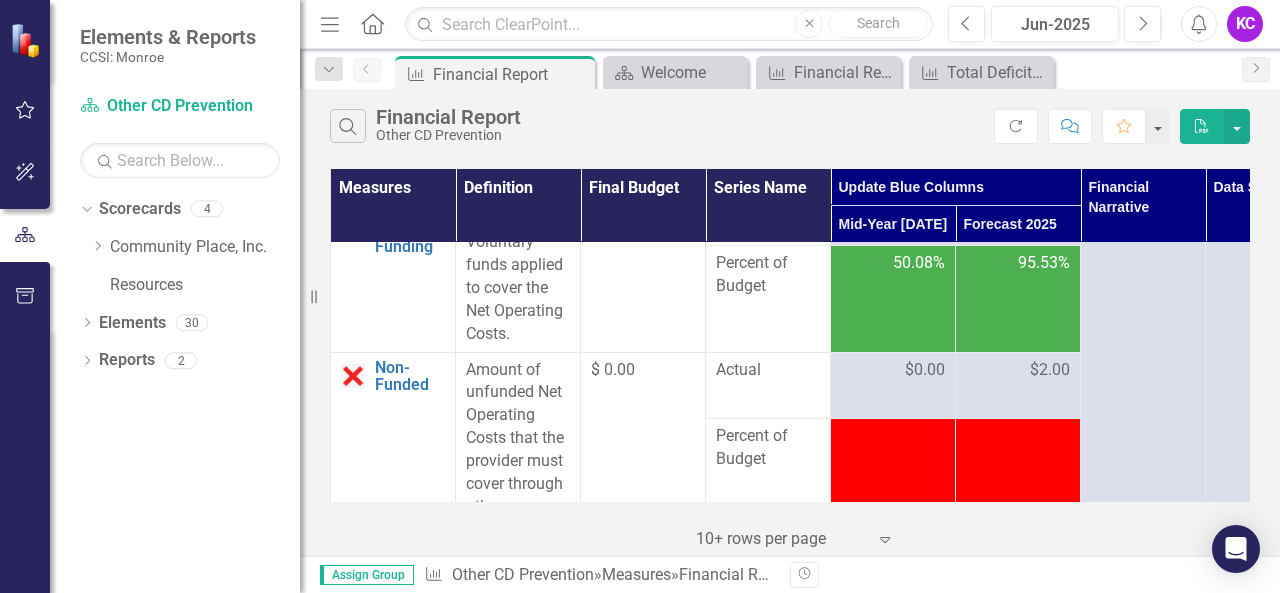 click on "$2.00" at bounding box center [1018, 370] 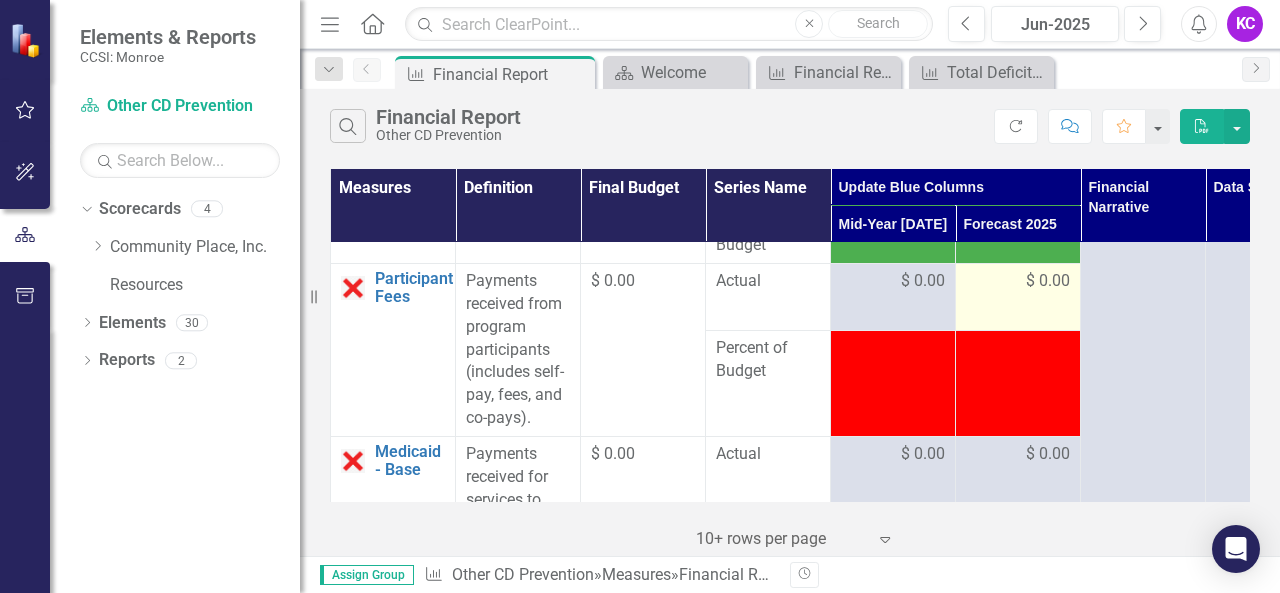 scroll, scrollTop: 2616, scrollLeft: 0, axis: vertical 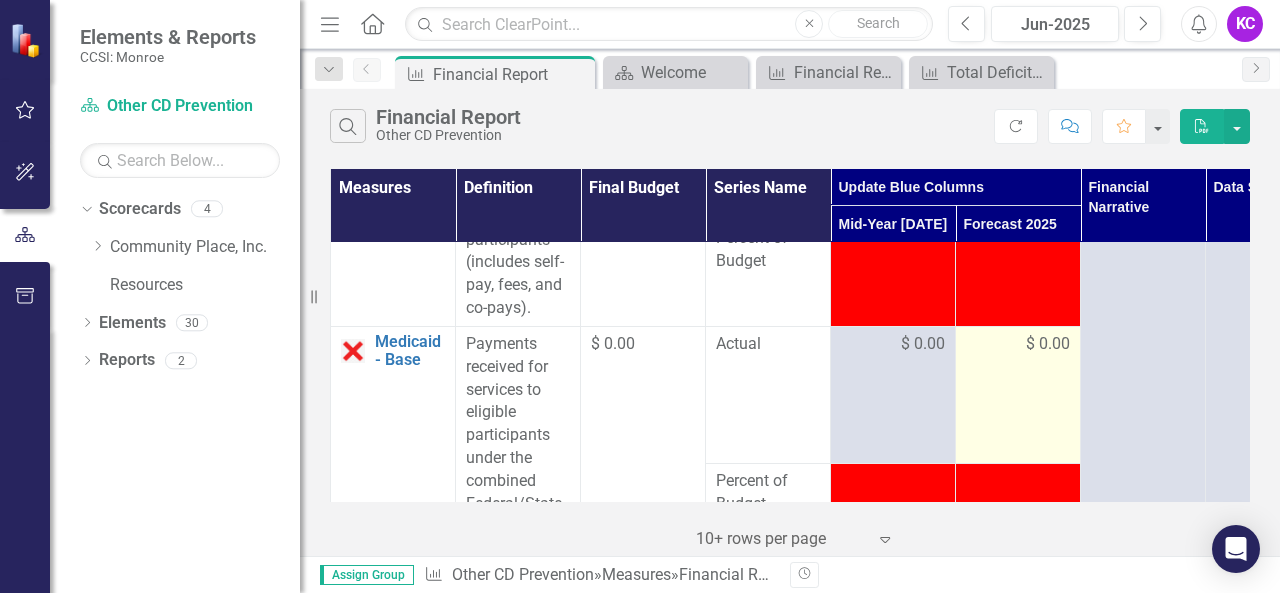 click on "$ 0.00" at bounding box center [1048, 344] 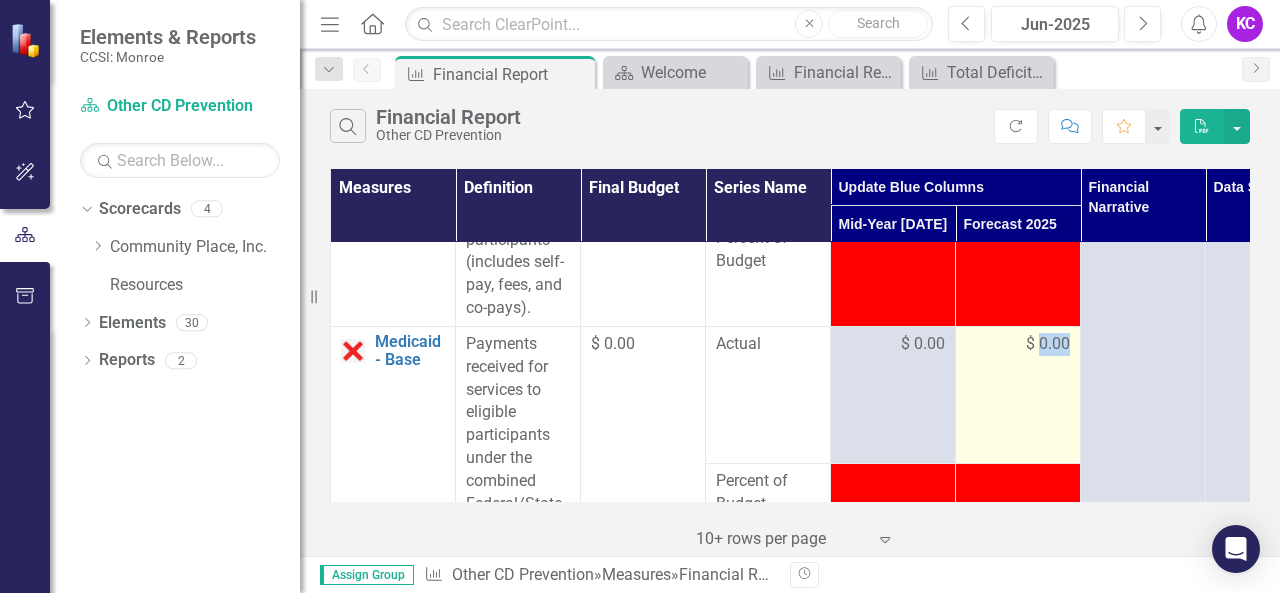 click on "$ 0.00" at bounding box center [1048, 344] 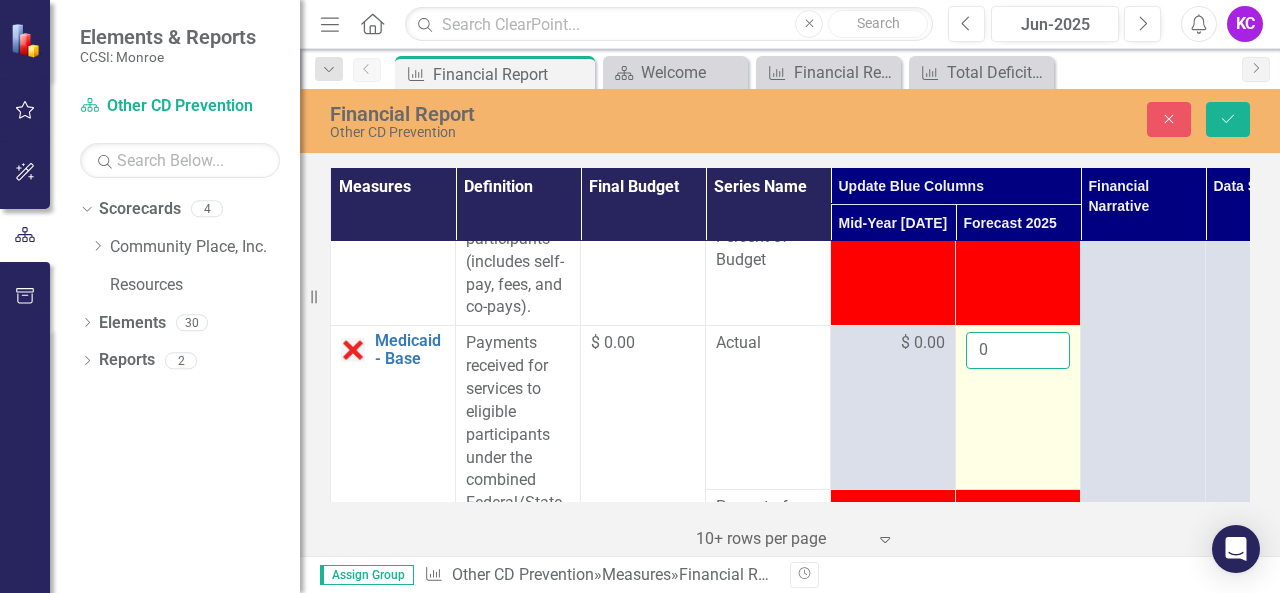 drag, startPoint x: 1030, startPoint y: 367, endPoint x: 968, endPoint y: 370, distance: 62.072536 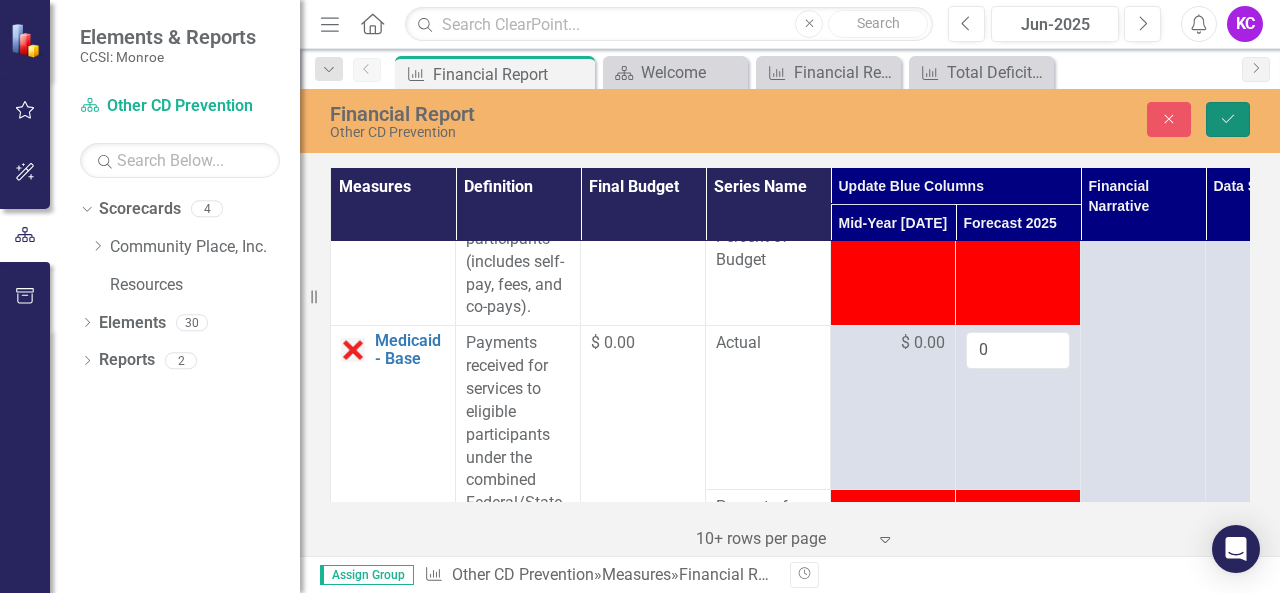 click on "Save" at bounding box center (1228, 119) 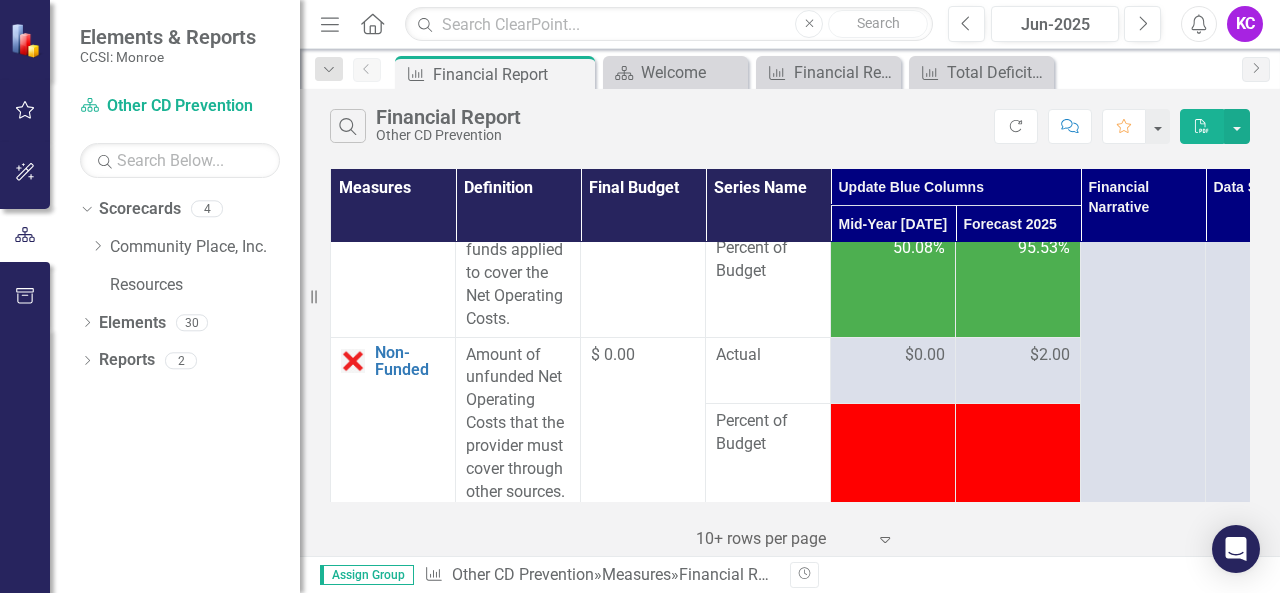 scroll, scrollTop: 5600, scrollLeft: 0, axis: vertical 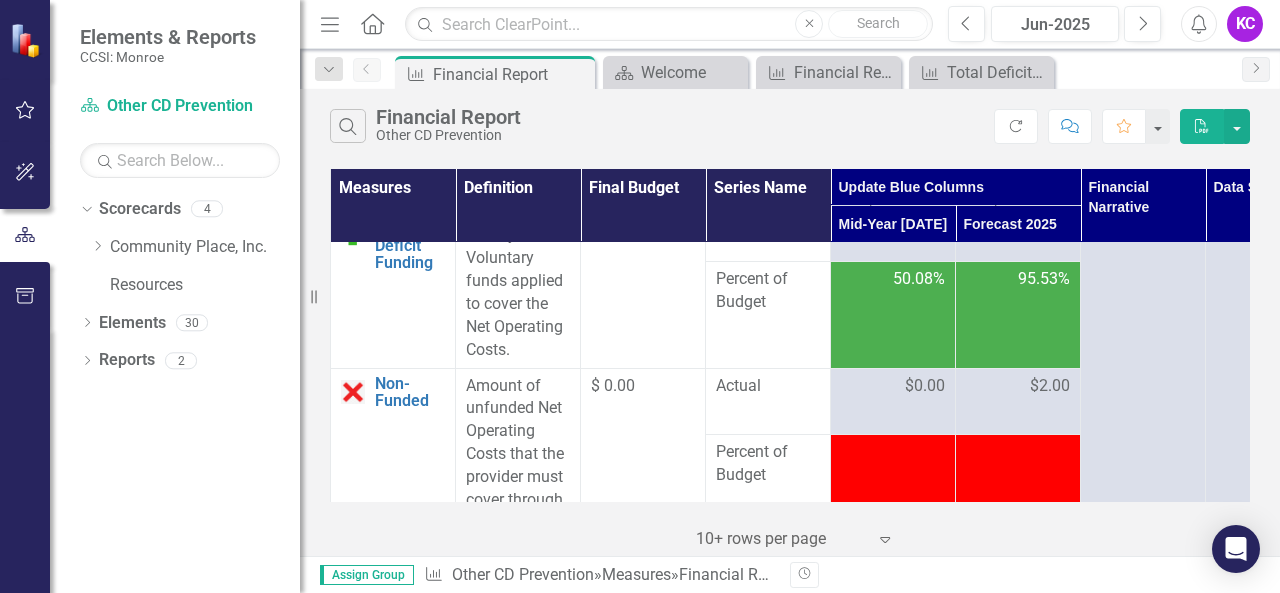 click on "$77,049.00" at bounding box center [1030, 213] 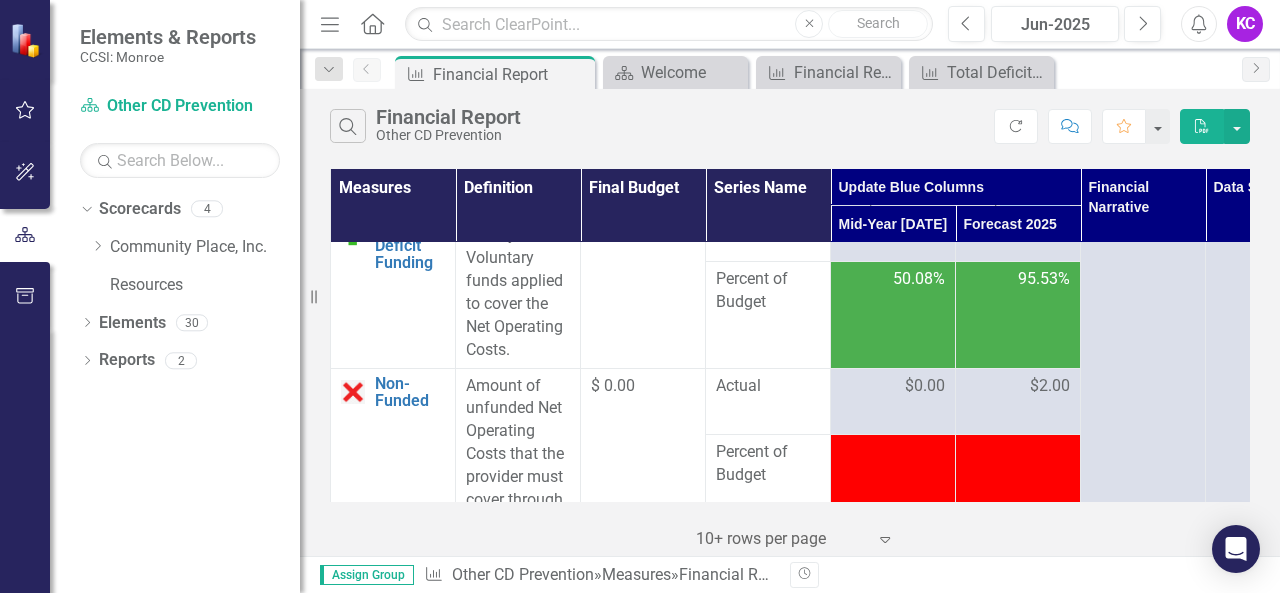click on "$77,049.00" at bounding box center (1030, 213) 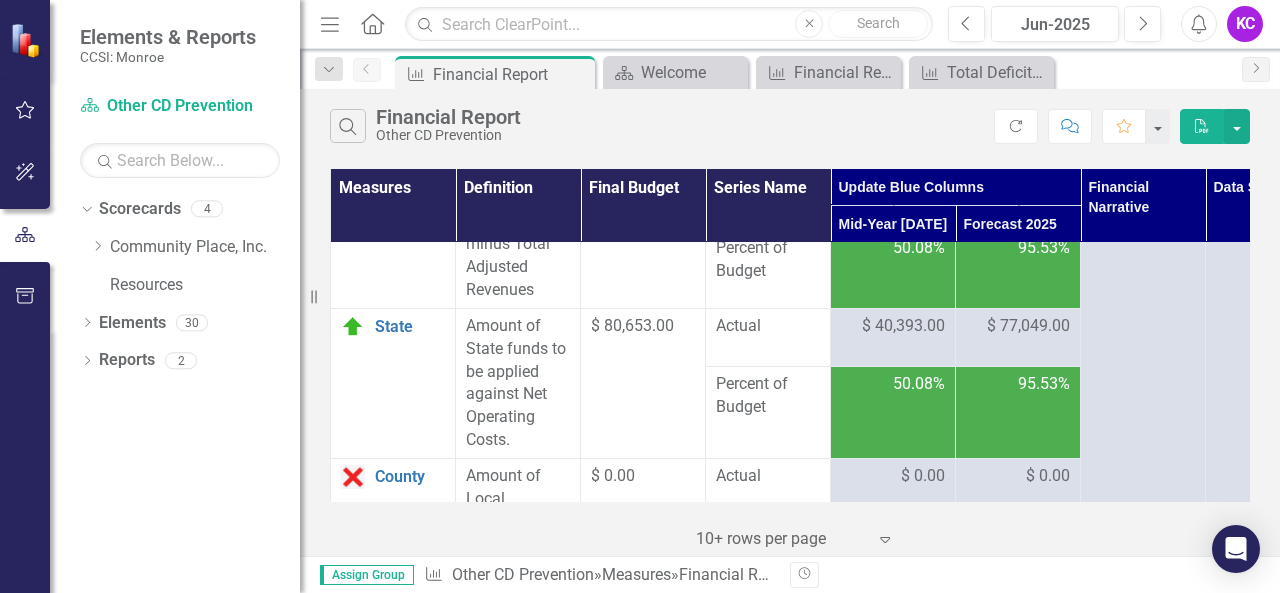 scroll, scrollTop: 4800, scrollLeft: 0, axis: vertical 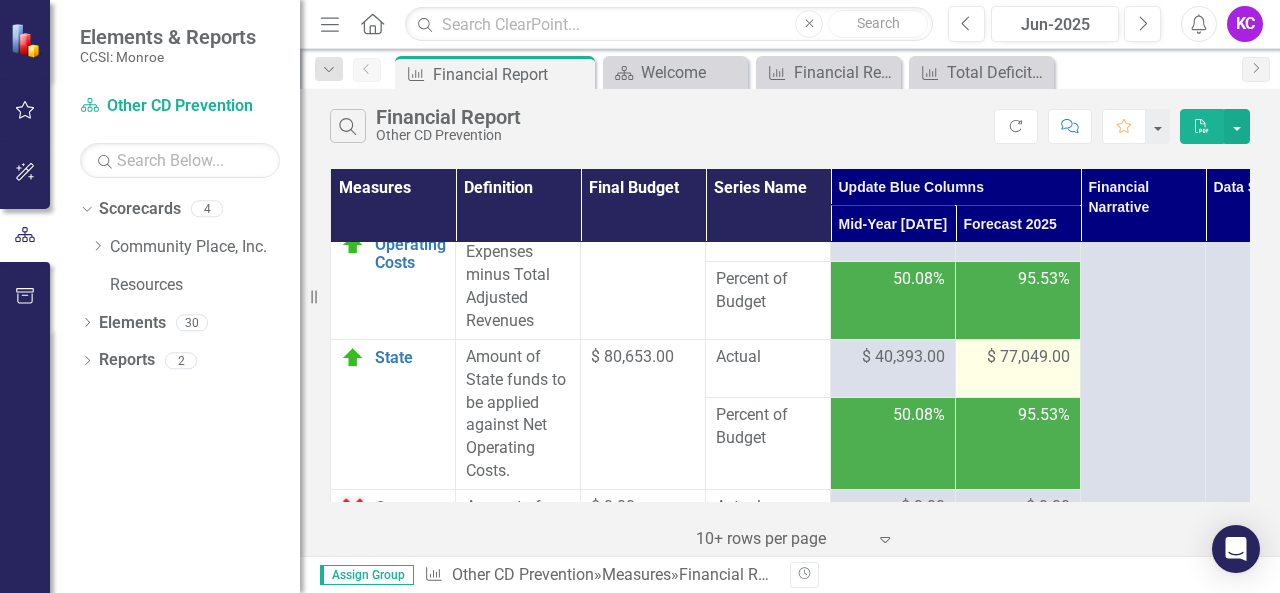 click on "$ 77,049.00" at bounding box center [1028, 357] 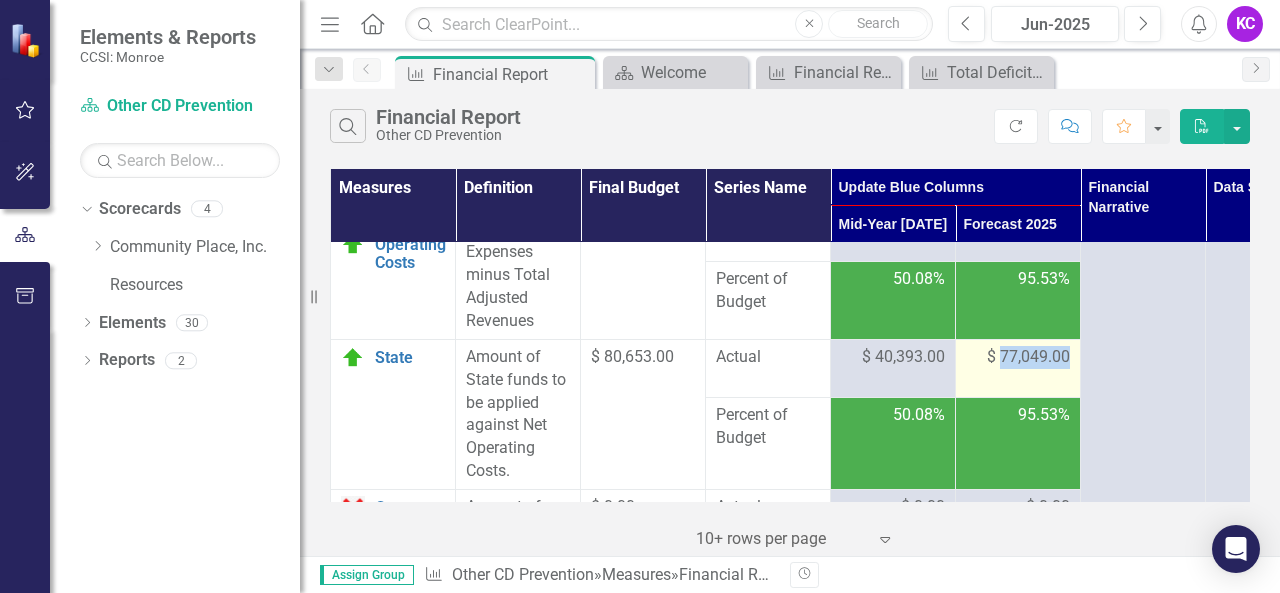click on "$ 77,049.00" at bounding box center (1028, 357) 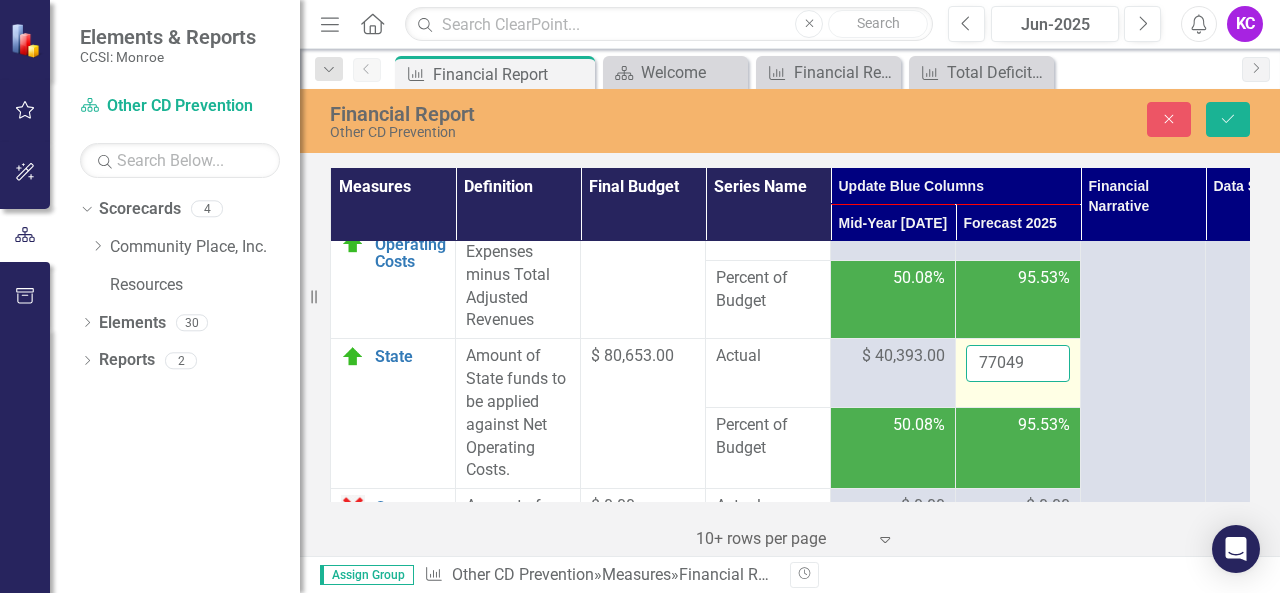 drag, startPoint x: 1018, startPoint y: 421, endPoint x: 1042, endPoint y: 421, distance: 24 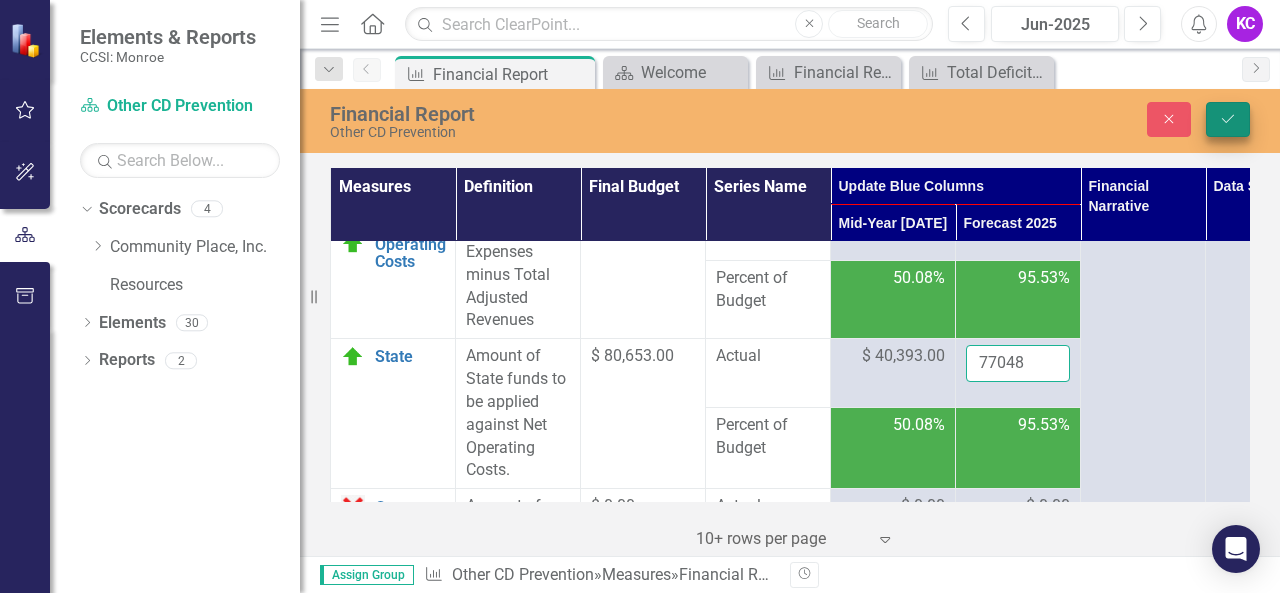 type on "77048" 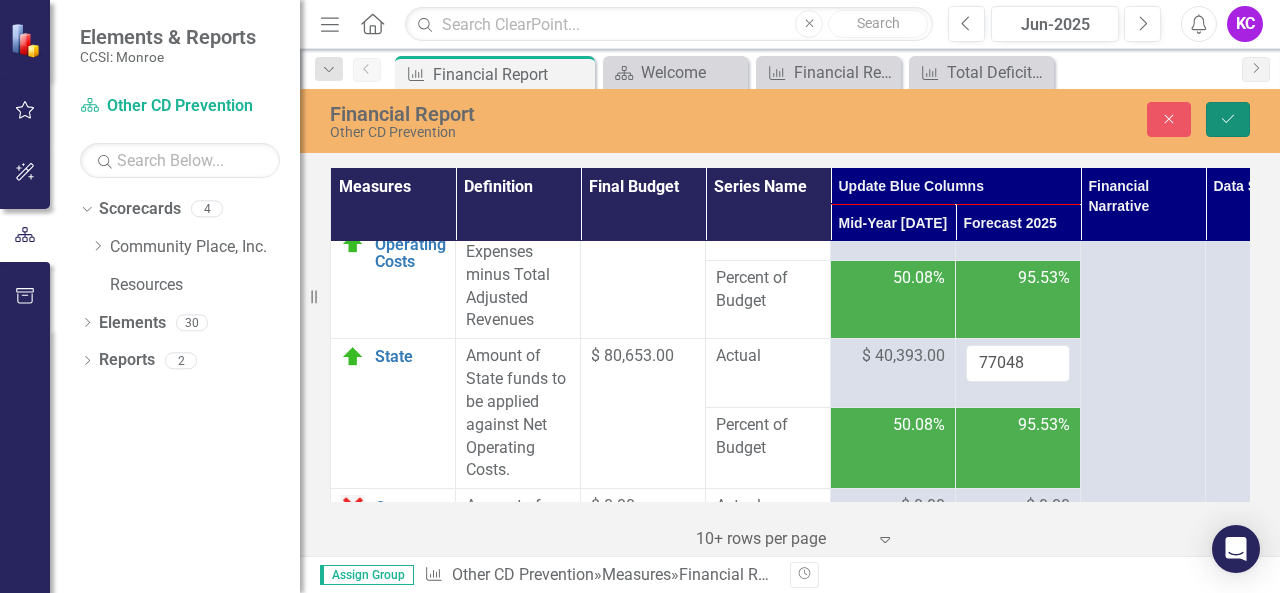 click on "Save" 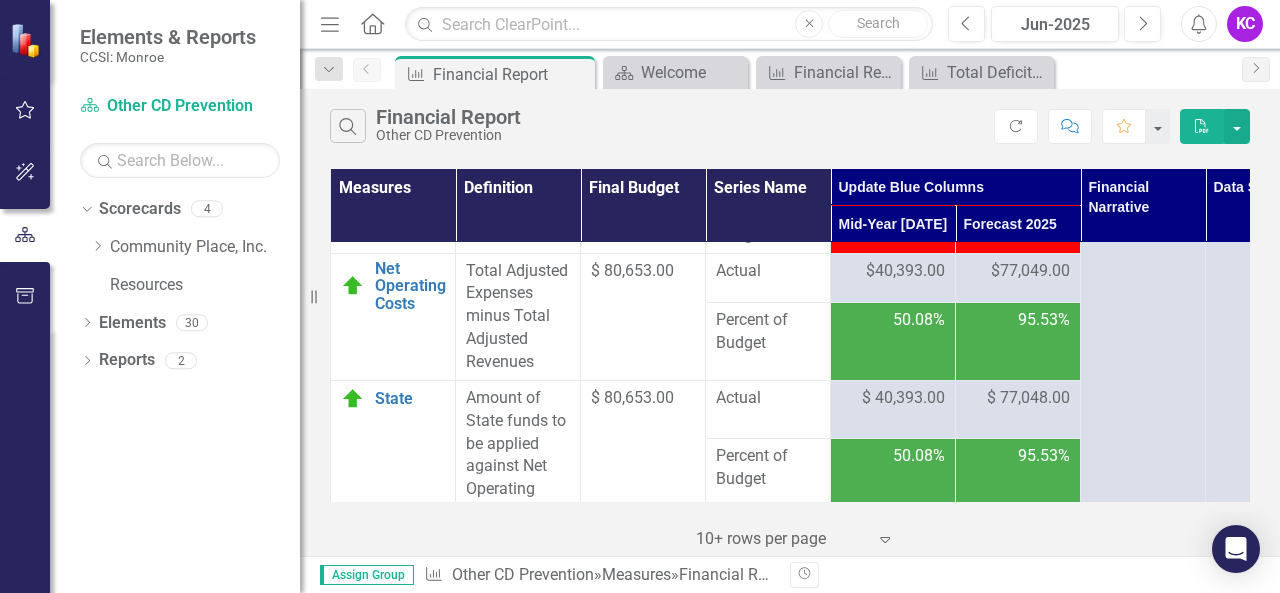 scroll, scrollTop: 4800, scrollLeft: 0, axis: vertical 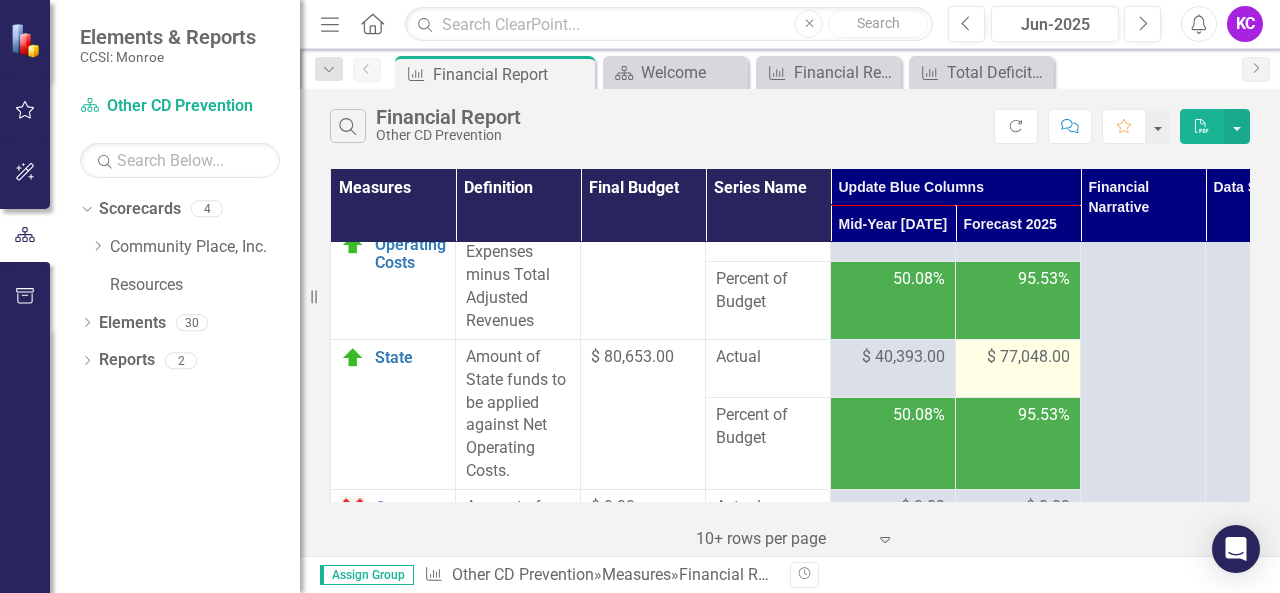 click on "$ 77,048.00" at bounding box center [1028, 357] 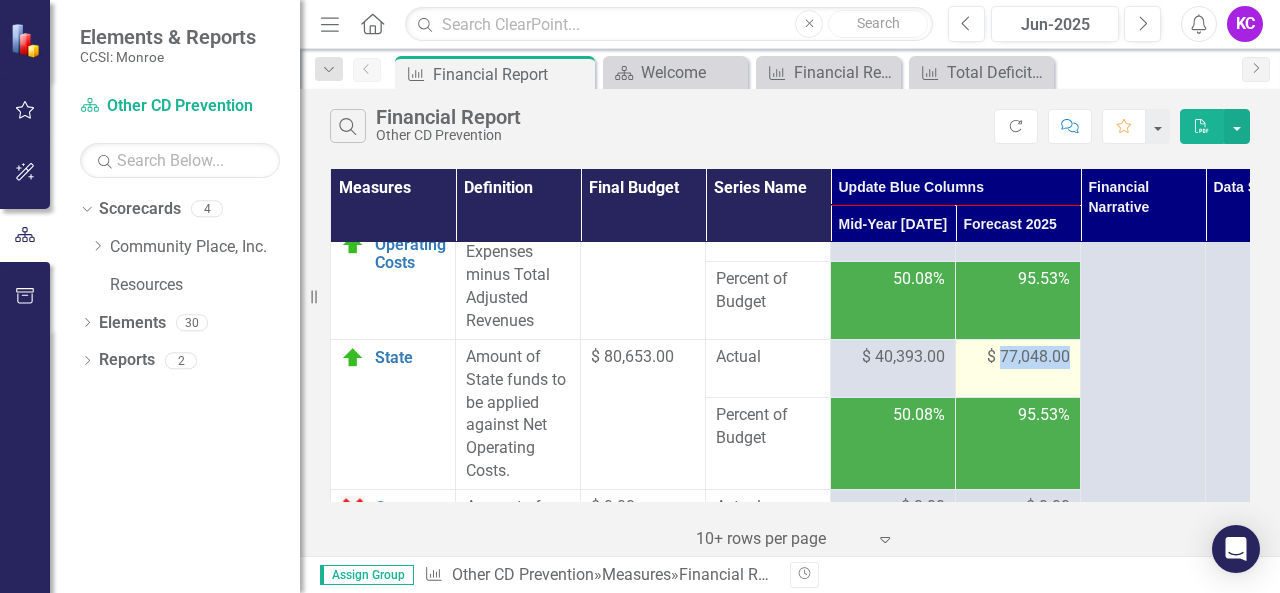 click on "$ 77,048.00" at bounding box center [1028, 357] 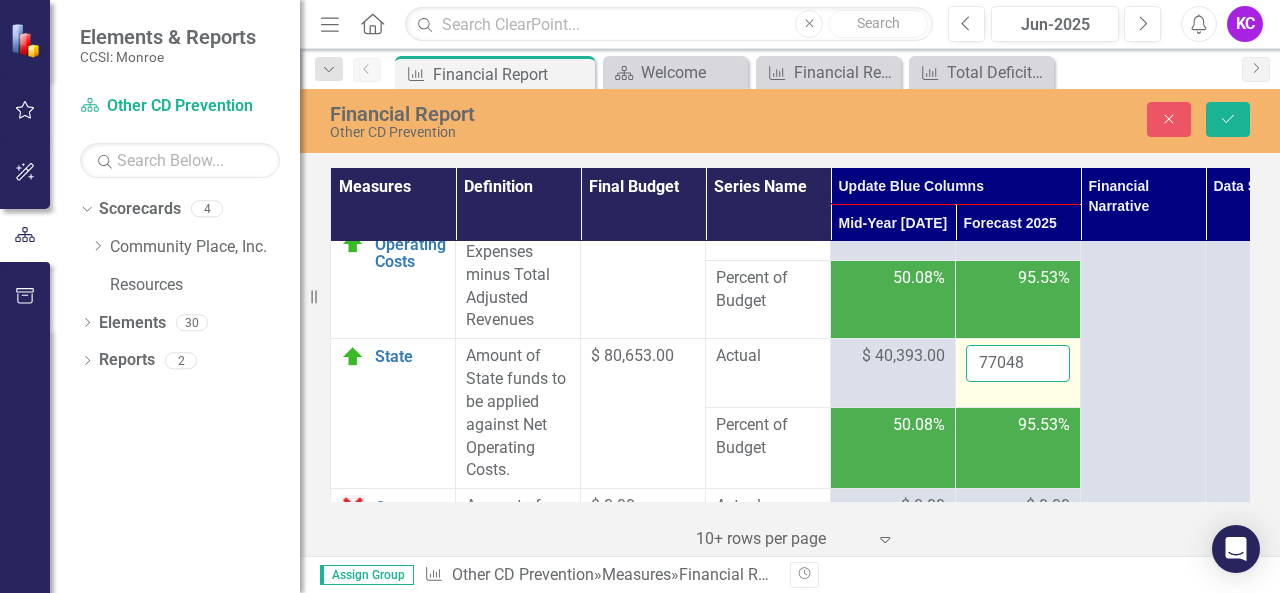 click on "77048" at bounding box center [1018, 363] 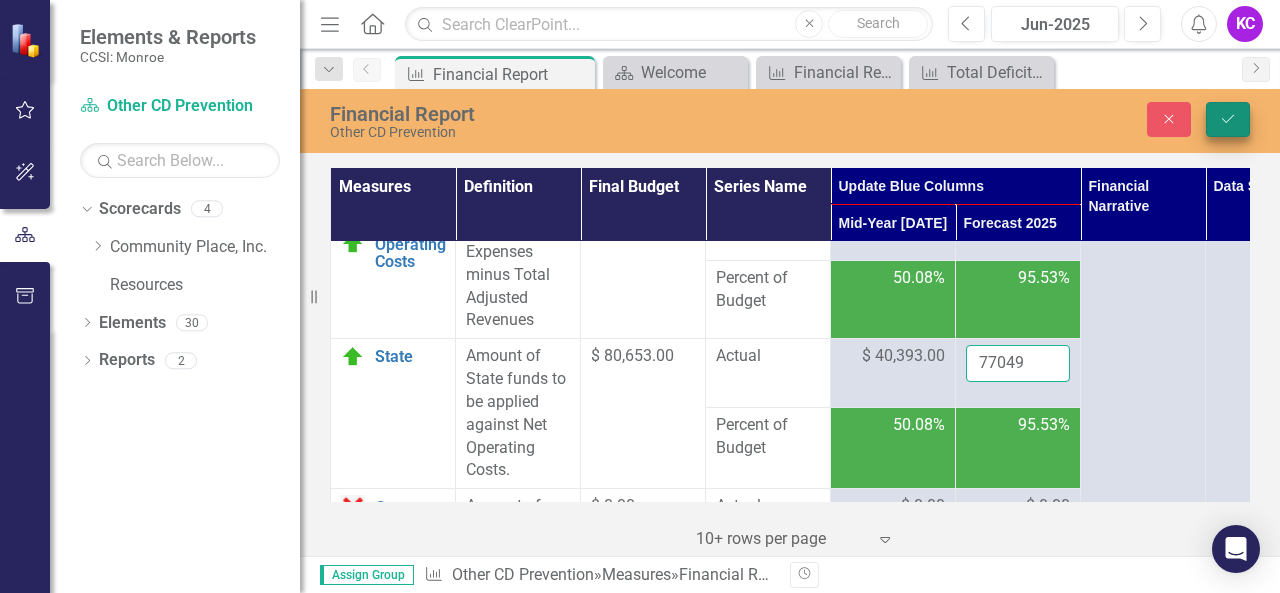 type on "77049" 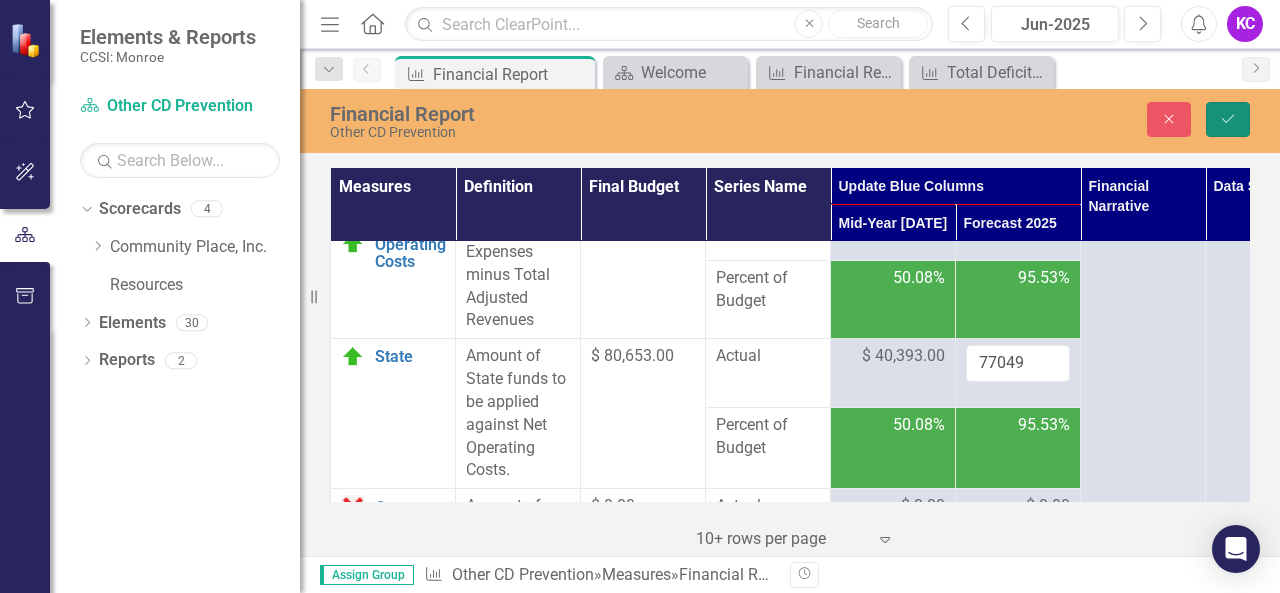 click on "Save" at bounding box center [1228, 119] 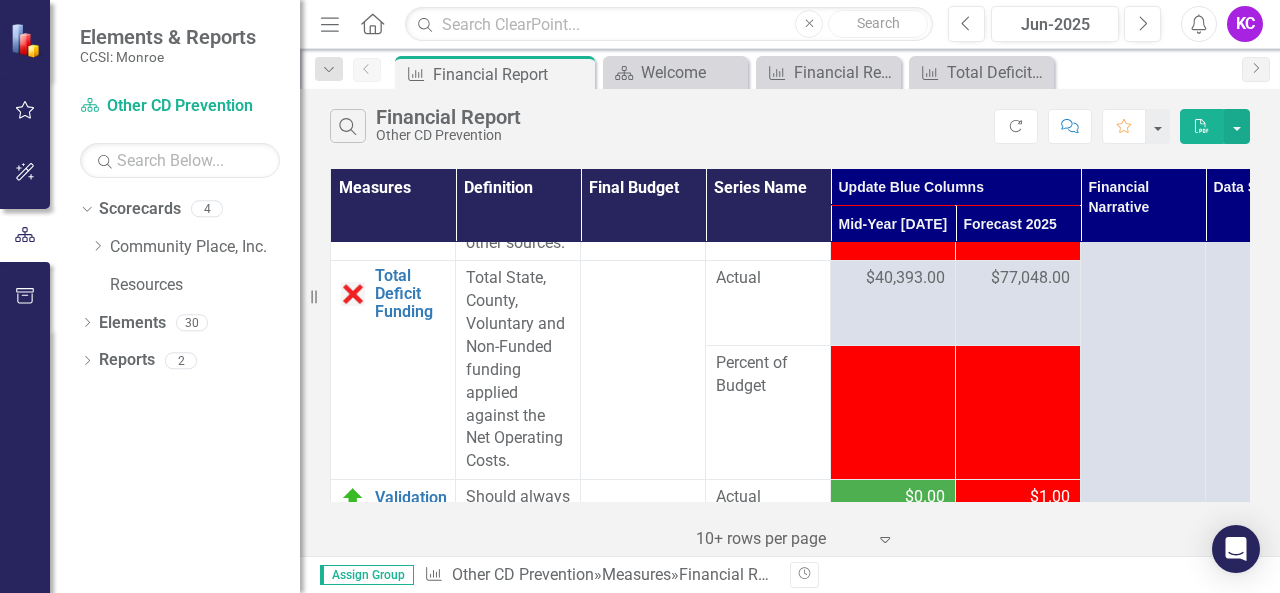 scroll, scrollTop: 5816, scrollLeft: 0, axis: vertical 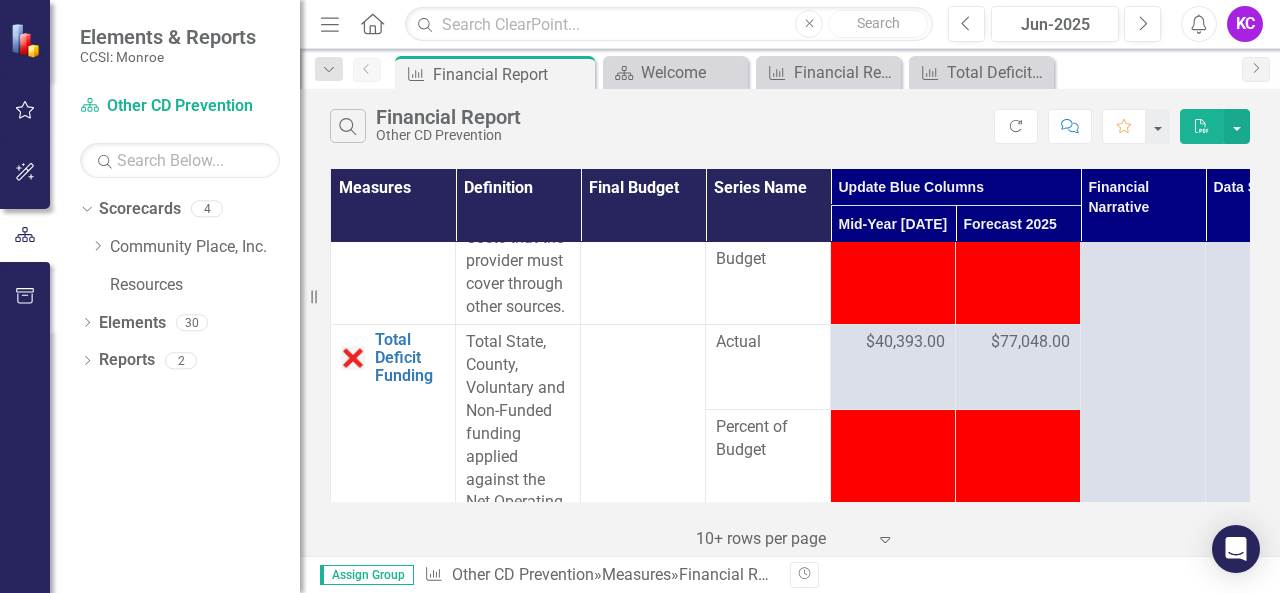 click on "$77,048.00" at bounding box center (1030, 342) 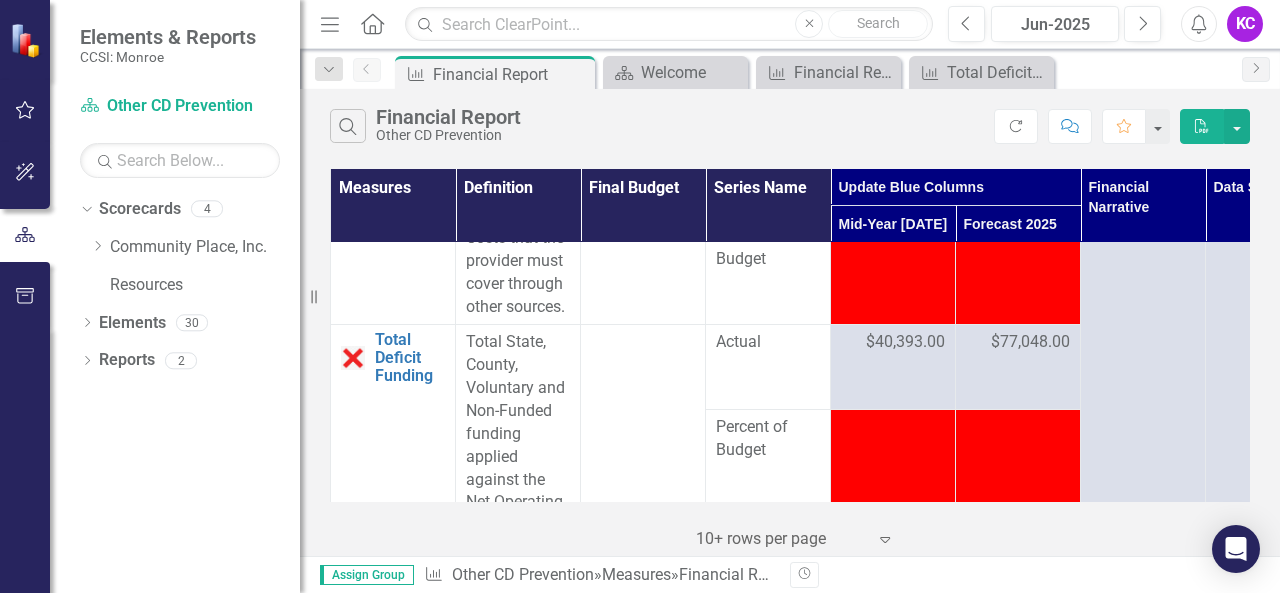 click on "$77,048.00" at bounding box center [1030, 342] 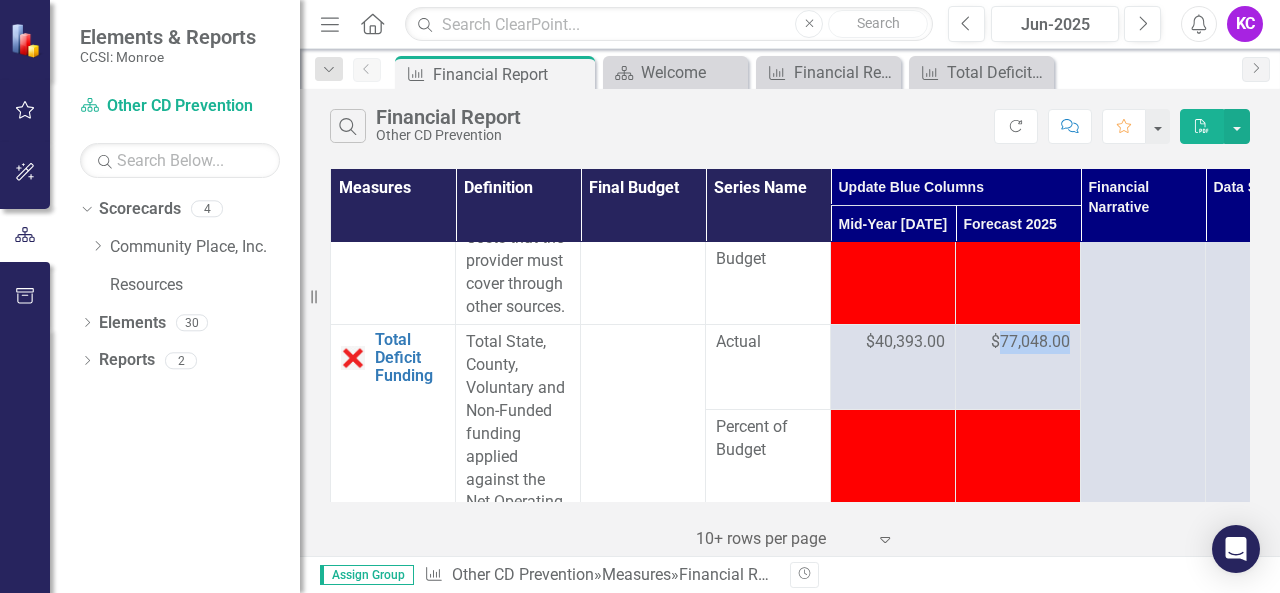 click on "$77,048.00" at bounding box center (1030, 342) 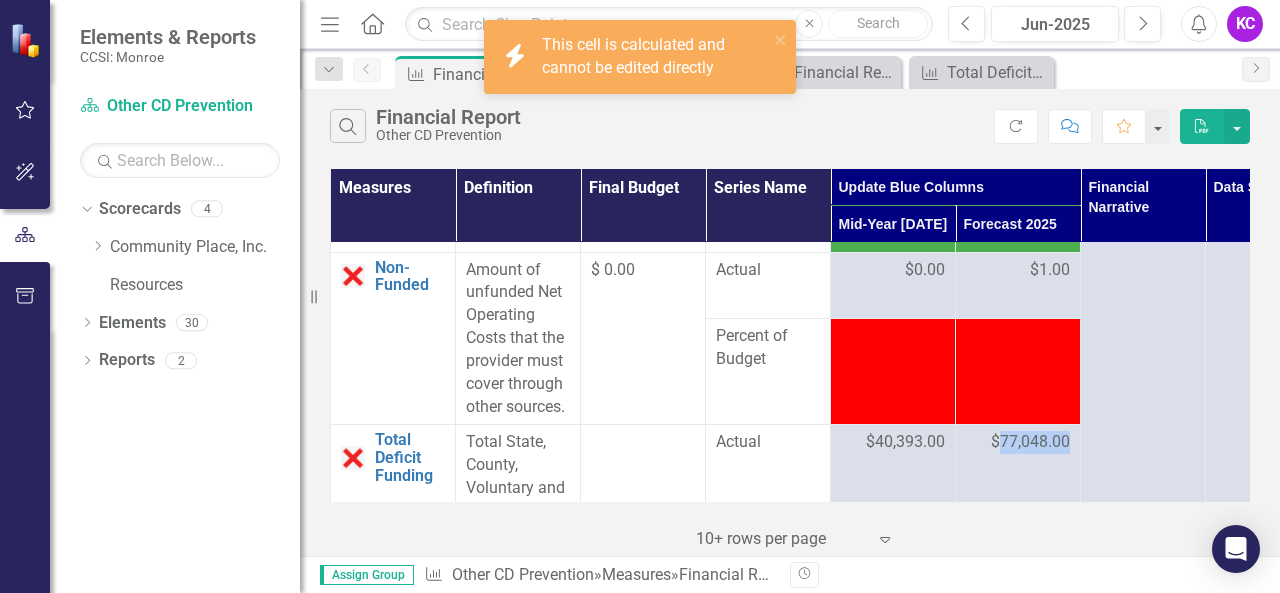 scroll, scrollTop: 5616, scrollLeft: 0, axis: vertical 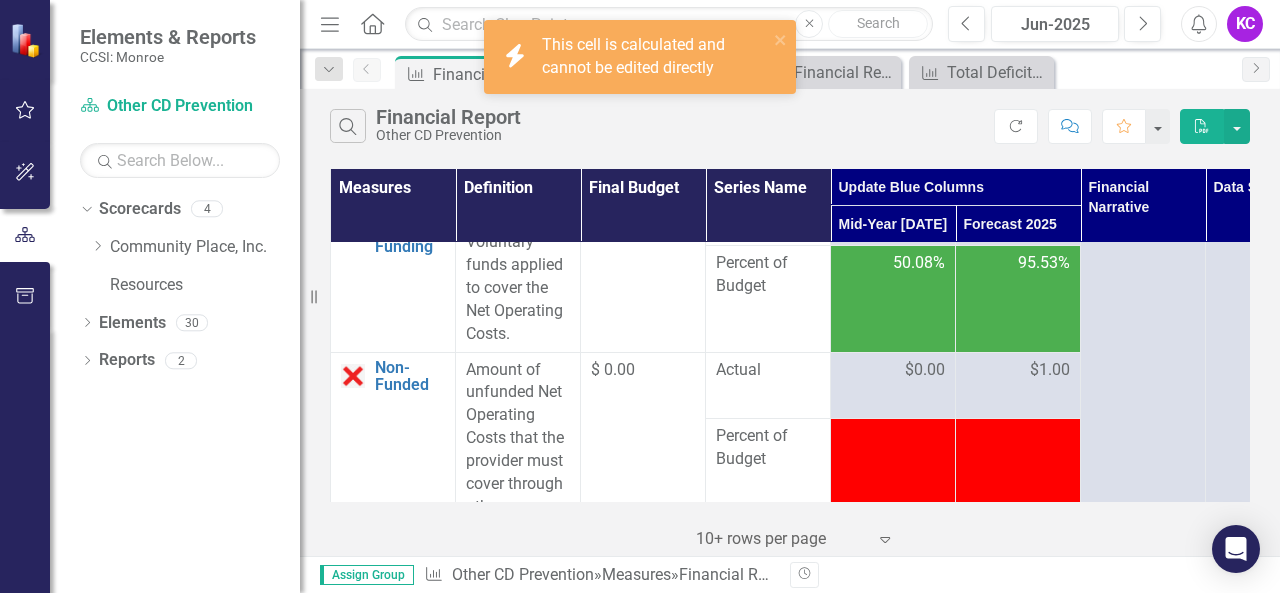 click on "$1.00" at bounding box center (1018, 370) 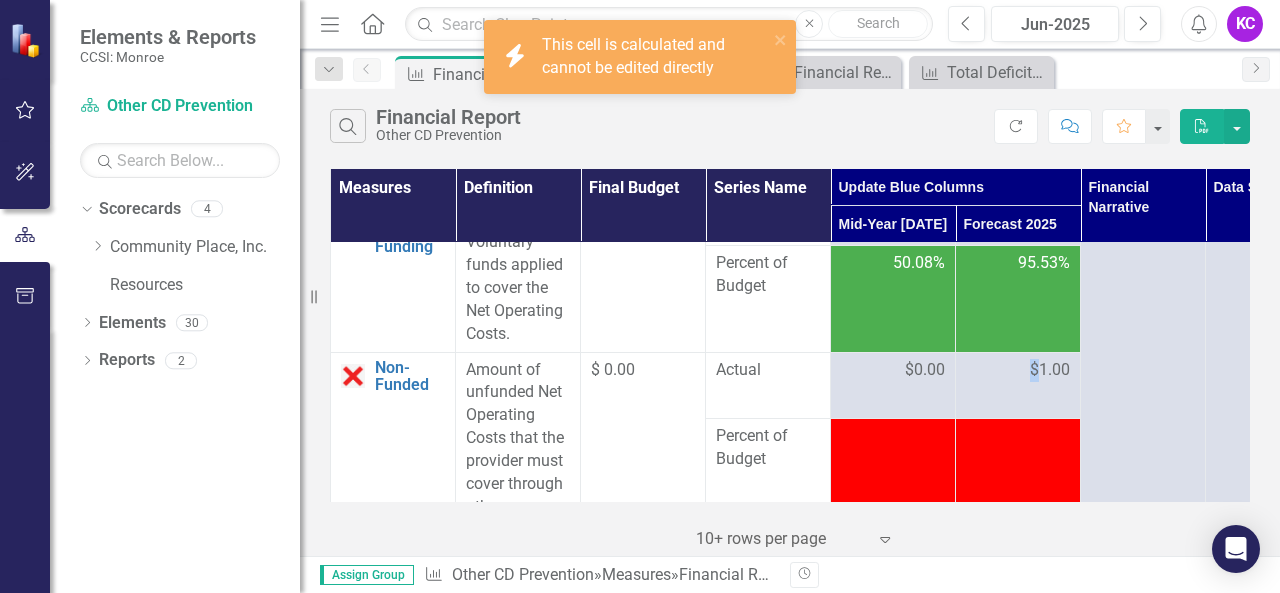 click on "$1.00" at bounding box center [1018, 370] 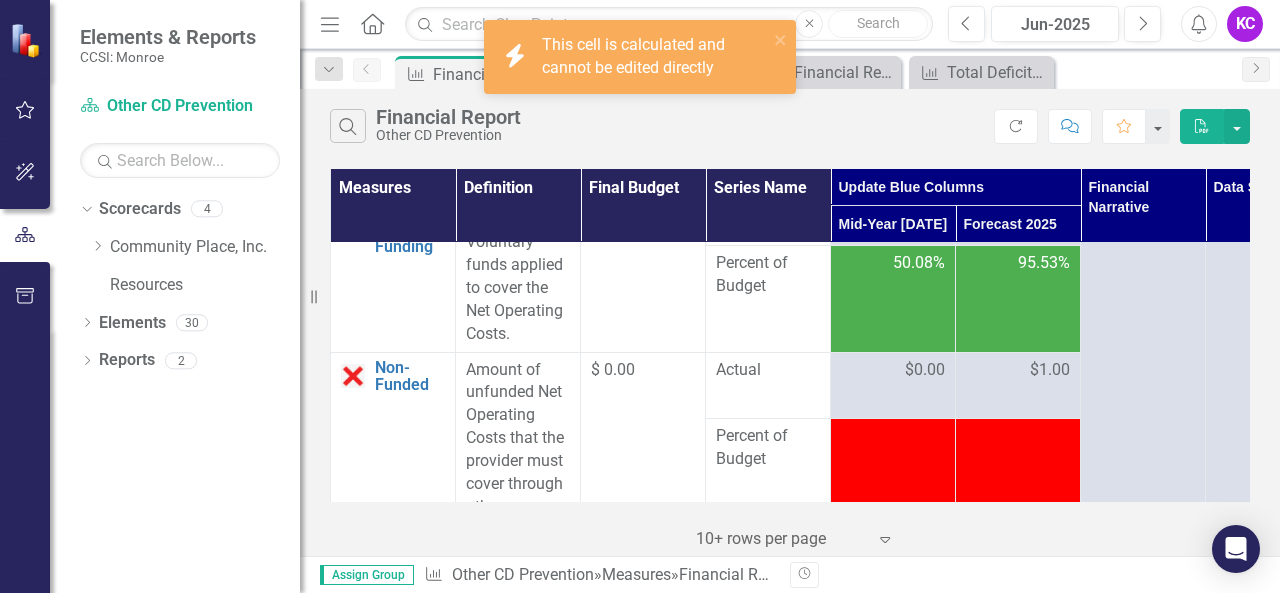 click on "$1.00" at bounding box center (1050, 370) 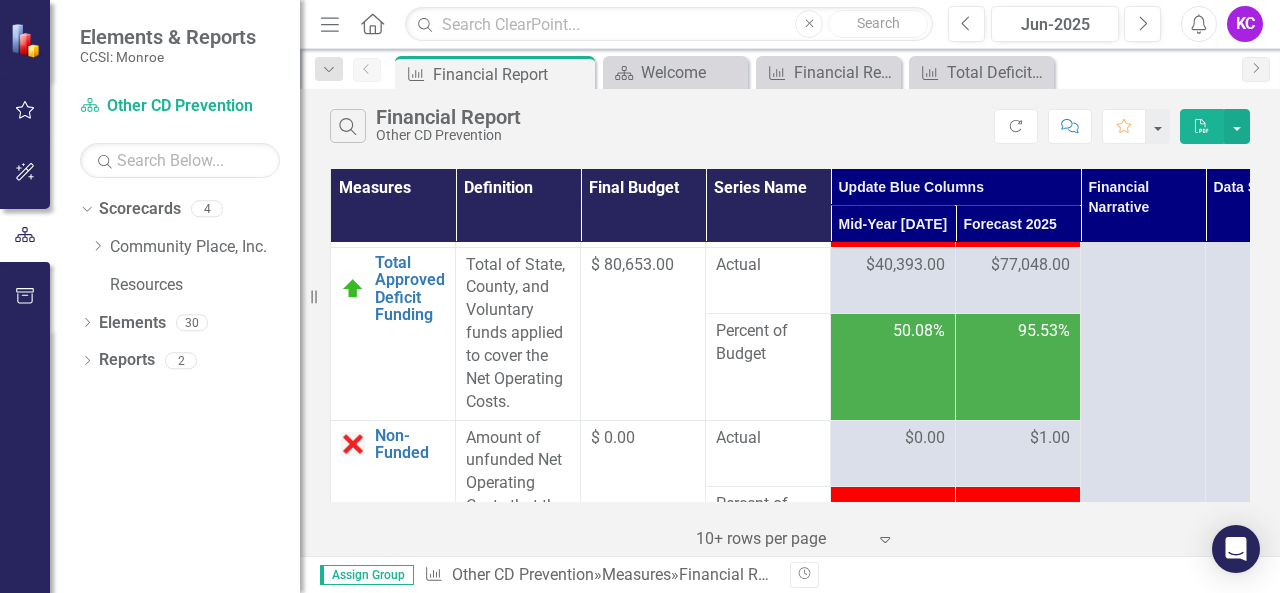 scroll, scrollTop: 5516, scrollLeft: 0, axis: vertical 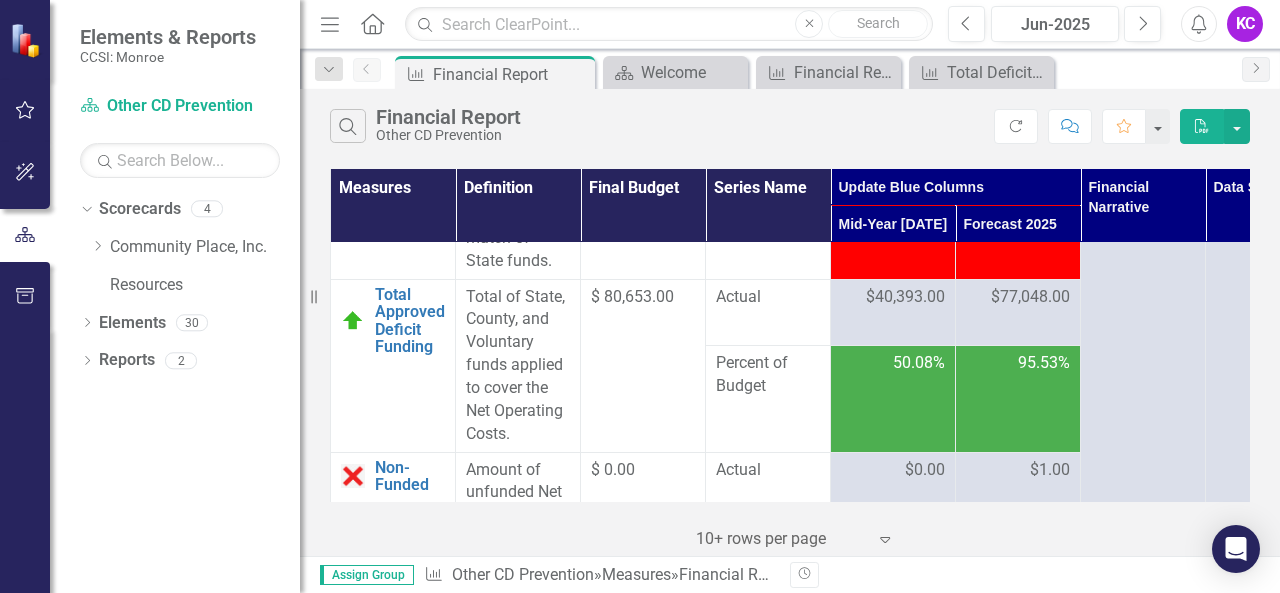 click on "$77,048.00" at bounding box center (1030, 297) 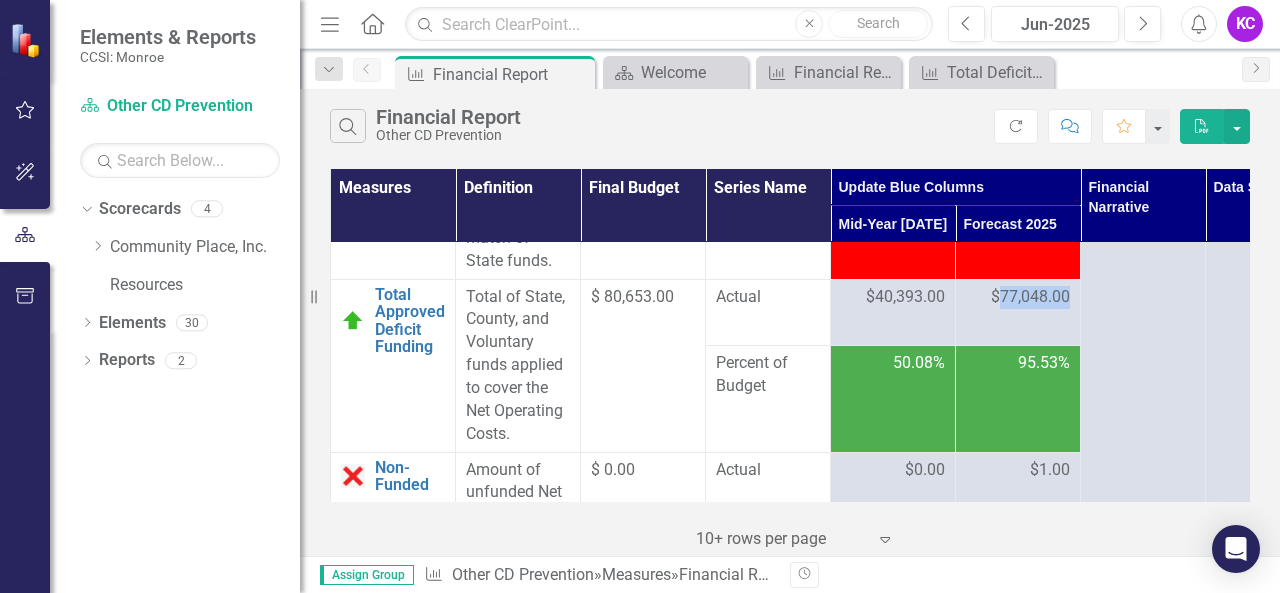 click on "$77,048.00" at bounding box center [1030, 297] 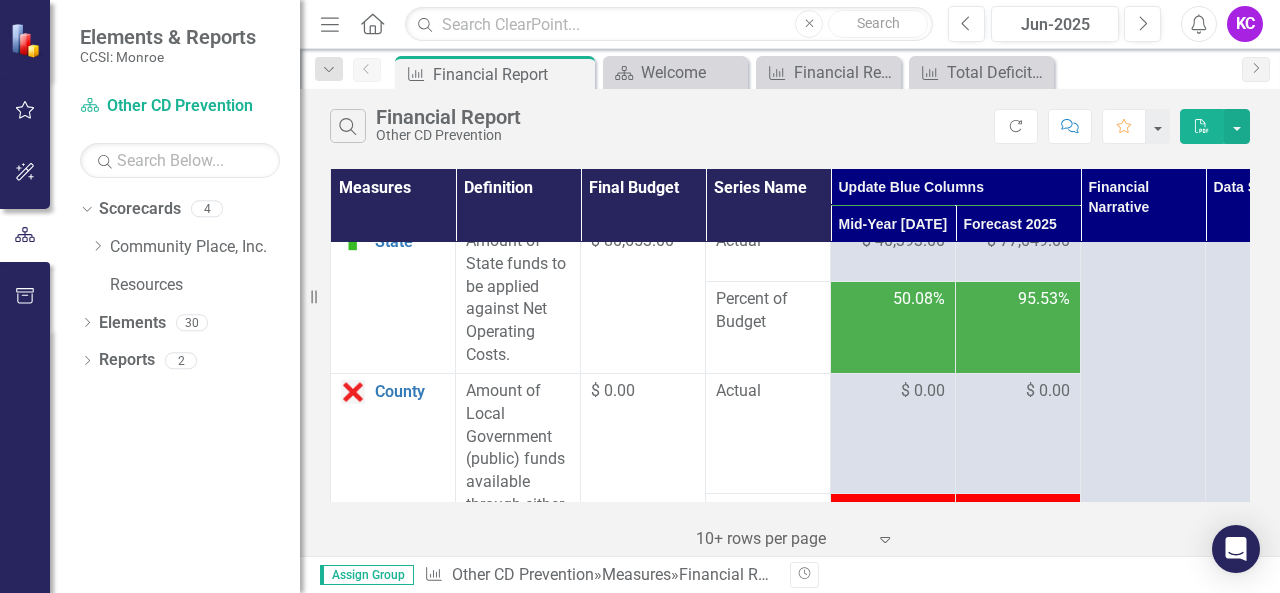 scroll, scrollTop: 4816, scrollLeft: 0, axis: vertical 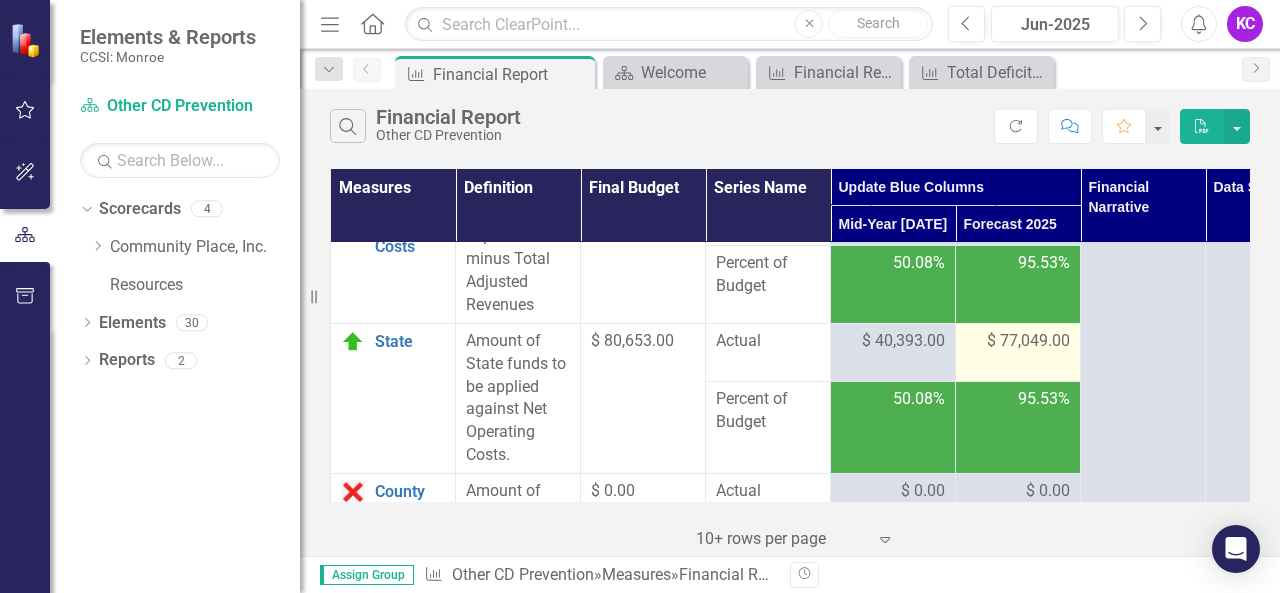 click on "$ 77,049.00" at bounding box center (1028, 341) 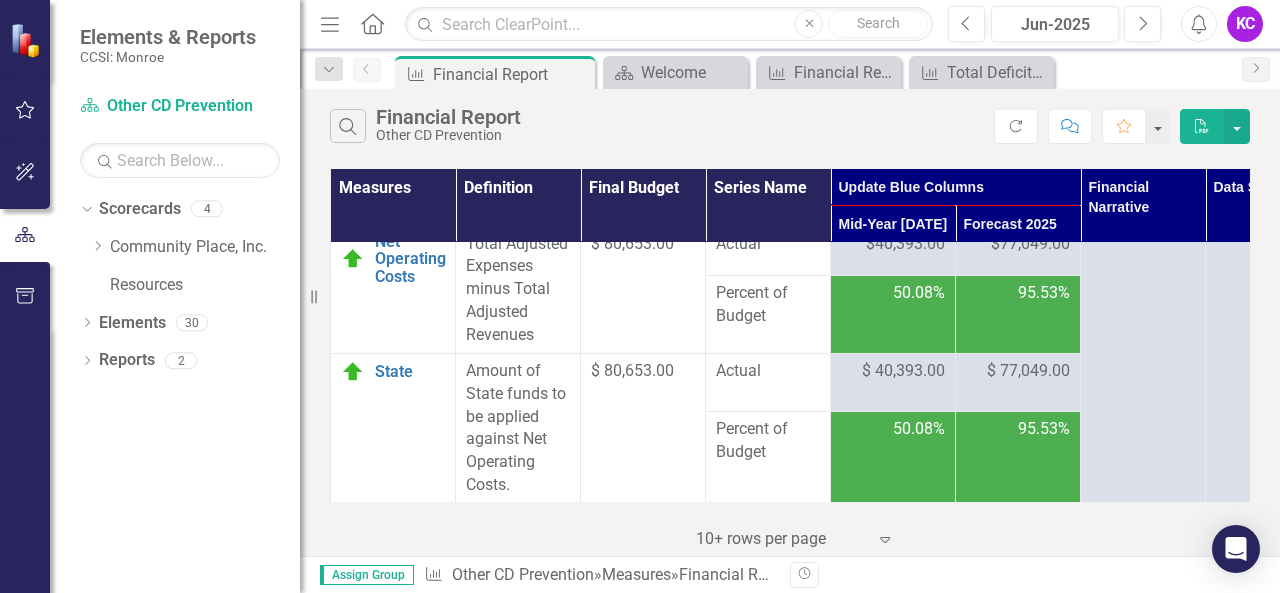 scroll, scrollTop: 4816, scrollLeft: 0, axis: vertical 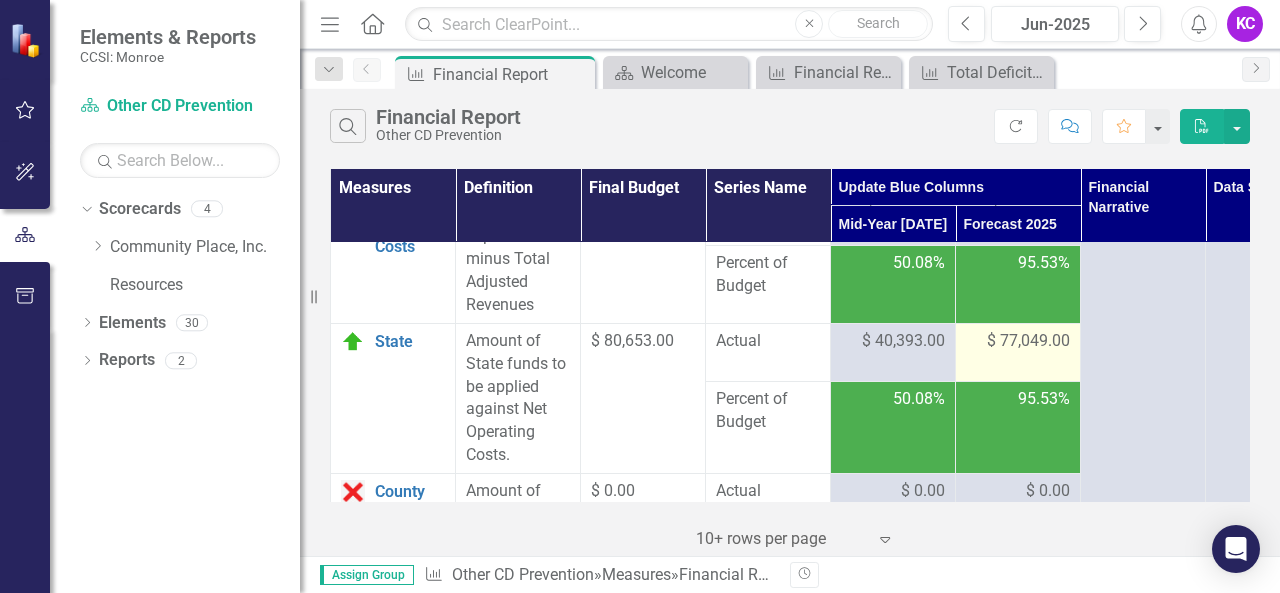 click on "$ 77,049.00" at bounding box center [1028, 341] 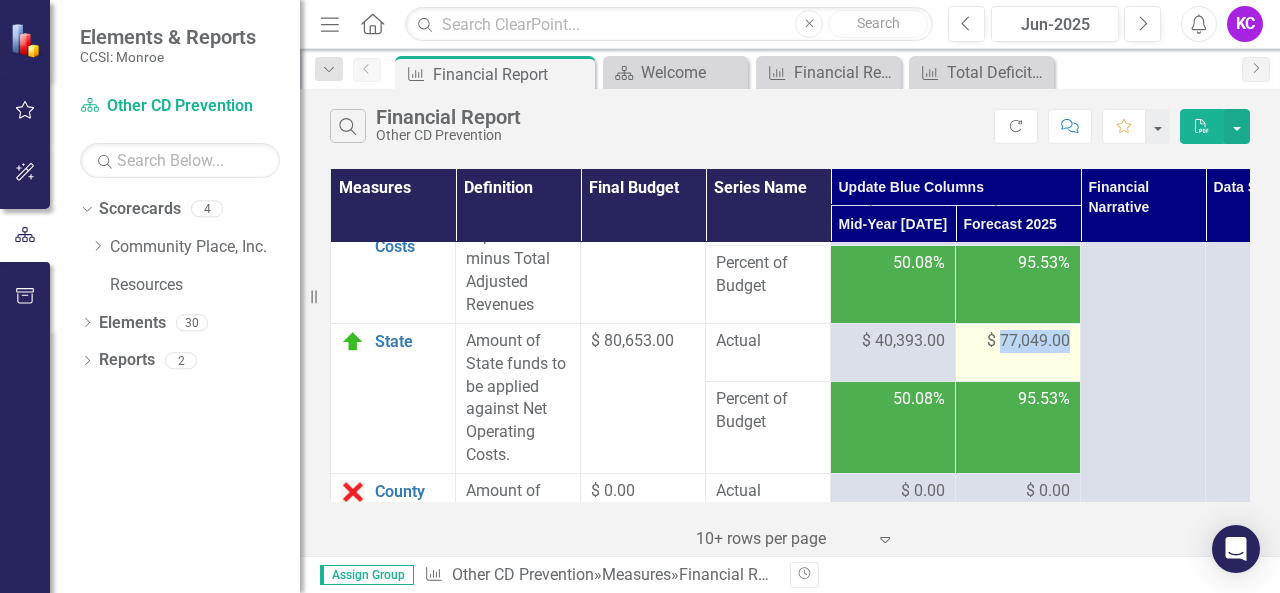 click on "$ 77,049.00" at bounding box center [1028, 341] 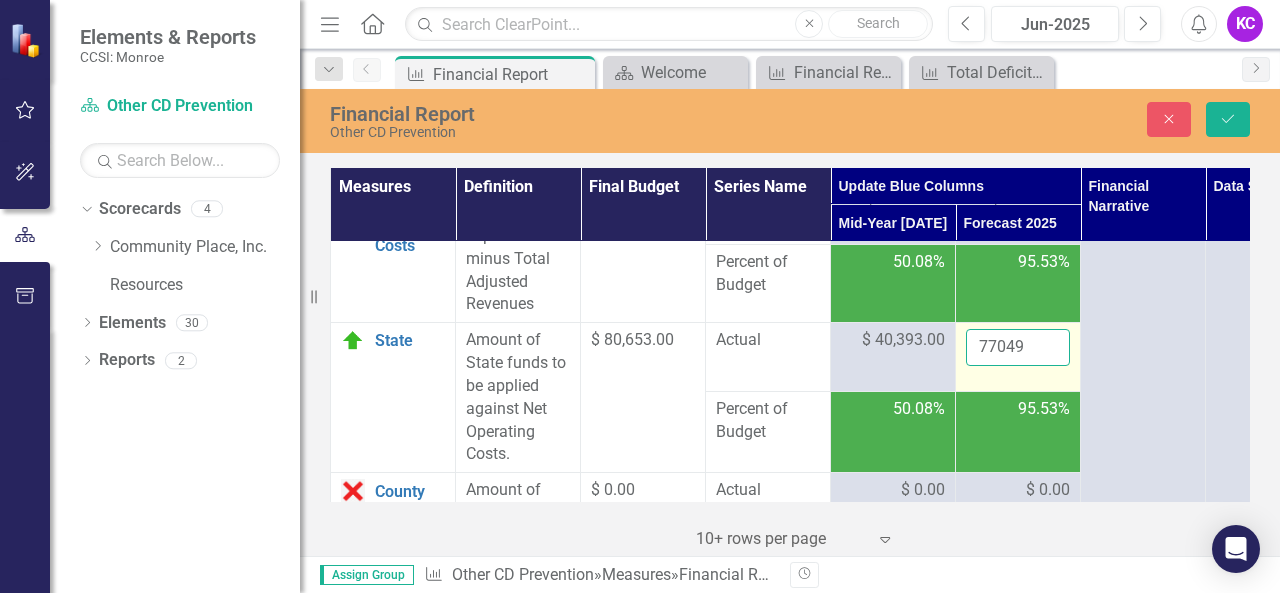 drag, startPoint x: 1031, startPoint y: 400, endPoint x: 951, endPoint y: 418, distance: 82 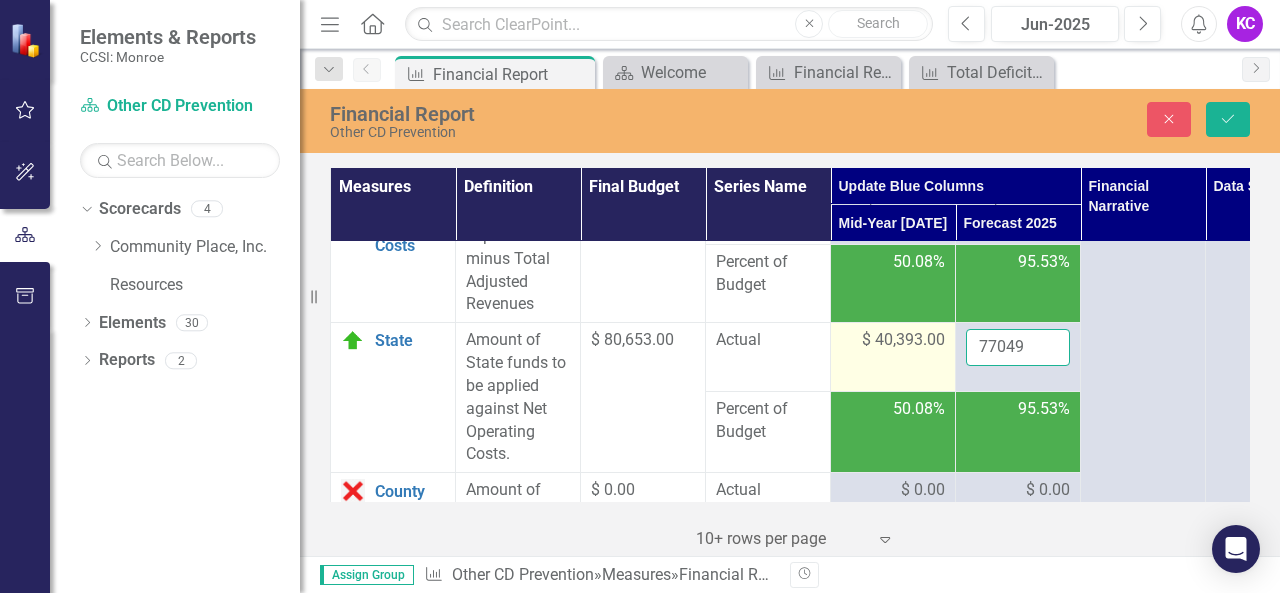 click on "77049" at bounding box center [1018, 357] 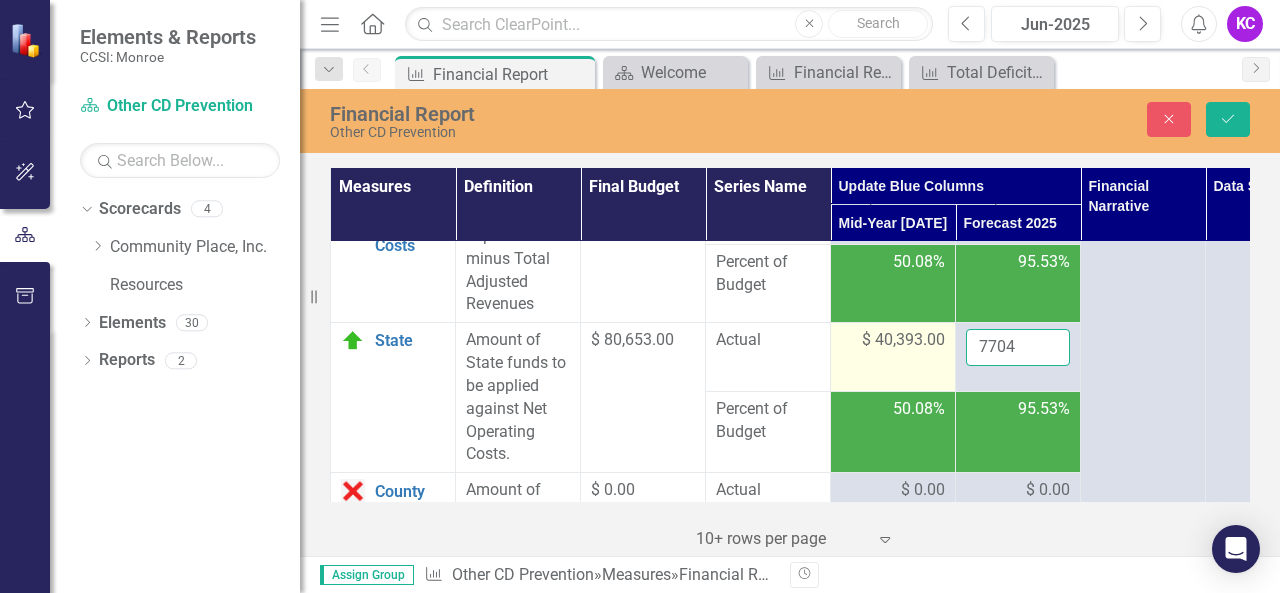 type on "77049" 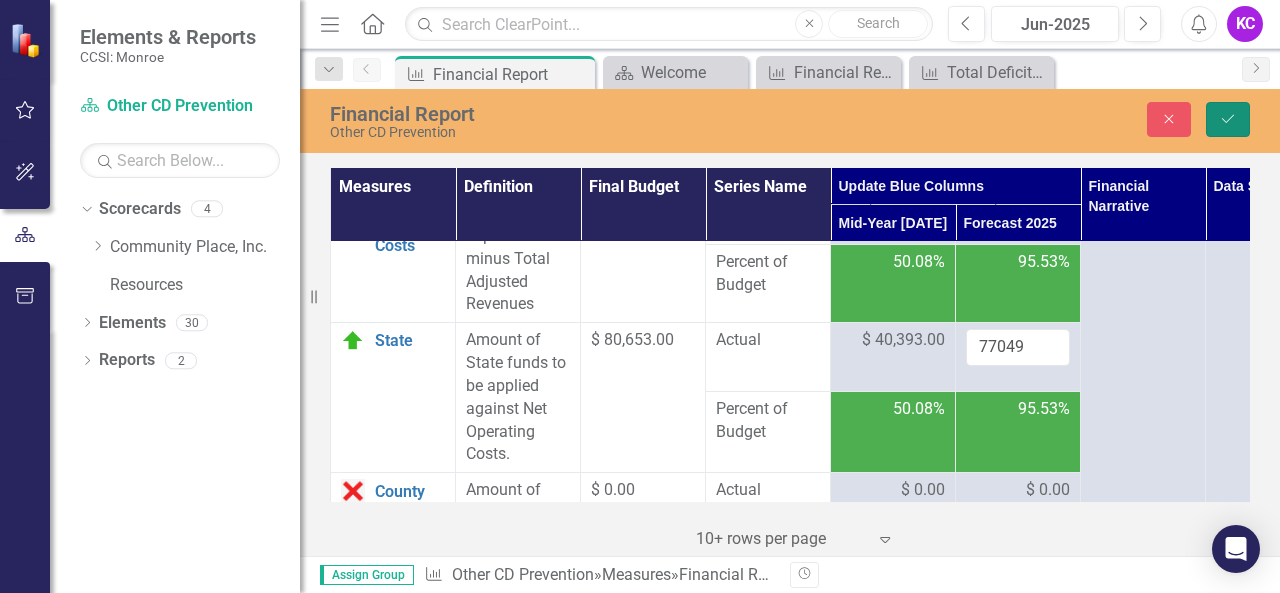 click on "Save" at bounding box center (1228, 119) 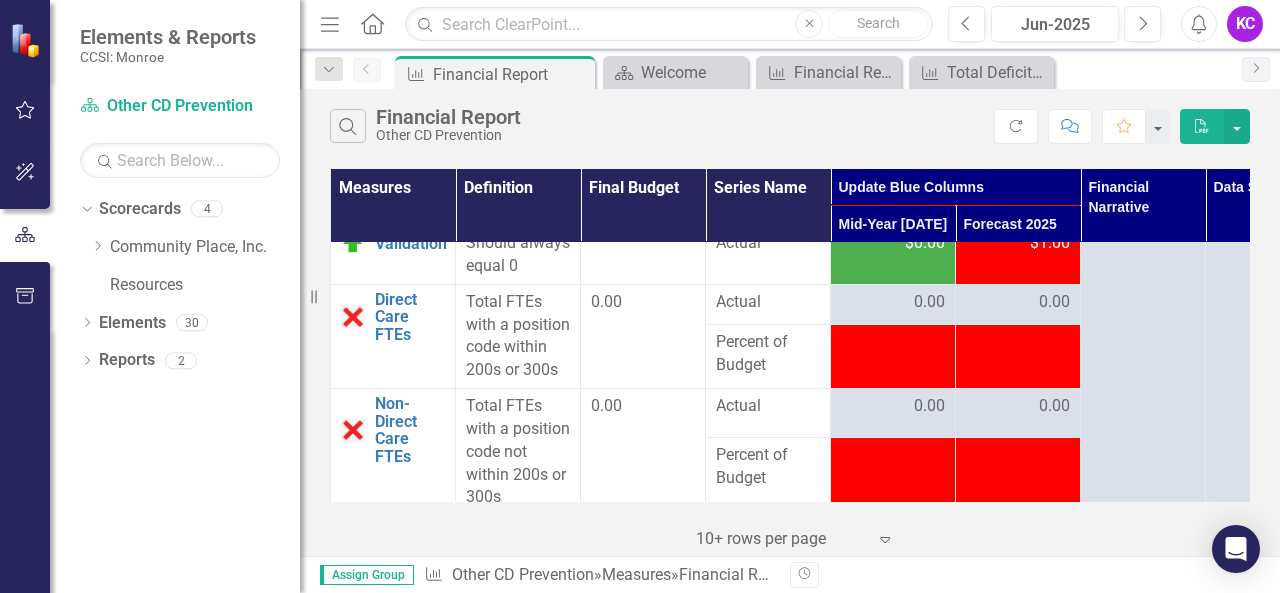 scroll, scrollTop: 6116, scrollLeft: 0, axis: vertical 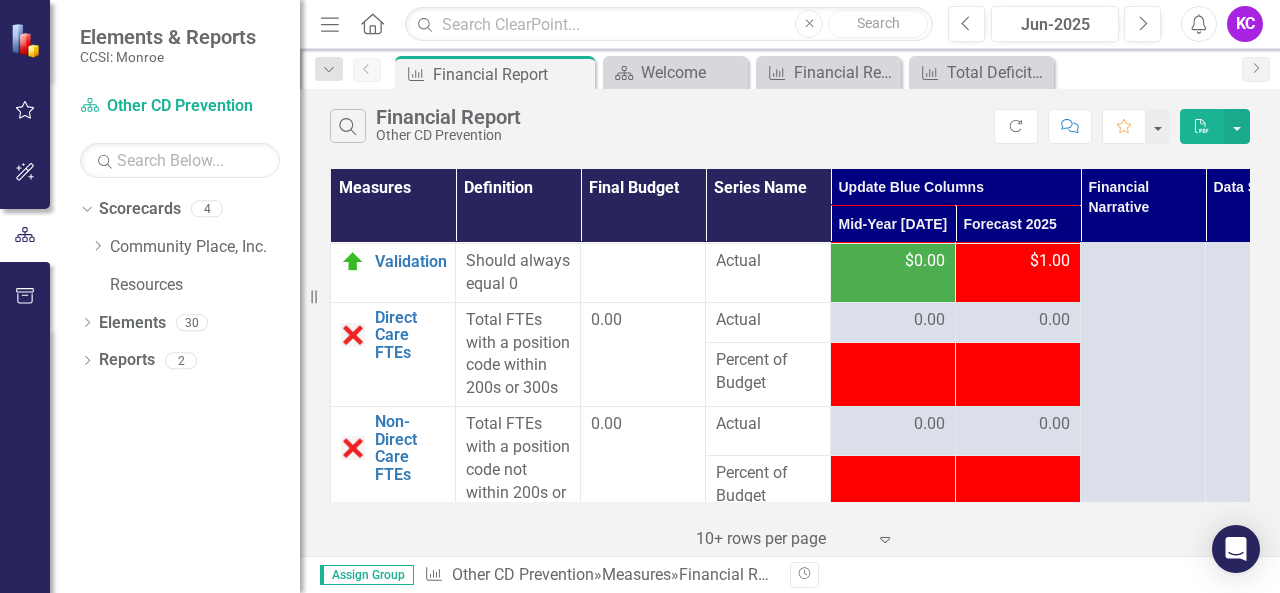 click on "$1.00" at bounding box center (1050, 261) 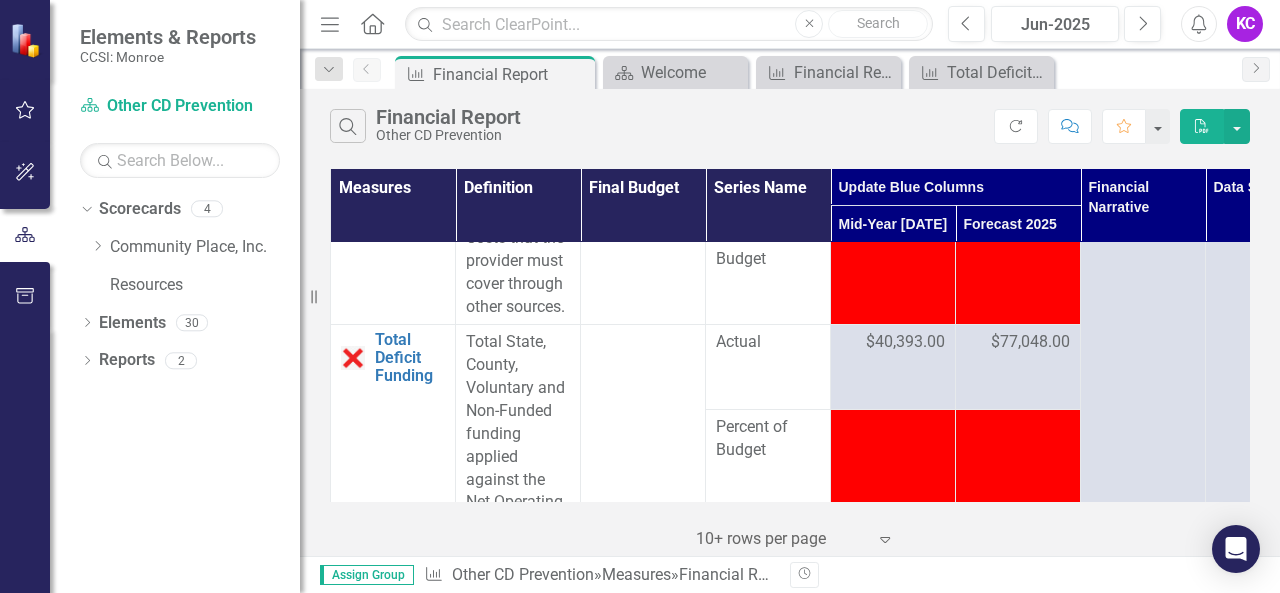 scroll, scrollTop: 5716, scrollLeft: 0, axis: vertical 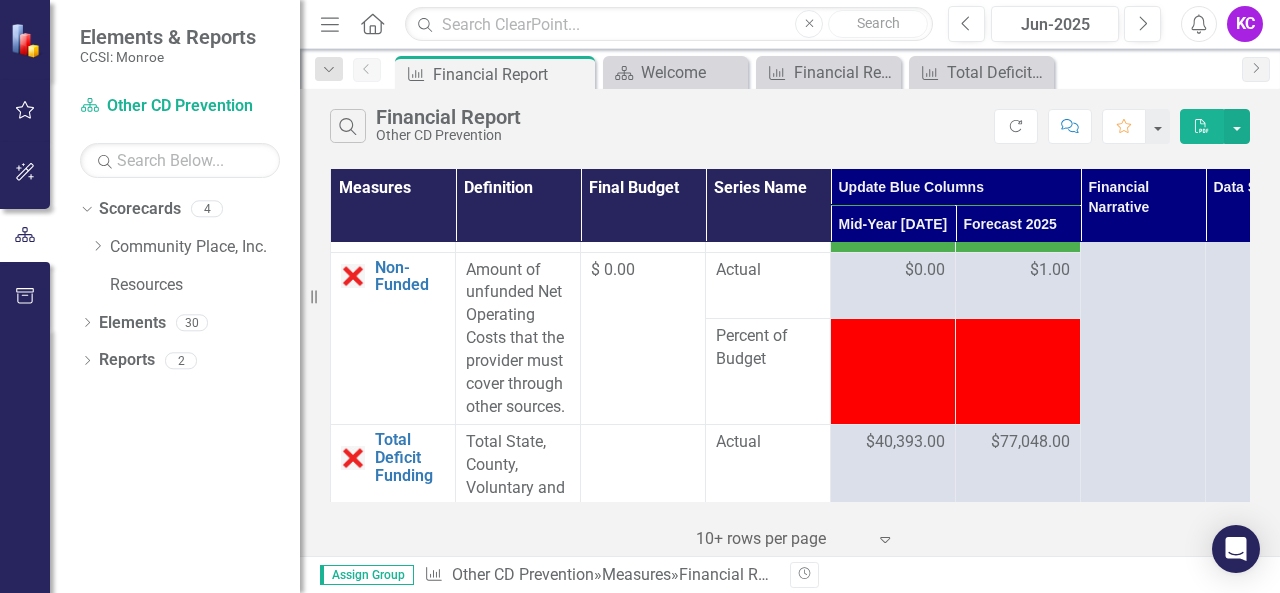 click on "$1.00" at bounding box center [1018, 285] 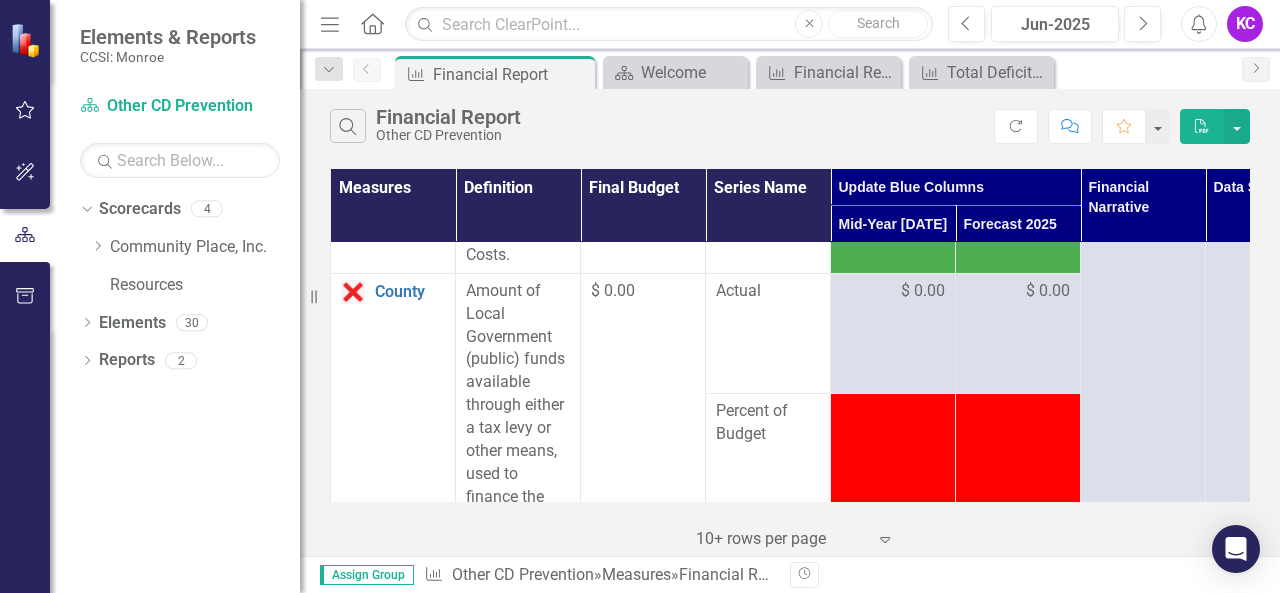 scroll, scrollTop: 4916, scrollLeft: 0, axis: vertical 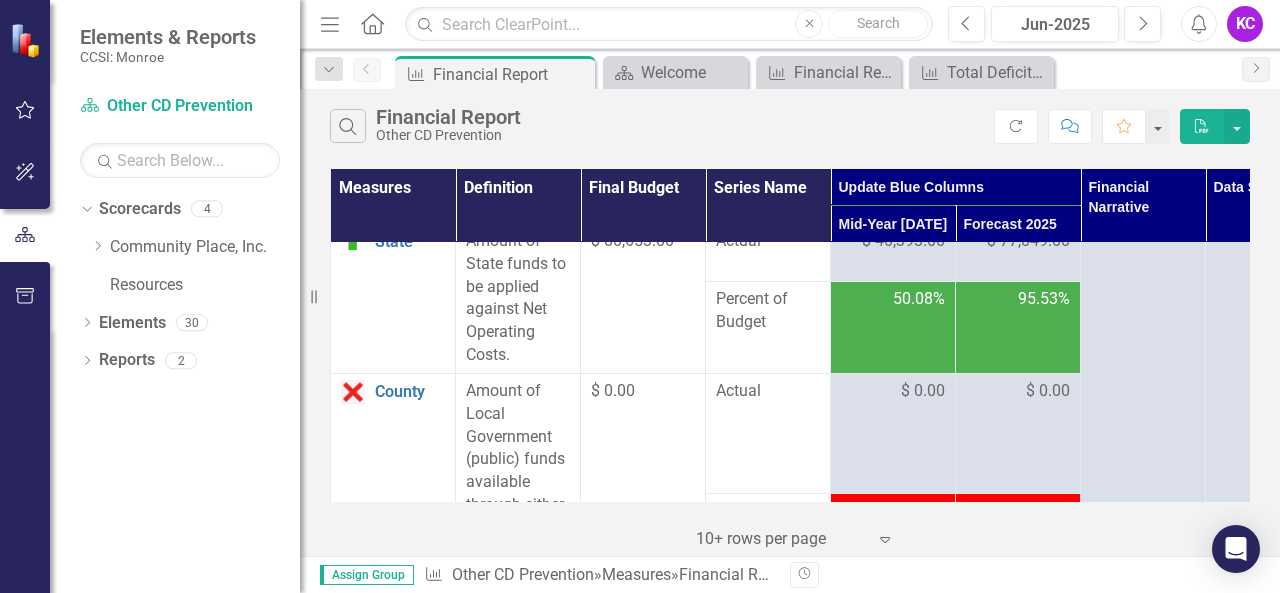 click on "KC" at bounding box center [1245, 24] 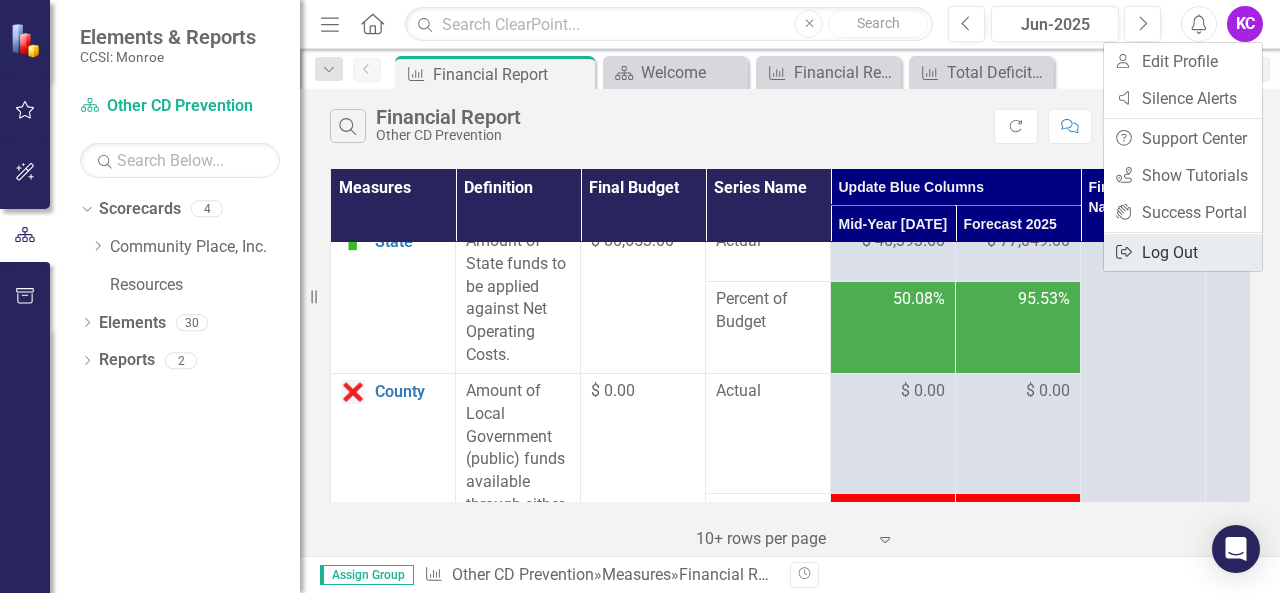 click on "Logout Log Out" at bounding box center (1183, 252) 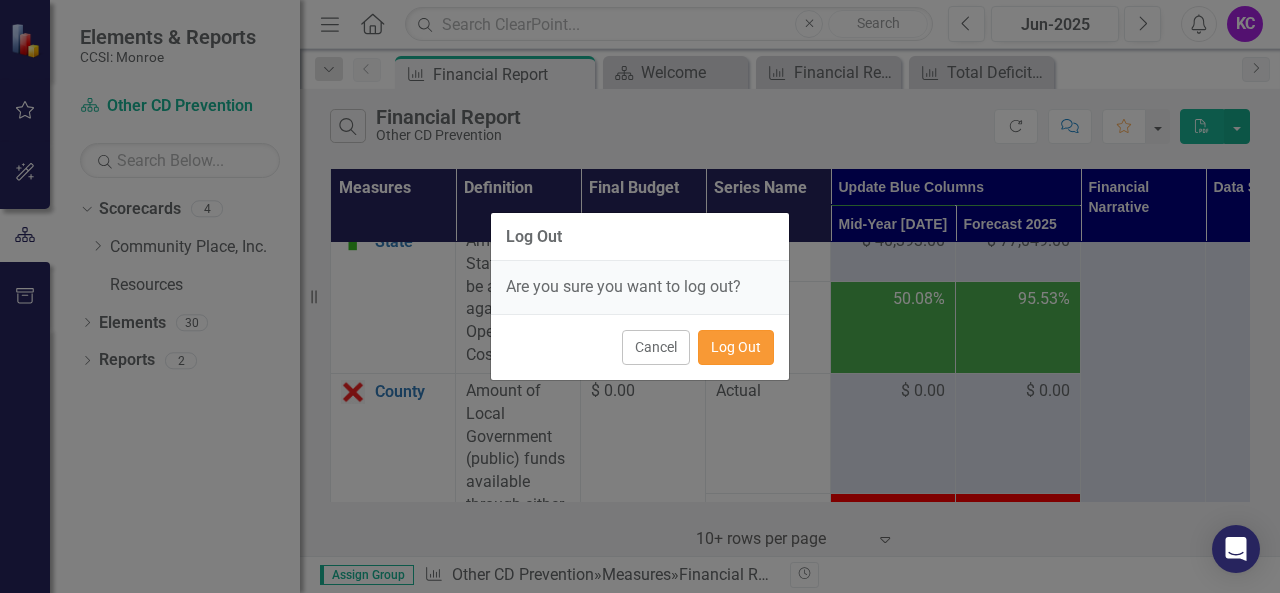 click on "Log Out" at bounding box center (736, 347) 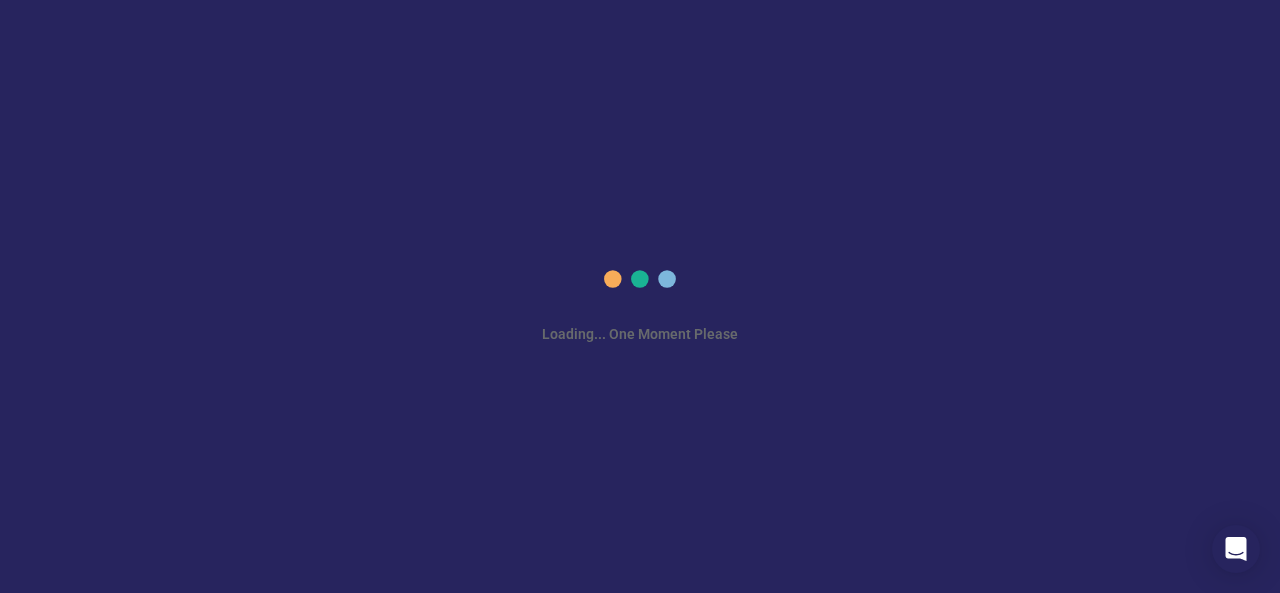 scroll, scrollTop: 0, scrollLeft: 0, axis: both 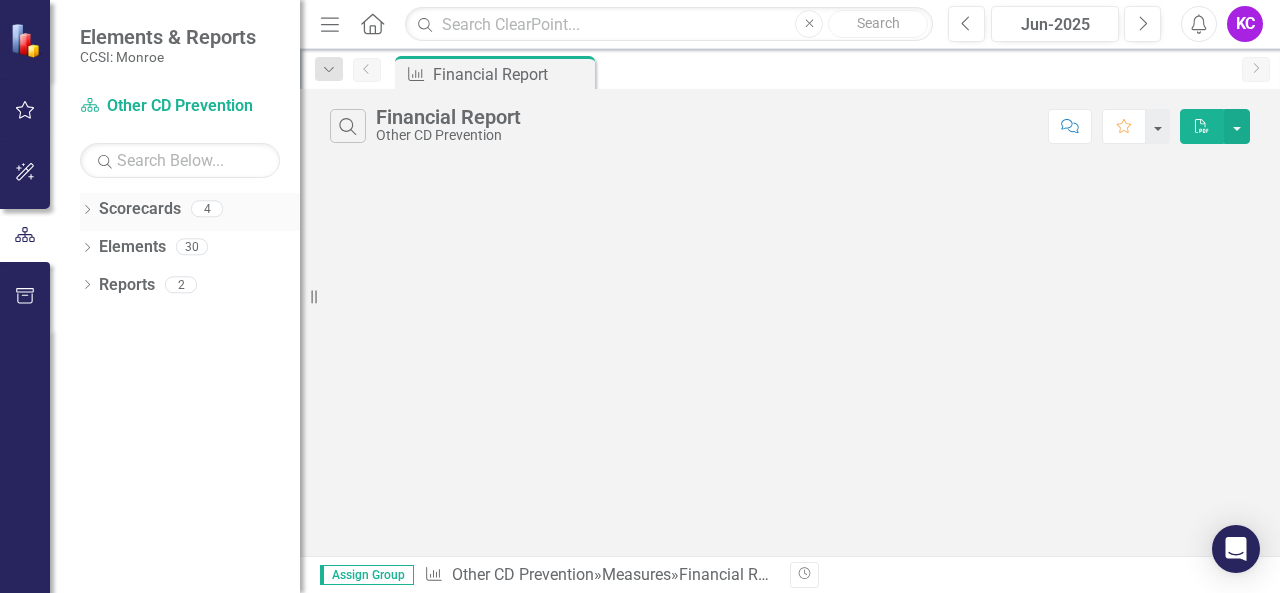 click on "Dropdown" 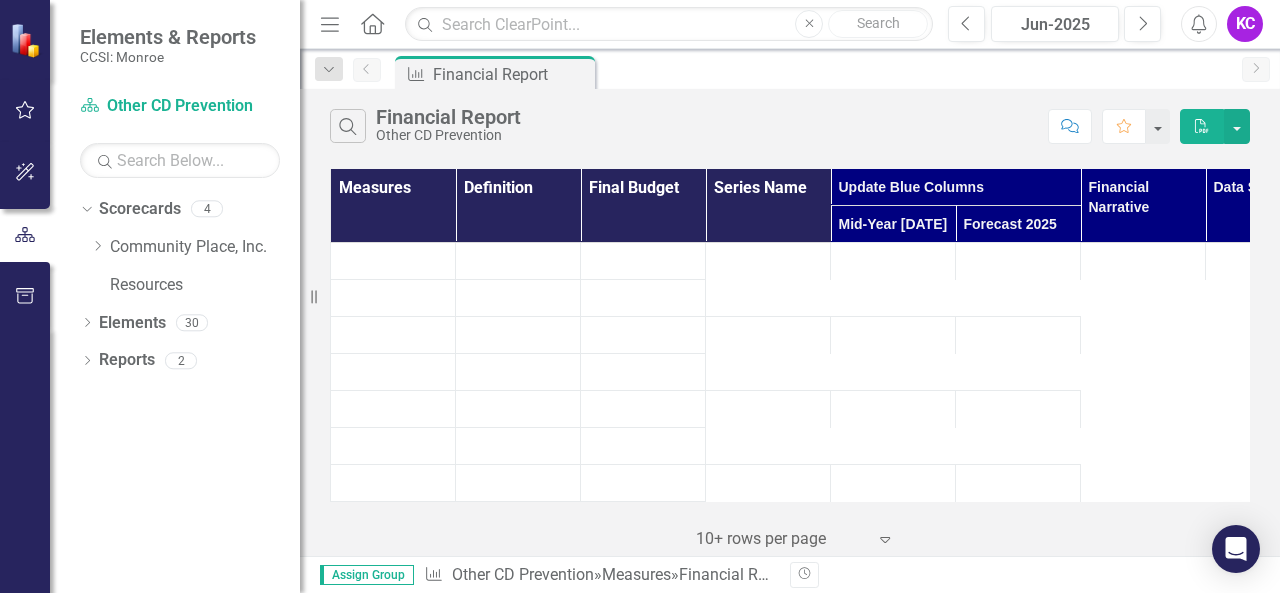 click on "Dropdown Scorecards 4 Dropdown Community Place, Inc. Other CD Prevention Primary CD Prevention Resources" at bounding box center (190, 250) 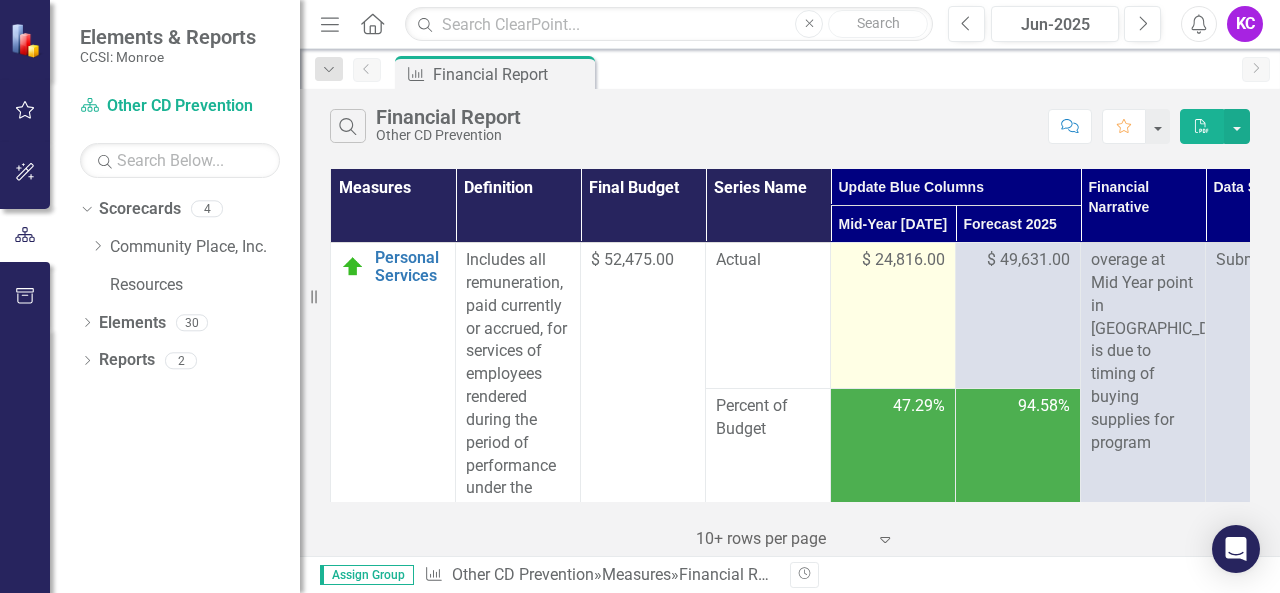 click on "$ 24,816.00" at bounding box center [893, 316] 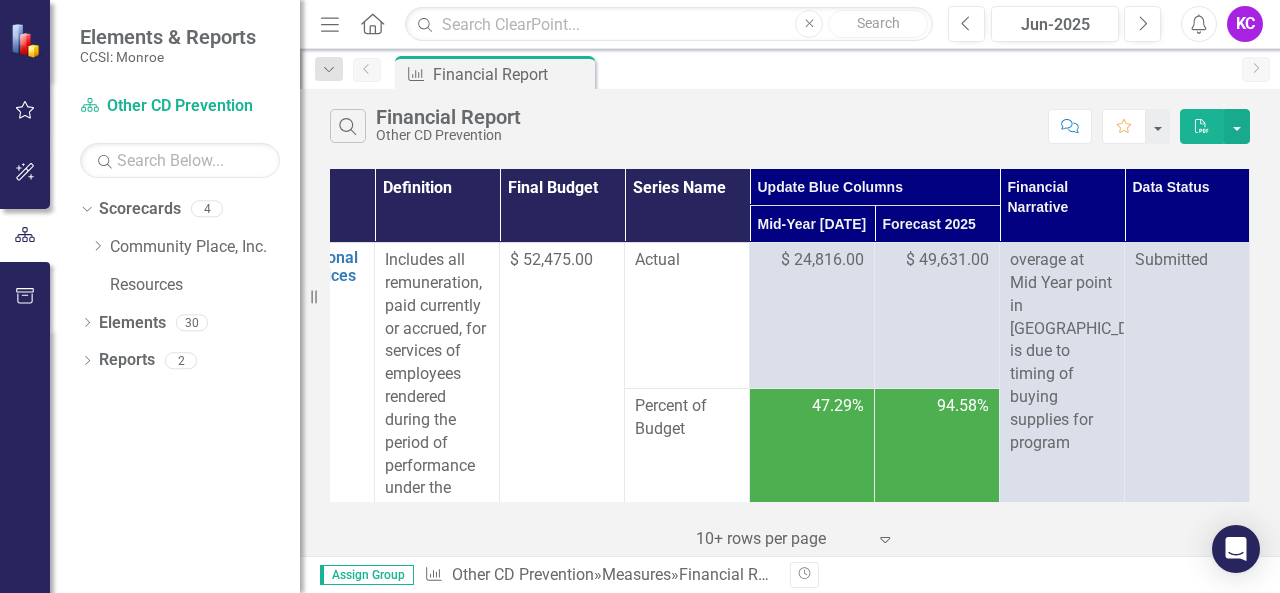scroll, scrollTop: 0, scrollLeft: 95, axis: horizontal 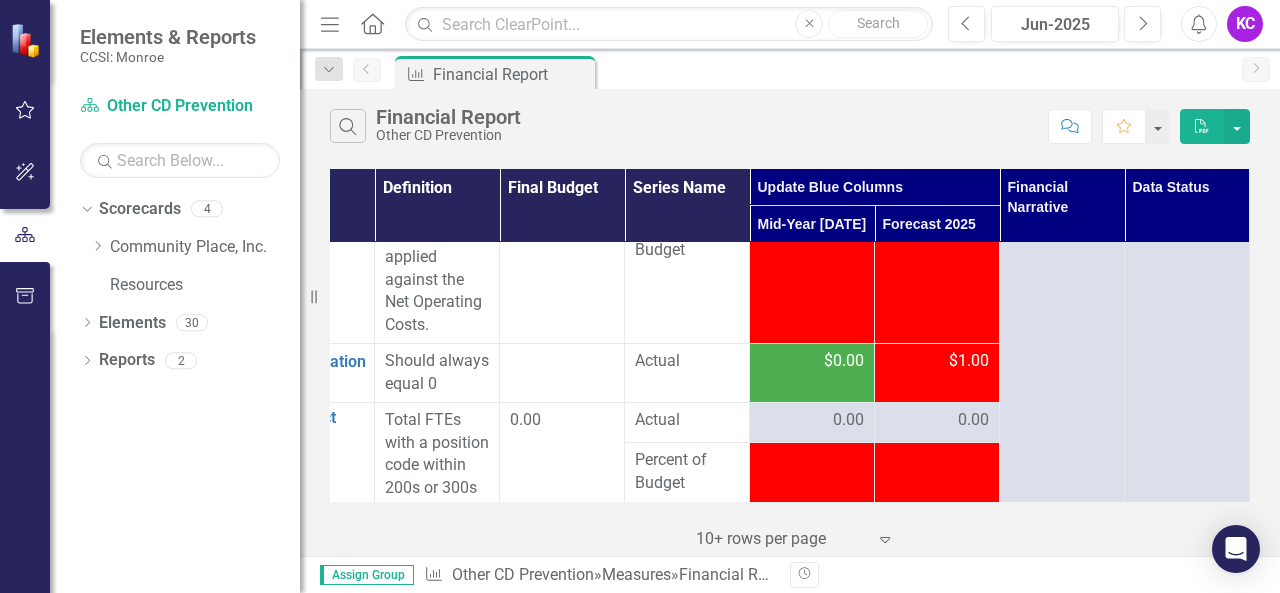click on "$1.00" at bounding box center (969, 361) 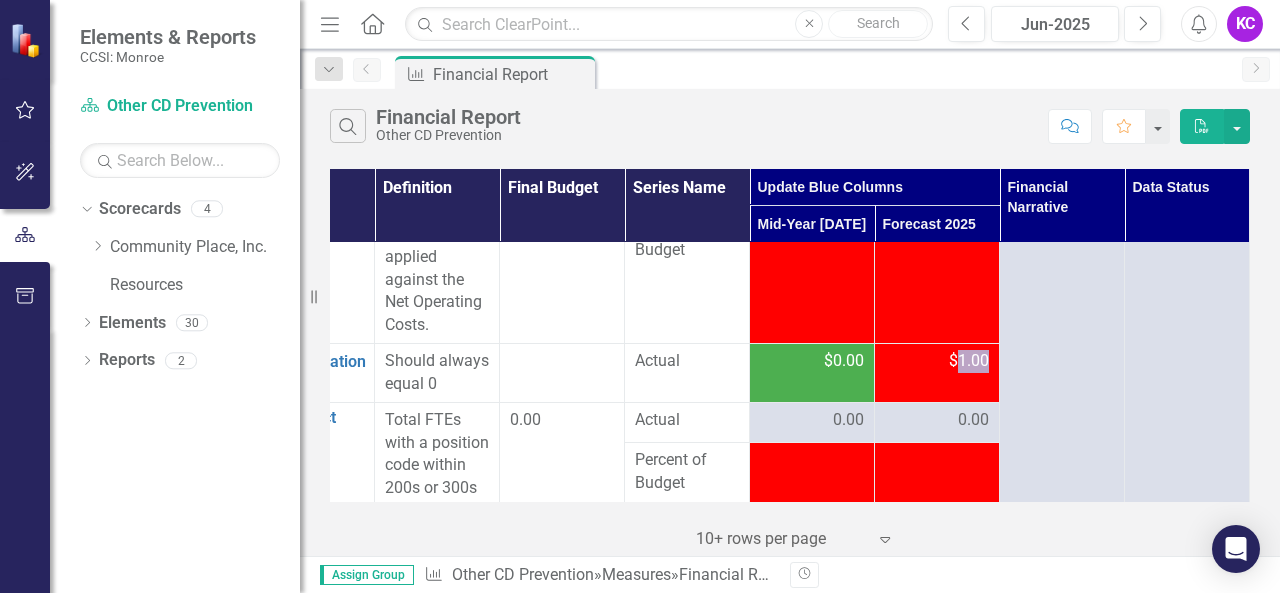 click on "$1.00" at bounding box center (969, 361) 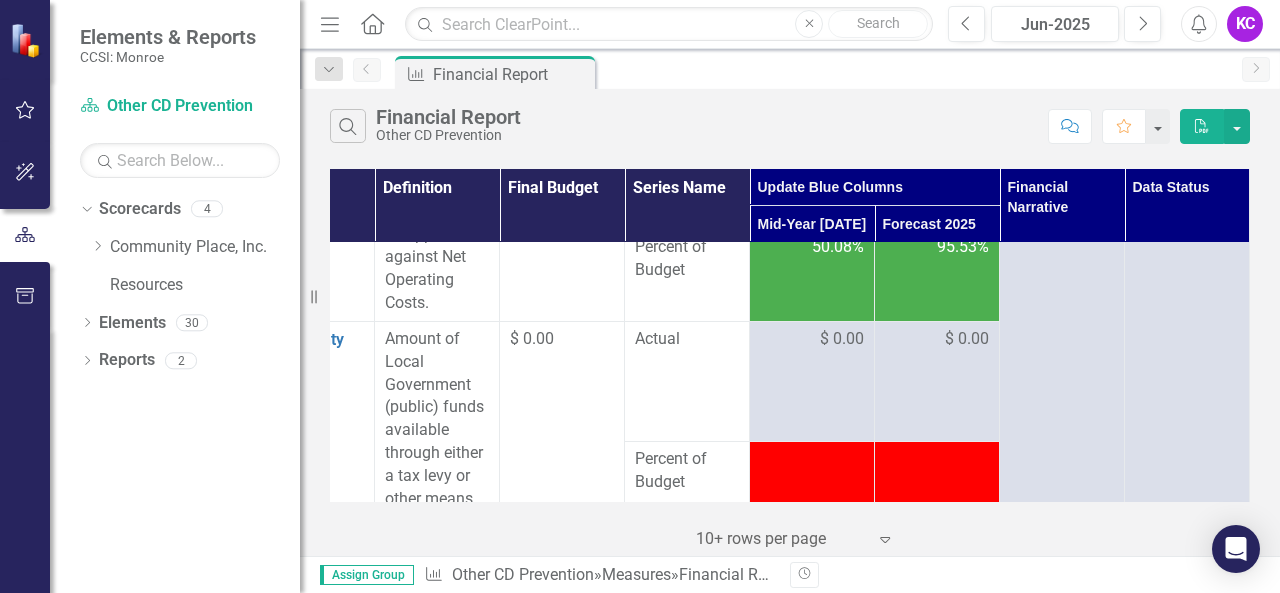 scroll, scrollTop: 4816, scrollLeft: 95, axis: both 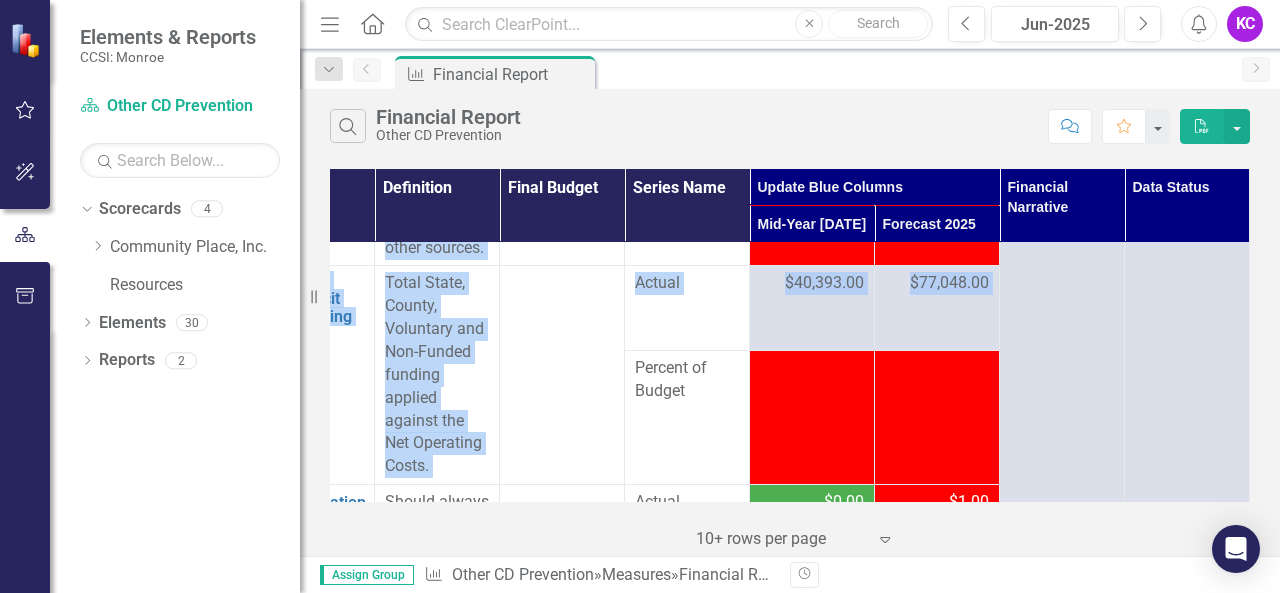 drag, startPoint x: 1021, startPoint y: 489, endPoint x: 624, endPoint y: 501, distance: 397.1813 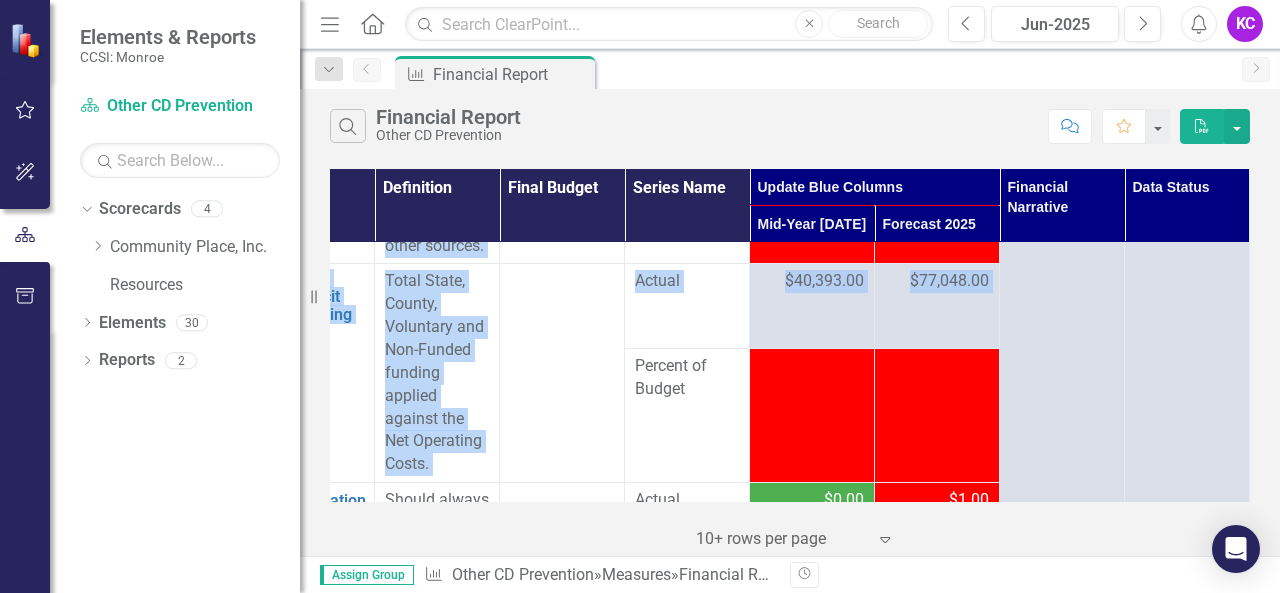 click on "Measures Definition Final Budget Series Name Update Blue Columns Financial Narrative Data Status Mid-Year 2025 Forecast 2025 Personal Services Link Open Element Includes all remuneration, paid currently or accrued, for services of employees rendered during the period of performance under the Federal award, including but not limited to wages and salaries. $ 52,475.00 Actual $ 24,816.00 $ 49,631.00 overage at Mid Year point in OTPS is due to timing of buying supplies for program Submitted Percent of Budget 47.29% 94.58% Vacation Accruals Link Open Element The current period vacation leave accrual expense. $ 0.00 Actual $ 0.00 $ 0.00 Percent of Budget Fringe Benefits Link Open Element The cost of fringe benefits in the form of employer contributions or expenses for social security; employee life, health, unemployment, and worker's compensation insurance; pension plan costs; and other similar benefits are allowable, provided such benefits are granted under established written policies. $ 9,164.00 Actual 47.63% 1" at bounding box center [790, 360] 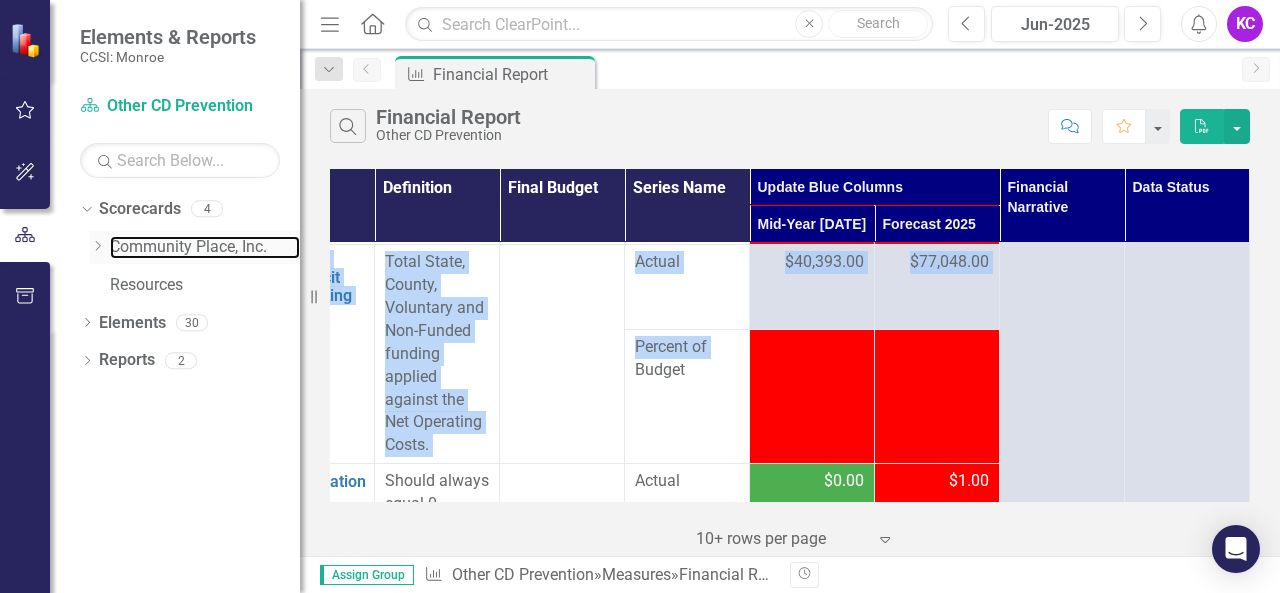 drag, startPoint x: 113, startPoint y: 255, endPoint x: 108, endPoint y: 246, distance: 10.29563 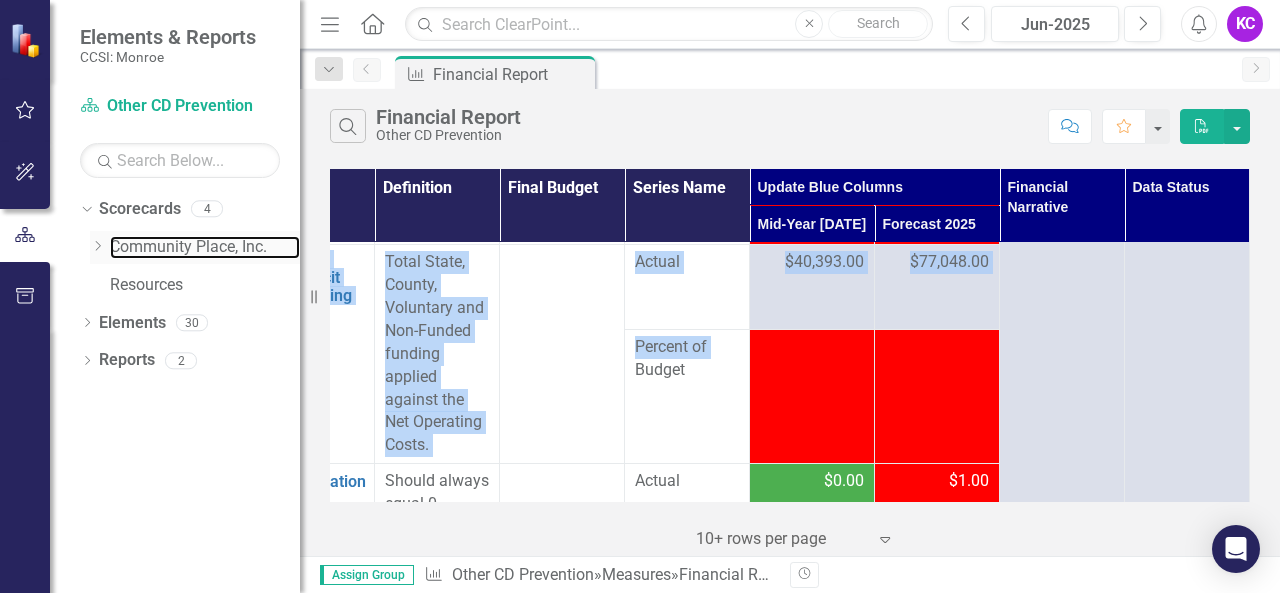 click on "Community Place, Inc." at bounding box center [205, 247] 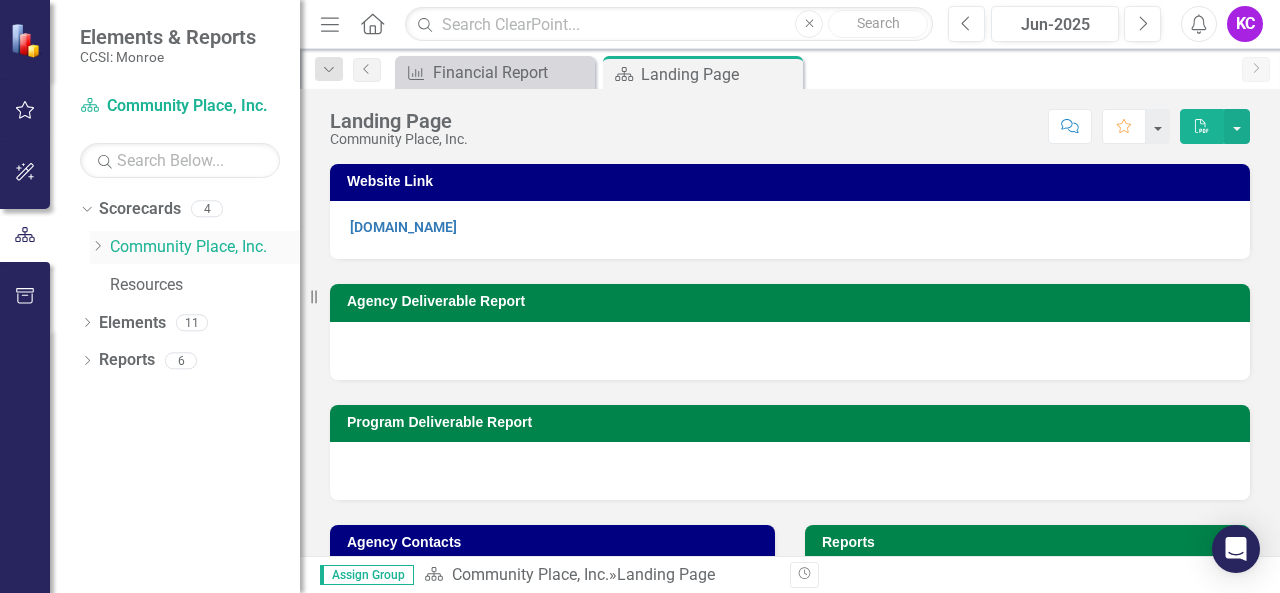 click on "Dropdown Community Place, Inc." at bounding box center [195, 247] 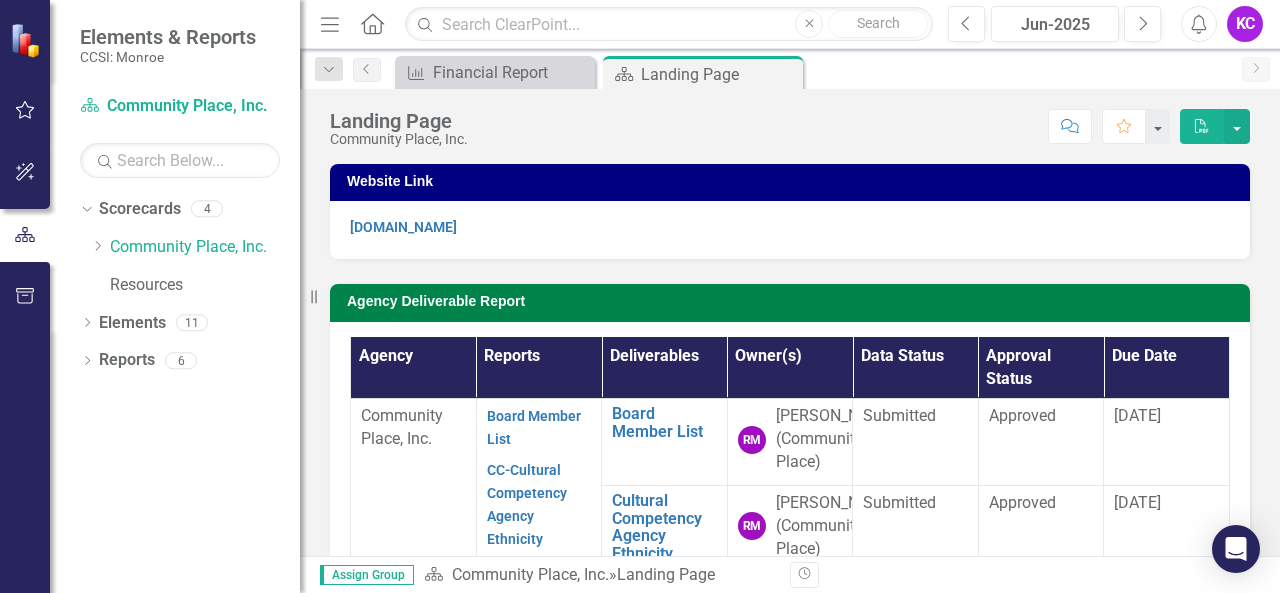 click on "Dropdown Scorecards 4 Dropdown Community Place, Inc. Other CD Prevention Primary CD Prevention Resources Dropdown Elements 11 Dropdown Deliverable Deliverables 3 Board Member List Cultural Competency Agency Ethnicity Information Organizational Chart Dropdown Measure Measures 8 Total Board Members Consumers on Board Family Members on Board Total Management Staff FTEs Total Non Management Staff FTEs Total Clients Served at Overall Agency Organizational Placeholder Board Member Placeholder Dropdown Reports 6 Dropdown Scorecard Scorecards 1 Landing Page Dropdown Deliverable Deliverables 2 Program Deliverables Agency Deliverables Dropdown Measure Measures 3 CC-Cultural Competency Agency Ethnicity Information Board Member List Organizational Chart" at bounding box center (175, 393) 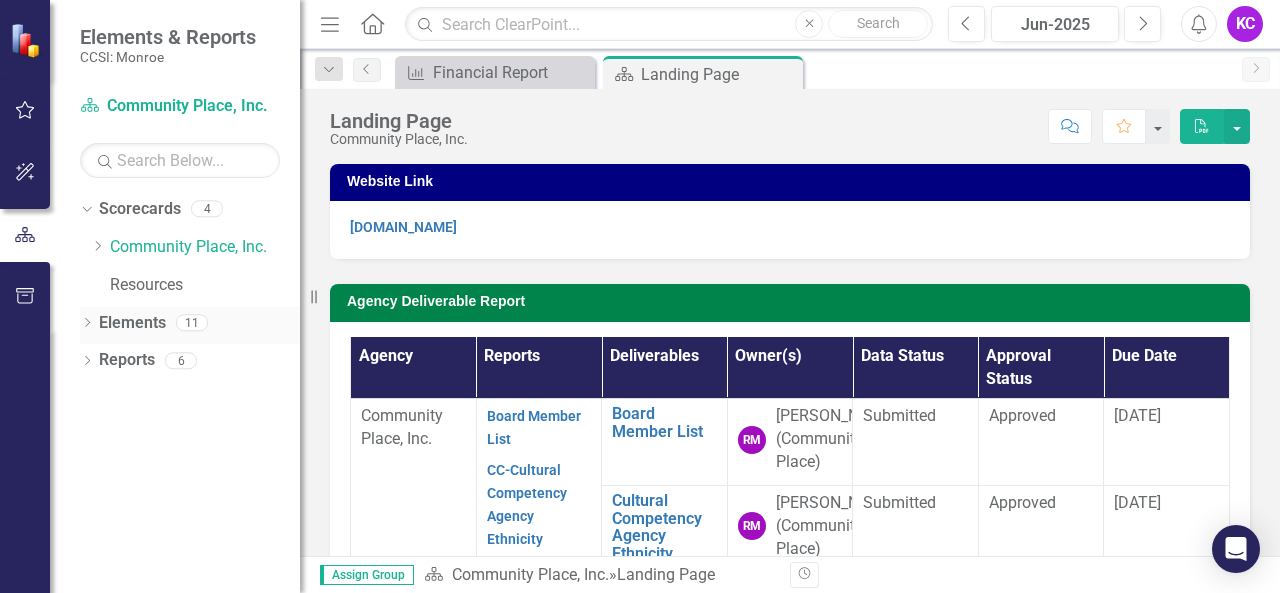 click on "Dropdown" 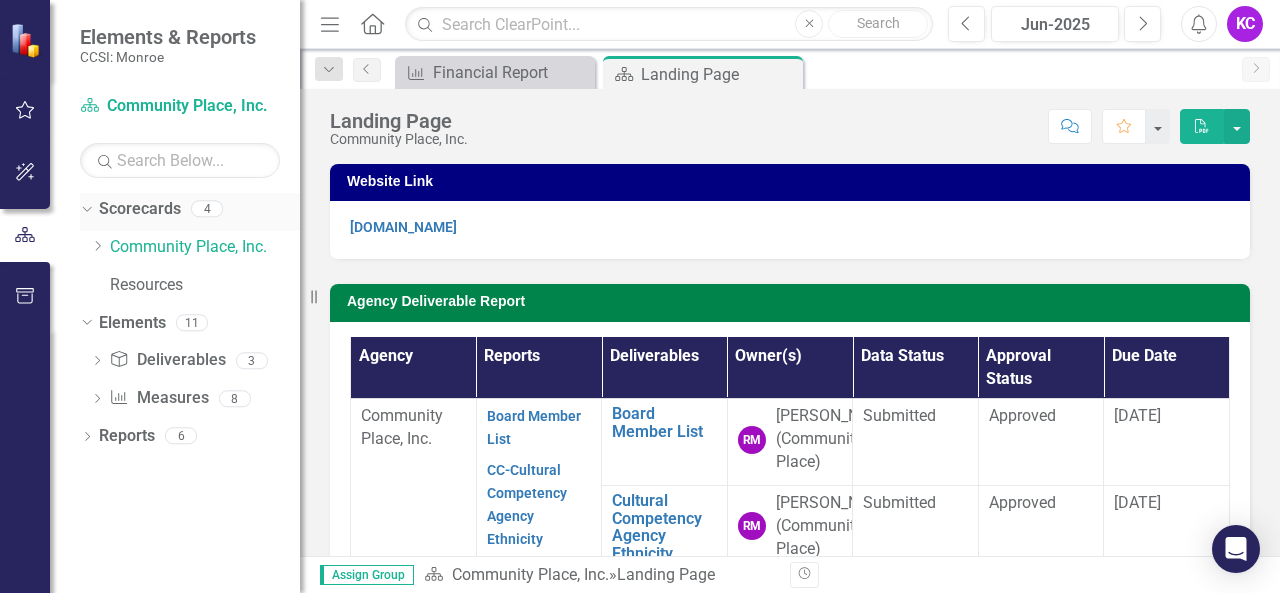 click on "Dropdown" at bounding box center [83, 208] 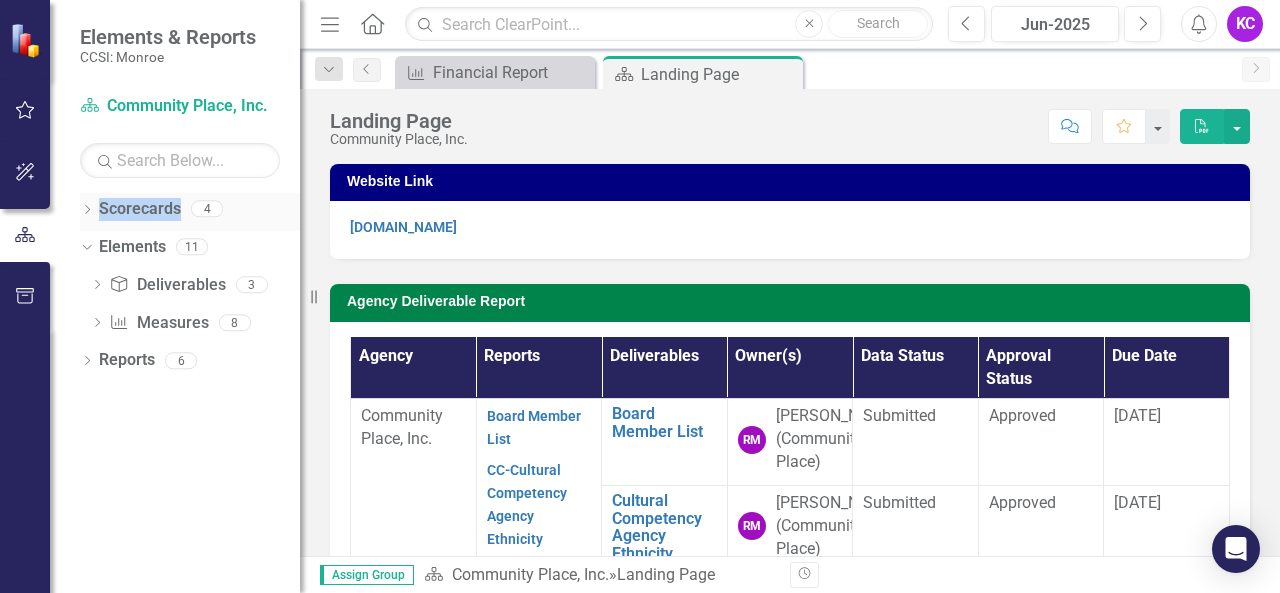 click on "Dropdown" 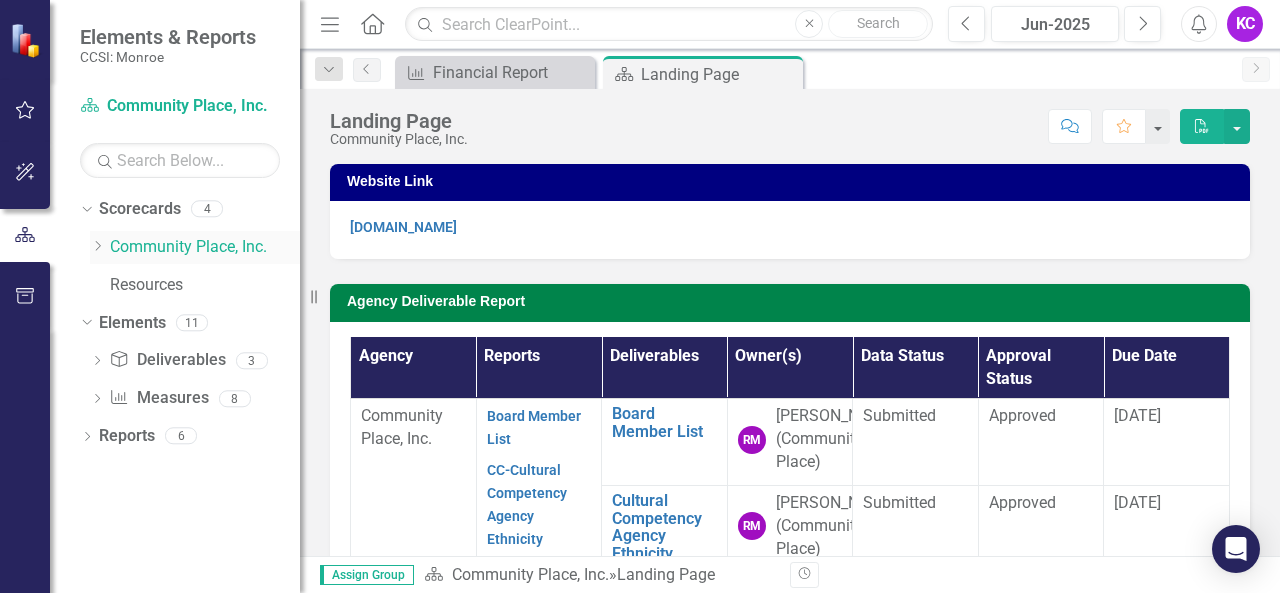 click on "Dropdown" 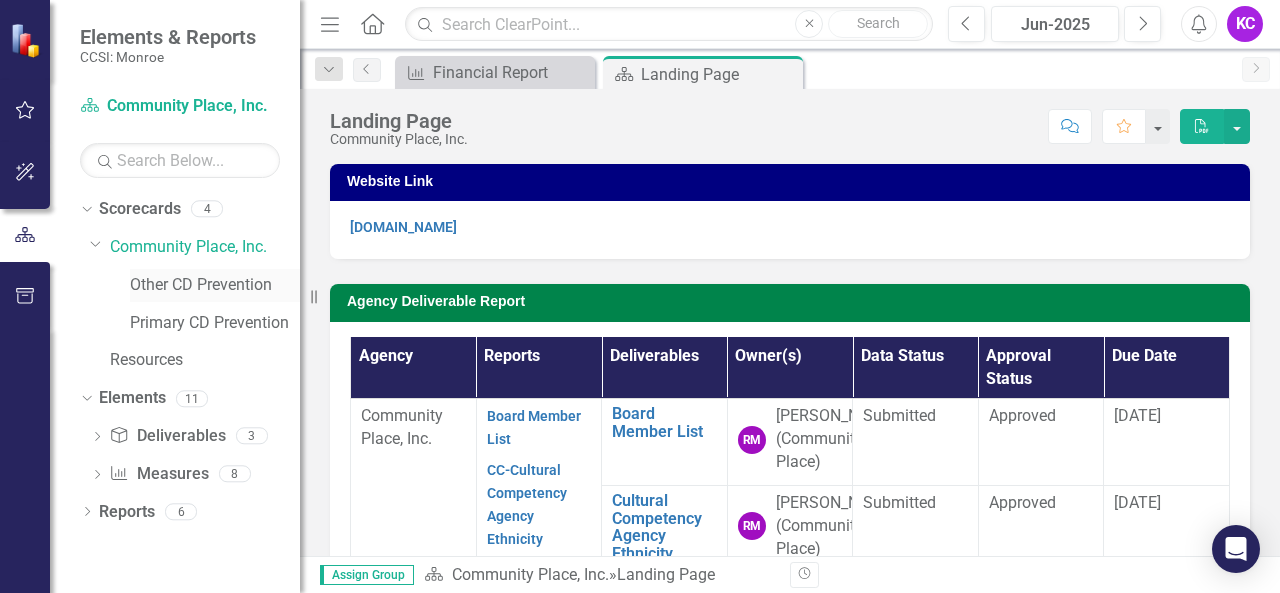 click on "Other CD Prevention" at bounding box center [215, 285] 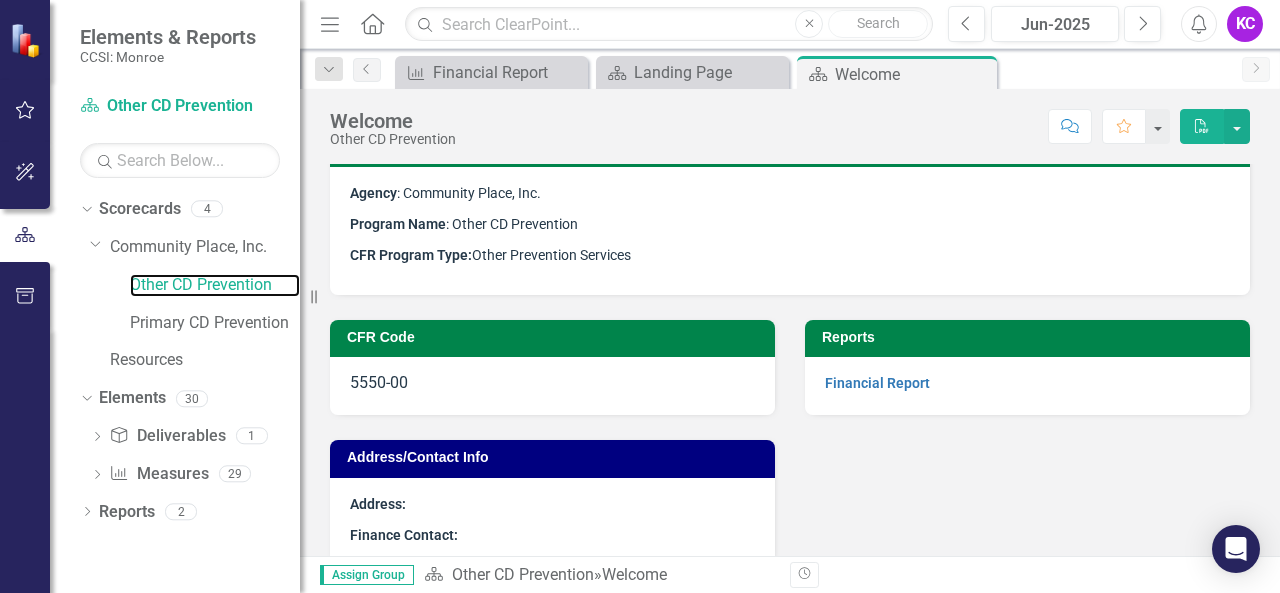 scroll, scrollTop: 62, scrollLeft: 0, axis: vertical 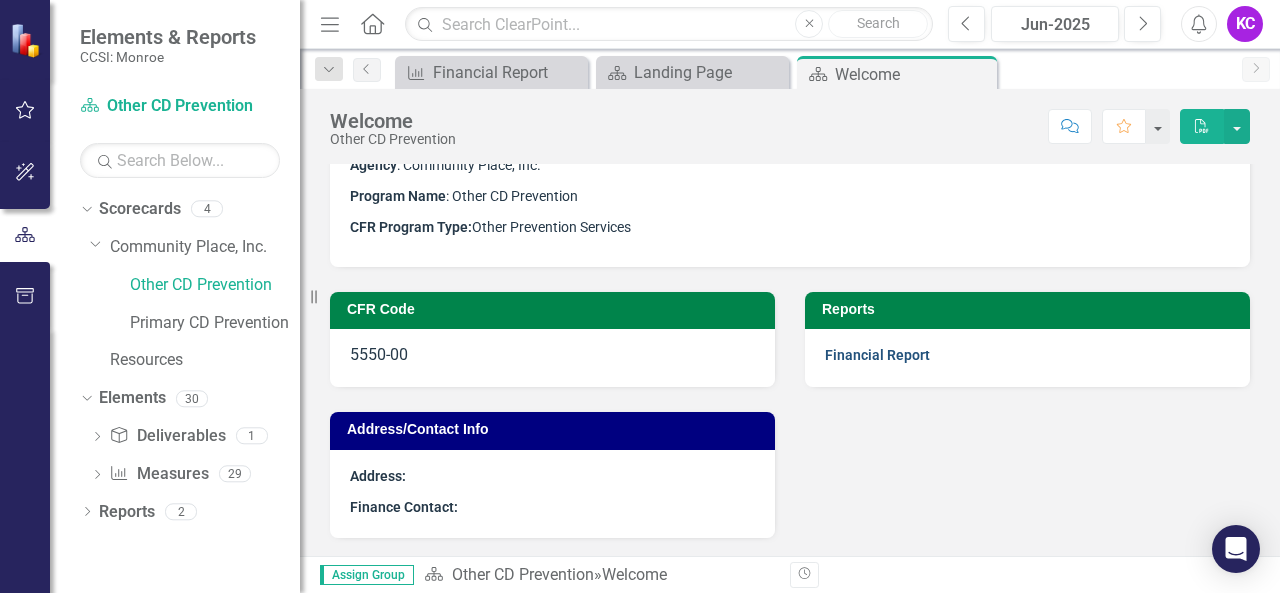 click on "Financial Report" at bounding box center (877, 355) 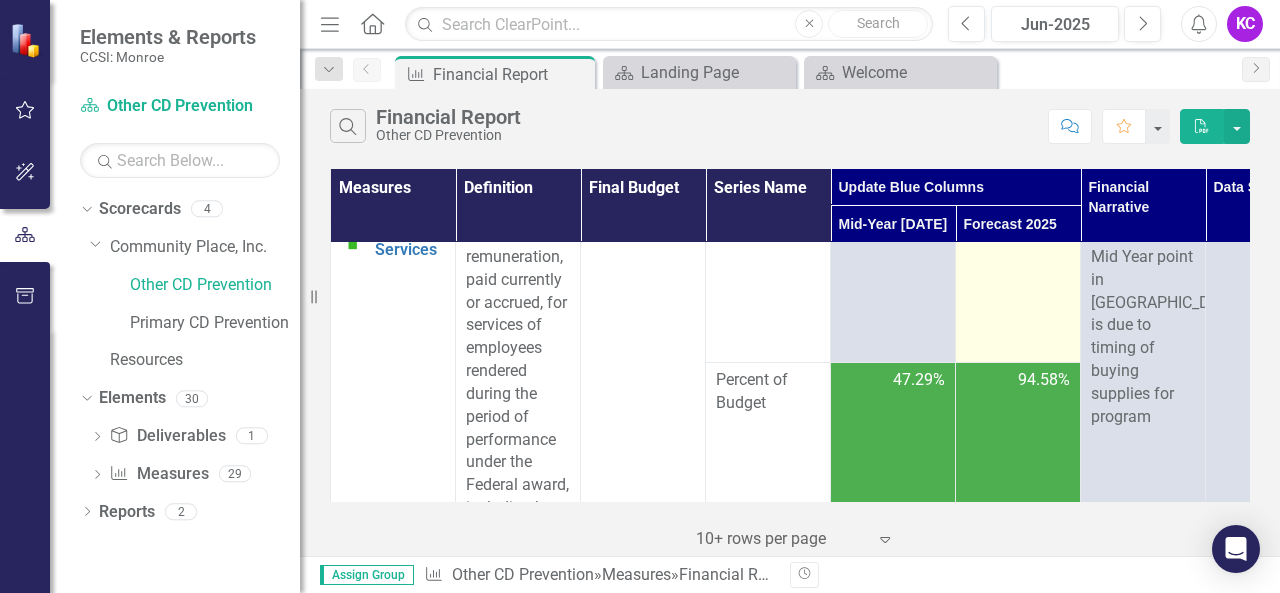 scroll, scrollTop: 0, scrollLeft: 0, axis: both 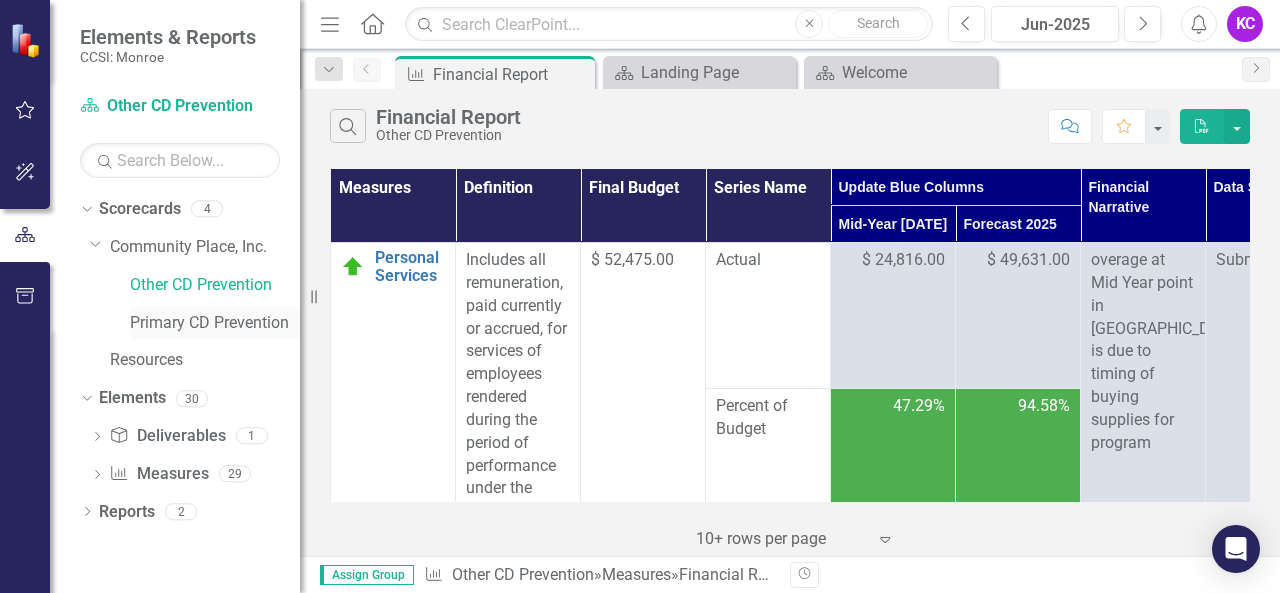 click on "Primary CD Prevention" at bounding box center [215, 323] 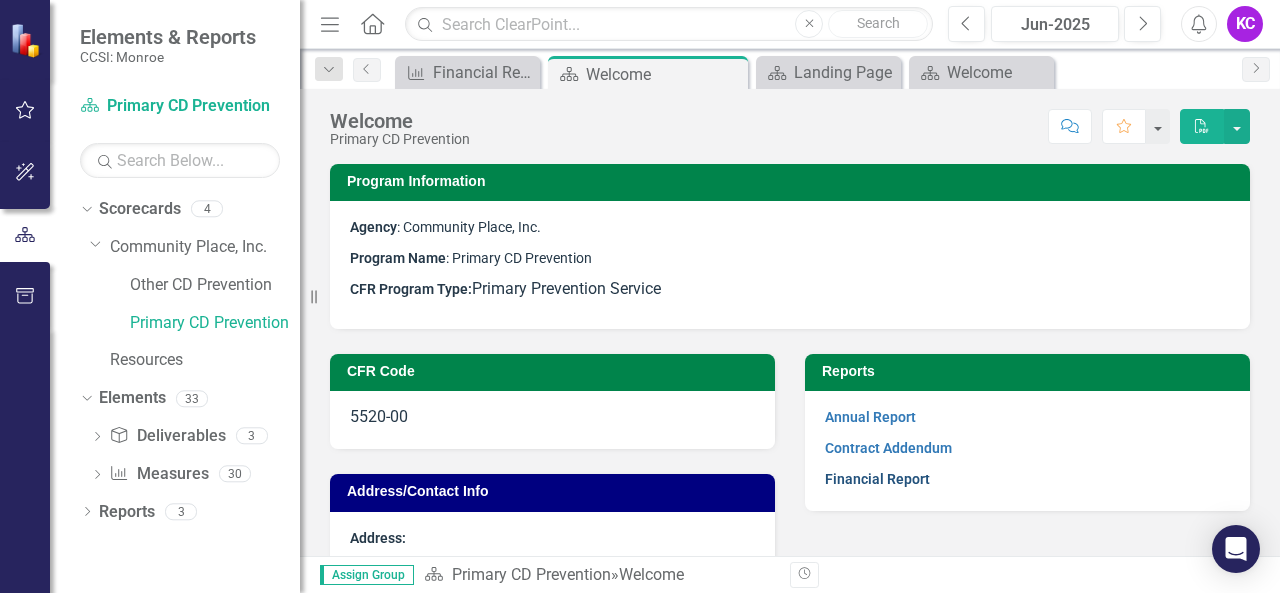 click on "Financial Report" at bounding box center (877, 479) 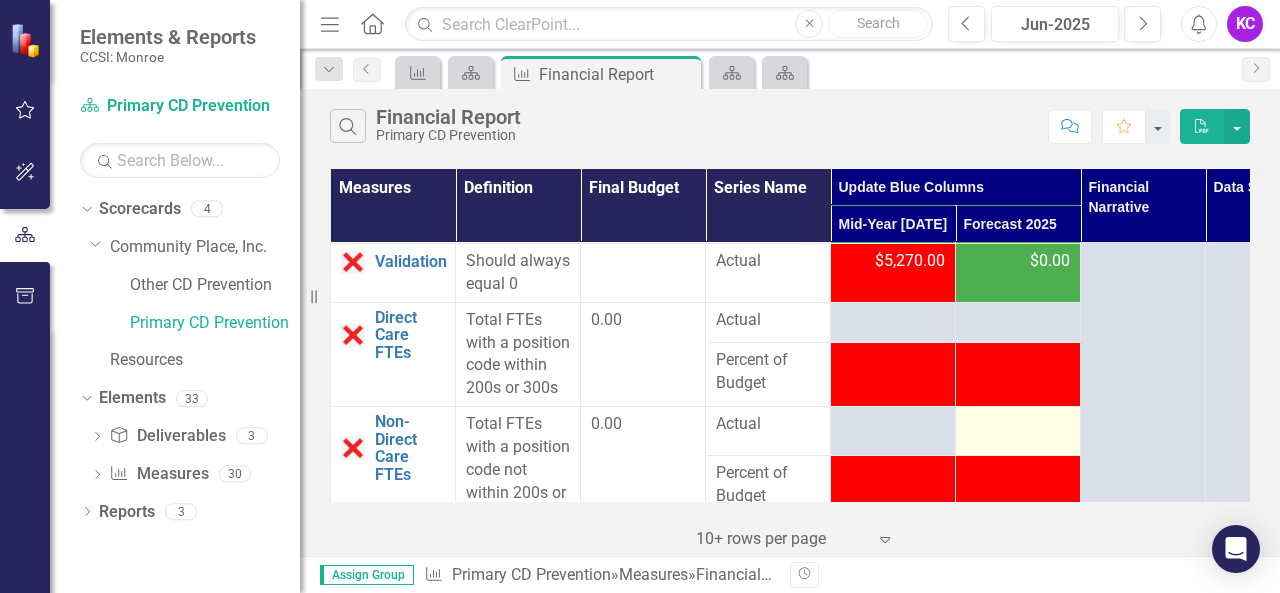 scroll, scrollTop: 6016, scrollLeft: 0, axis: vertical 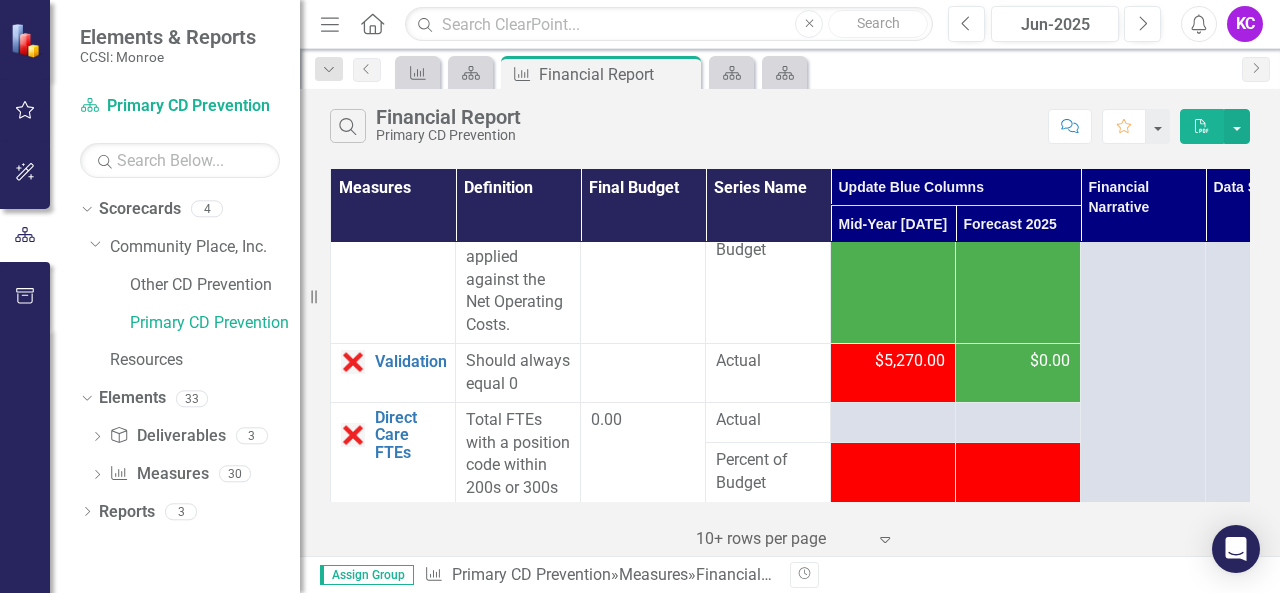 click on "$5,270.00" at bounding box center [910, 361] 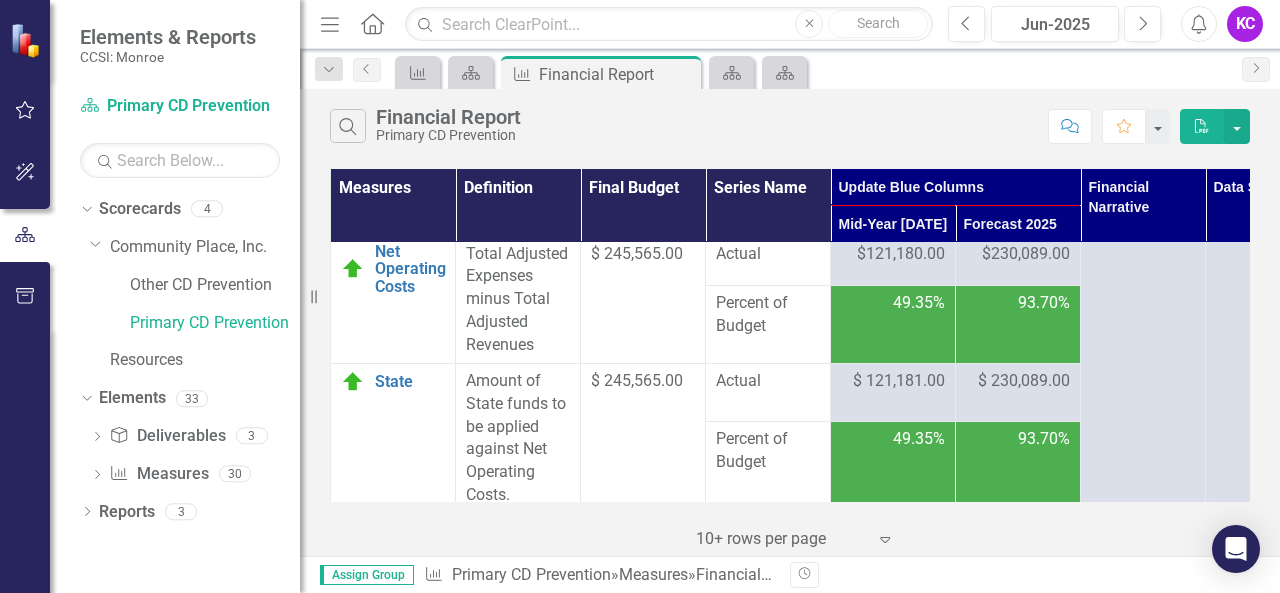 scroll, scrollTop: 4816, scrollLeft: 0, axis: vertical 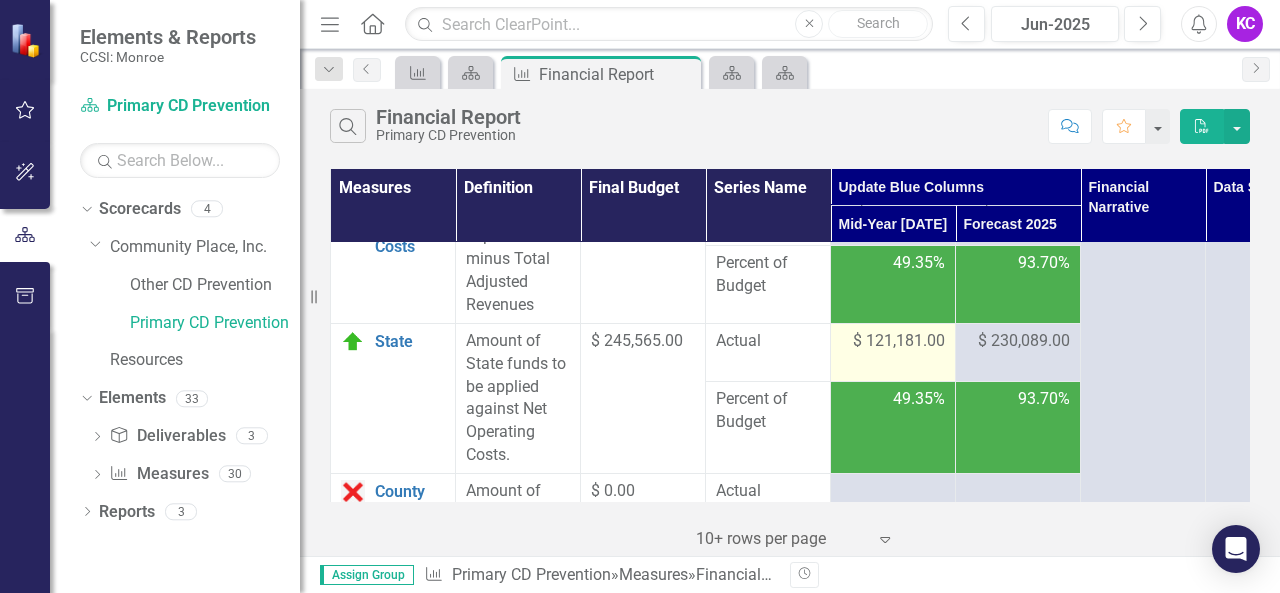 click on "$ 121,181.00" at bounding box center (893, 352) 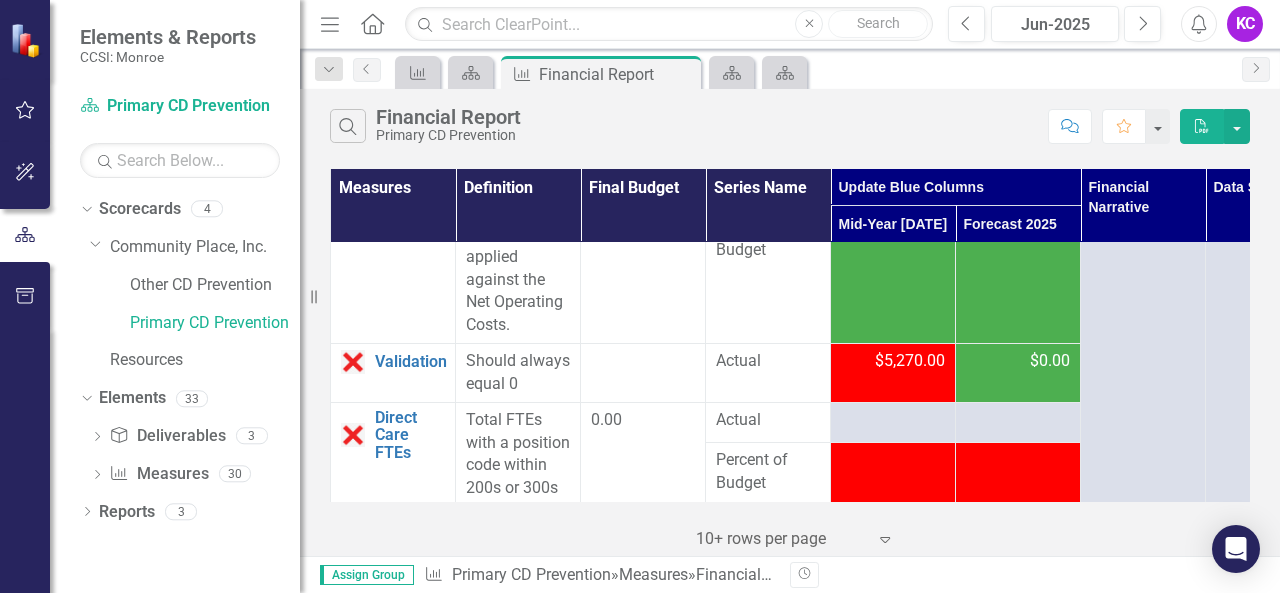 scroll, scrollTop: 5916, scrollLeft: 0, axis: vertical 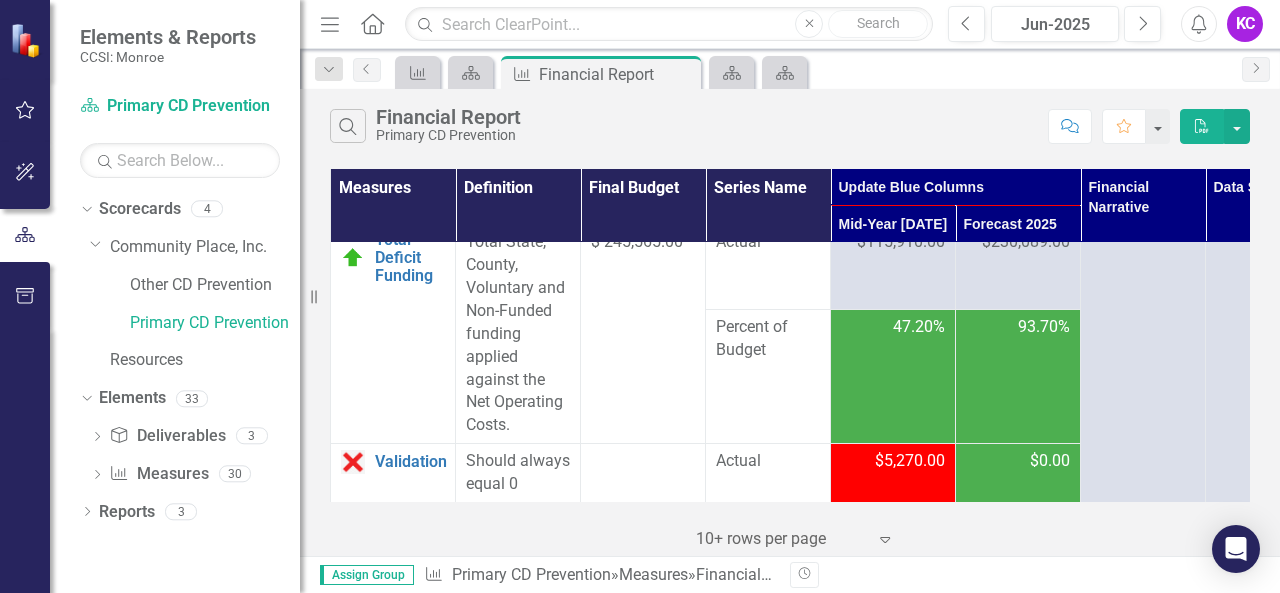 click on "$115,910.00" at bounding box center [901, 242] 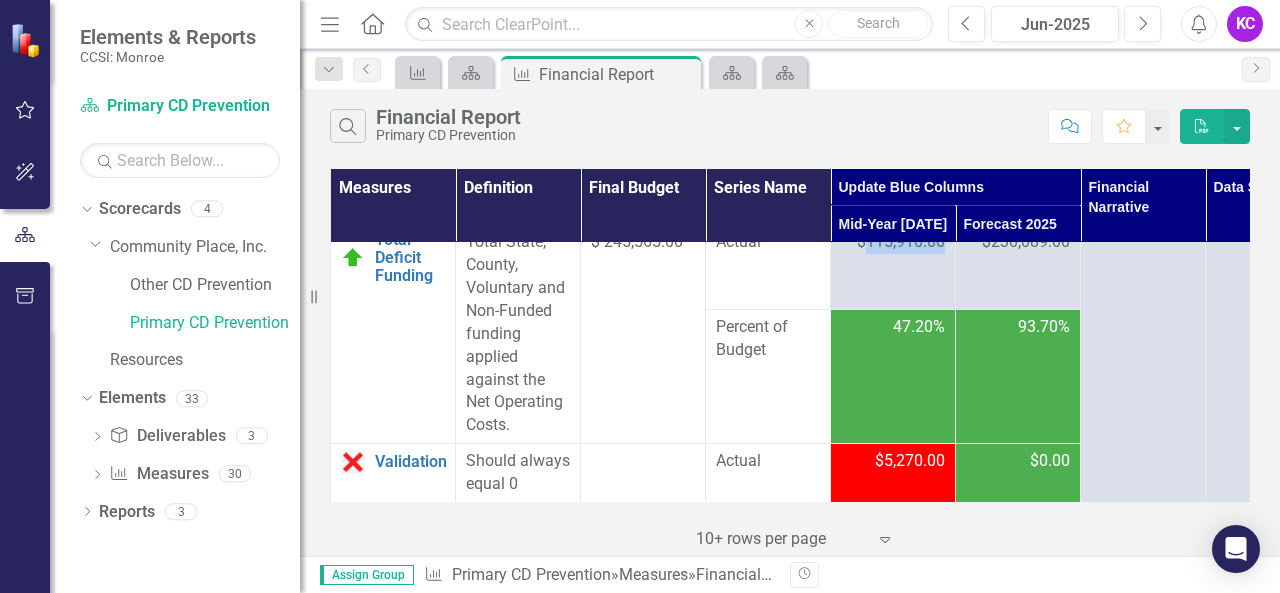 click on "$115,910.00" at bounding box center [901, 242] 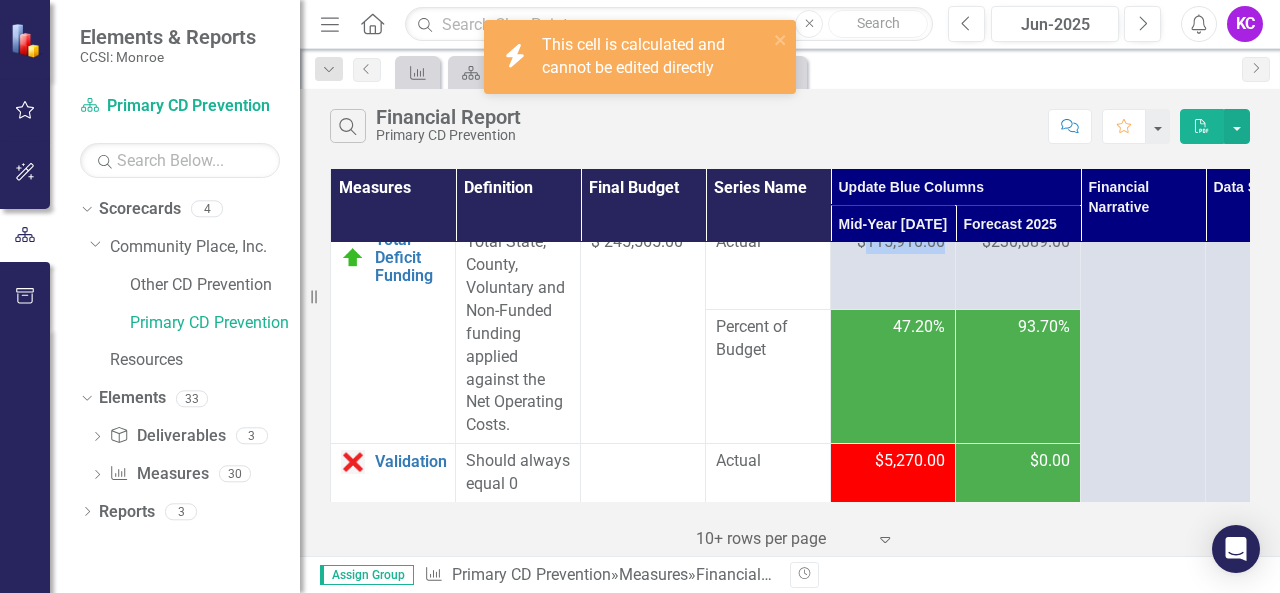 click on "$115,910.00" at bounding box center (901, 242) 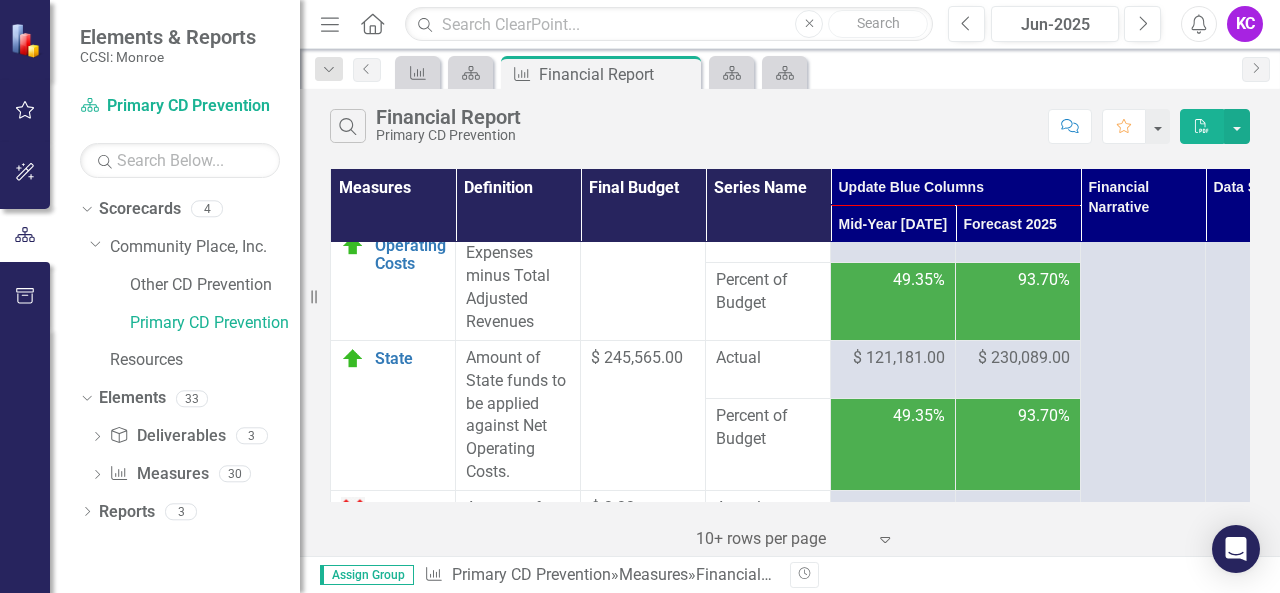 scroll, scrollTop: 4800, scrollLeft: 0, axis: vertical 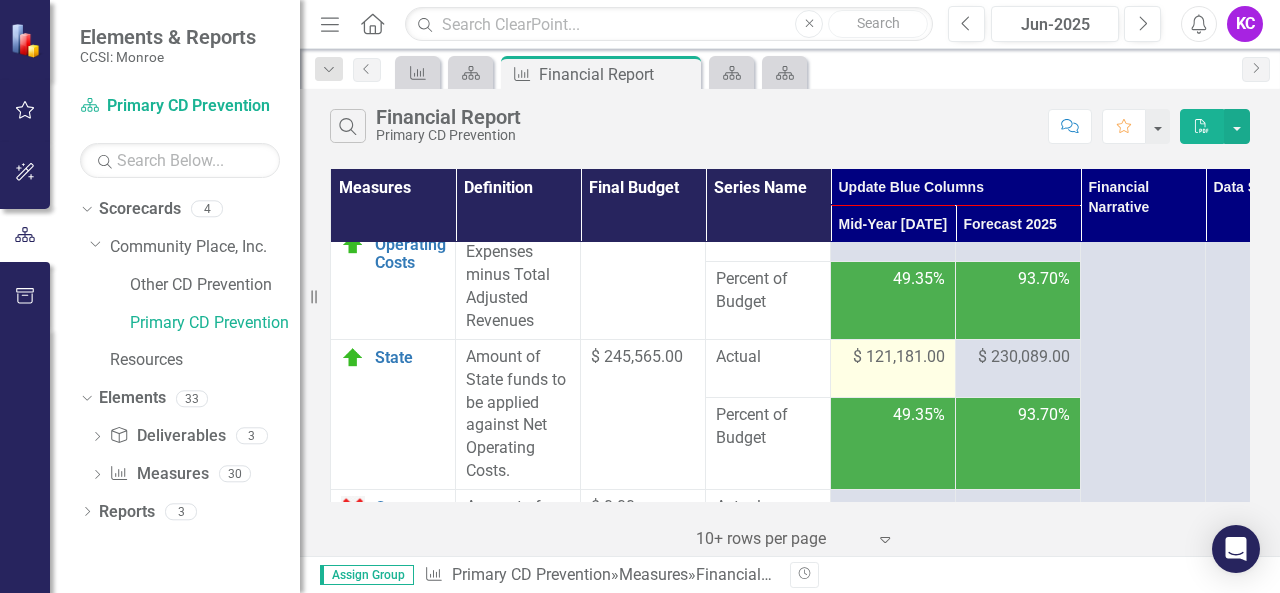click on "$ 121,181.00" at bounding box center (899, 357) 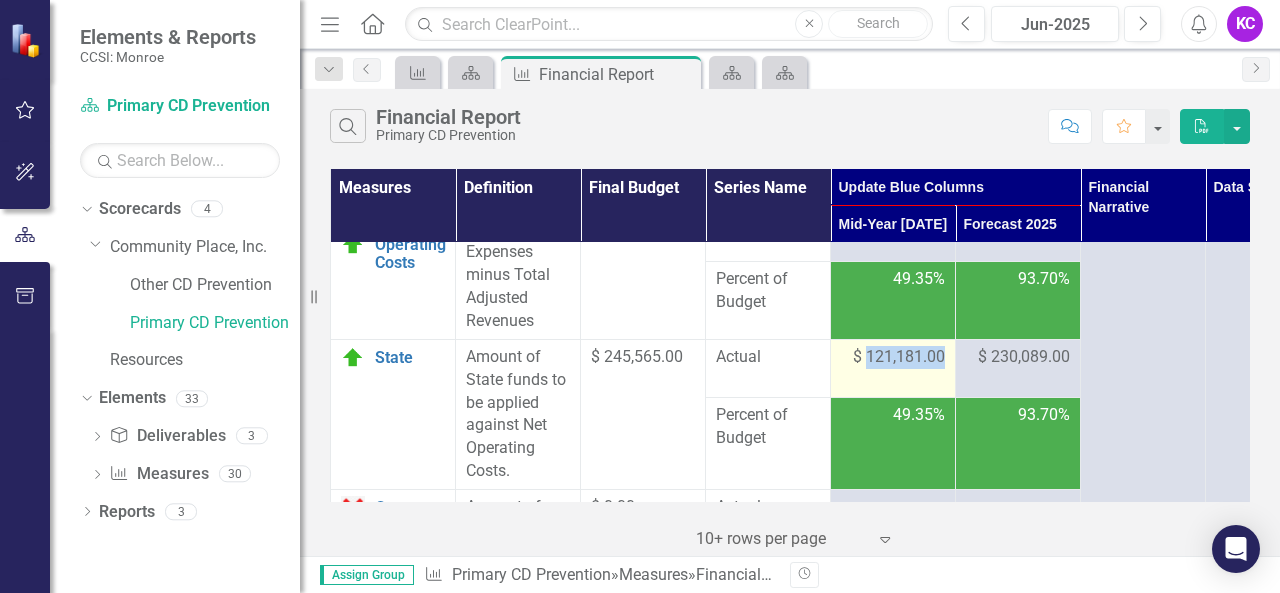 click on "$ 121,181.00" at bounding box center [899, 357] 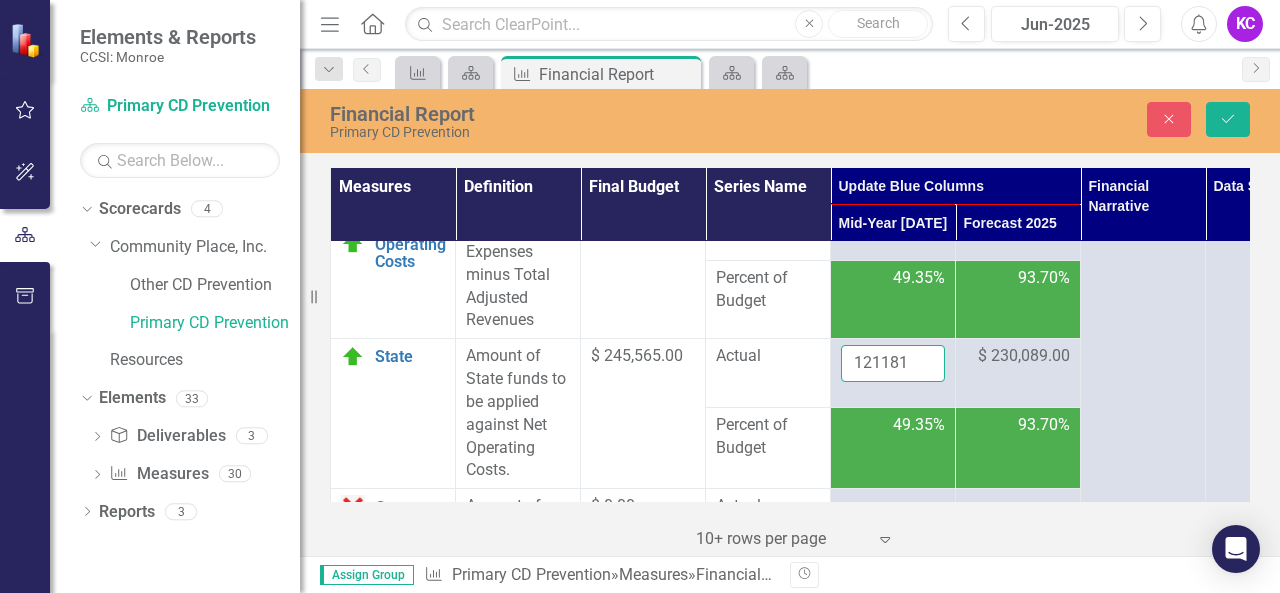 drag, startPoint x: 908, startPoint y: 418, endPoint x: 764, endPoint y: 439, distance: 145.5232 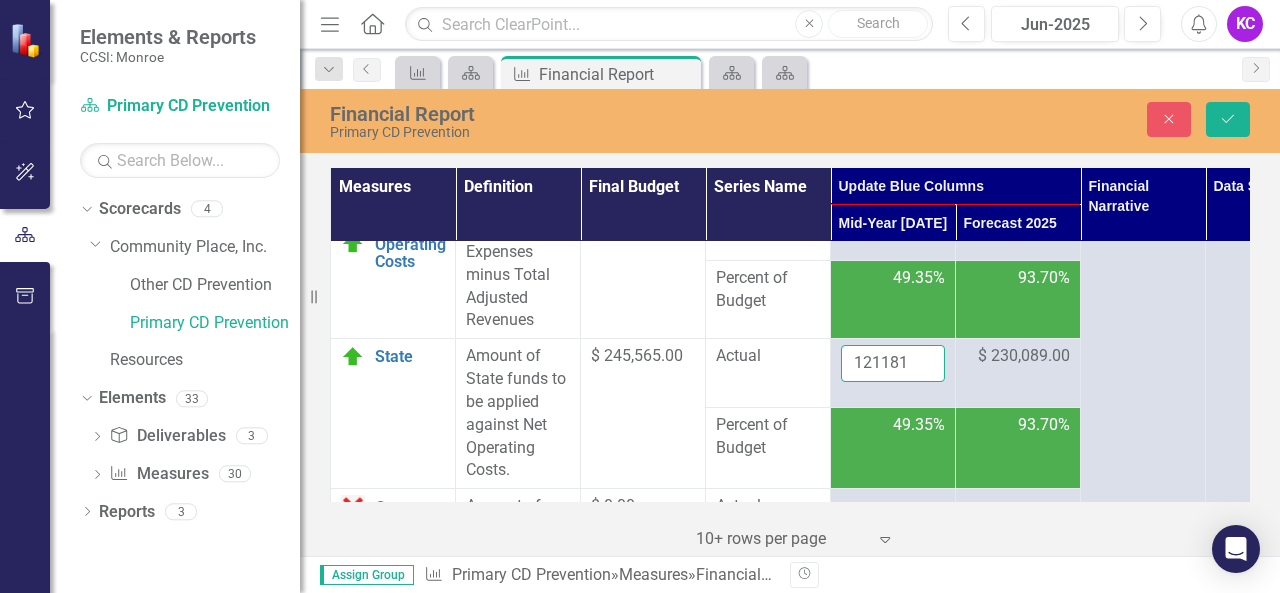 click on "State Link Open Element Amount of State funds to be applied against Net Operating Costs. $ 245,565.00 Actual 121181 $ 230,089.00" at bounding box center (831, 373) 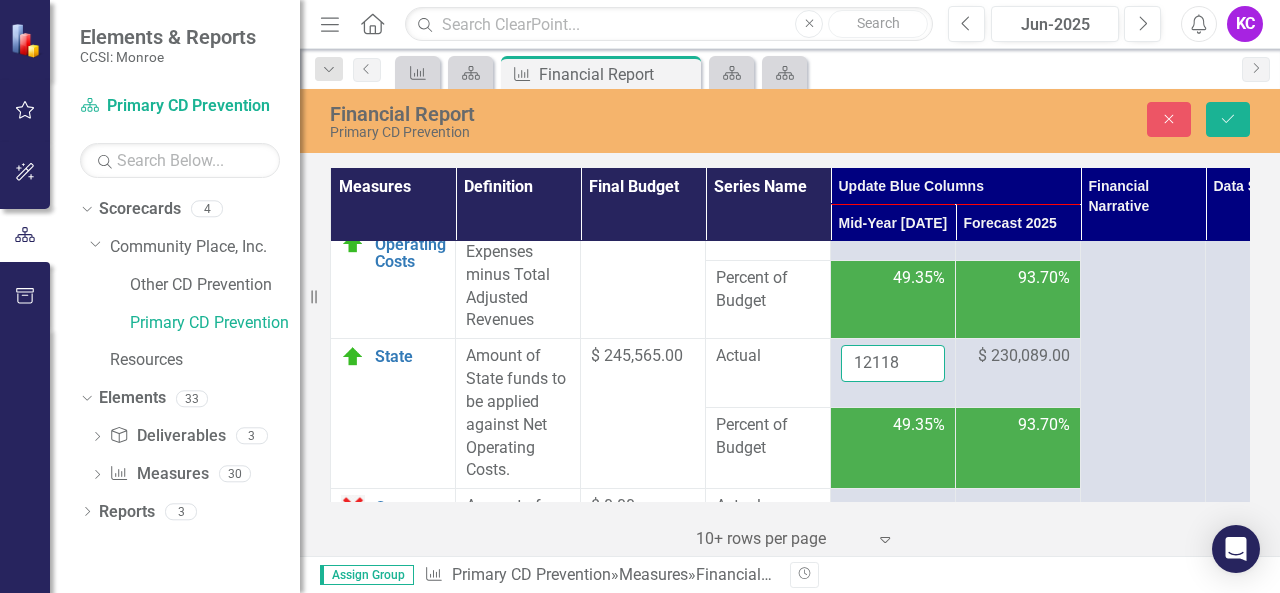 type on "121181" 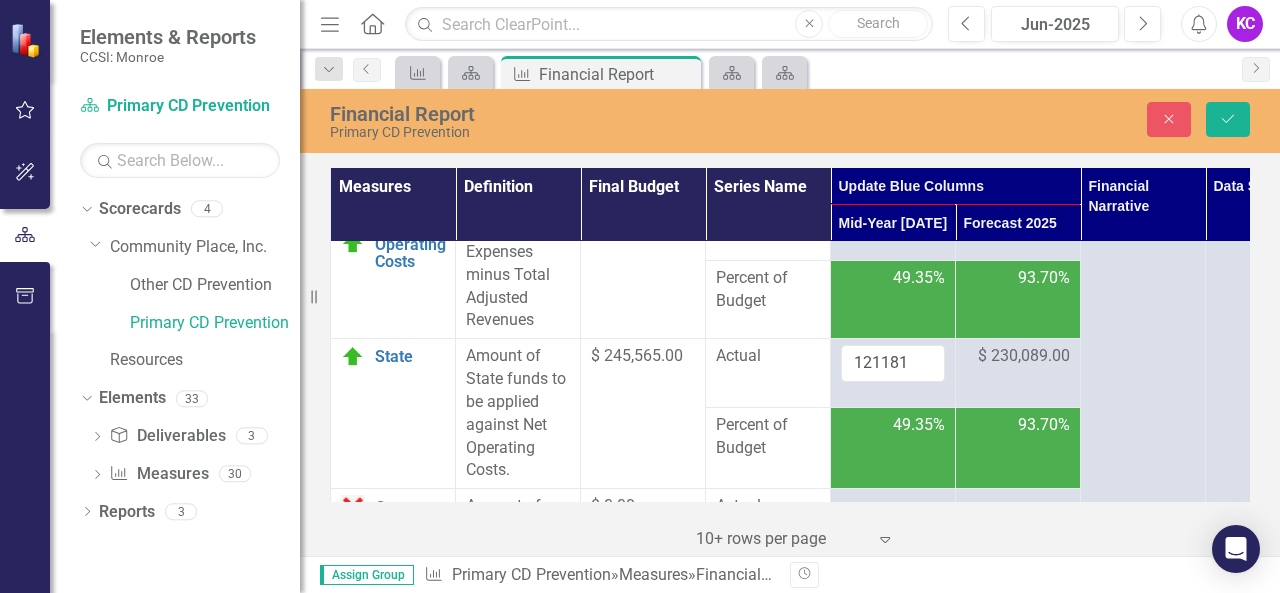 click on "Financial Report Primary CD Prevention Close Save" at bounding box center (790, 119) 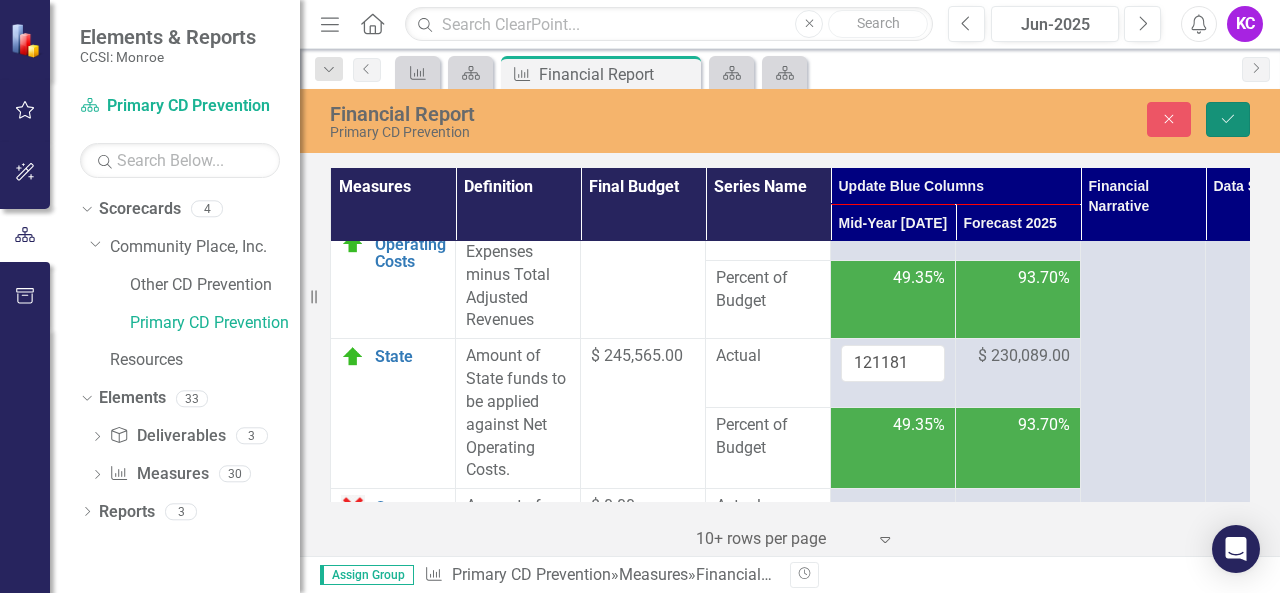 click on "Save" at bounding box center (1228, 119) 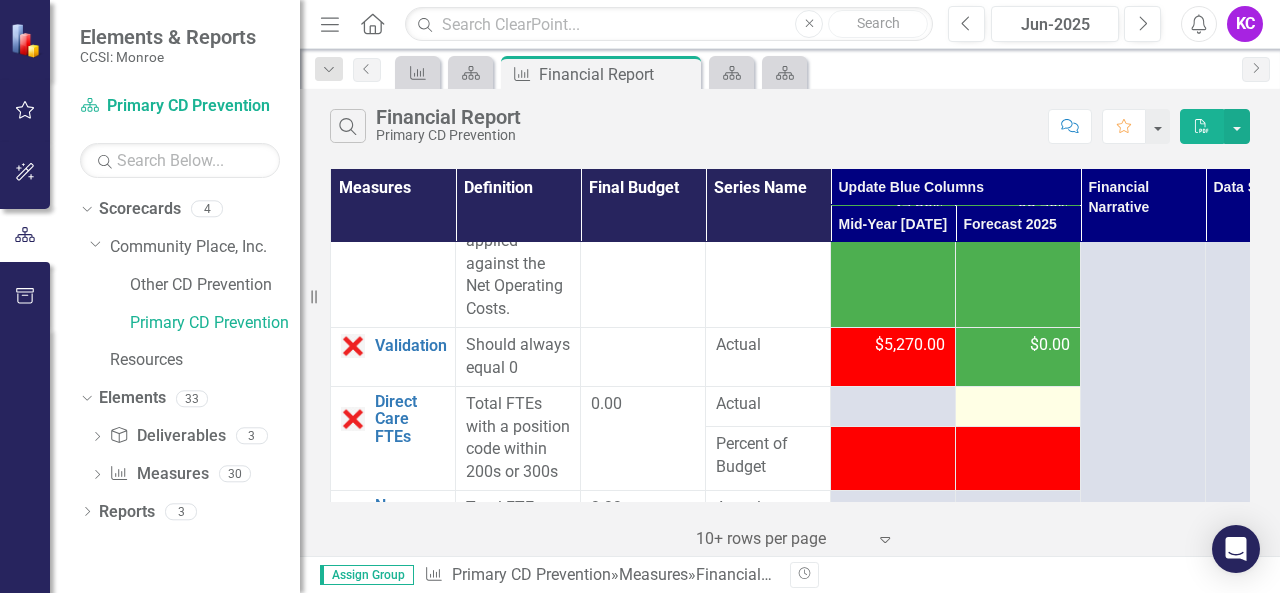 scroll, scrollTop: 6016, scrollLeft: 0, axis: vertical 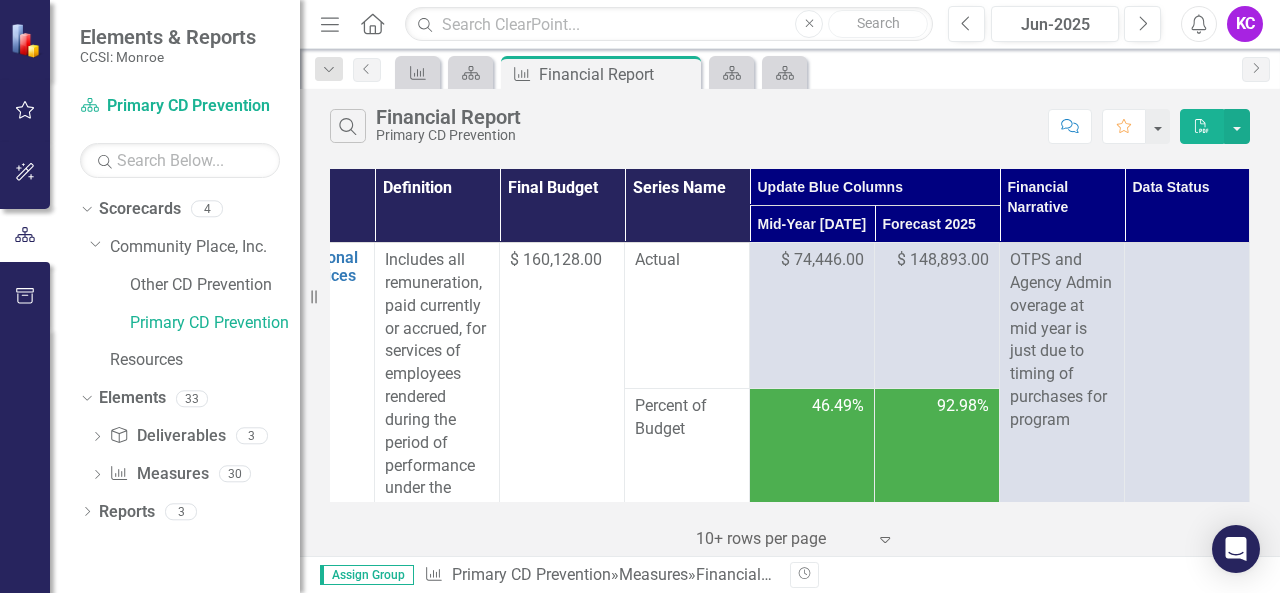 click on "Data Status" at bounding box center [1187, 206] 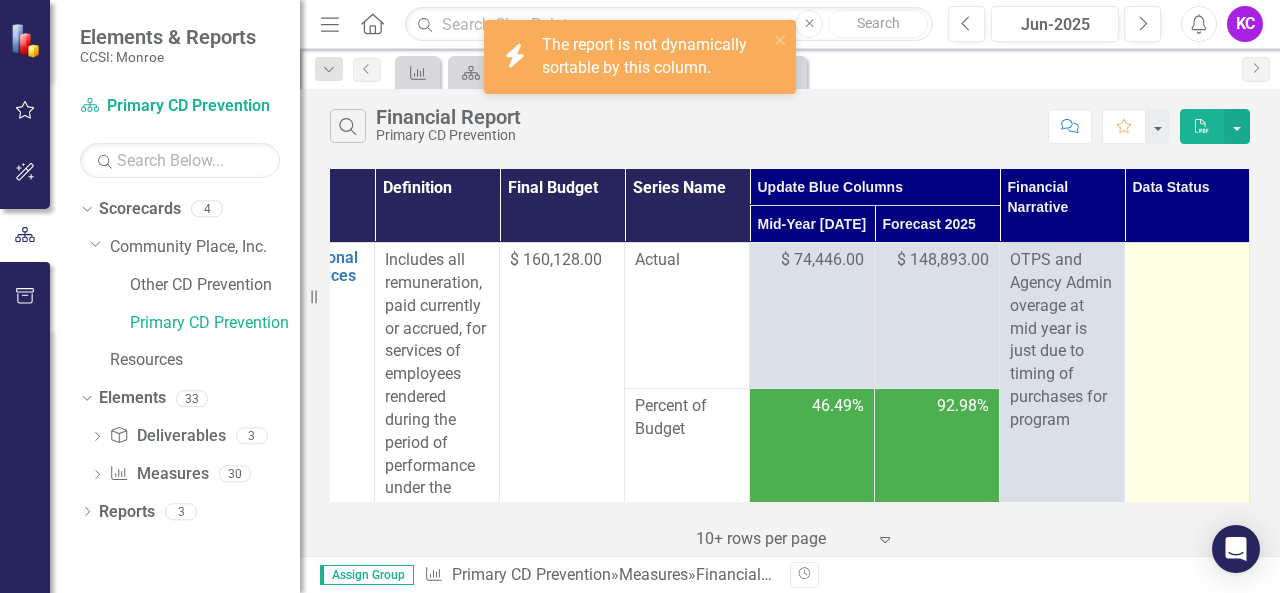 click at bounding box center (1187, 3494) 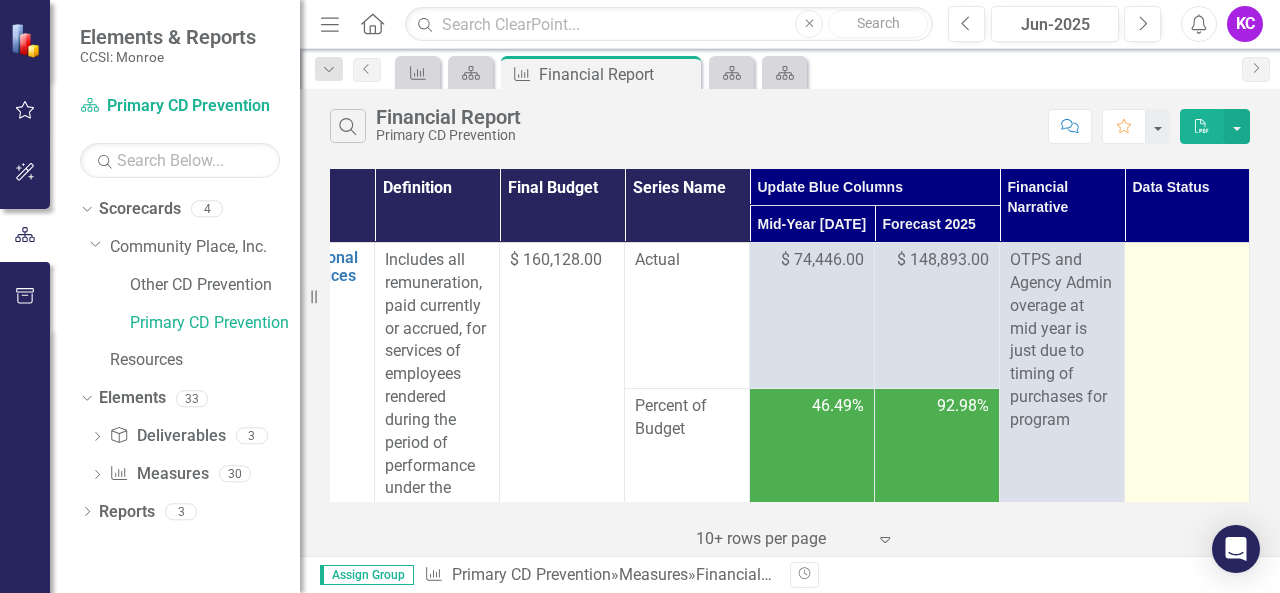 click at bounding box center [1187, 261] 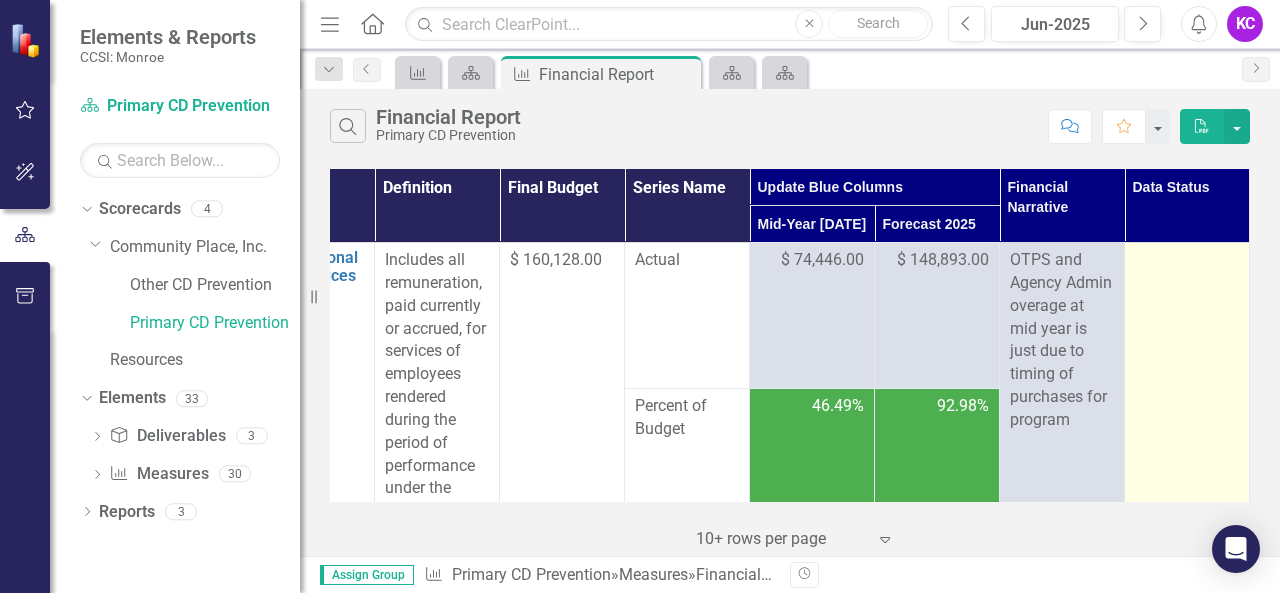 click at bounding box center [1187, 261] 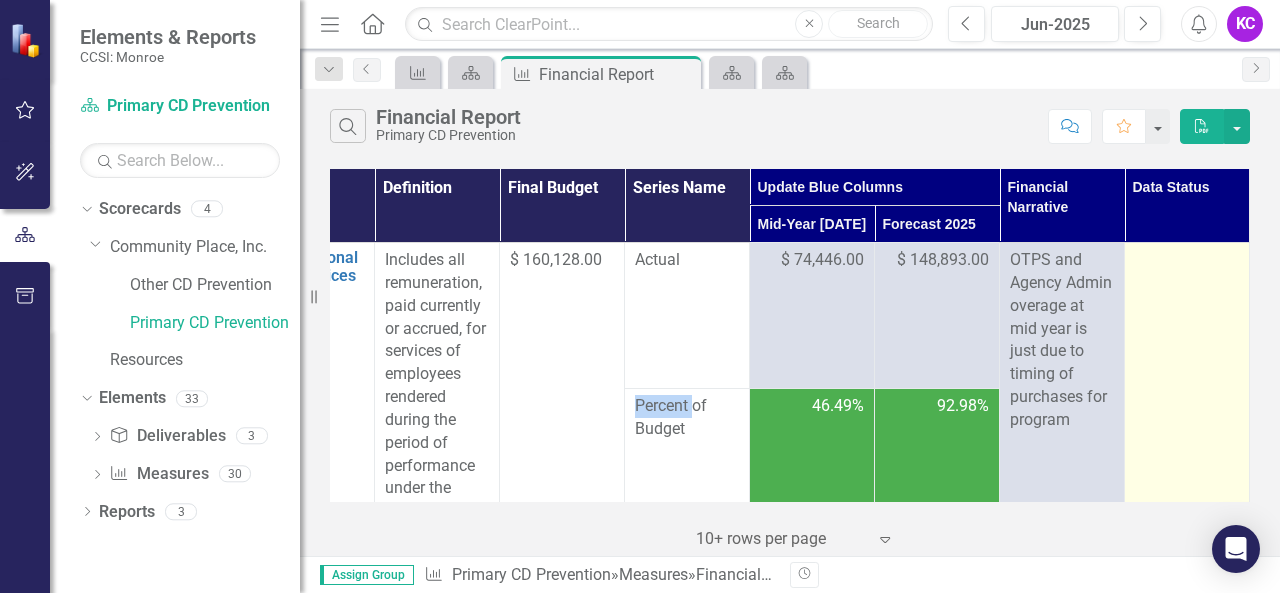 click at bounding box center (1187, 261) 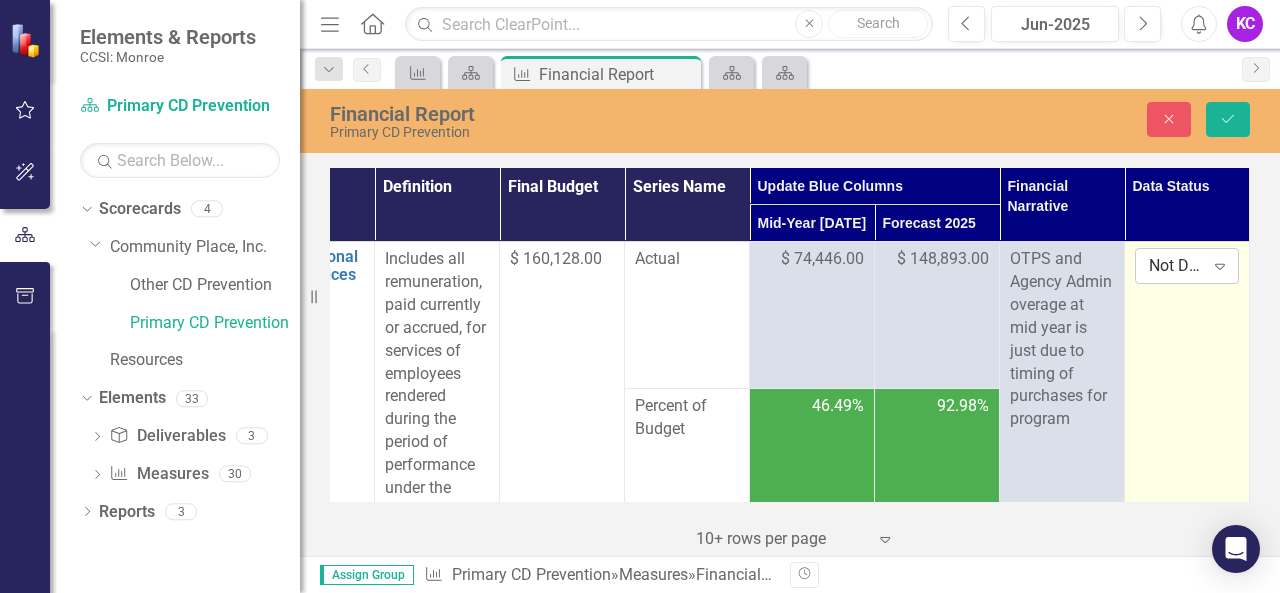 click on "Expand" 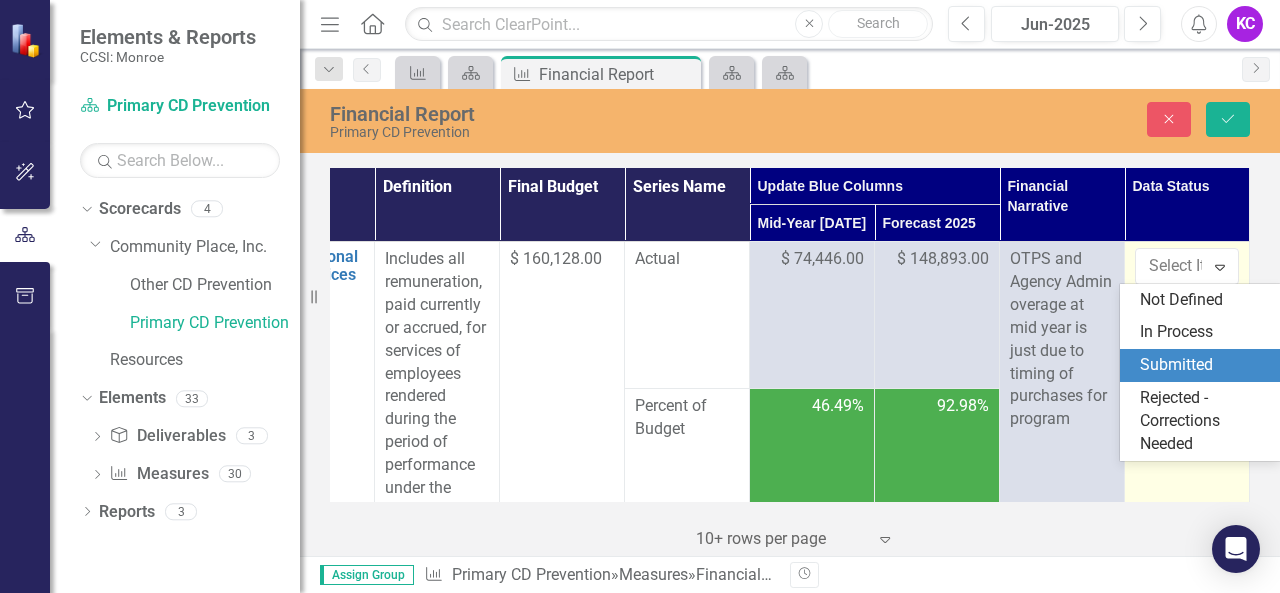 click on "Submitted" at bounding box center [1204, 365] 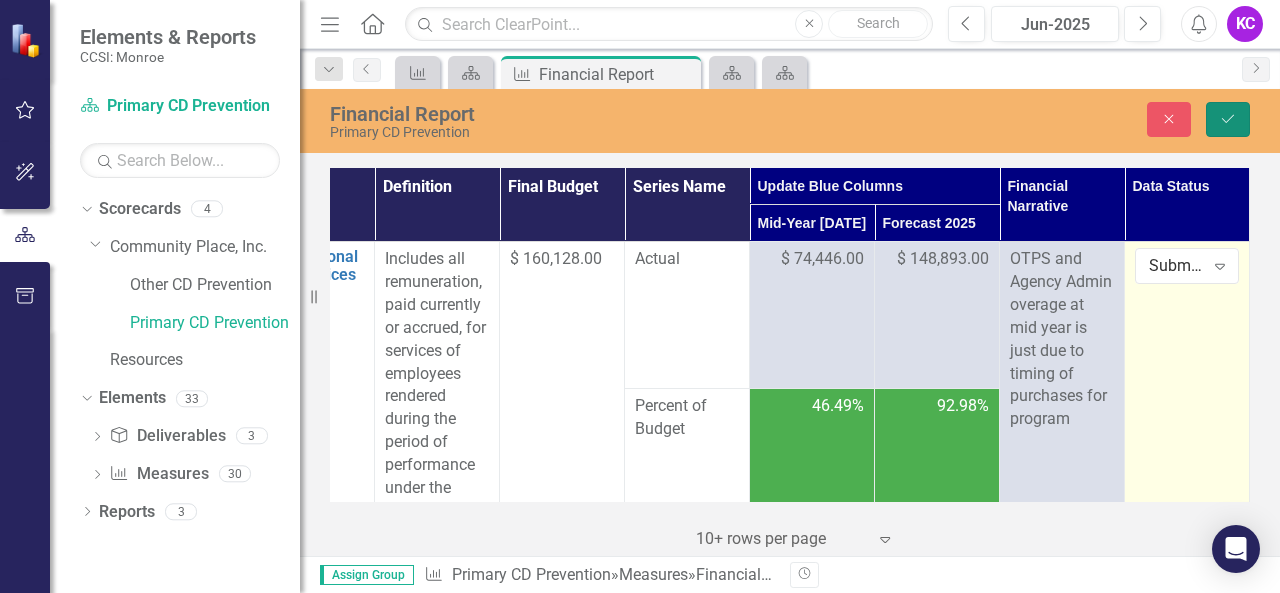 click on "Save" 